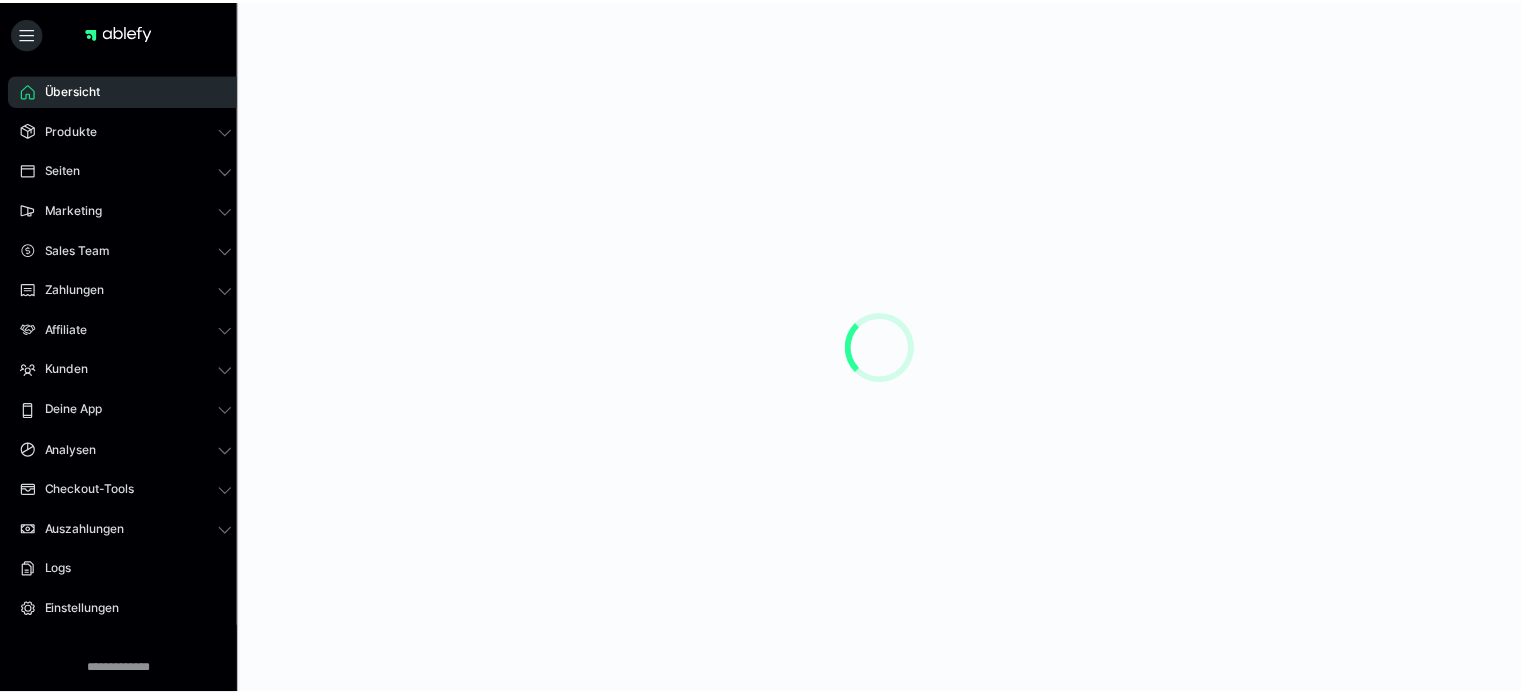 scroll, scrollTop: 0, scrollLeft: 0, axis: both 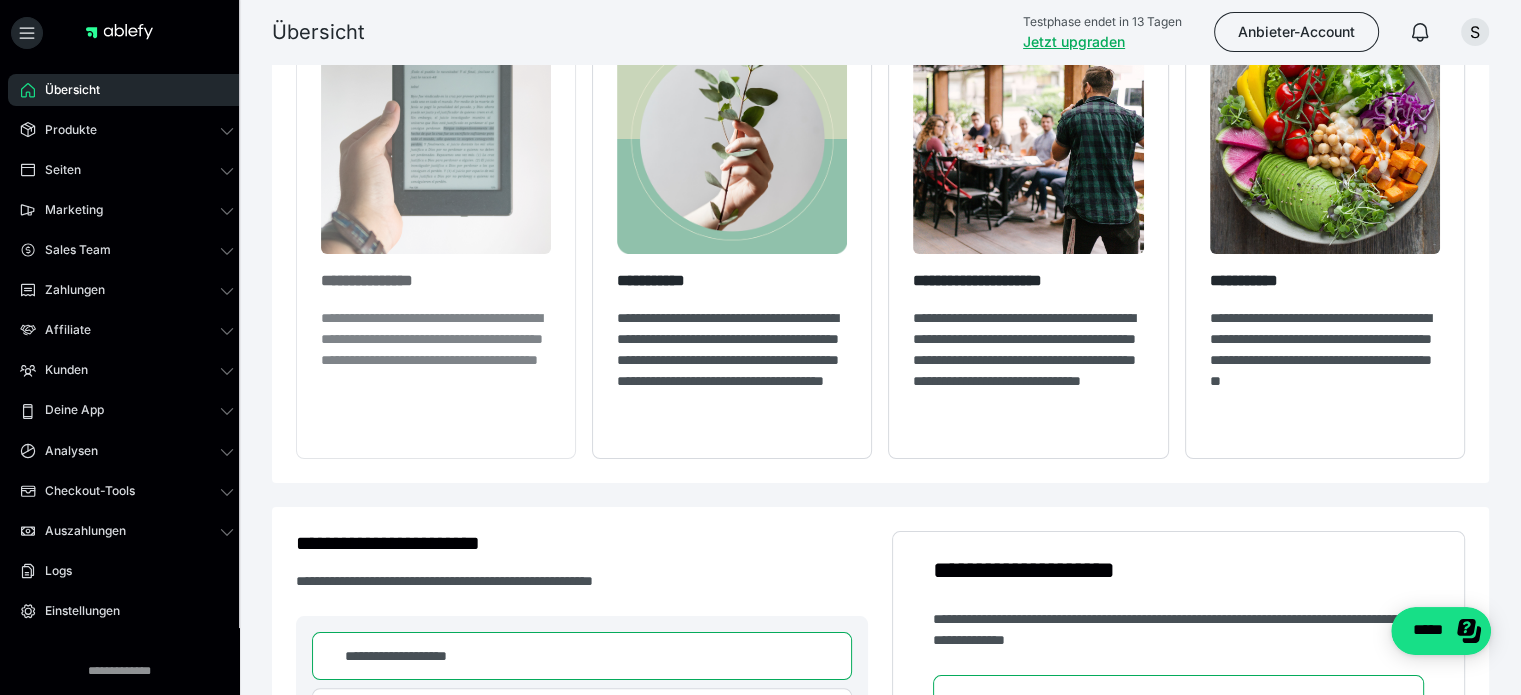 click on "**********" at bounding box center [436, 360] 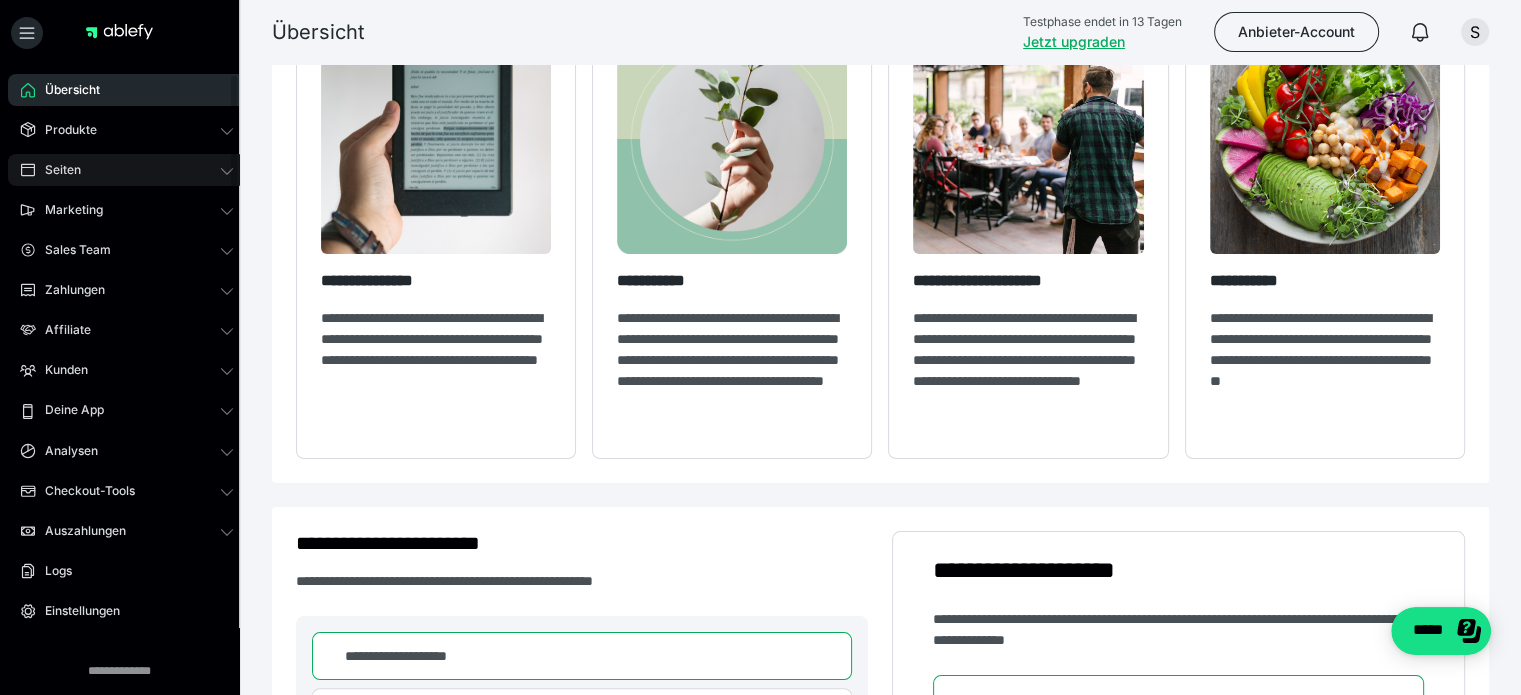 click 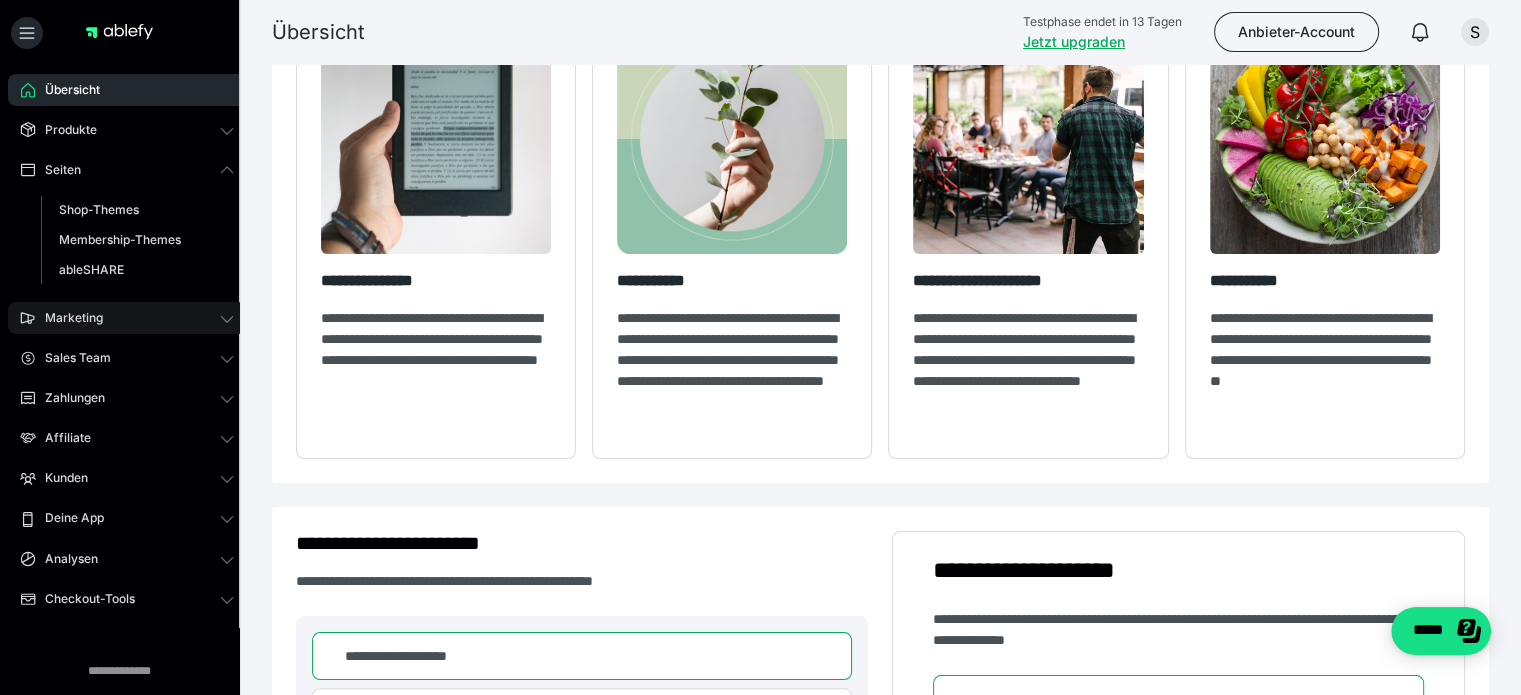 click on "Marketing" at bounding box center (127, 318) 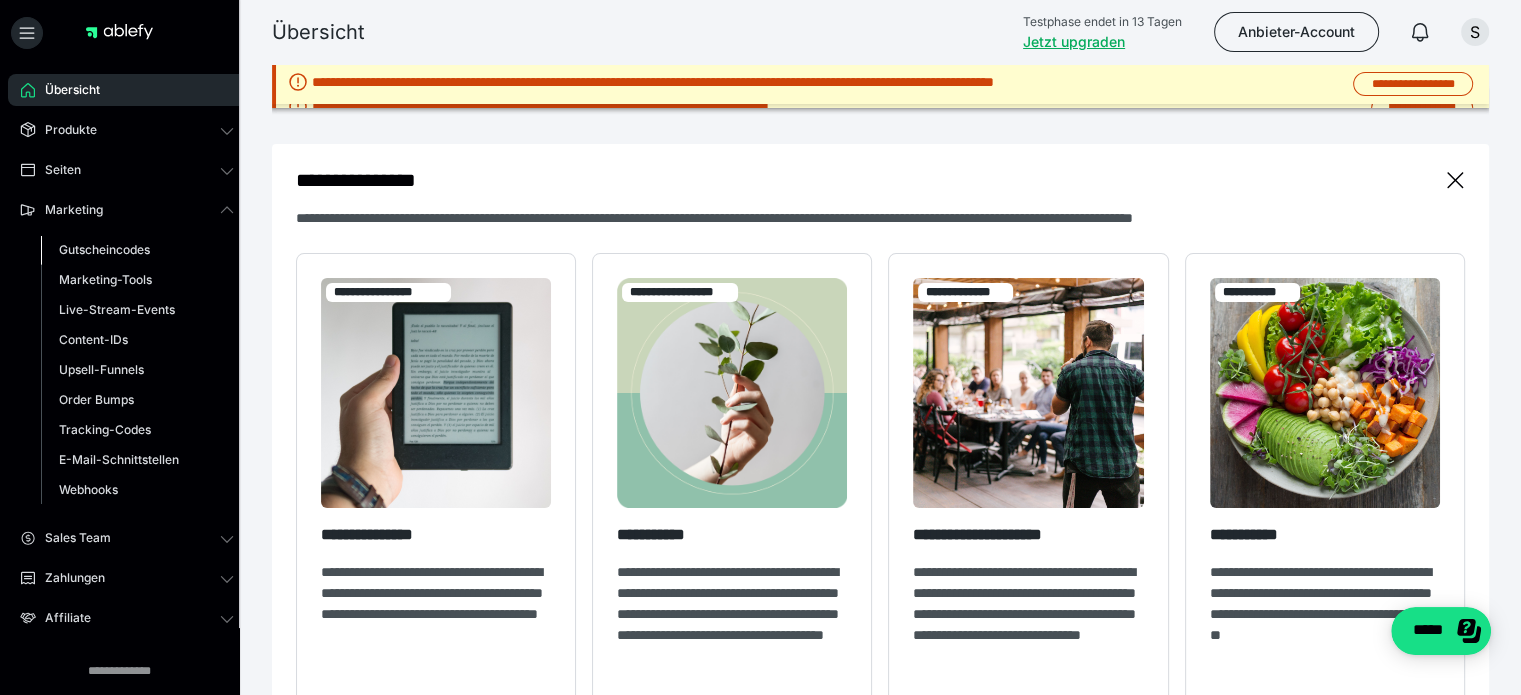 scroll, scrollTop: 0, scrollLeft: 0, axis: both 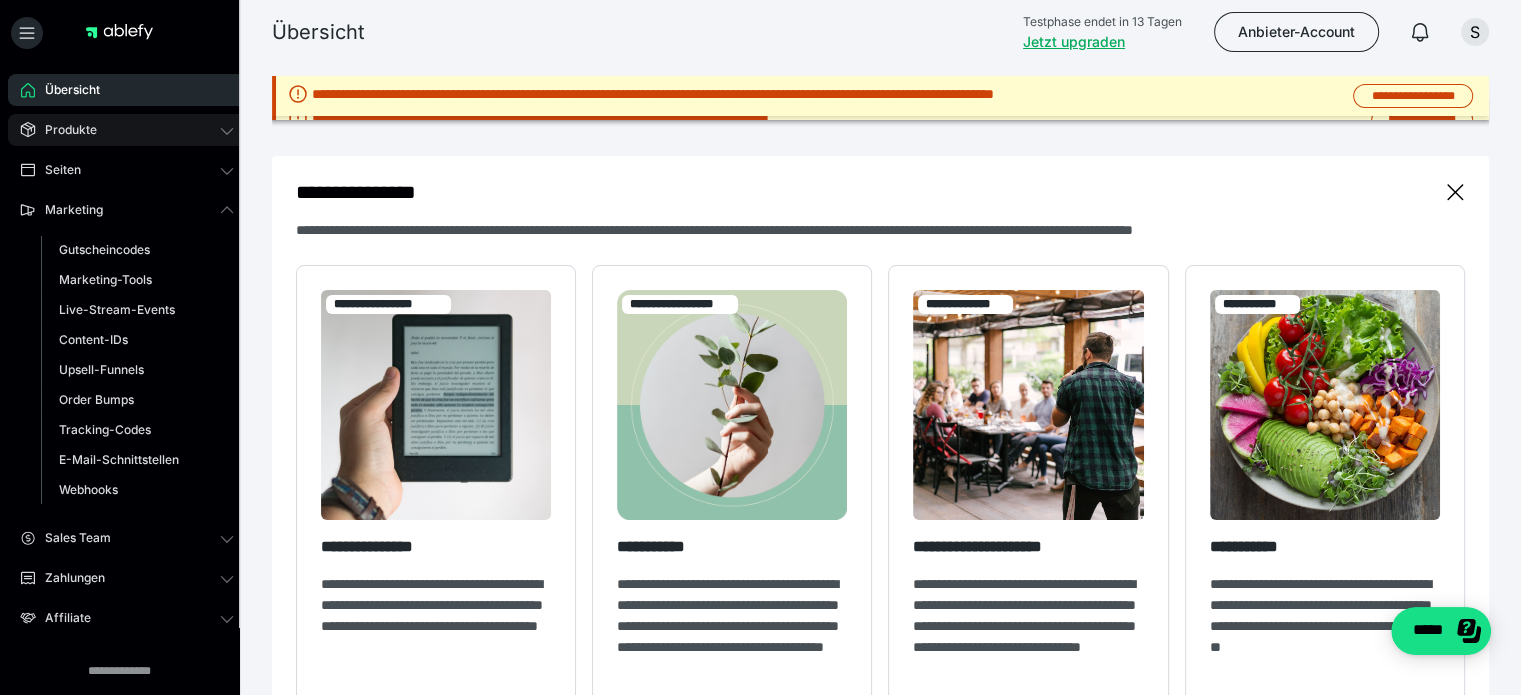 click 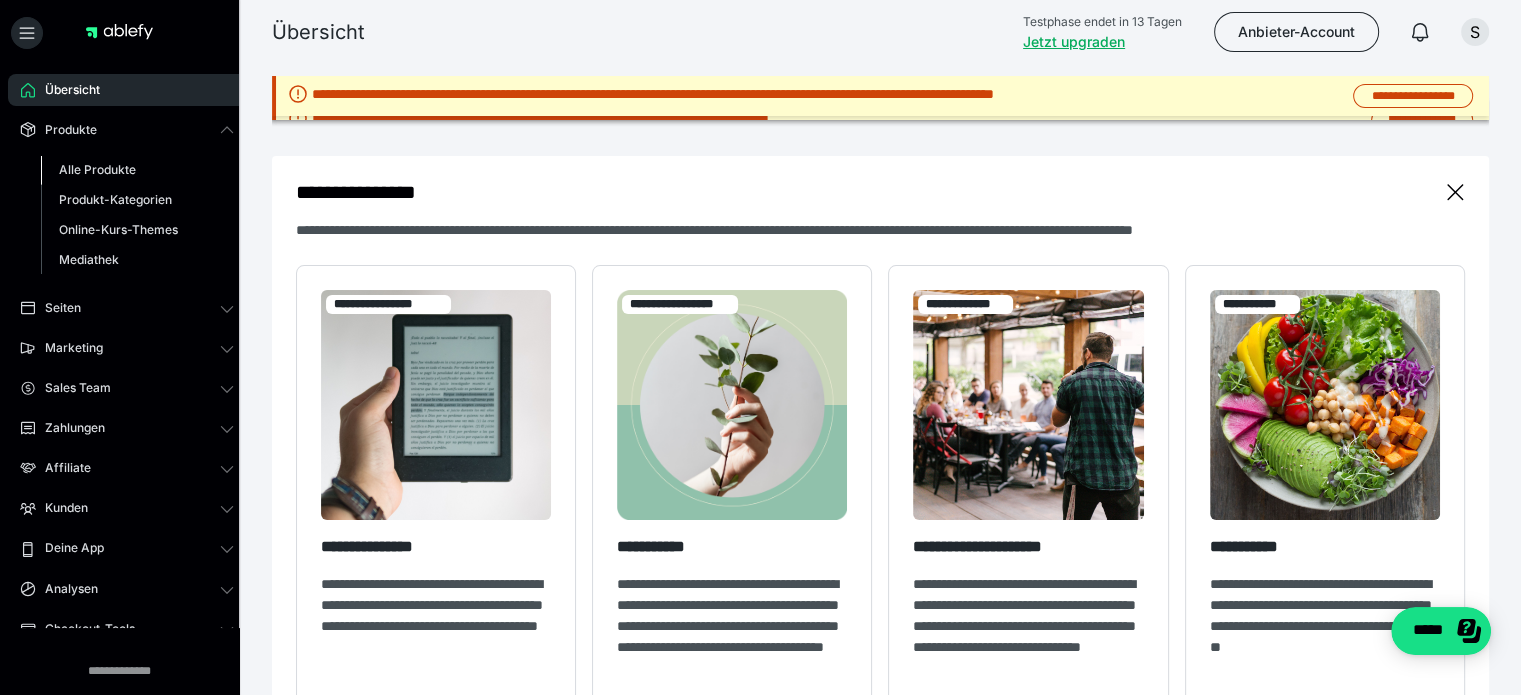 click on "Alle Produkte" at bounding box center (97, 169) 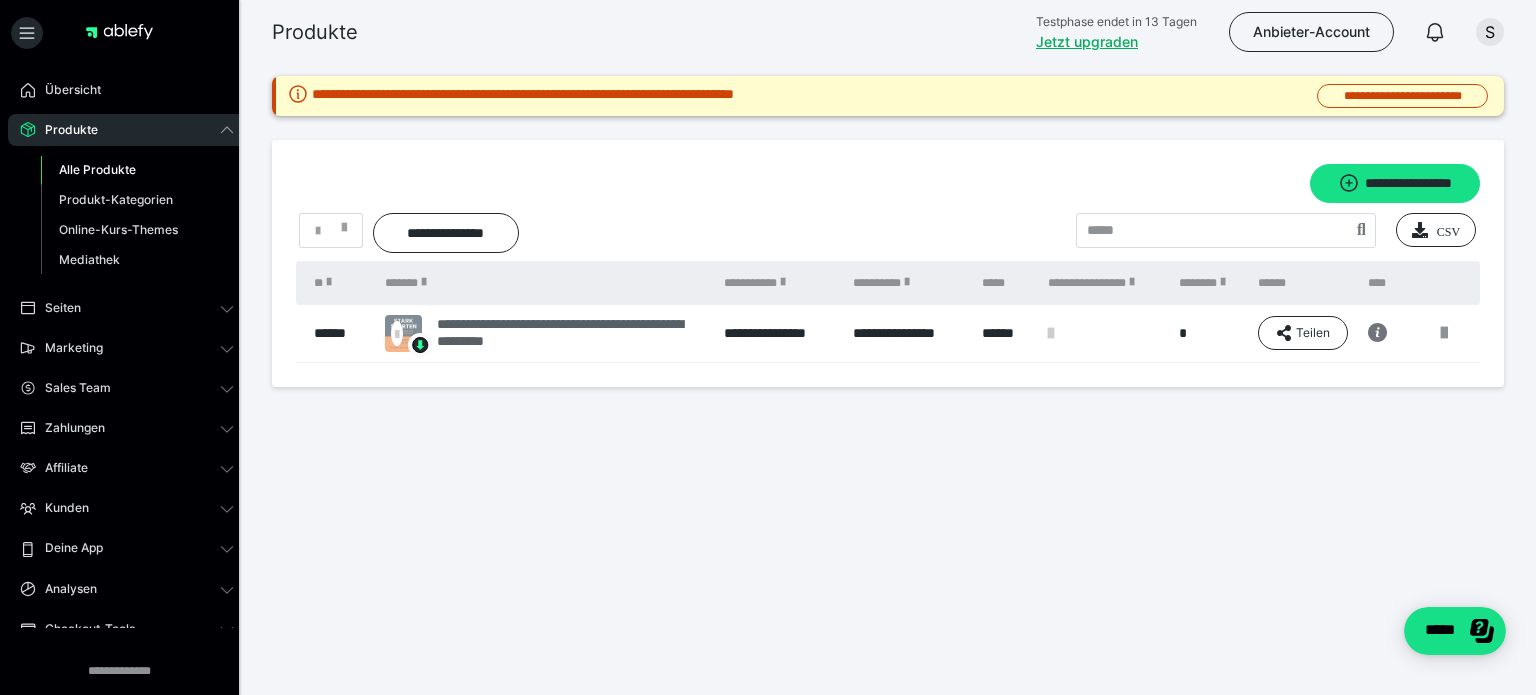 click on "**********" at bounding box center [570, 333] 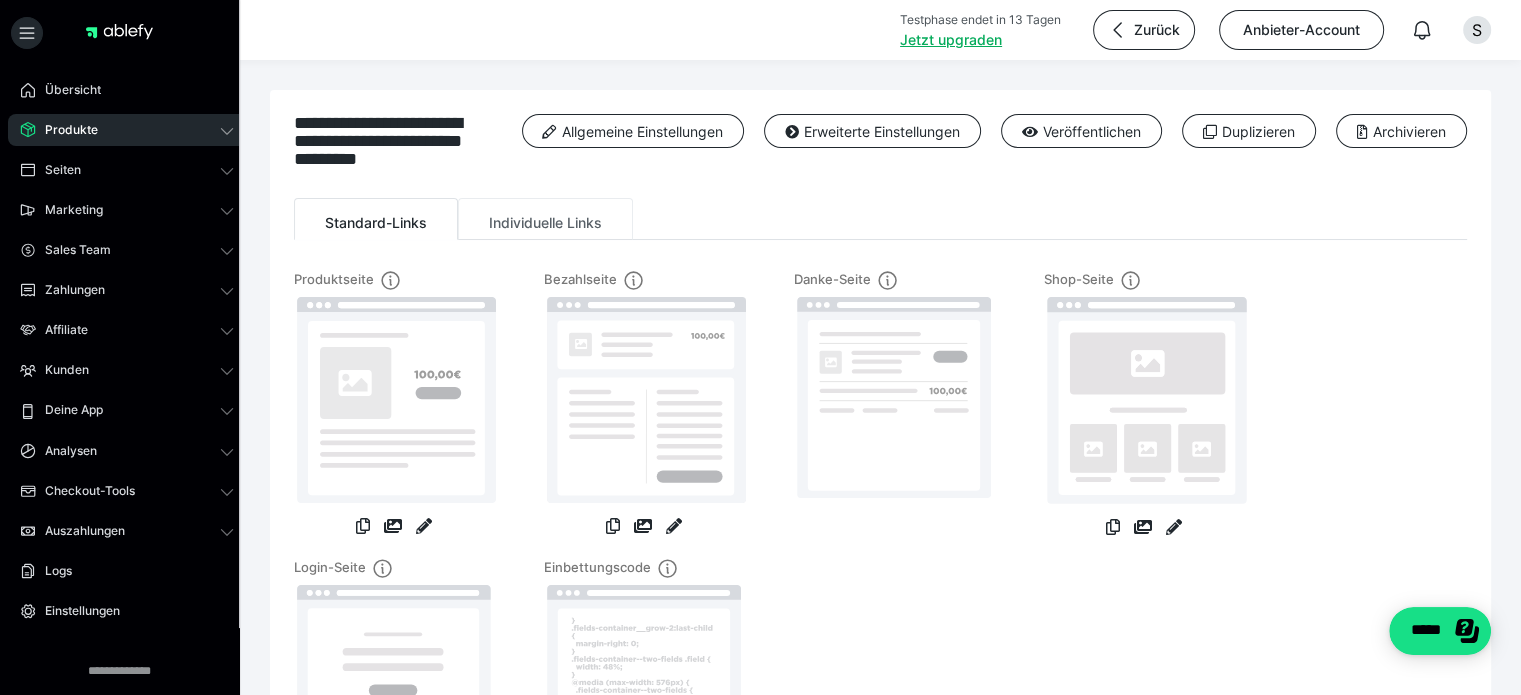 click on "Individuelle Links" at bounding box center [545, 219] 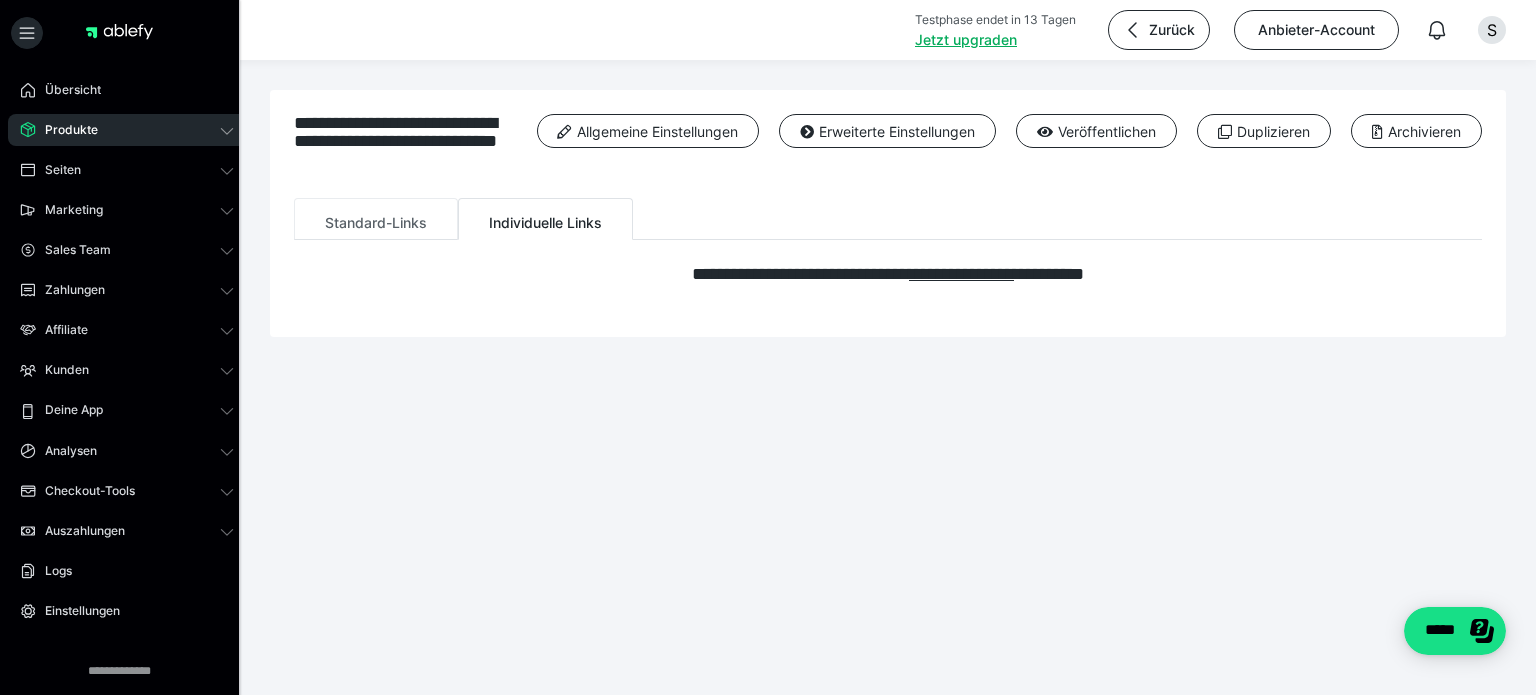 click on "Standard-Links" at bounding box center (376, 219) 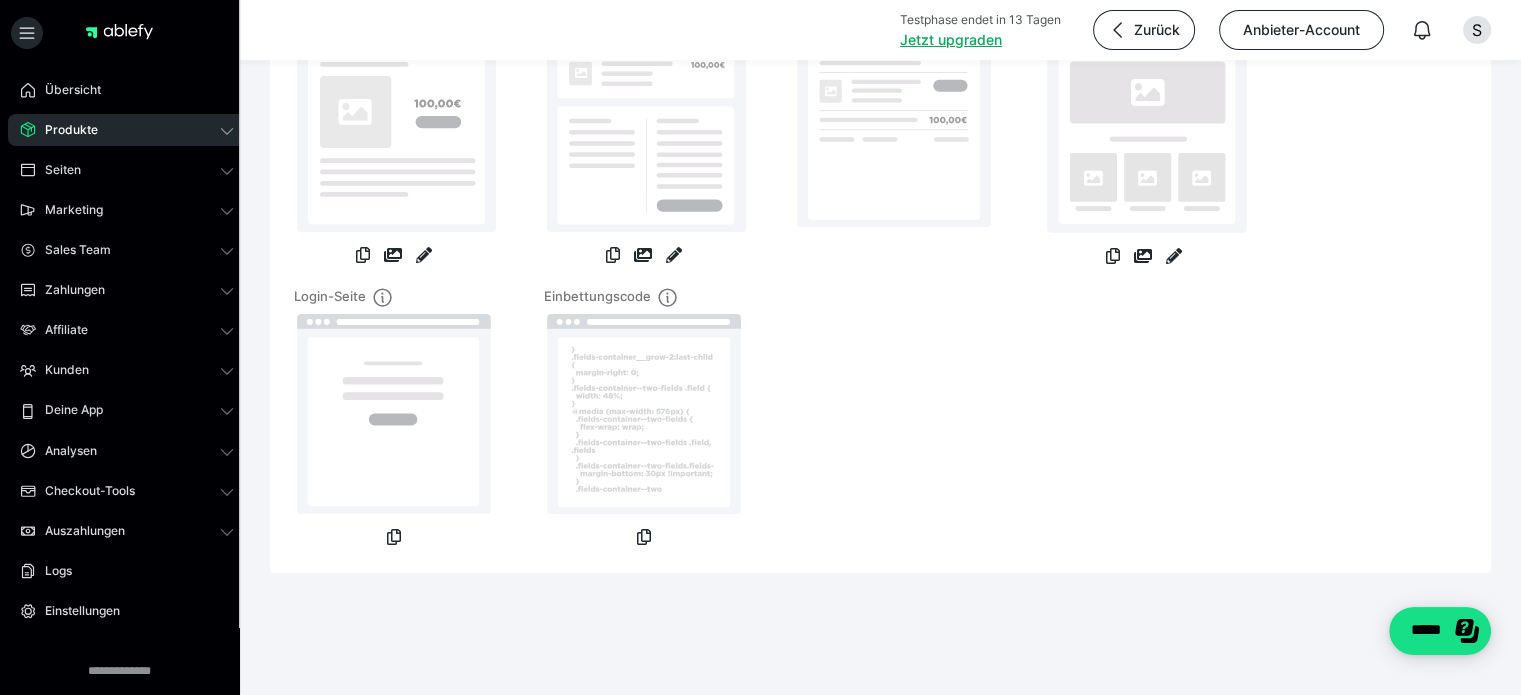 scroll, scrollTop: 4, scrollLeft: 0, axis: vertical 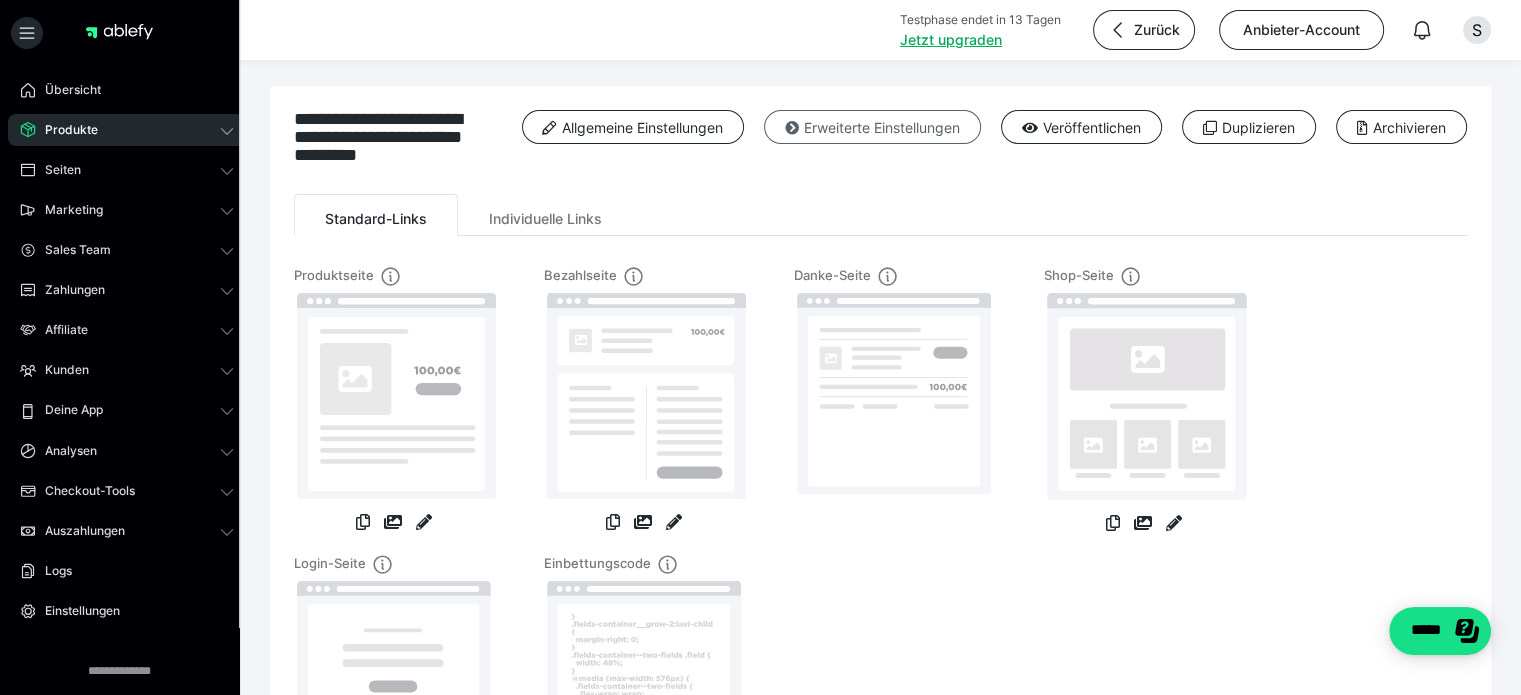 click on "Erweiterte Einstellungen" at bounding box center (872, 127) 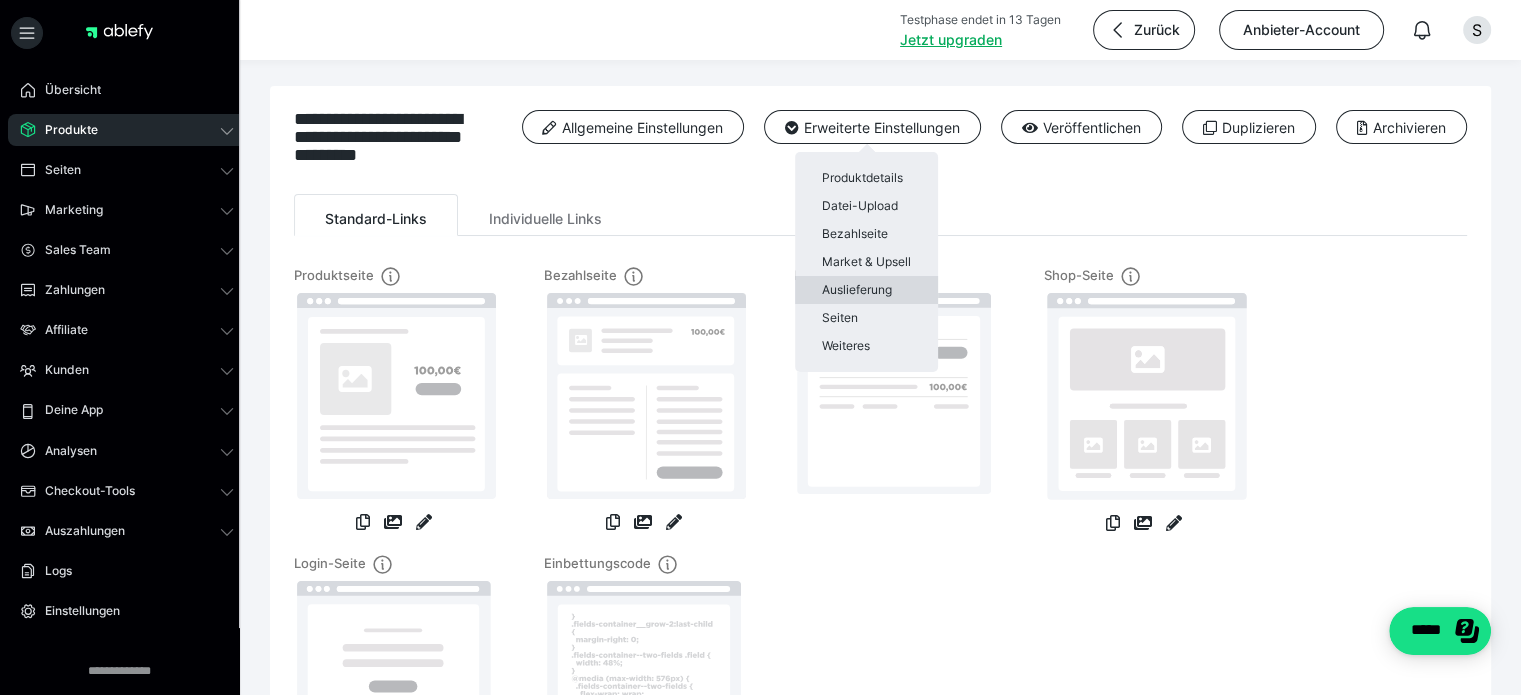 click on "Auslieferung" at bounding box center (866, 290) 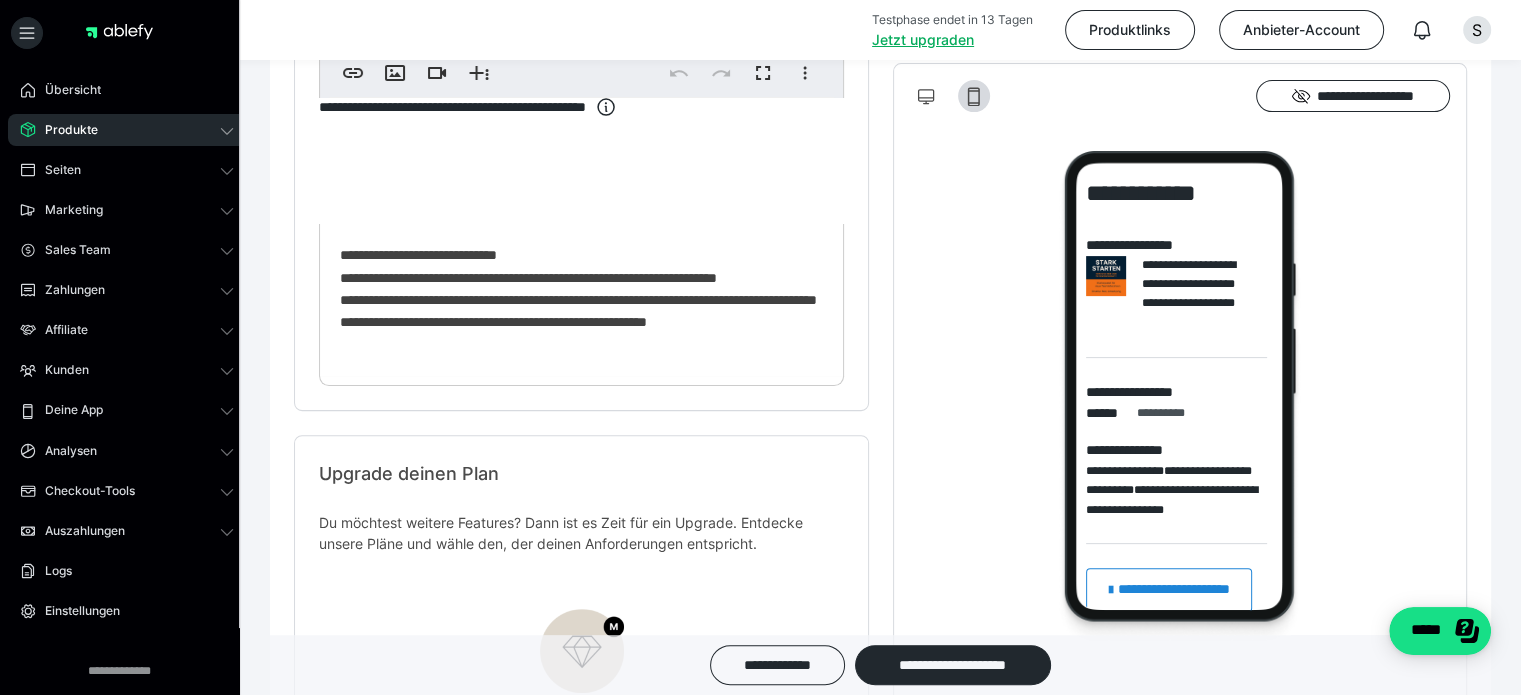 scroll, scrollTop: 533, scrollLeft: 0, axis: vertical 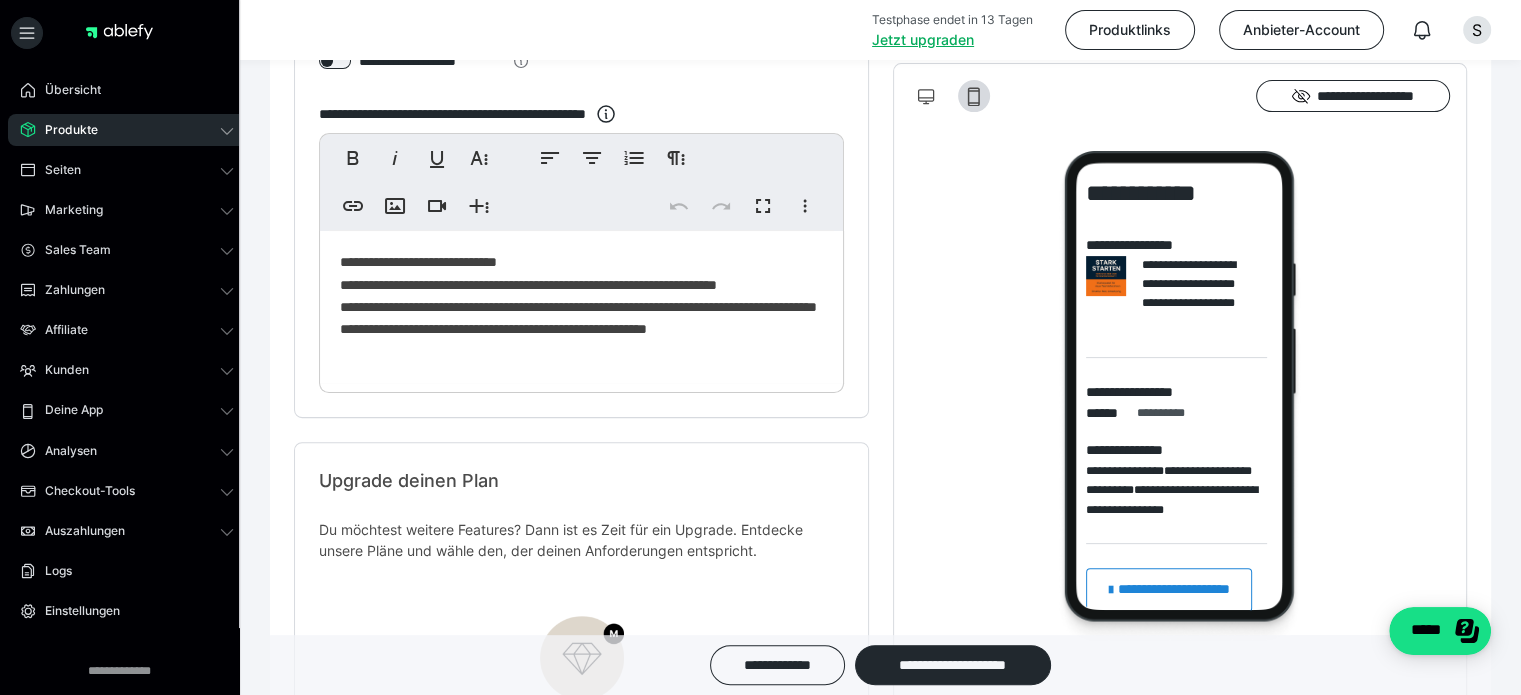 click on "**********" at bounding box center [581, 307] 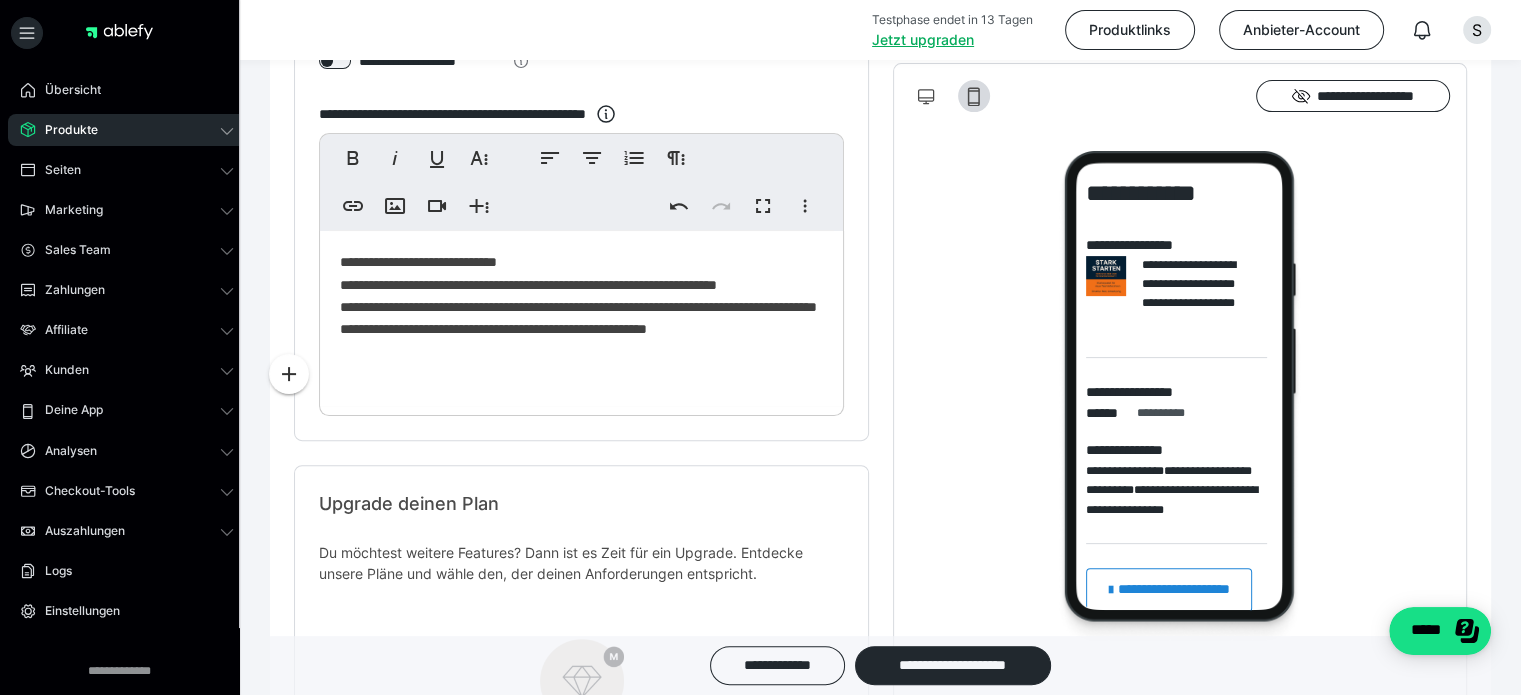 type 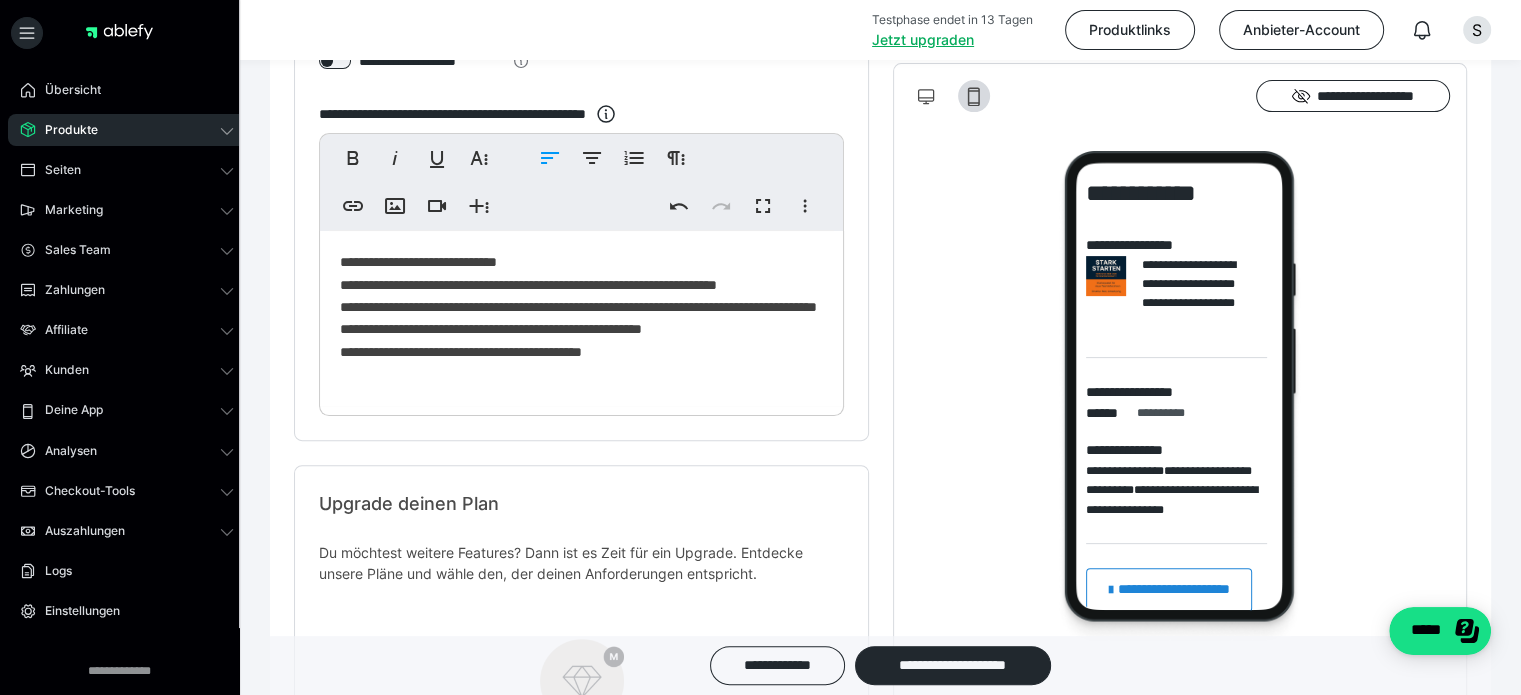 click on "**********" at bounding box center (581, 318) 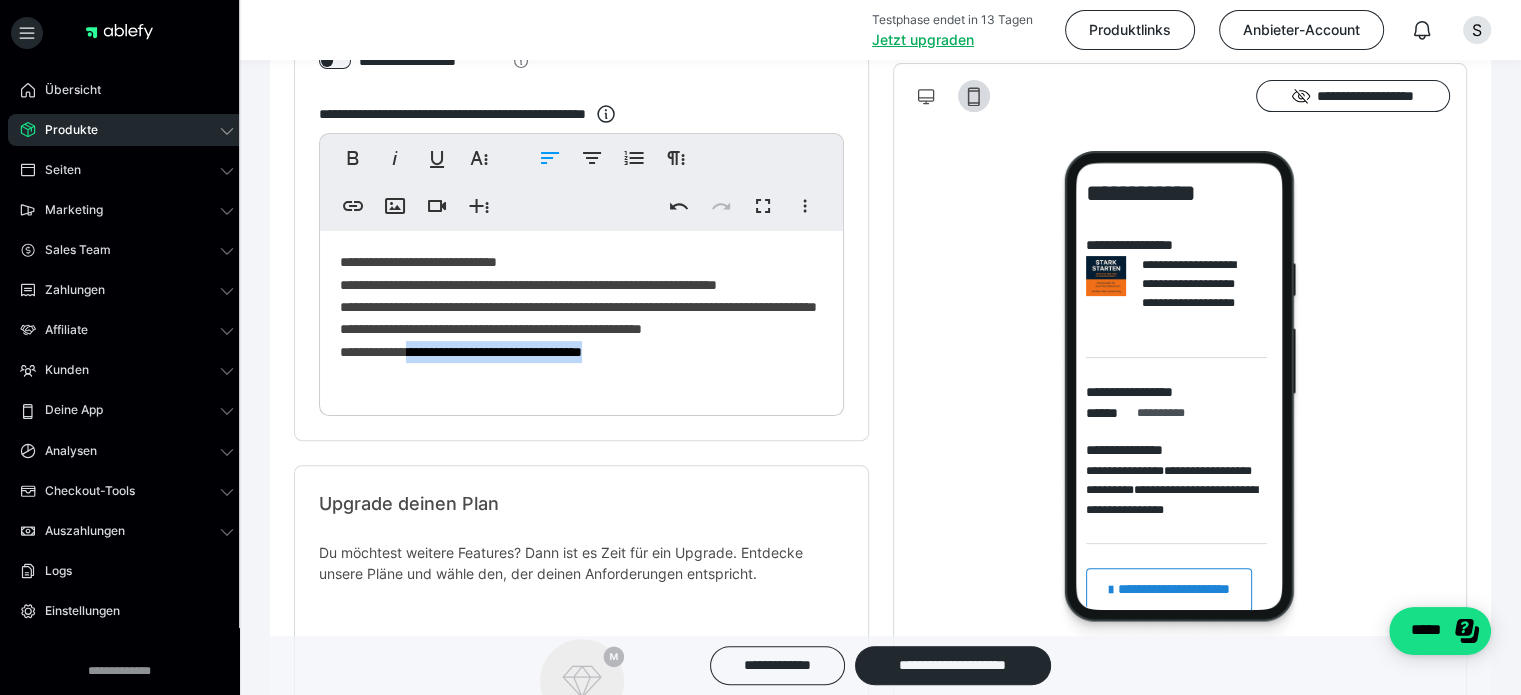 drag, startPoint x: 661, startPoint y: 369, endPoint x: 432, endPoint y: 383, distance: 229.42755 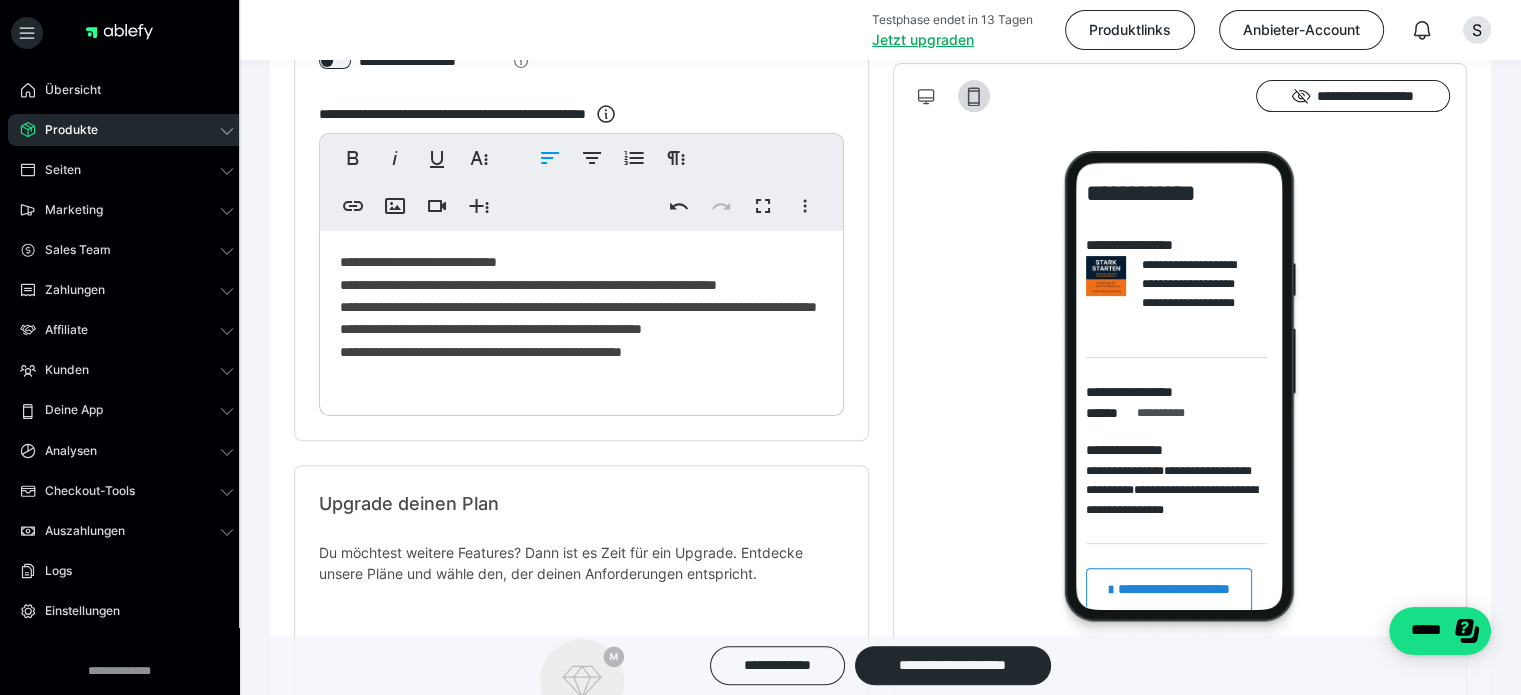 click on "**********" at bounding box center [581, 318] 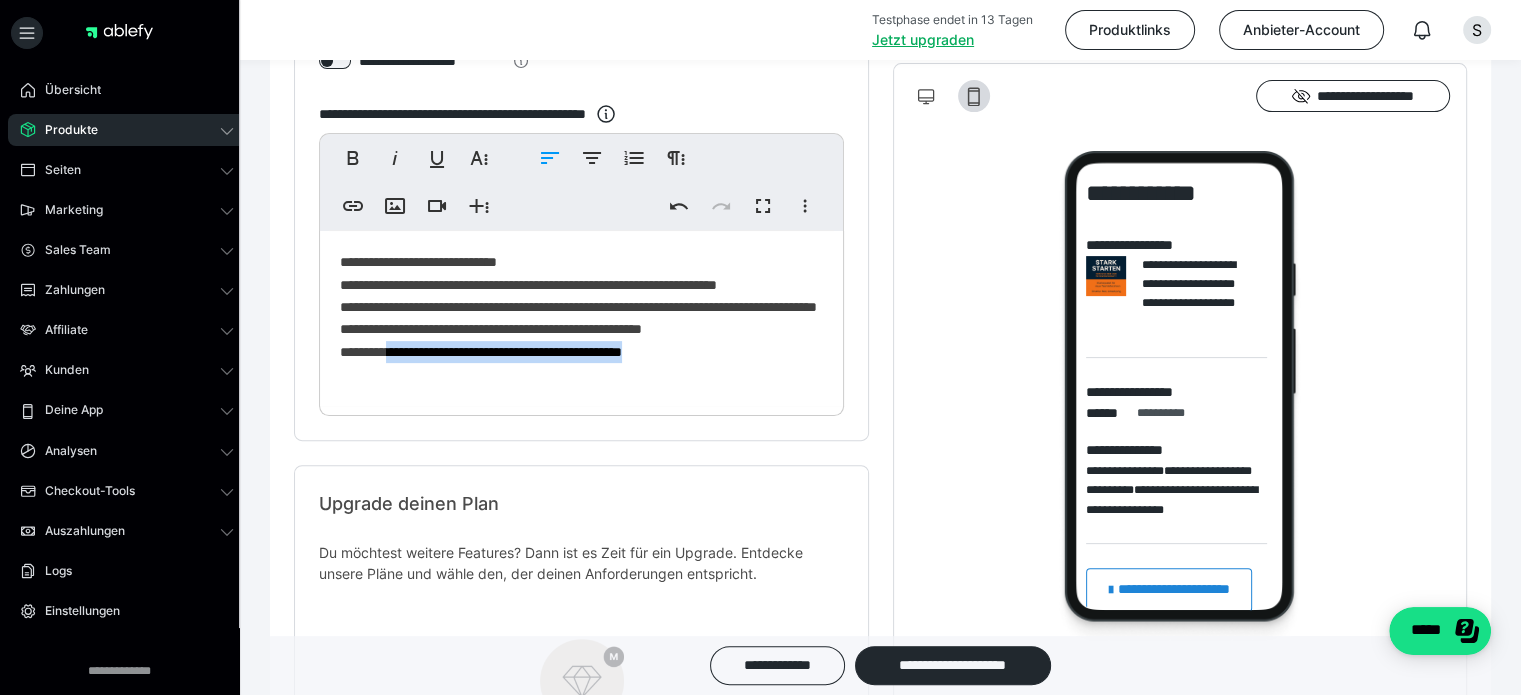 drag, startPoint x: 709, startPoint y: 376, endPoint x: 409, endPoint y: 378, distance: 300.00665 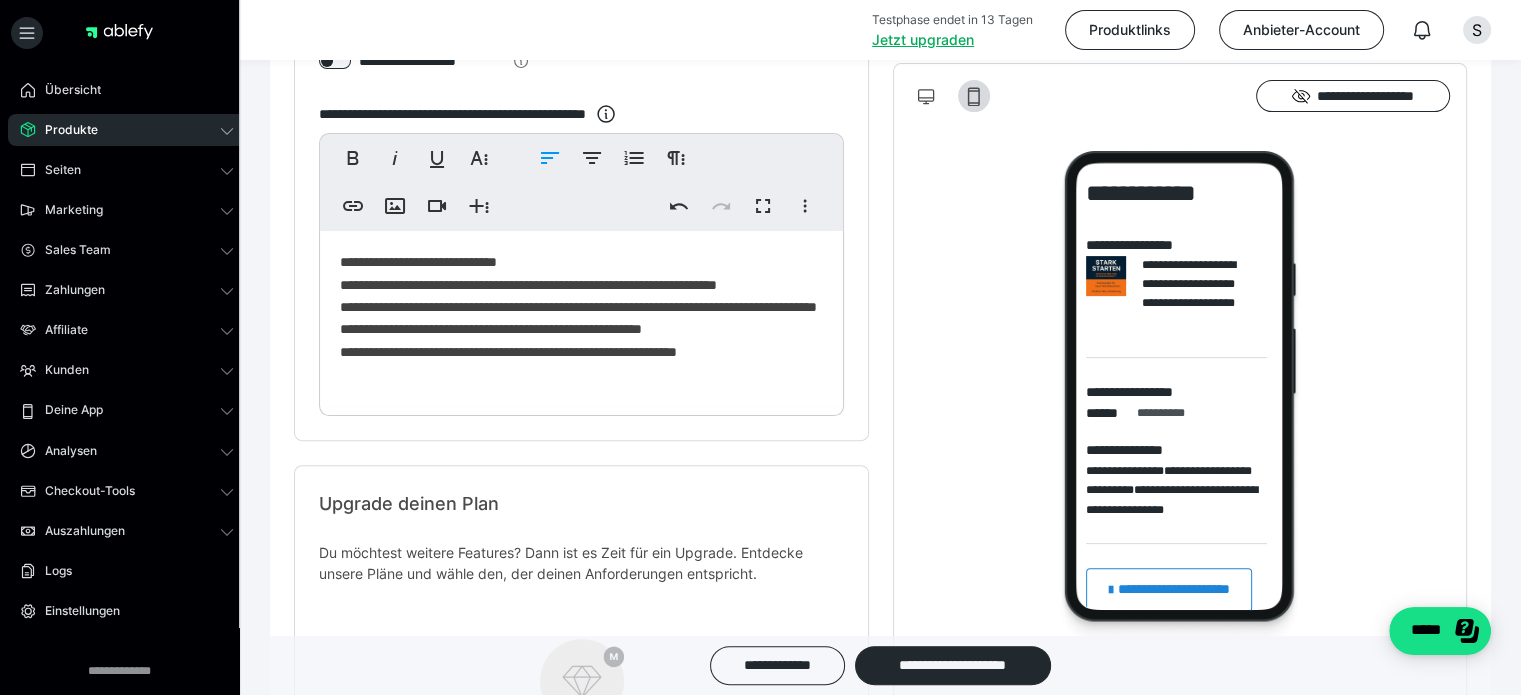 click on "**********" at bounding box center [581, 318] 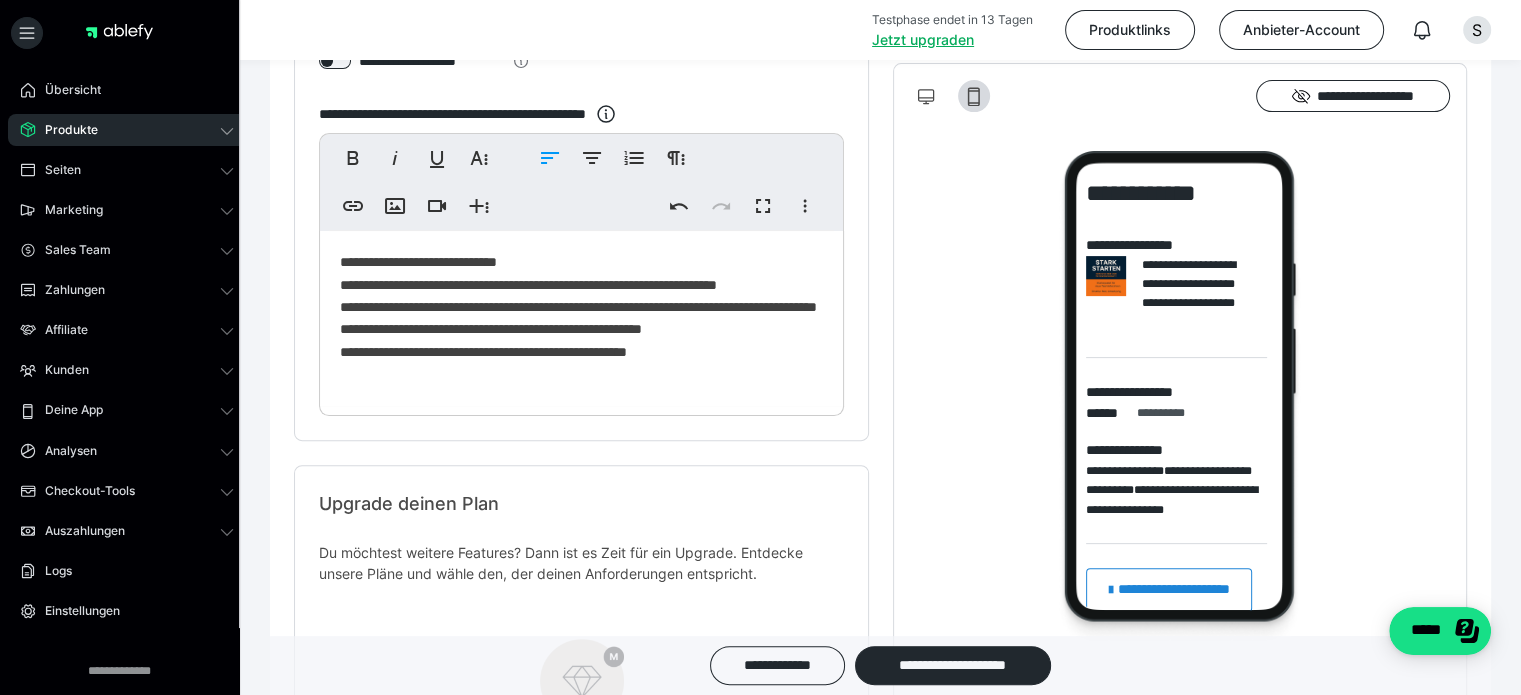 click on "**********" at bounding box center (581, 318) 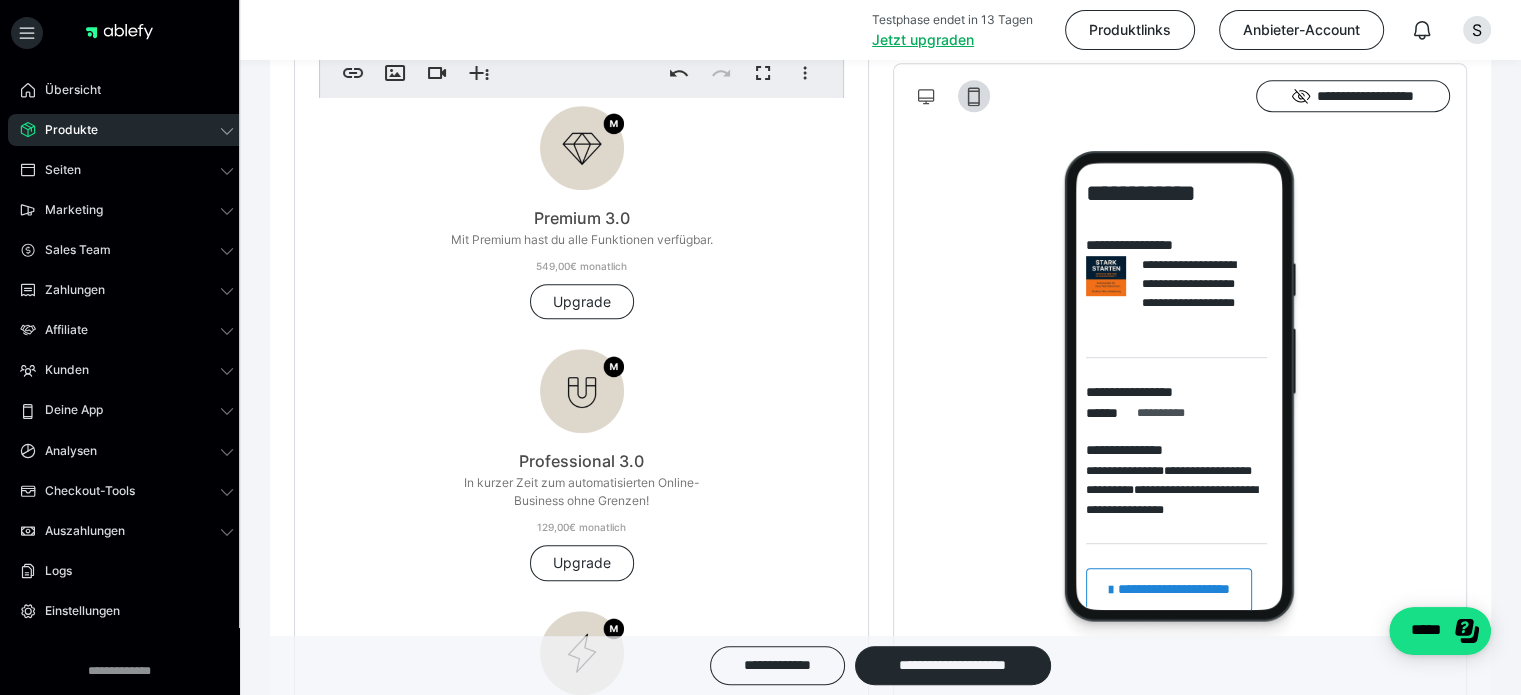 scroll, scrollTop: 533, scrollLeft: 0, axis: vertical 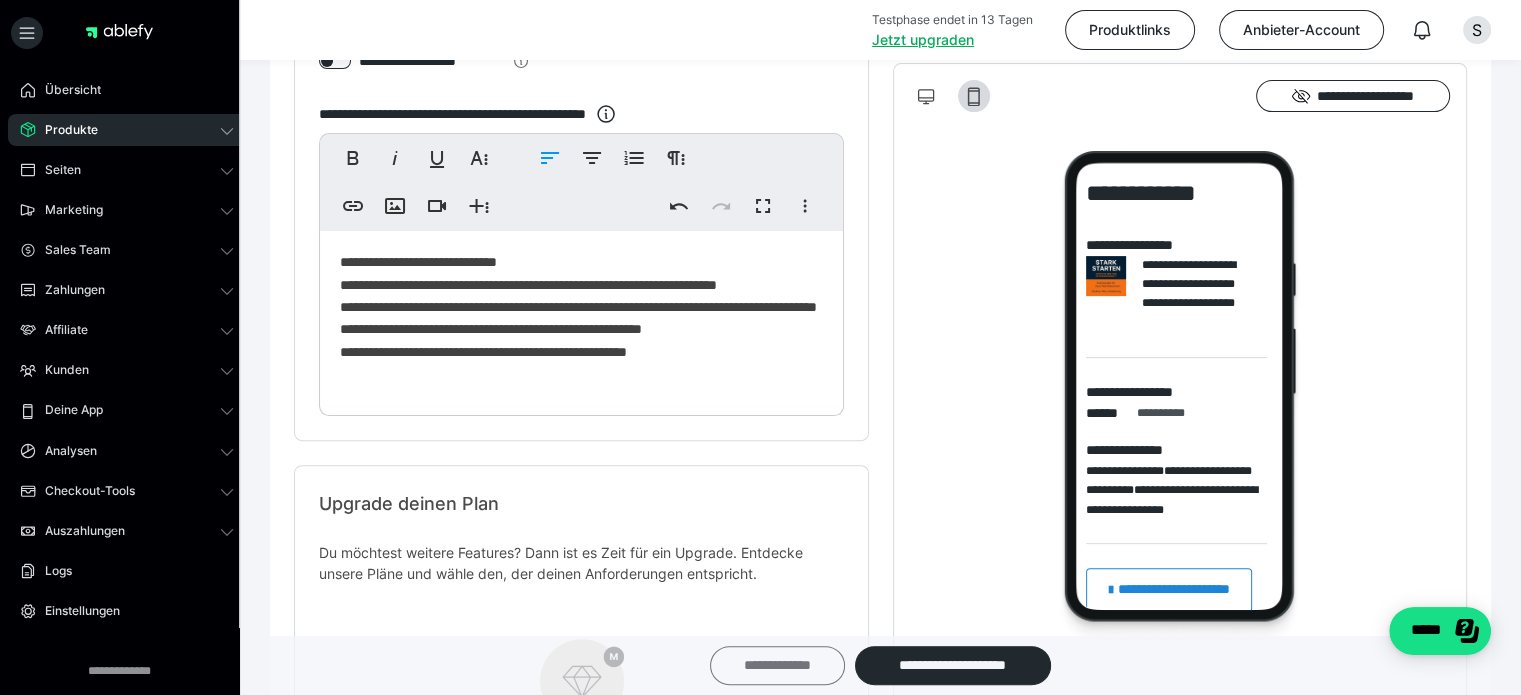 click on "**********" at bounding box center (777, 665) 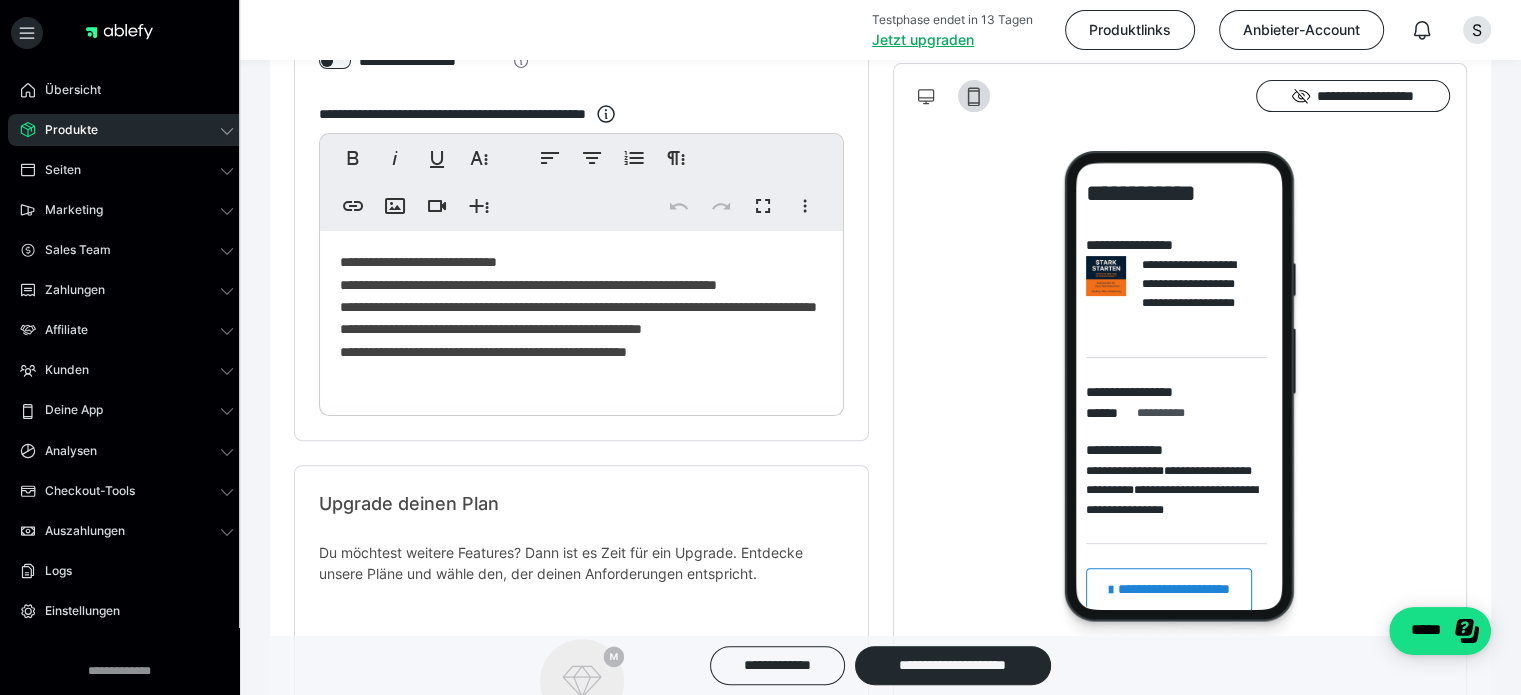 scroll, scrollTop: 0, scrollLeft: 0, axis: both 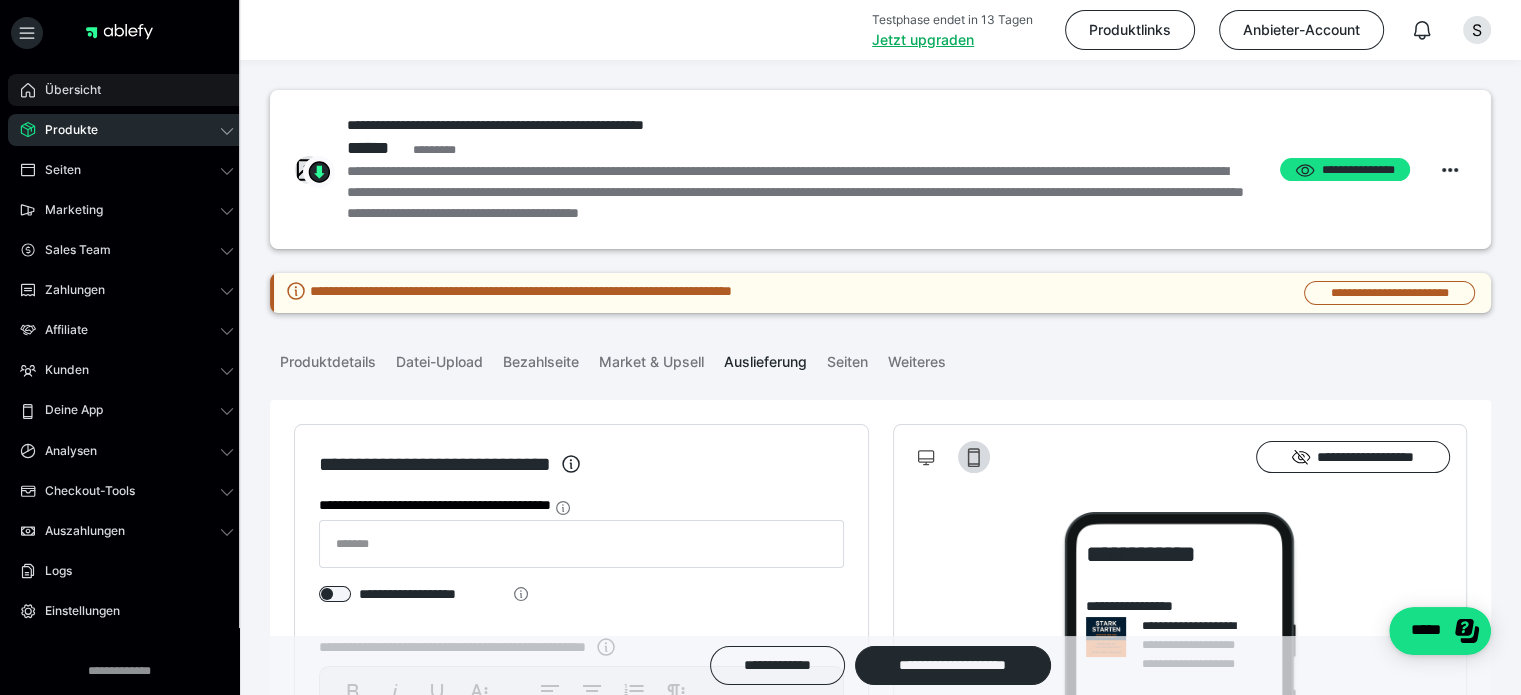 click on "Übersicht" at bounding box center [127, 90] 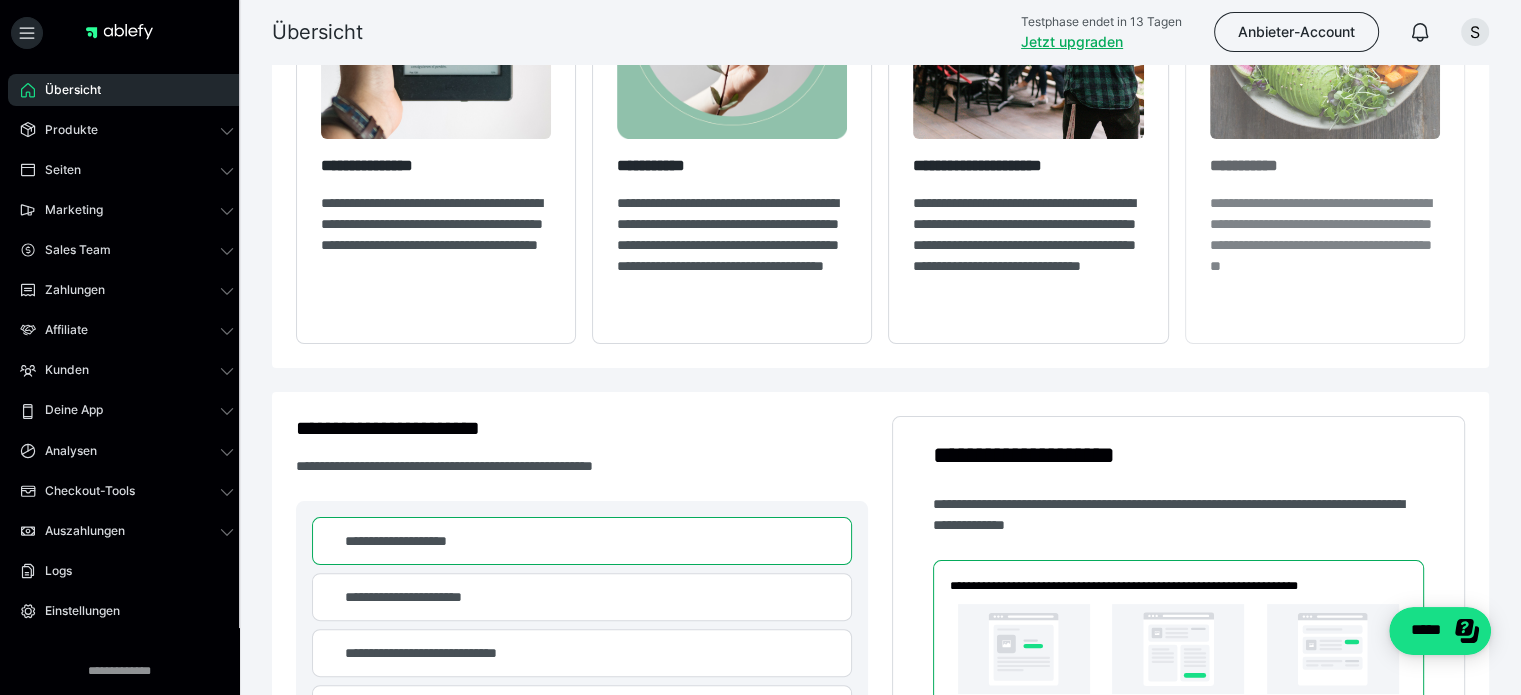 scroll, scrollTop: 533, scrollLeft: 0, axis: vertical 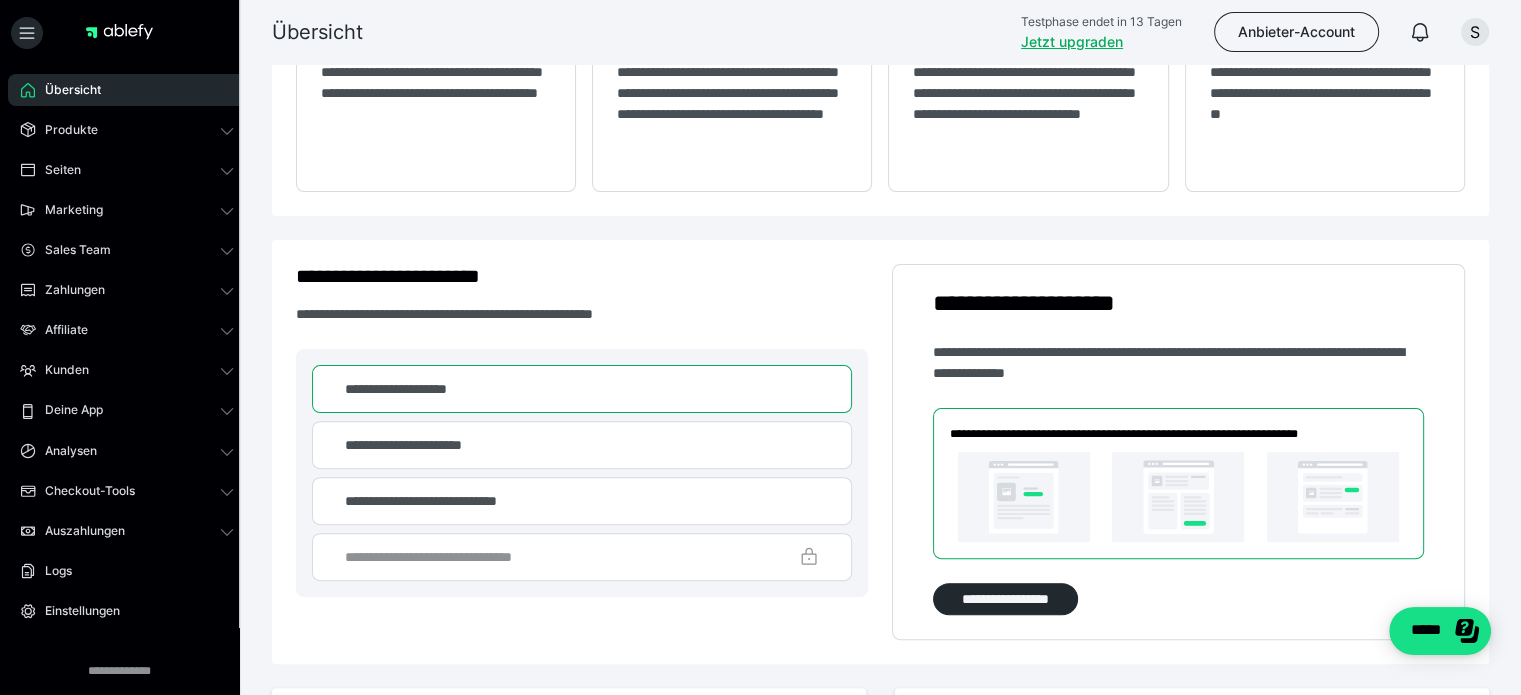 click on "**********" at bounding box center (582, 452) 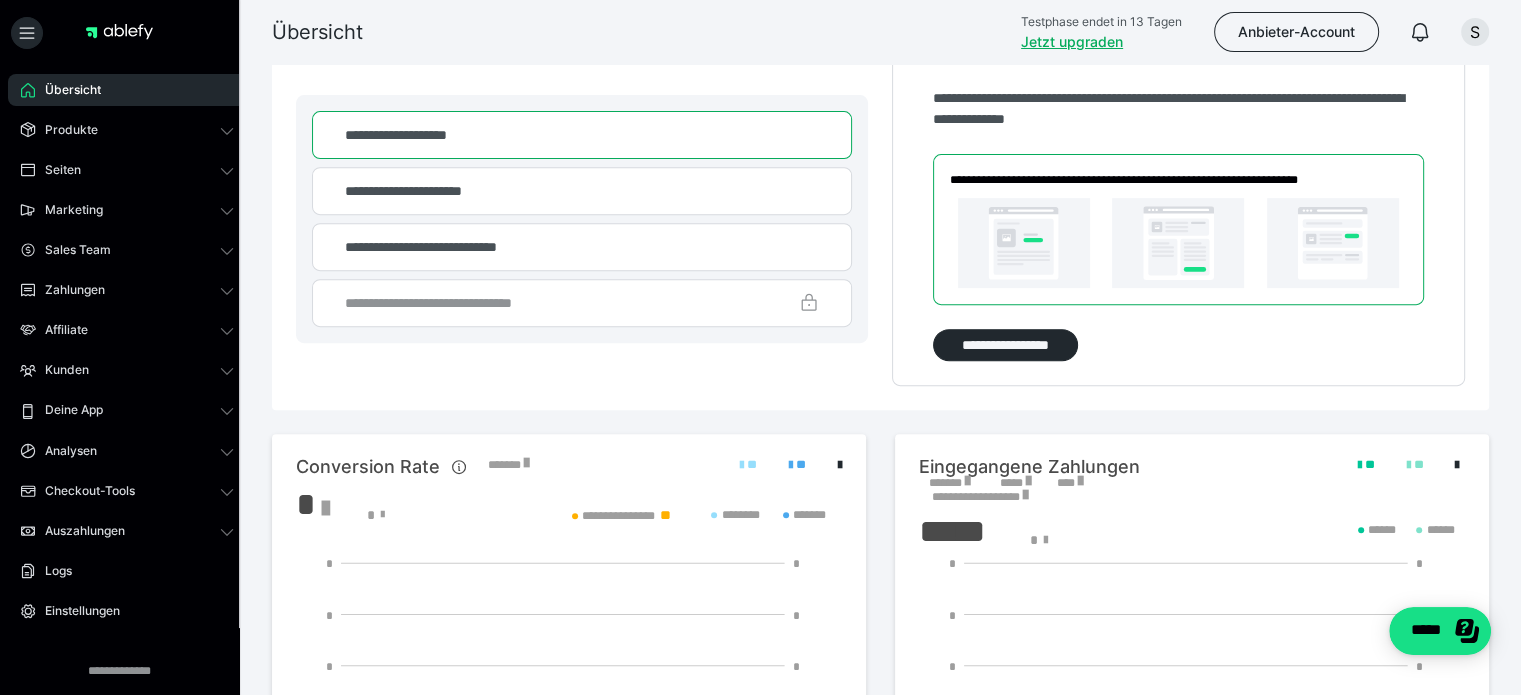 scroll, scrollTop: 800, scrollLeft: 0, axis: vertical 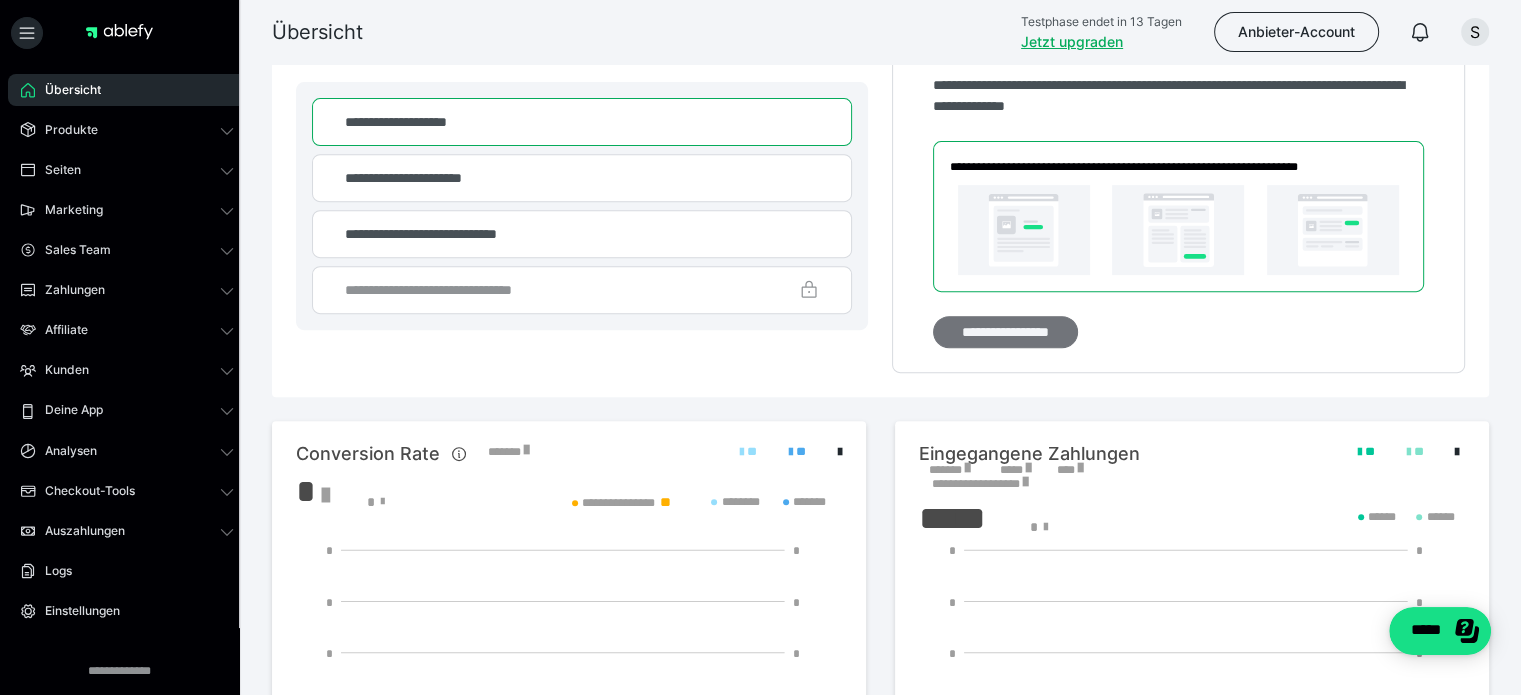 click on "**********" at bounding box center [1006, 332] 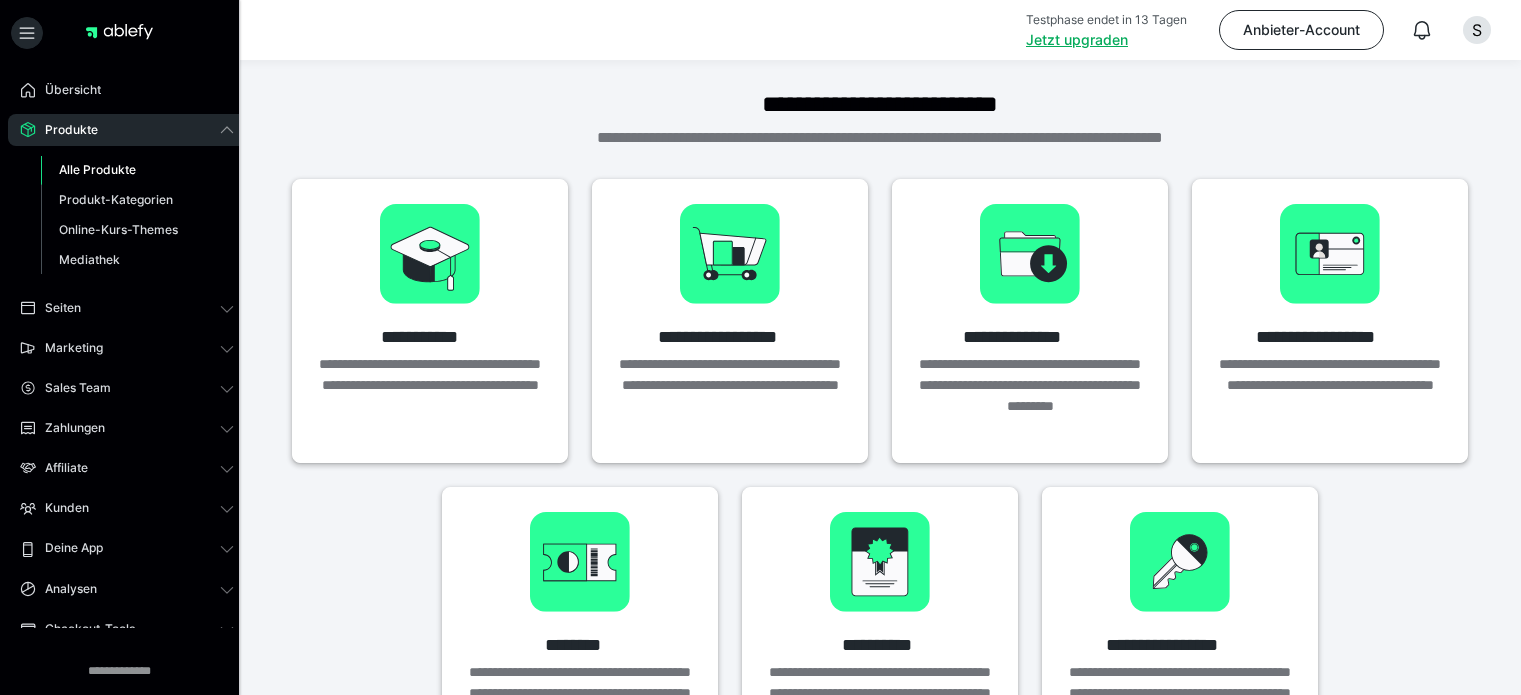 scroll, scrollTop: 0, scrollLeft: 0, axis: both 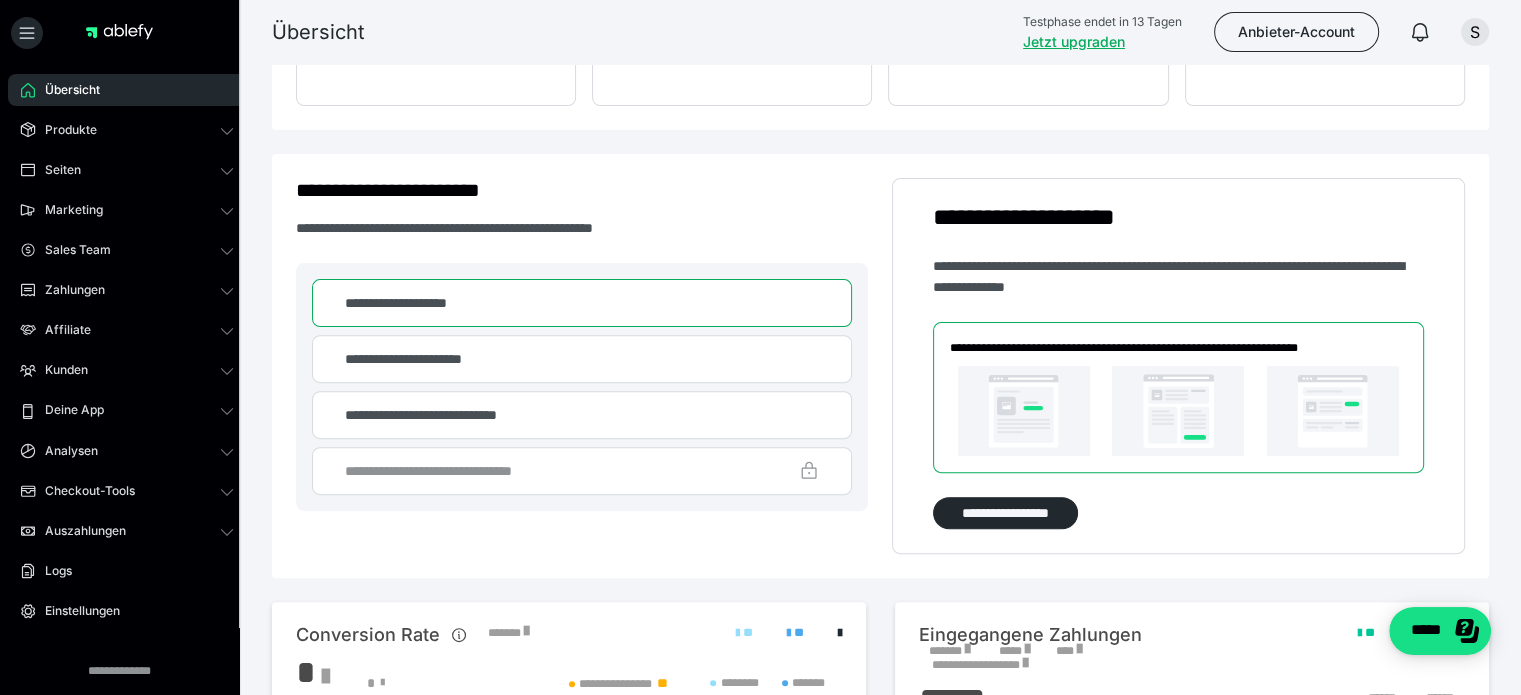 click on "**********" at bounding box center (439, 415) 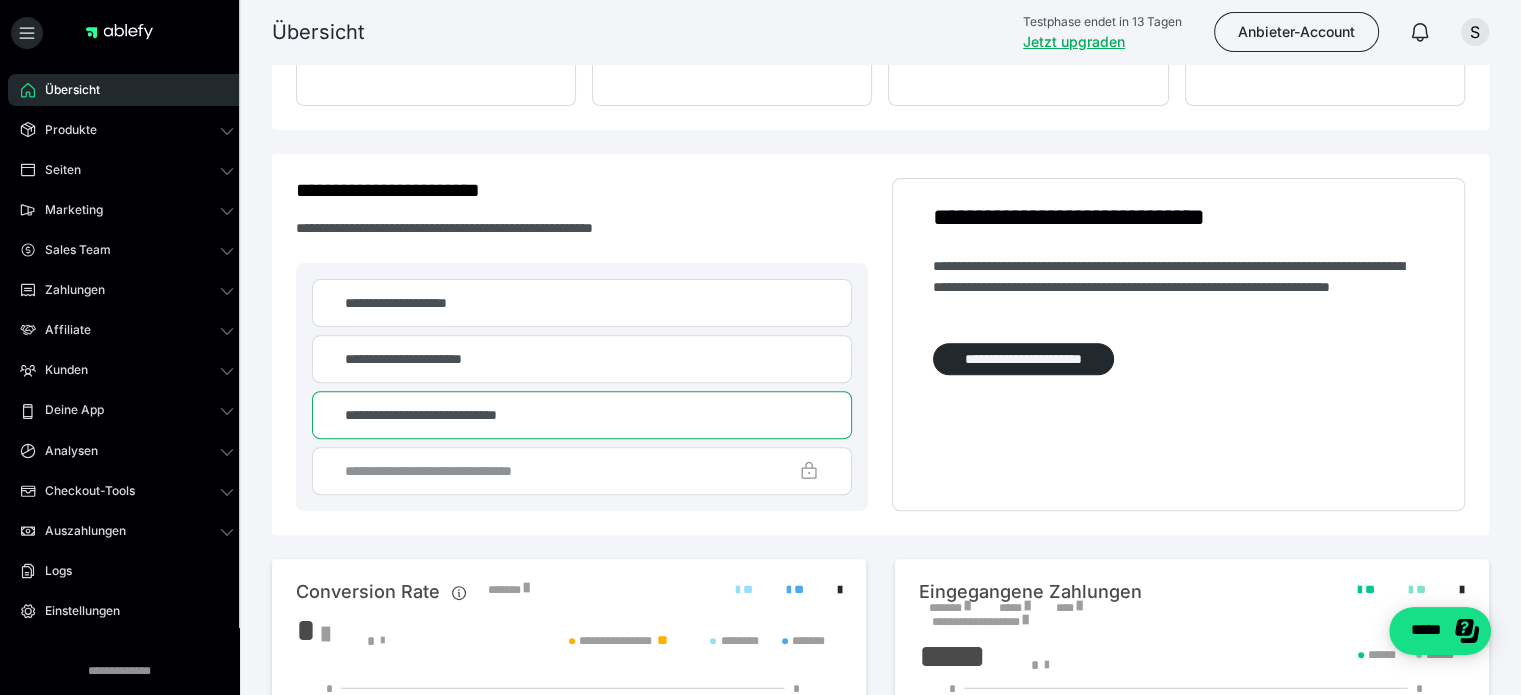 click on "**********" at bounding box center [426, 359] 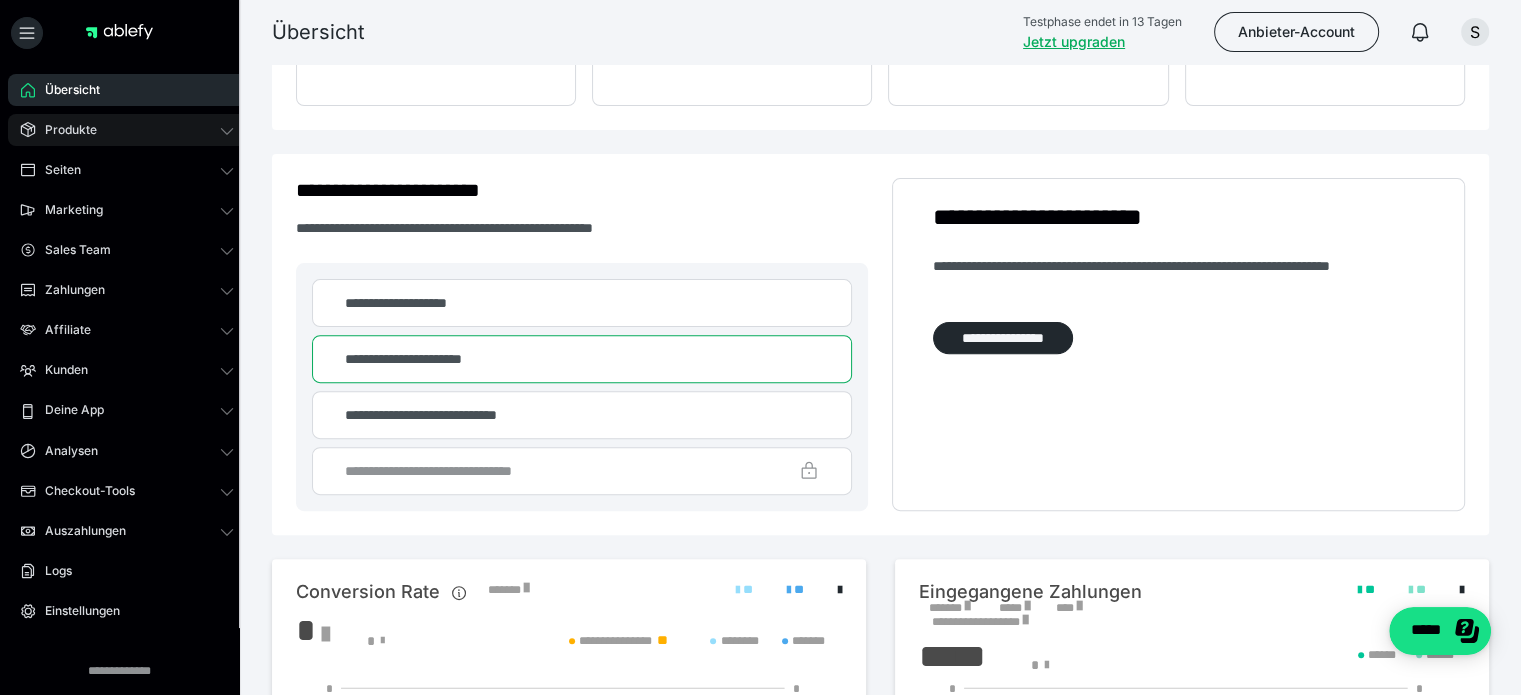 click on "Produkte" at bounding box center (127, 130) 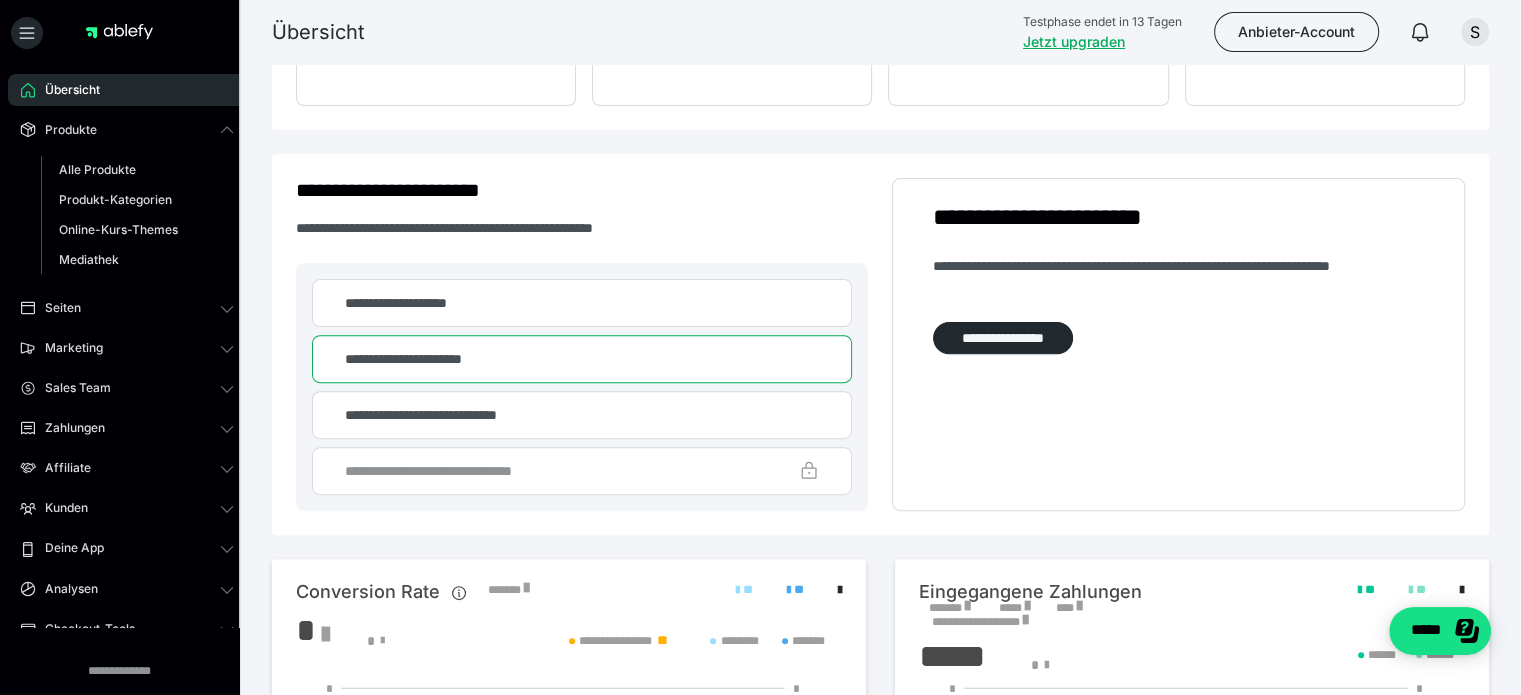 click on "Übersicht Produkte Alle Produkte Produkt-Kategorien Online-Kurs-Themes Mediathek Seiten Shop-Themes Membership-Themes ableSHARE Marketing Gutscheincodes Marketing-Tools Live-Stream-Events Content-IDs Upsell-Funnels Order Bumps Tracking-Codes E-Mail-Schnittstellen Webhooks Sales Team Sales Team Zahlungen Bestellungen Fälligkeiten Transaktionen Rechnungen & Storno-Rechnungen Mahnwesen & Inkasso Affiliate Affiliate-Programme Affiliates Statistiken Landingpages Kunden Kunden Kurs-Zugänge Membership-Zugänge E-Ticket-Bestellungen Awards Lizenzschlüssel Deine App Analysen Analysen Analysen 3.0 Checkout-Tools Bezahlseiten-Templates Zahlungspläne Zusatzkosten Widerrufskonditionen Zusatzfelder Zusatzfeld-Antworten Steuersätze Auszahlungen Neue Auszahlung Berichte Logs Einstellungen" at bounding box center (127, 479) 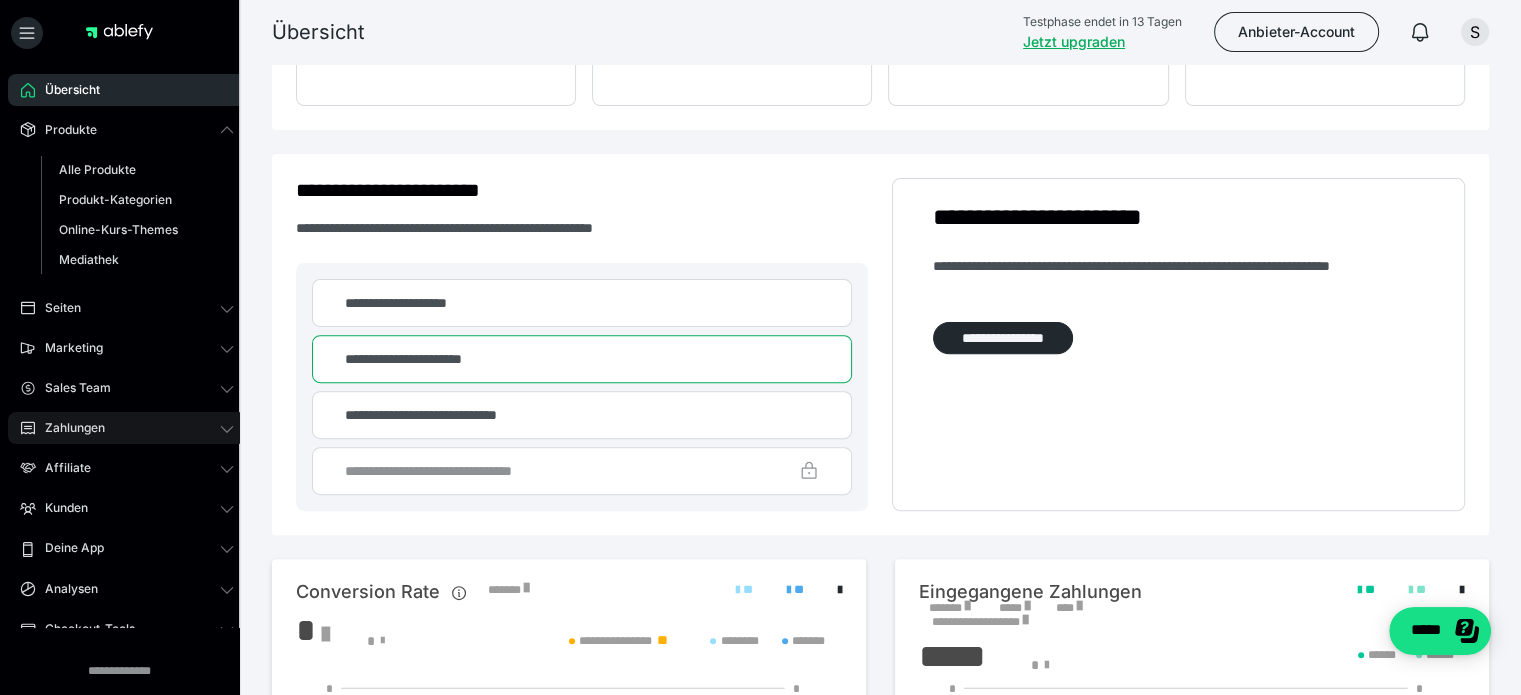 click on "Zahlungen" at bounding box center (127, 428) 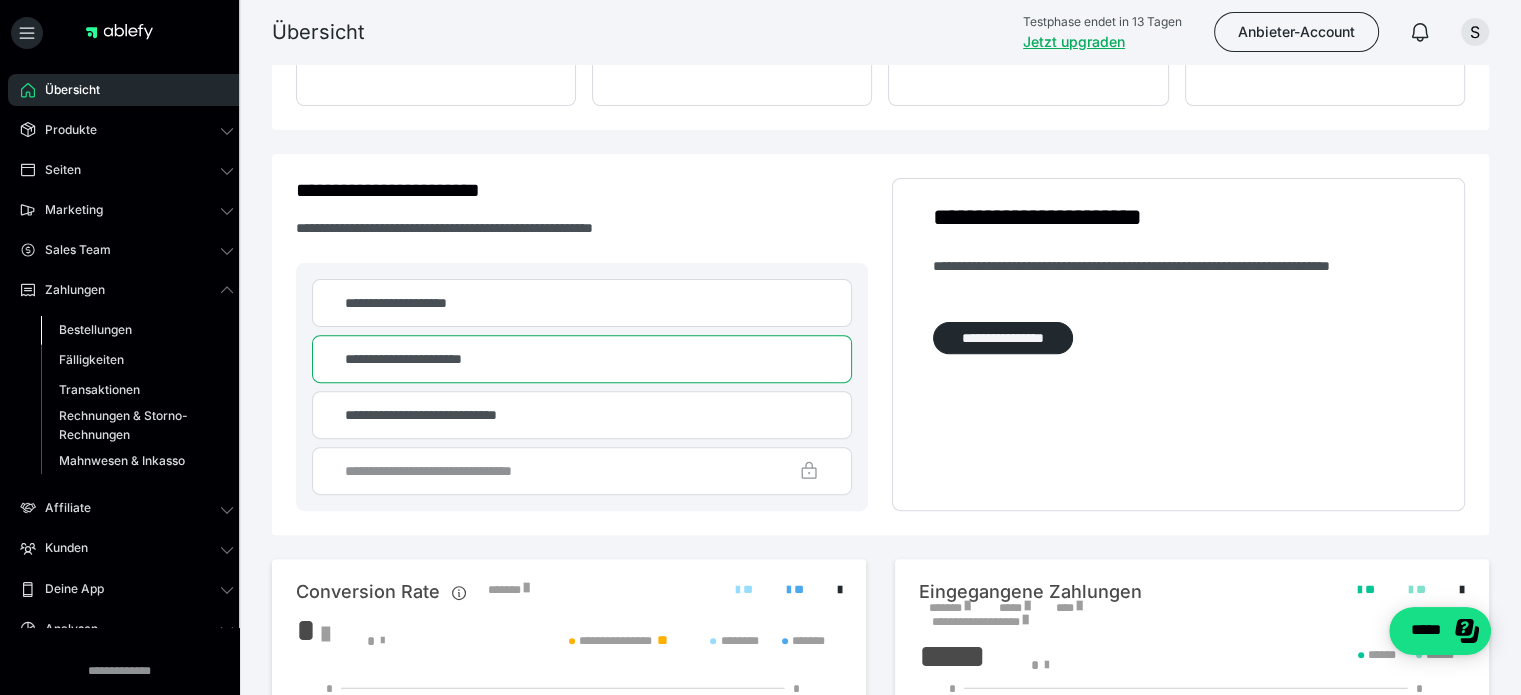 click on "Bestellungen" at bounding box center [95, 329] 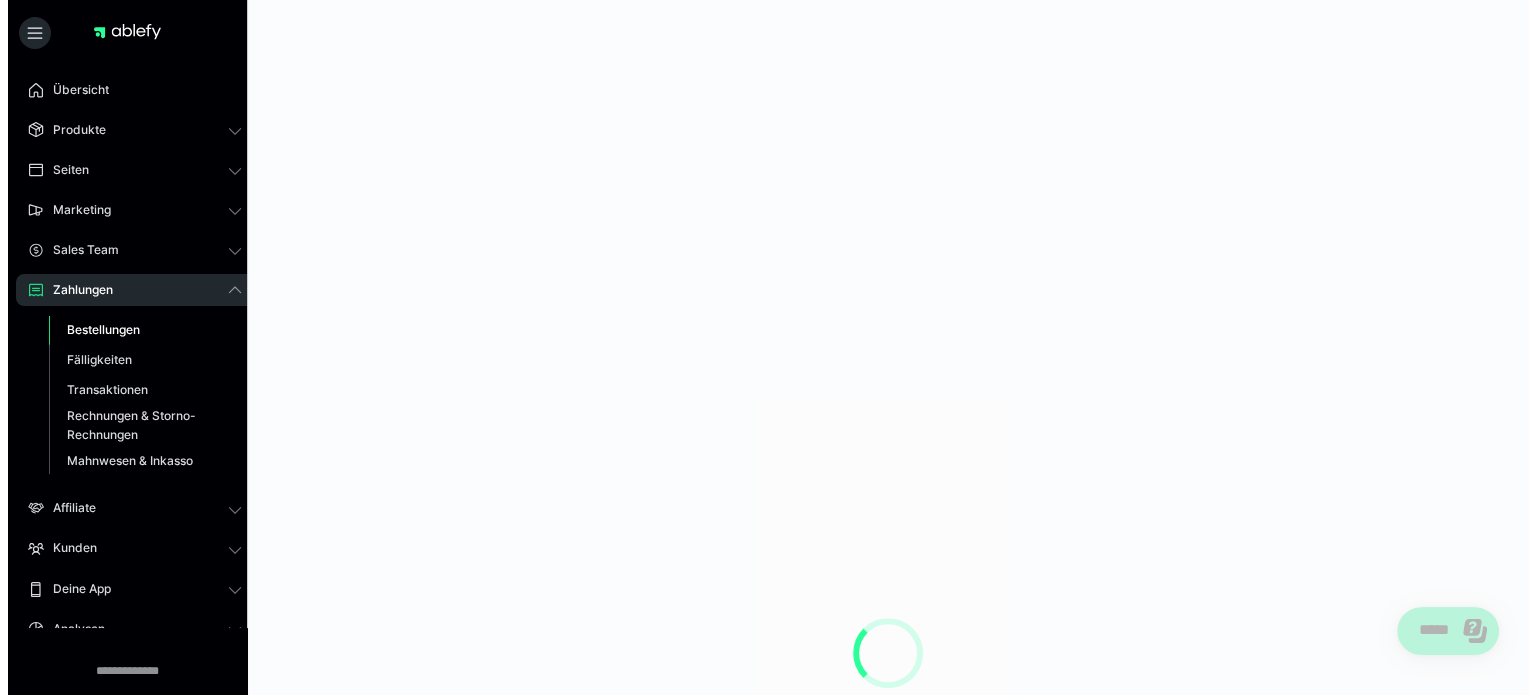 scroll, scrollTop: 0, scrollLeft: 0, axis: both 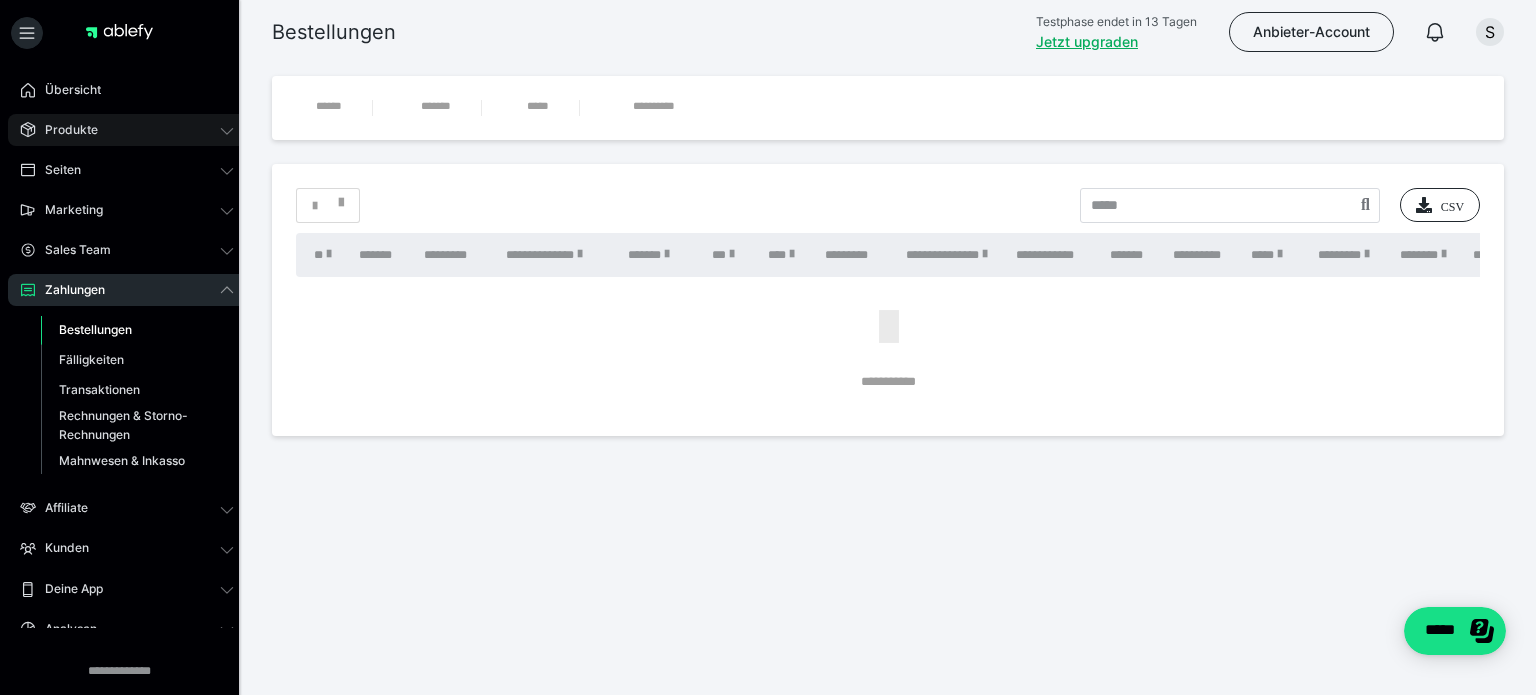 click on "Produkte" at bounding box center (127, 130) 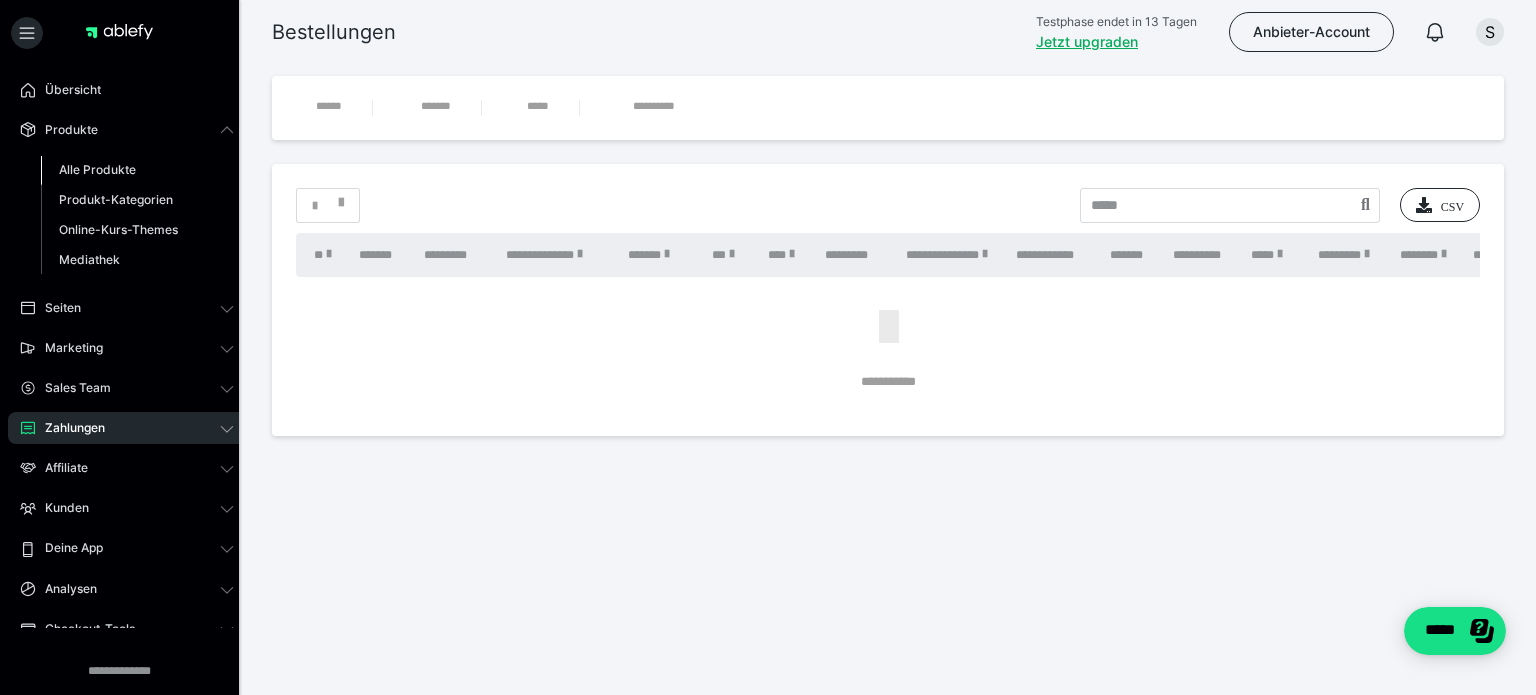click on "Alle Produkte" at bounding box center [97, 169] 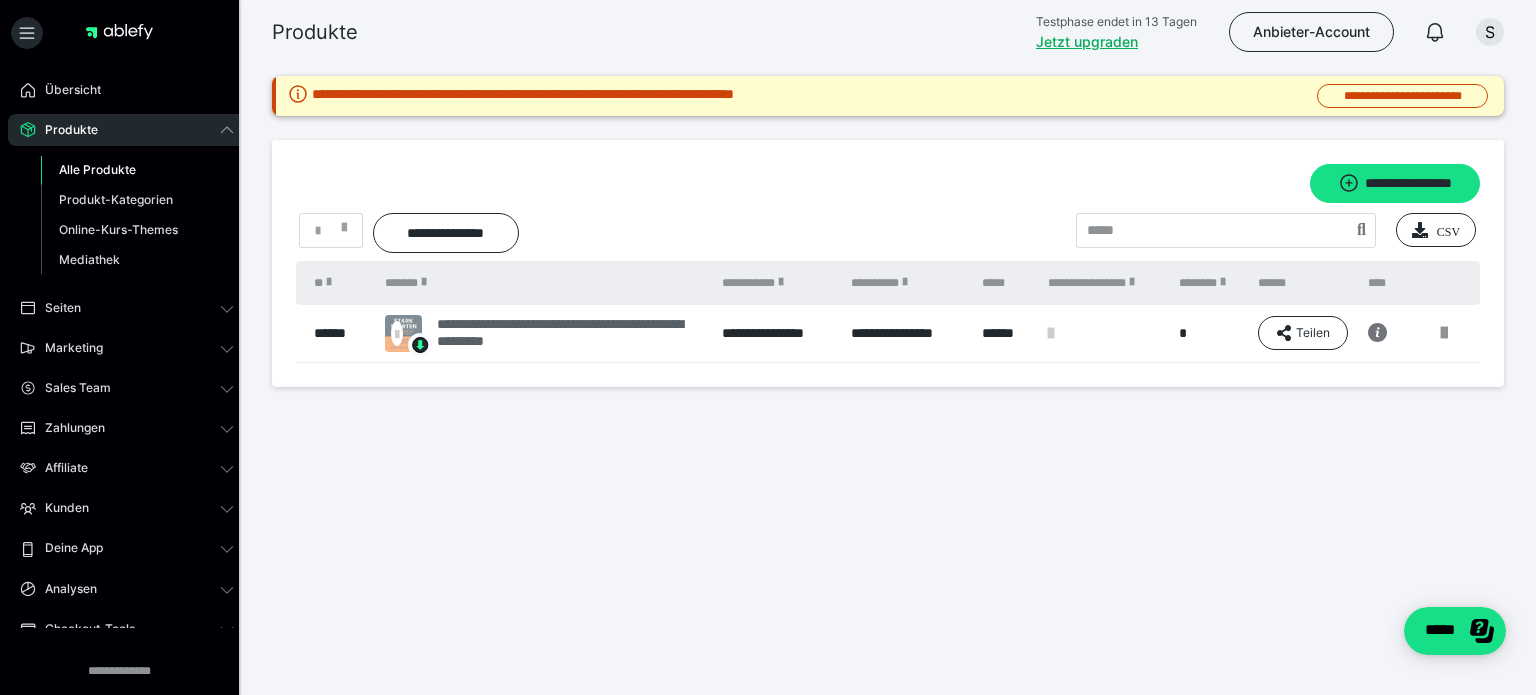 click on "**********" at bounding box center [569, 333] 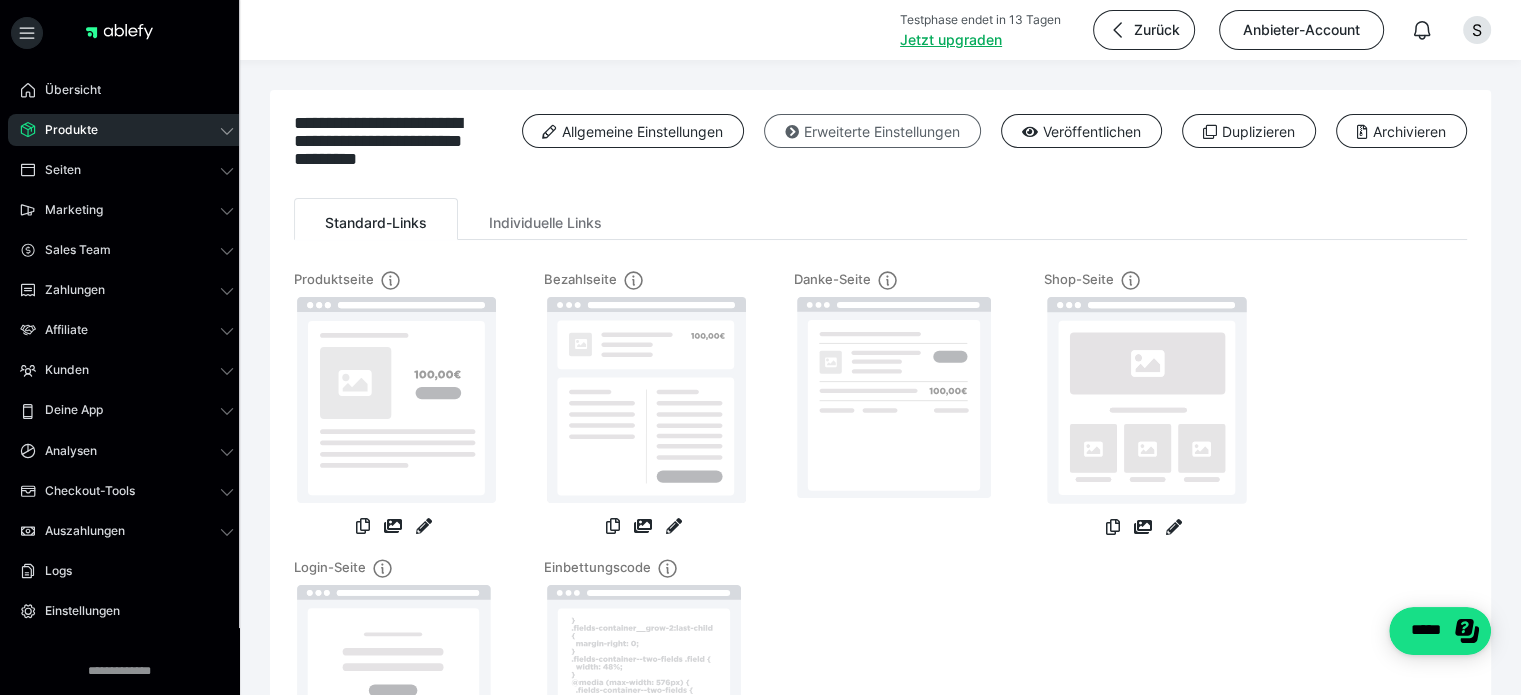 click on "Erweiterte Einstellungen" at bounding box center [872, 131] 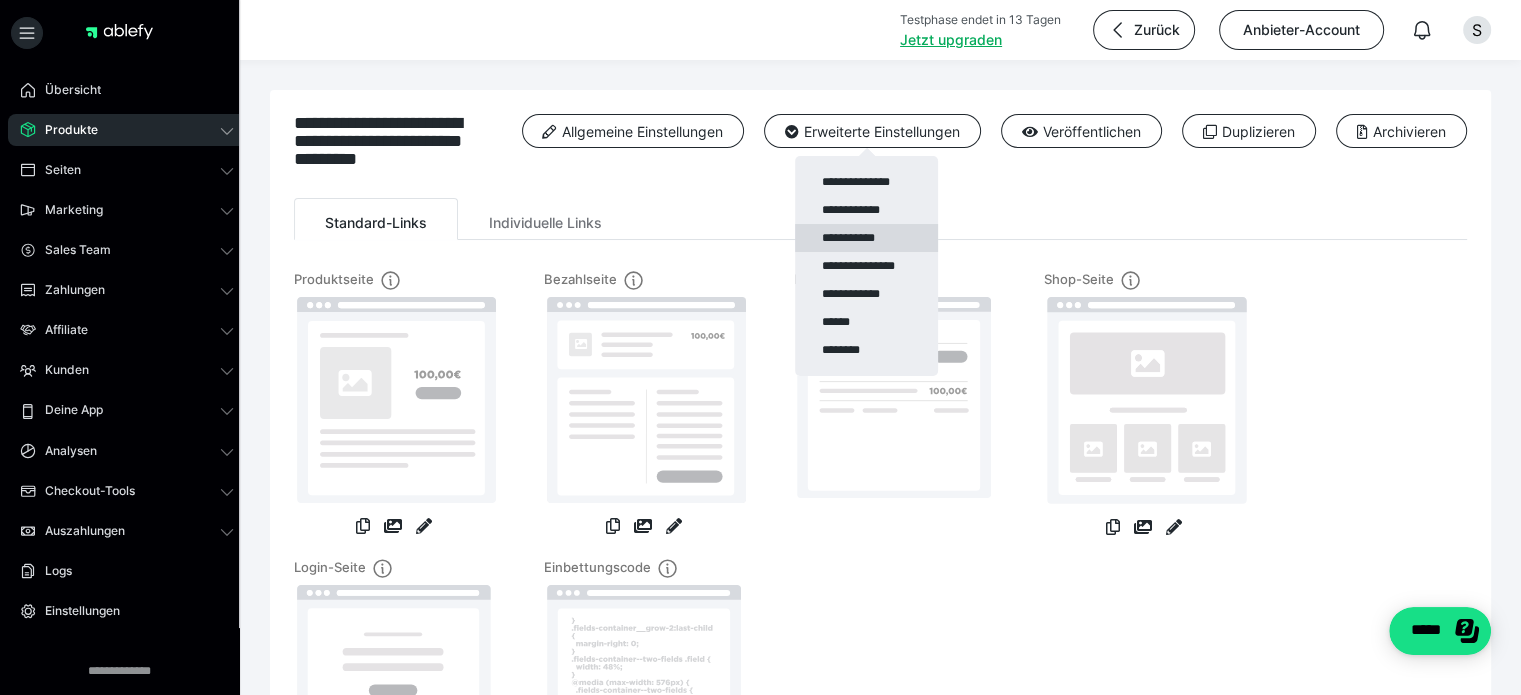 click on "**********" at bounding box center (866, 238) 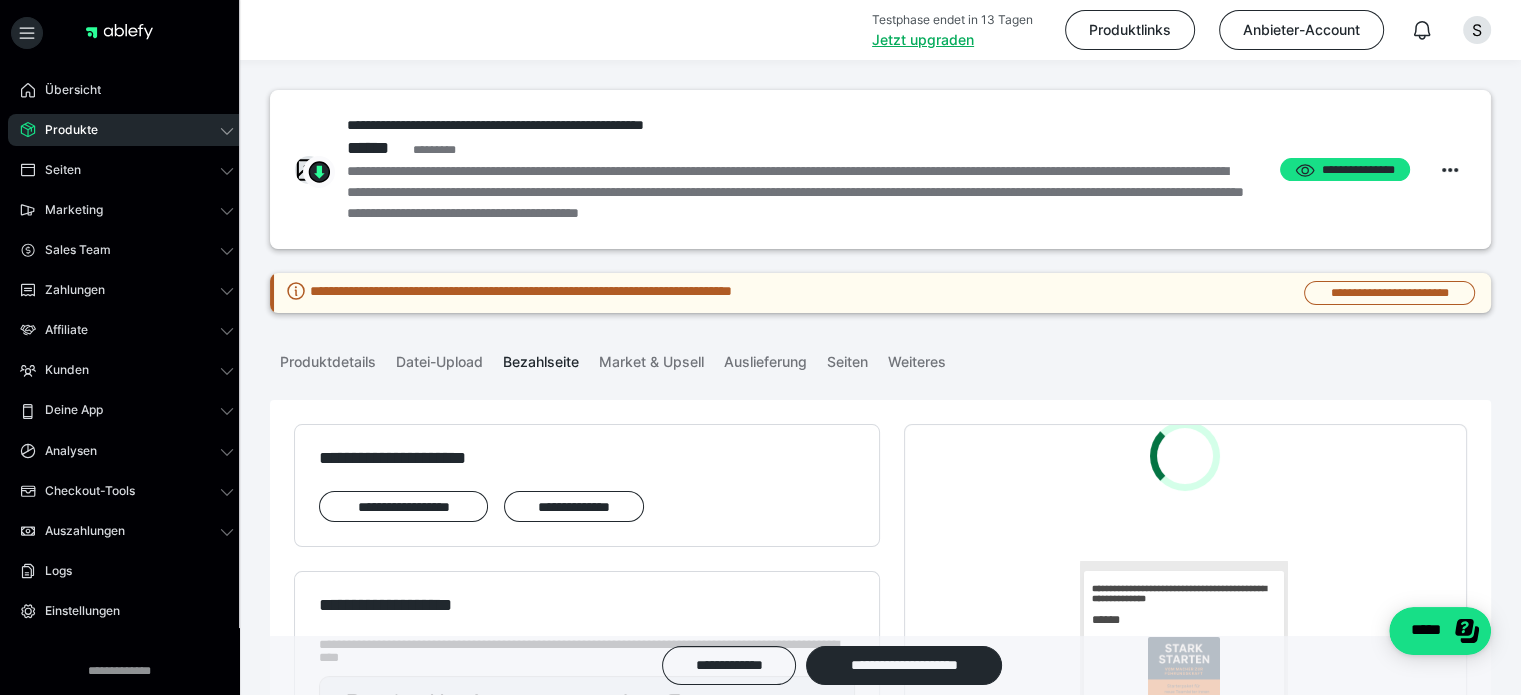 scroll, scrollTop: 0, scrollLeft: 0, axis: both 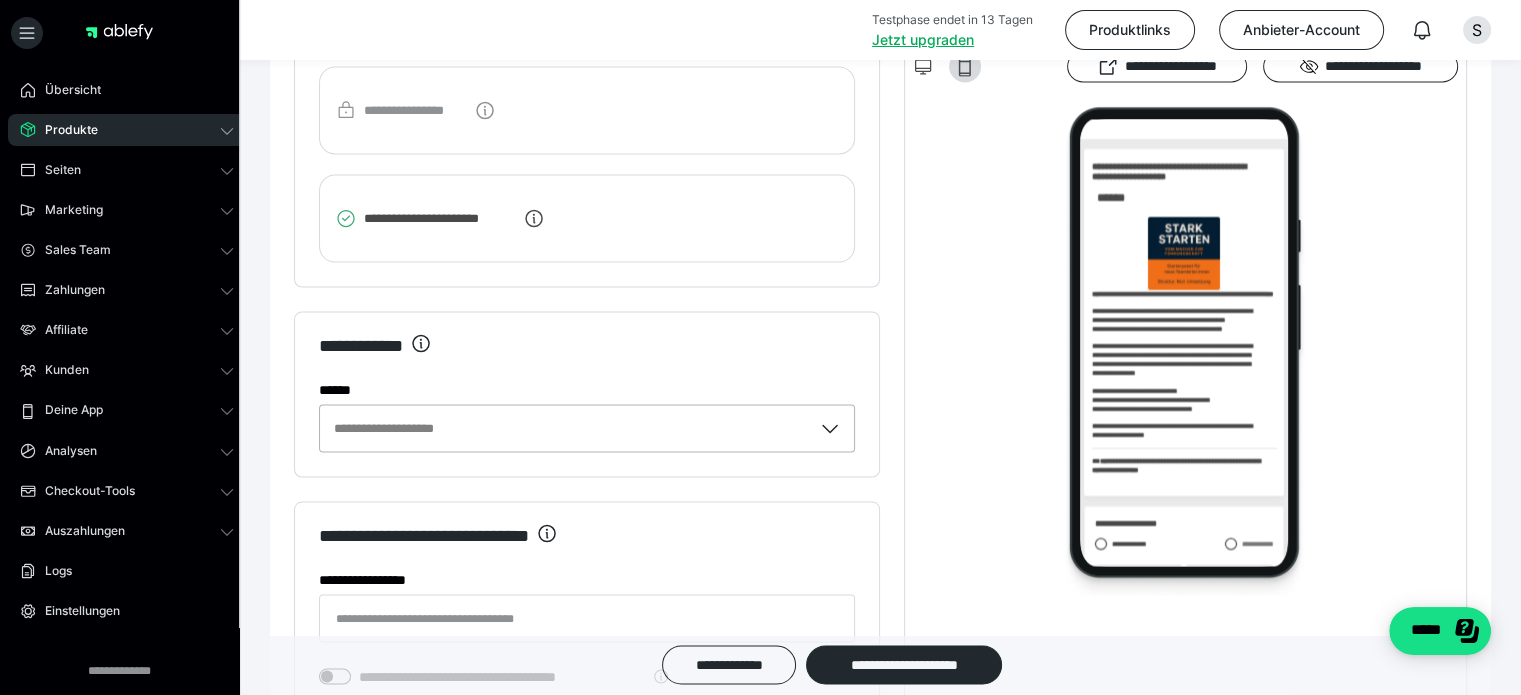 click at bounding box center (1185, 349) 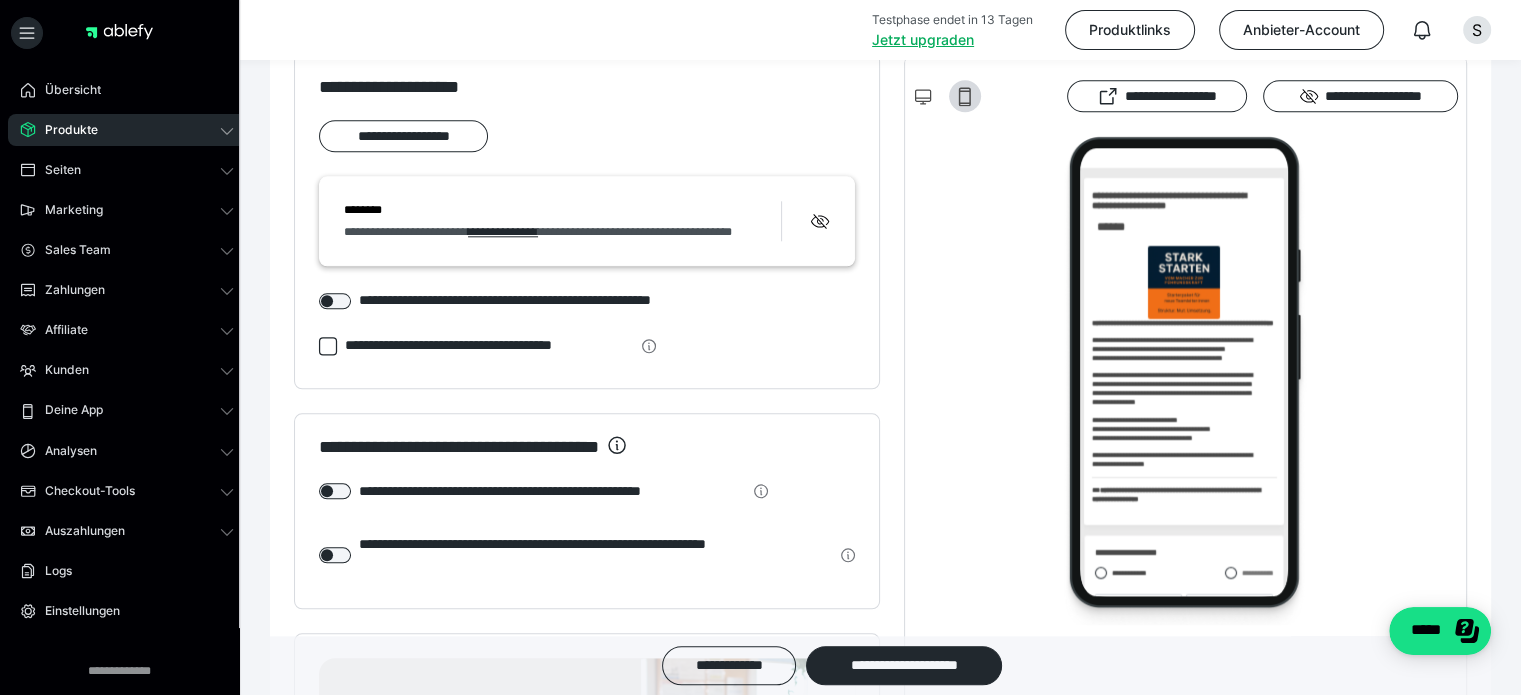 scroll, scrollTop: 2124, scrollLeft: 0, axis: vertical 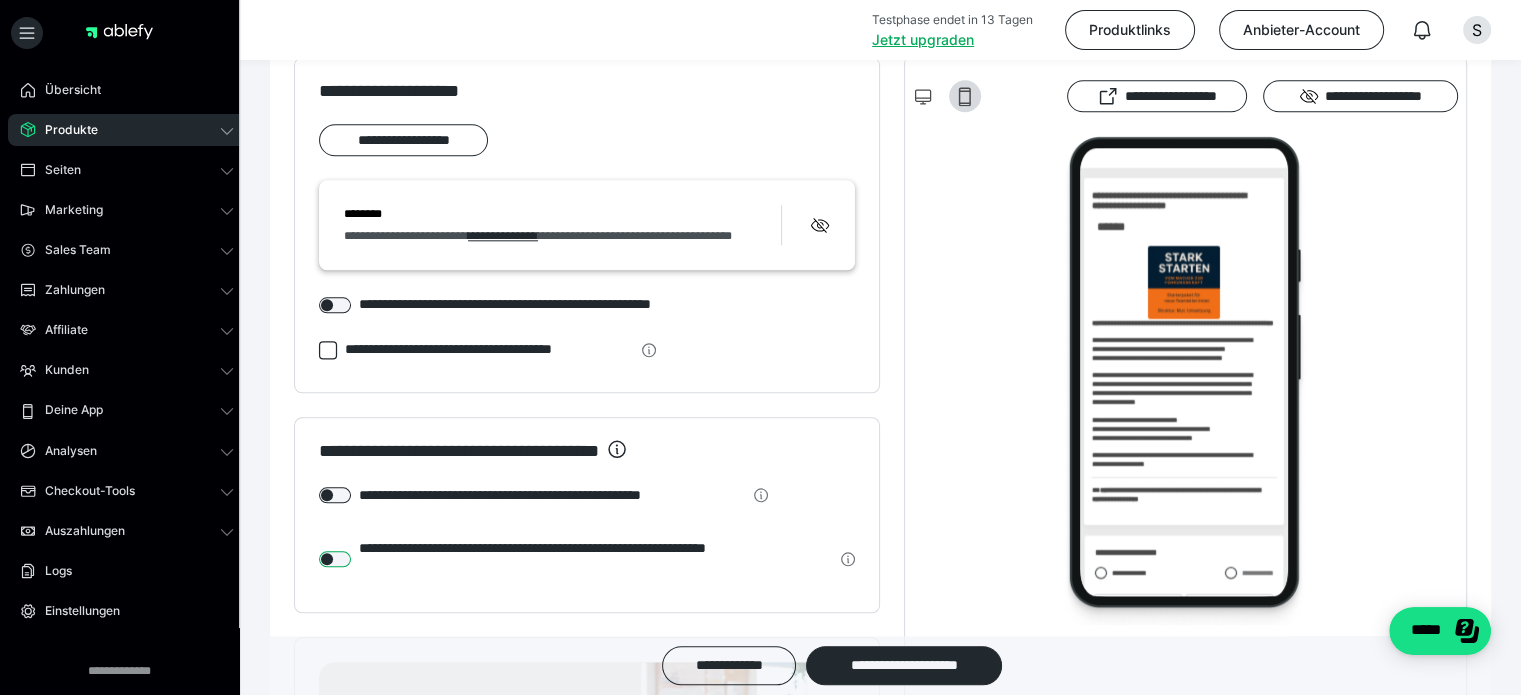 click at bounding box center (335, 559) 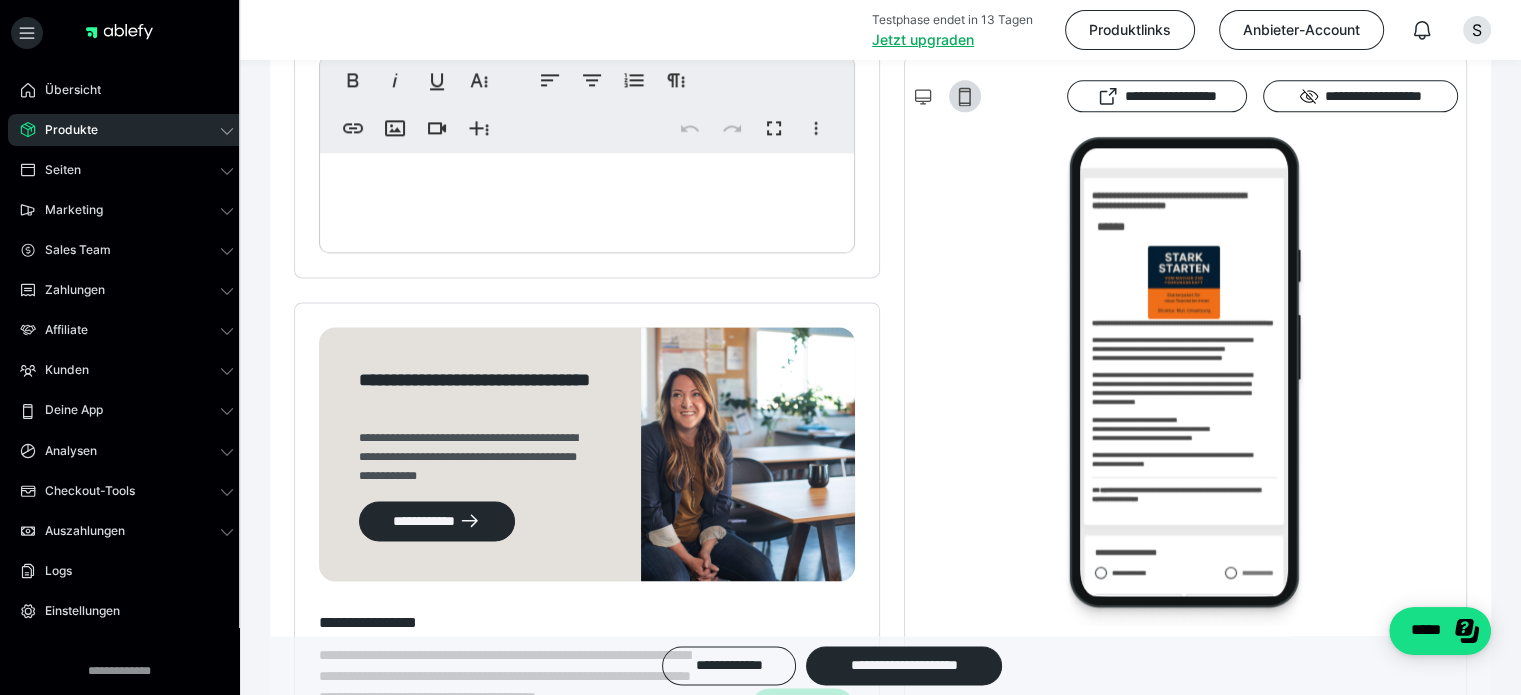 scroll, scrollTop: 2391, scrollLeft: 0, axis: vertical 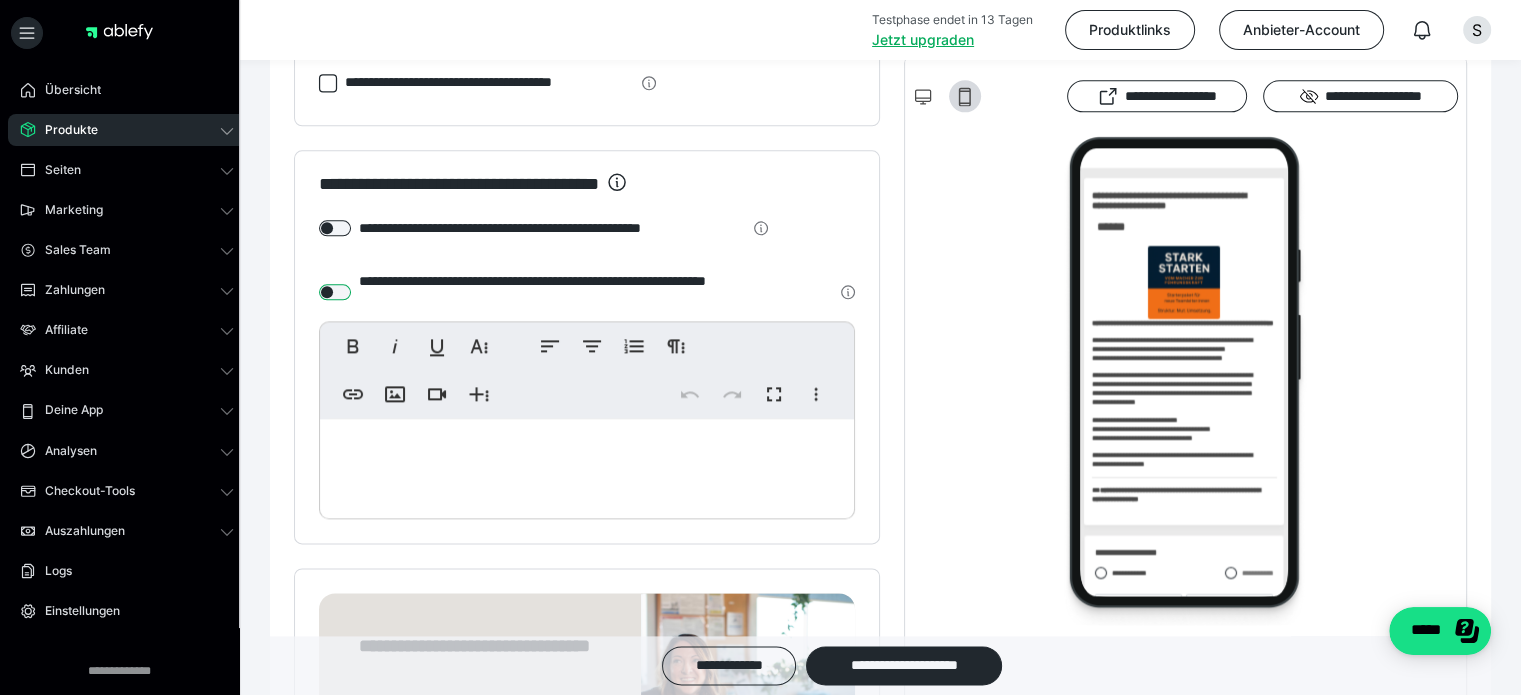 click at bounding box center (335, 292) 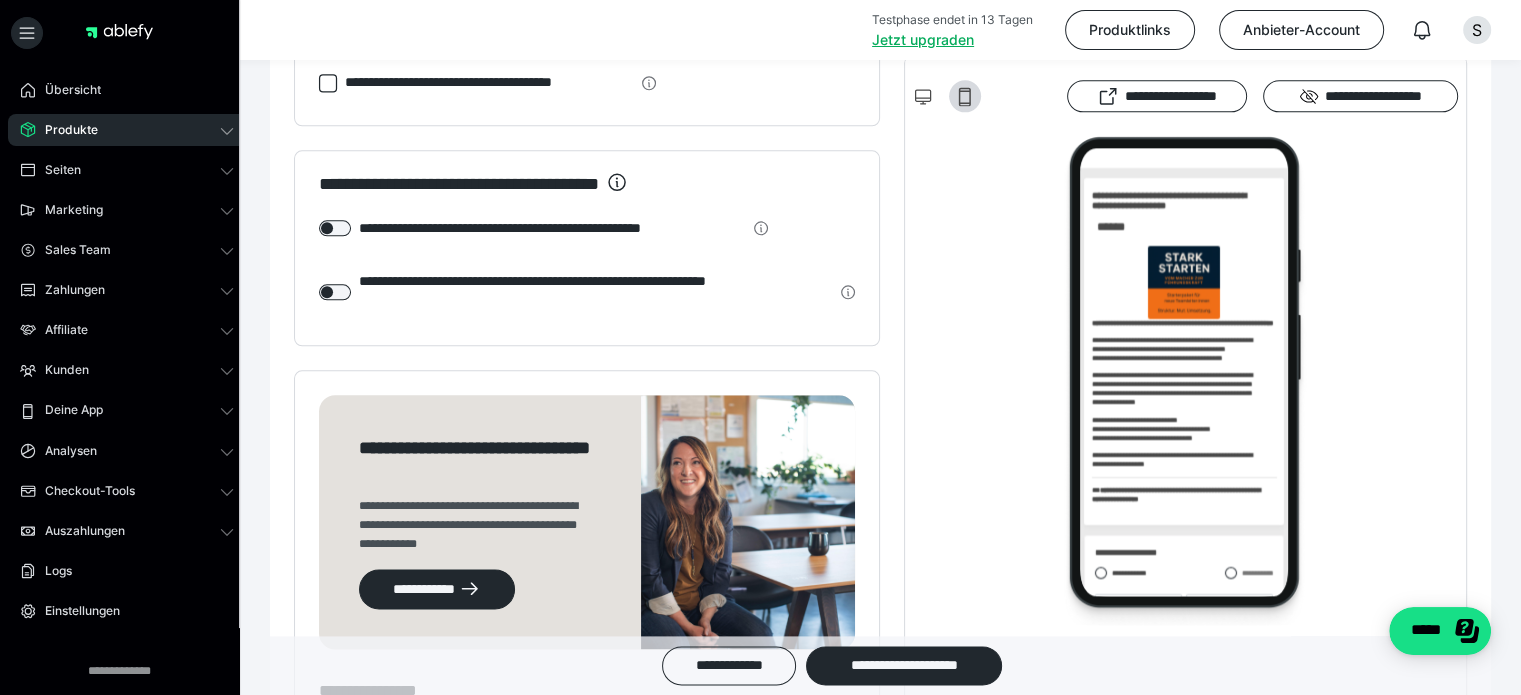 click at bounding box center (1185, 380) 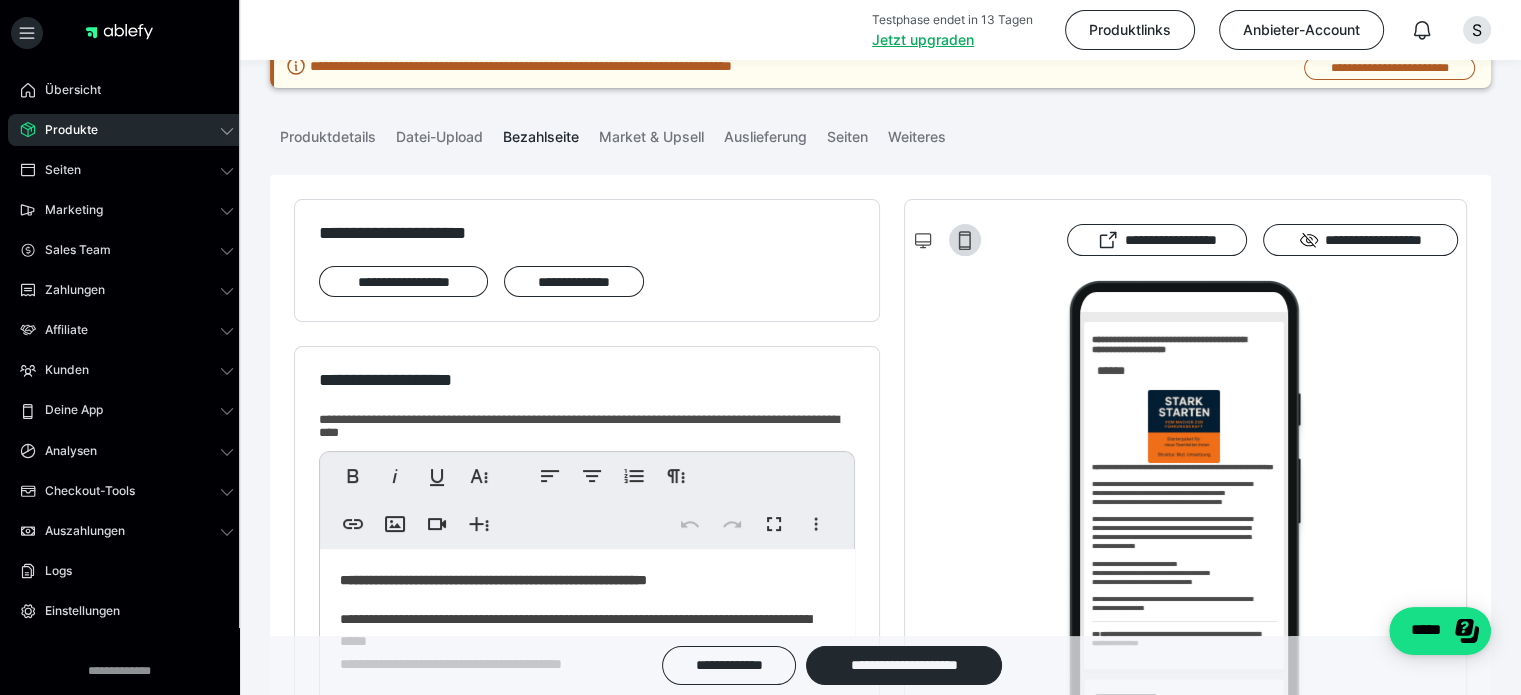 scroll, scrollTop: 0, scrollLeft: 0, axis: both 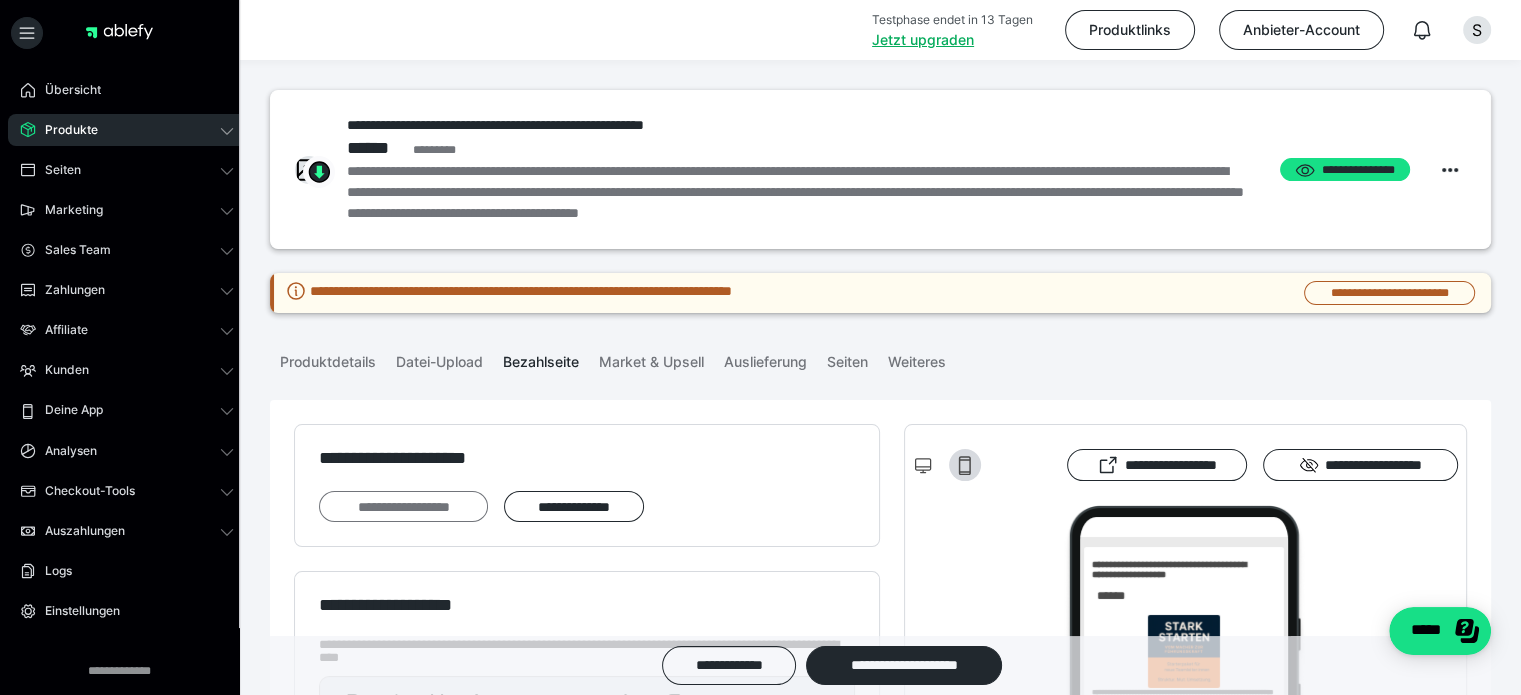 click on "**********" at bounding box center [403, 507] 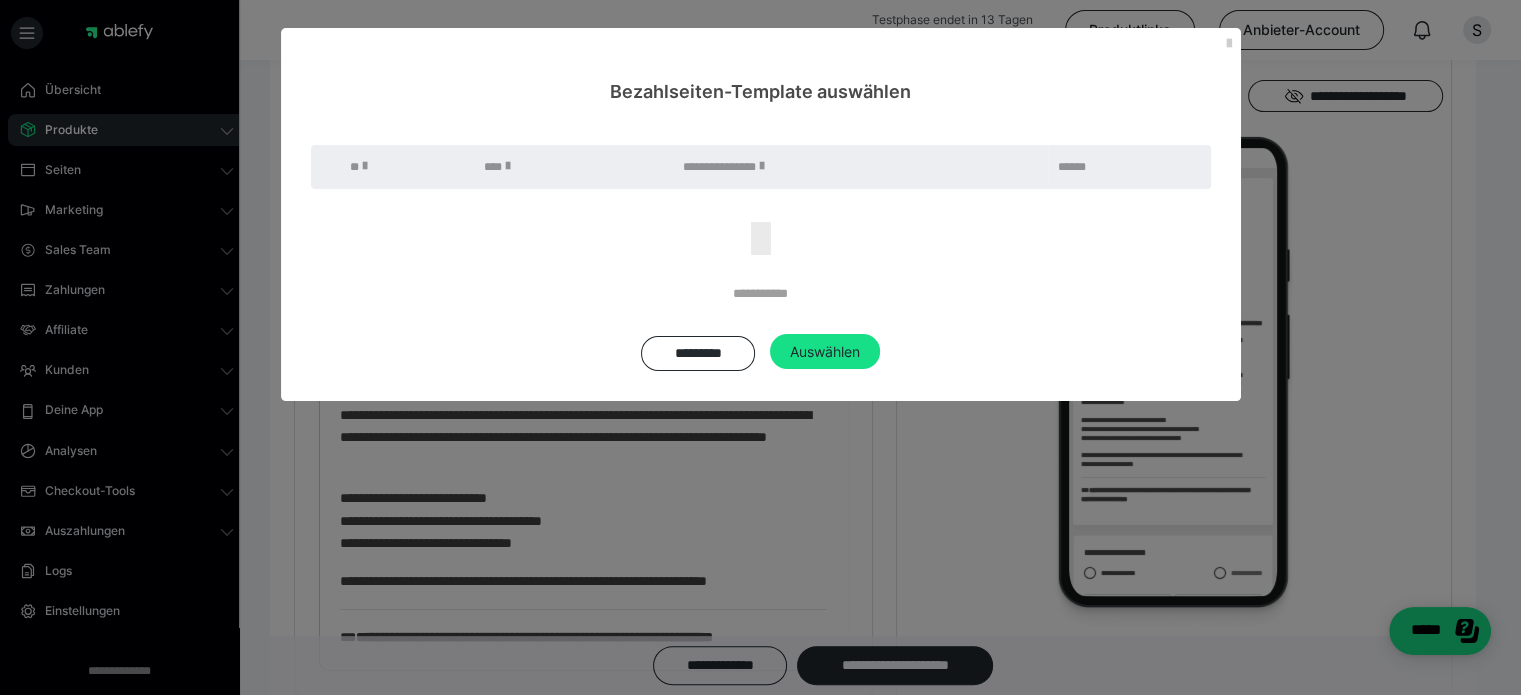 scroll, scrollTop: 0, scrollLeft: 0, axis: both 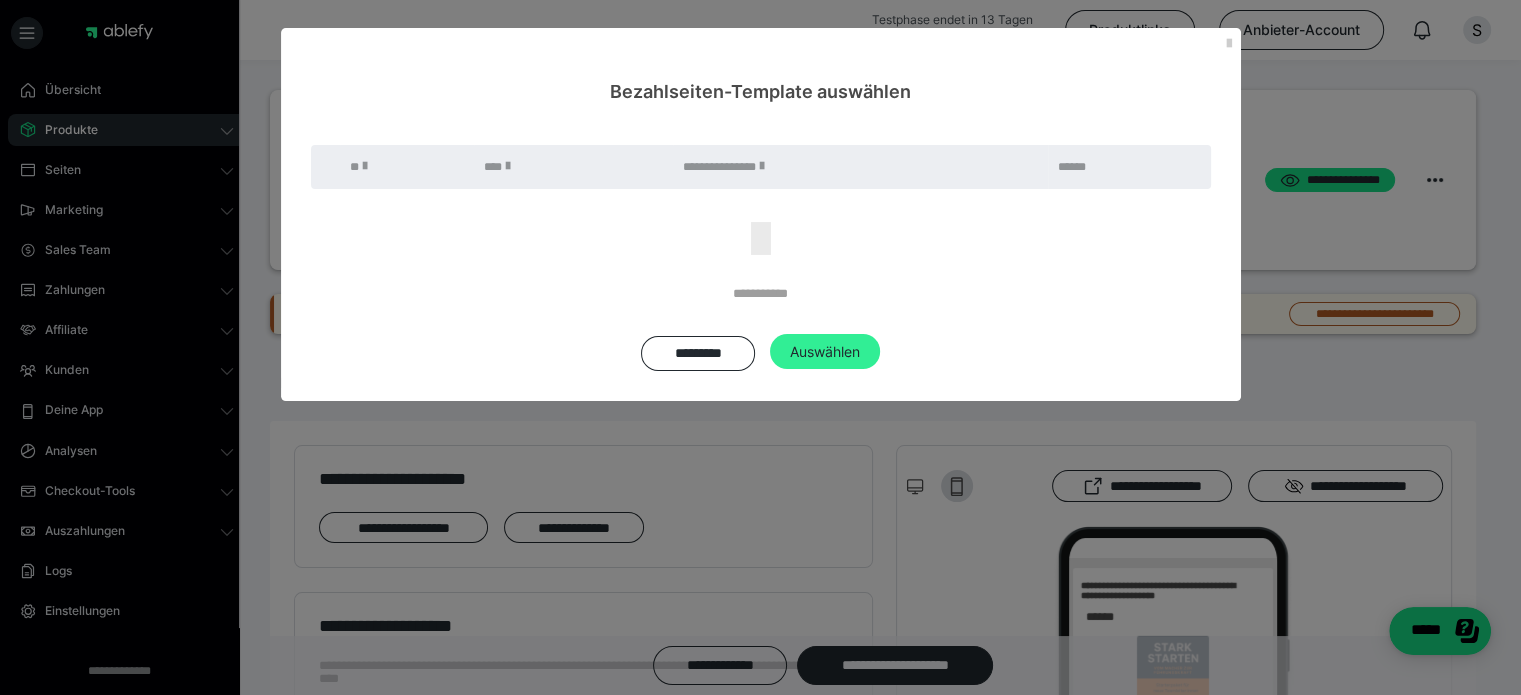 click on "Auswählen" at bounding box center (825, 352) 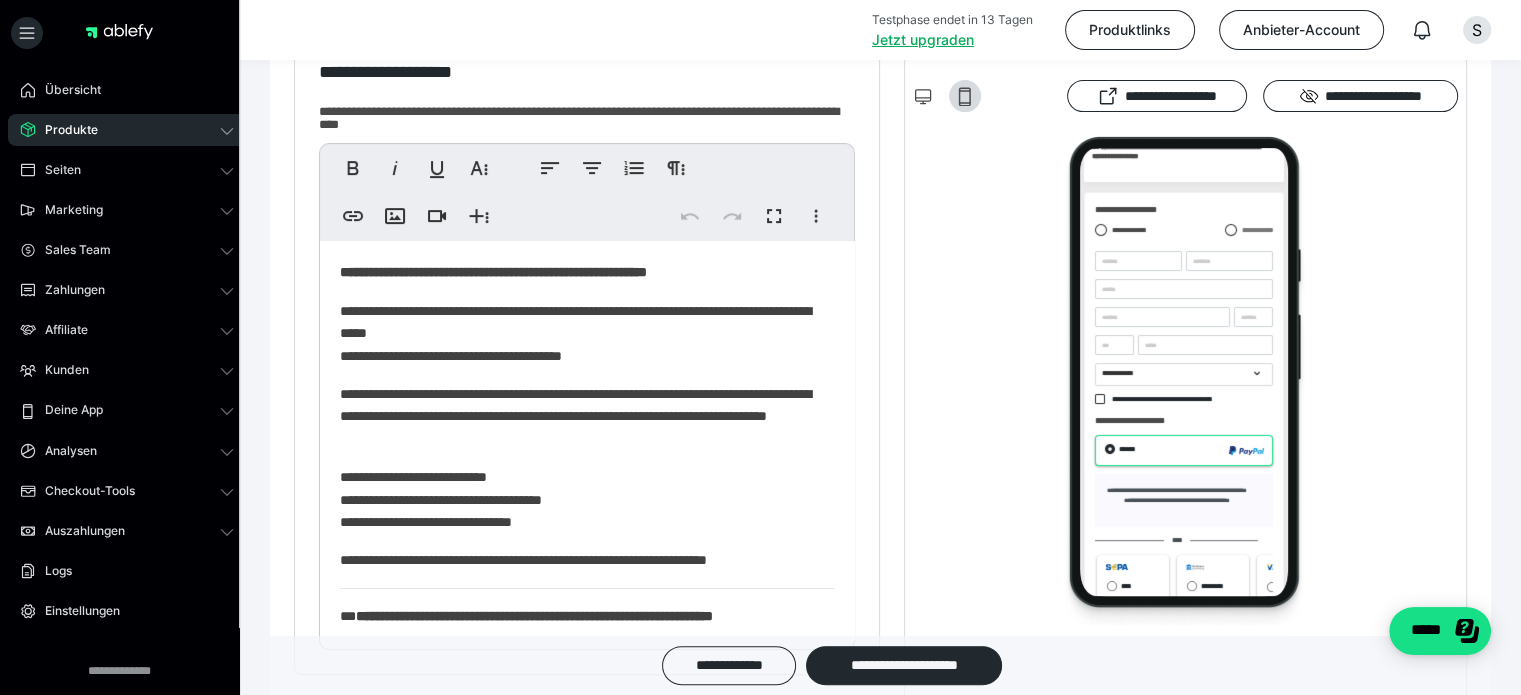 scroll, scrollTop: 533, scrollLeft: 0, axis: vertical 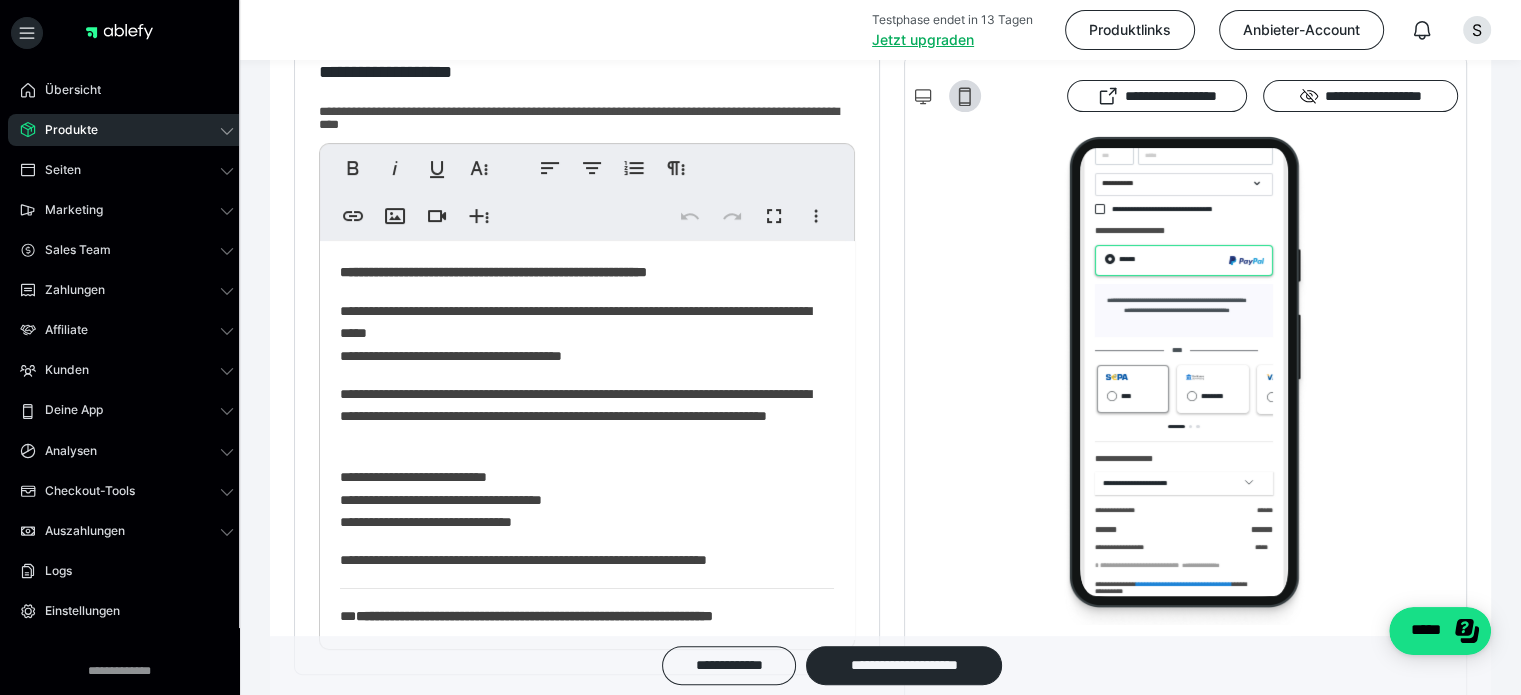 click on "****" at bounding box center [1113, 376] 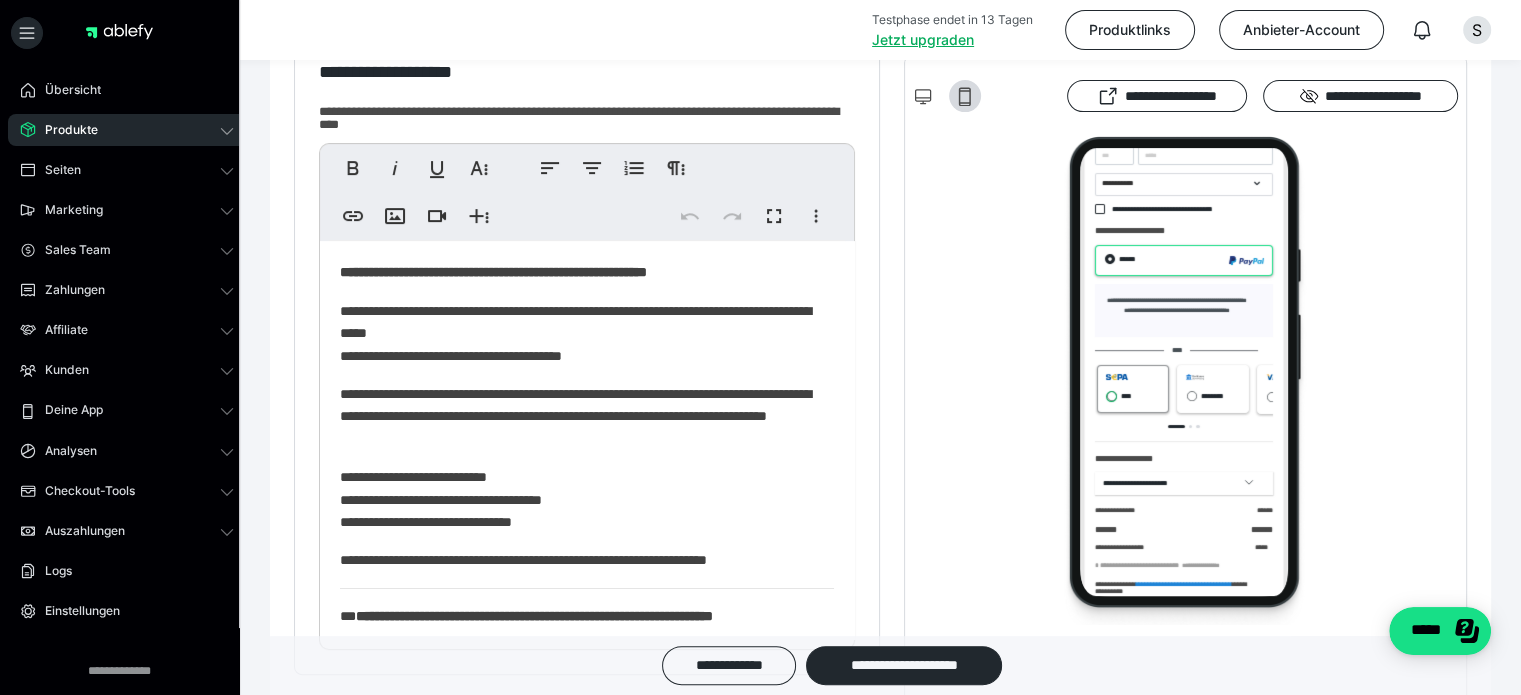 click on "****" at bounding box center (1086, 383) 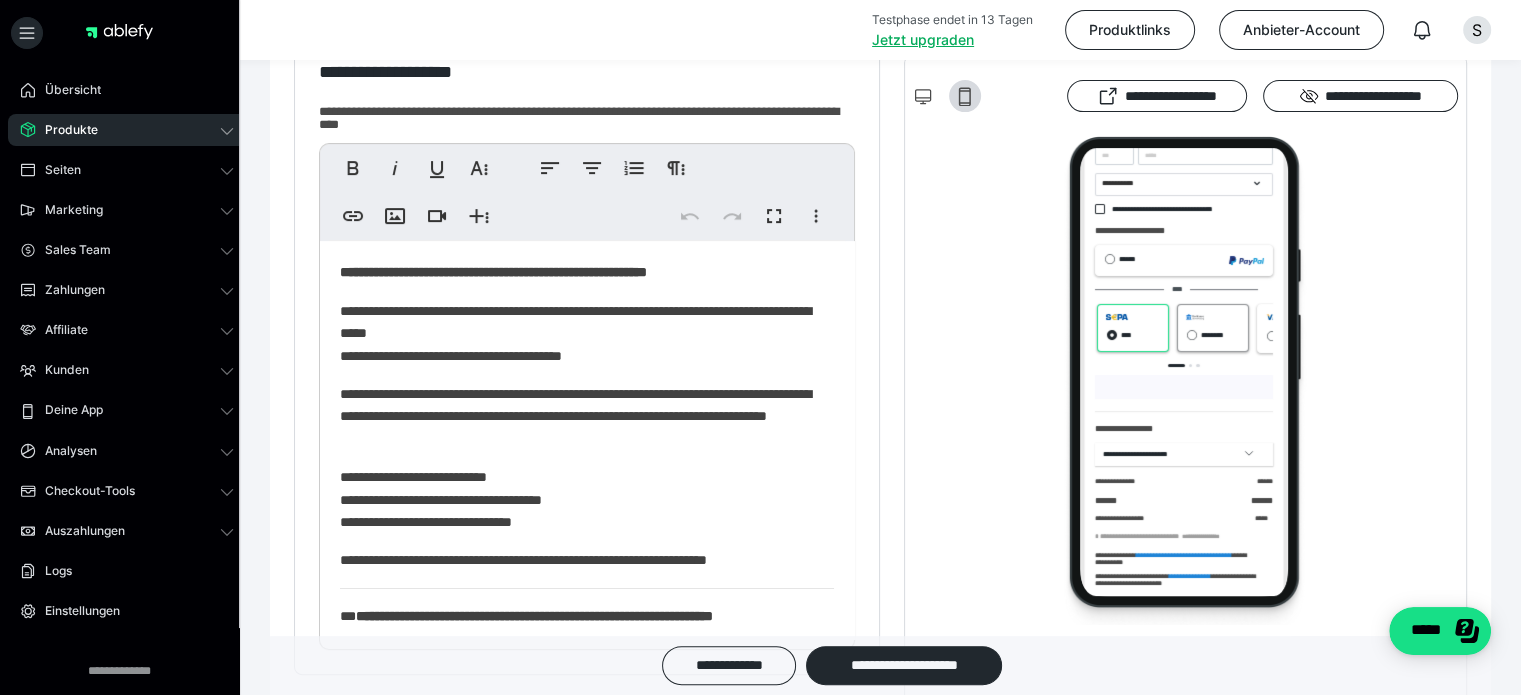 click on "********" at bounding box center (1196, 322) 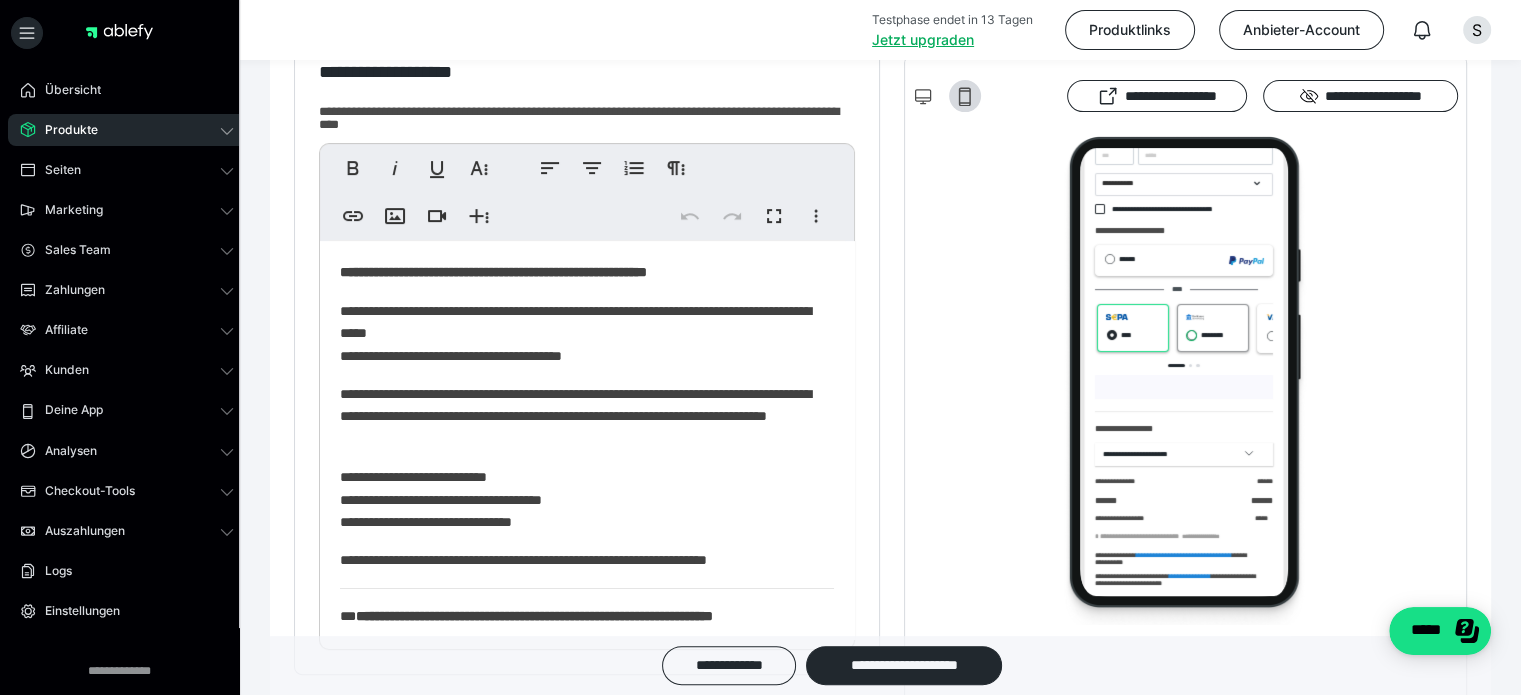 click on "********" at bounding box center (1166, 322) 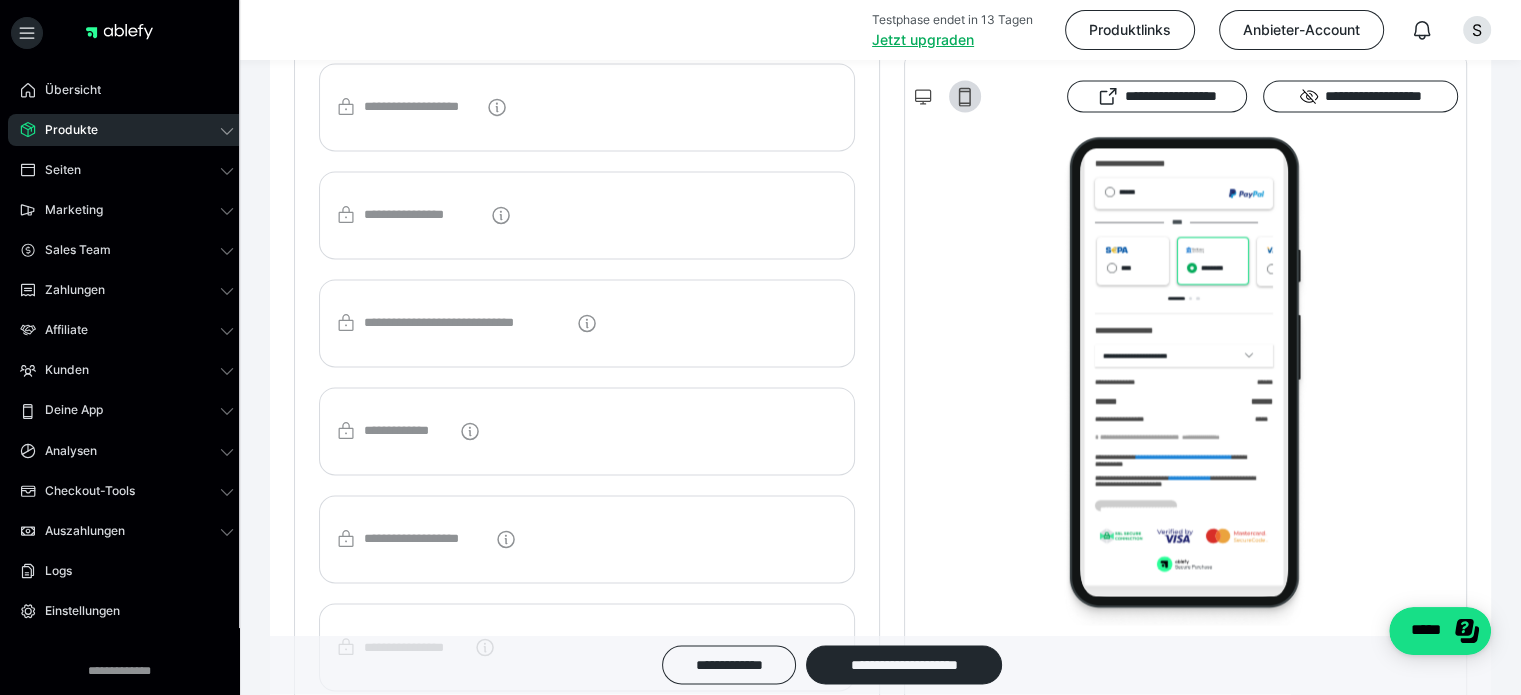 scroll, scrollTop: 3200, scrollLeft: 0, axis: vertical 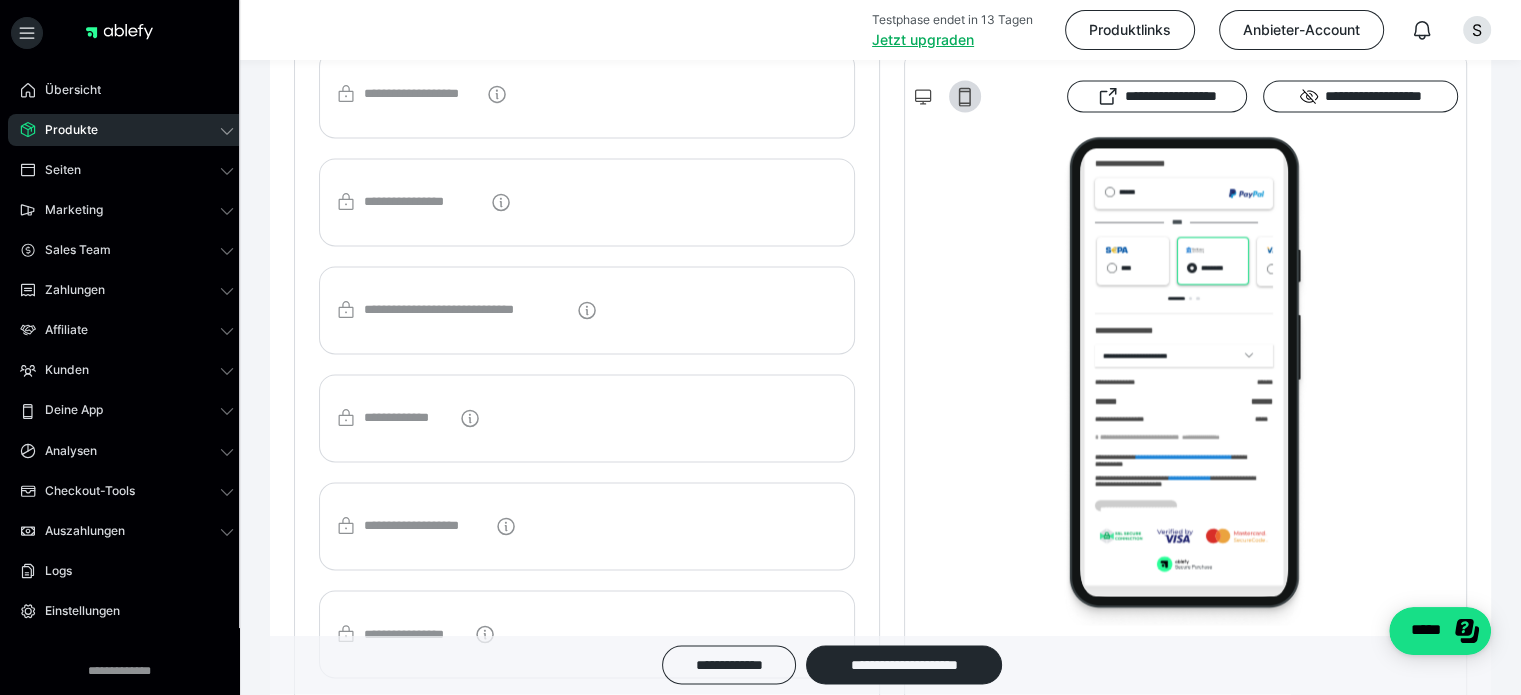 click 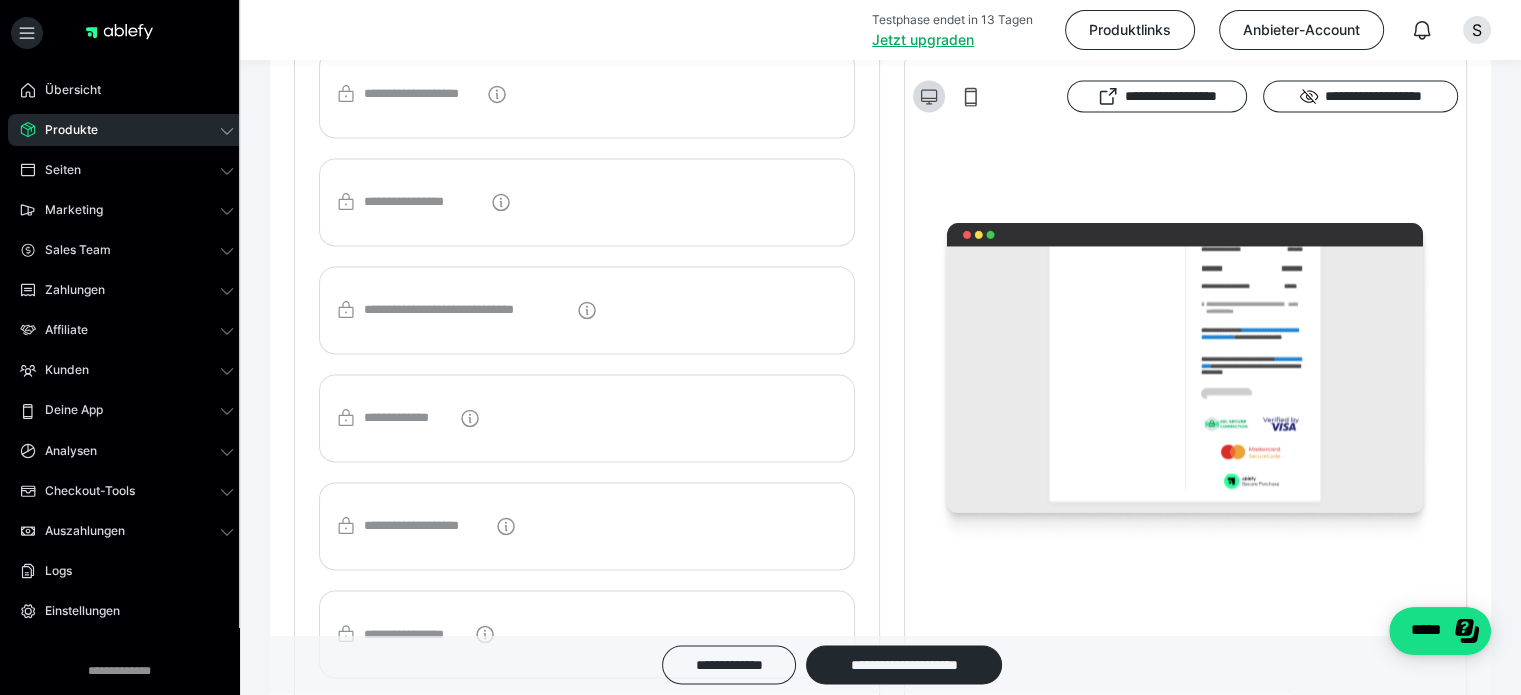 scroll, scrollTop: 0, scrollLeft: 0, axis: both 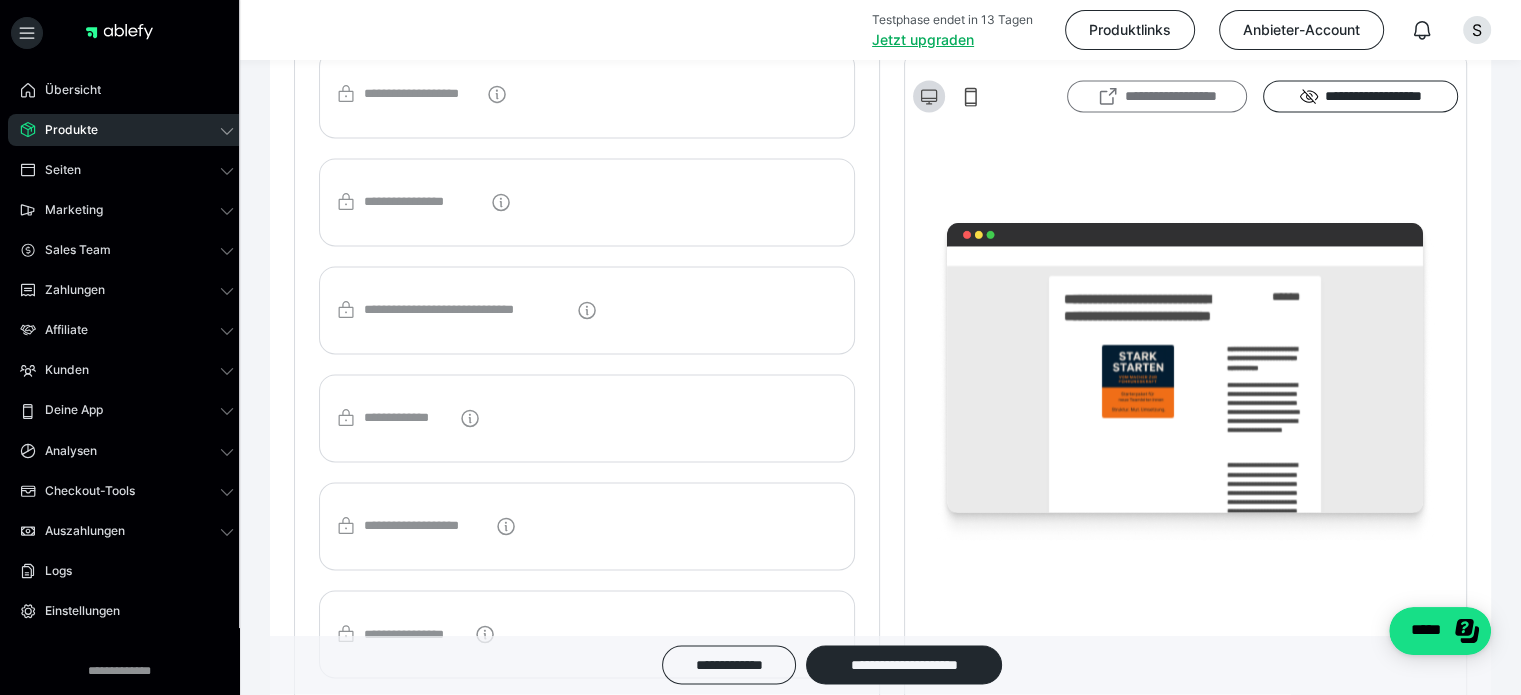 click on "**********" at bounding box center (1157, 96) 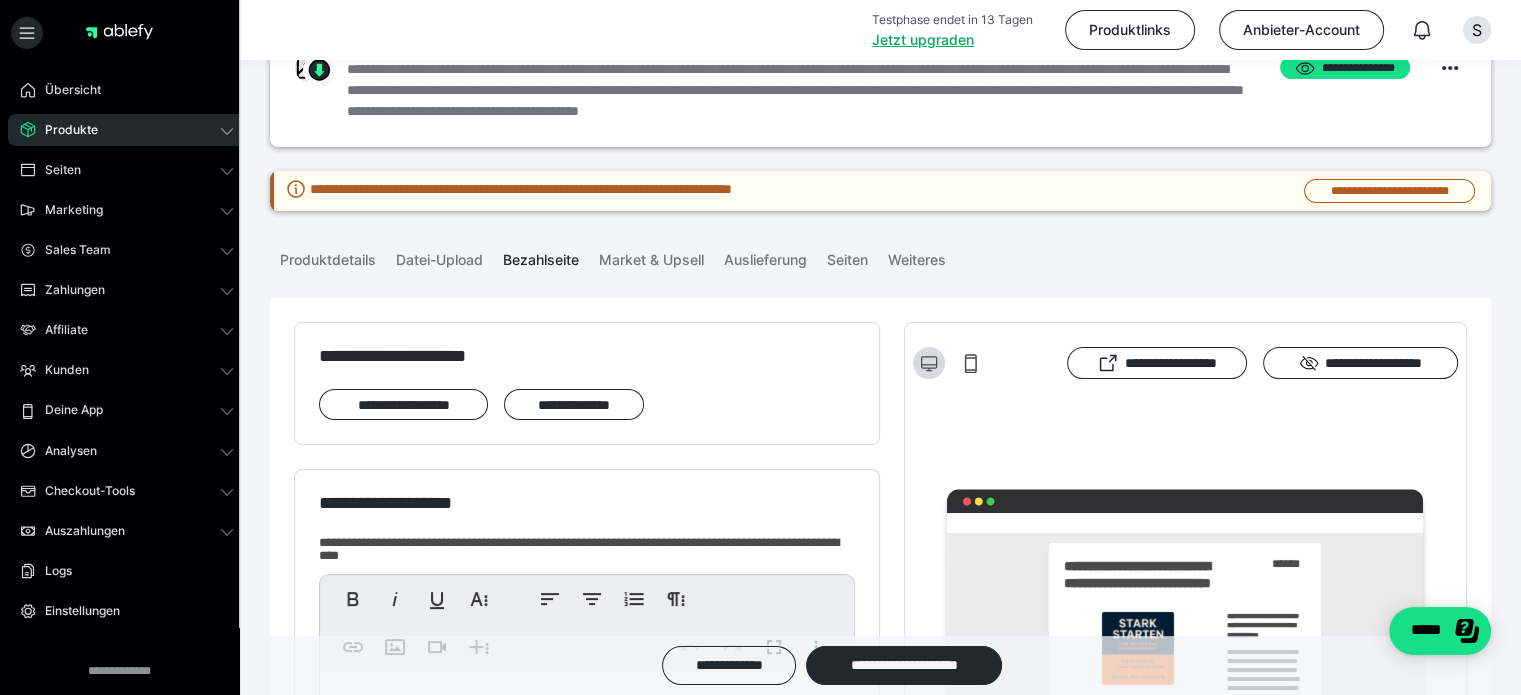scroll, scrollTop: 0, scrollLeft: 0, axis: both 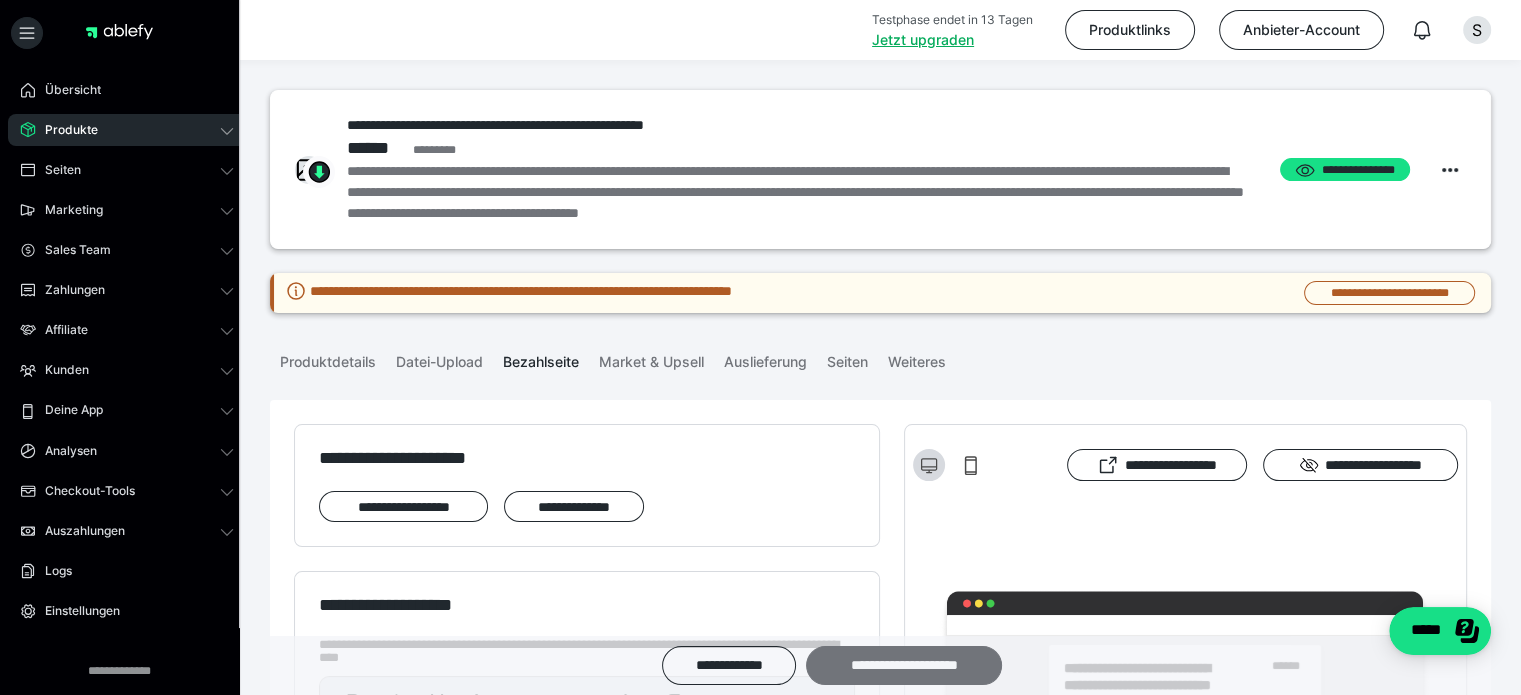 click on "**********" at bounding box center [904, 665] 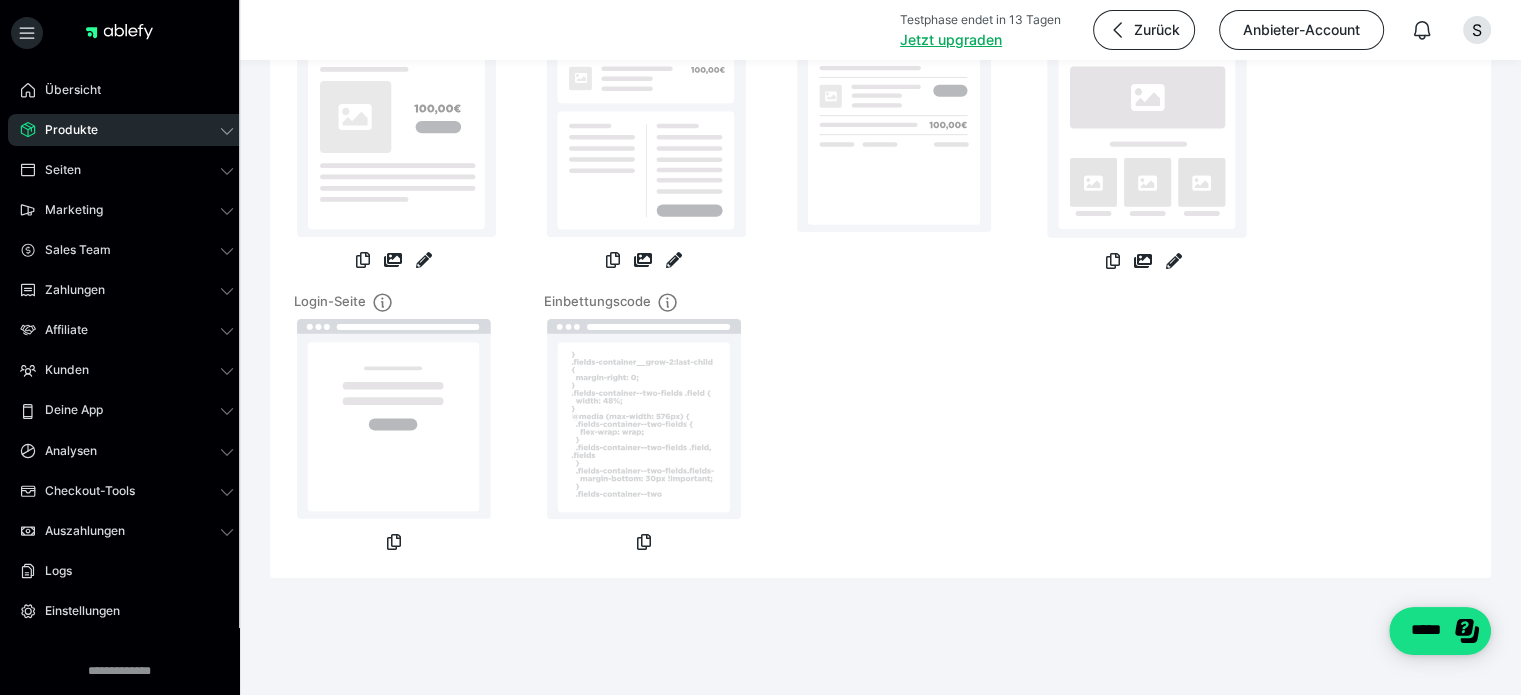 scroll, scrollTop: 0, scrollLeft: 0, axis: both 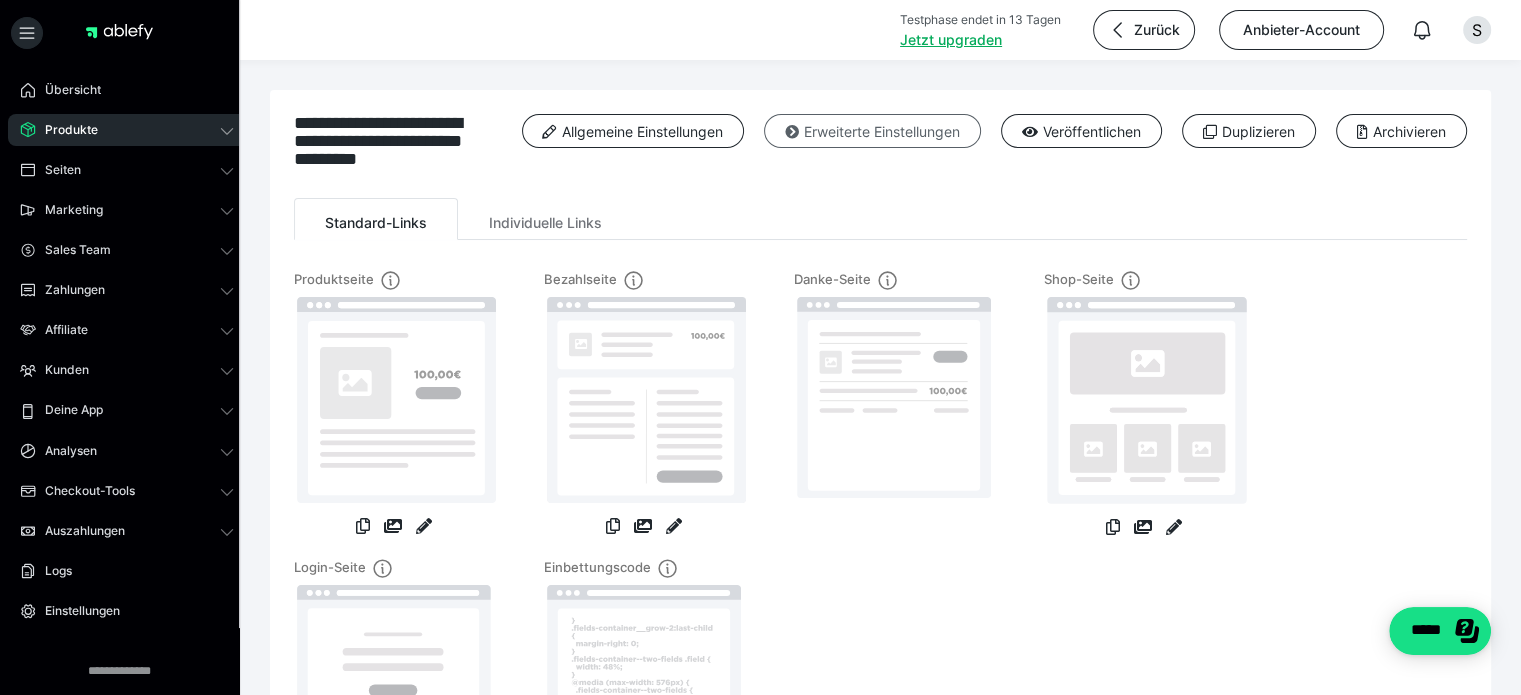 click on "Erweiterte Einstellungen" at bounding box center [872, 131] 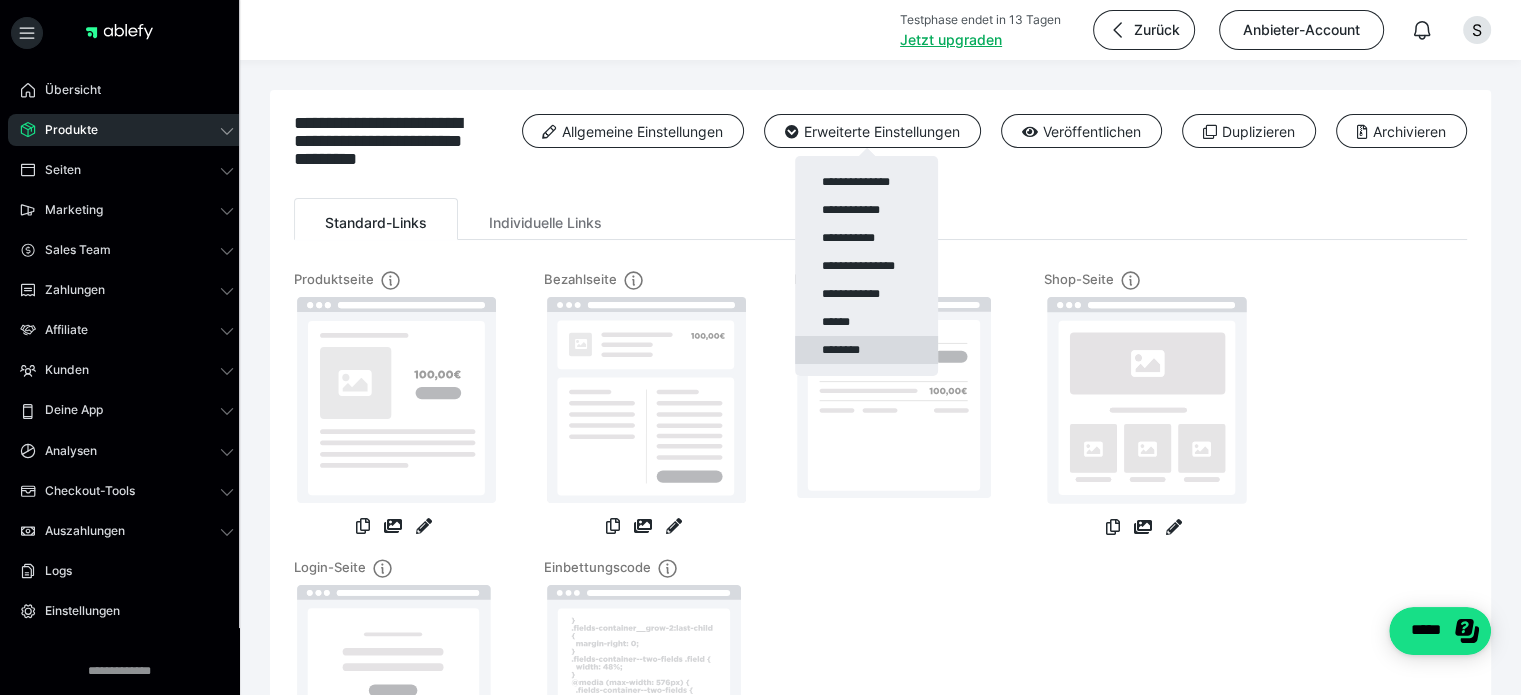 click on "********" at bounding box center (866, 350) 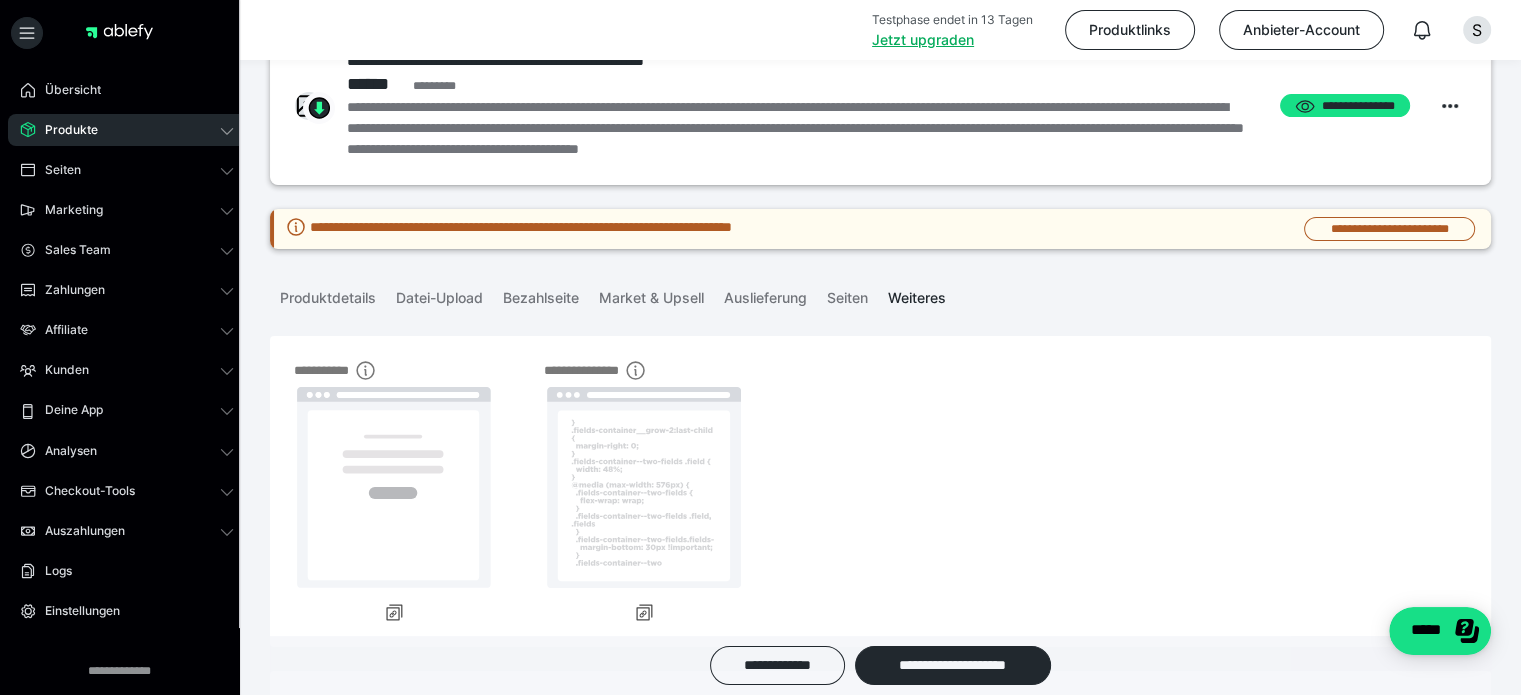 scroll, scrollTop: 0, scrollLeft: 0, axis: both 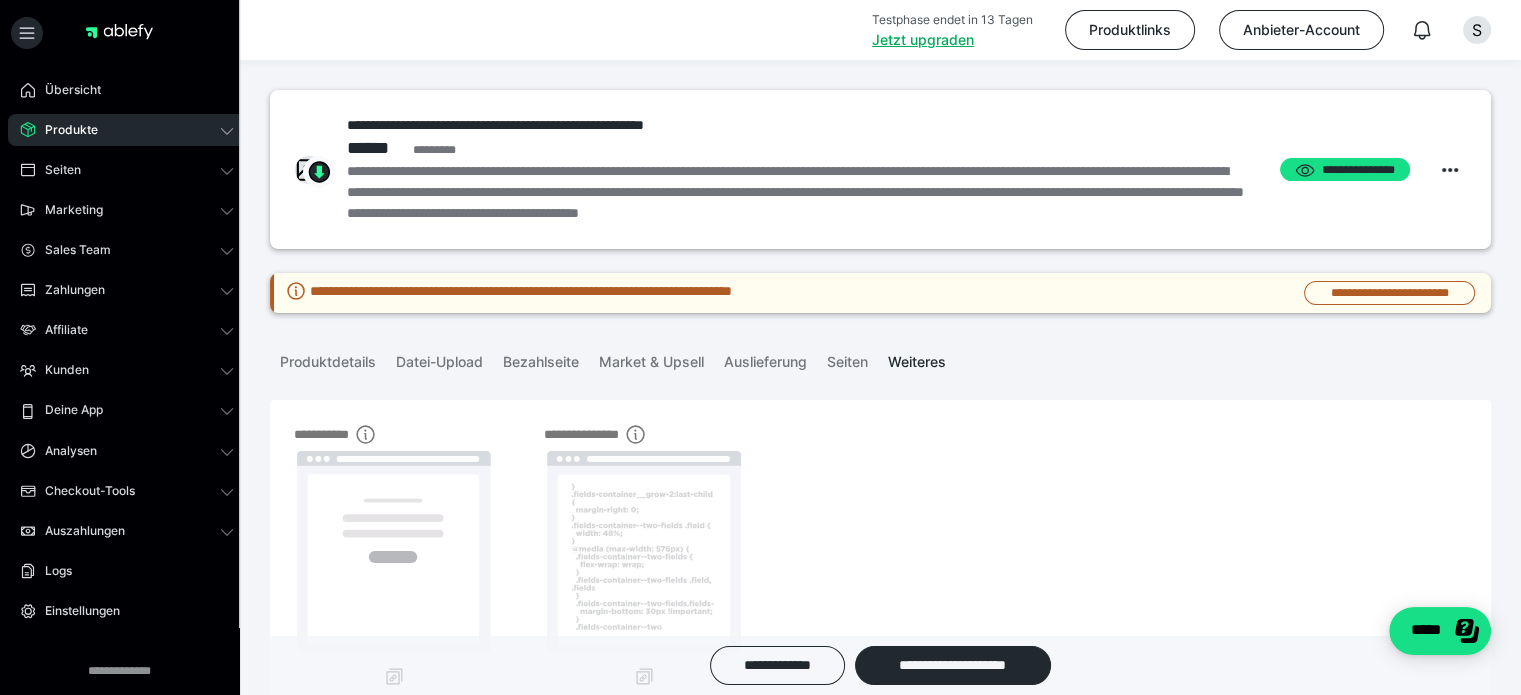 click on "**********" at bounding box center [761, 291] 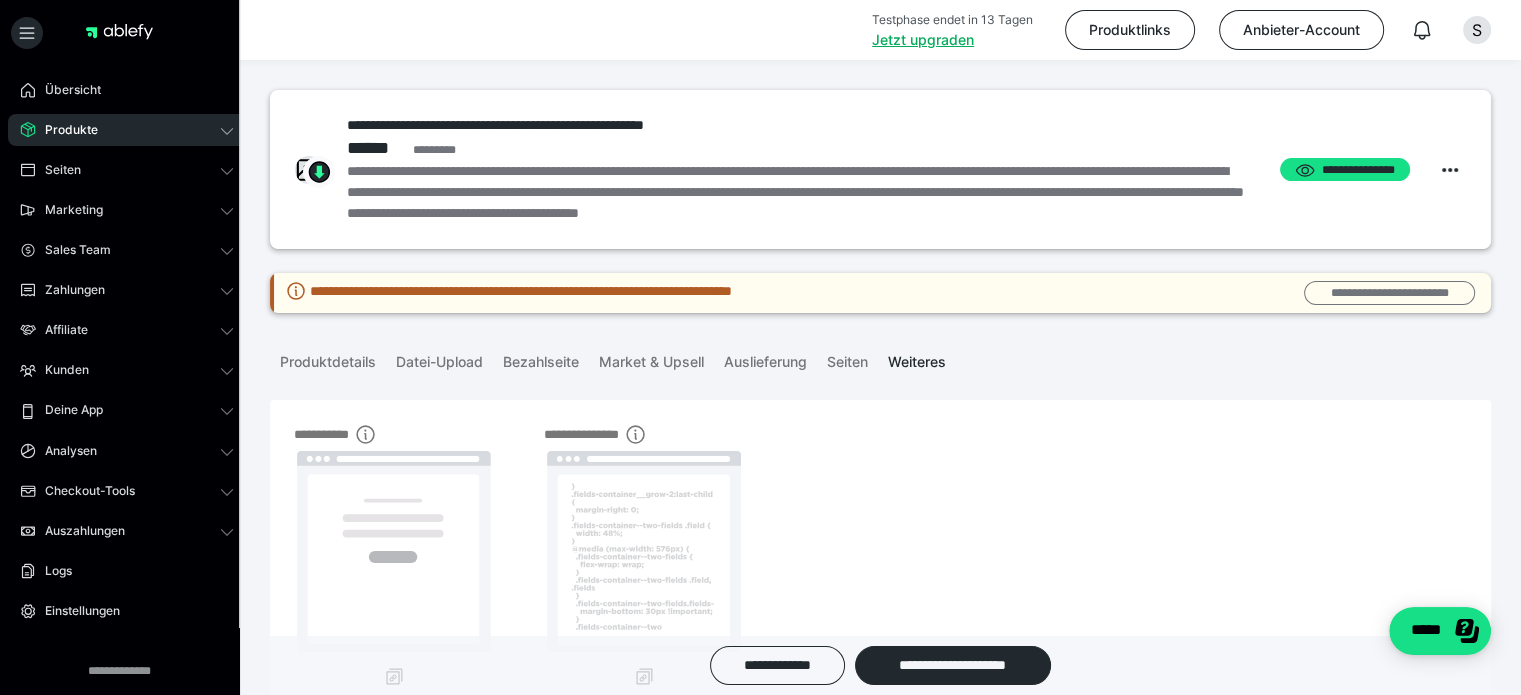 click on "**********" at bounding box center (1389, 293) 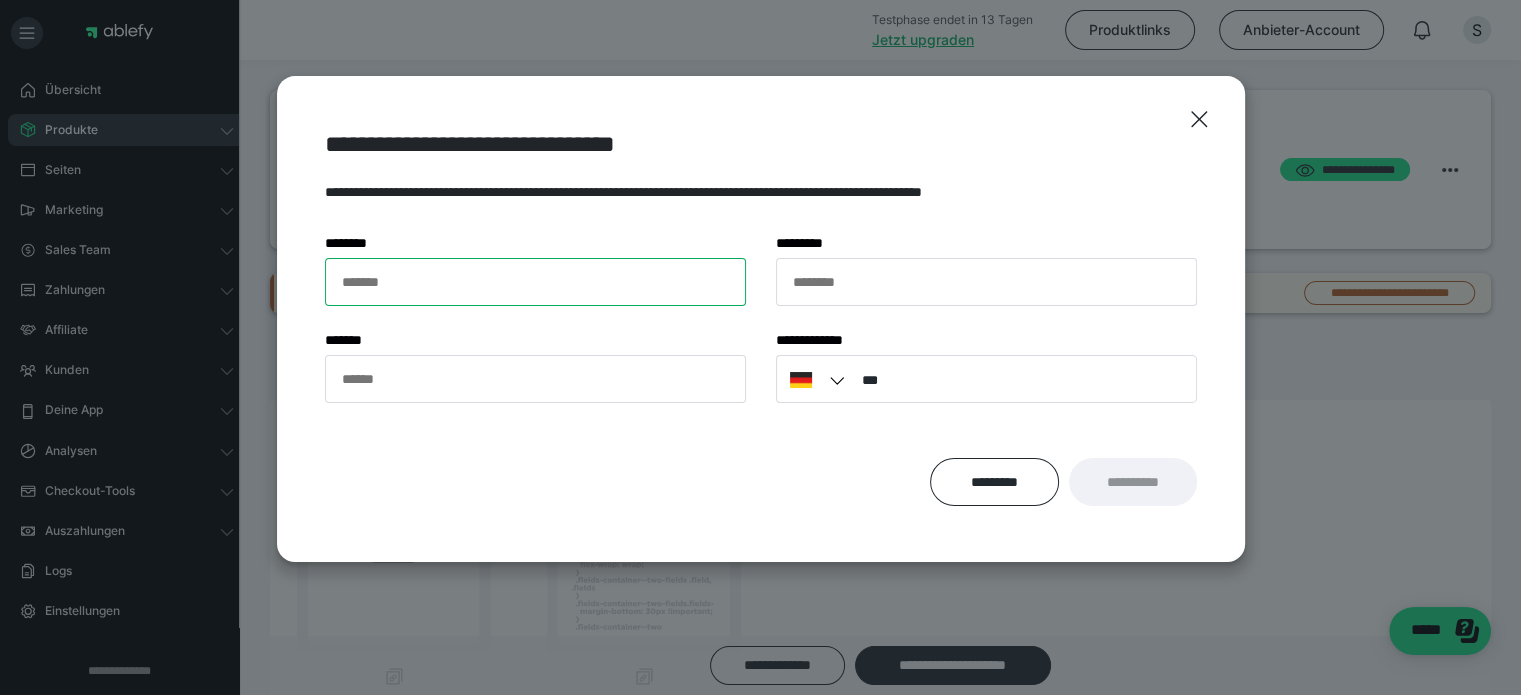 click on "******* *" at bounding box center [535, 282] 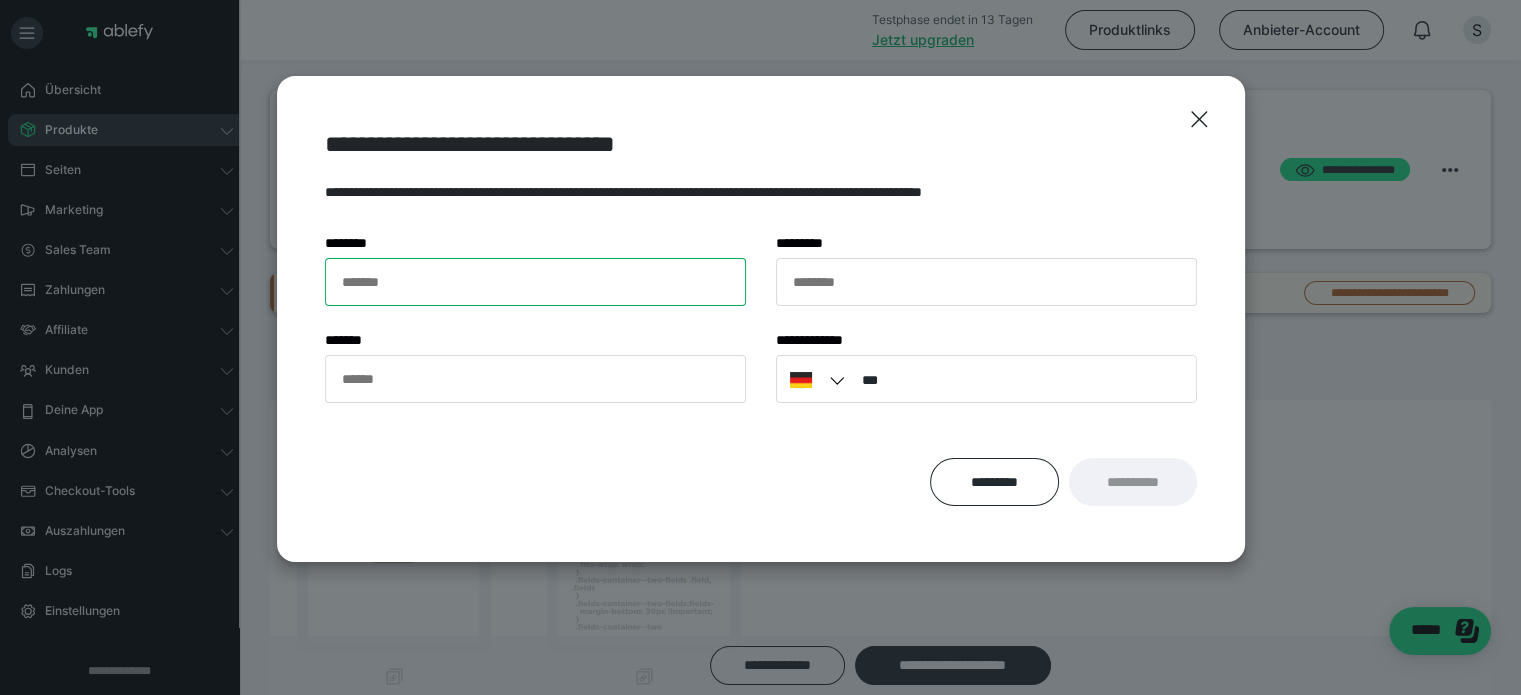 type on "*********" 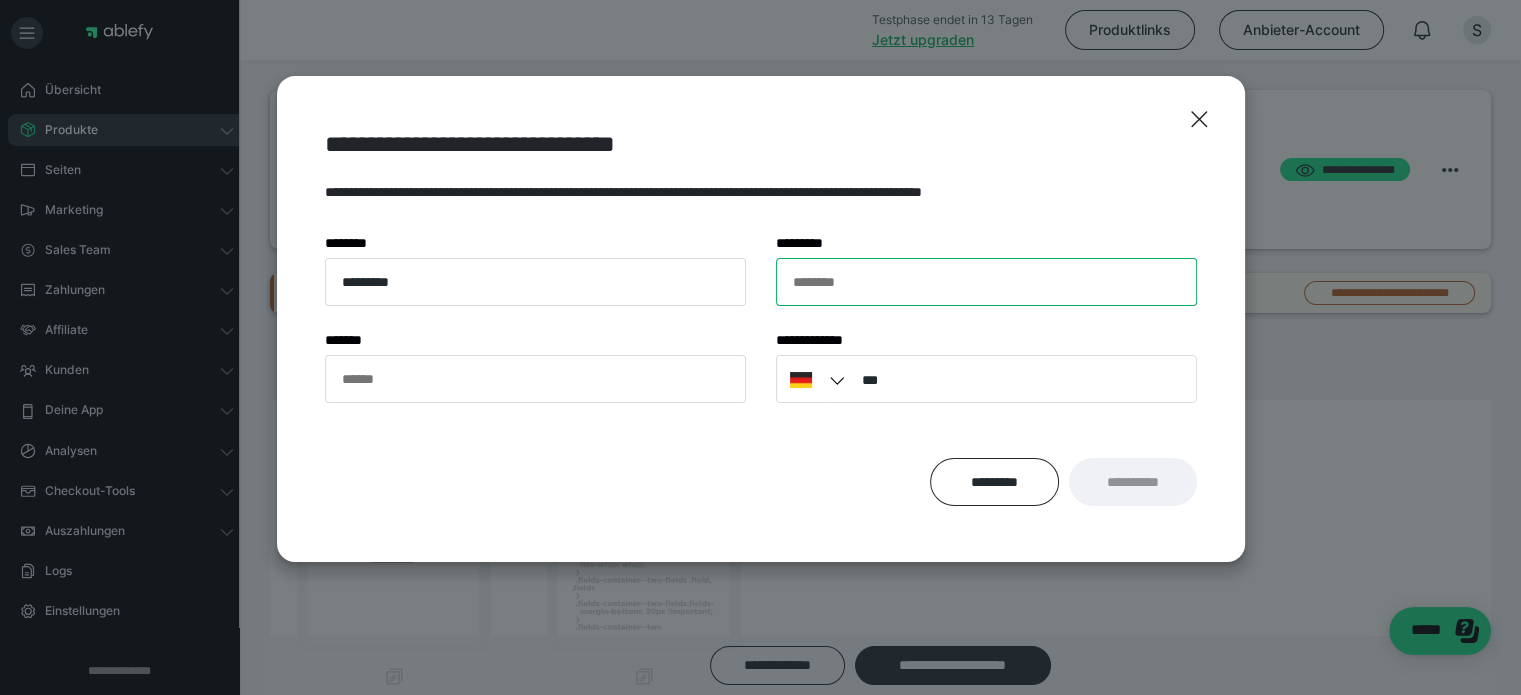 type on "******" 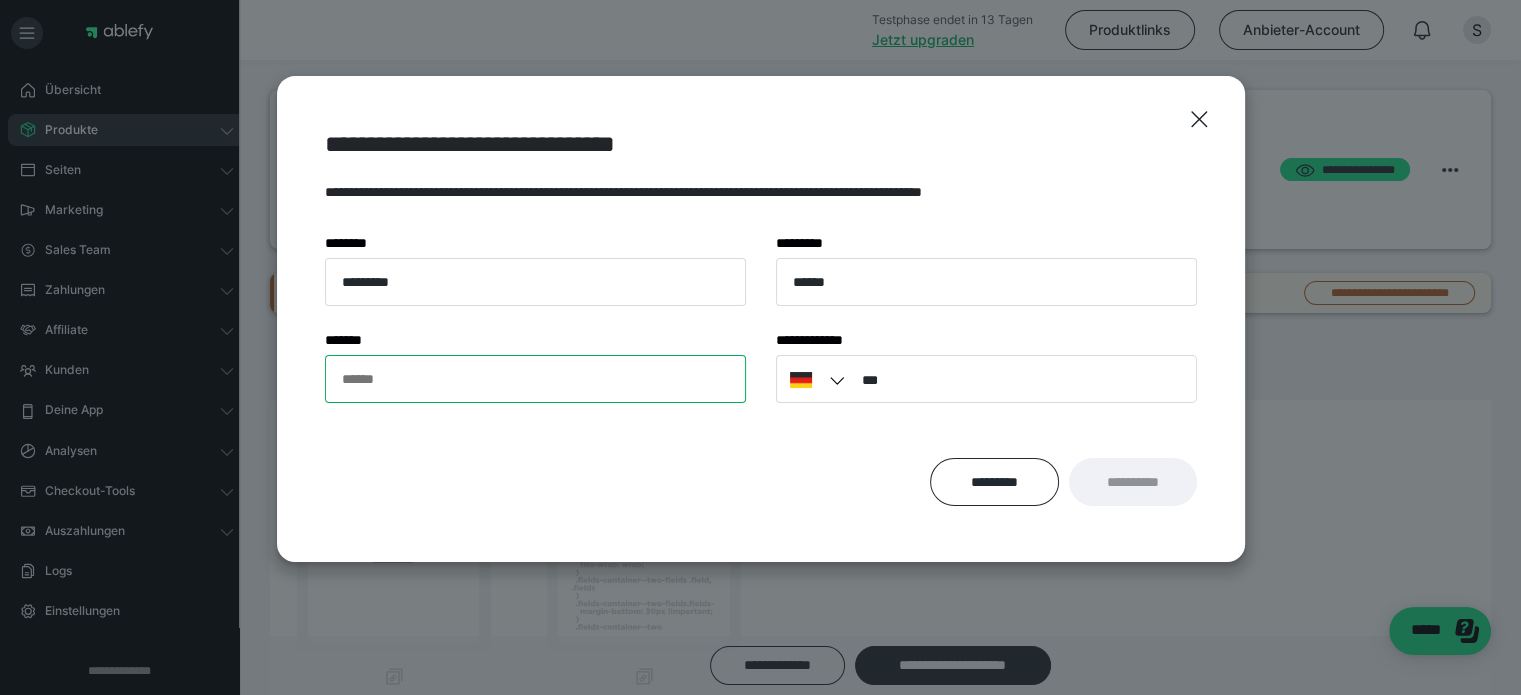 type on "**********" 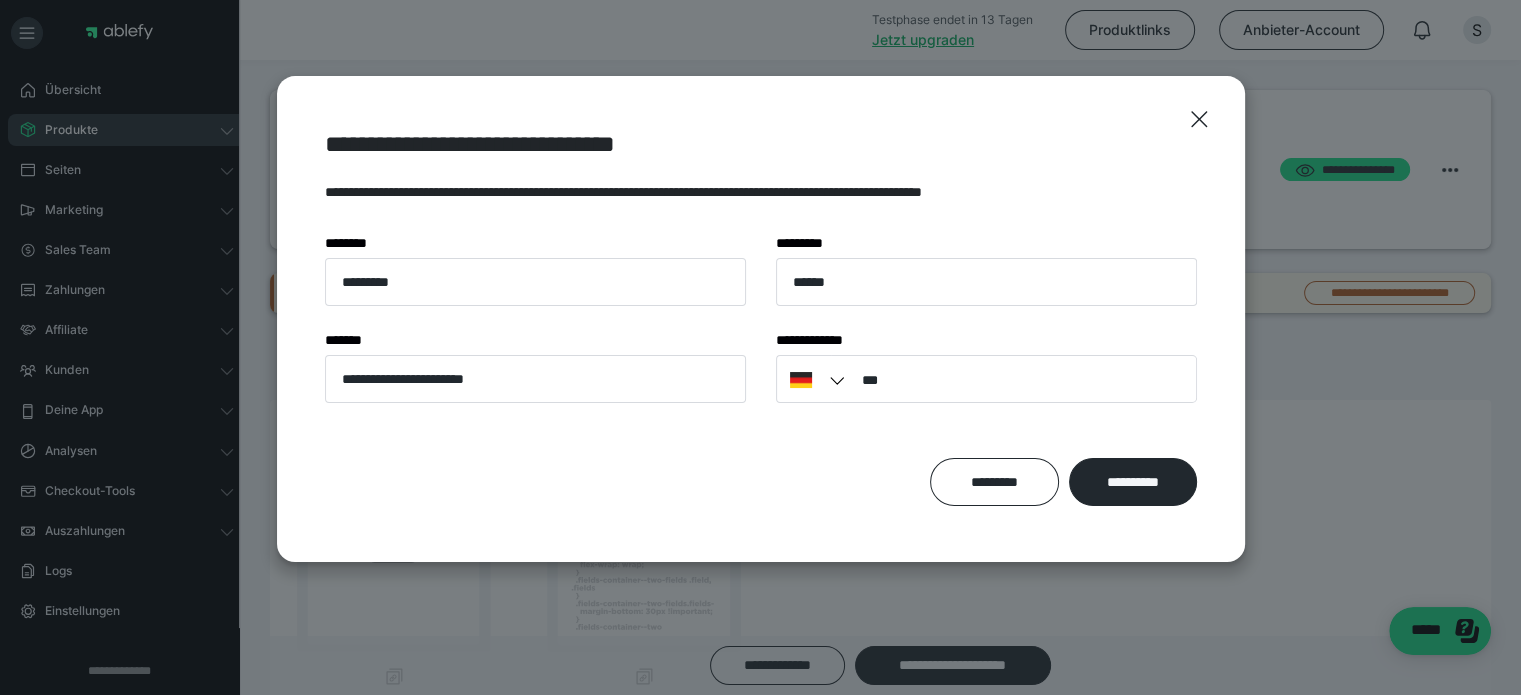 click on "**********" at bounding box center [761, 482] 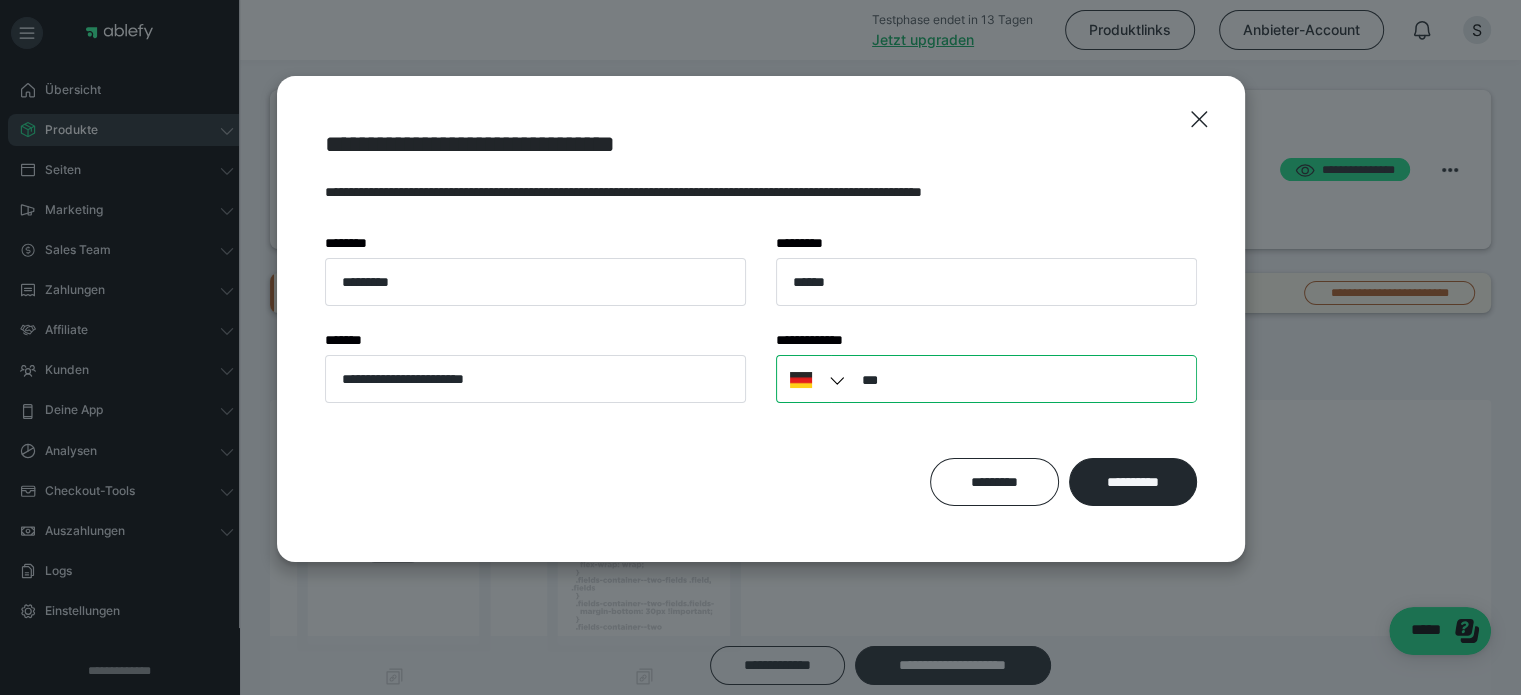click on "***" at bounding box center [986, 379] 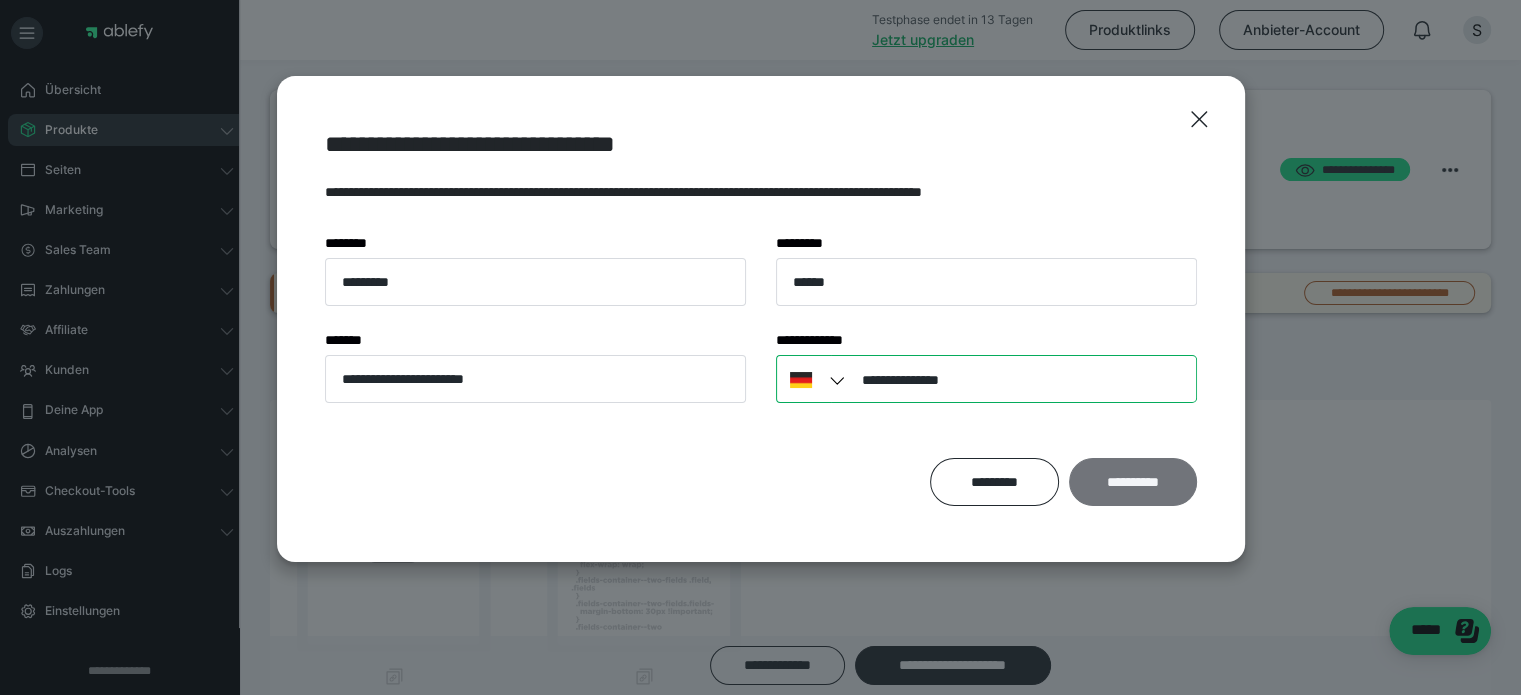 type on "**********" 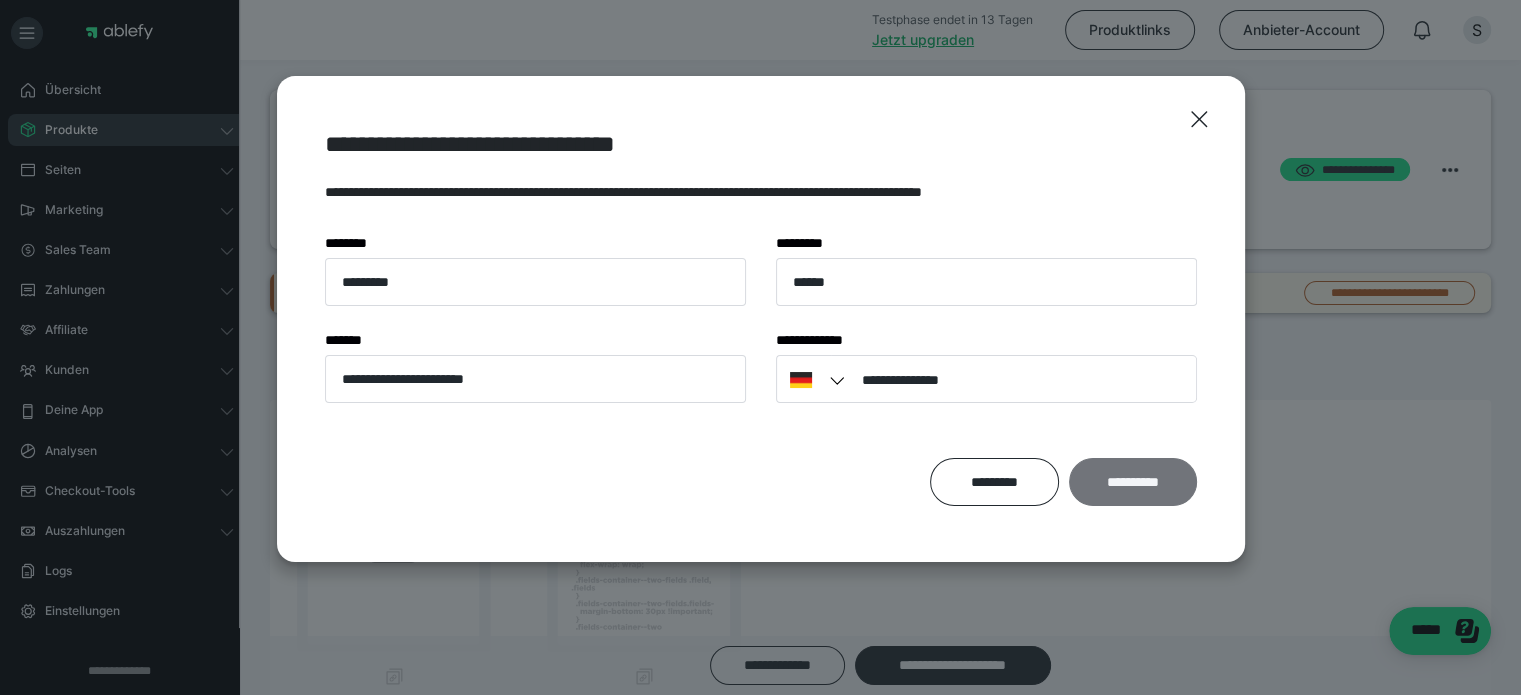 click on "**********" at bounding box center (1133, 482) 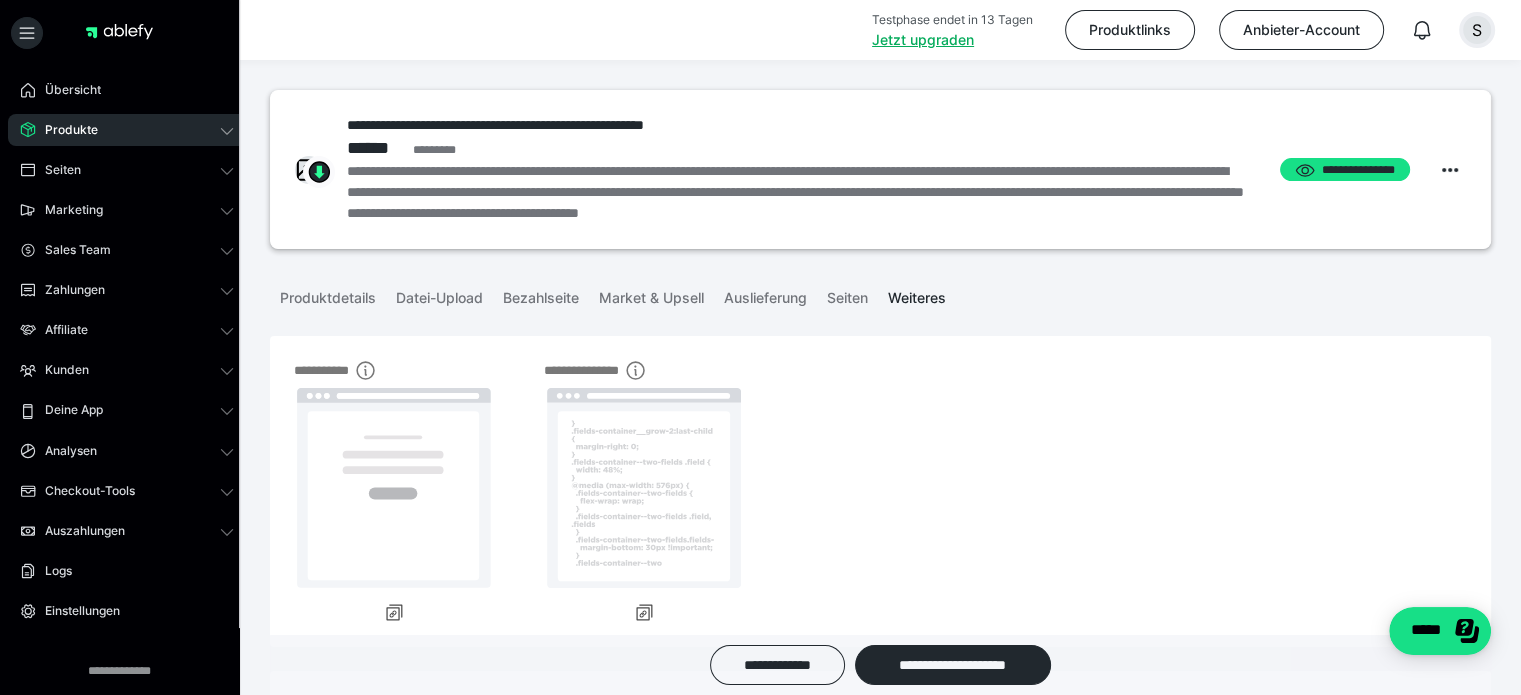 click on "S" at bounding box center (1477, 30) 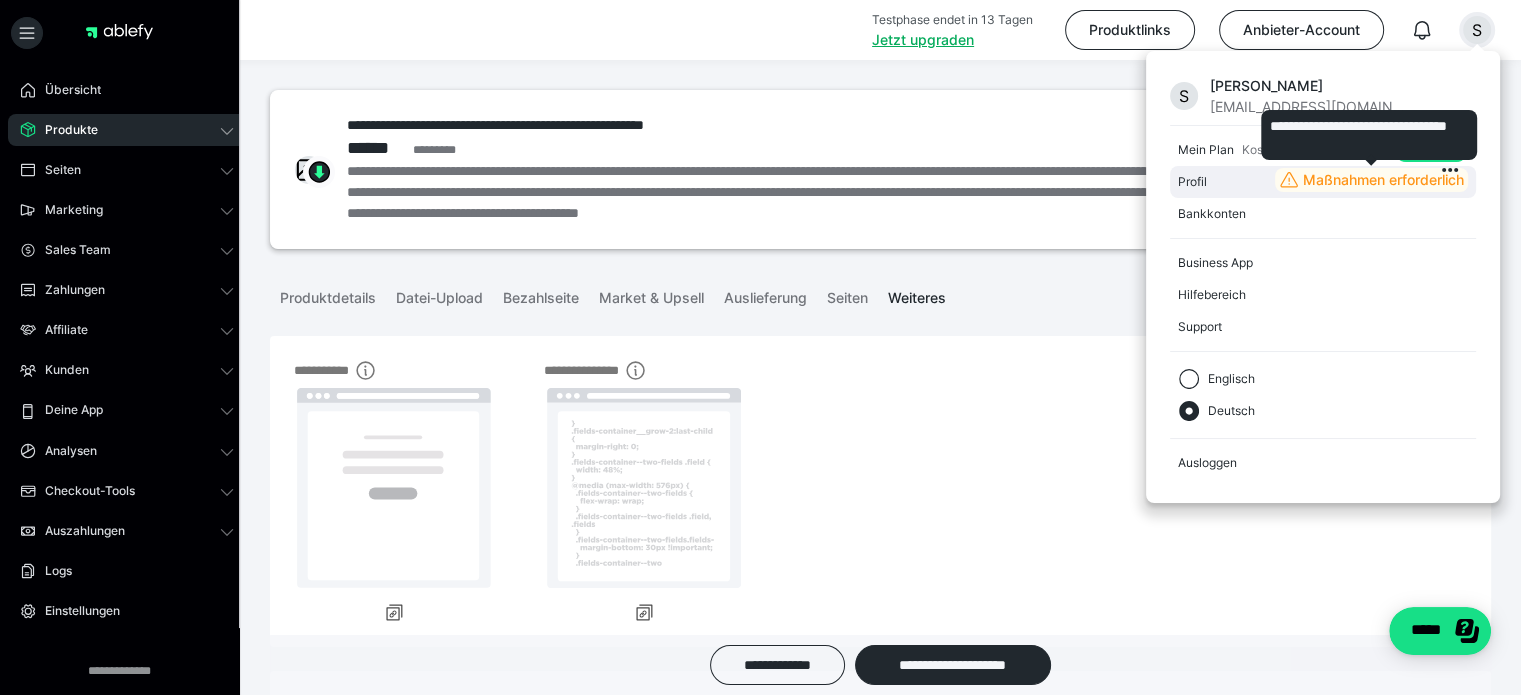 click on "Maßnahmen erforderlich" at bounding box center (1383, 180) 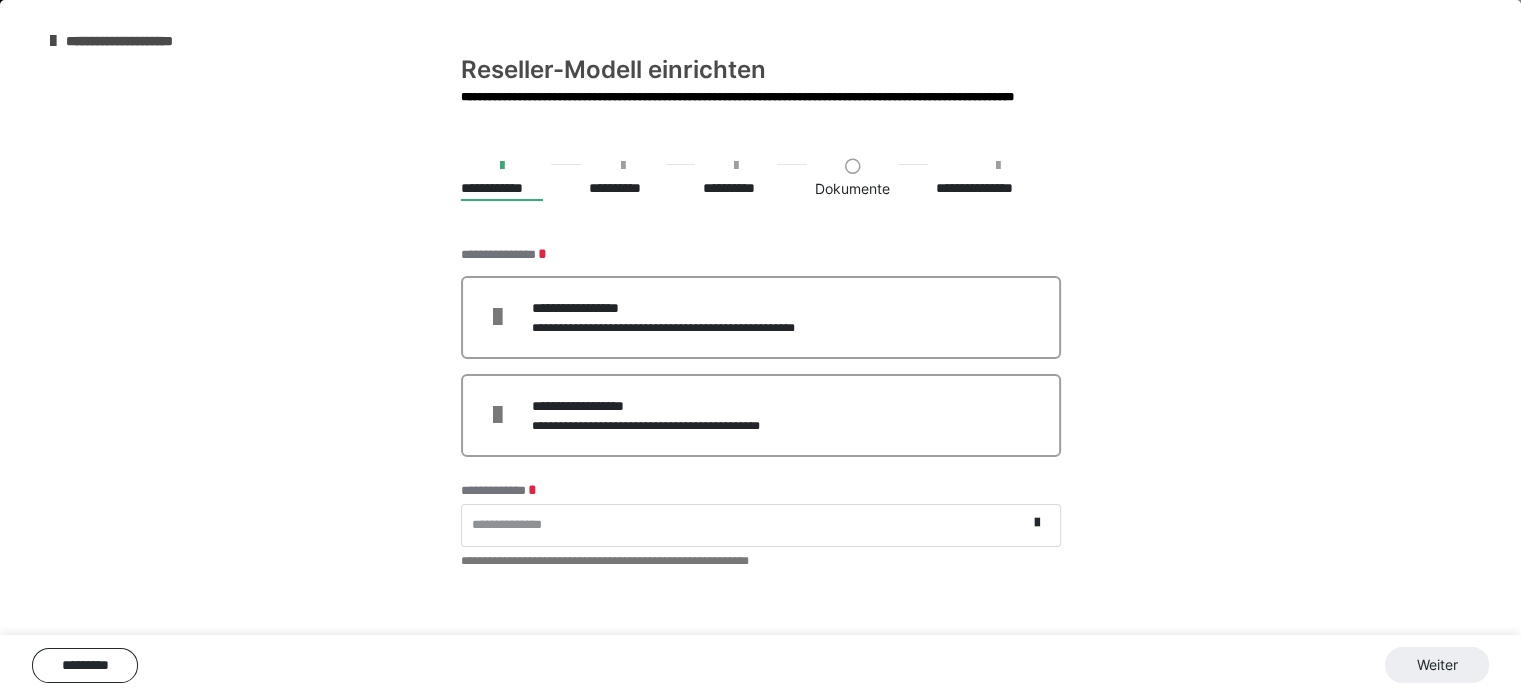scroll, scrollTop: 266, scrollLeft: 0, axis: vertical 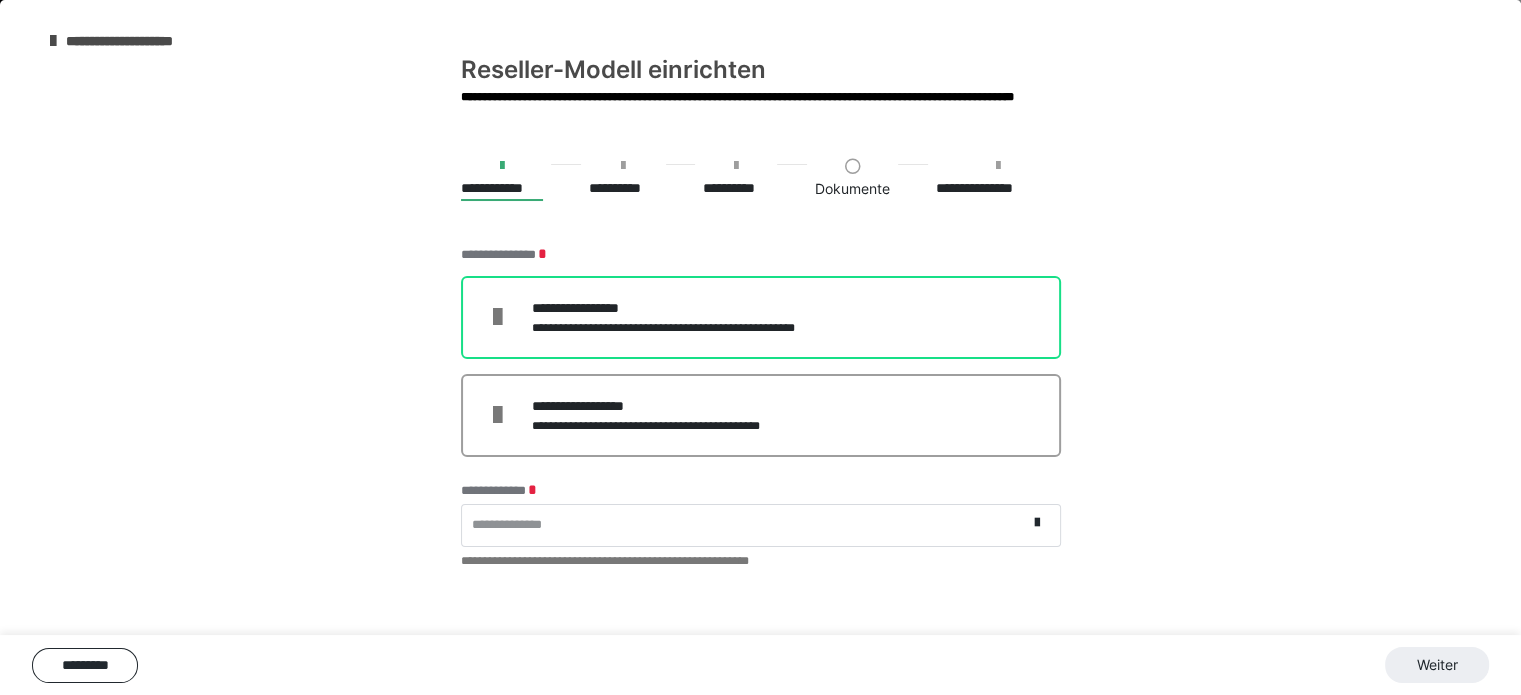 click on "**********" at bounding box center [689, 328] 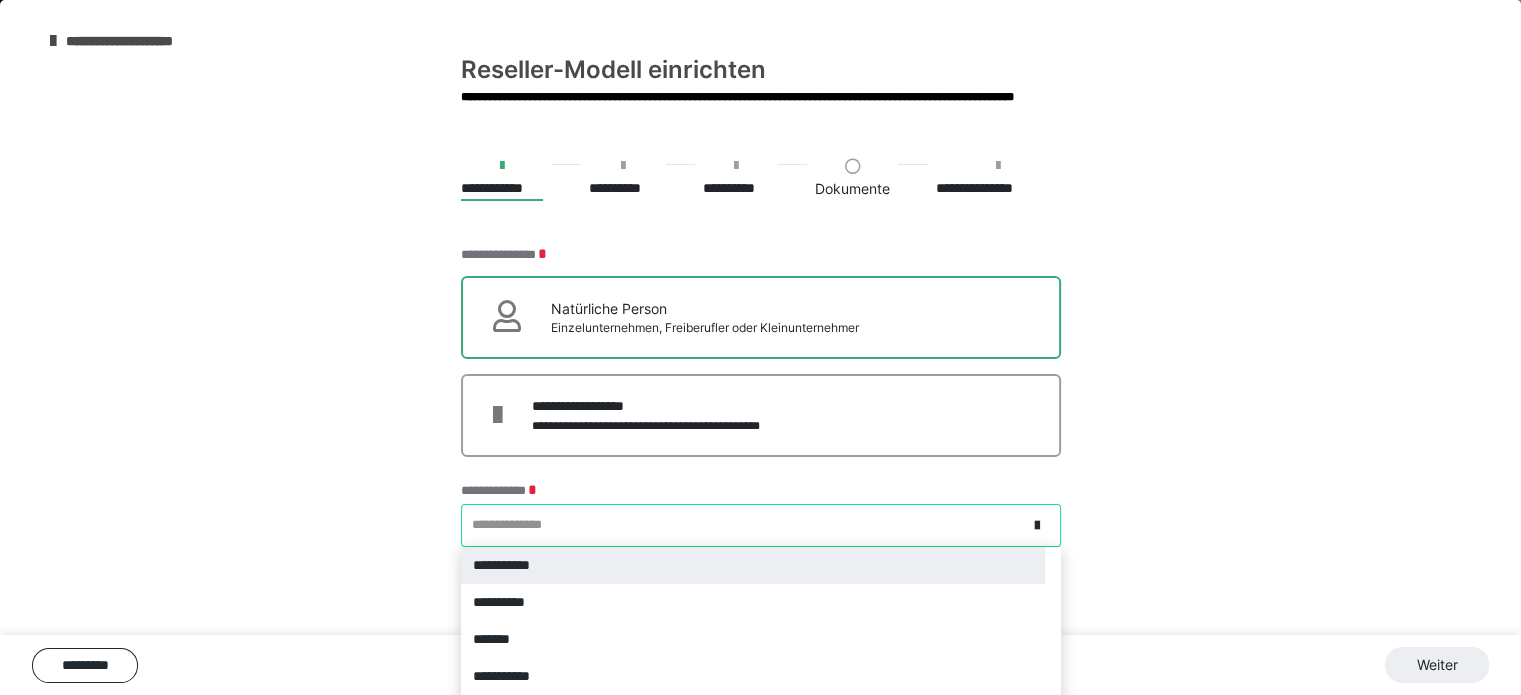 click on "**********" at bounding box center [761, 525] 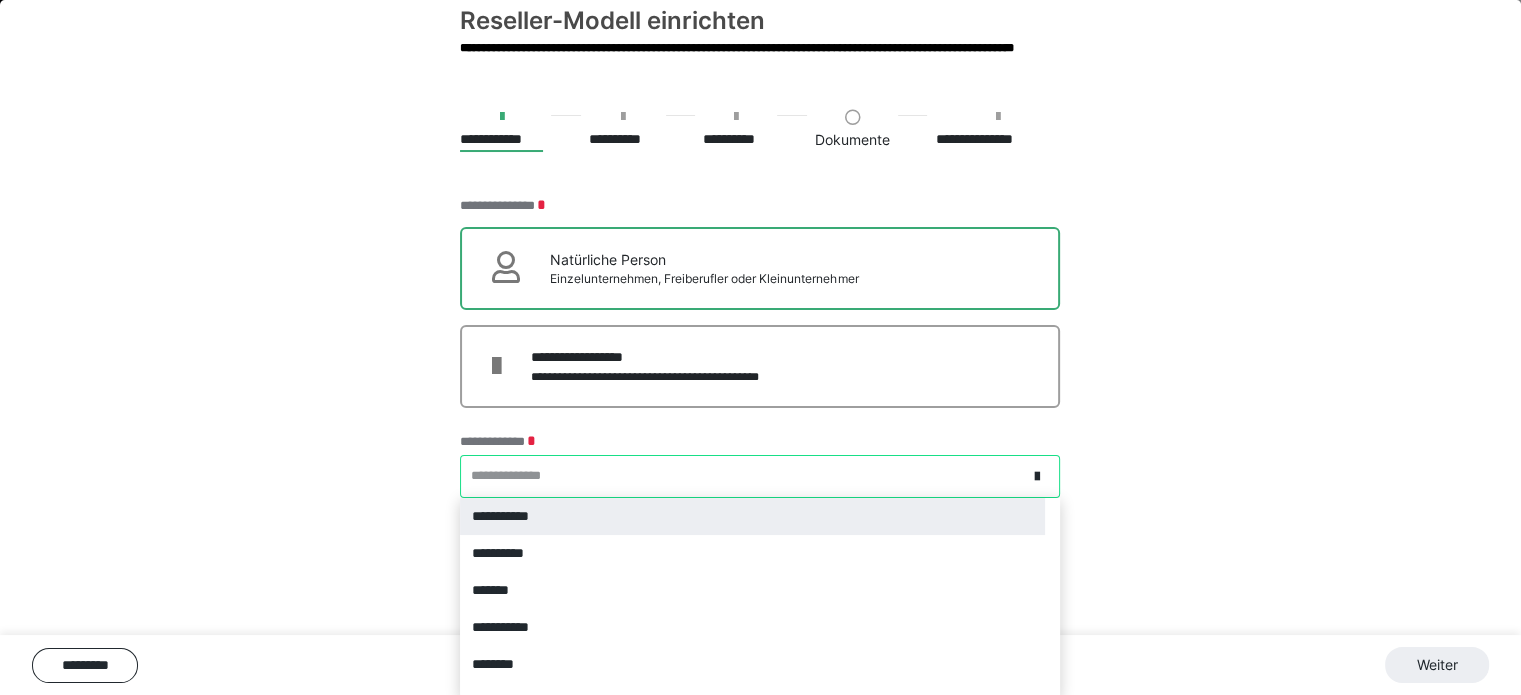 click on "**********" at bounding box center (752, 516) 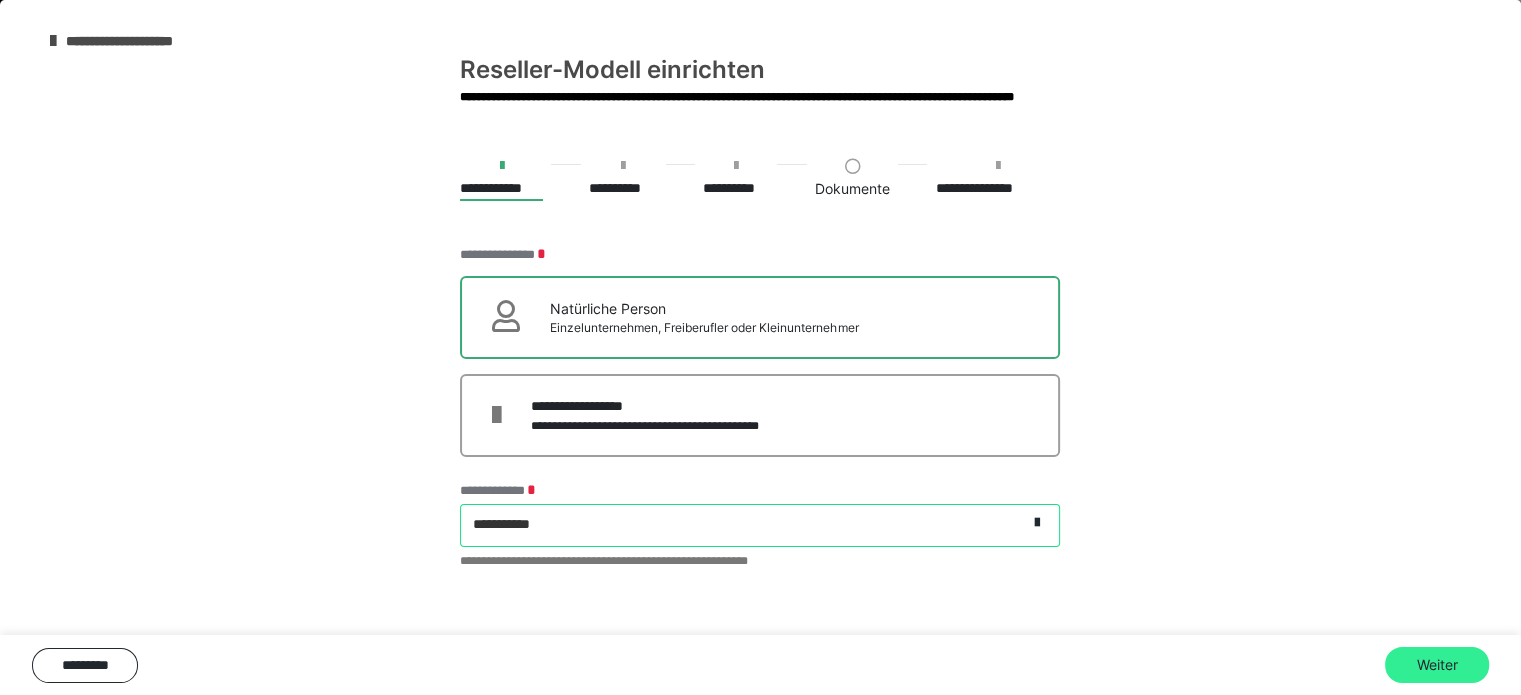 click on "Weiter" at bounding box center (1437, 665) 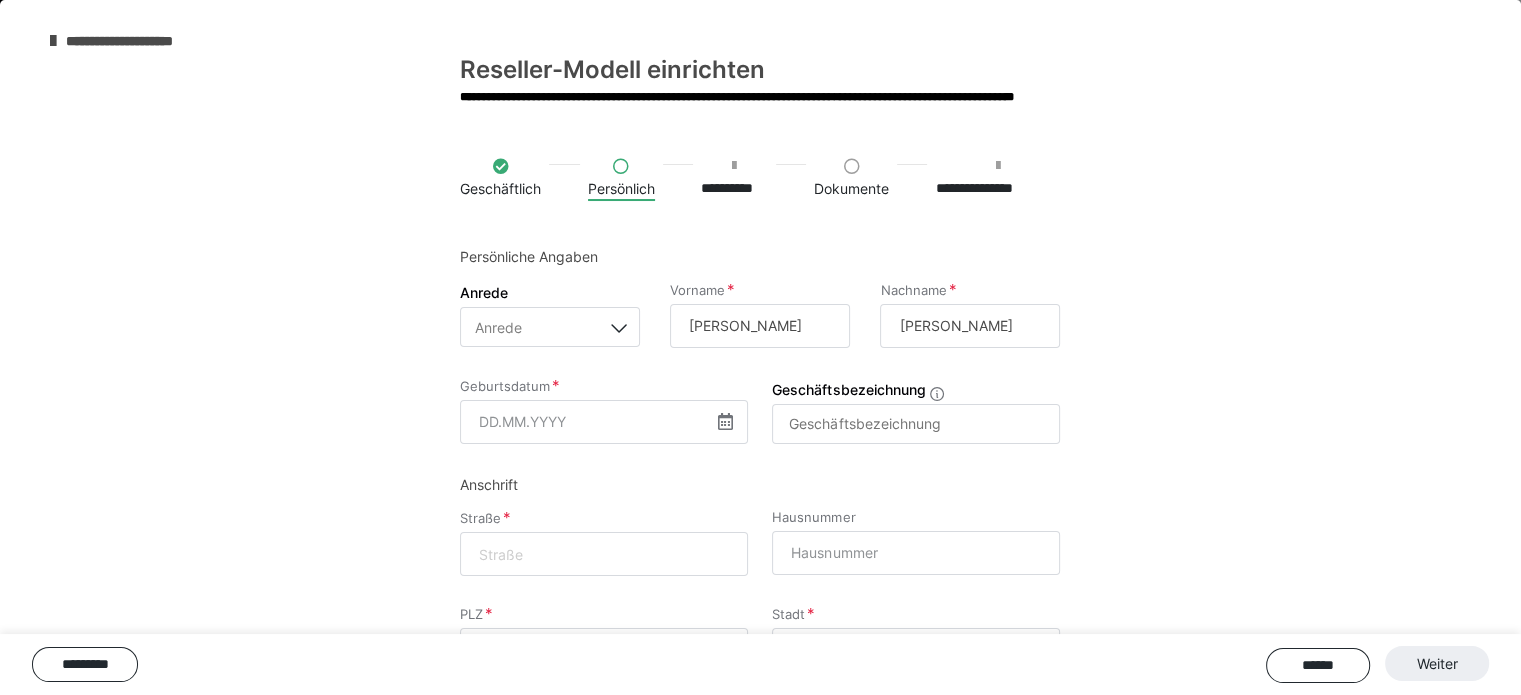 scroll, scrollTop: 800, scrollLeft: 0, axis: vertical 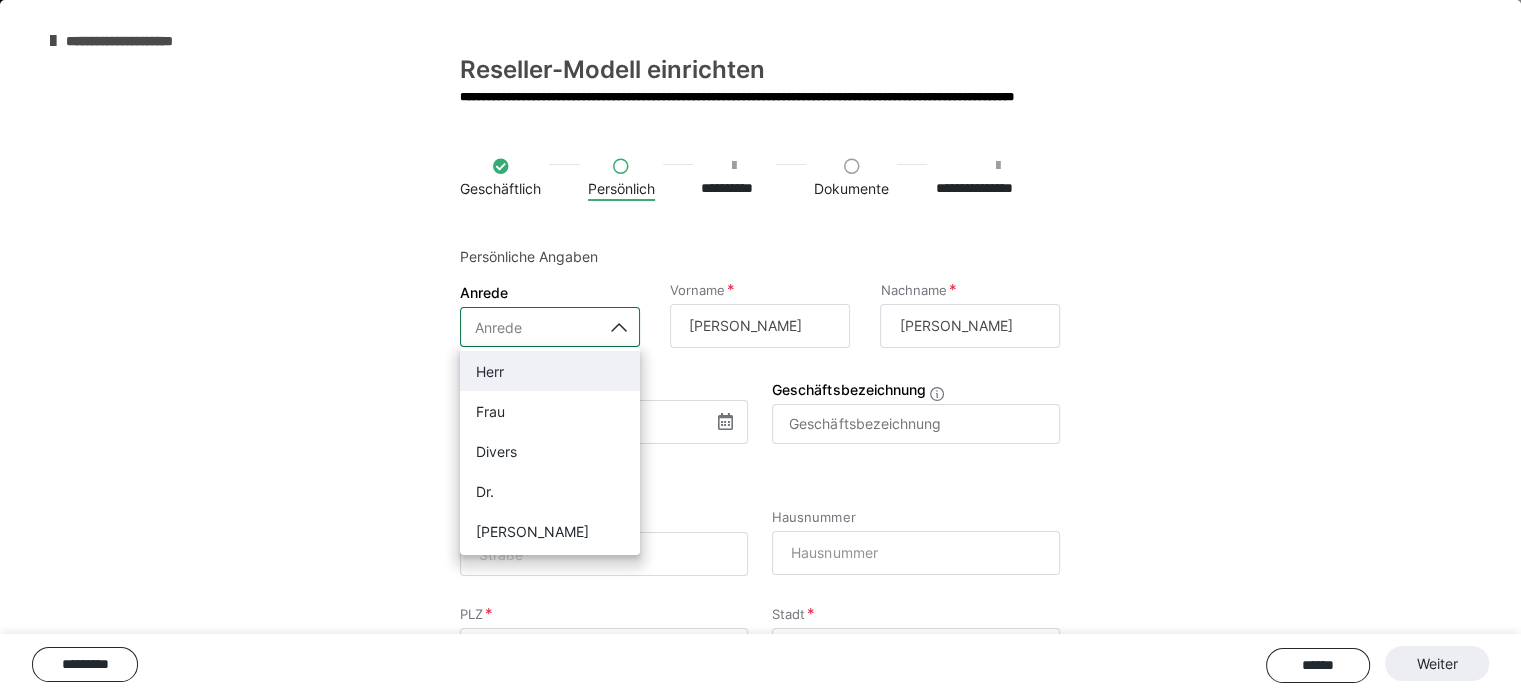 click on "Anrede" at bounding box center (531, 327) 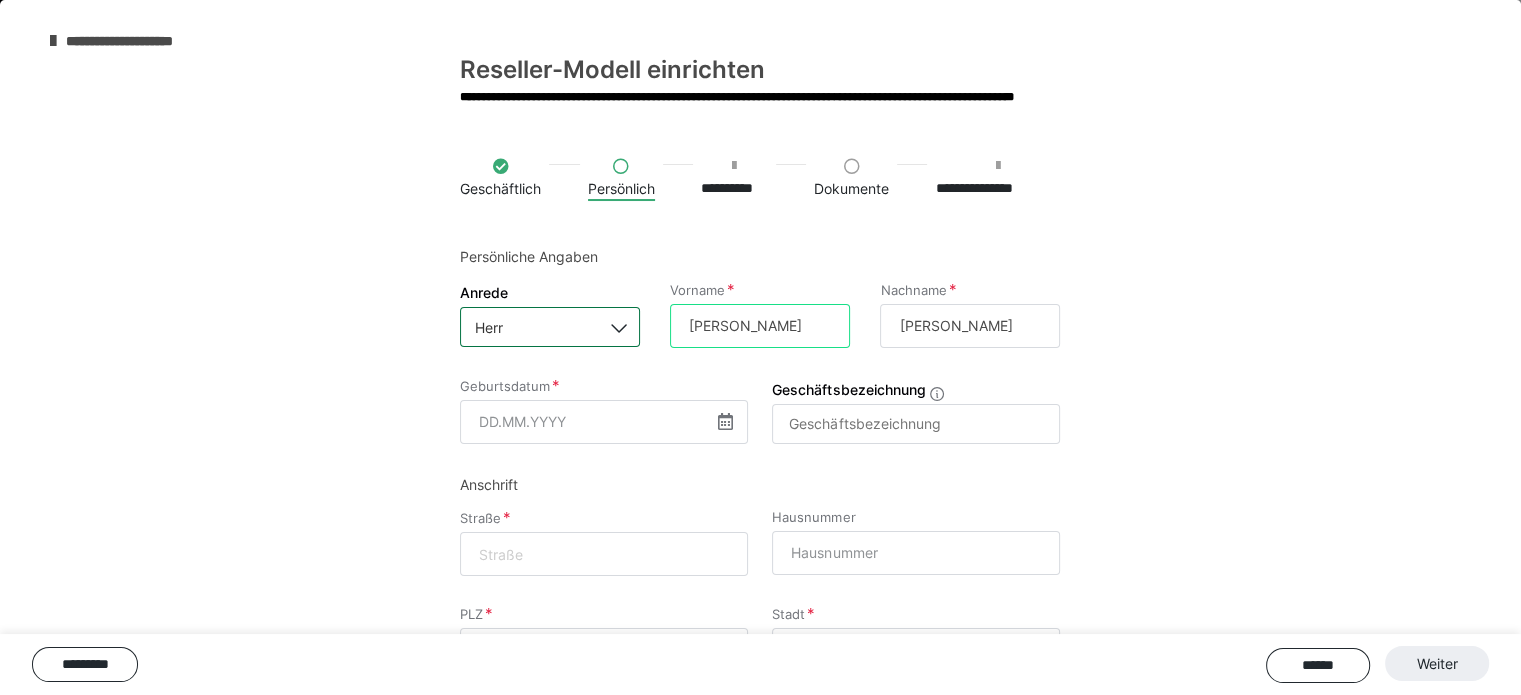 click on "Sebastian" at bounding box center (760, 326) 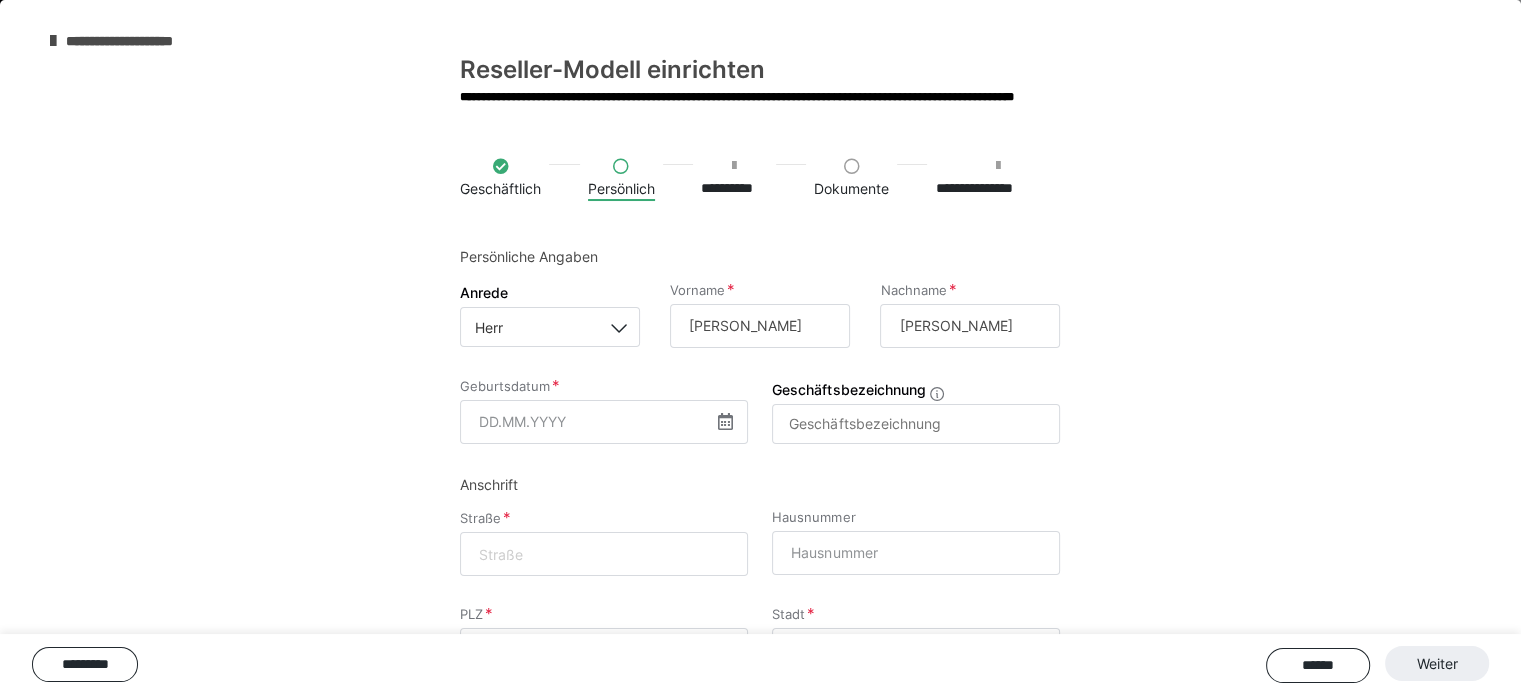 click on "**********" at bounding box center [760, 471] 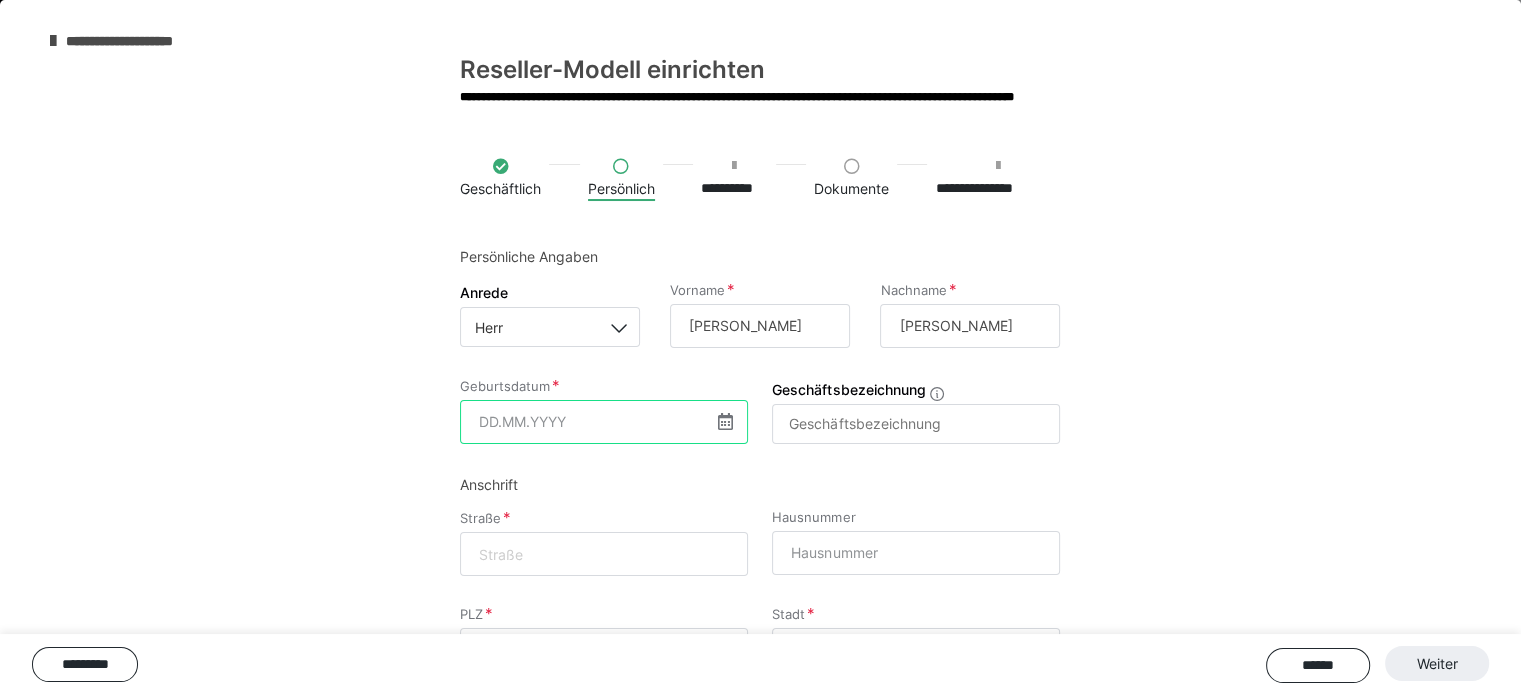 click at bounding box center [604, 422] 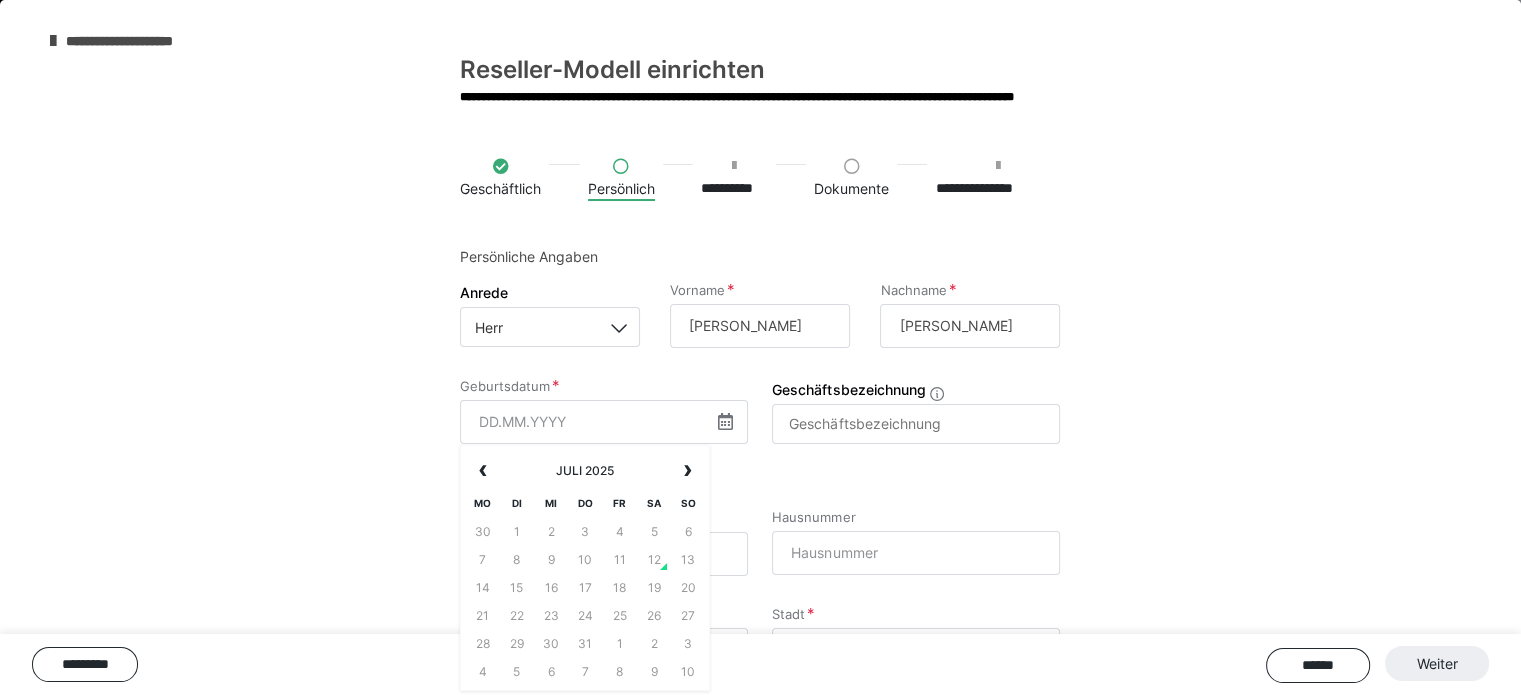click at bounding box center [725, 421] 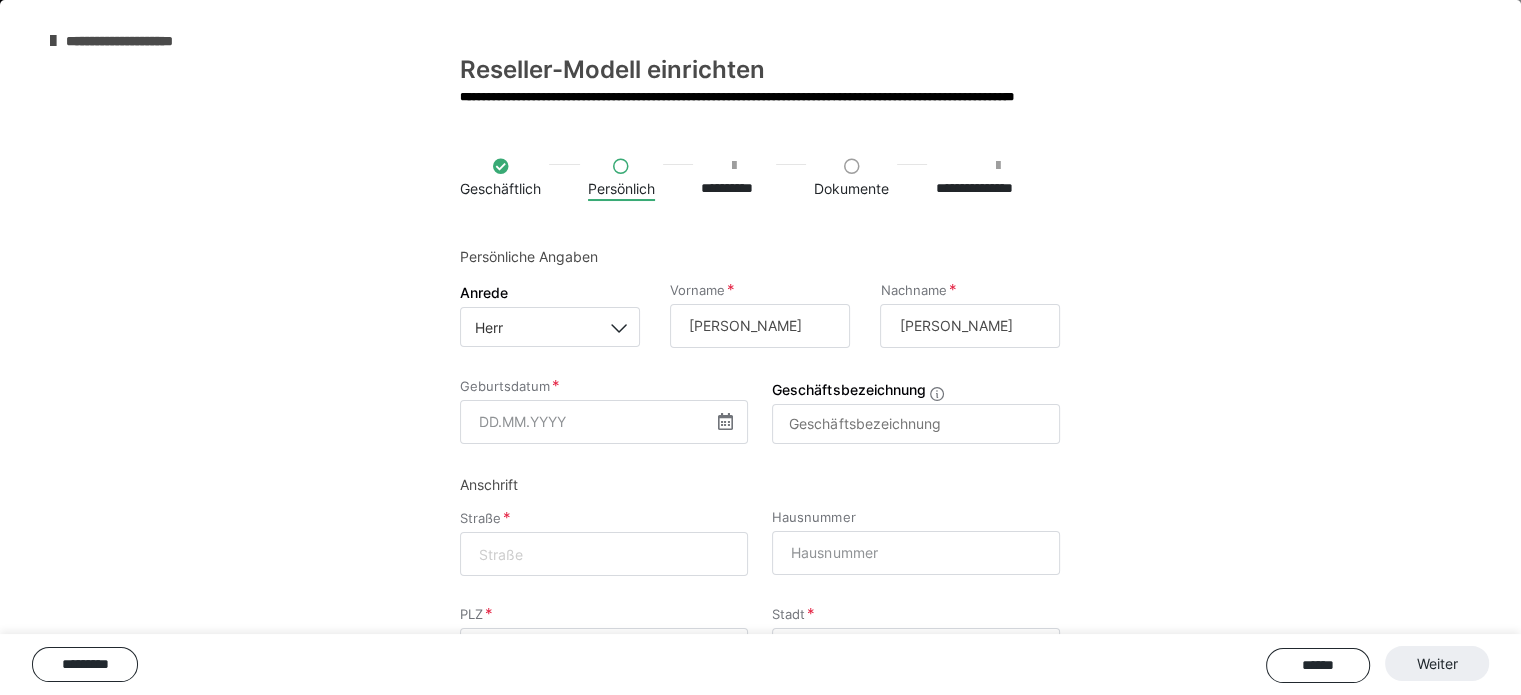 click at bounding box center [725, 421] 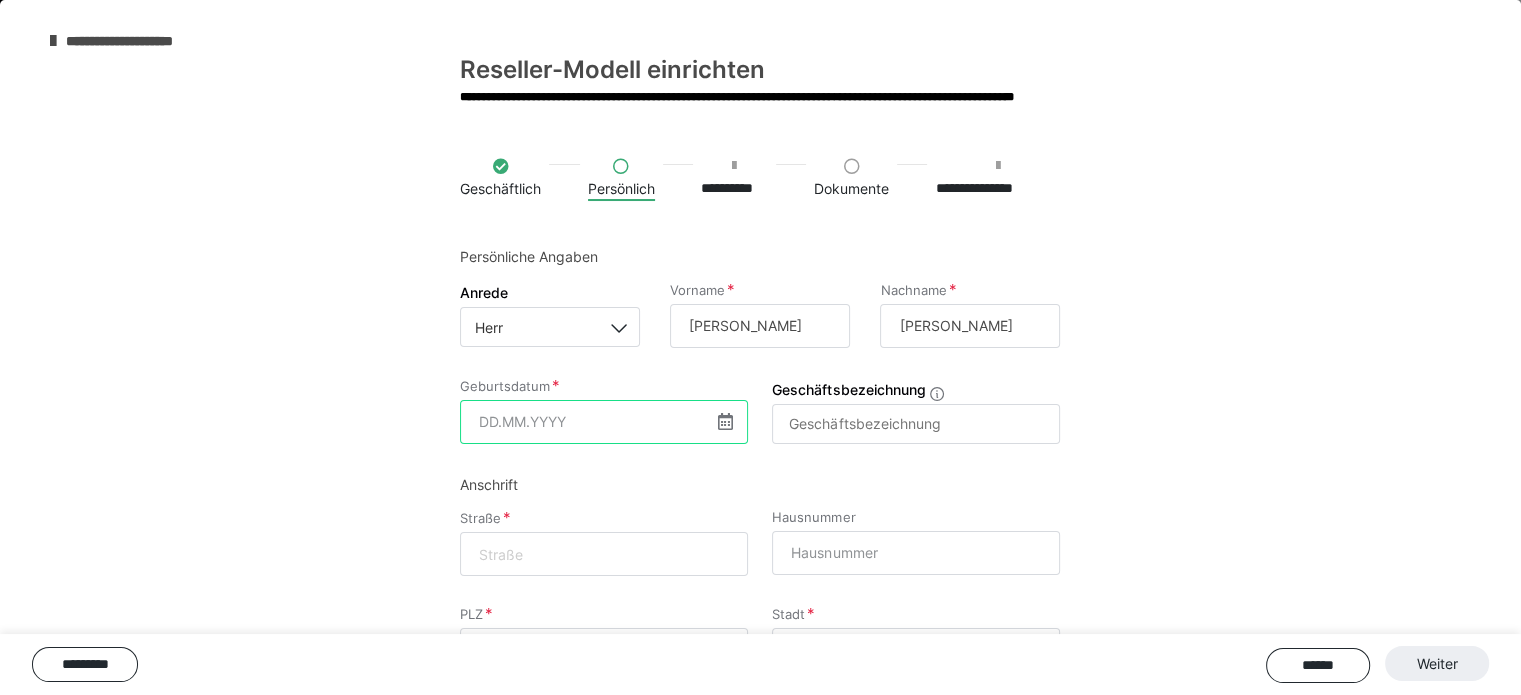 click at bounding box center (604, 422) 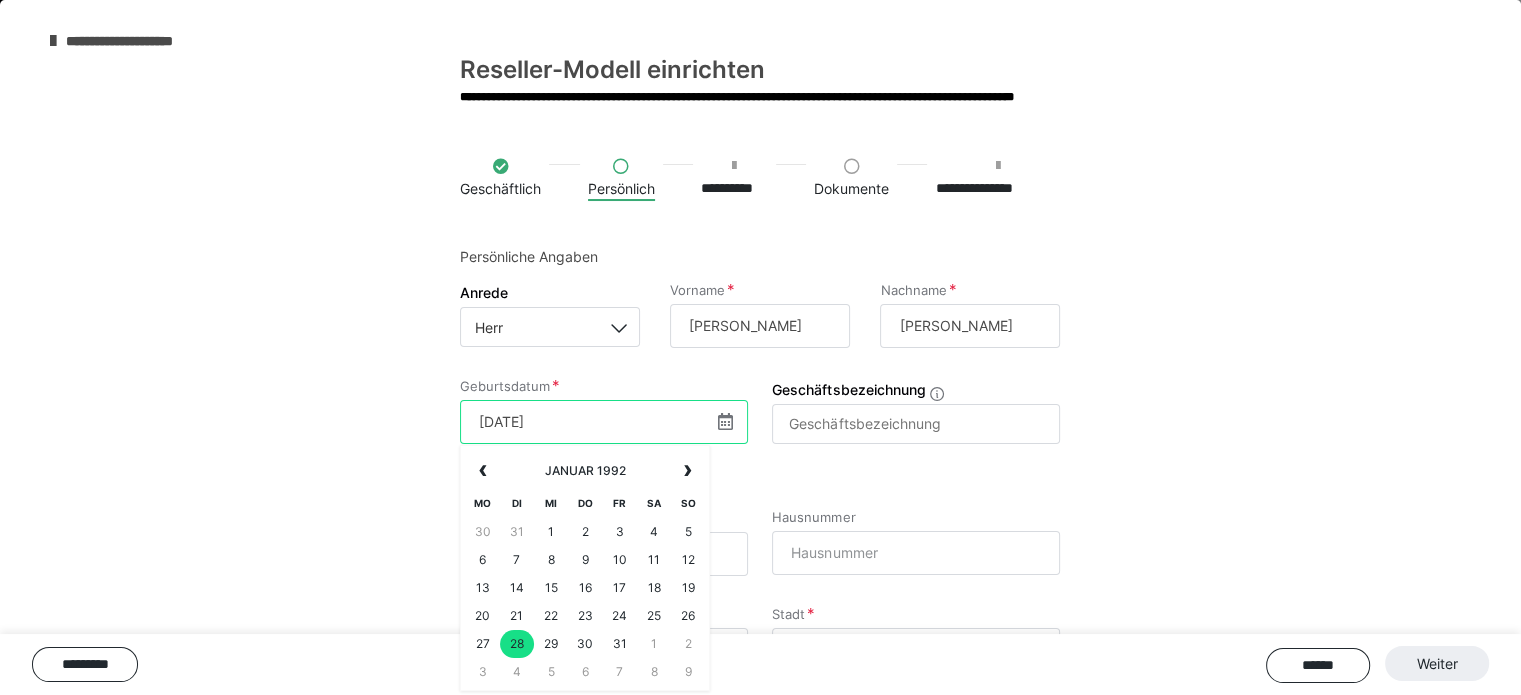 type on "28.01.1992" 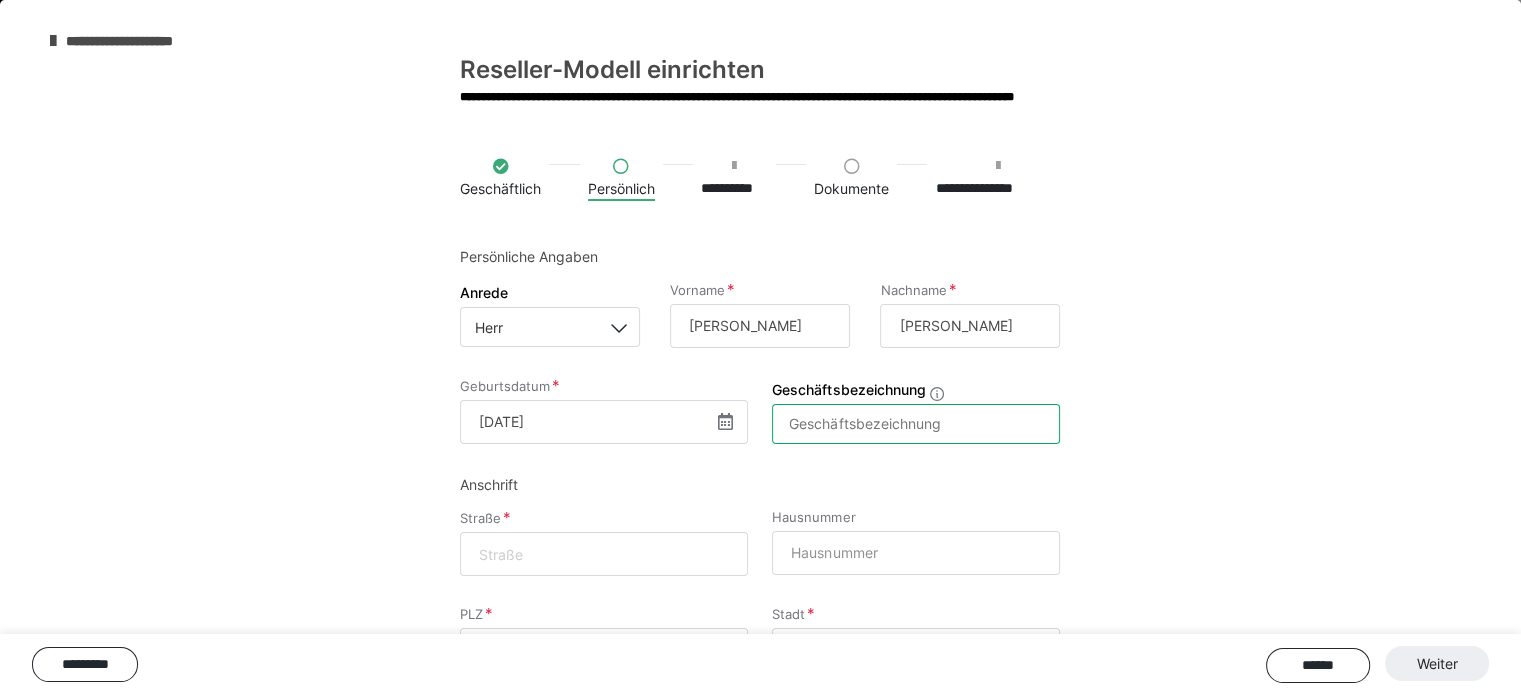 click on "Geschäftsbezeichnung" at bounding box center (916, 424) 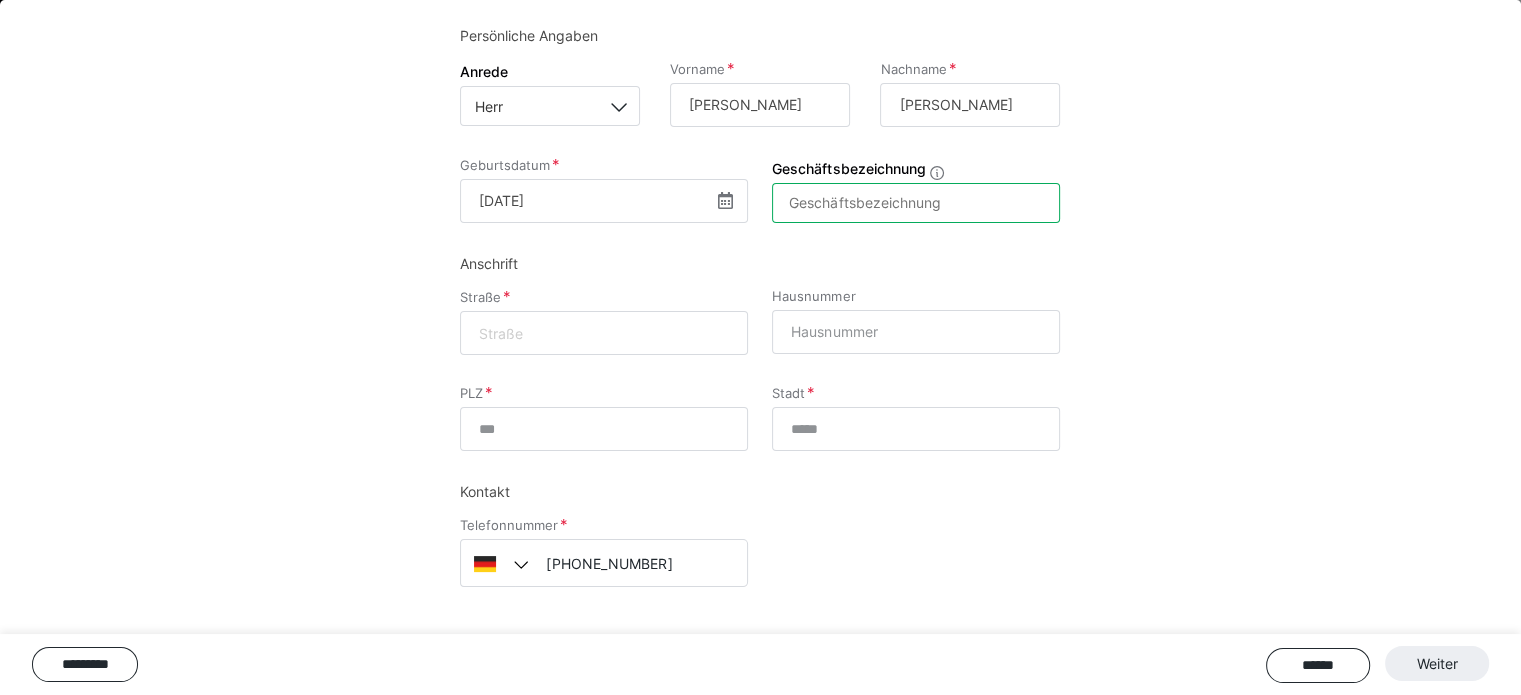 scroll, scrollTop: 0, scrollLeft: 0, axis: both 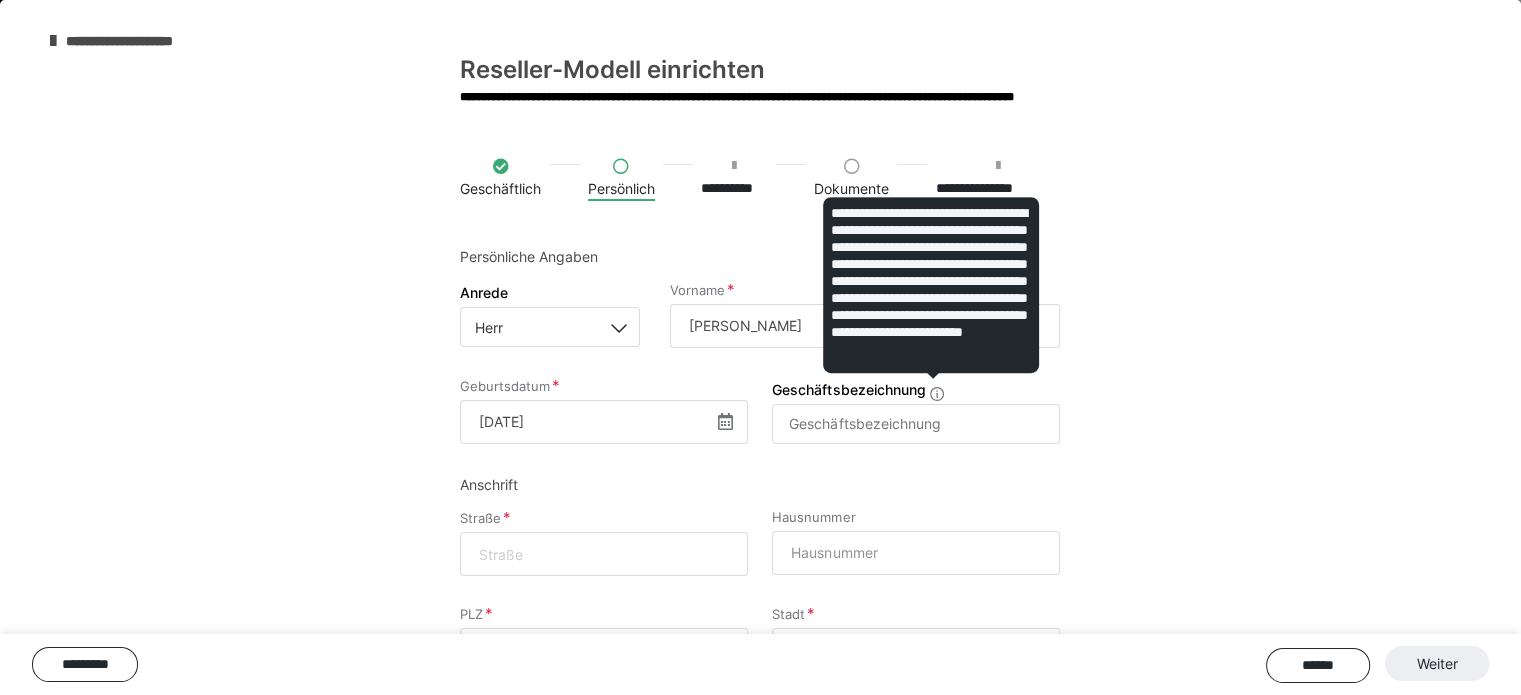 click on "**********" at bounding box center [760, 471] 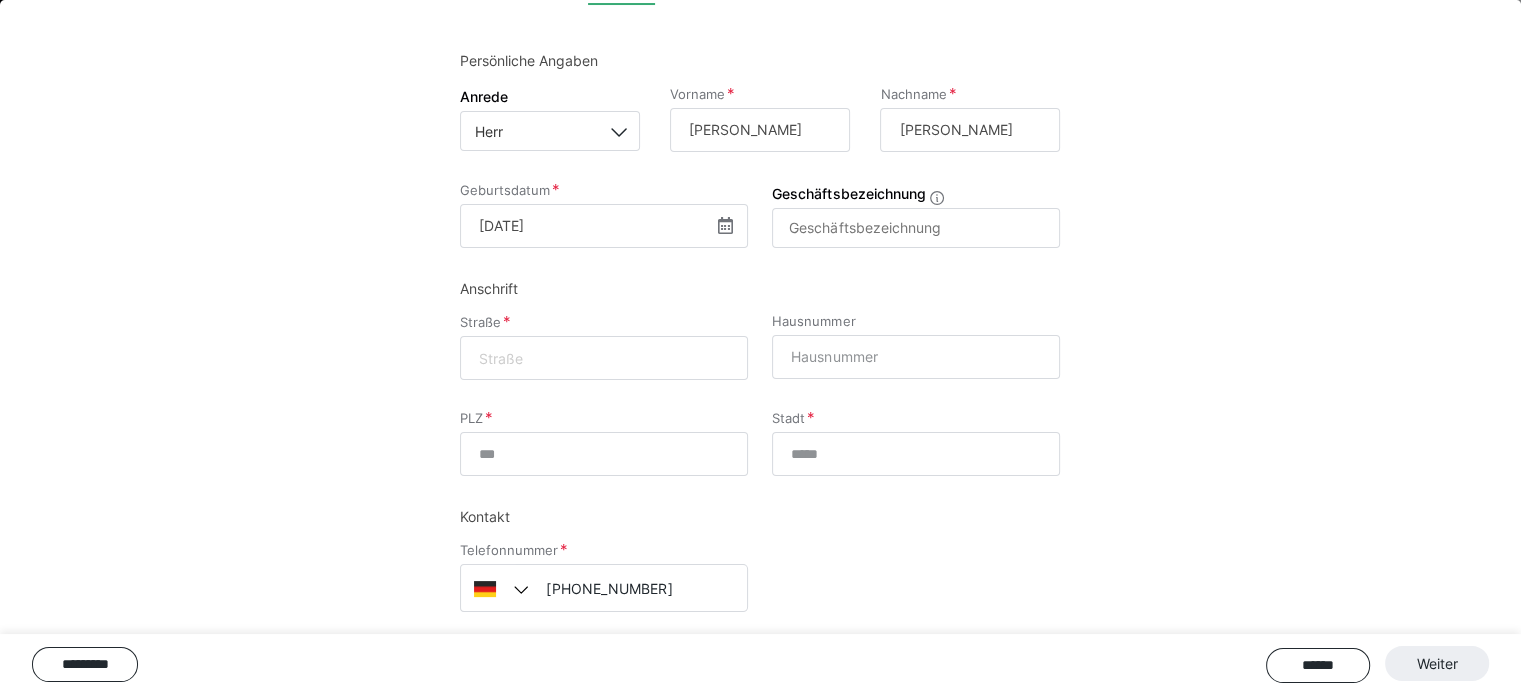 scroll, scrollTop: 221, scrollLeft: 0, axis: vertical 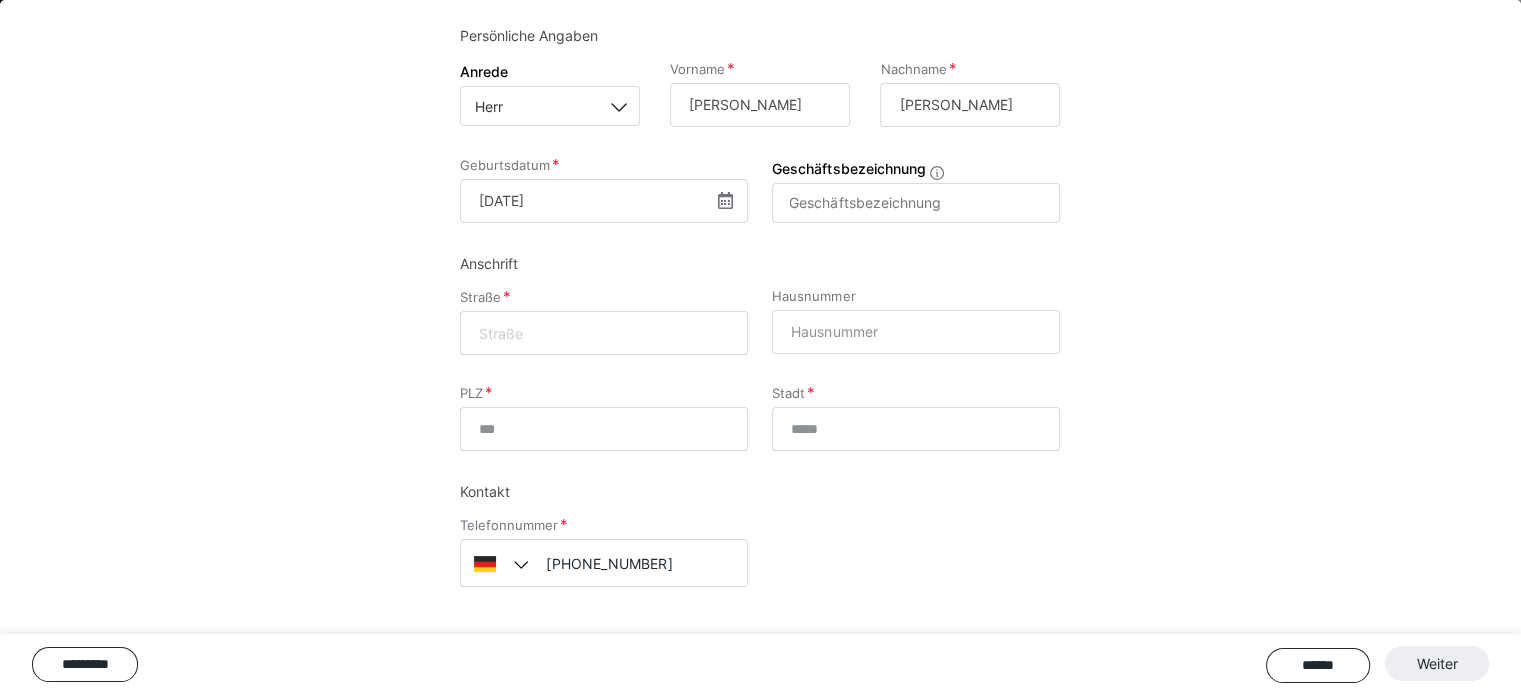 click at bounding box center [604, 333] 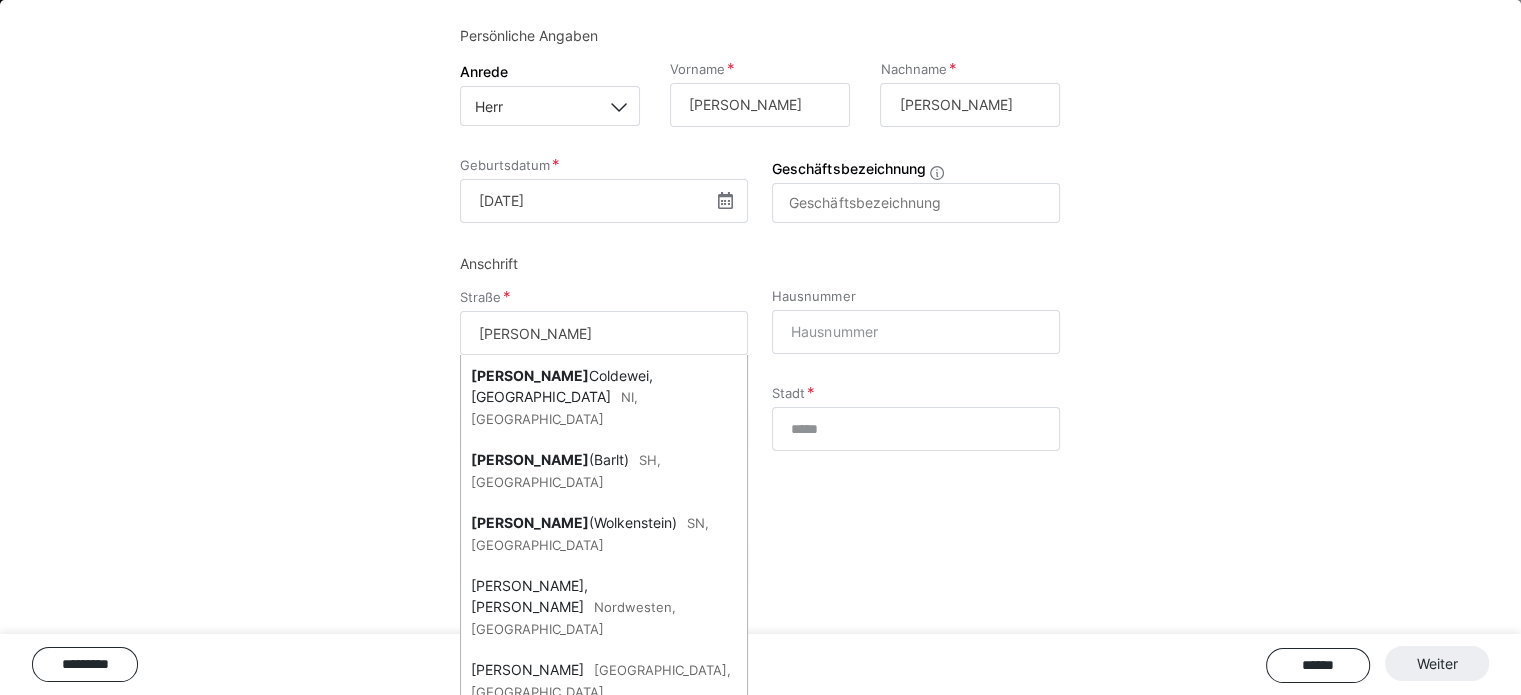 type on "Himmelreich" 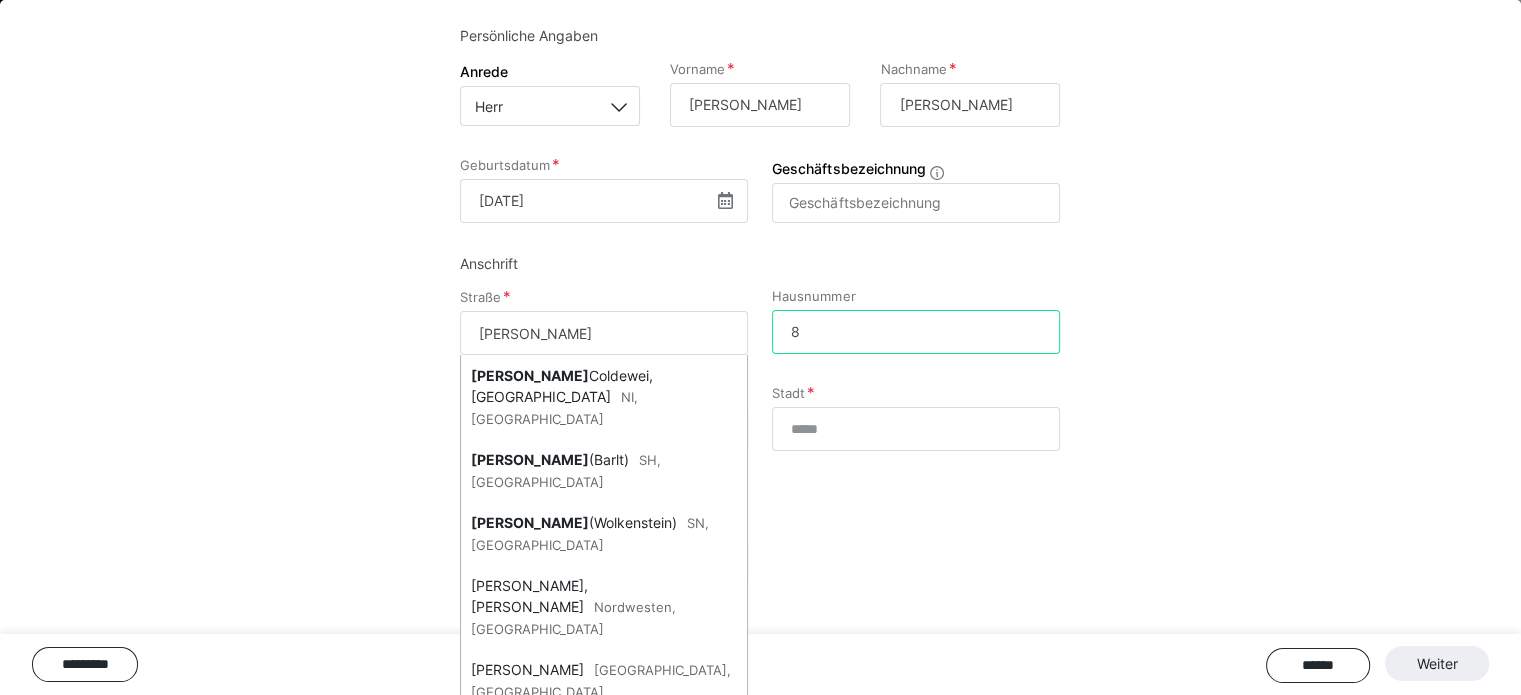 type on "8" 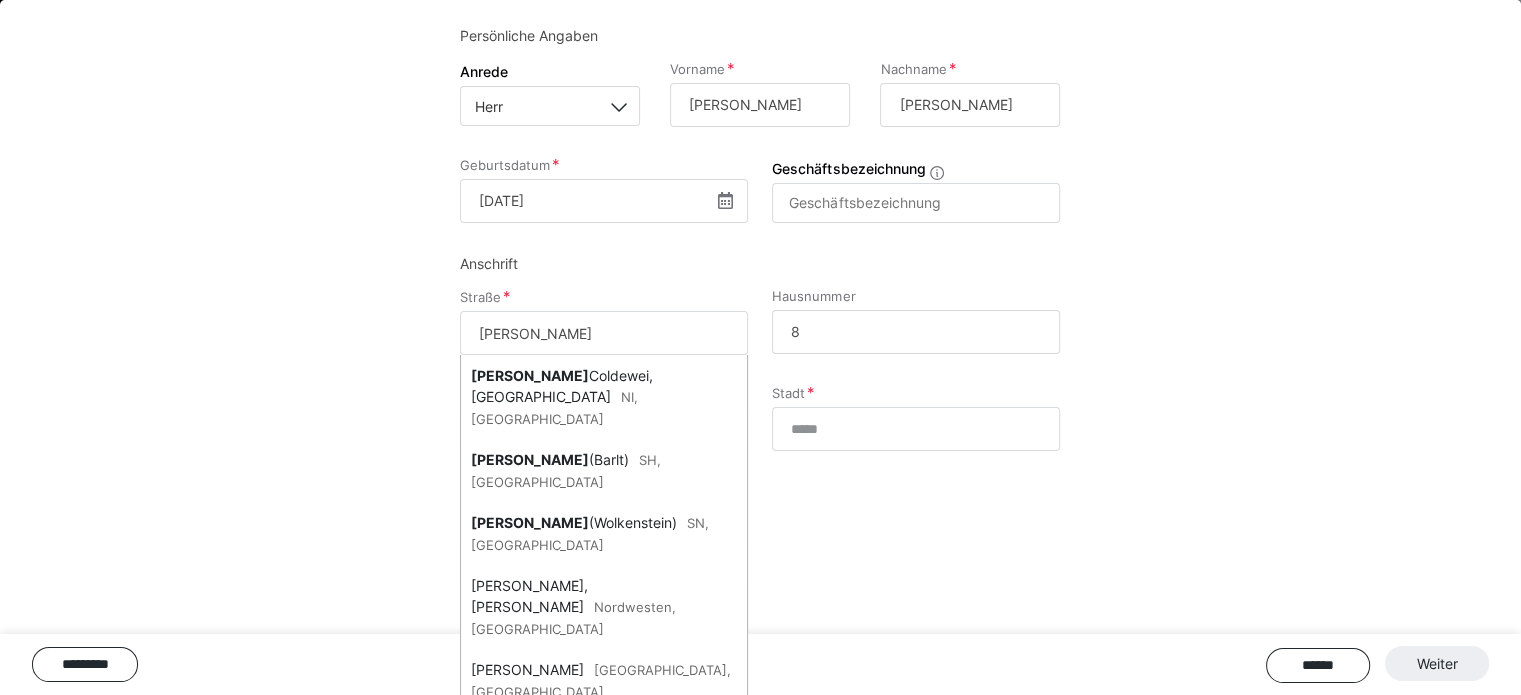 click on "Persönliche Angaben Anrede Herr Vorname Sebastian Nachname Dreier Geburtsdatum 28.01.1992 ‹ Januar 1992 › Mo Di Mi Do Fr Sa So 30 31 1 2 3 4 5 6 7 8 9 10 11 12 13 14 15 16 17 18 19 20 21 22 23 24 25 26 27 28 29 30 31 1 2 3 4 5 6 7 8 9 Geschäftsbezeichnung Anschrift Straße Himmelreich Himmelreich  Coldewei, Wilhelmshaven NI, Deutschland Himmelreich  (Barlt) SH, Deutschland Himmelreich  (Wolkenstein) SN, Deutschland Himmelreich, Asch Nordwesten, Tschechien Himmelreich Salzburg, Österreich Hausnummer 8 PLZ Stadt Kontakt Telefonnummer +49 1636 873033" at bounding box center (760, 321) 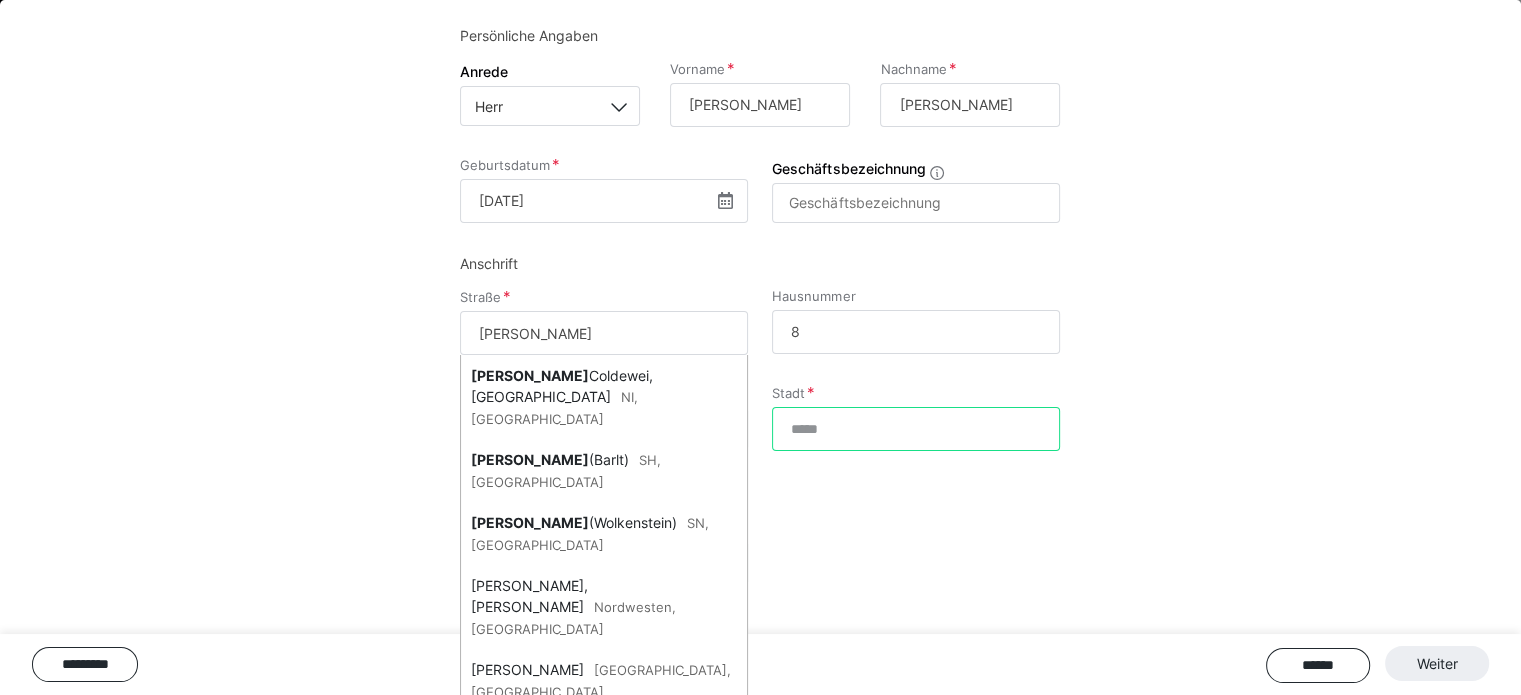 click on "Stadt" at bounding box center [916, 429] 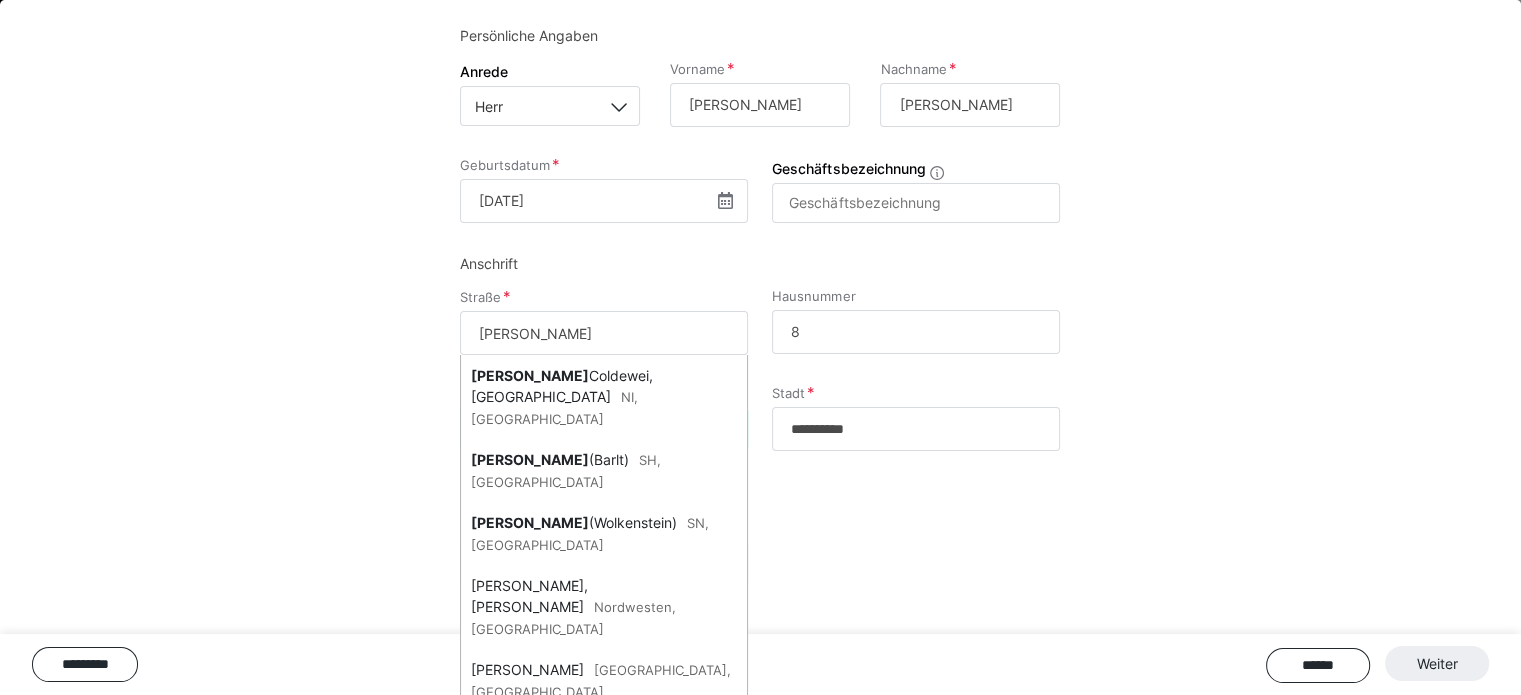 type on "*****" 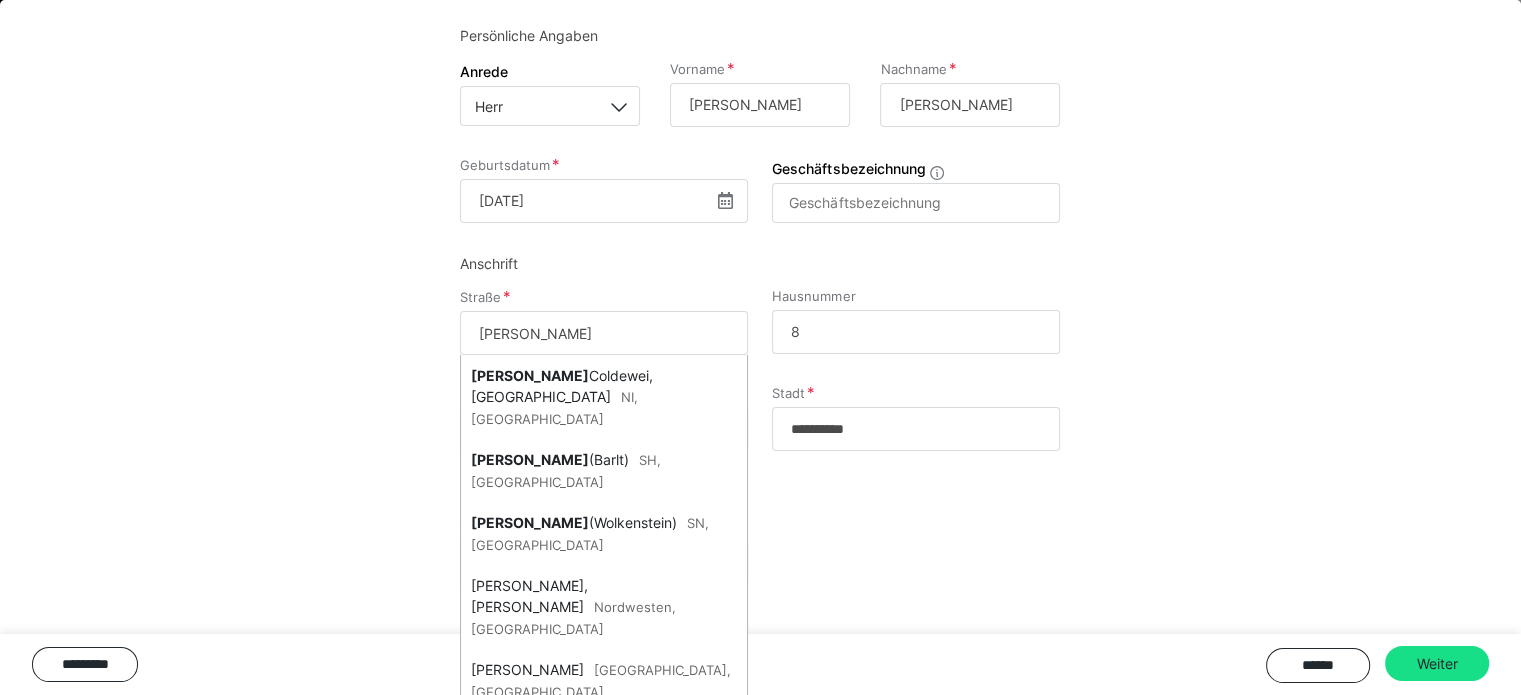 click on "**********" at bounding box center (760, 250) 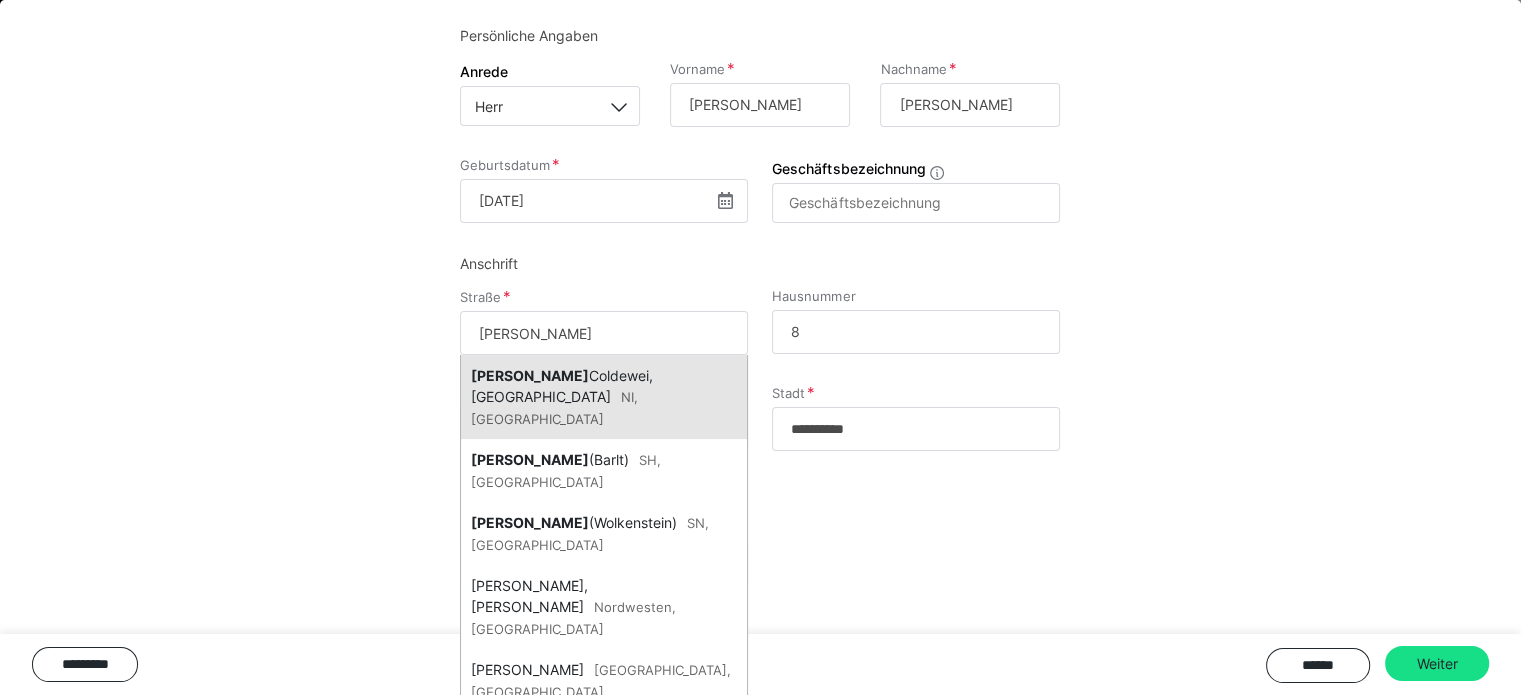 click on "Himmelreich" at bounding box center [530, 375] 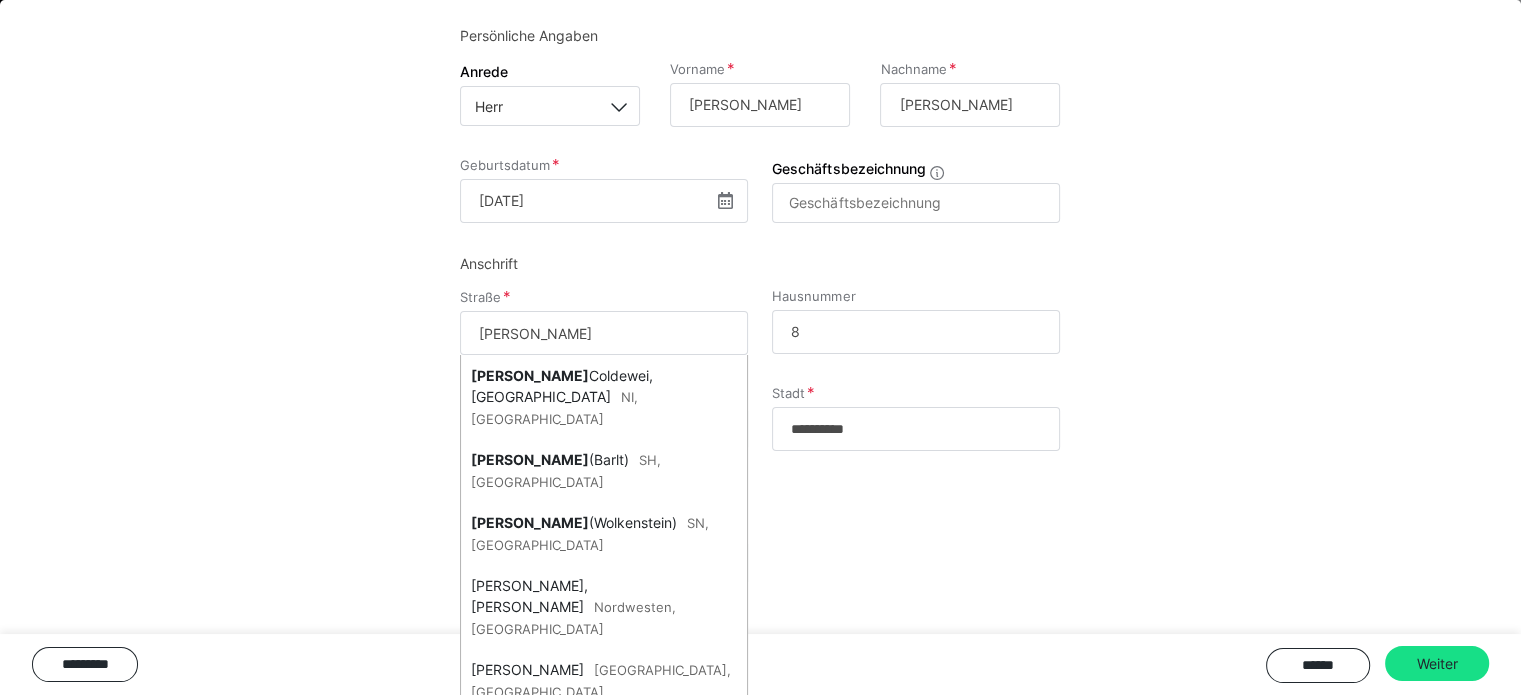 type on "Himmelreich Coldewei" 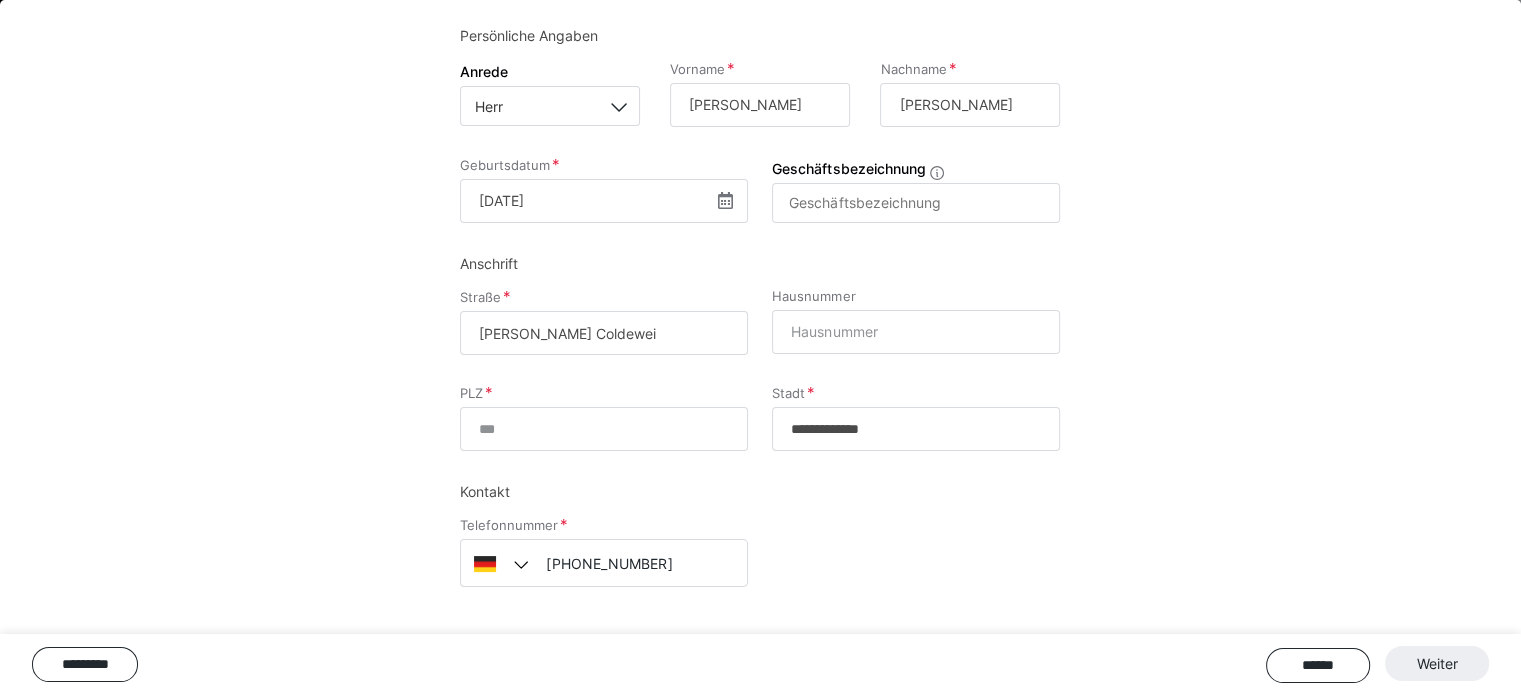 click on "Himmelreich Coldewei" at bounding box center [604, 333] 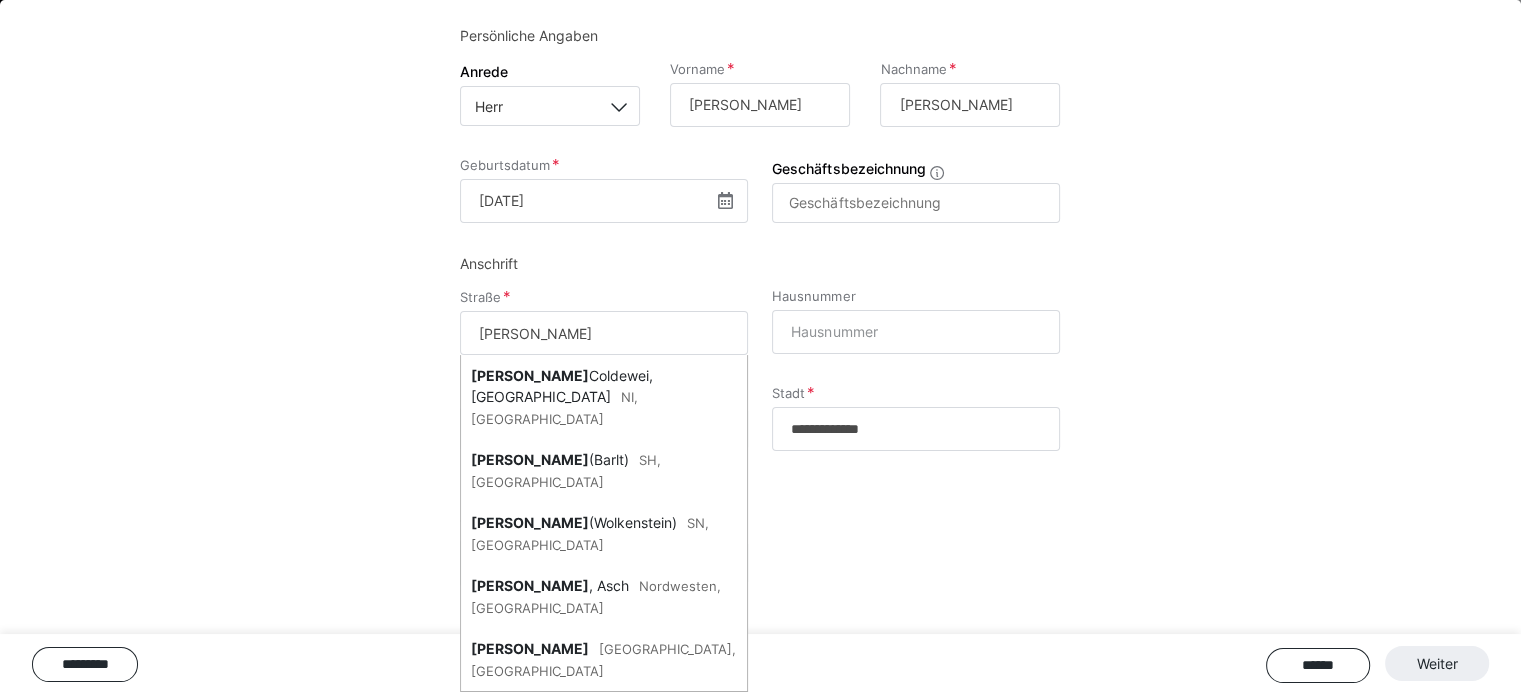 type on "Himmelreich" 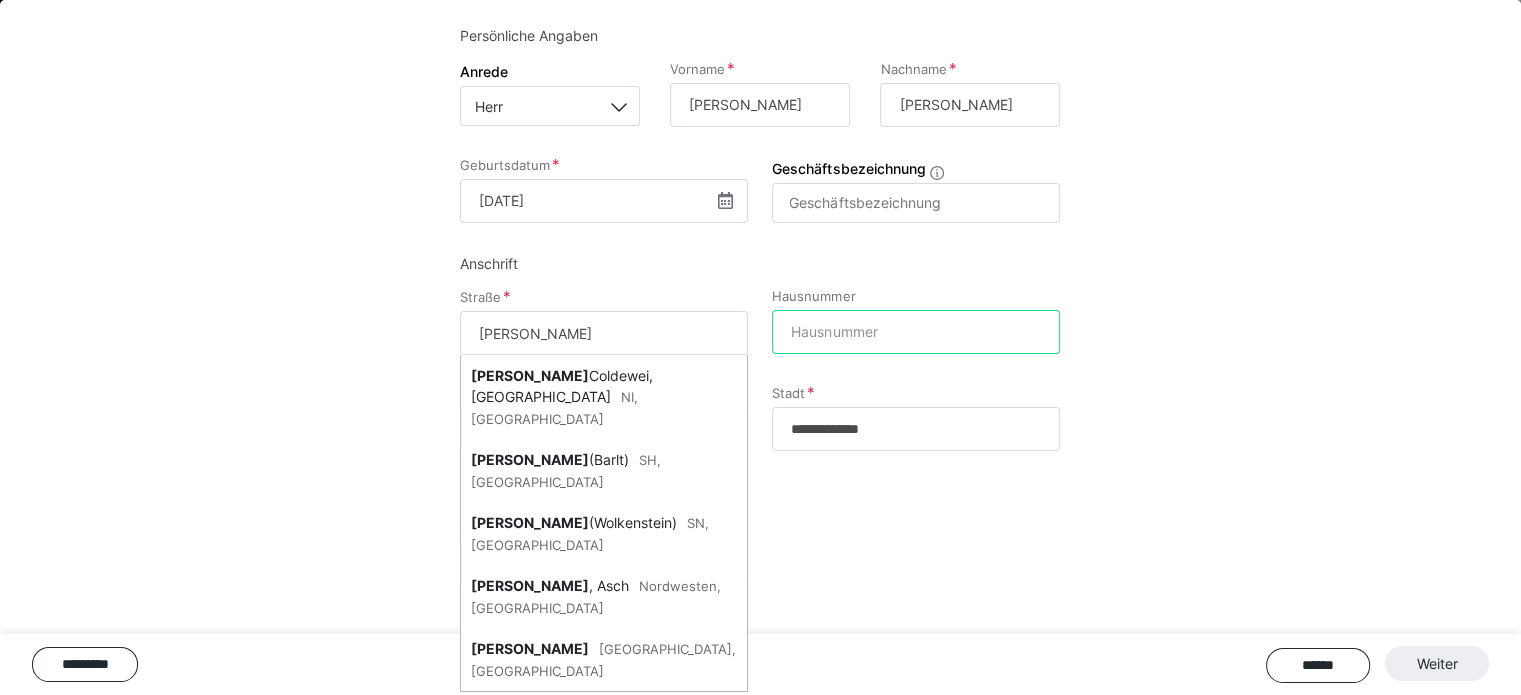 click on "Hausnummer" at bounding box center [916, 332] 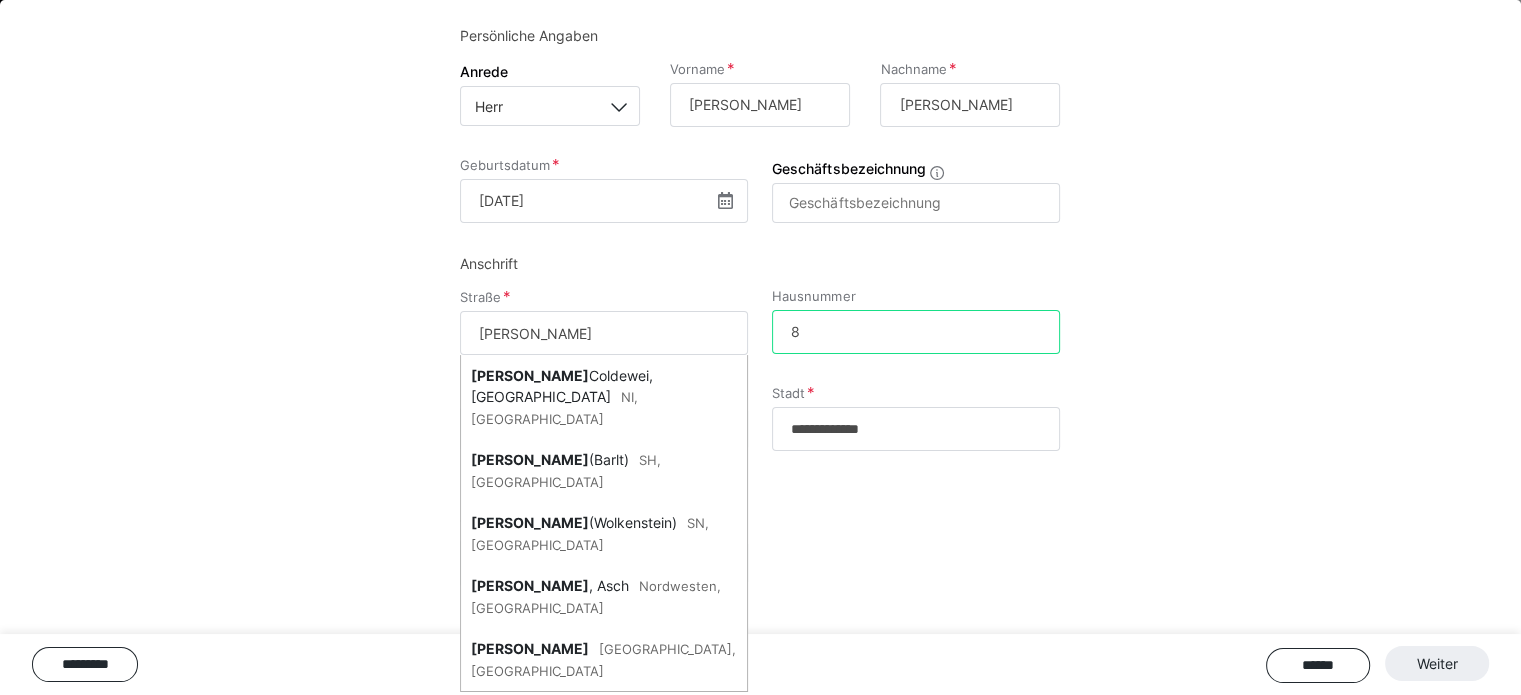 type on "8" 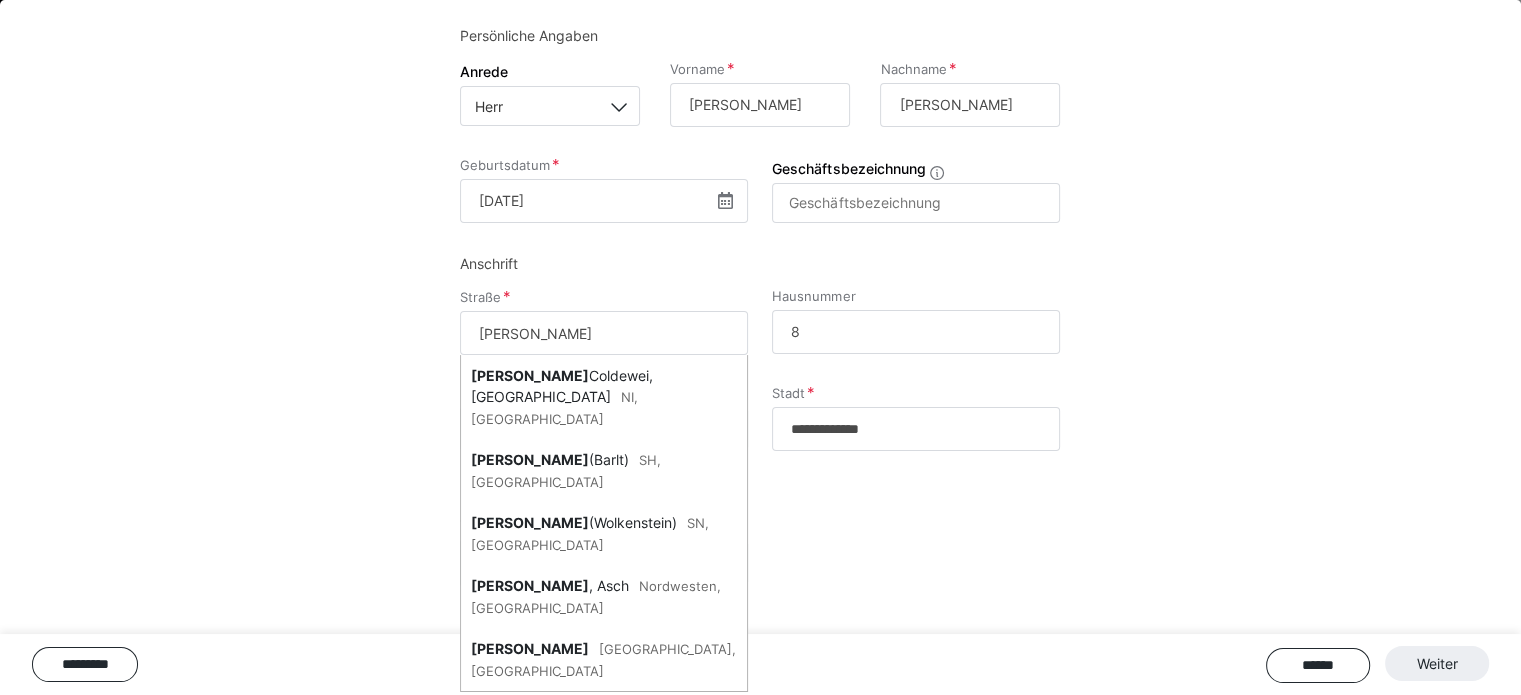 click on "**********" at bounding box center (760, 250) 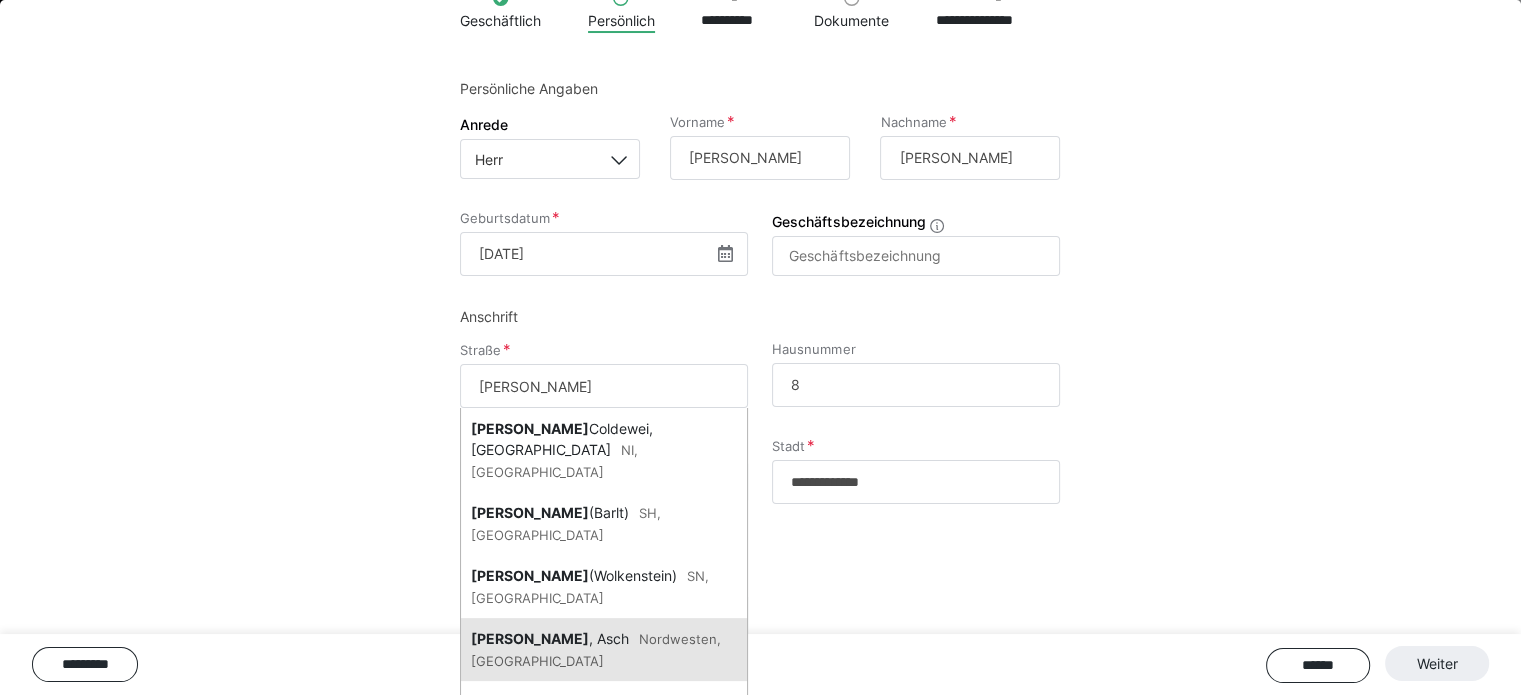 scroll, scrollTop: 221, scrollLeft: 0, axis: vertical 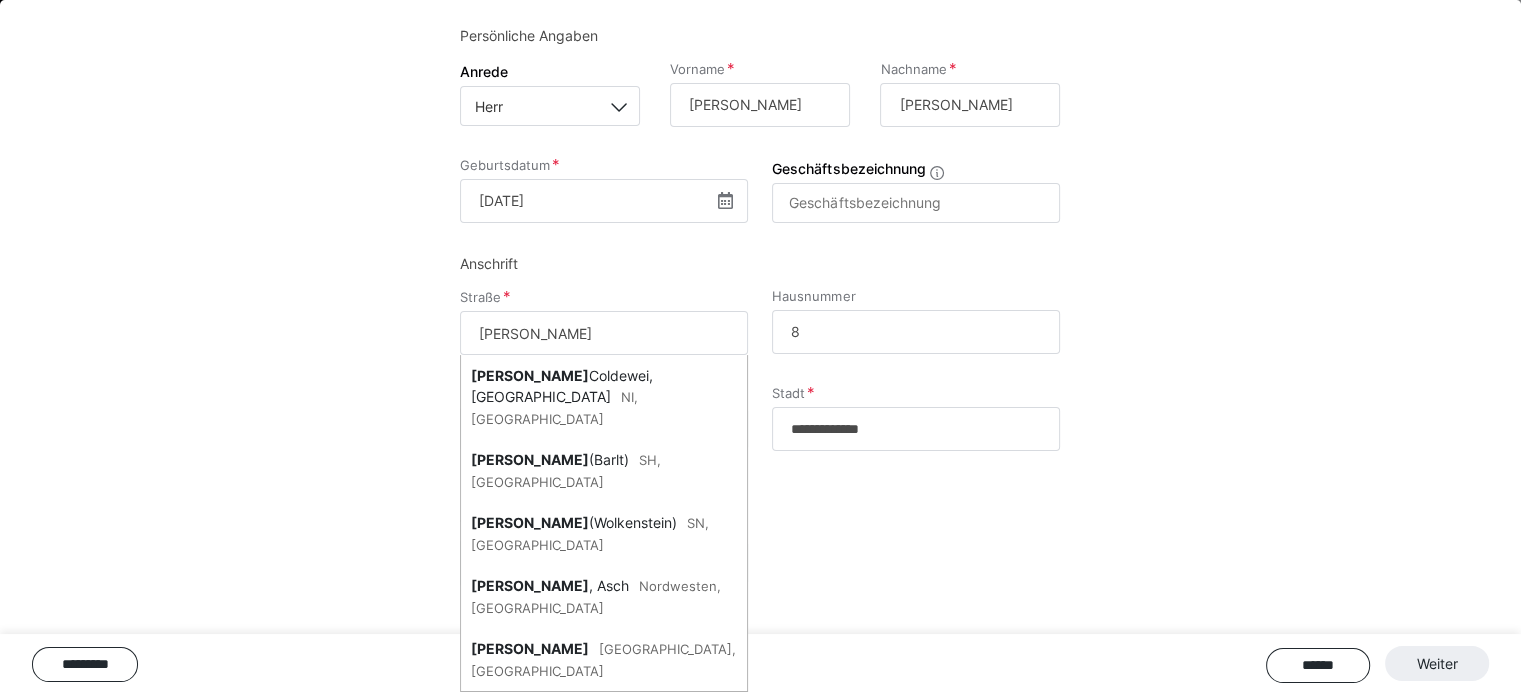 click on "Himmelreich" at bounding box center (604, 333) 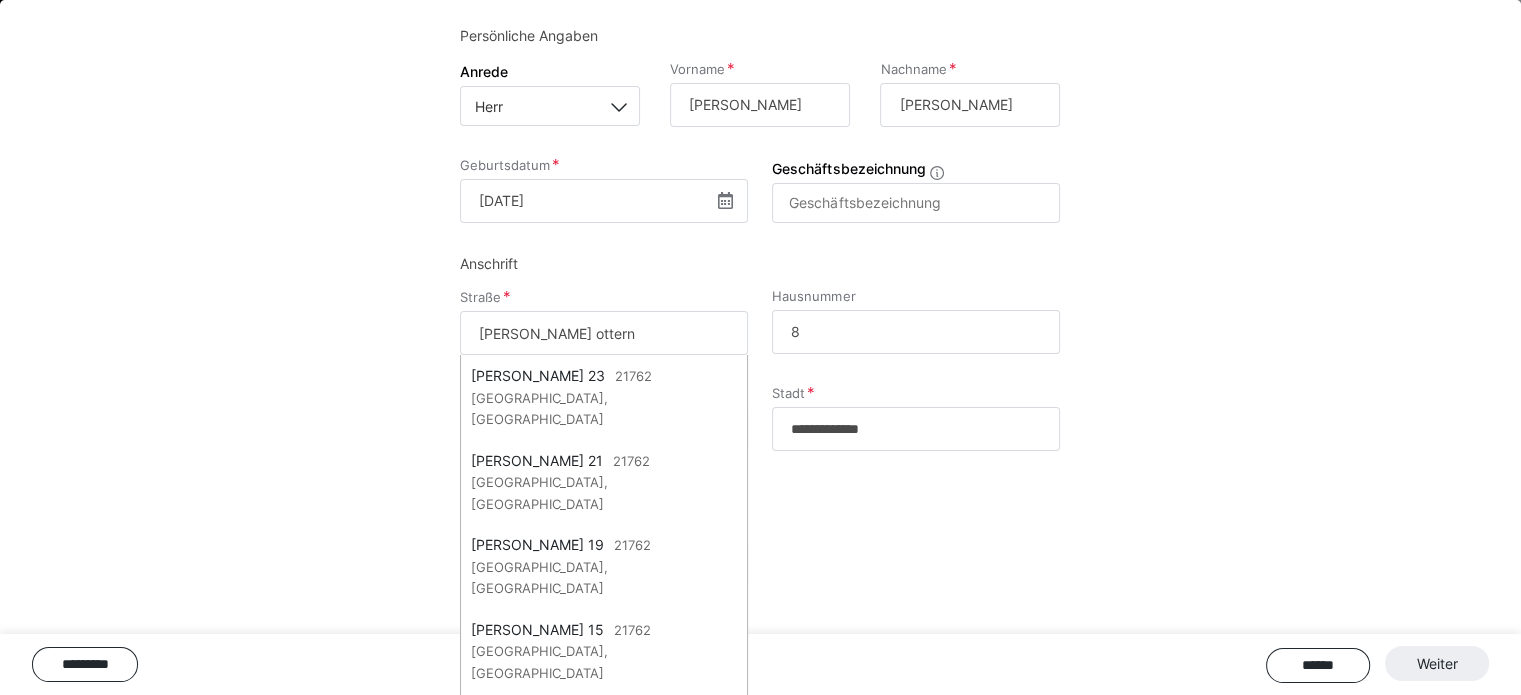 click on "Himmelreich ottern" at bounding box center (604, 333) 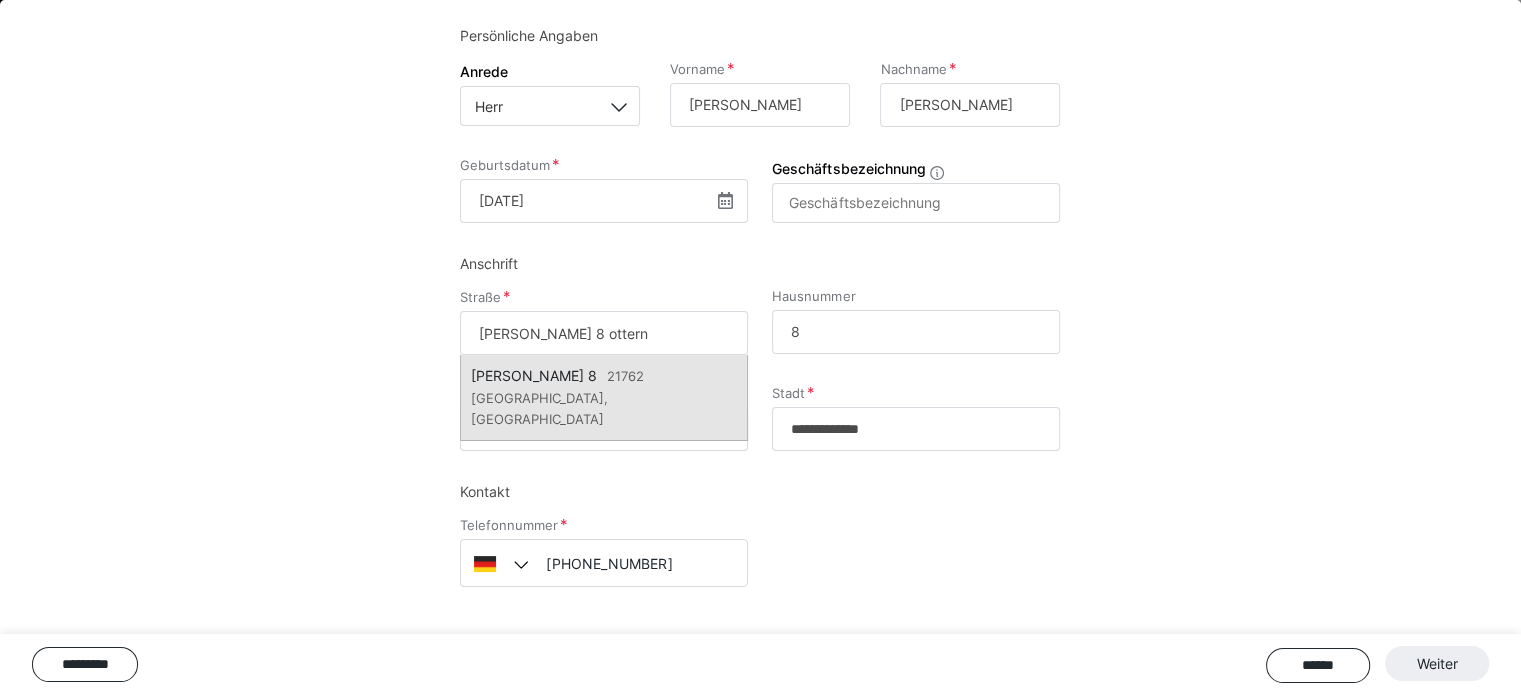 click on "Himmelreich 8 21762 Otterndorf, Deutschland" at bounding box center [604, 397] 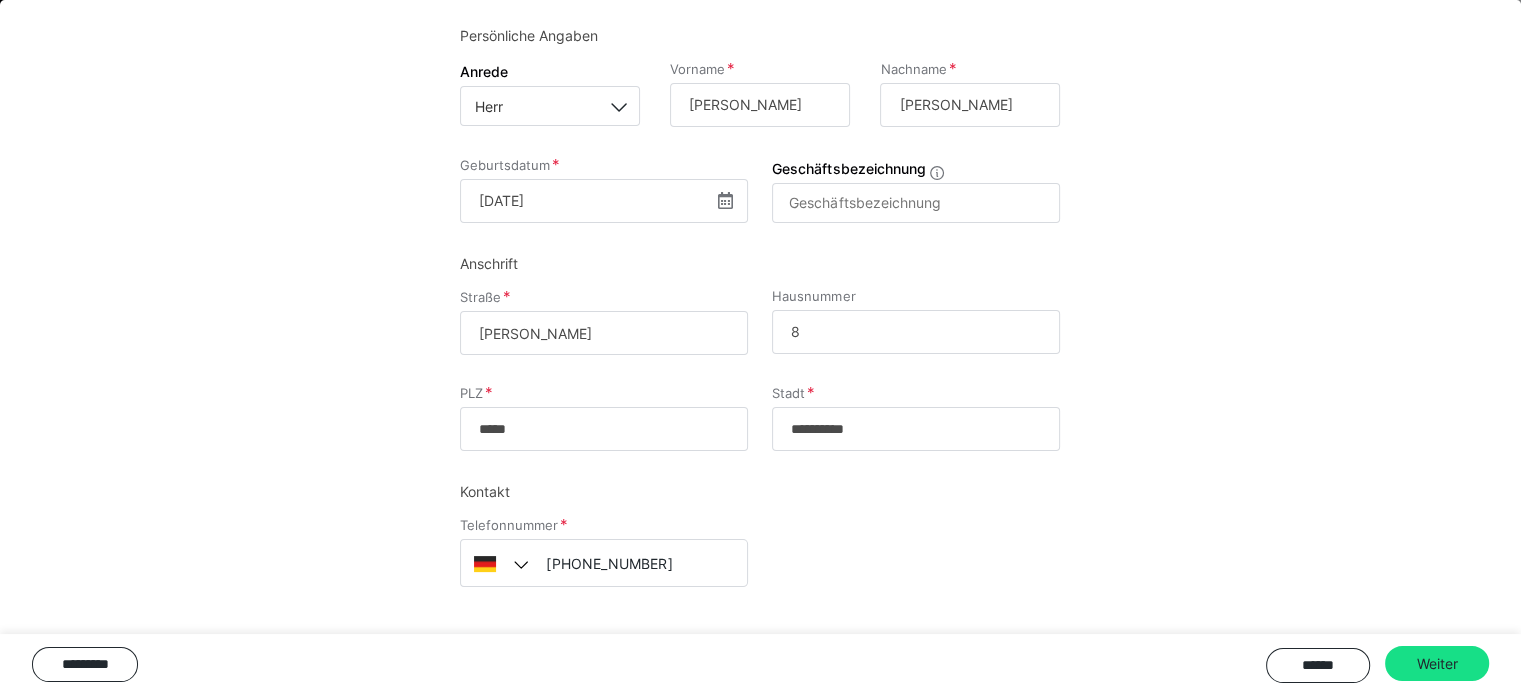 click on "**********" at bounding box center [760, 250] 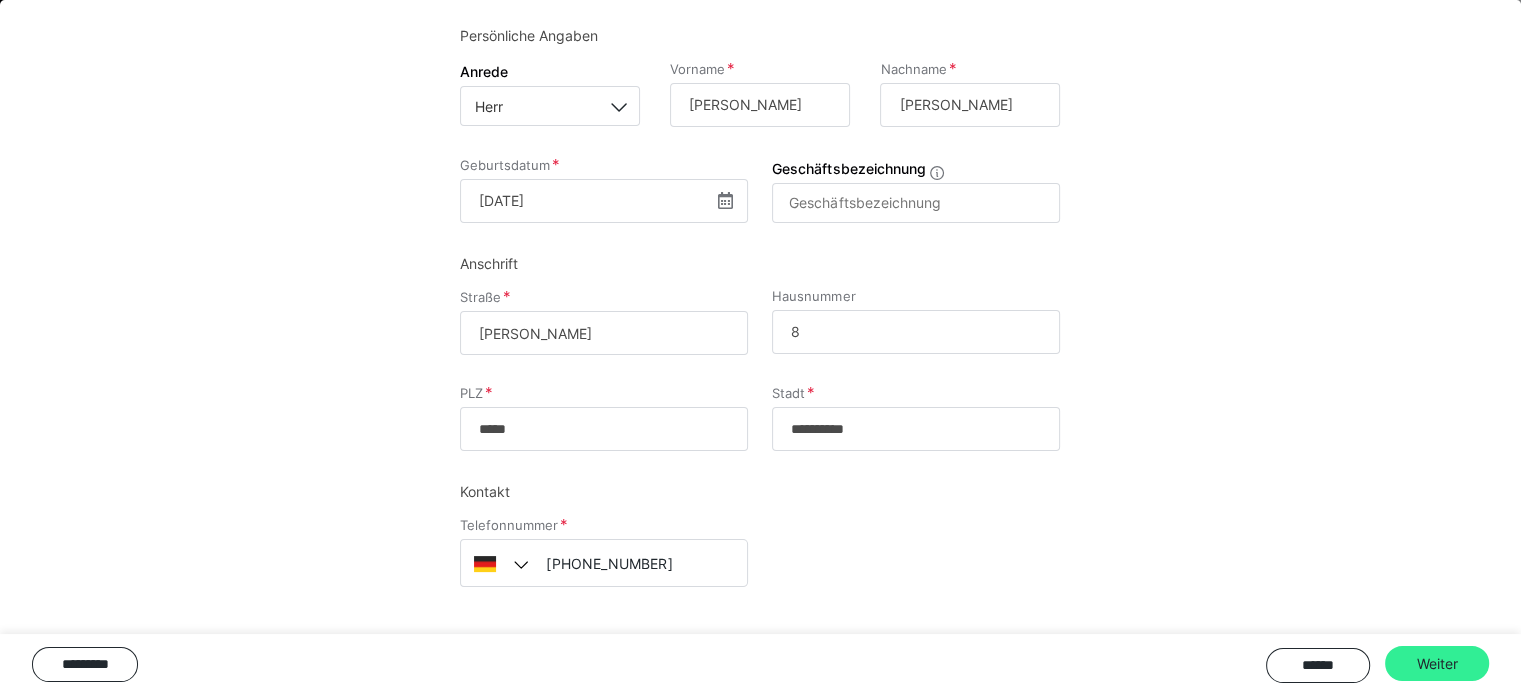 click on "Weiter" at bounding box center (1437, 664) 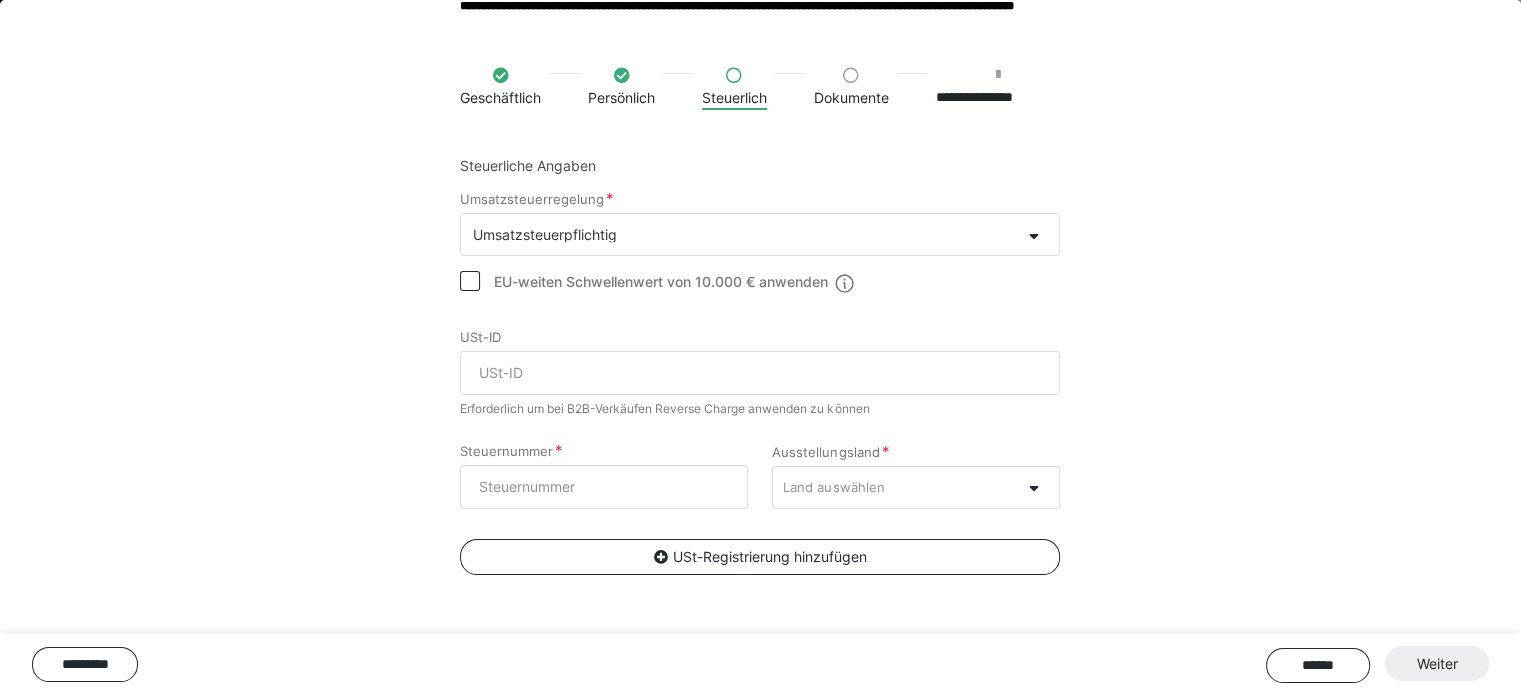 scroll, scrollTop: 749, scrollLeft: 0, axis: vertical 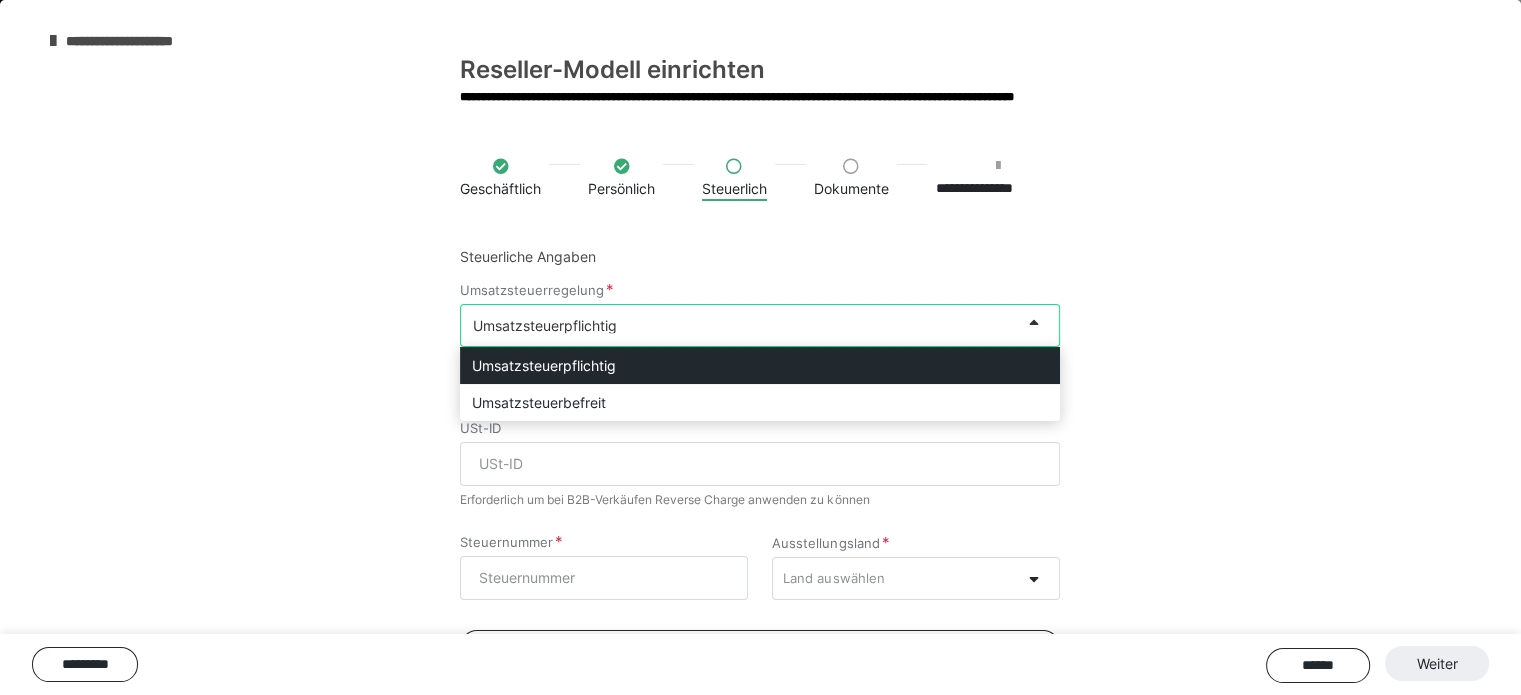 click at bounding box center [1033, 322] 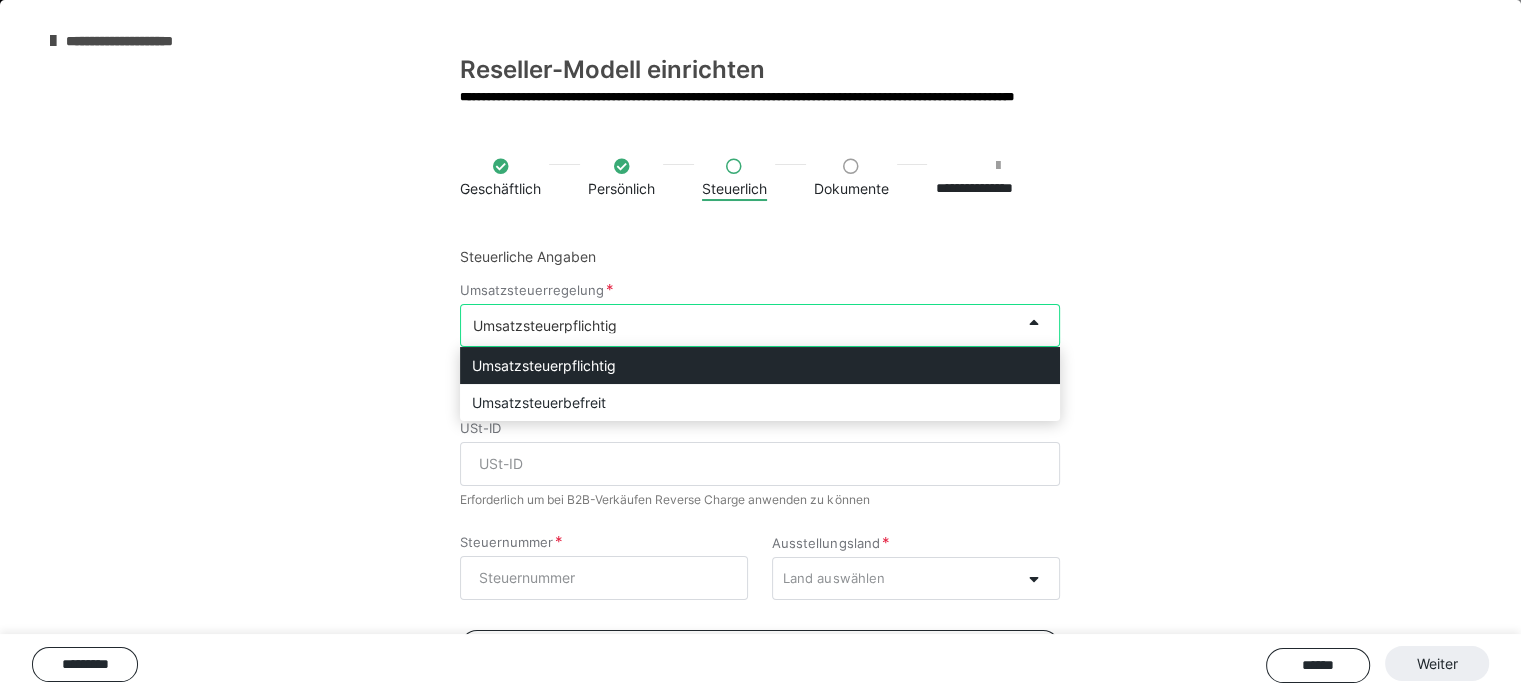 click on "**********" at bounding box center (760, 455) 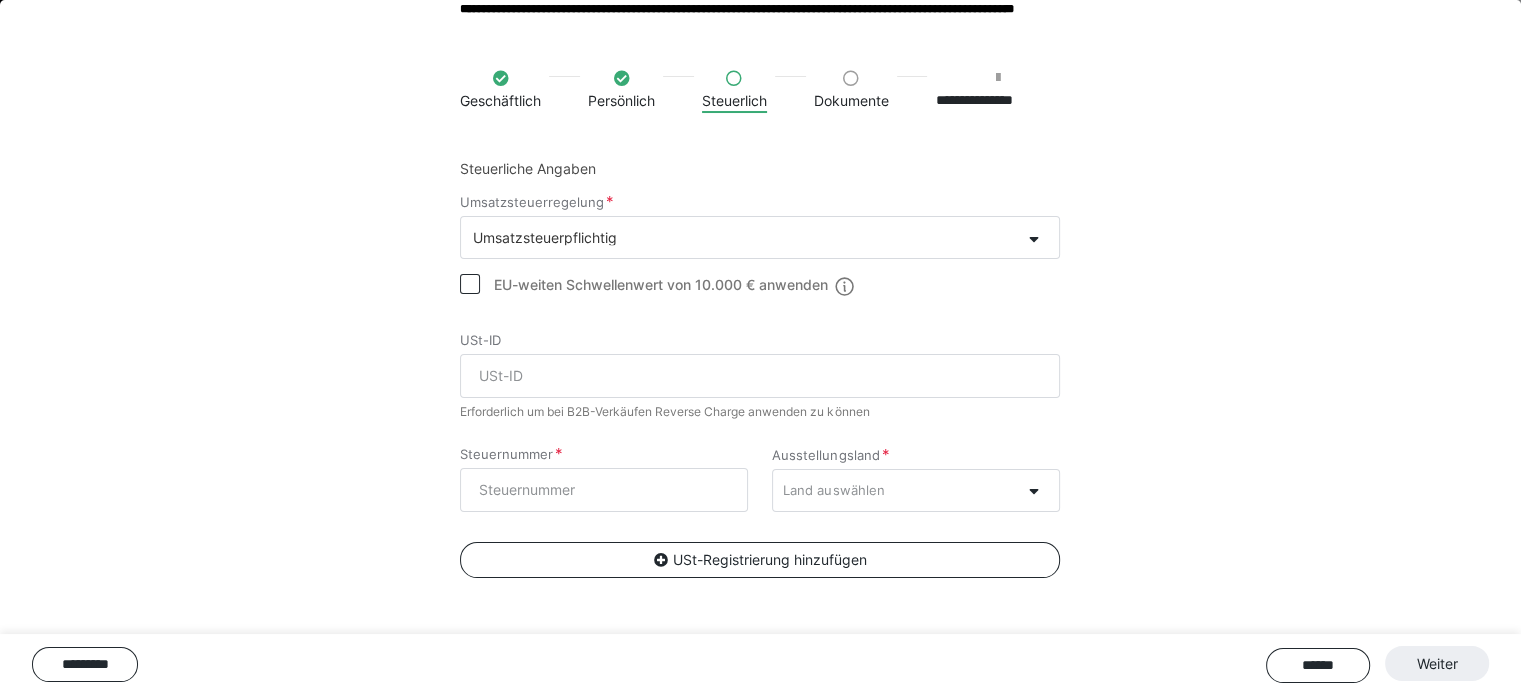 scroll, scrollTop: 0, scrollLeft: 0, axis: both 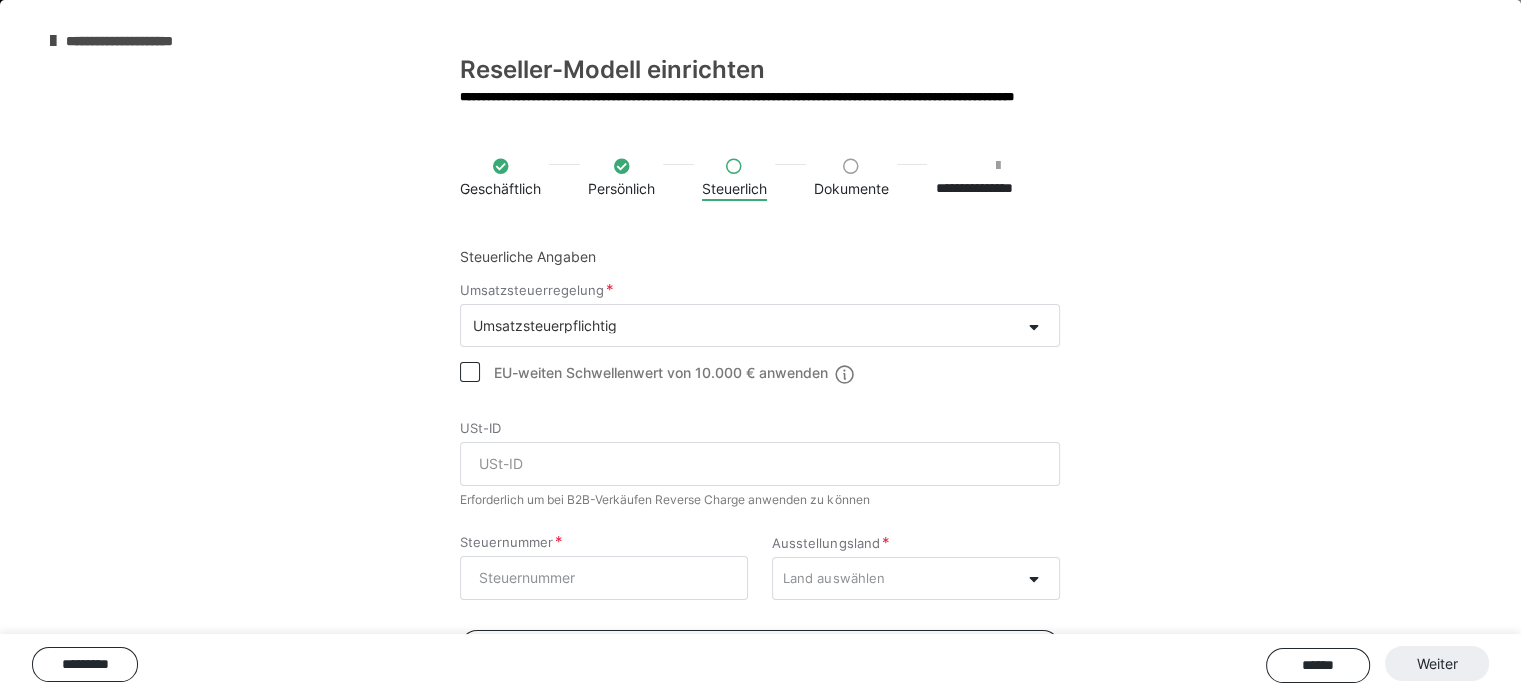 click at bounding box center (470, 372) 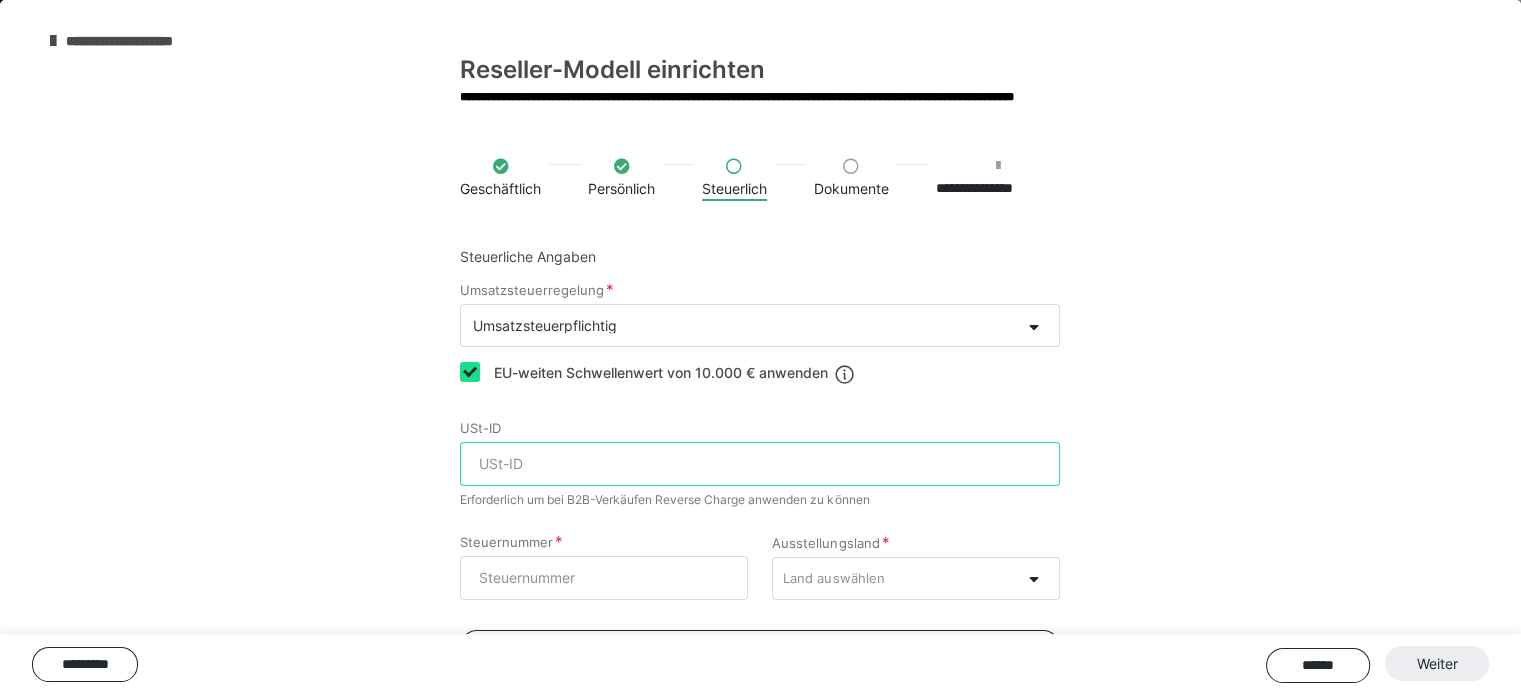 click on "USt-ID" at bounding box center (760, 464) 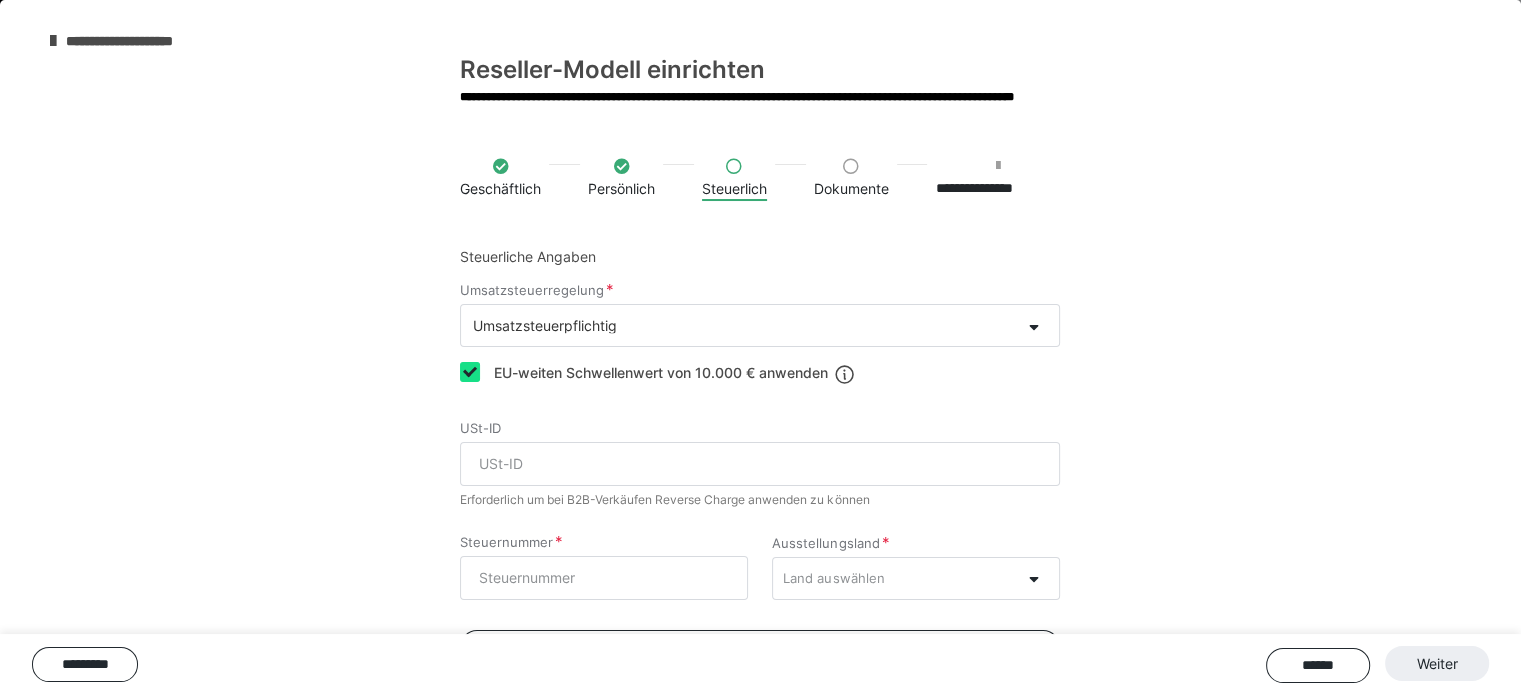 click at bounding box center (470, 372) 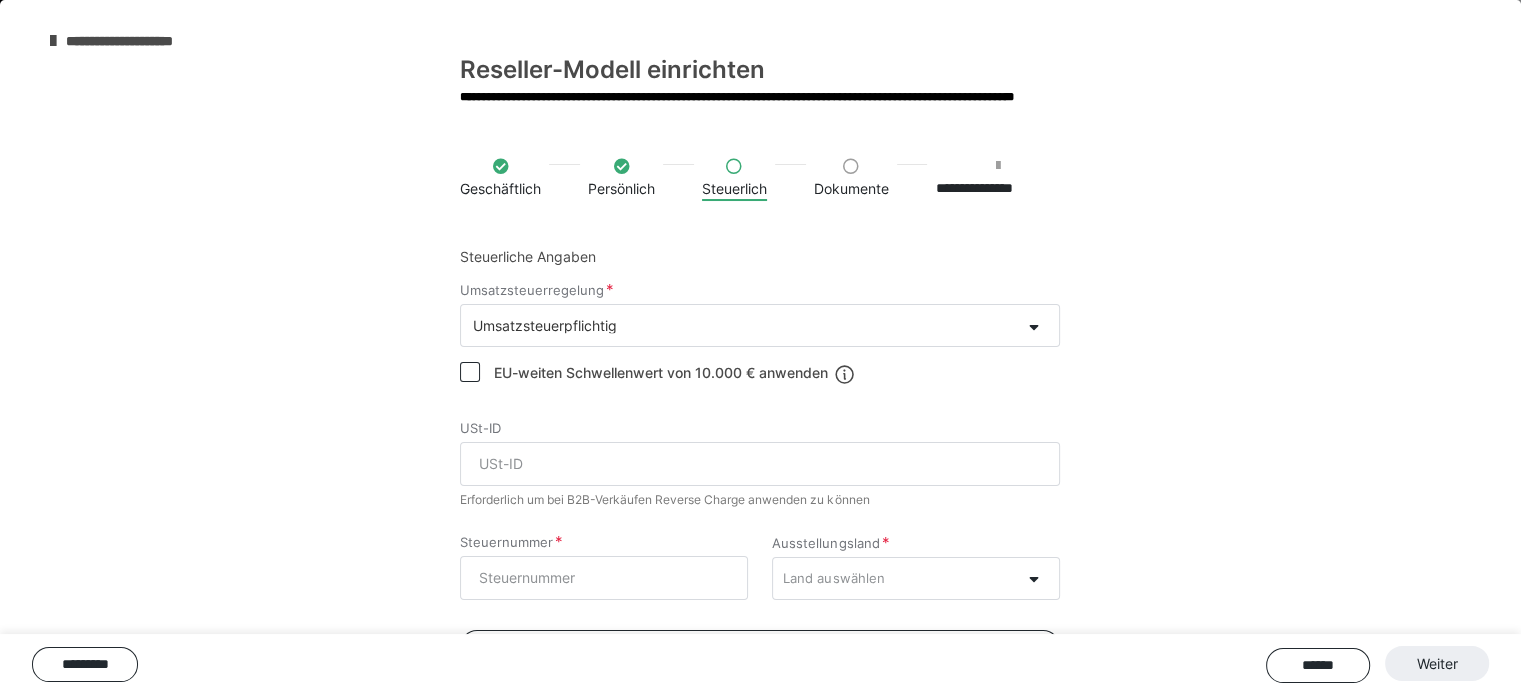 checkbox on "false" 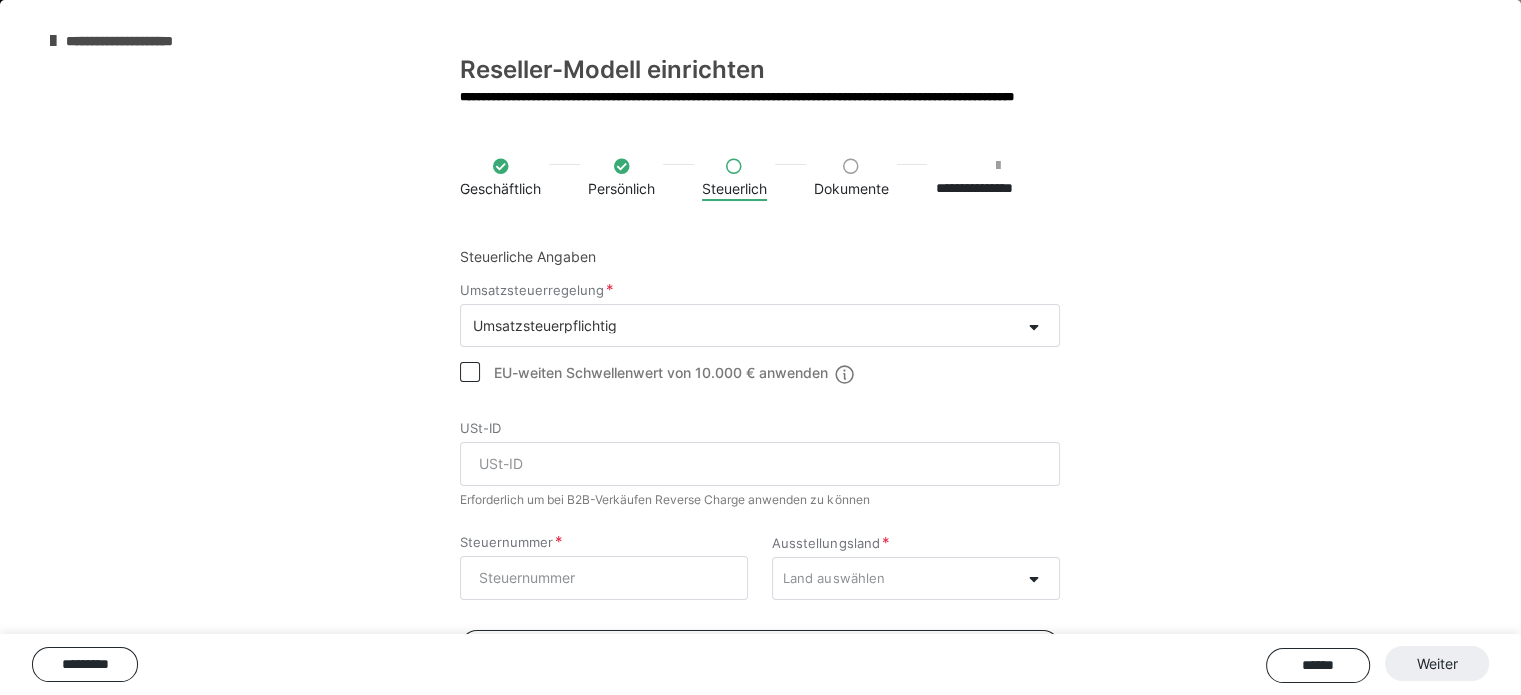 click on "**********" at bounding box center [760, 455] 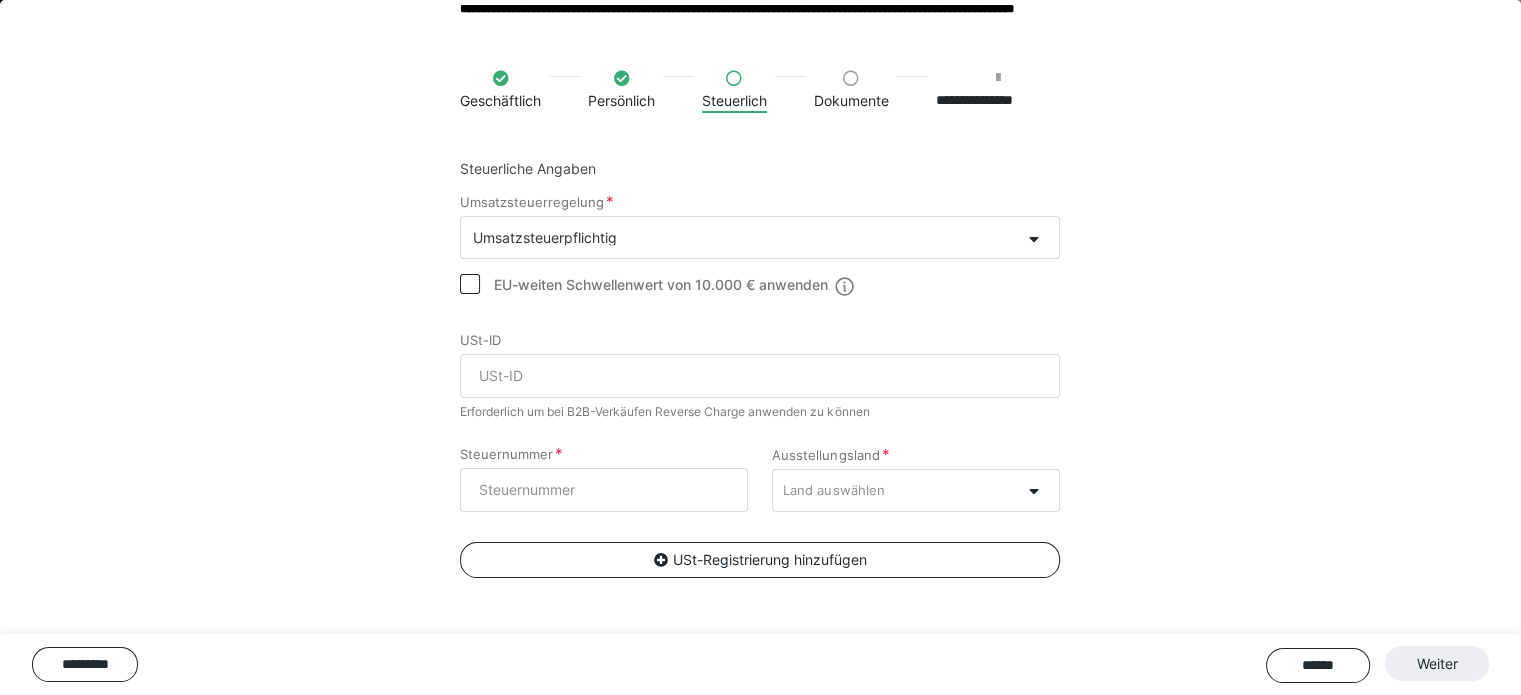 scroll, scrollTop: 0, scrollLeft: 0, axis: both 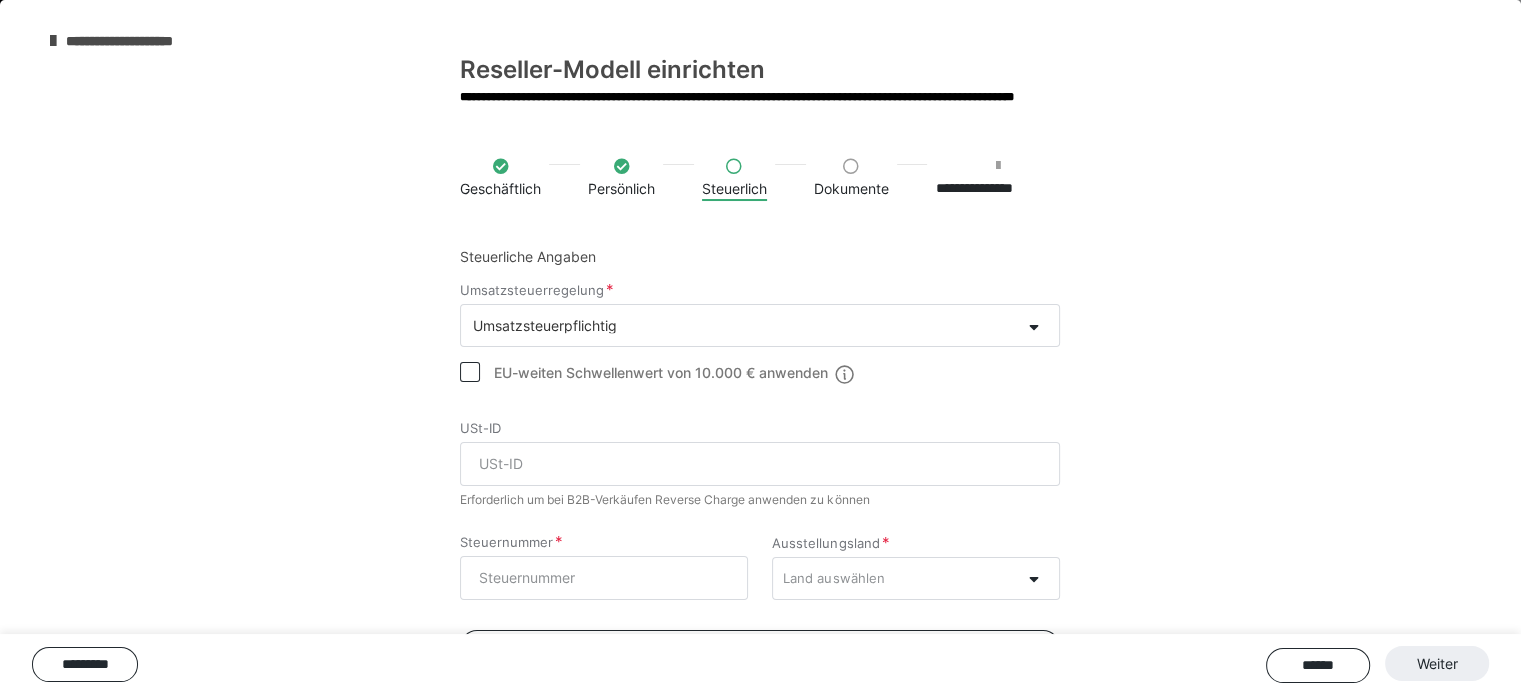 click at bounding box center (851, 166) 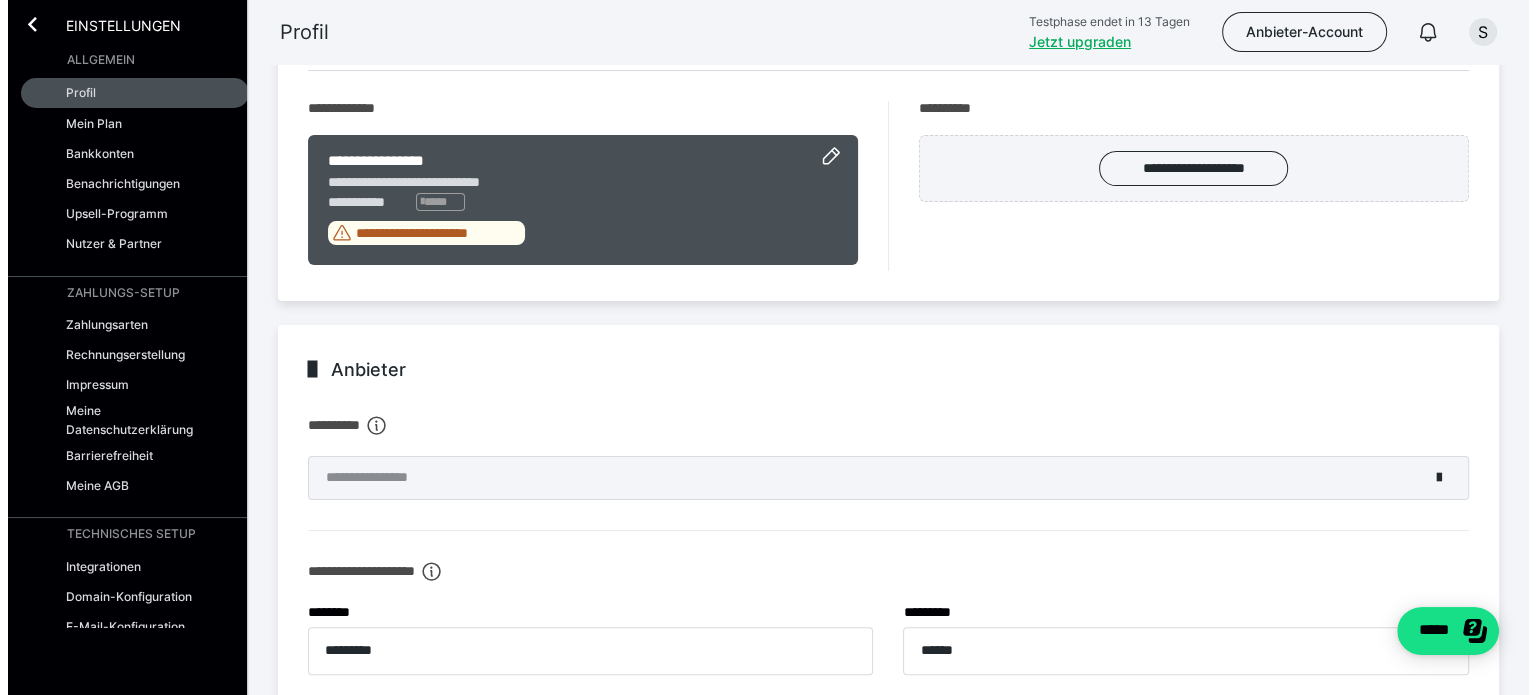 scroll, scrollTop: 0, scrollLeft: 0, axis: both 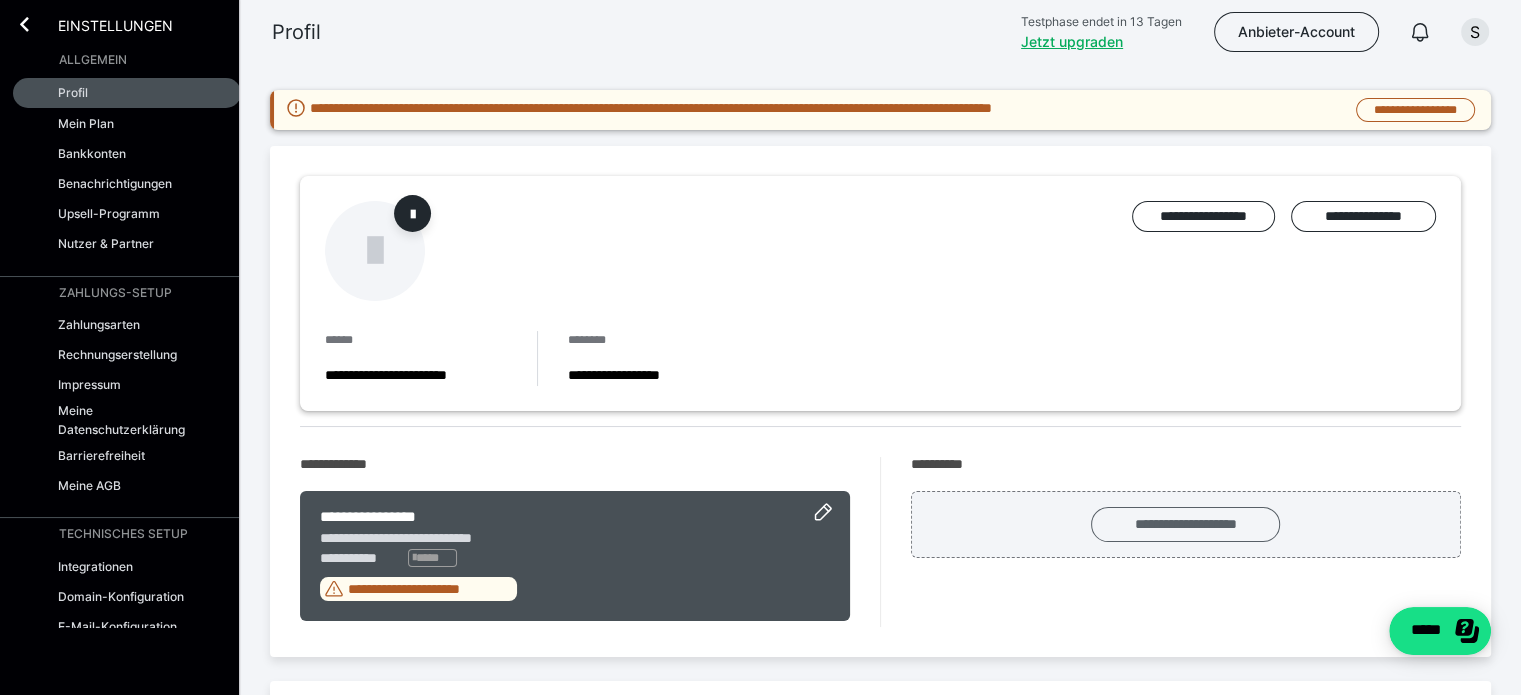 click on "**********" at bounding box center (1185, 524) 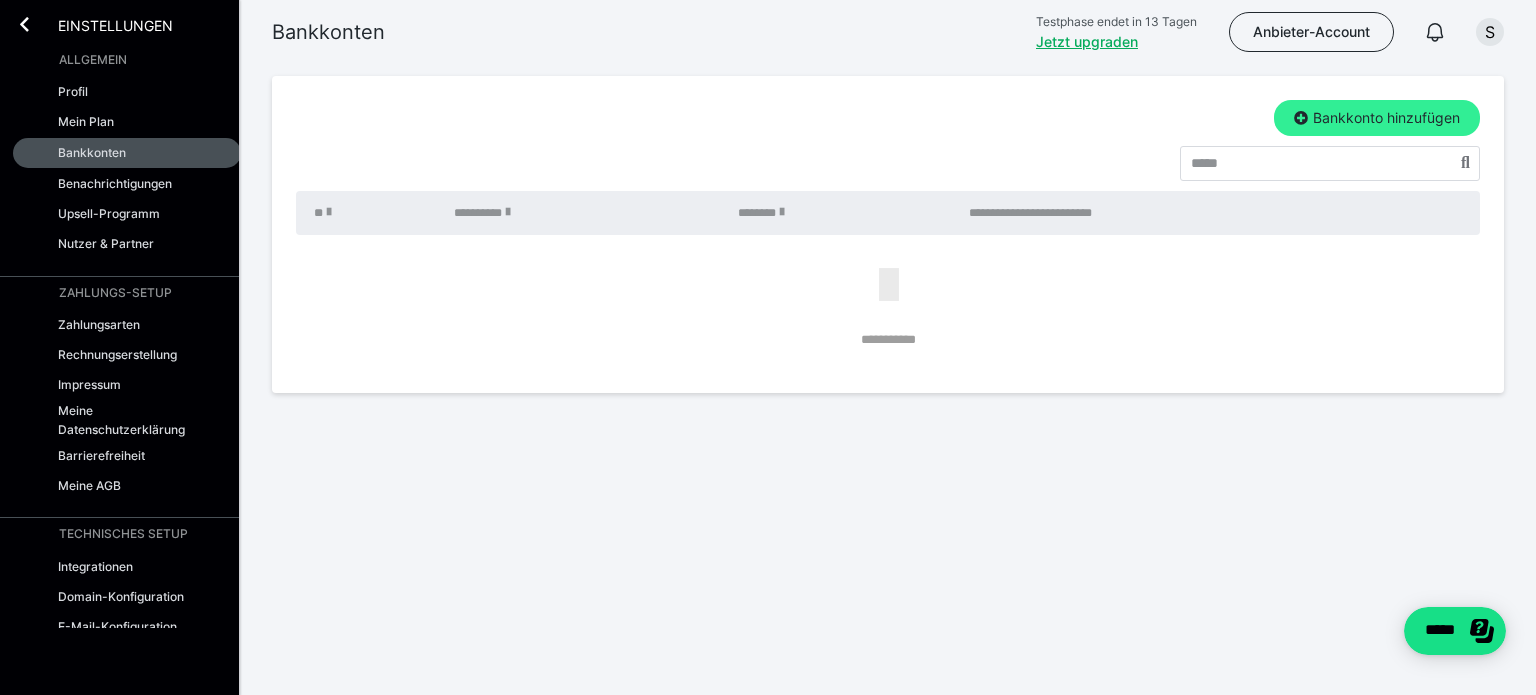 click on "Bankkonto hinzufügen" at bounding box center (1377, 118) 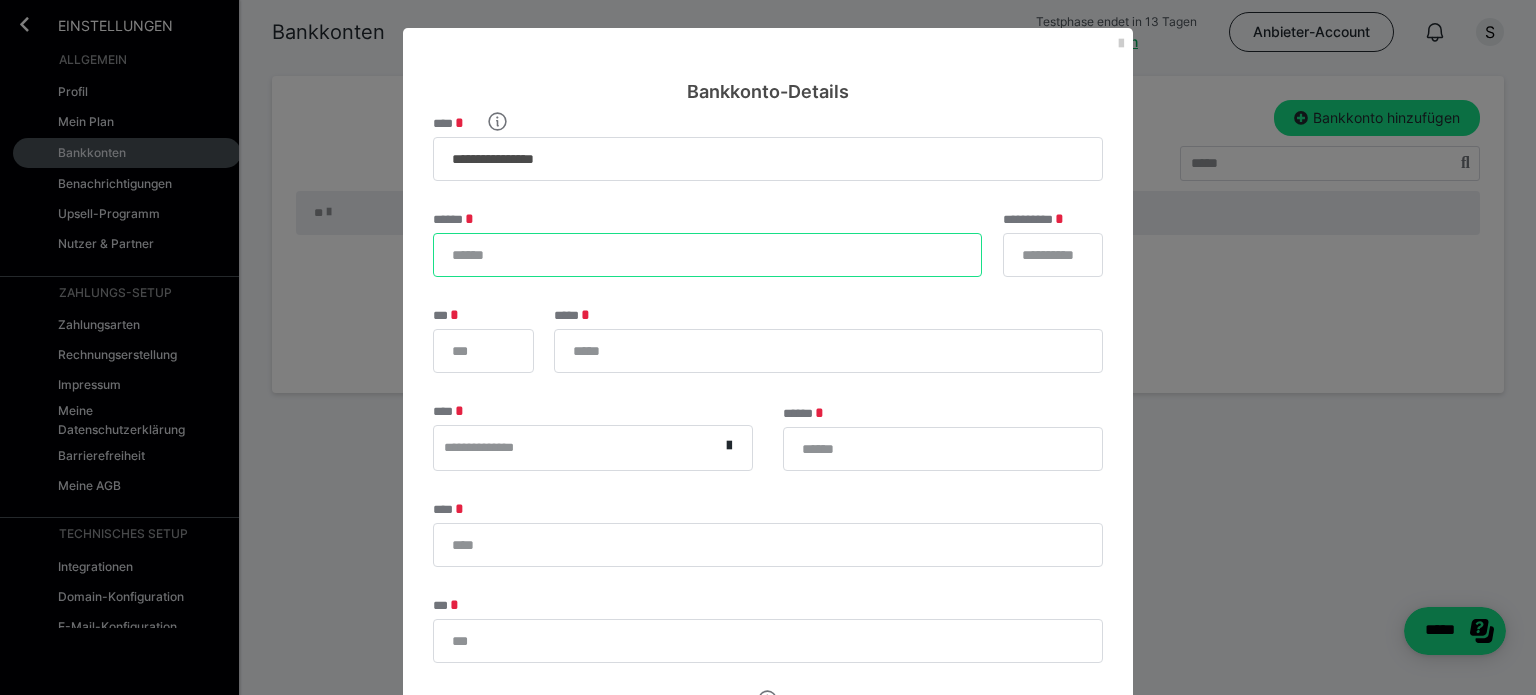 click on "******" at bounding box center (707, 255) 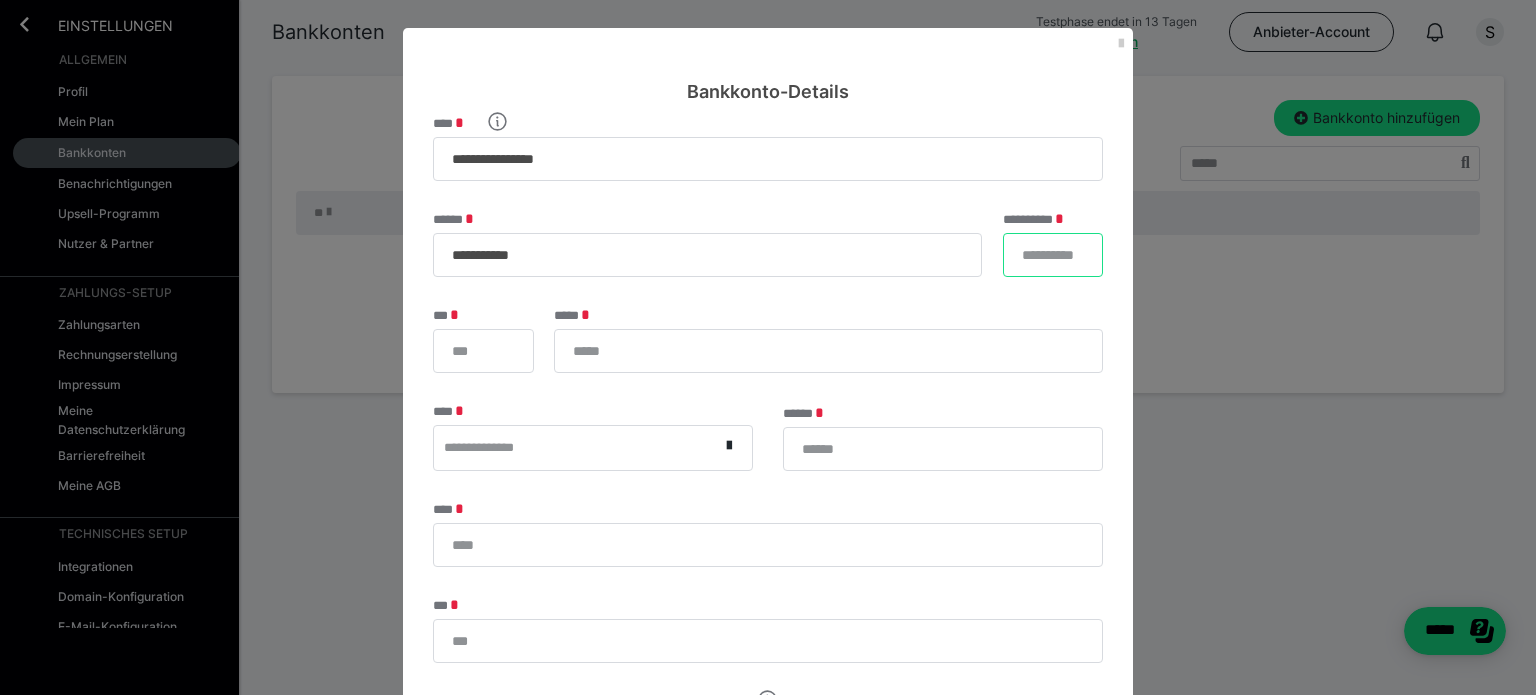 type on "*" 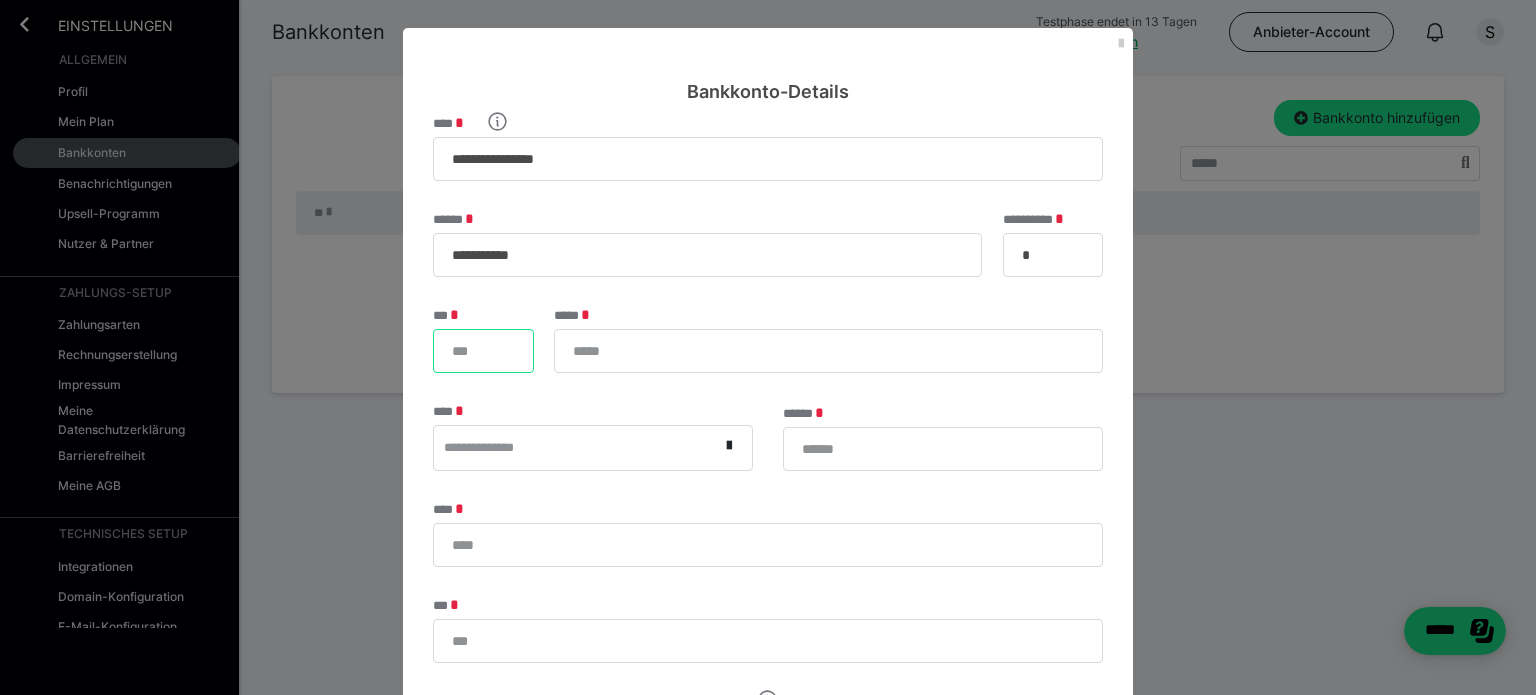 type on "*****" 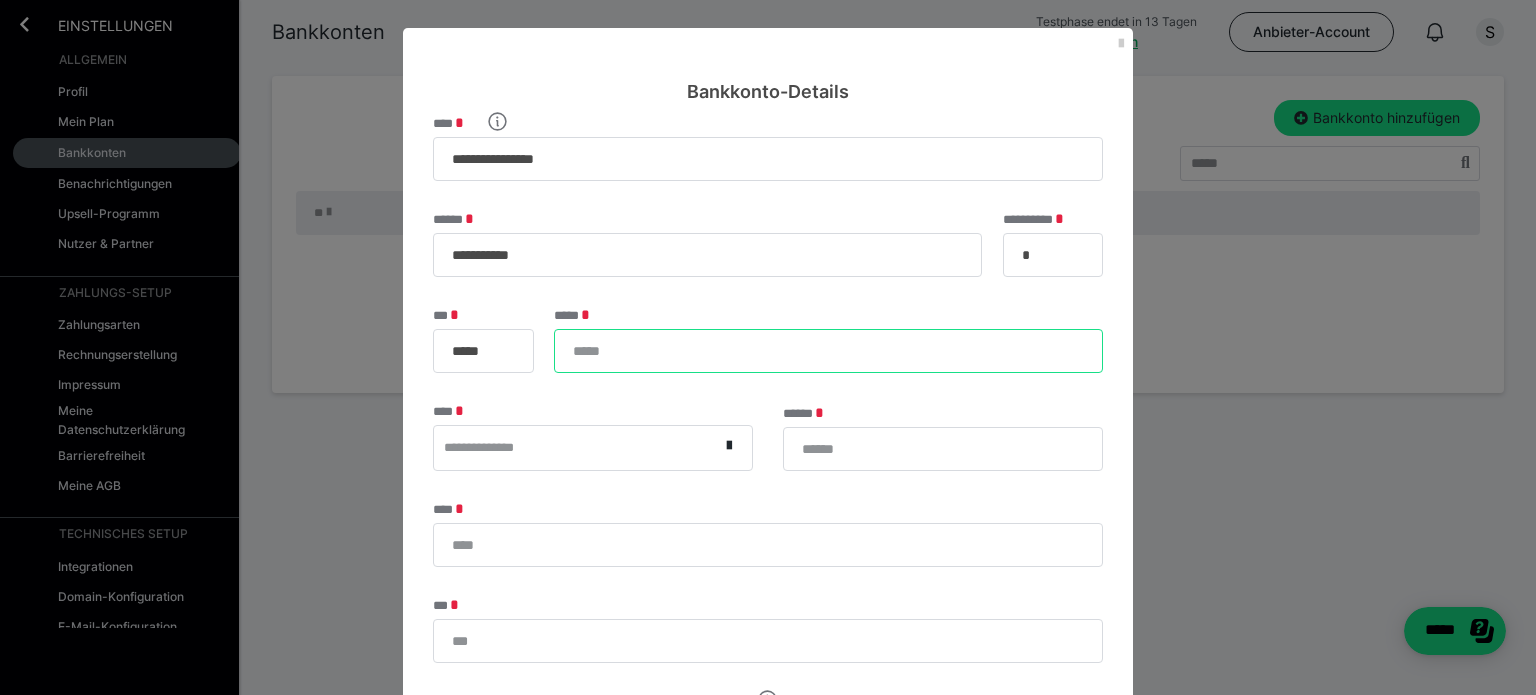 type on "**********" 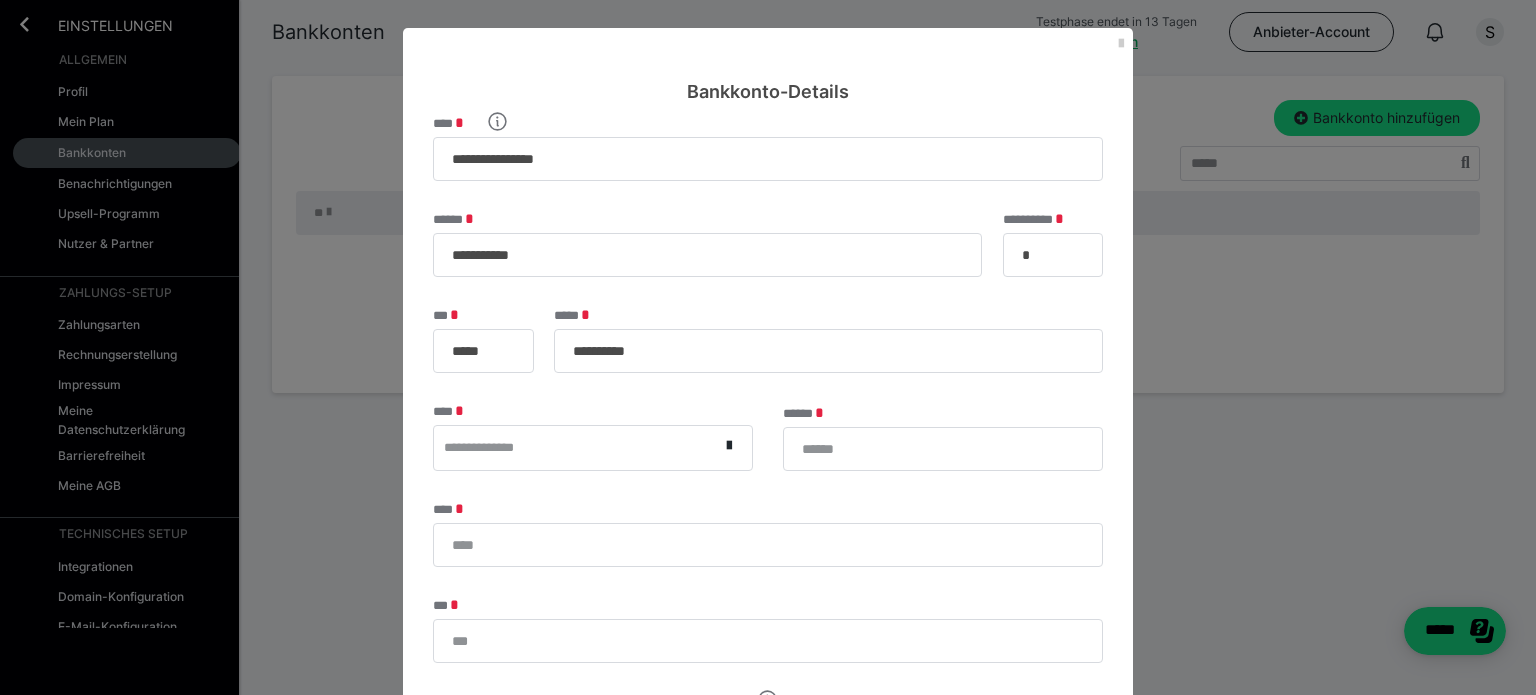 type on "**********" 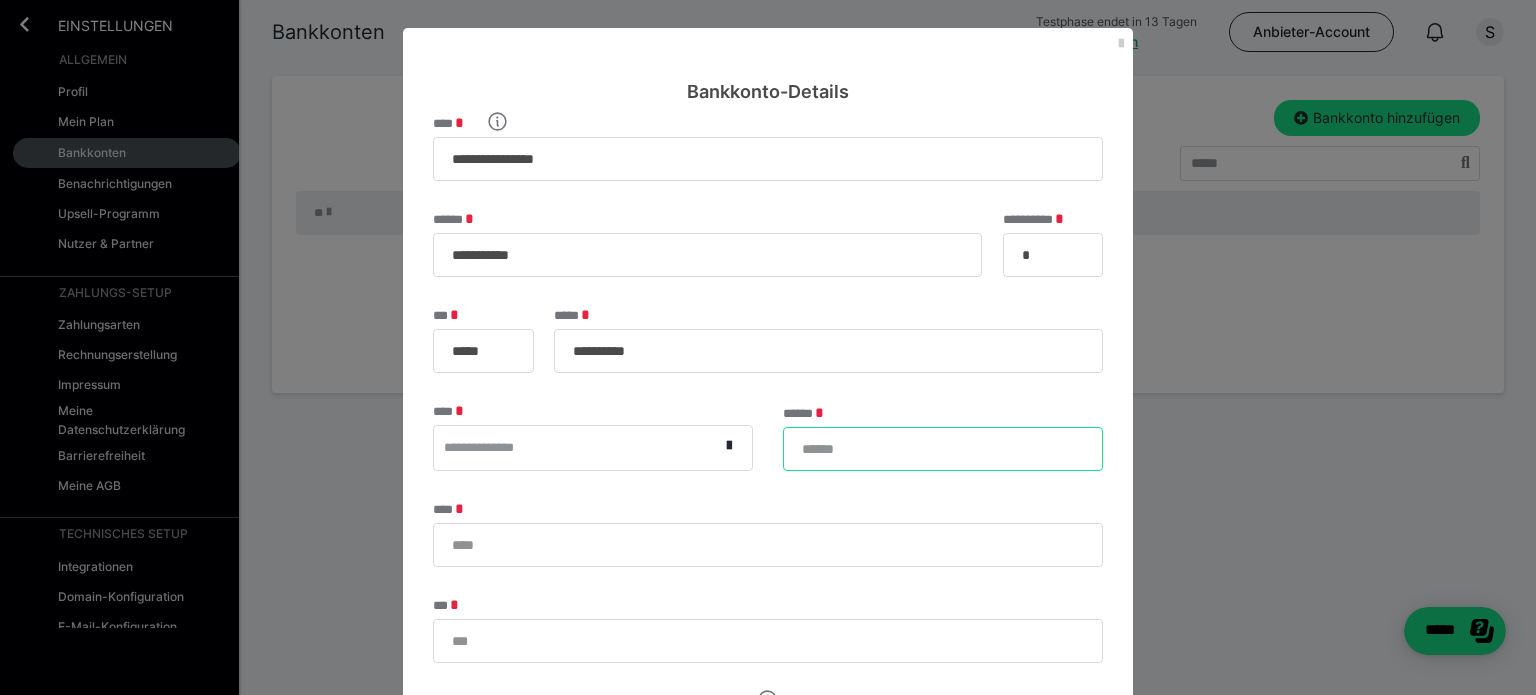type on "**********" 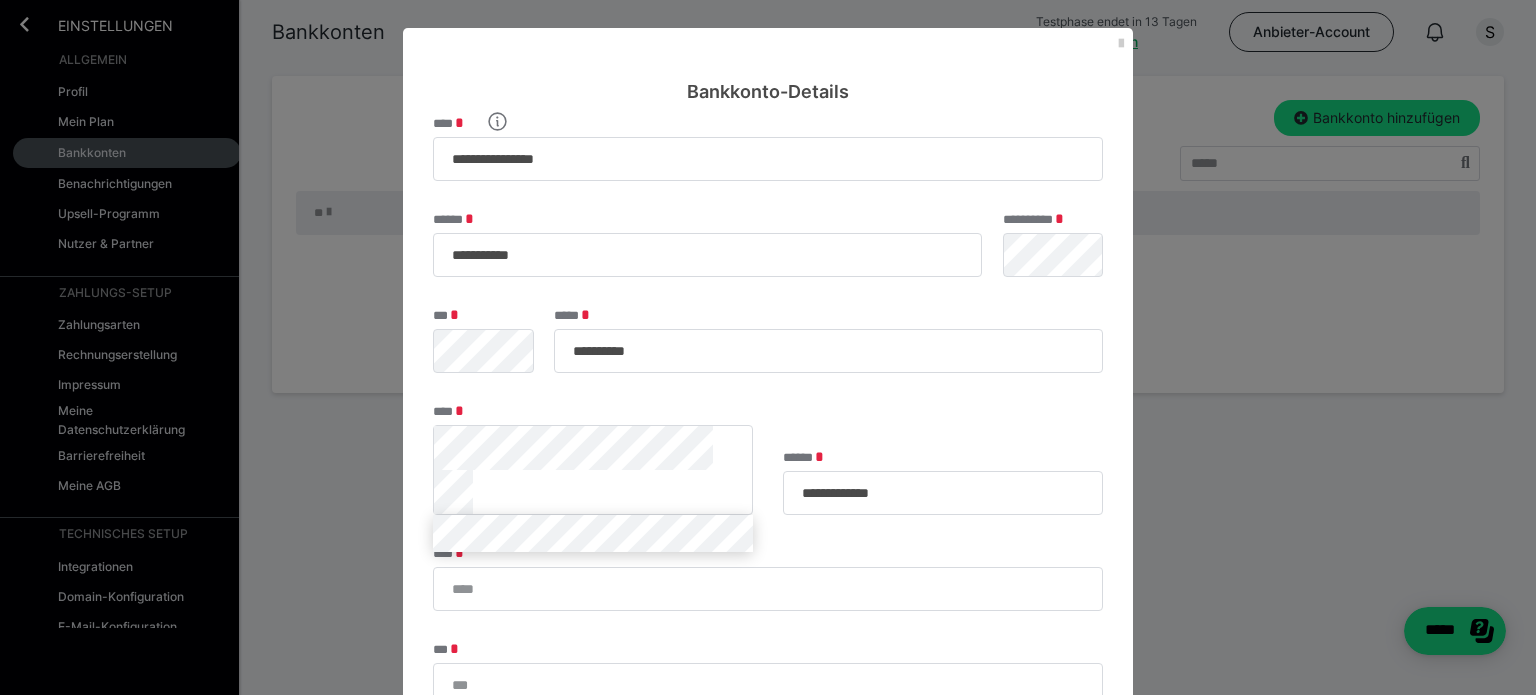 click on "**********" at bounding box center (768, 580) 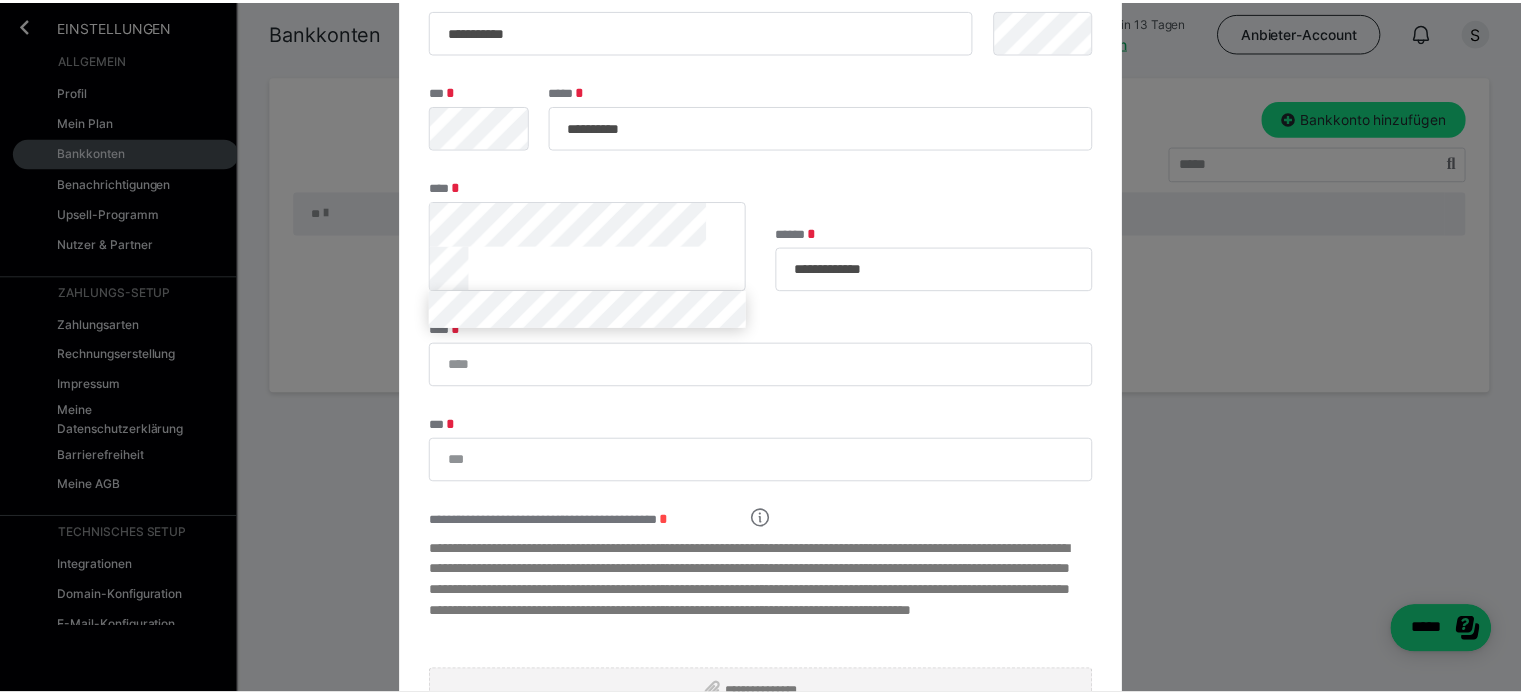 scroll, scrollTop: 340, scrollLeft: 0, axis: vertical 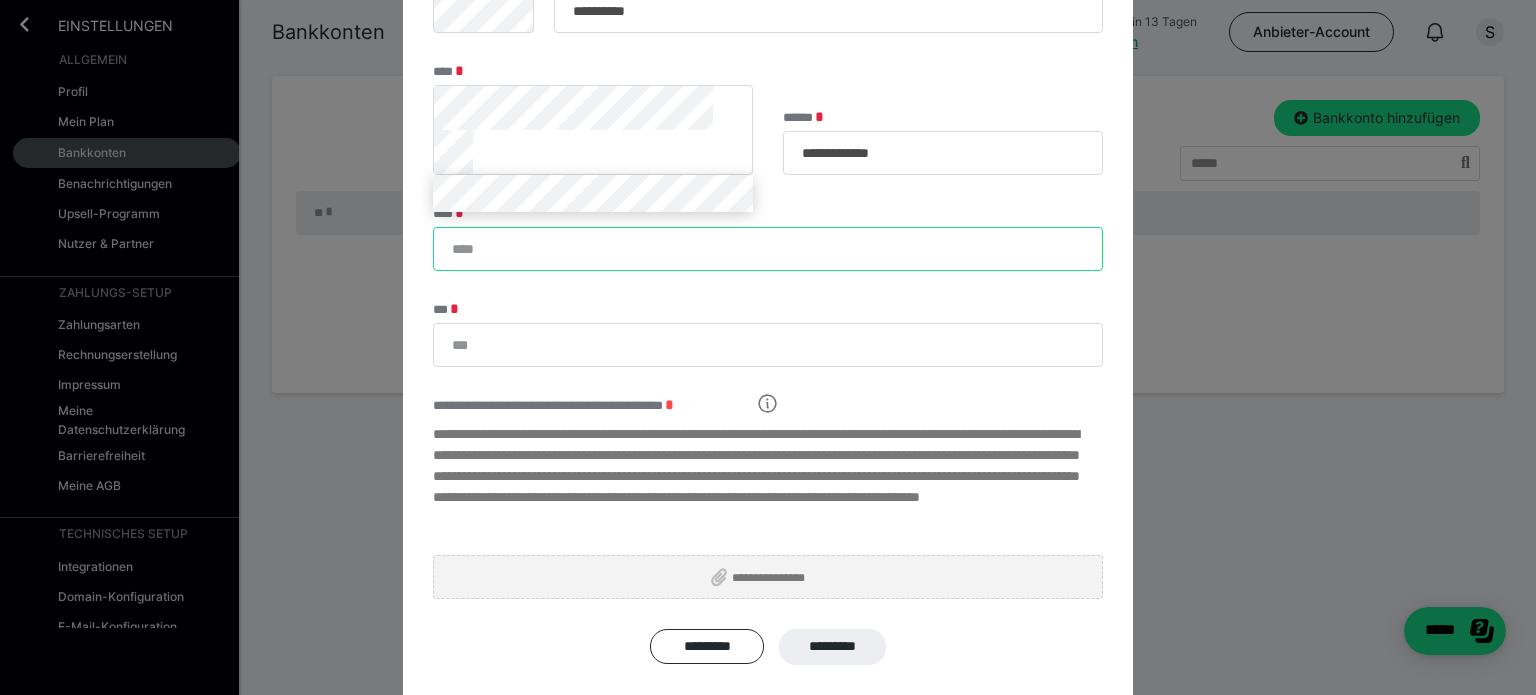 click on "****" at bounding box center (768, 249) 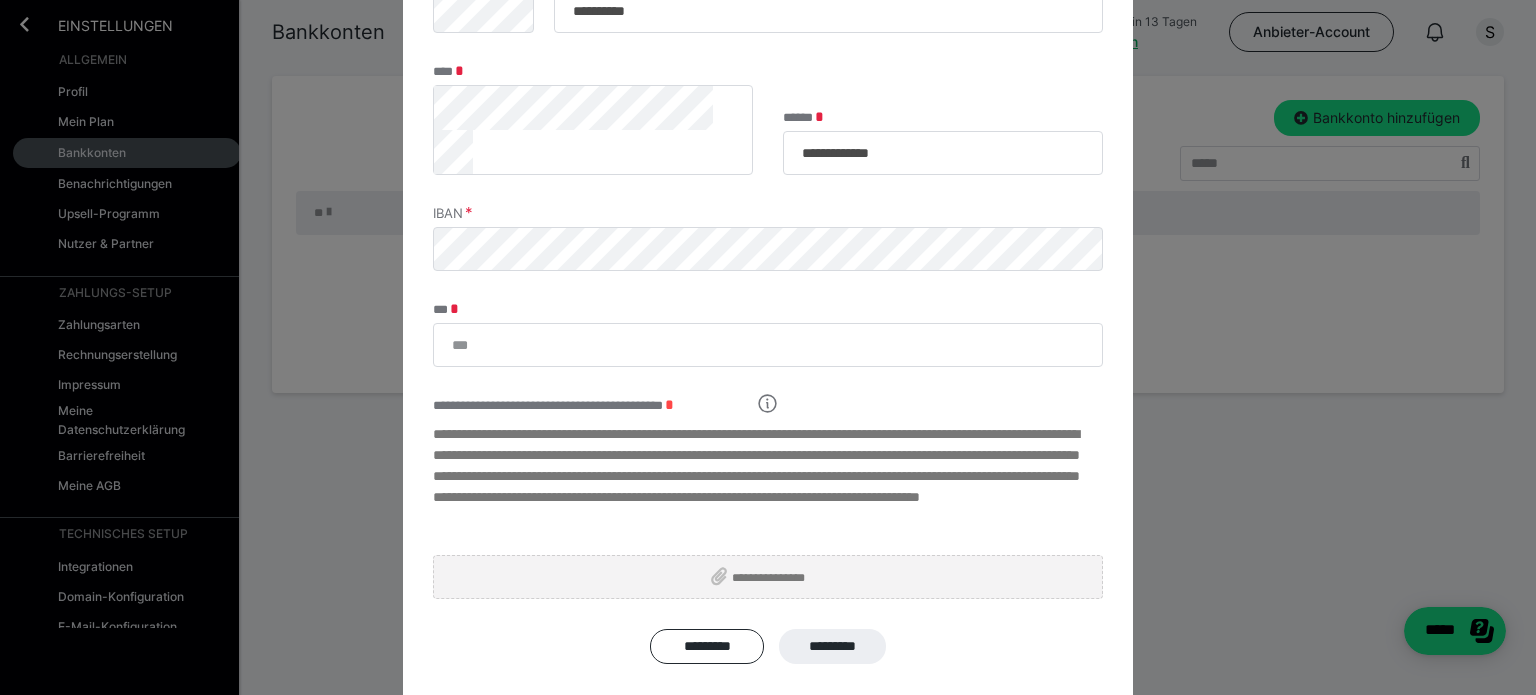 click on "**********" at bounding box center [768, 219] 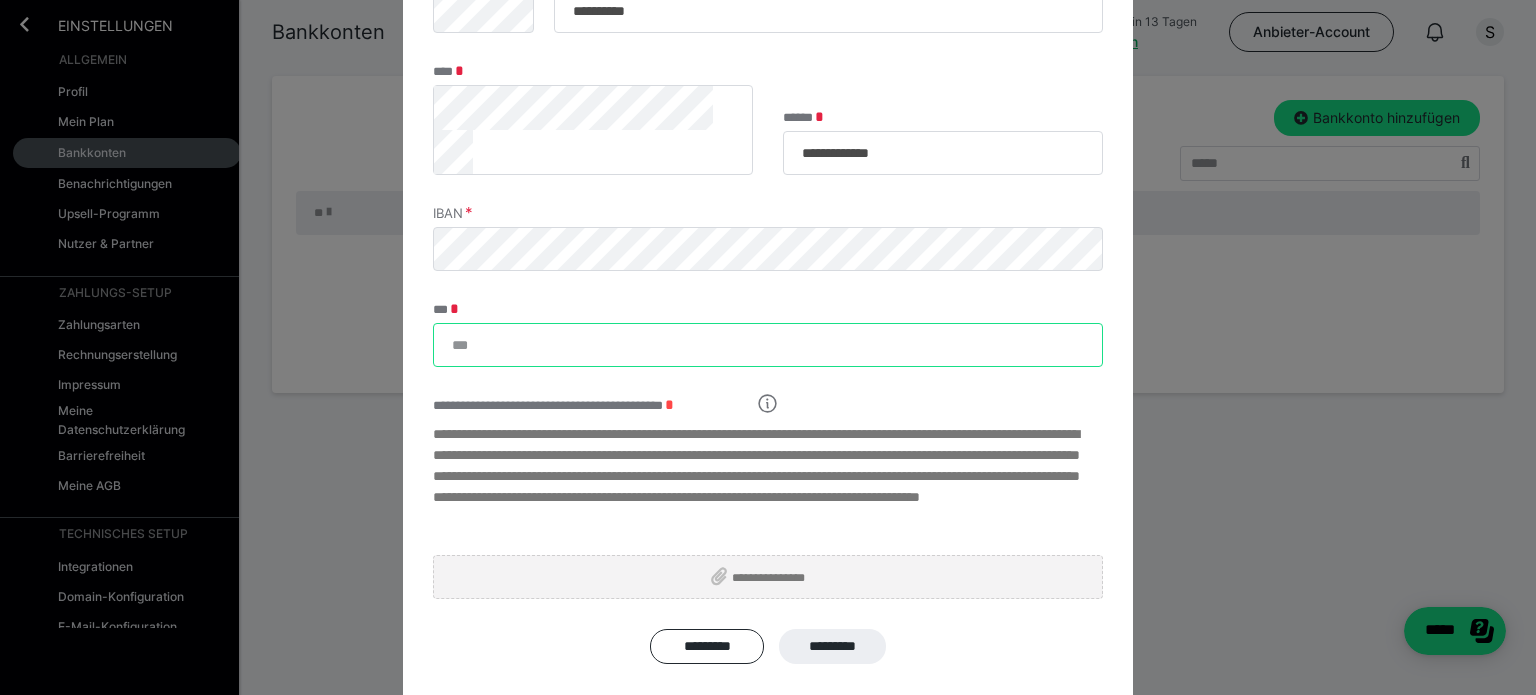 click on "***" at bounding box center [768, 345] 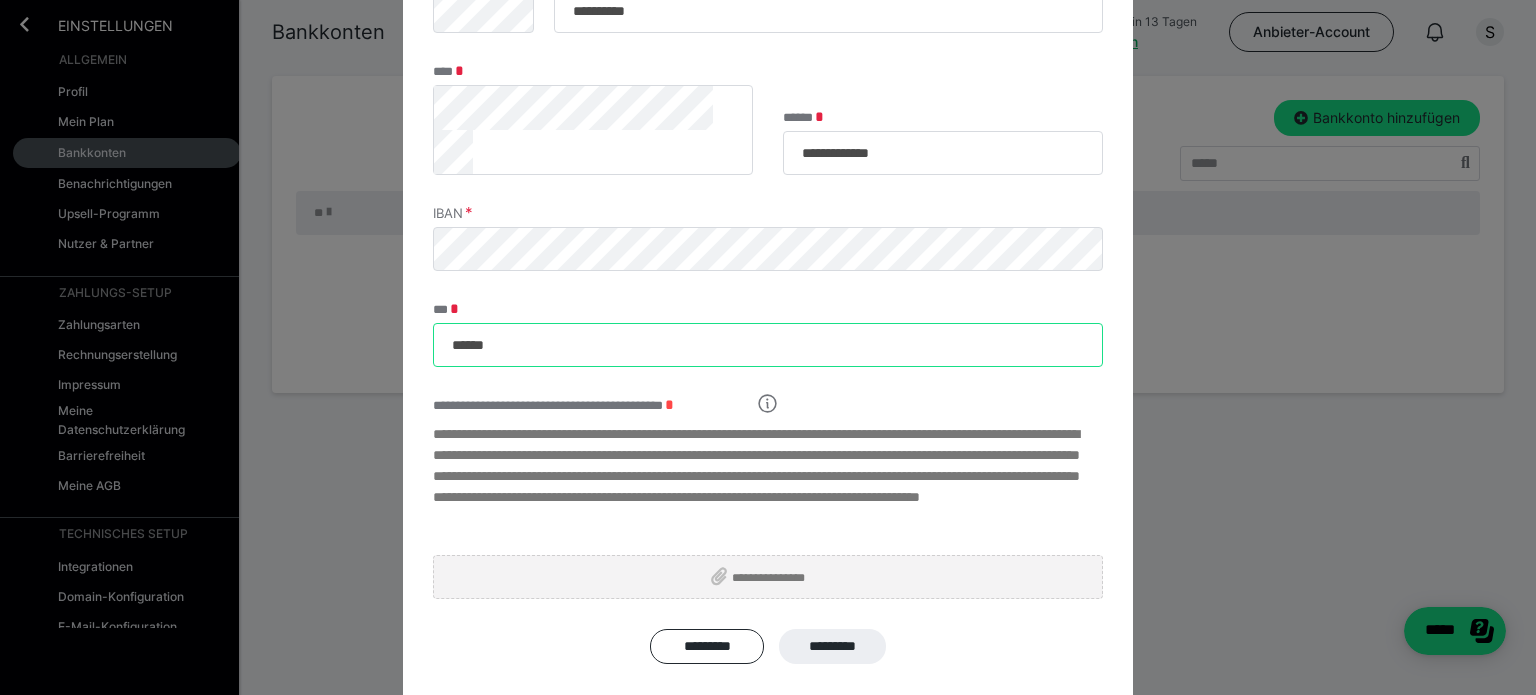 type on "******" 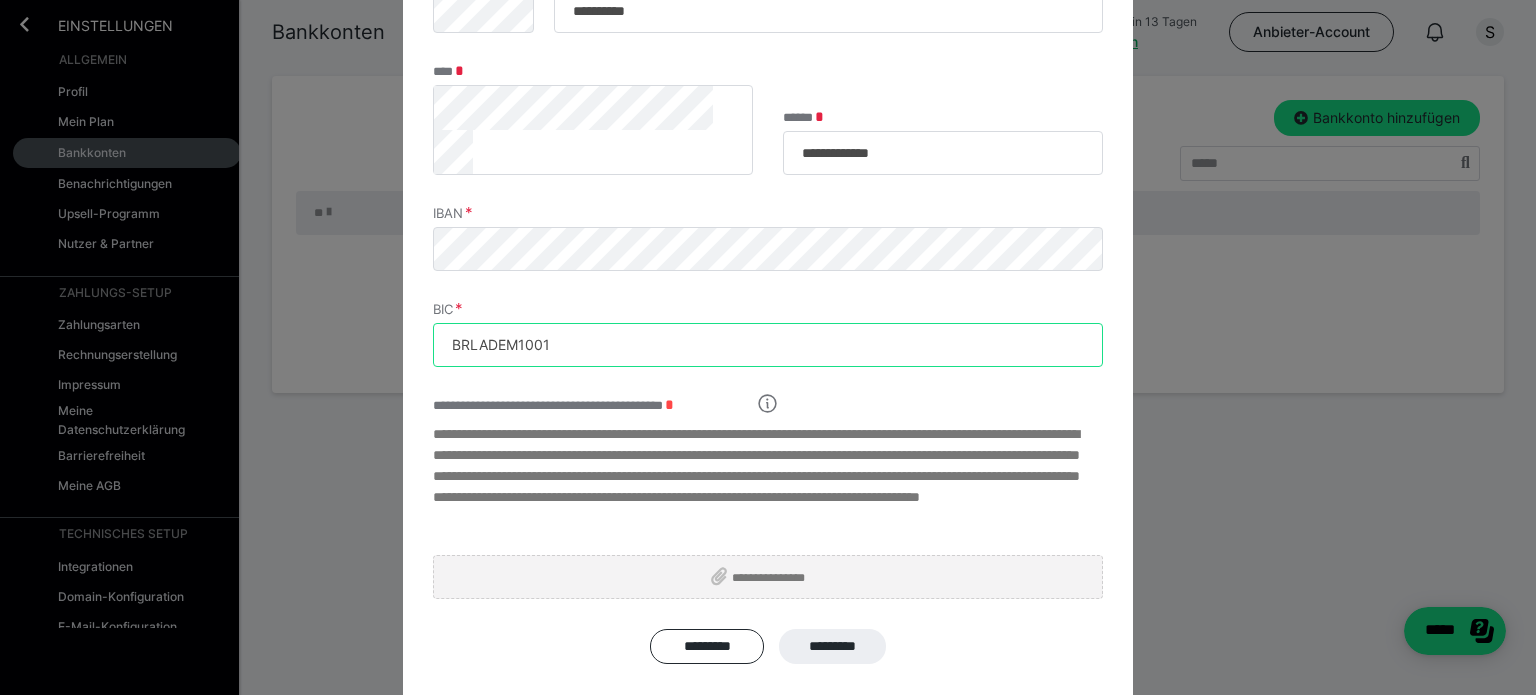 type on "BRLADEM1001" 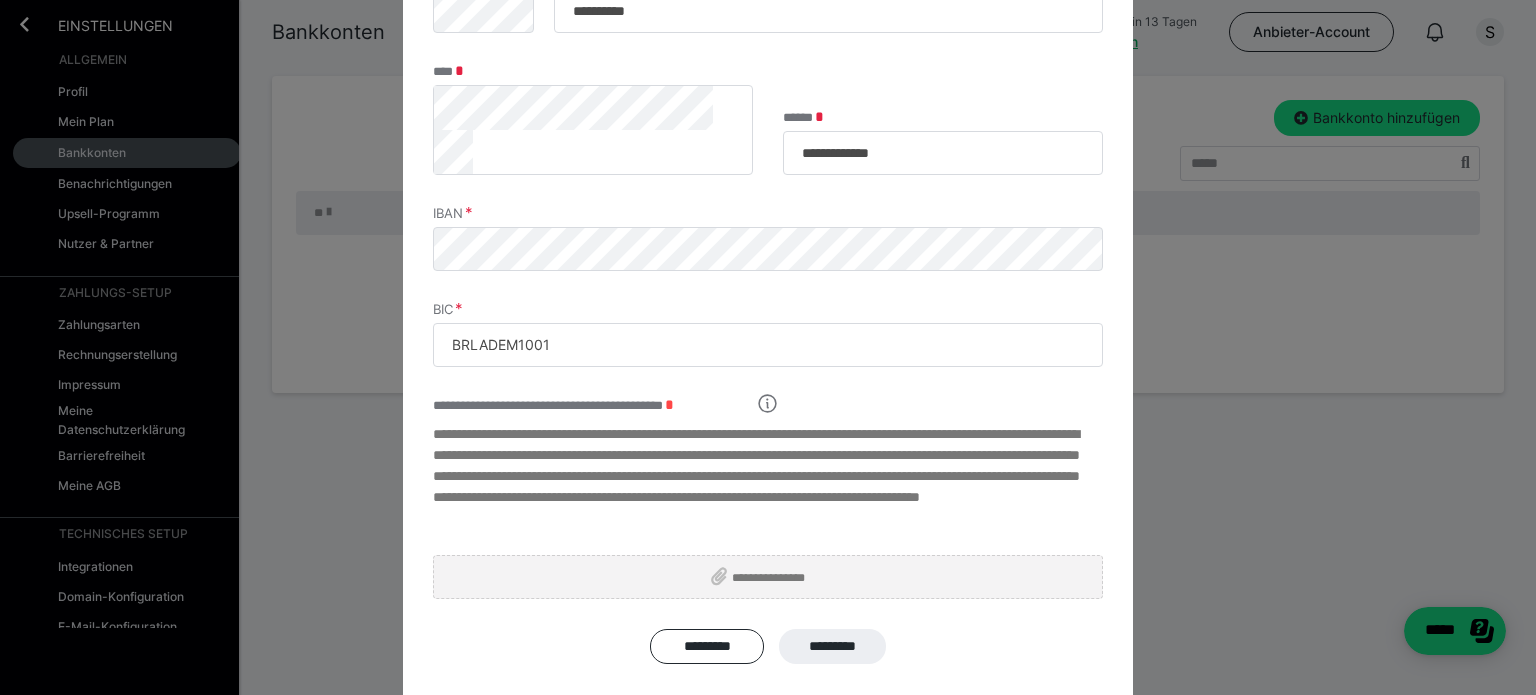 click on "**********" at bounding box center [768, 219] 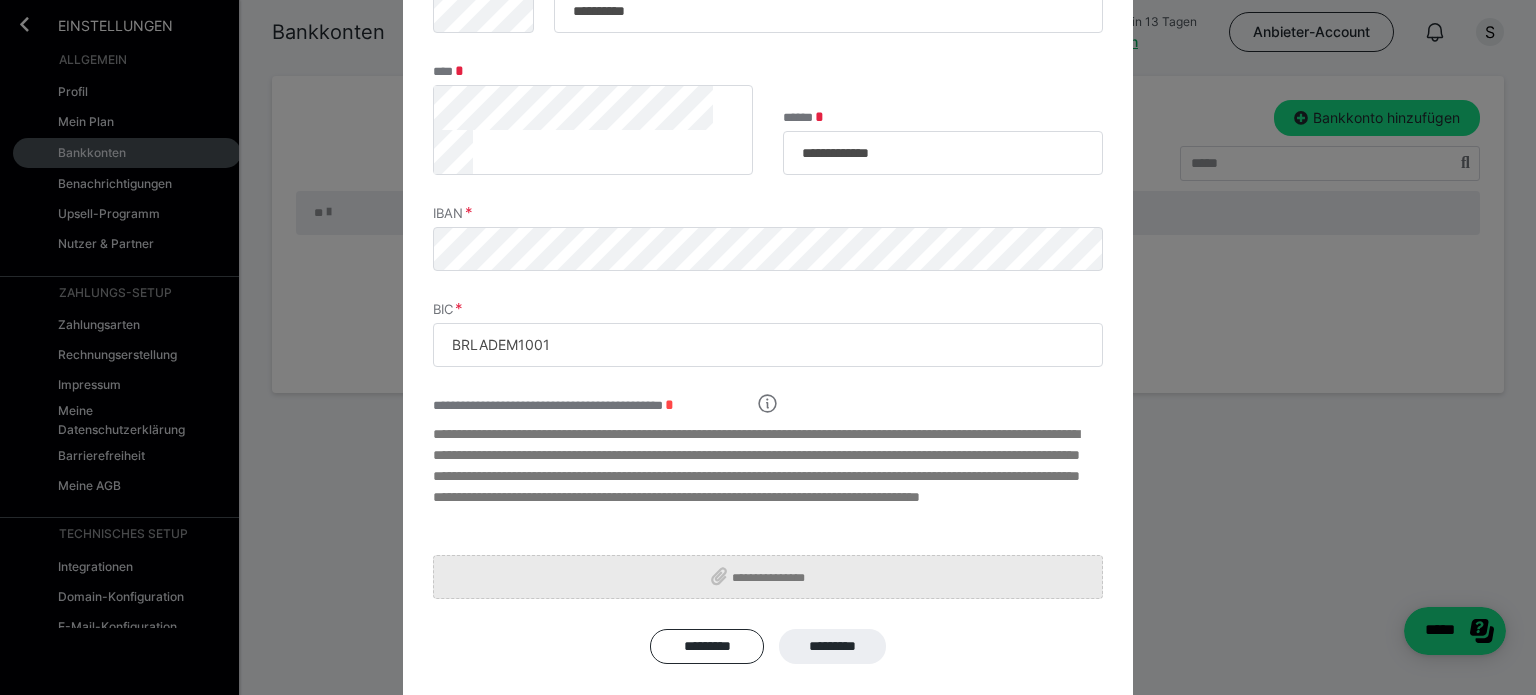click on "**********" at bounding box center [776, 577] 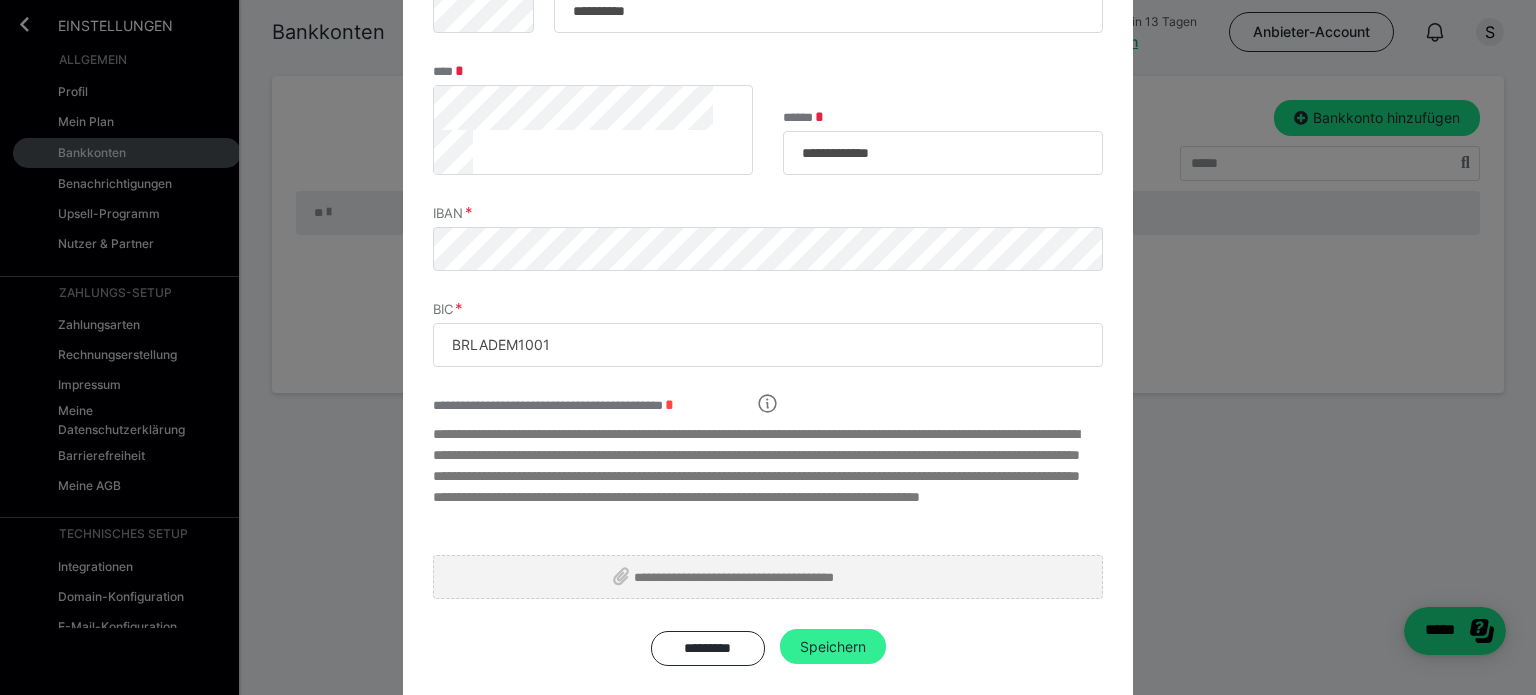 click on "Speichern" at bounding box center [833, 647] 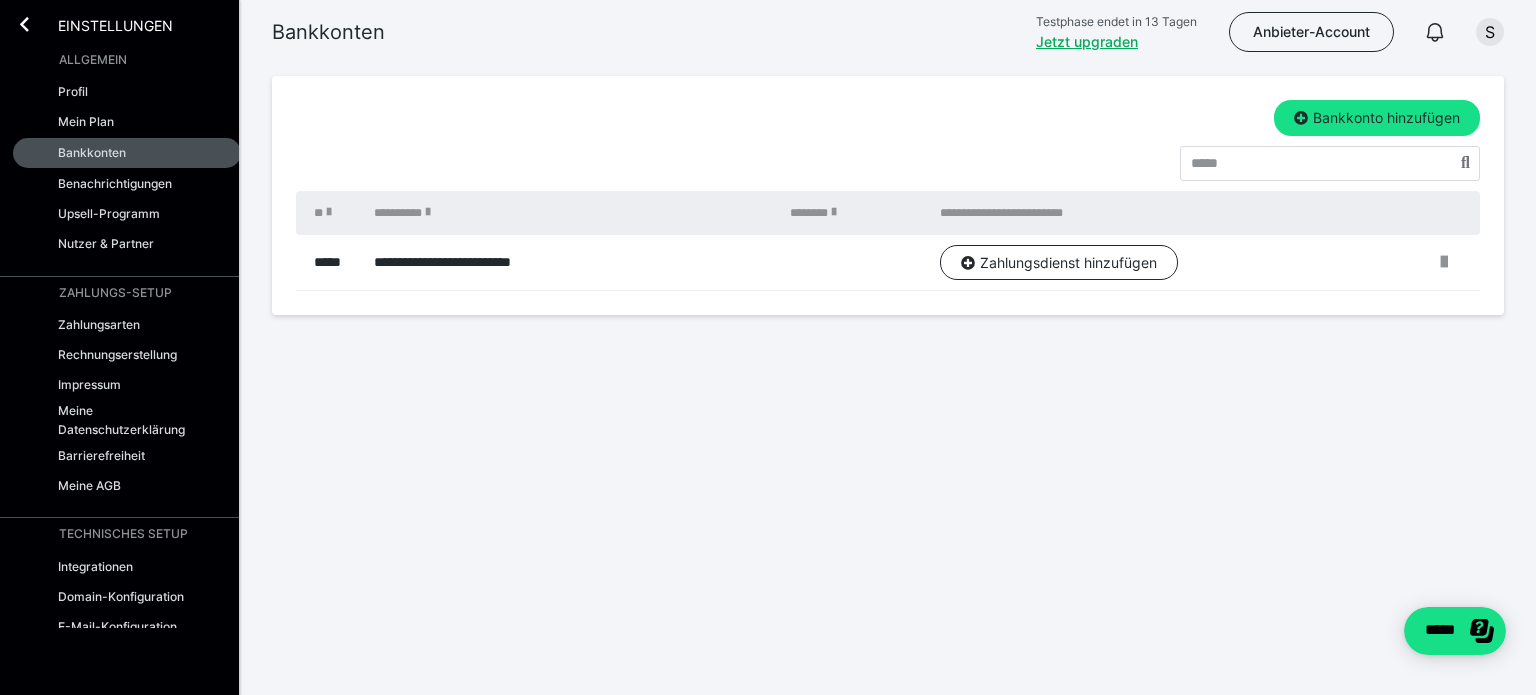 click on "**********" at bounding box center (768, 219) 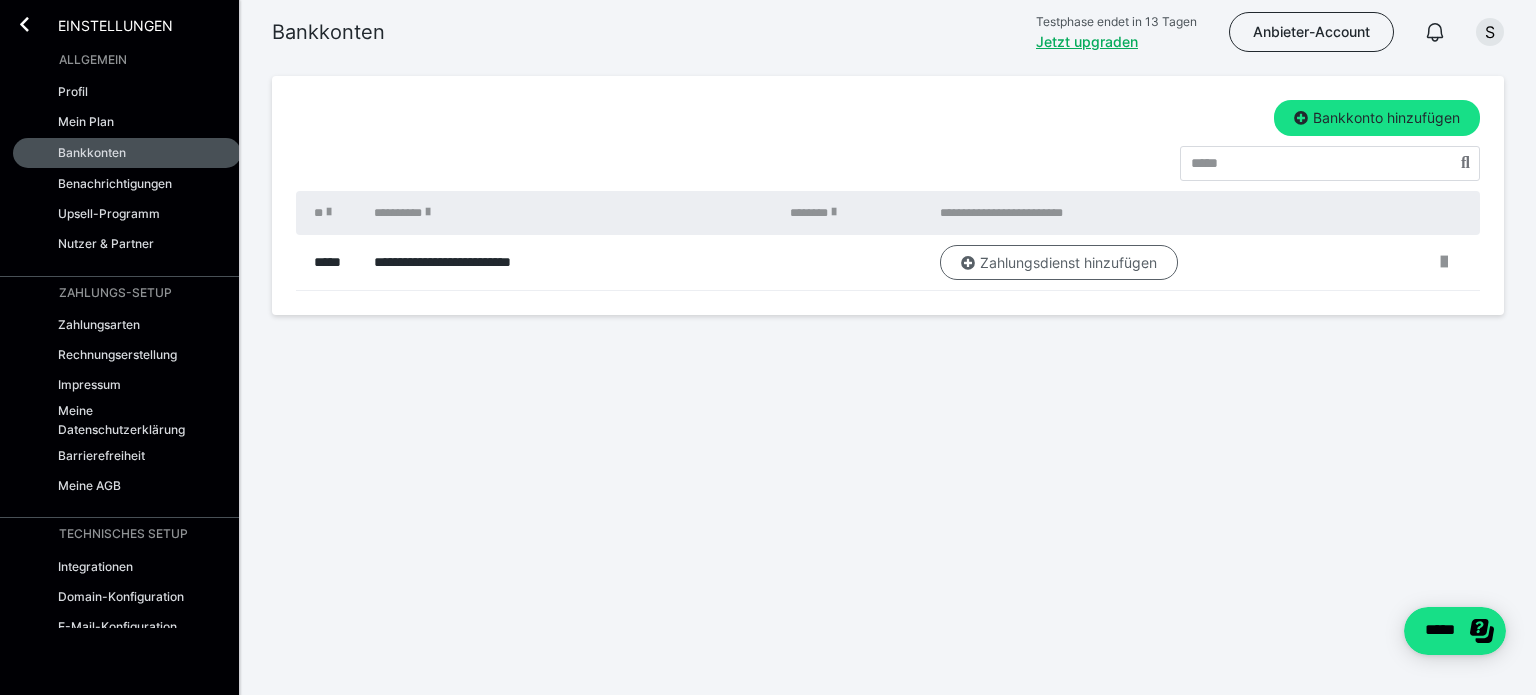 click on "Zahlungsdienst hinzufügen" at bounding box center [1059, 263] 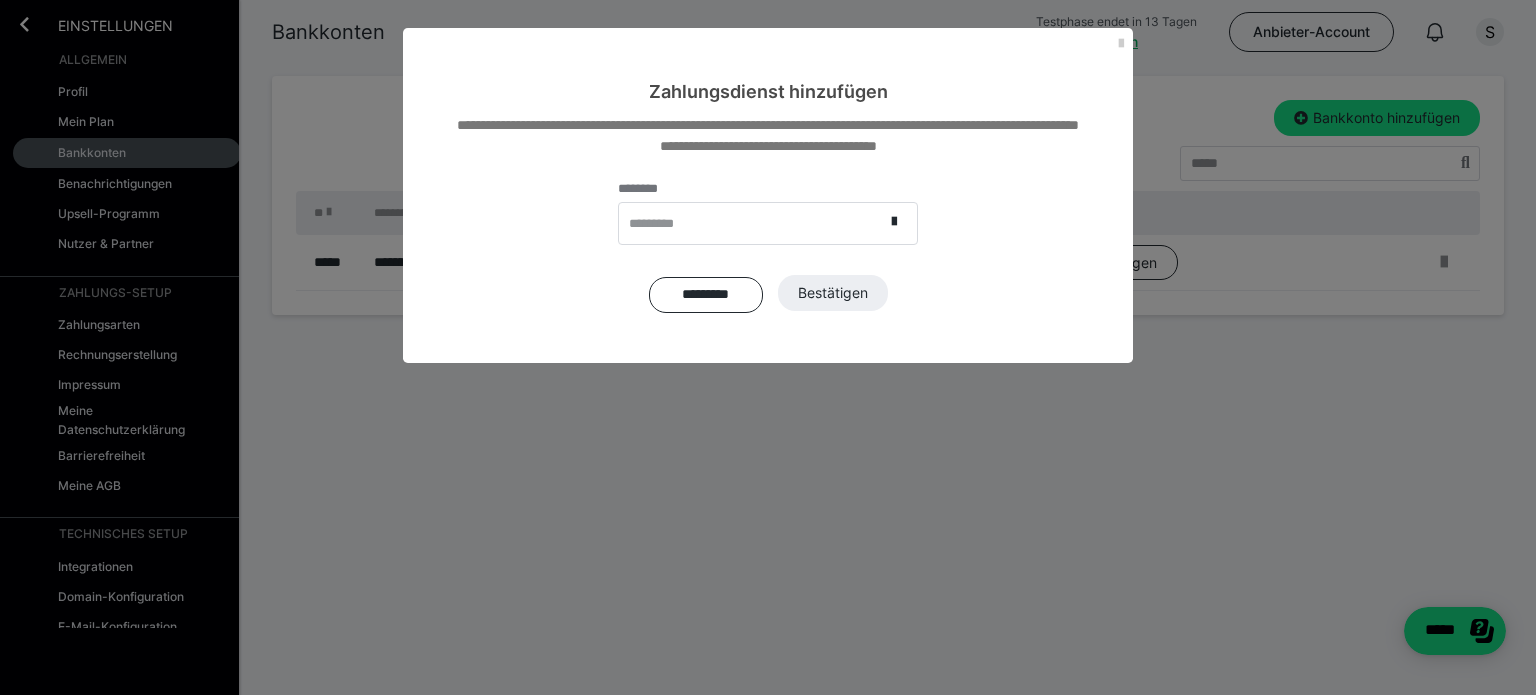click on "*********" at bounding box center [751, 223] 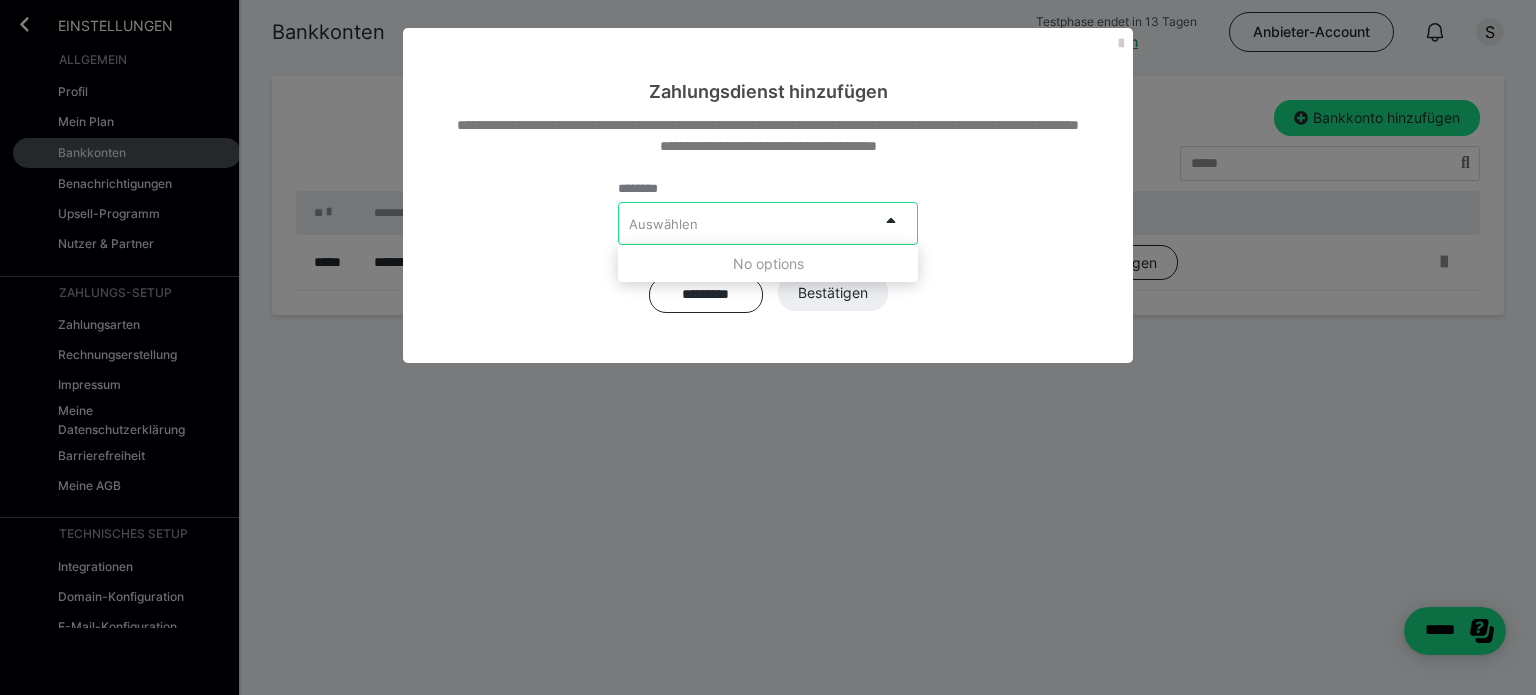 click on "No options" at bounding box center (768, 263) 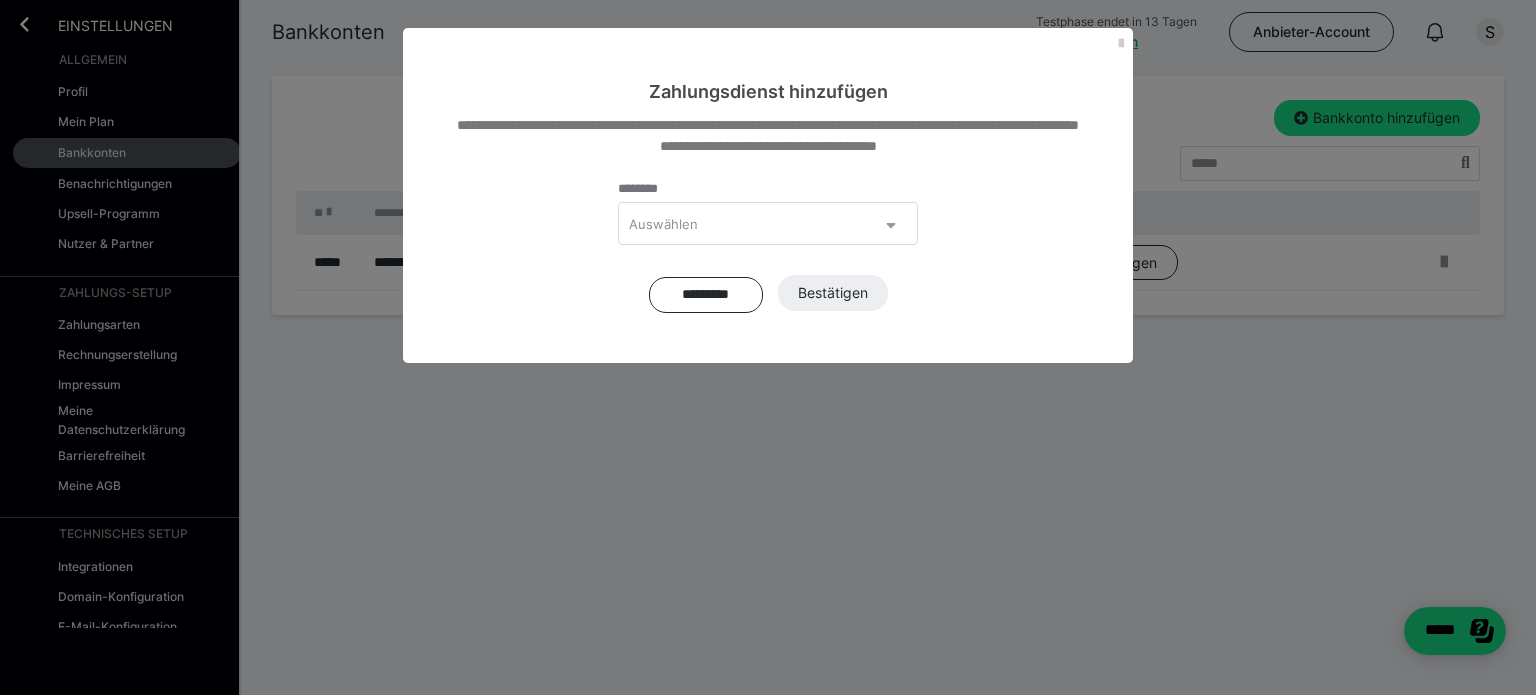 click at bounding box center (891, 222) 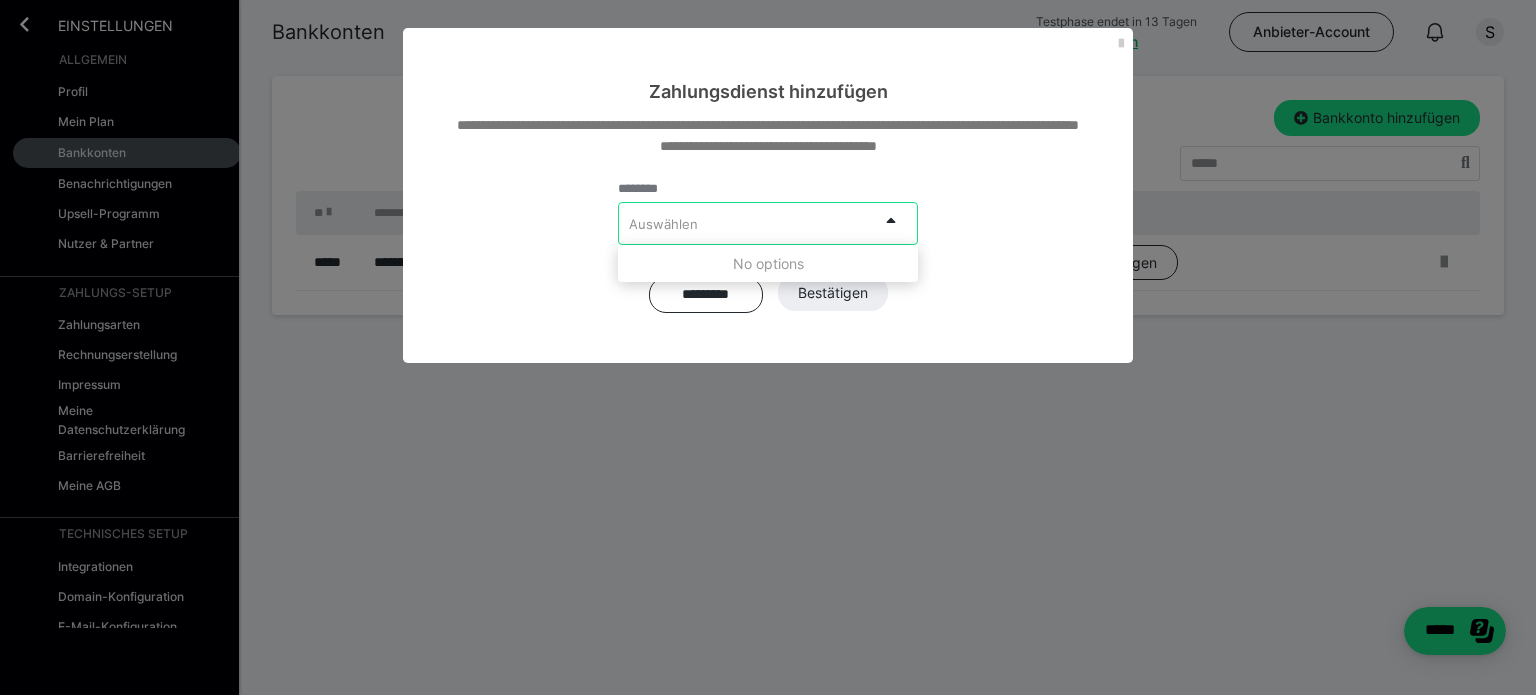 click on "**********" at bounding box center (768, 234) 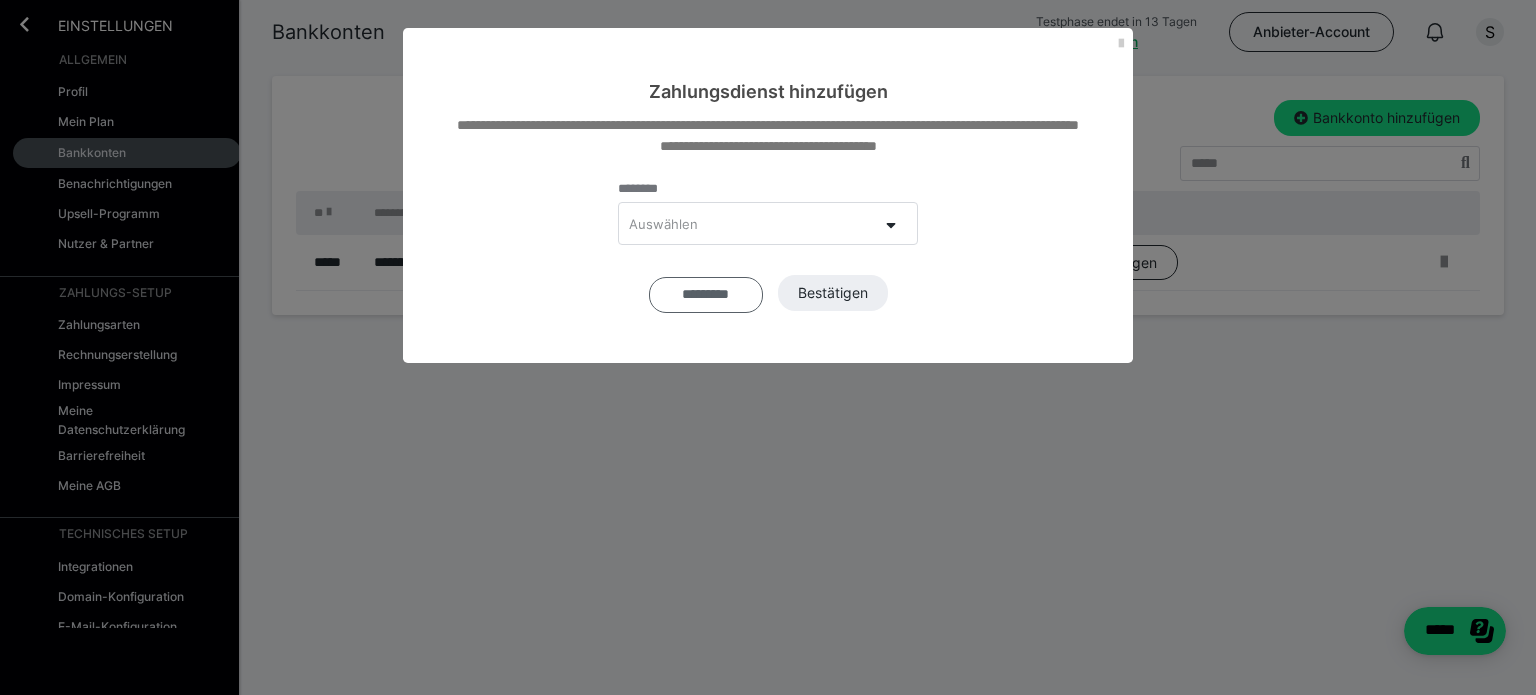 click on "*********" at bounding box center [706, 294] 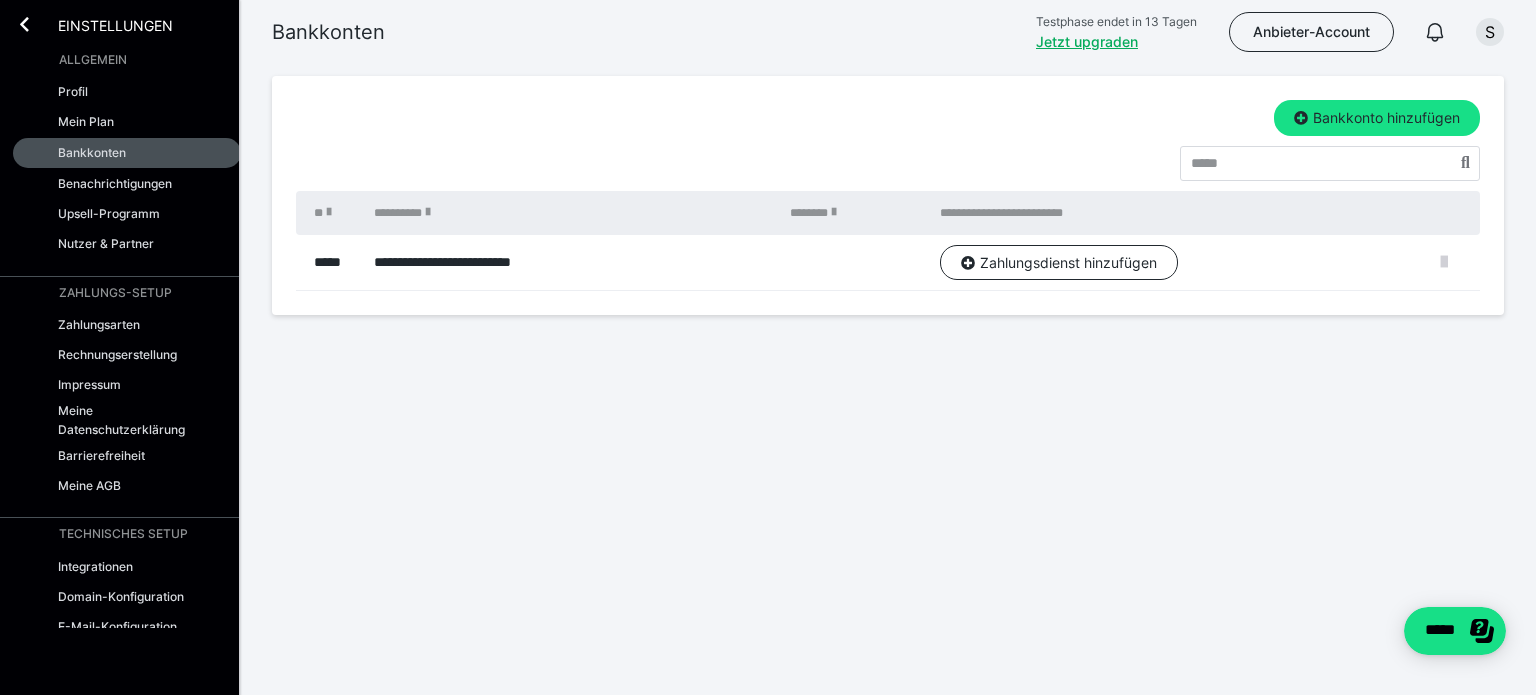 click at bounding box center (1444, 262) 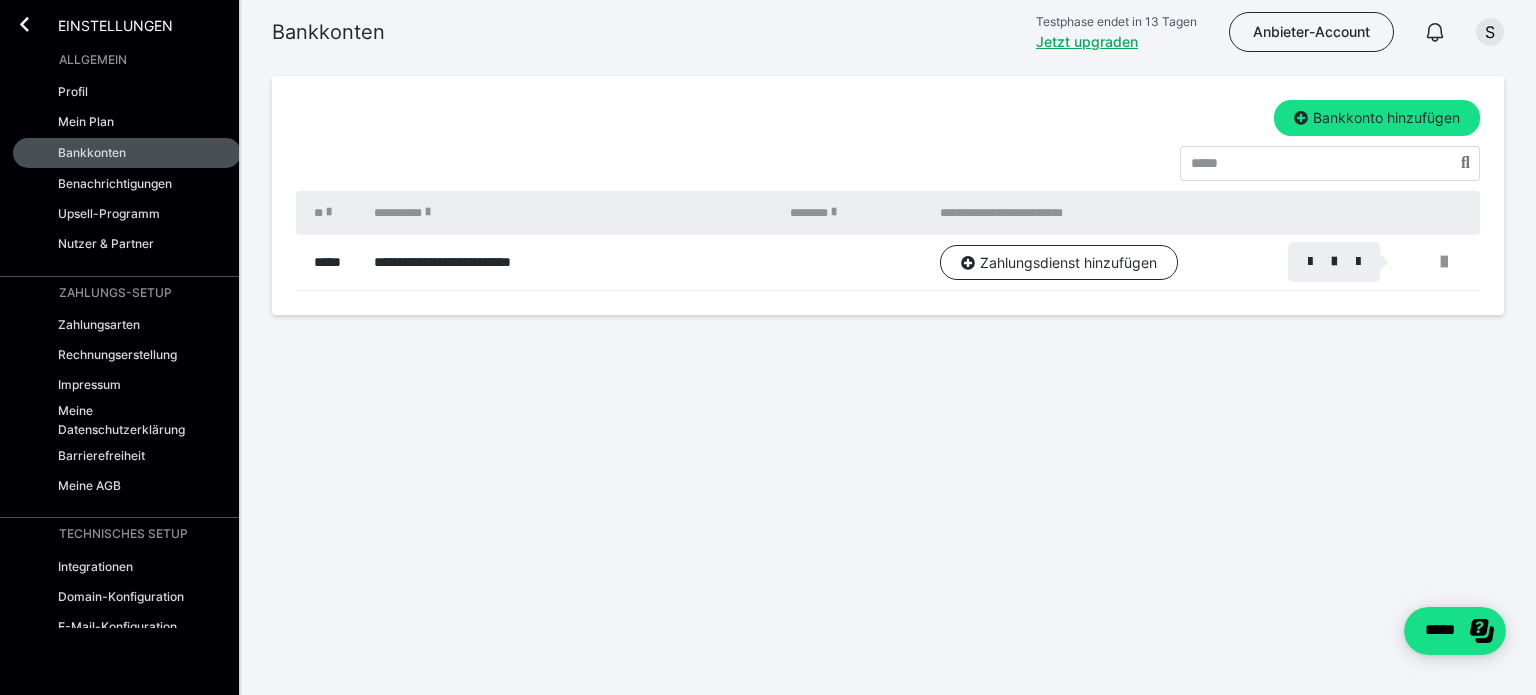 click at bounding box center [768, 347] 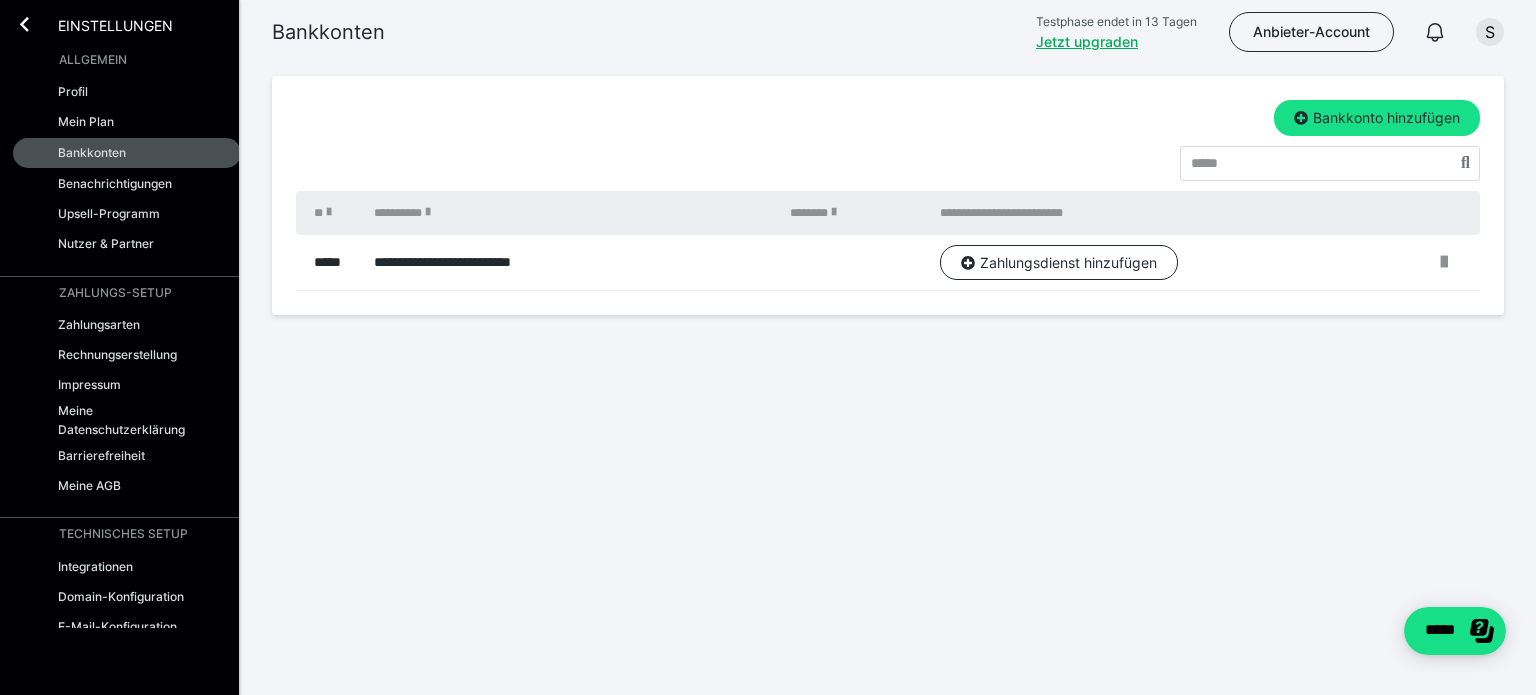 click on "**********" at bounding box center [572, 263] 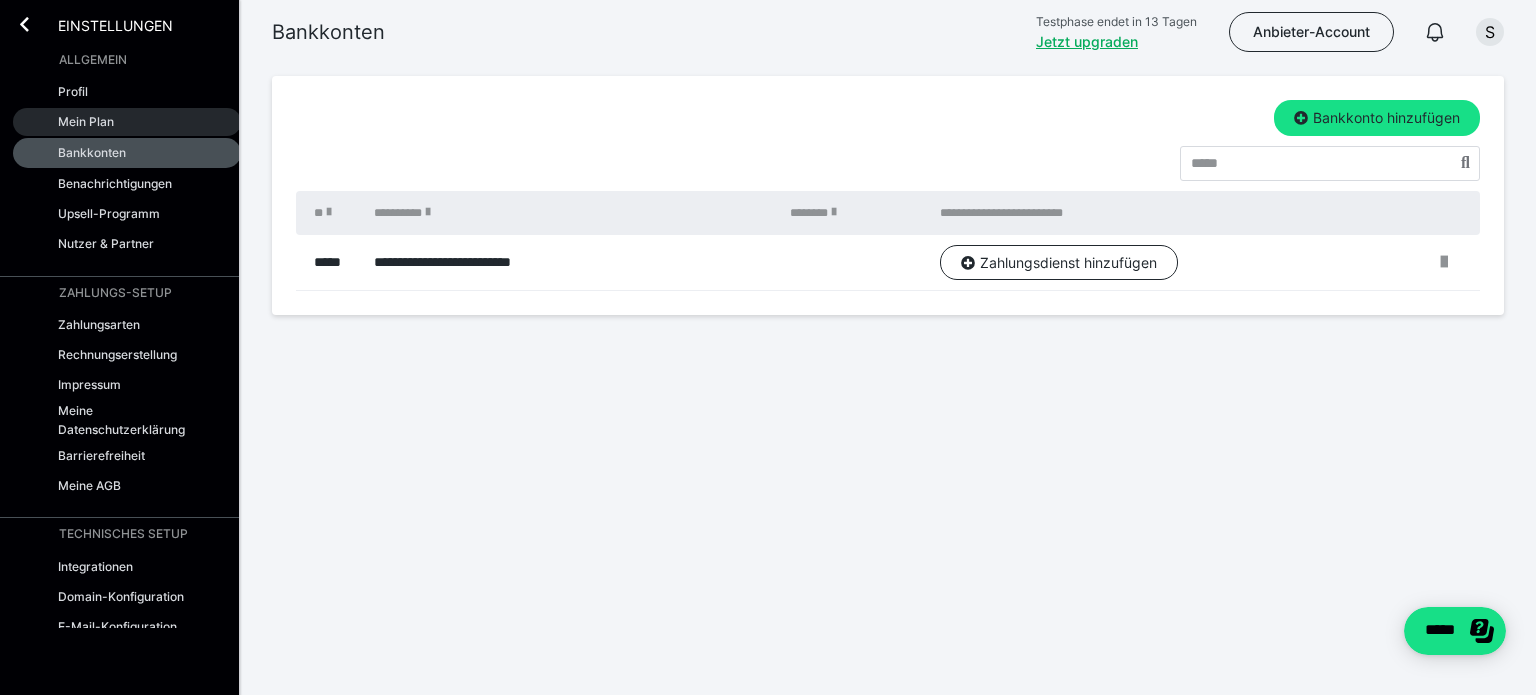 click on "Mein Plan" at bounding box center (86, 121) 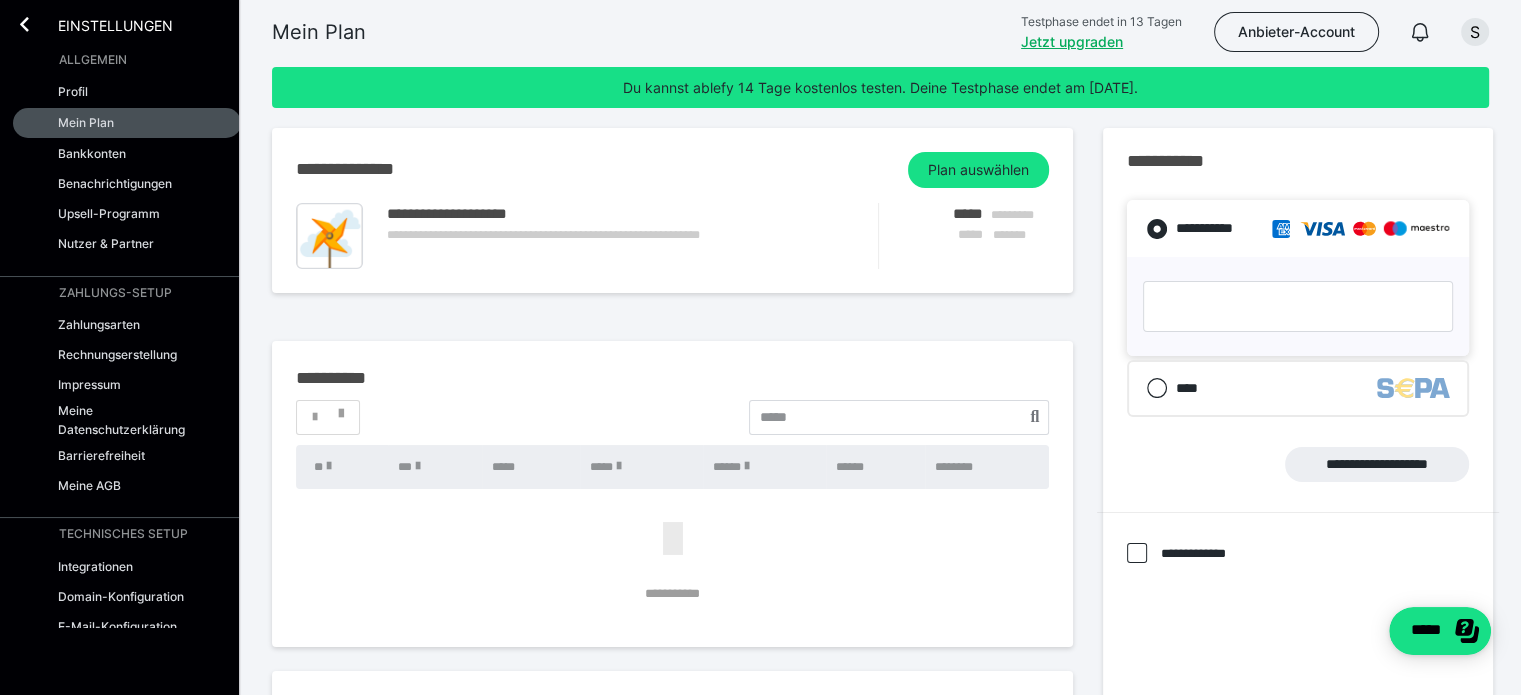 scroll, scrollTop: 0, scrollLeft: 0, axis: both 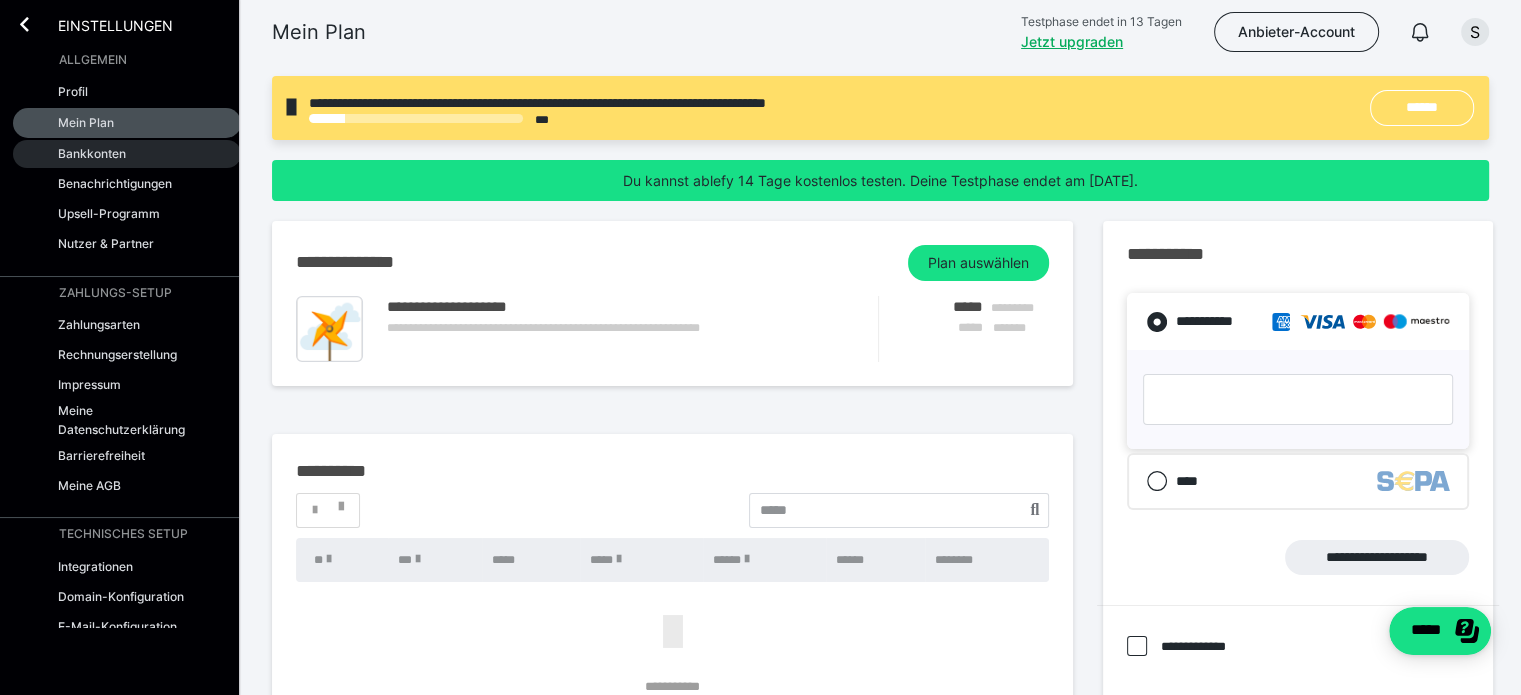 click on "Bankkonten" at bounding box center [127, 154] 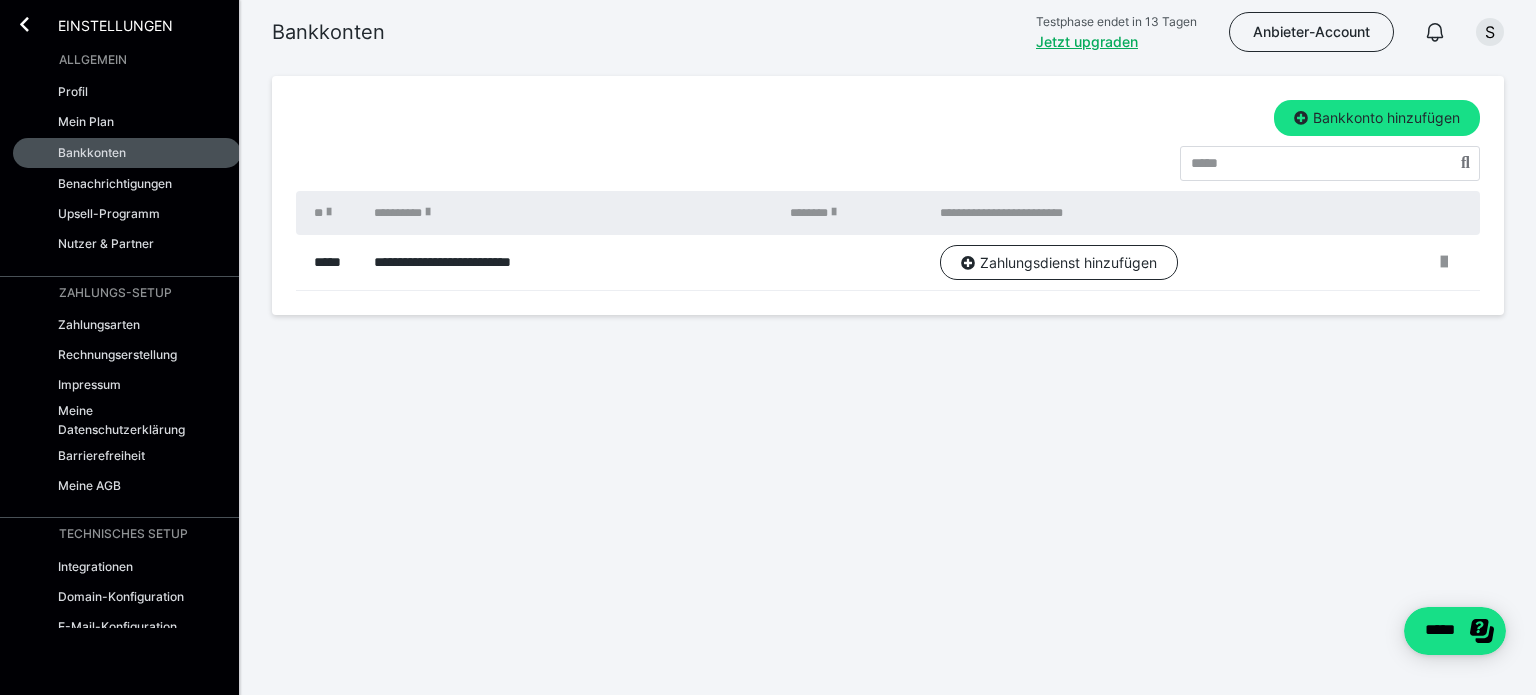 click on "**********" at bounding box center (888, 249) 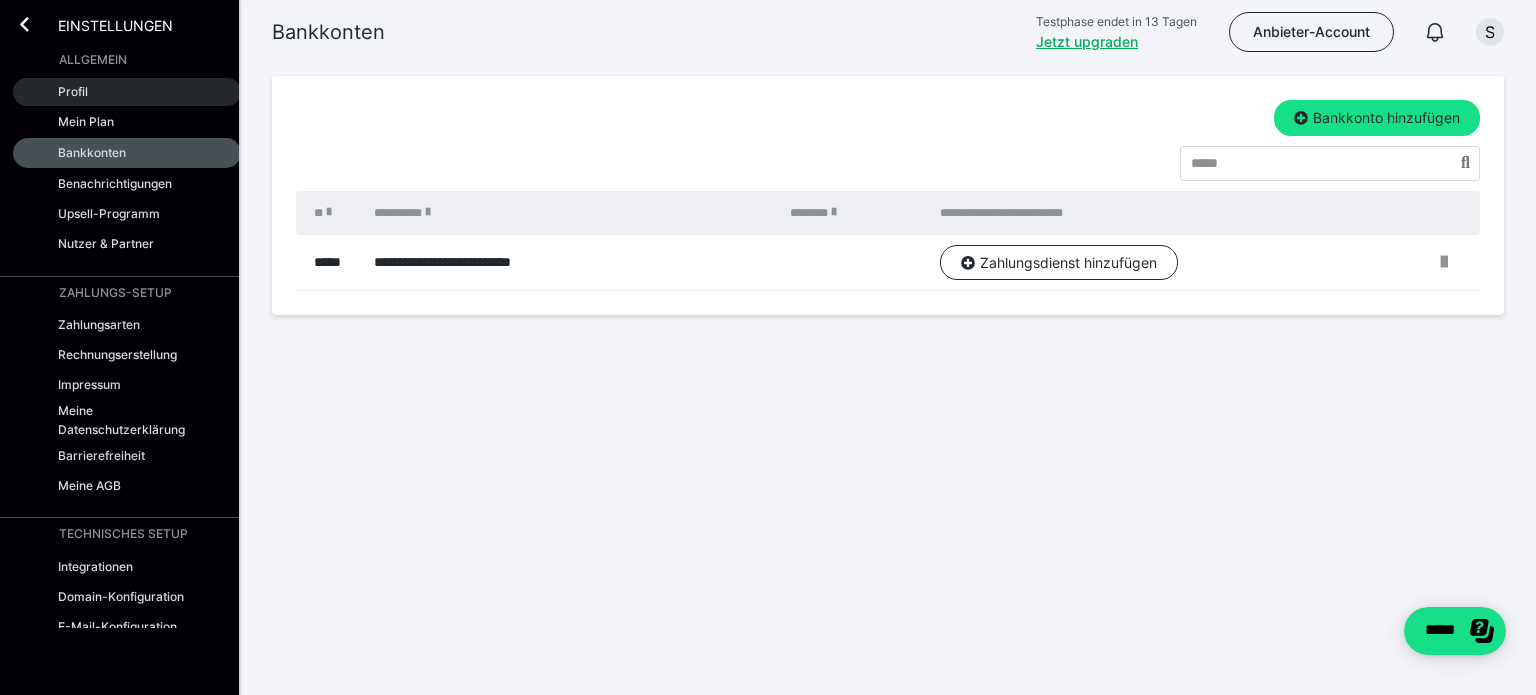 click on "Profil" at bounding box center [127, 92] 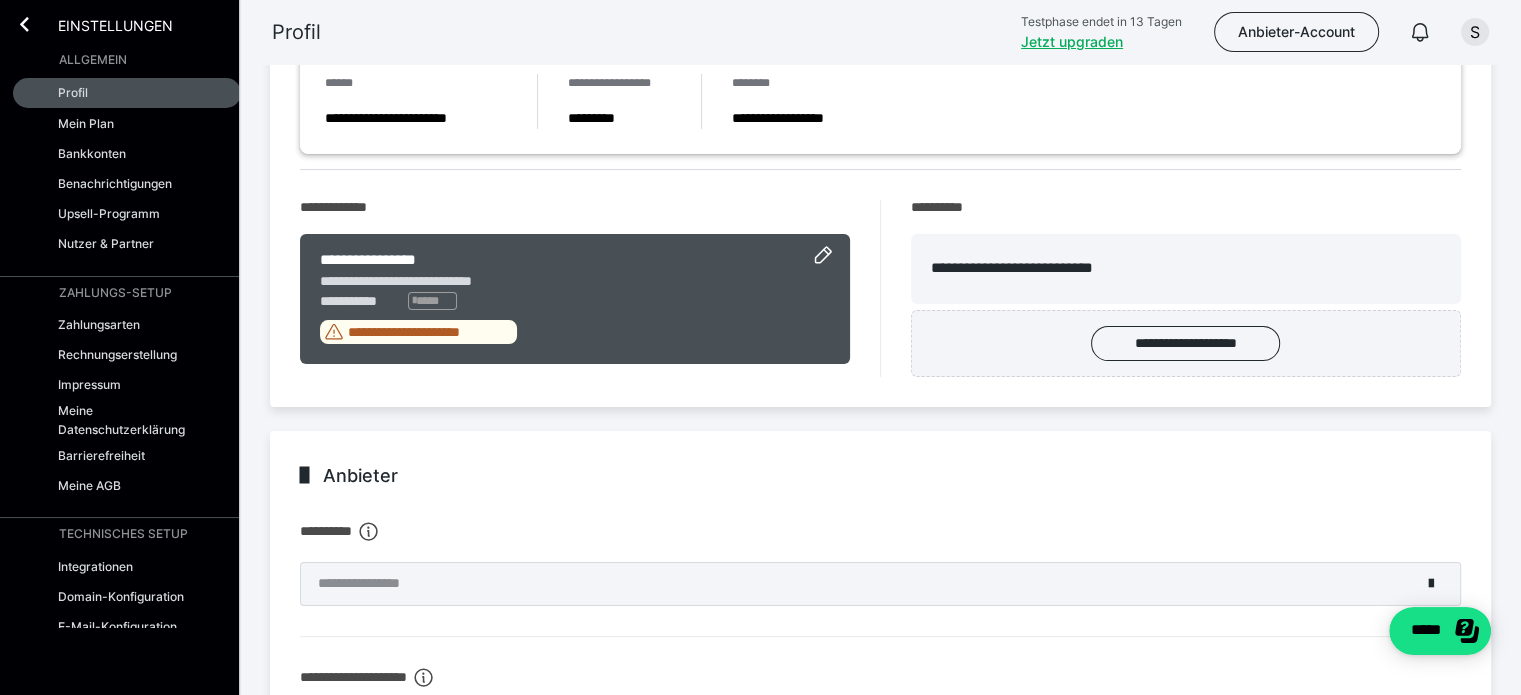 scroll, scrollTop: 266, scrollLeft: 0, axis: vertical 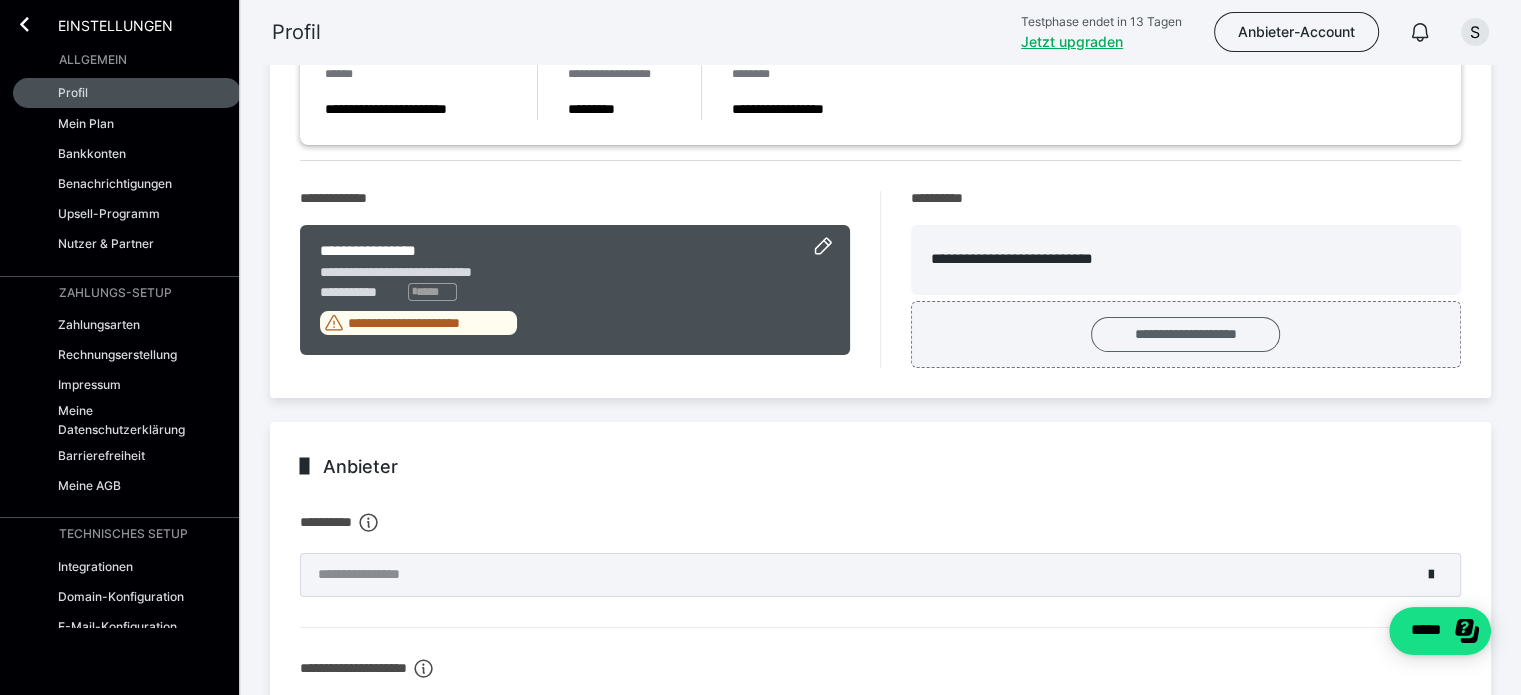 click on "**********" at bounding box center [1185, 334] 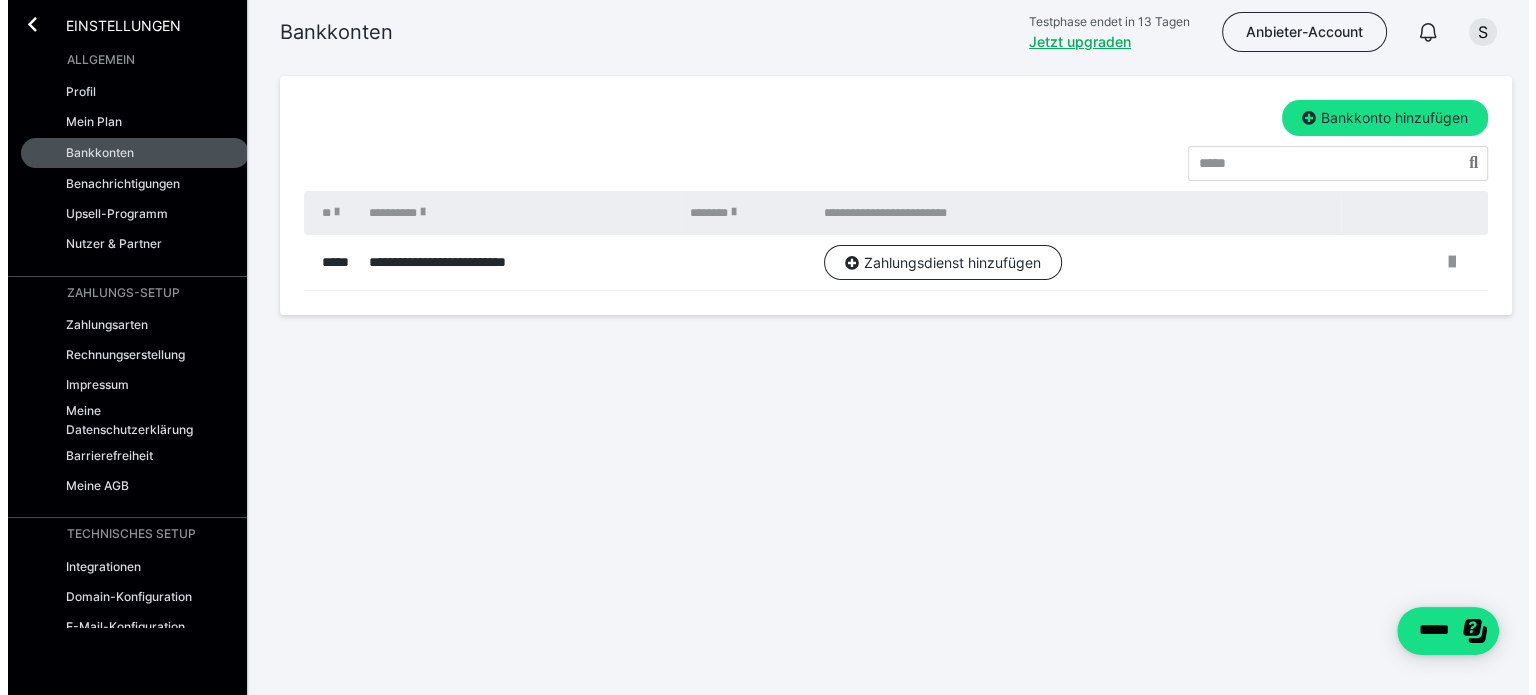 scroll, scrollTop: 0, scrollLeft: 0, axis: both 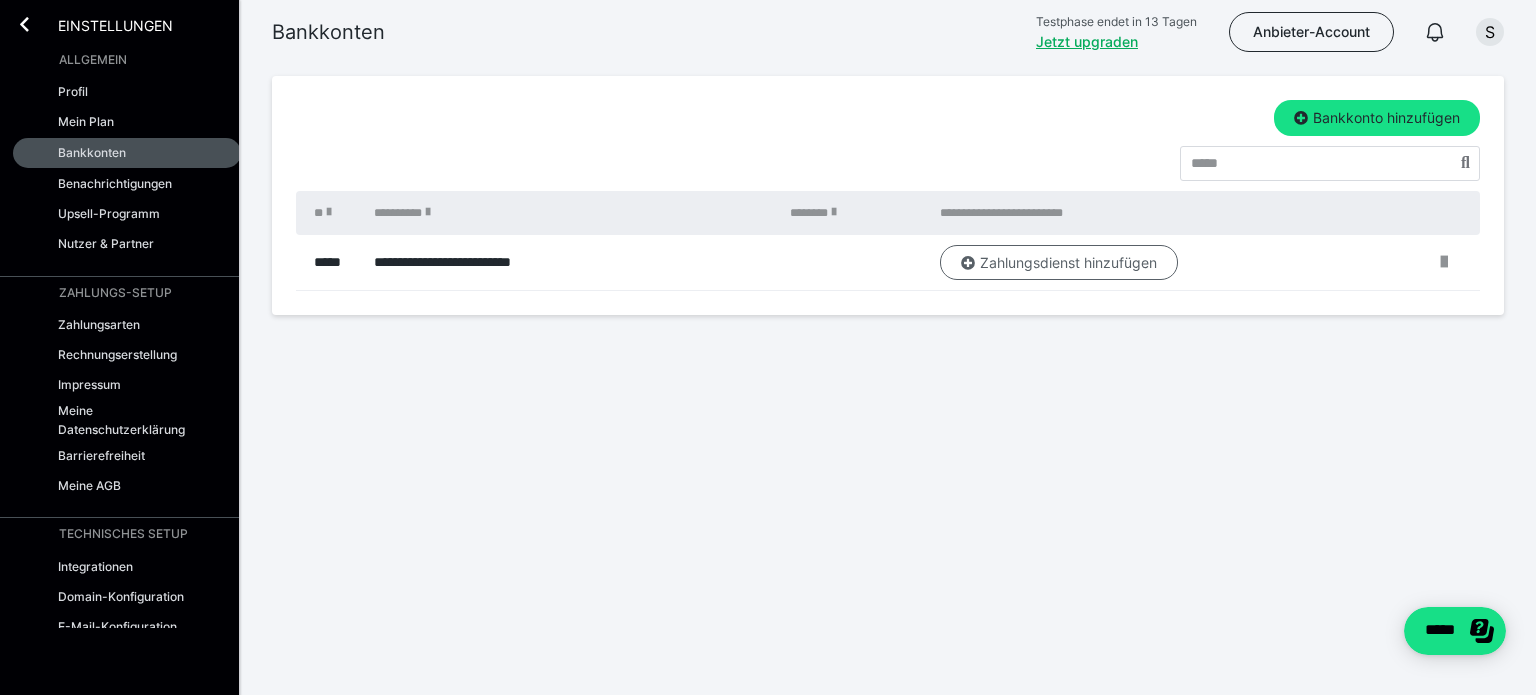 click on "Zahlungsdienst hinzufügen" at bounding box center (1059, 263) 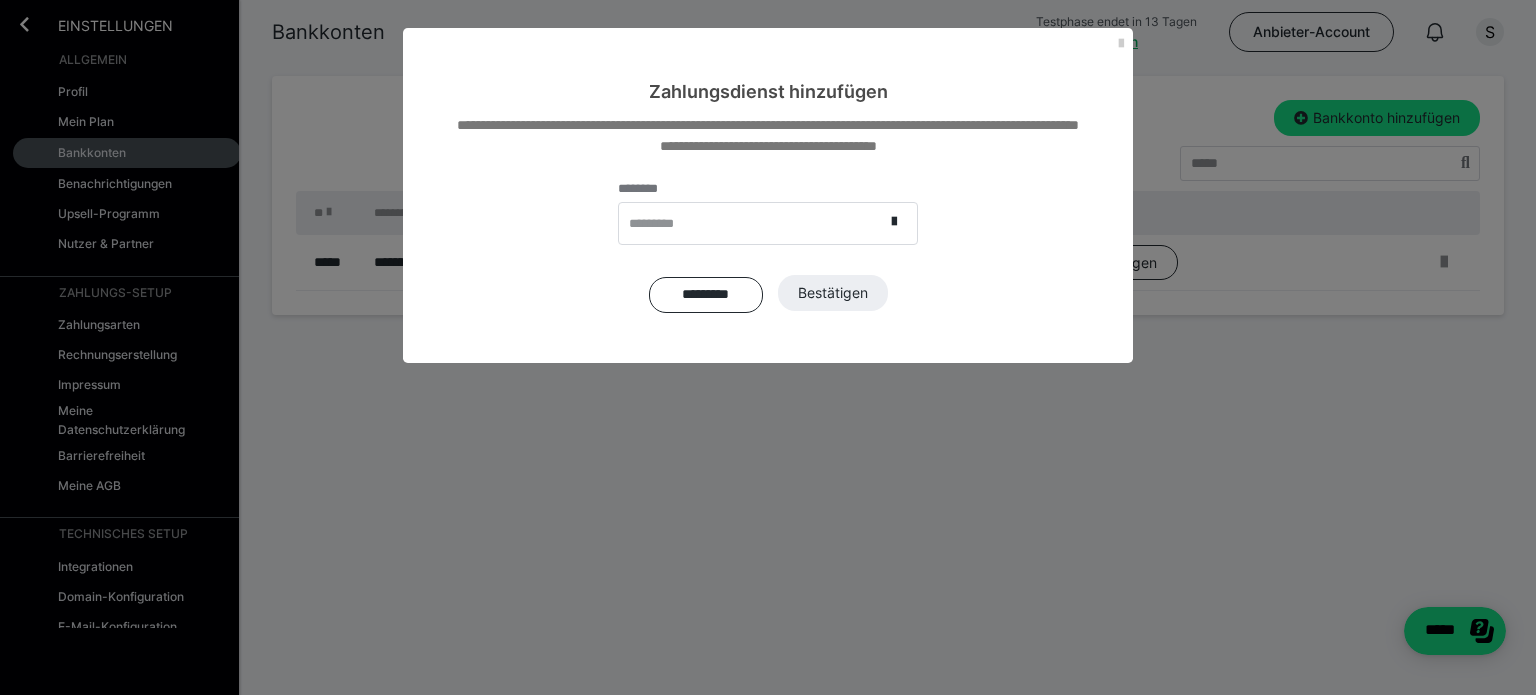 click on "*********" at bounding box center [751, 223] 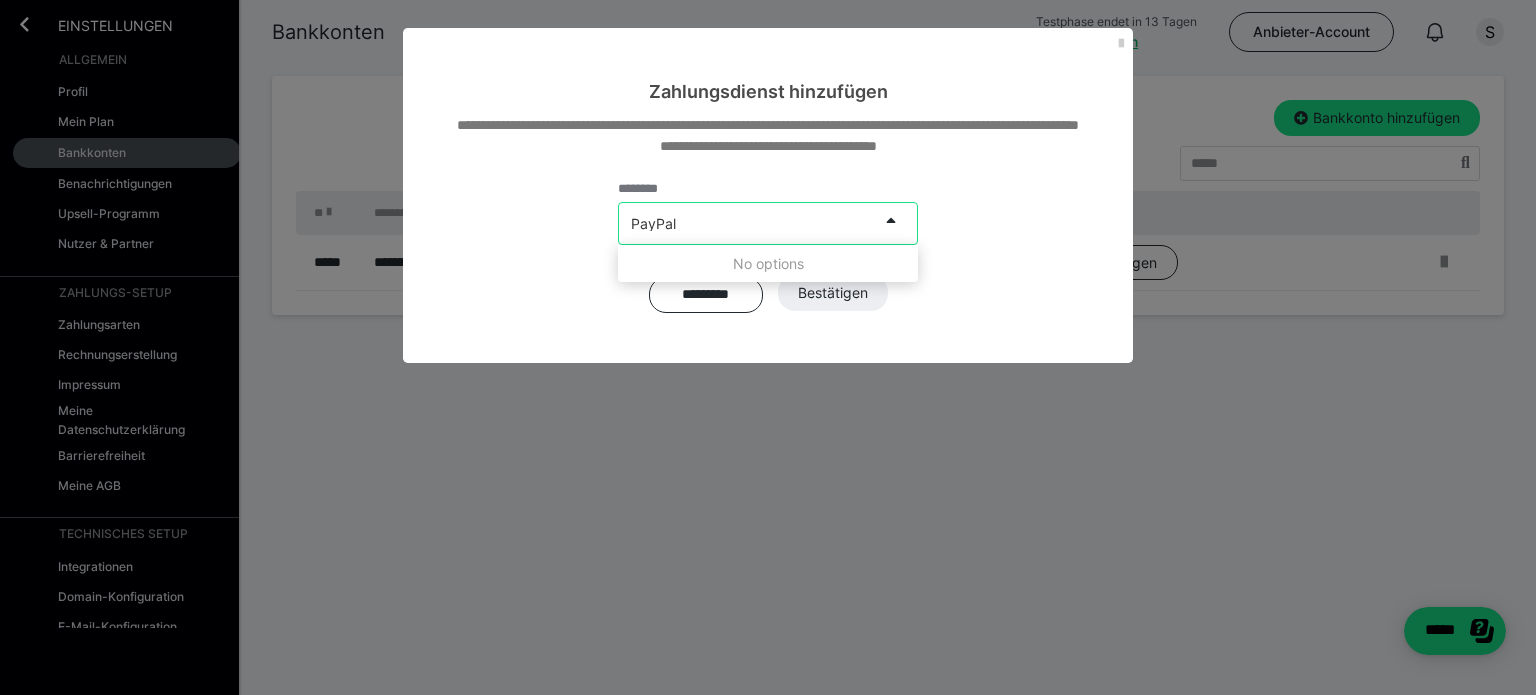 type on "PayPal" 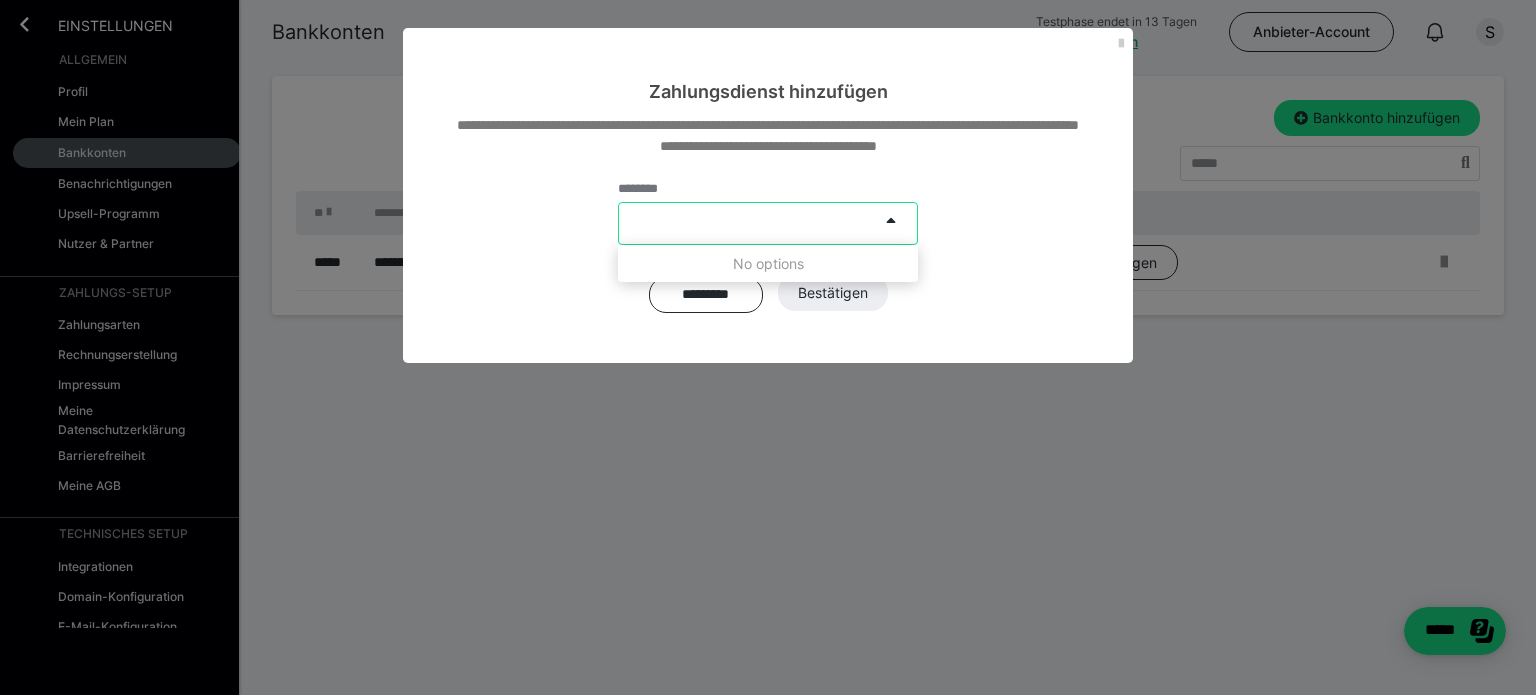 click on "********* Bestätigen" at bounding box center [768, 293] 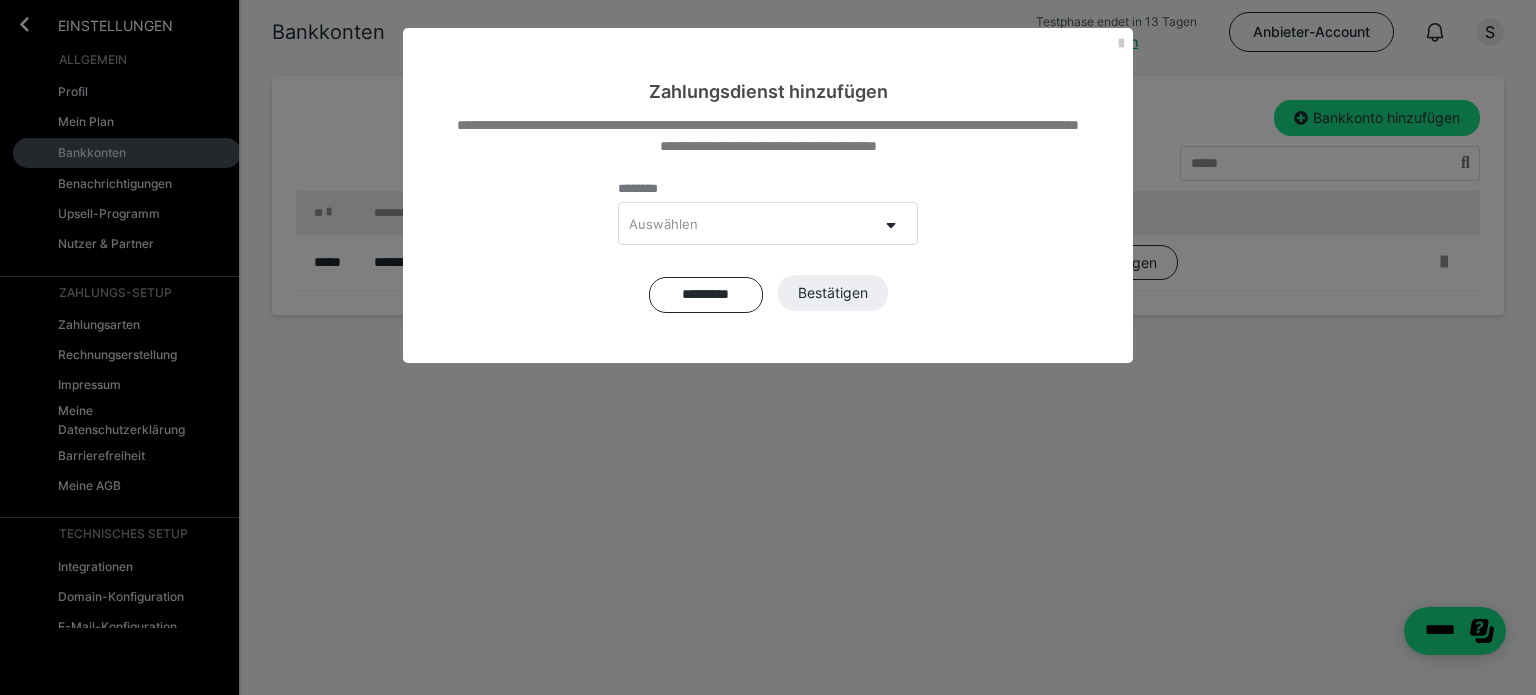 click on "********* Bestätigen" at bounding box center (768, 293) 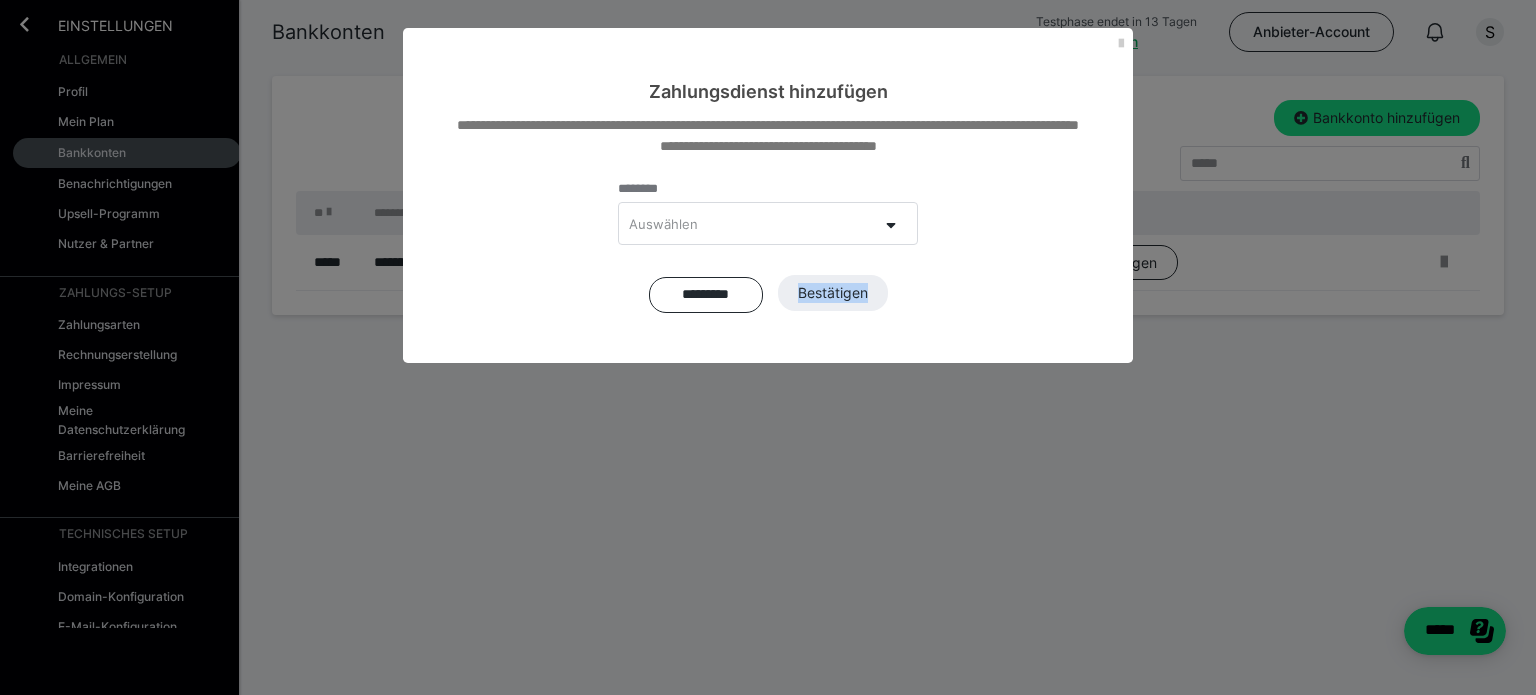 click on "********* Bestätigen" at bounding box center (768, 293) 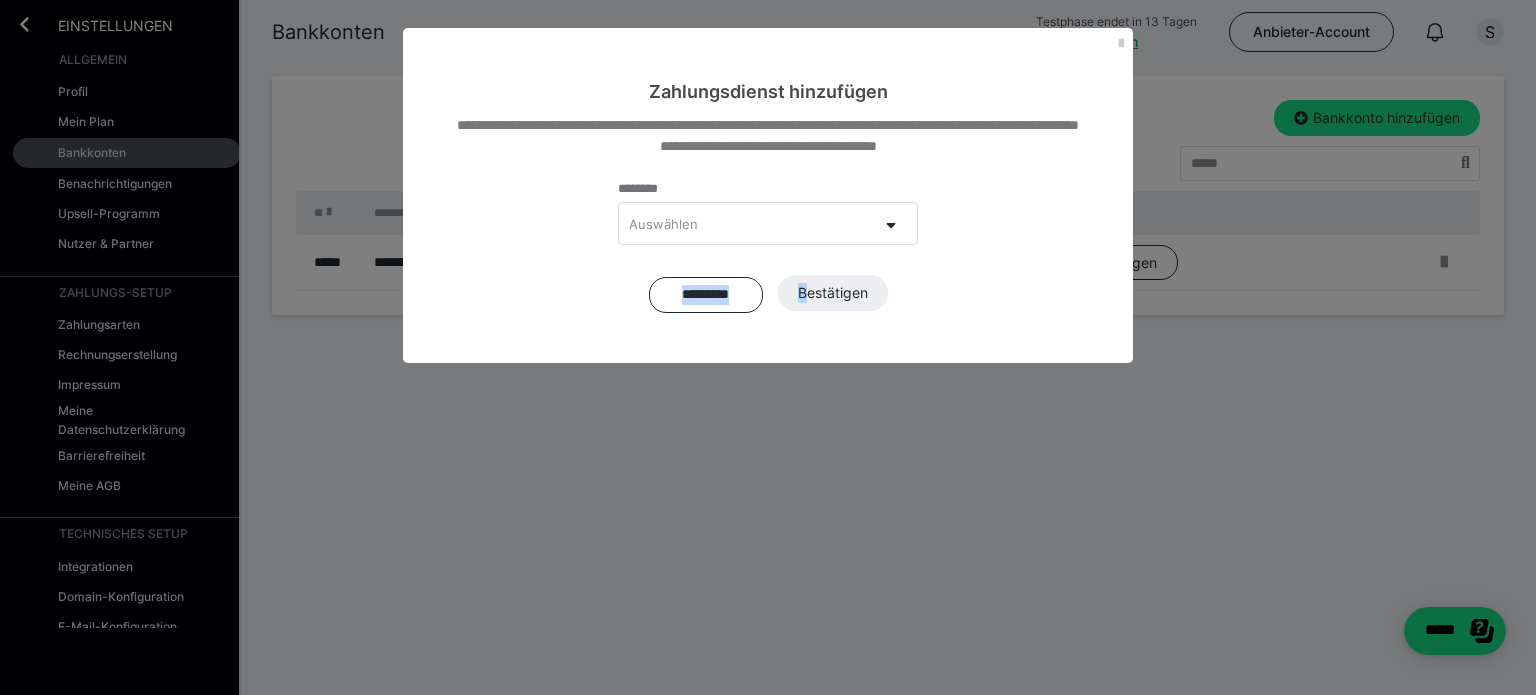 click on "********* Bestätigen" at bounding box center (768, 293) 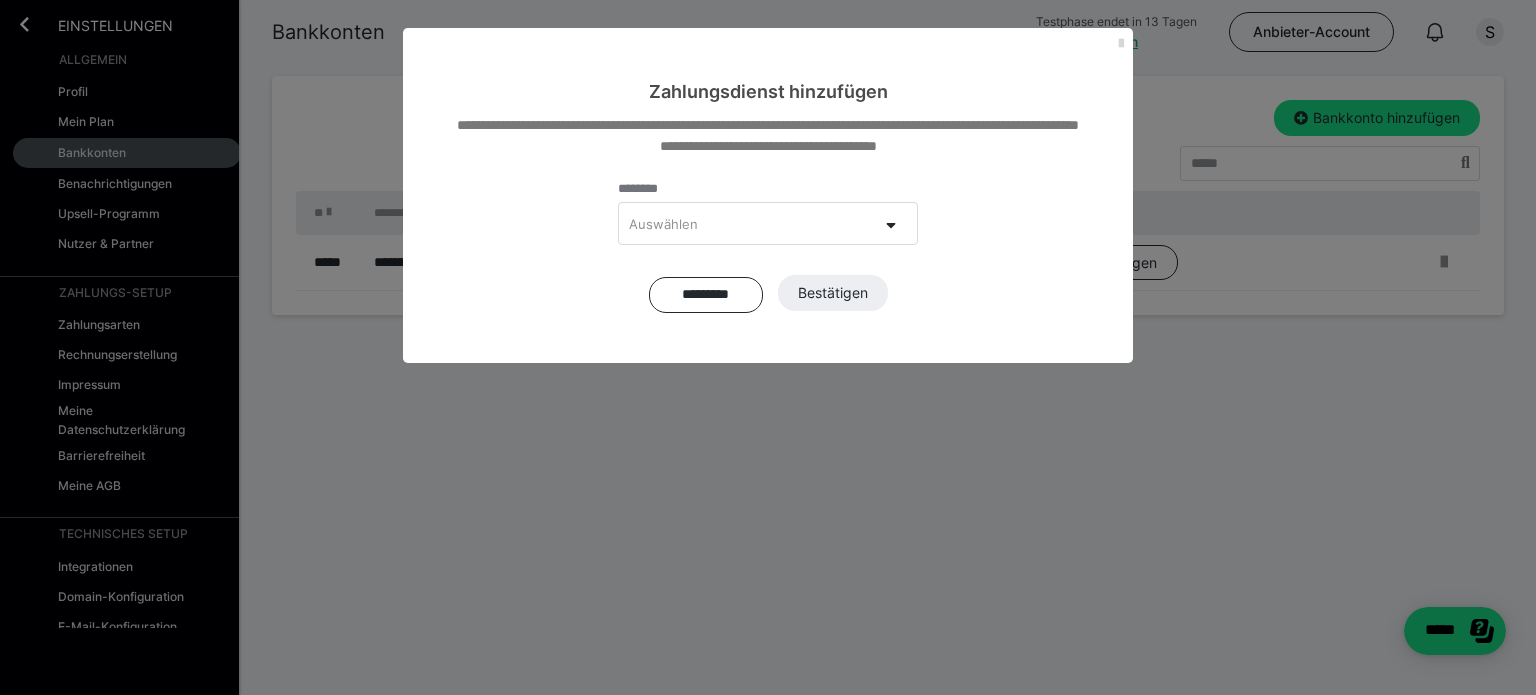 click at bounding box center [1121, 44] 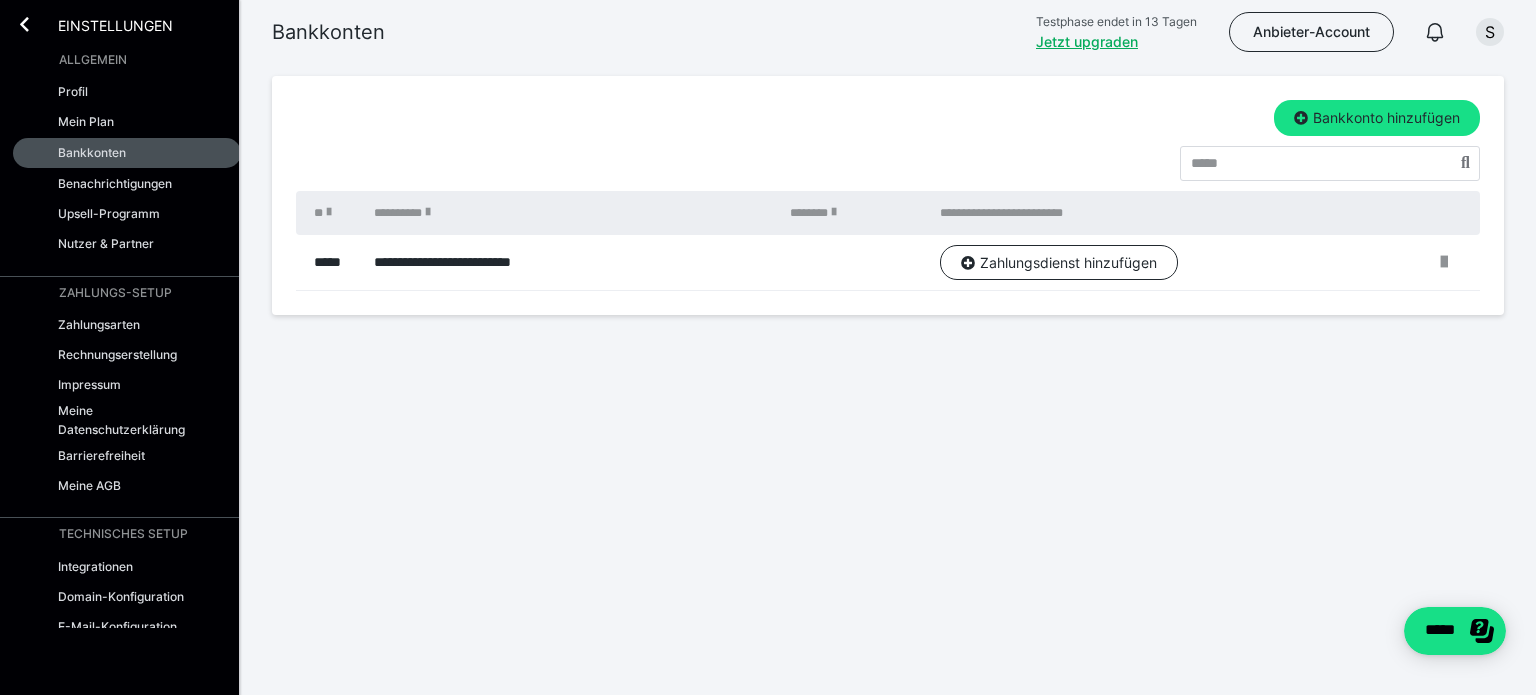 click on "**********" at bounding box center [768, 219] 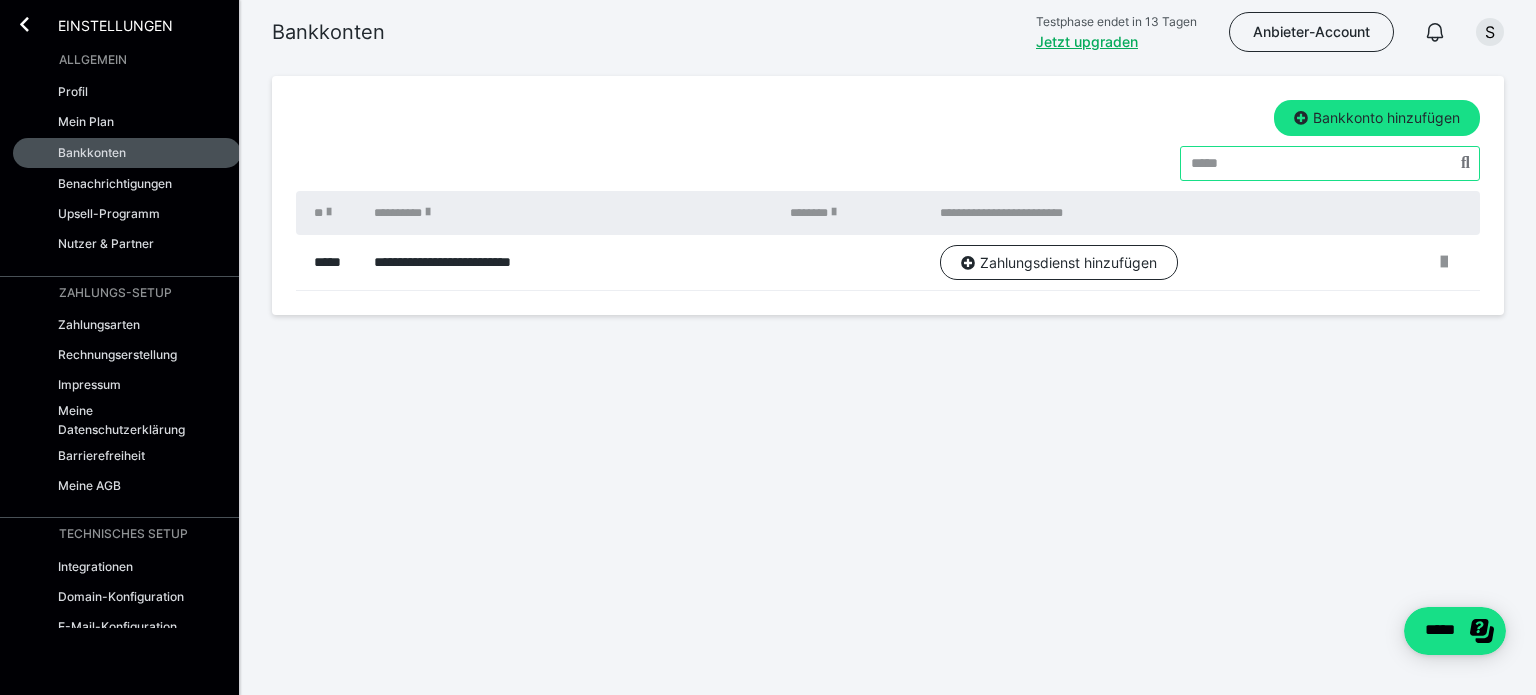 click at bounding box center (1330, 163) 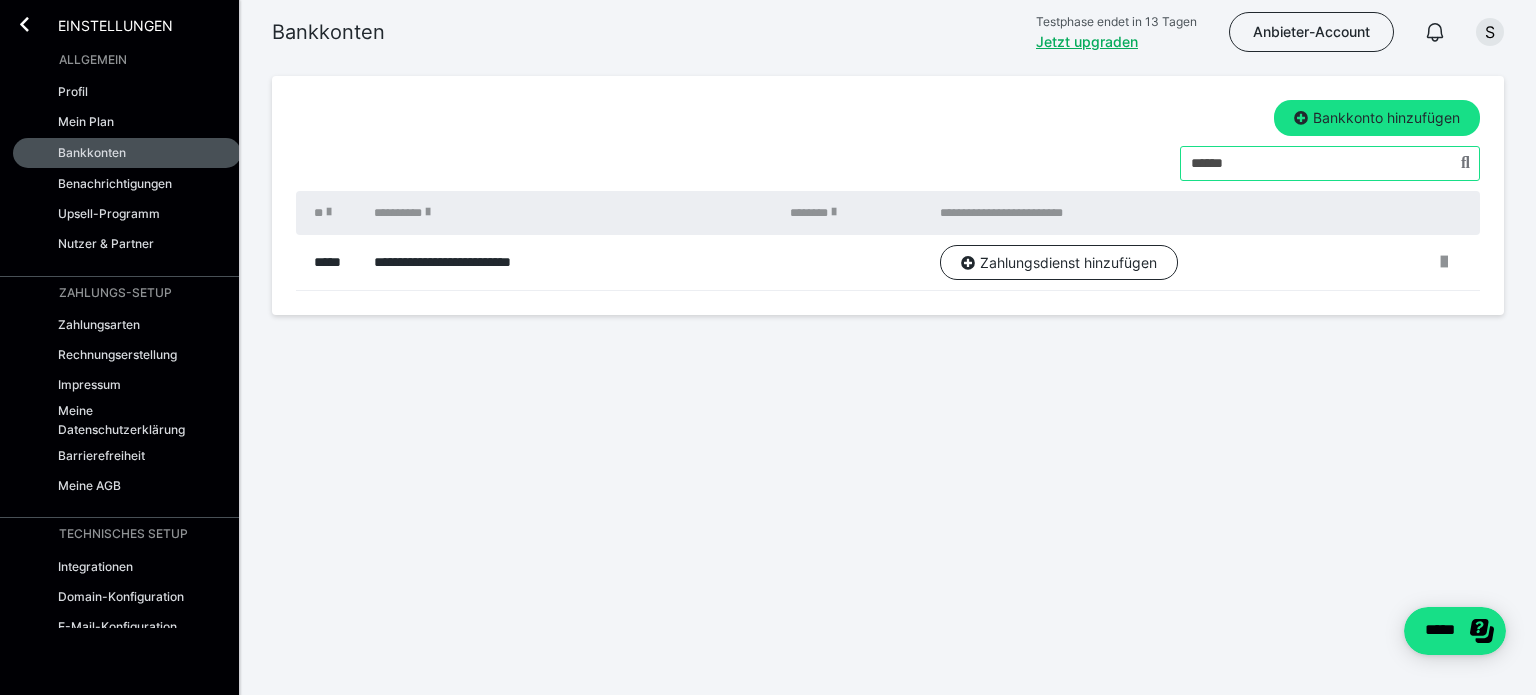 type on "******" 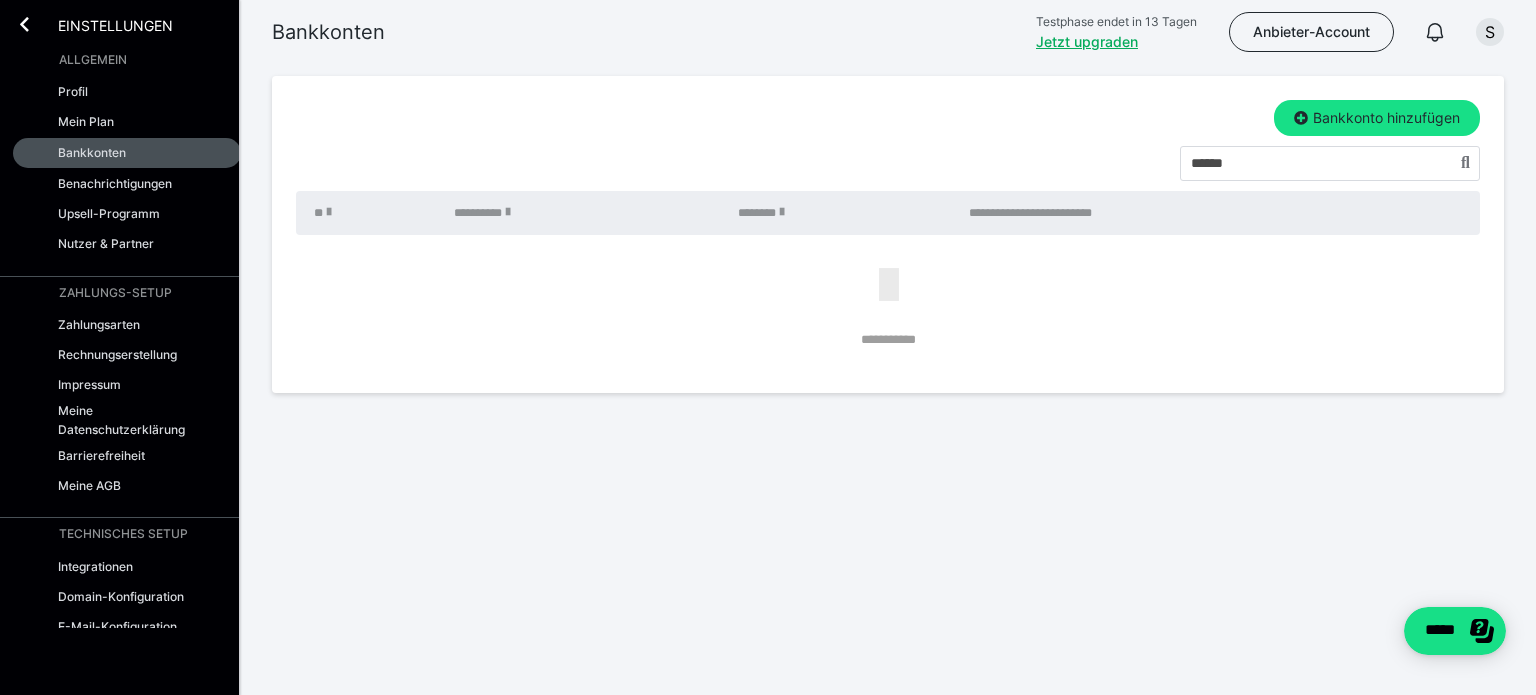 click on "**********" at bounding box center [888, 292] 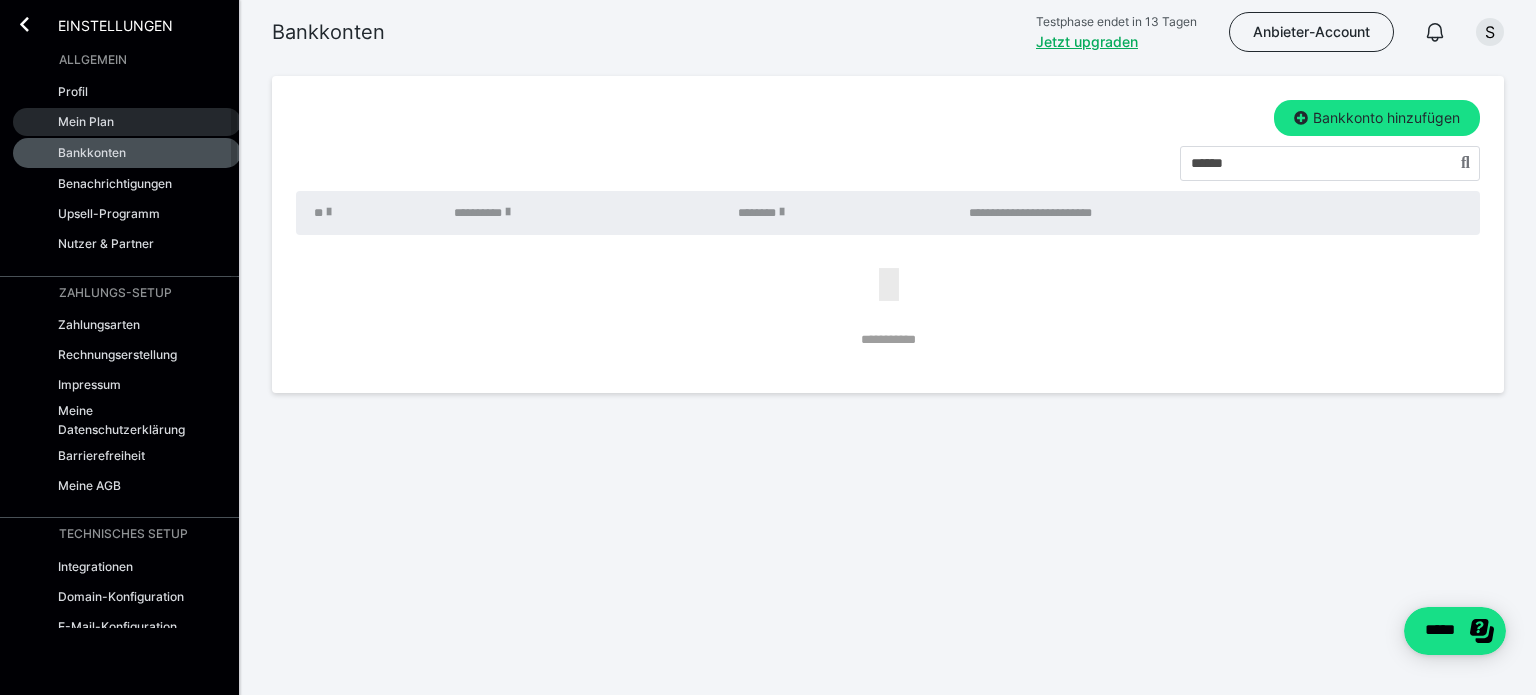 click on "Mein Plan" at bounding box center [127, 122] 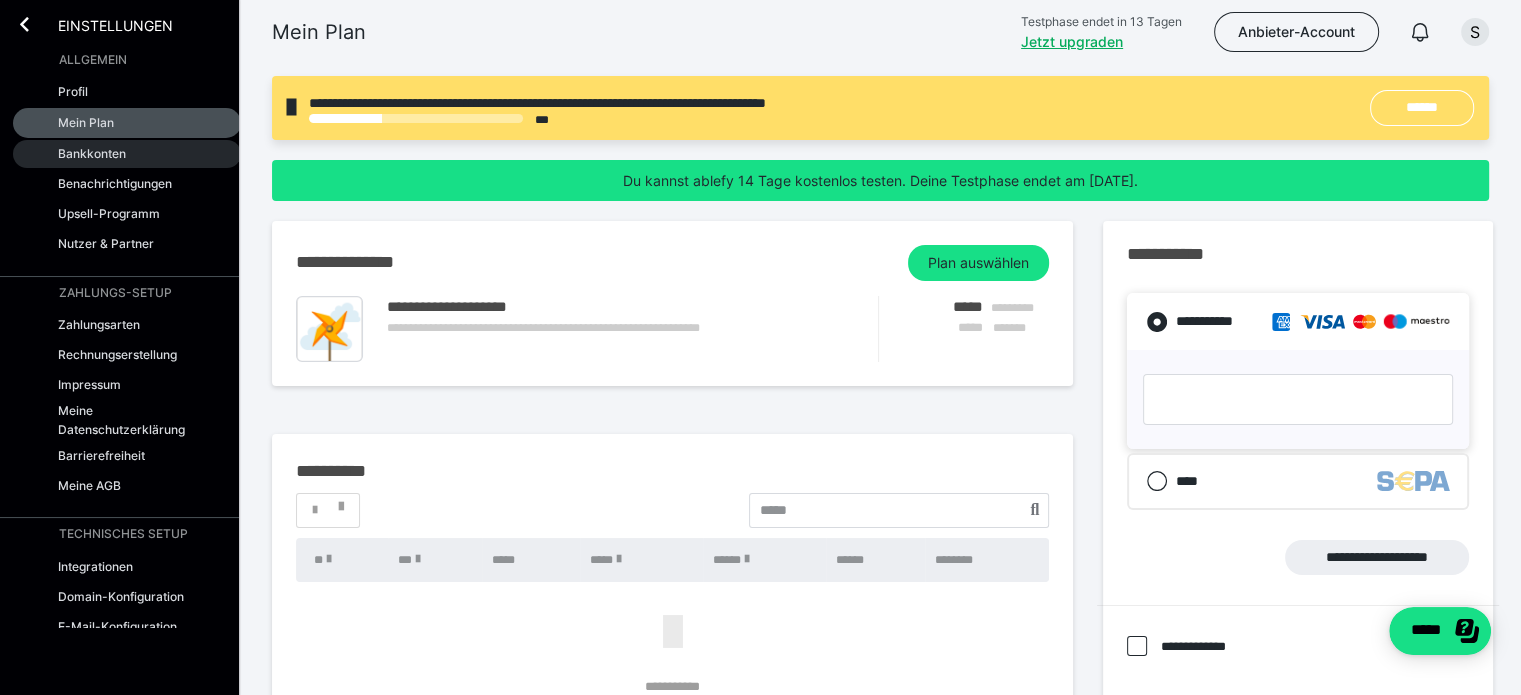 click on "Bankkonten" at bounding box center (92, 153) 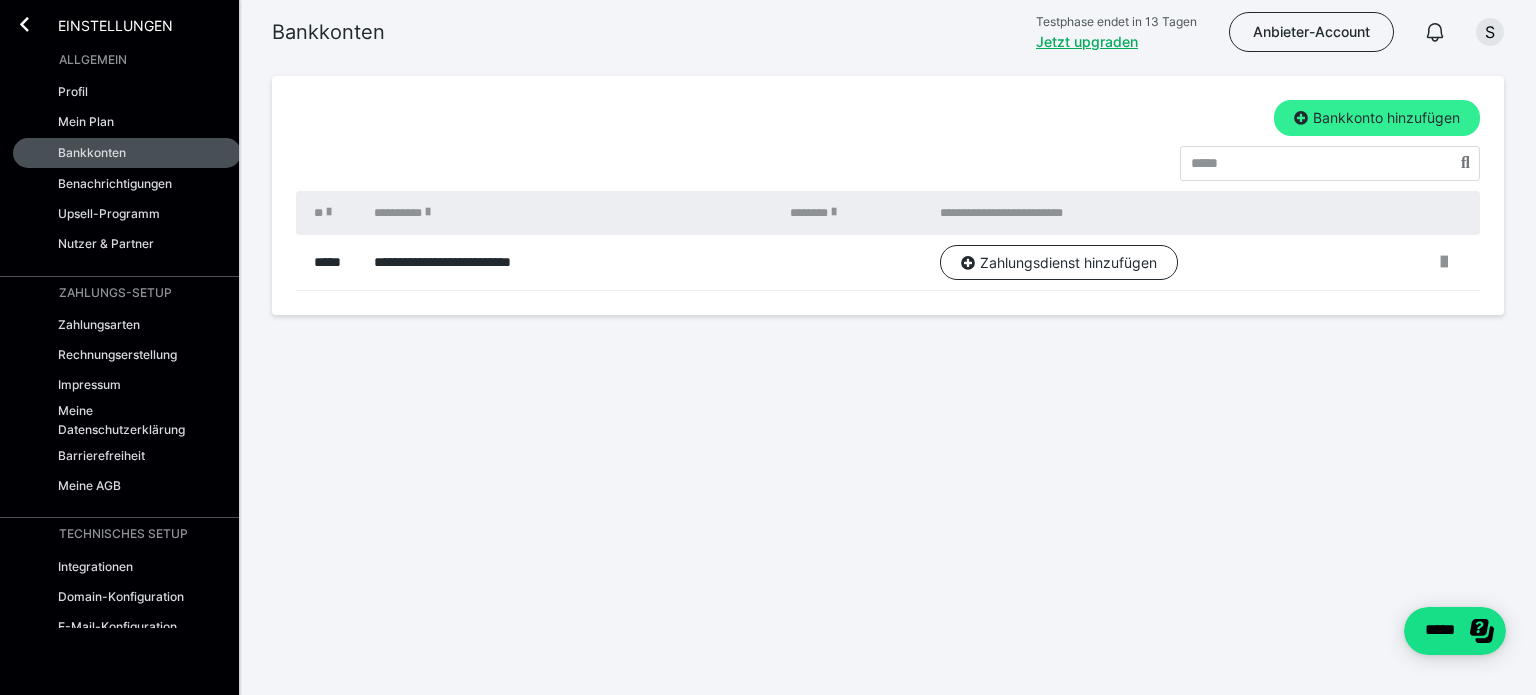 click on "Bankkonto hinzufügen" at bounding box center (1377, 118) 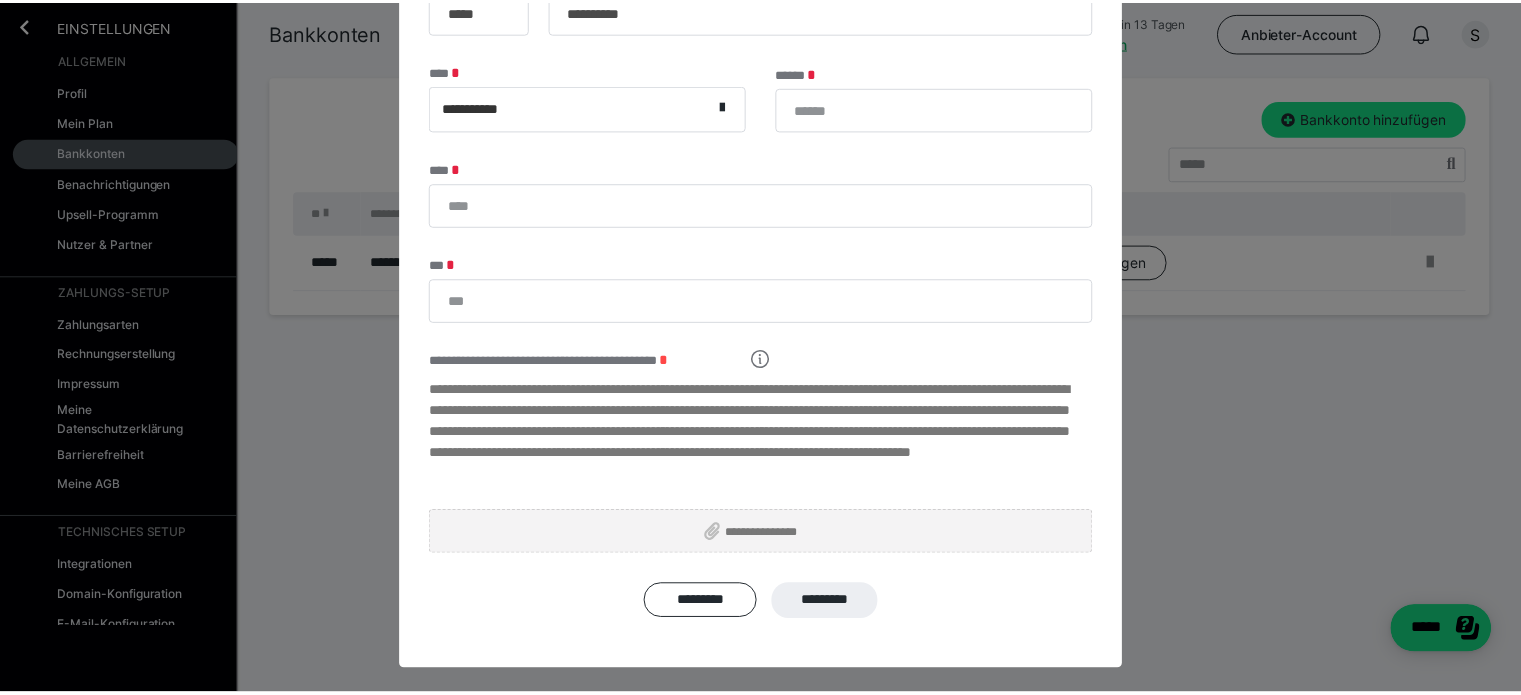 scroll, scrollTop: 0, scrollLeft: 0, axis: both 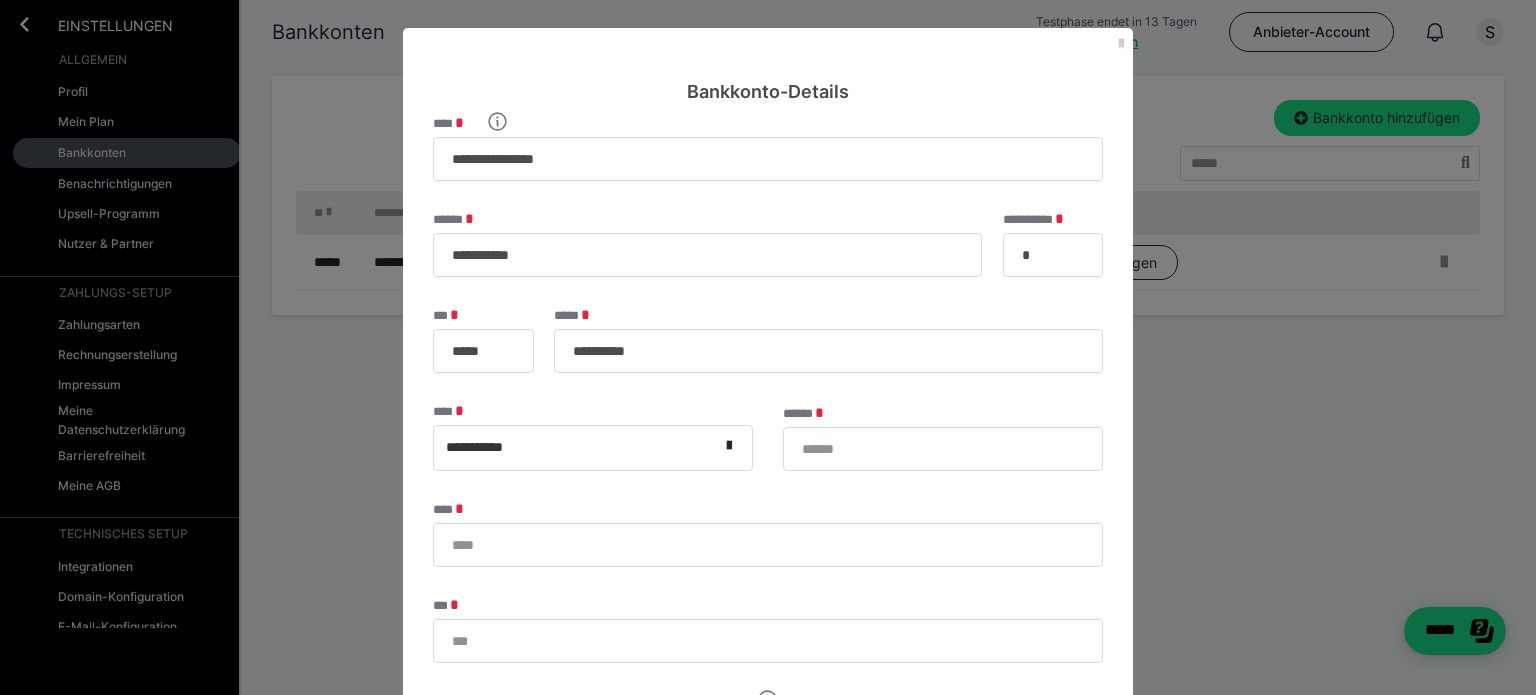 click on "Bankkonto-Details" at bounding box center [768, 66] 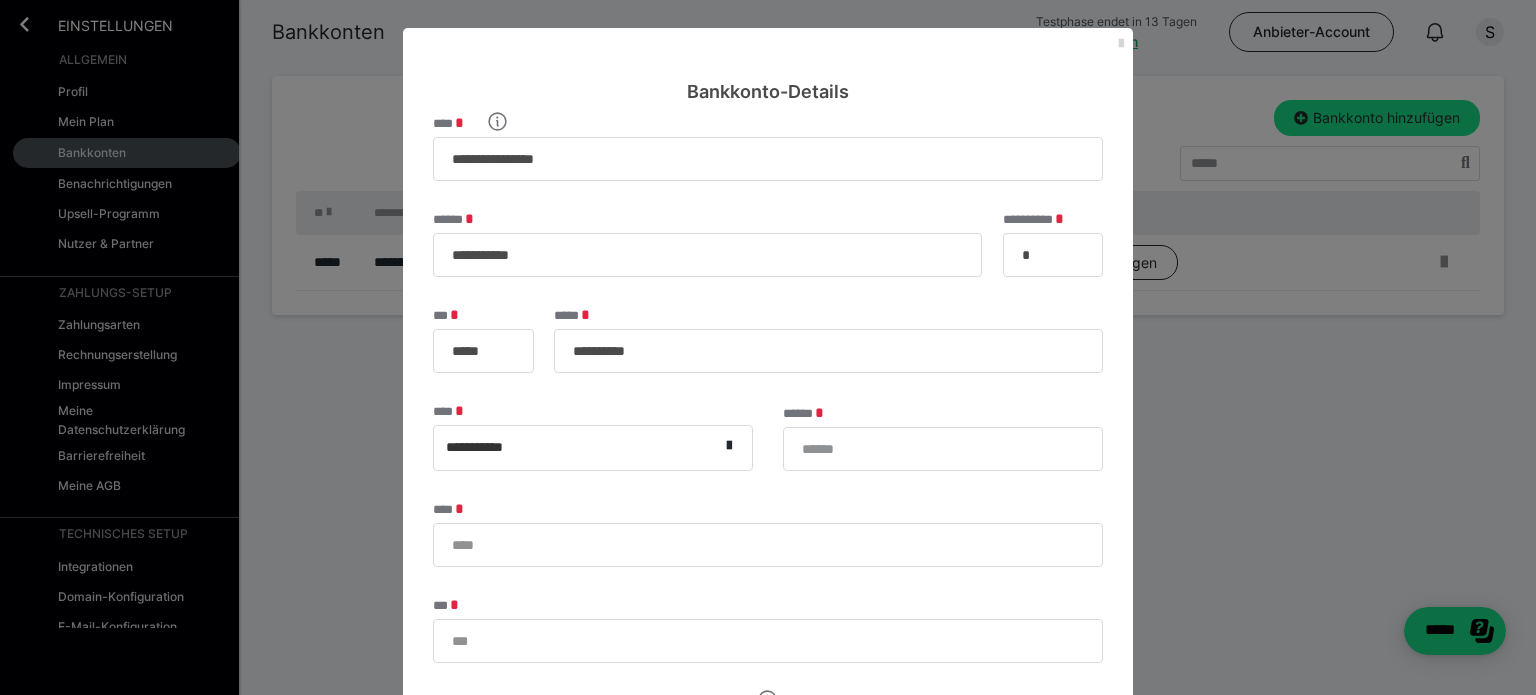 click at bounding box center [1121, 44] 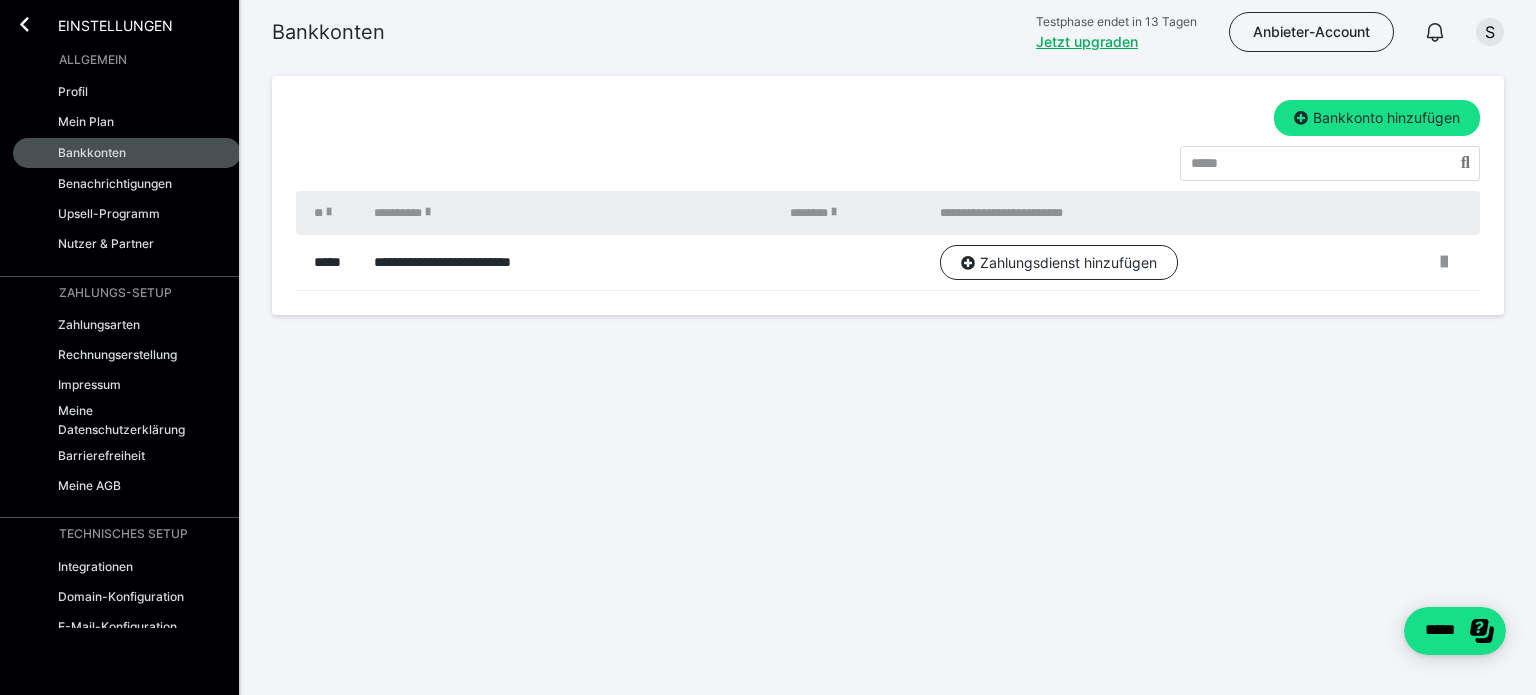 click on "**********" at bounding box center [888, 249] 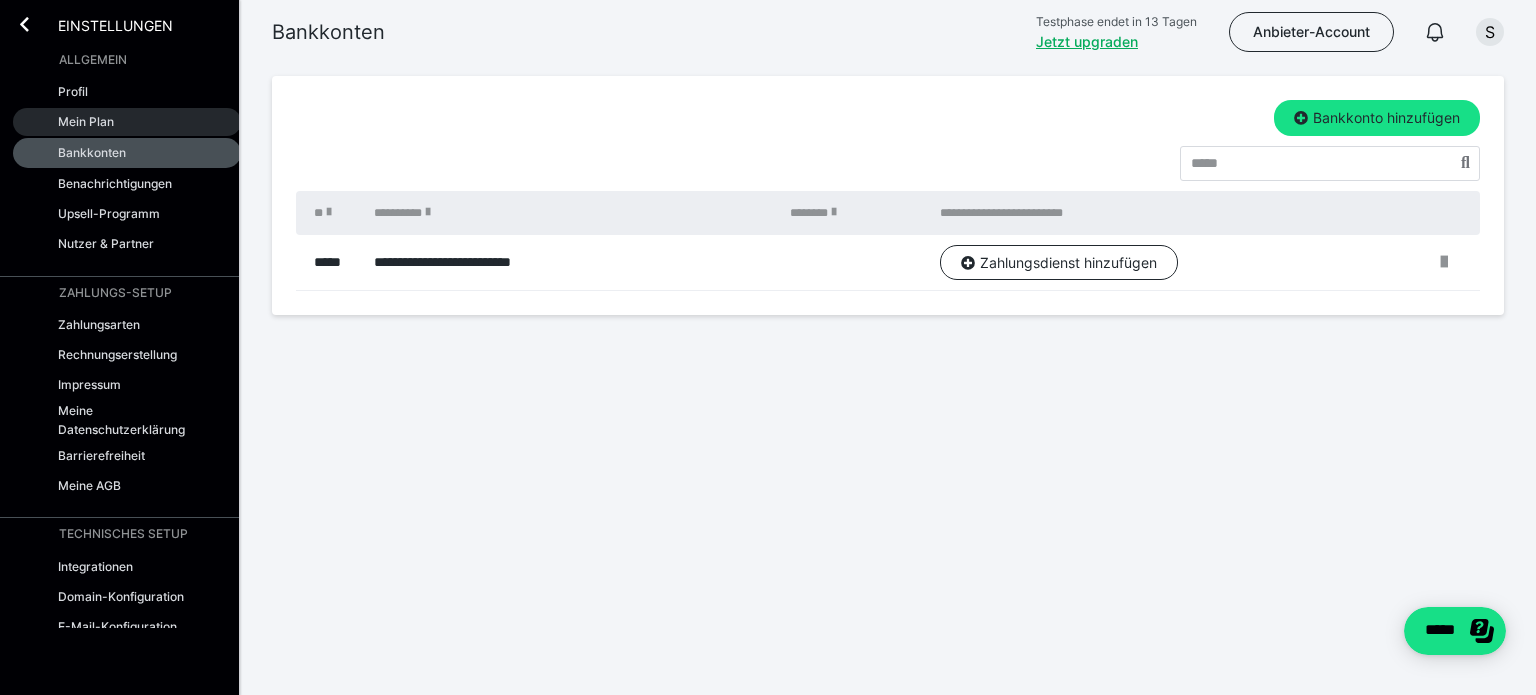 click on "Mein Plan" at bounding box center [127, 122] 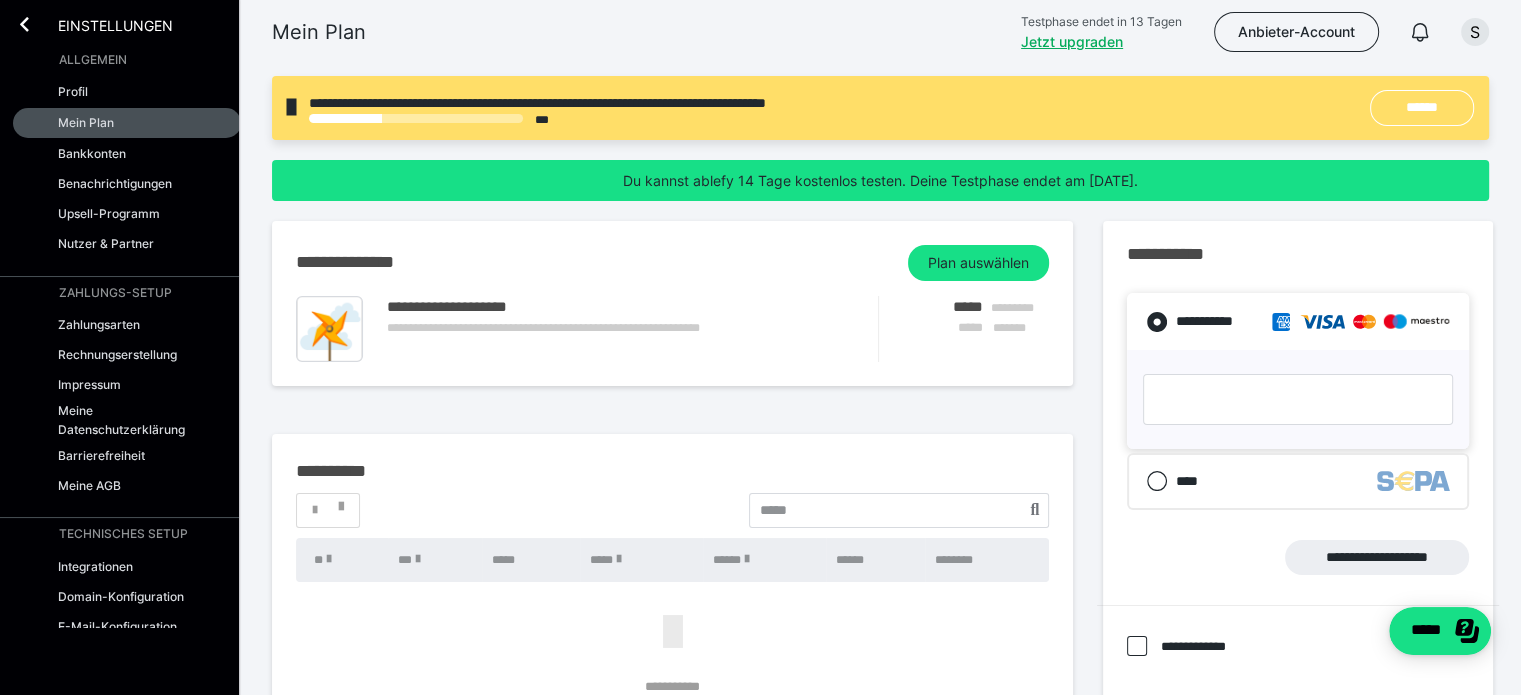 scroll, scrollTop: 266, scrollLeft: 0, axis: vertical 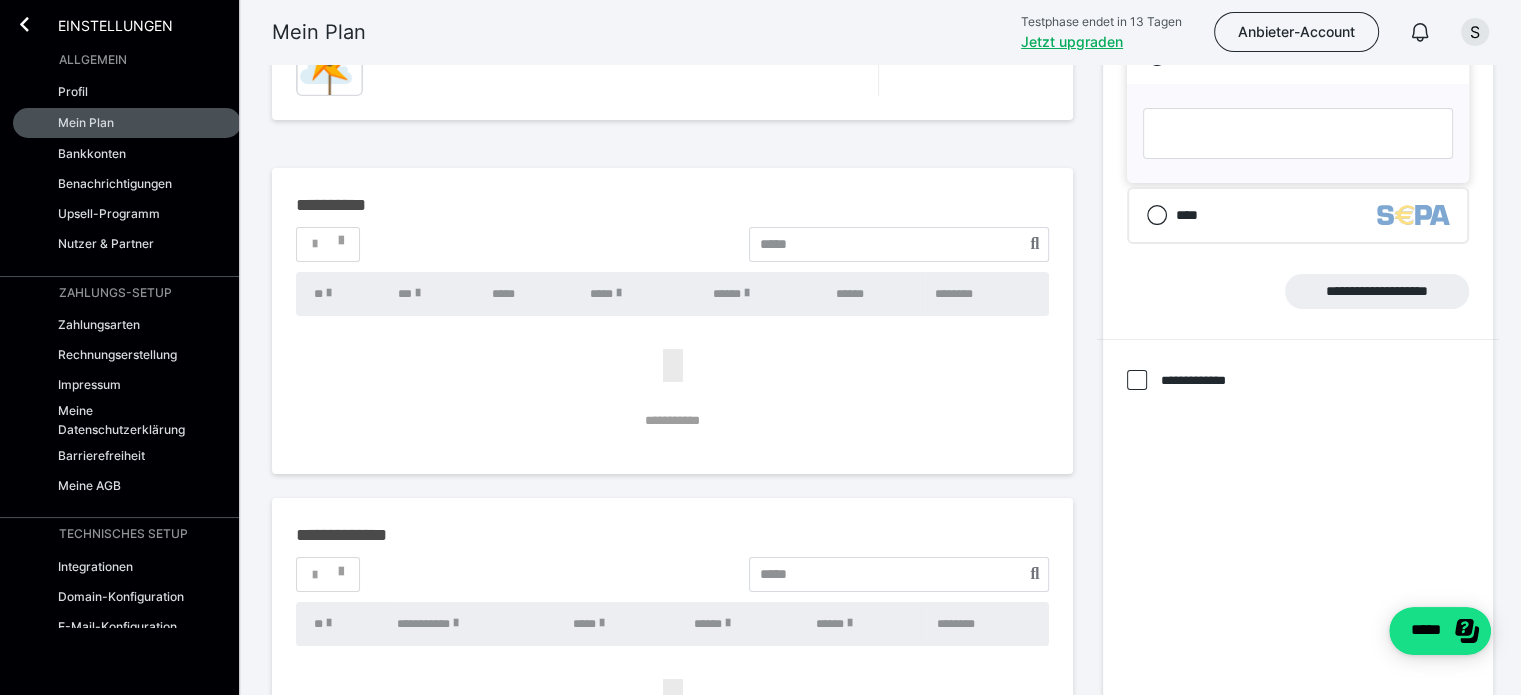 click on "**********" at bounding box center [1298, 292] 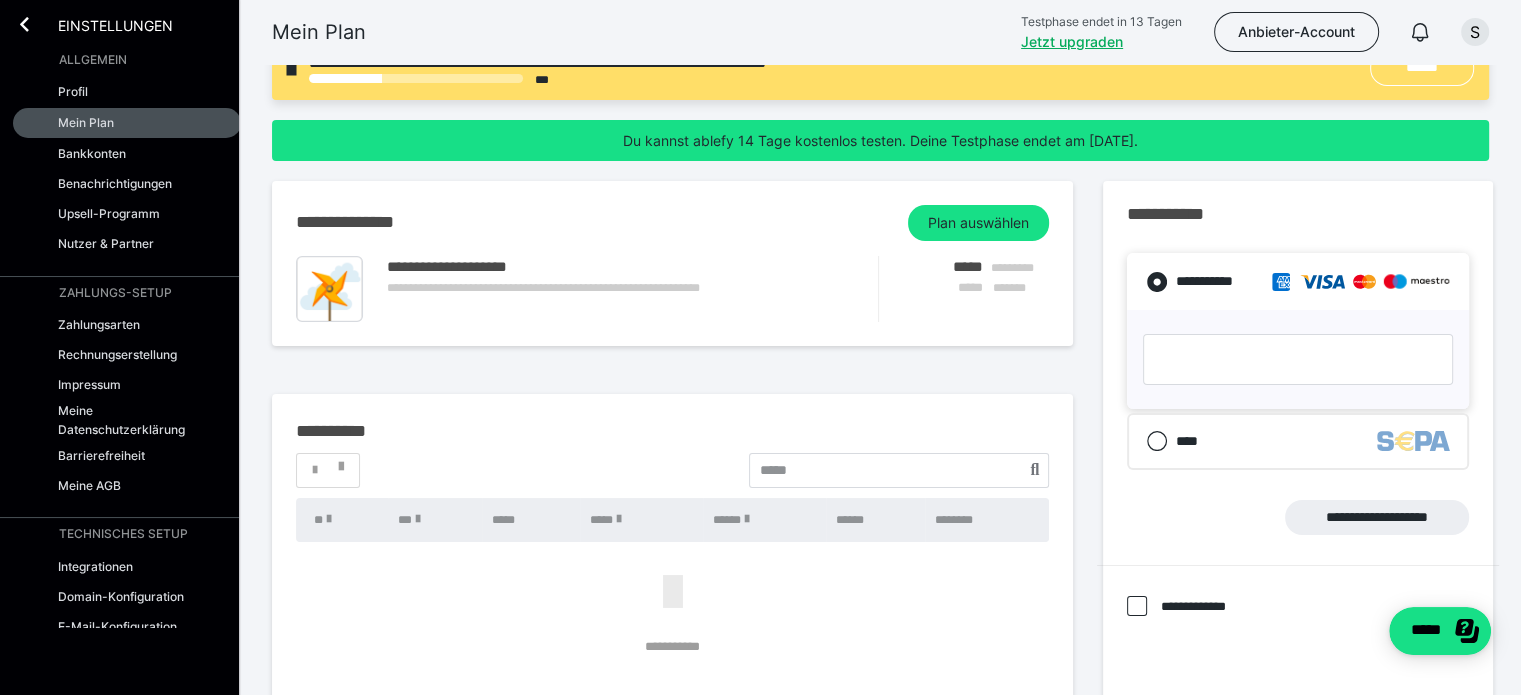 scroll, scrollTop: 0, scrollLeft: 0, axis: both 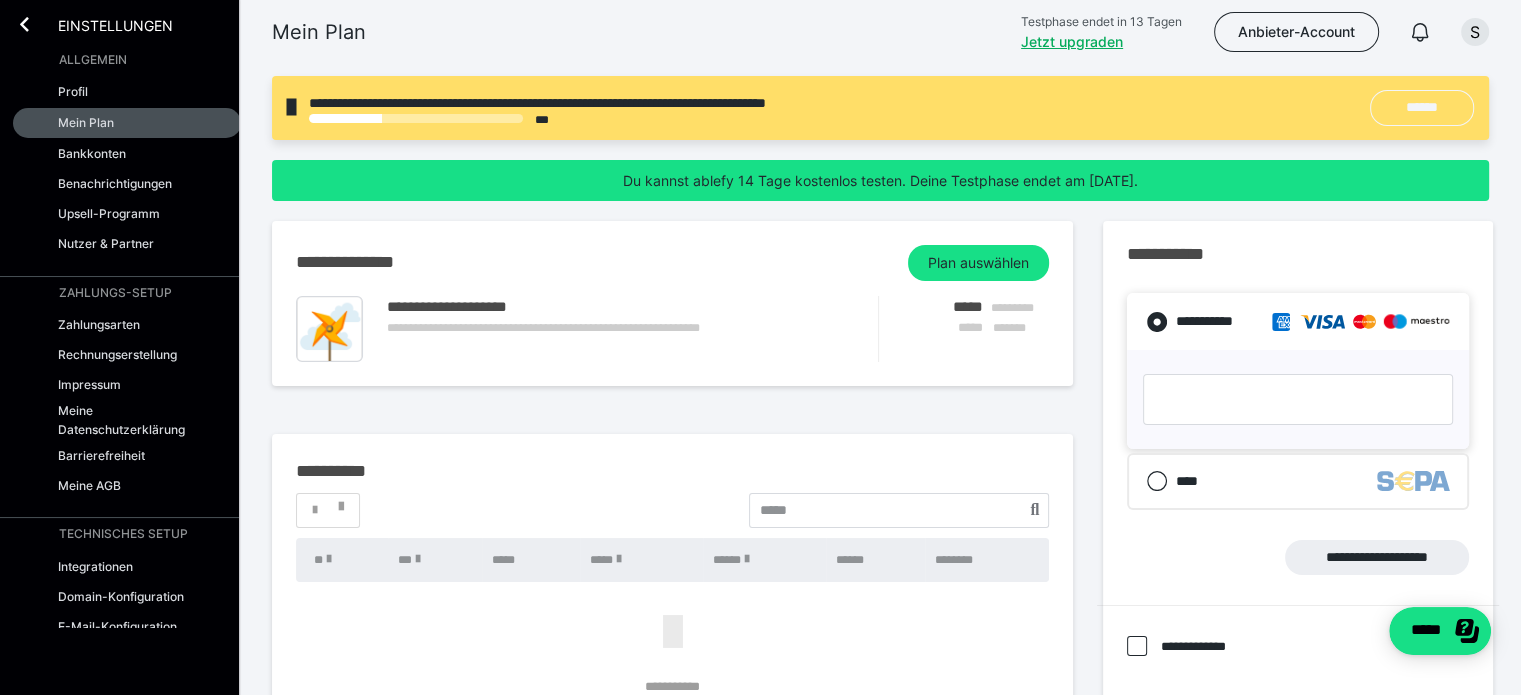 click on "******" at bounding box center [1422, 107] 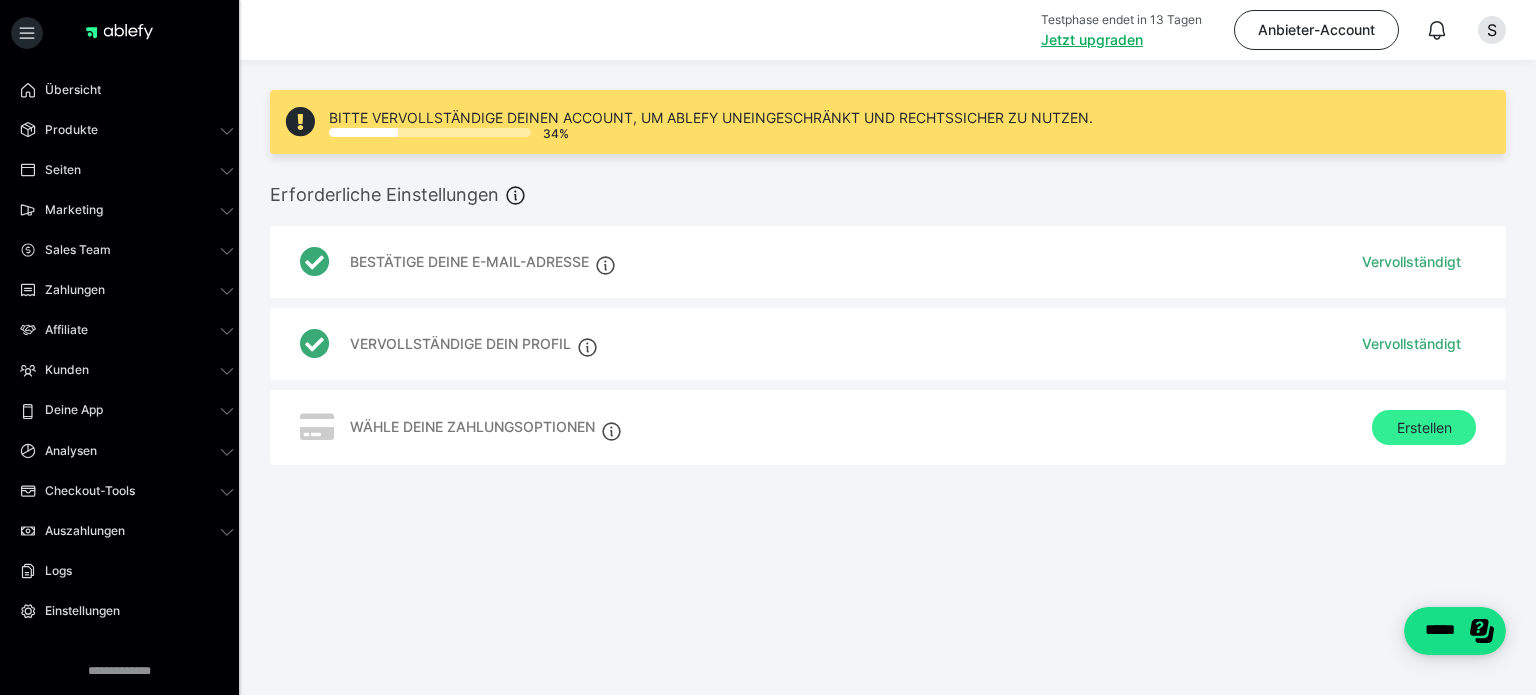 click on "Erstellen" at bounding box center [1424, 428] 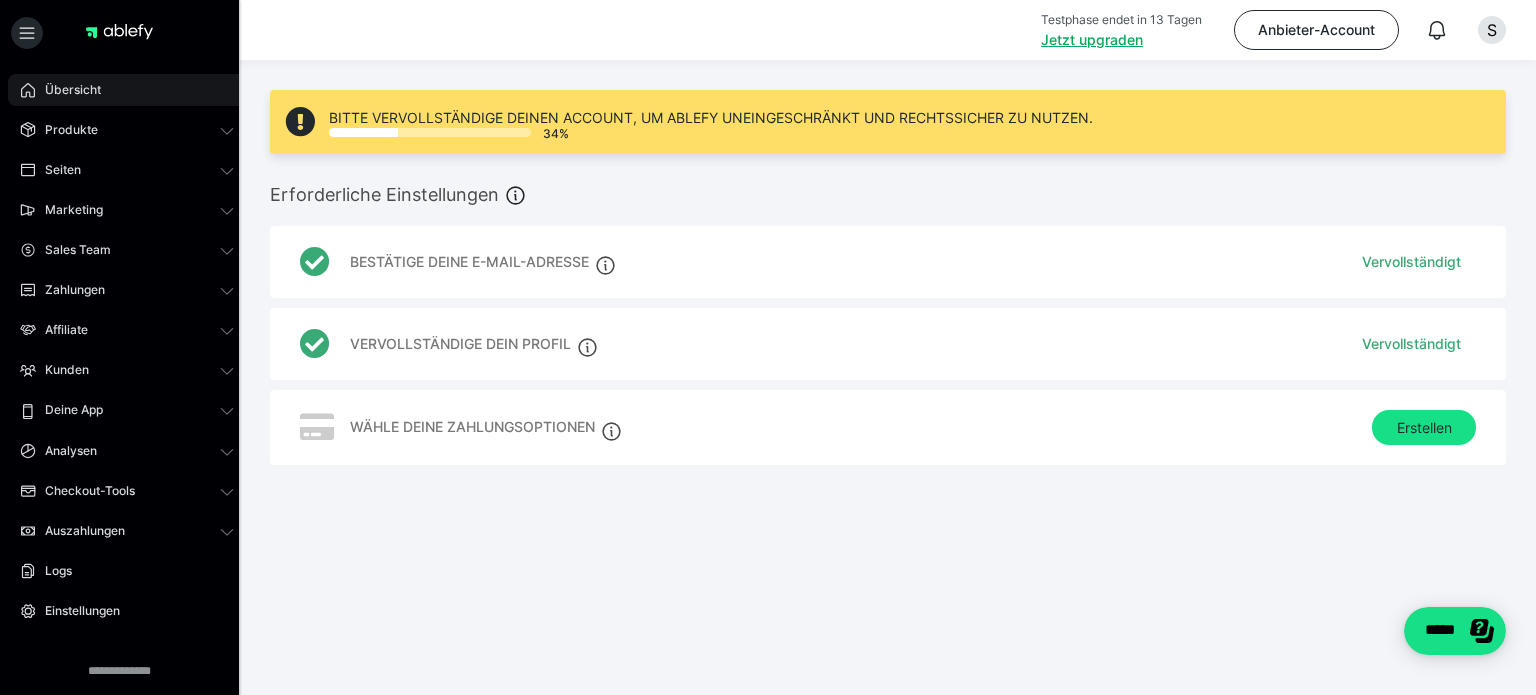 click on "Übersicht" at bounding box center (127, 90) 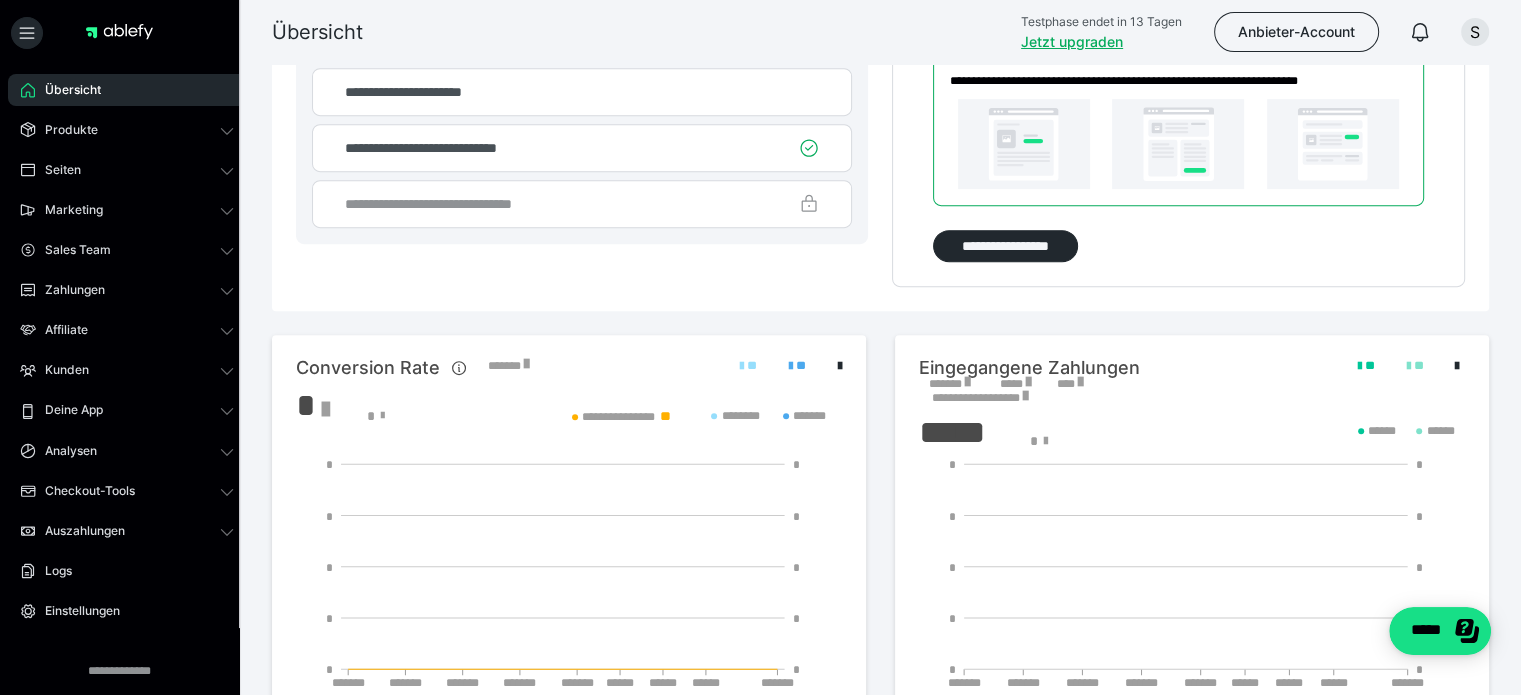 scroll, scrollTop: 619, scrollLeft: 0, axis: vertical 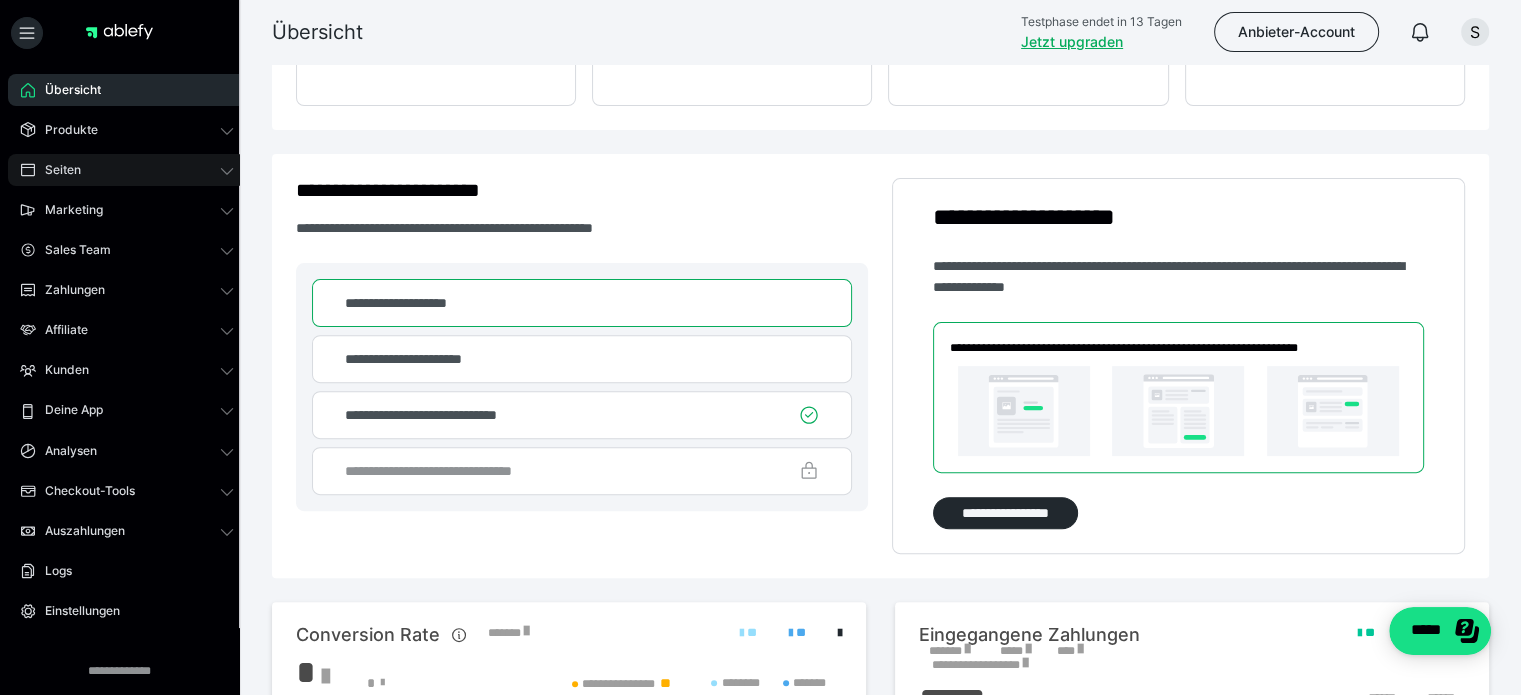 click 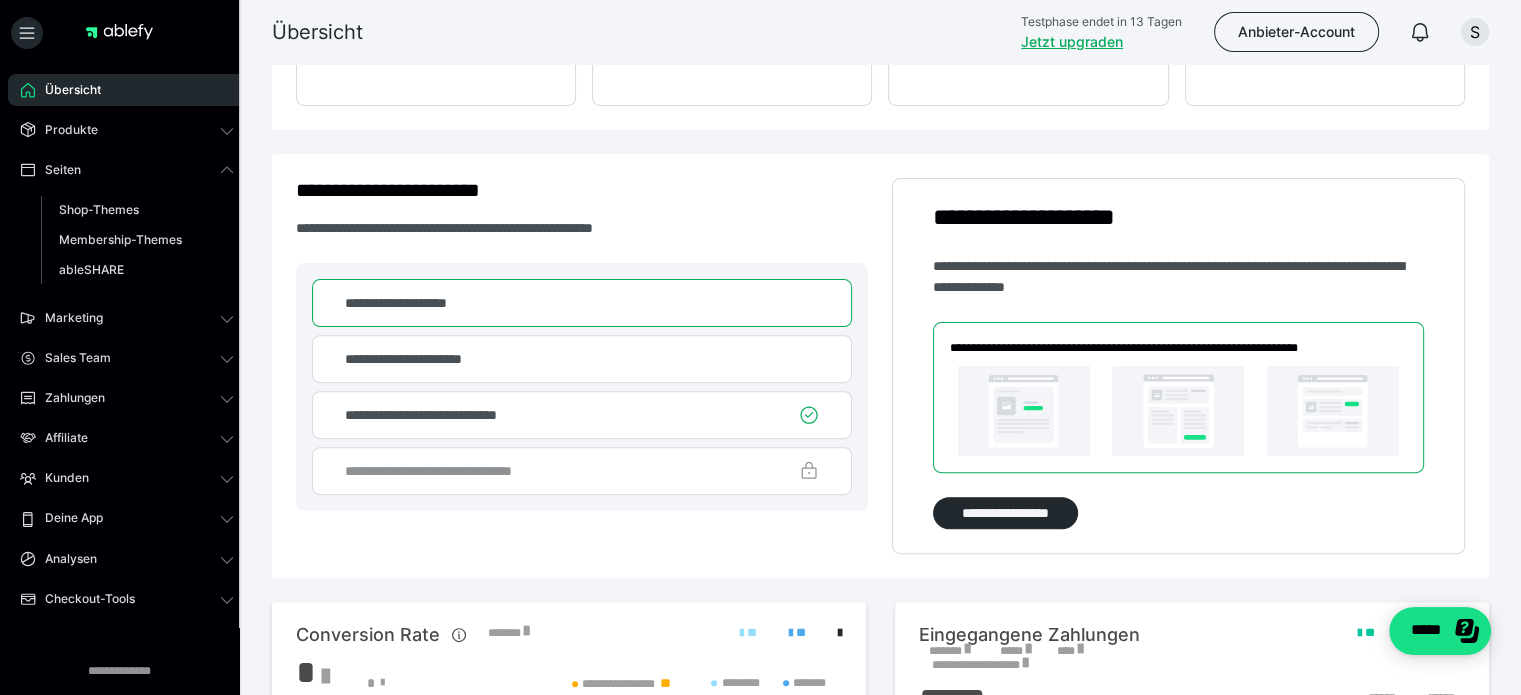 click on "Übersicht" at bounding box center (127, 90) 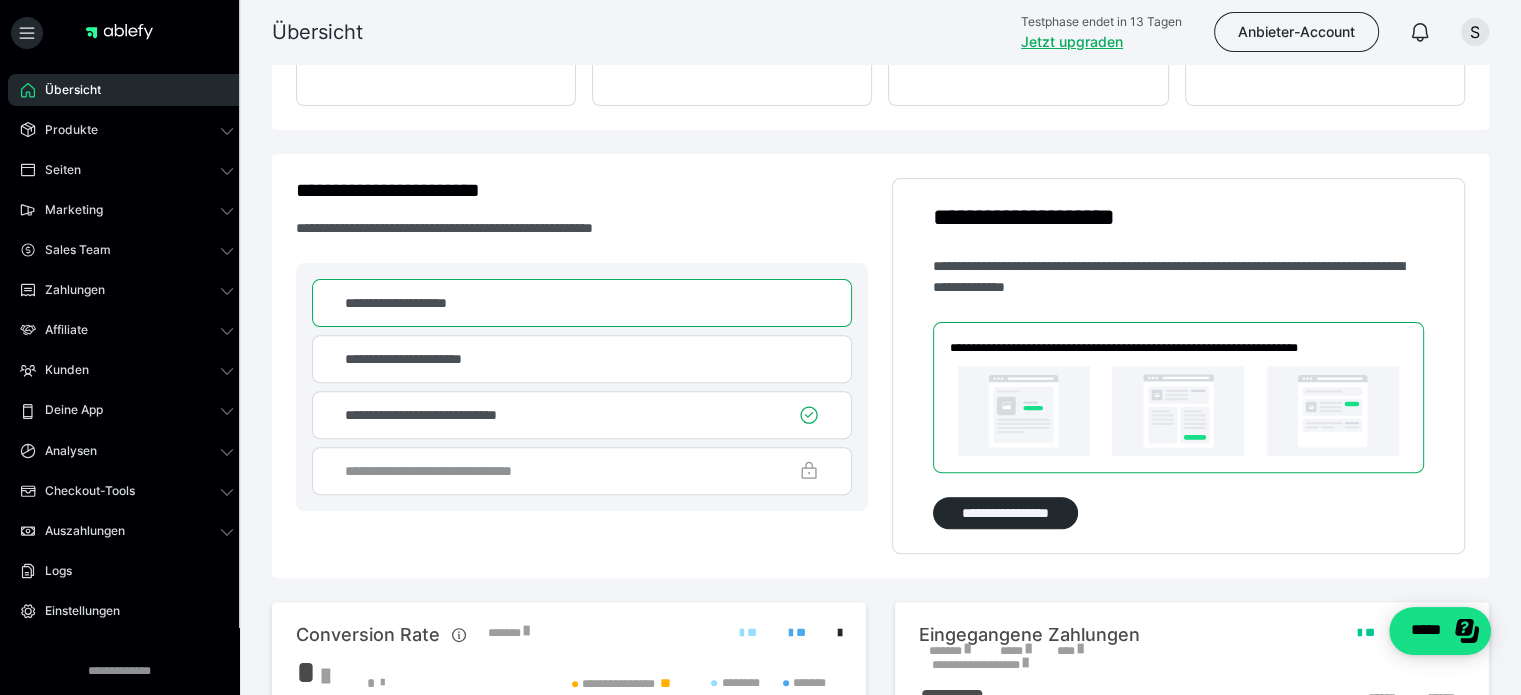 click on "Übersicht" at bounding box center (127, 90) 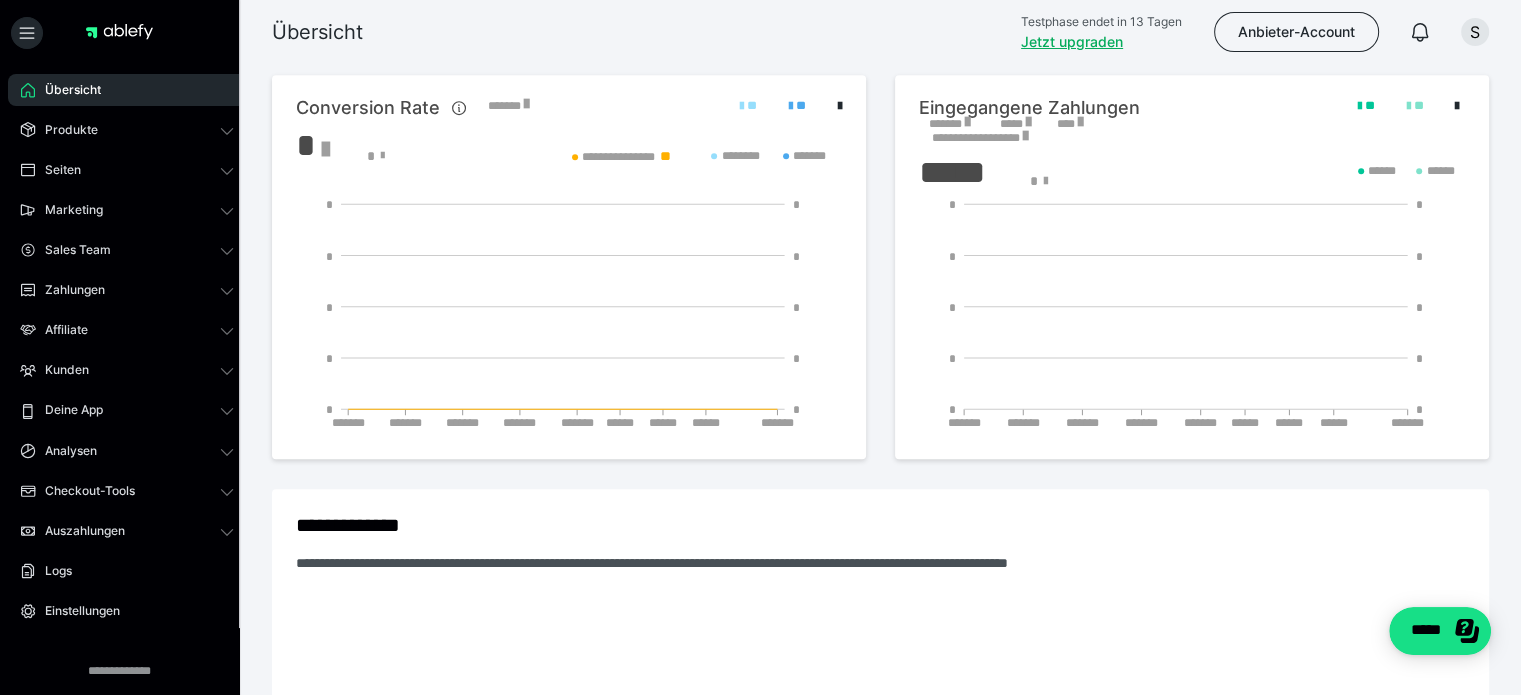 scroll, scrollTop: 886, scrollLeft: 0, axis: vertical 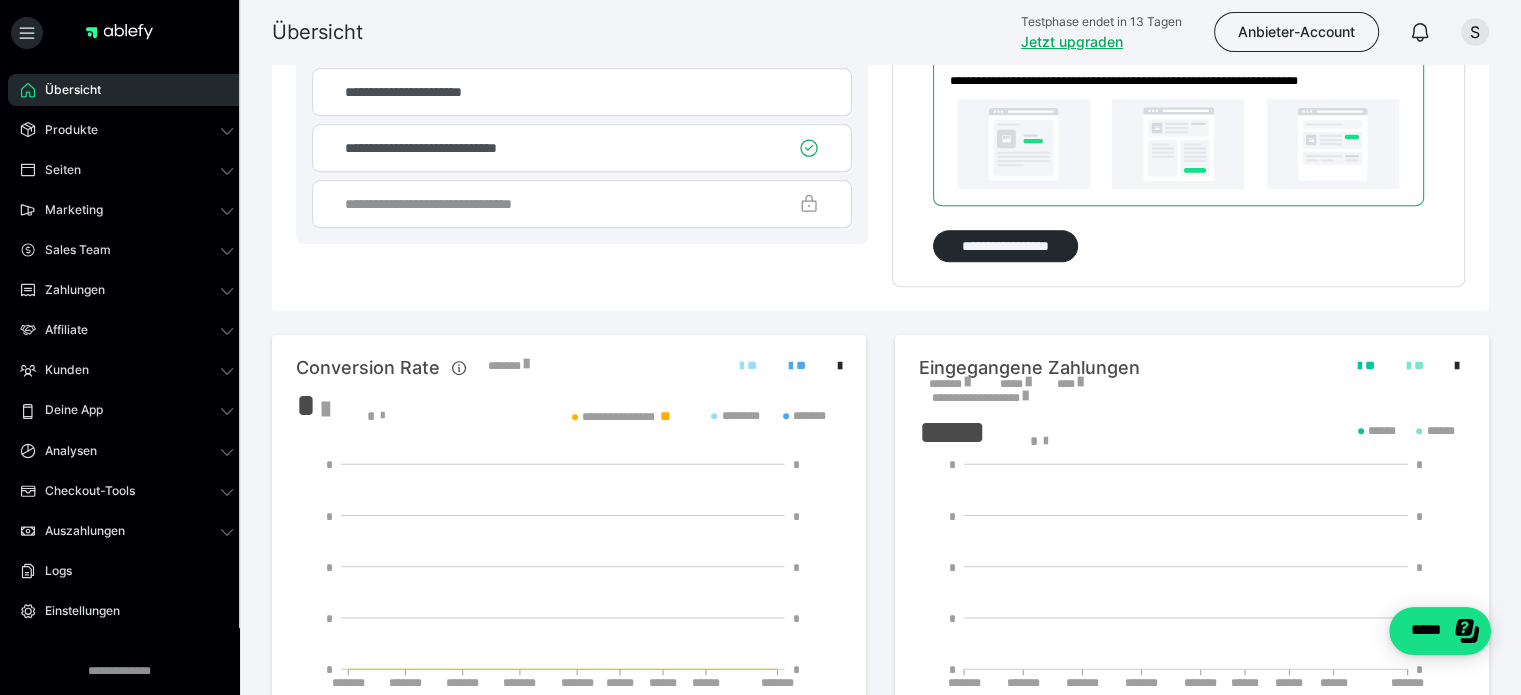 click on "Übersicht Produkte Alle Produkte Produkt-Kategorien Online-Kurs-Themes Mediathek Seiten Shop-Themes Membership-Themes ableSHARE Marketing Gutscheincodes Marketing-Tools Live-Stream-Events Content-IDs Upsell-Funnels Order Bumps Tracking-Codes E-Mail-Schnittstellen Webhooks Sales Team Sales Team Zahlungen Bestellungen Fälligkeiten Transaktionen Rechnungen & Storno-Rechnungen Mahnwesen & Inkasso Affiliate Affiliate-Programme Affiliates Statistiken Landingpages Kunden Kunden Kurs-Zugänge Membership-Zugänge E-Ticket-Bestellungen Awards Lizenzschlüssel Deine App Analysen Analysen Analysen 3.0 Checkout-Tools Bezahlseiten-Templates Zahlungspläne Zusatzkosten Widerrufskonditionen Zusatzfelder Zusatzfeld-Antworten Steuersätze Auszahlungen Neue Auszahlung Berichte Logs Einstellungen" at bounding box center [127, 410] 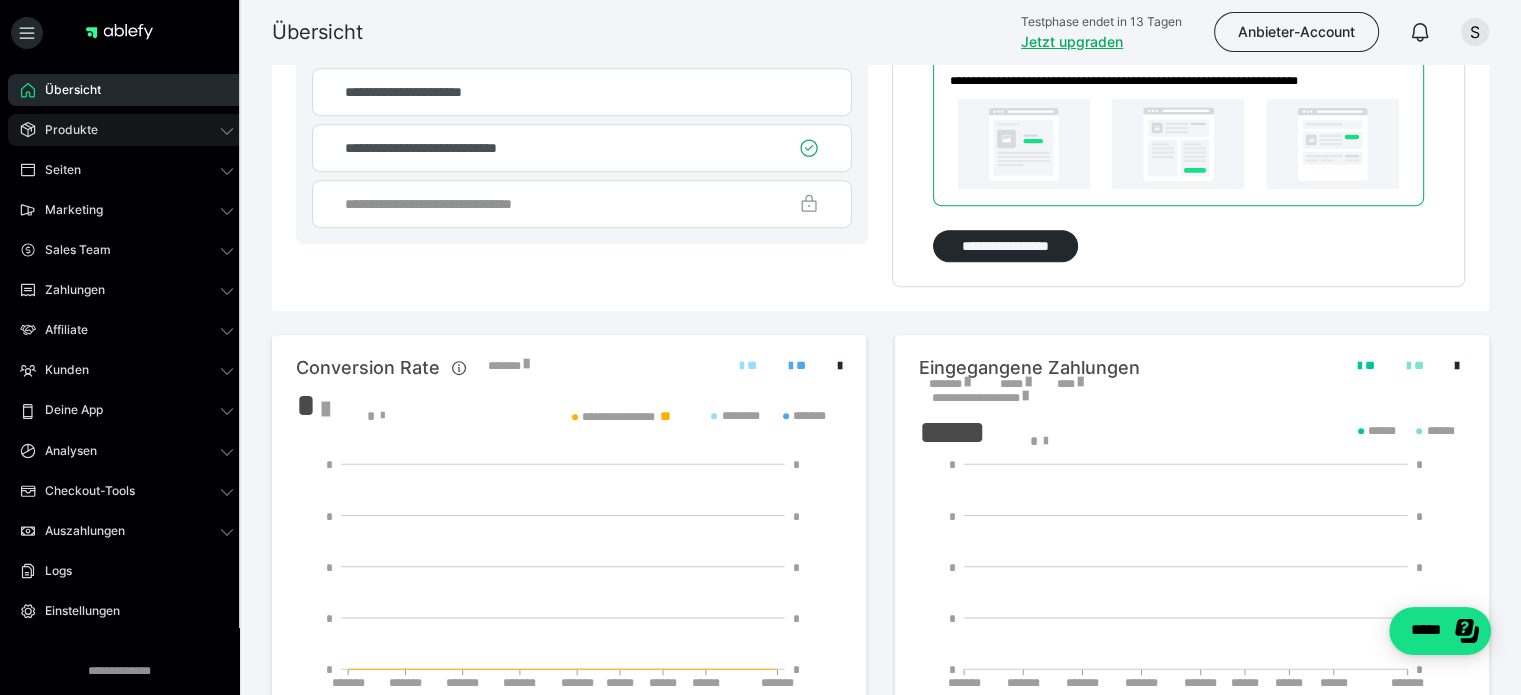 click on "Produkte" at bounding box center [127, 130] 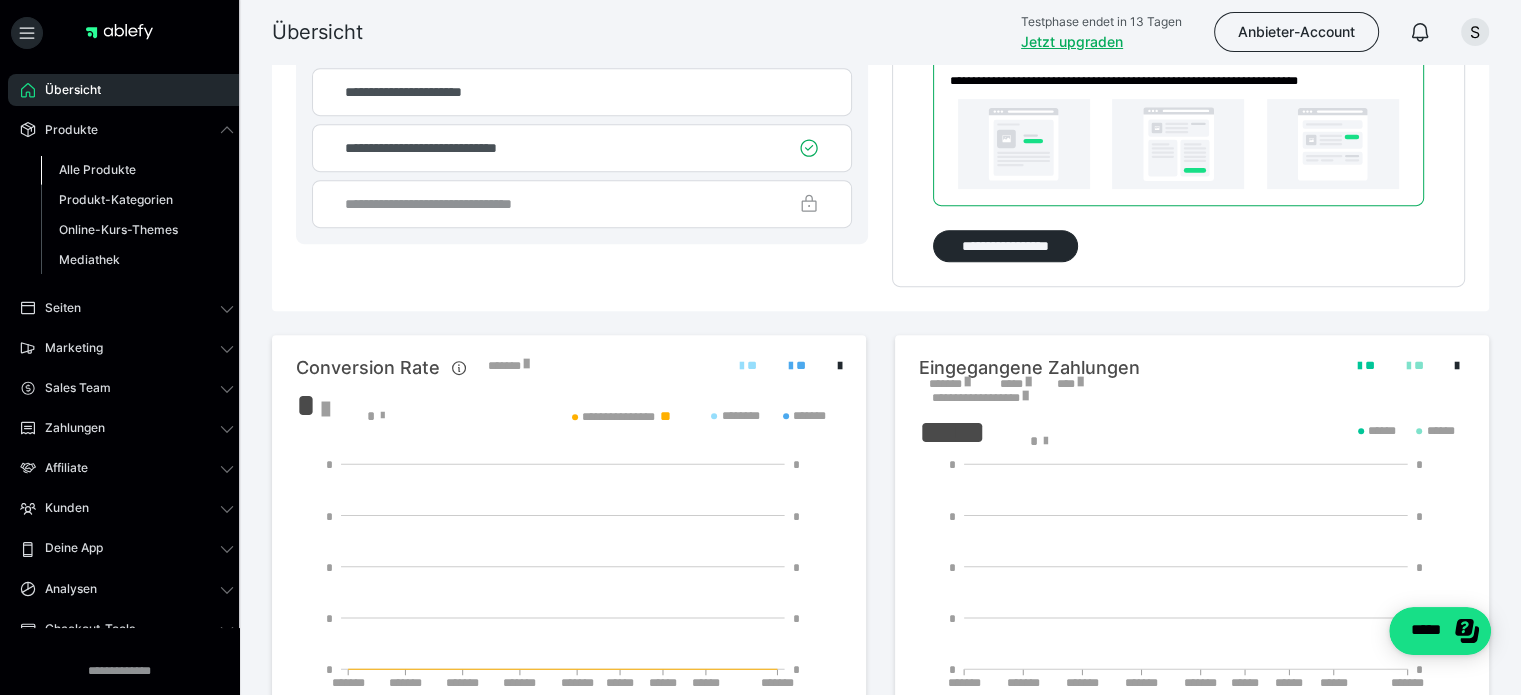 click on "Alle Produkte" at bounding box center (97, 169) 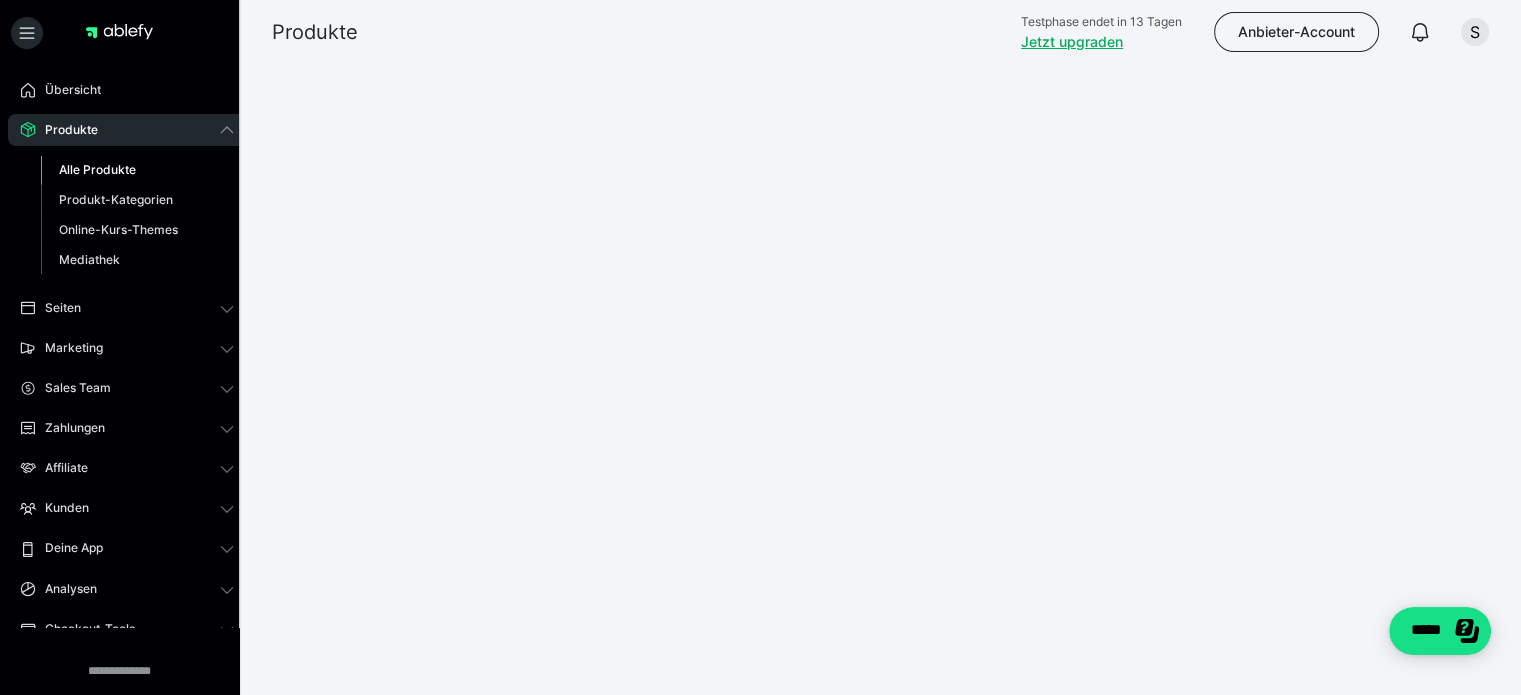 scroll, scrollTop: 0, scrollLeft: 0, axis: both 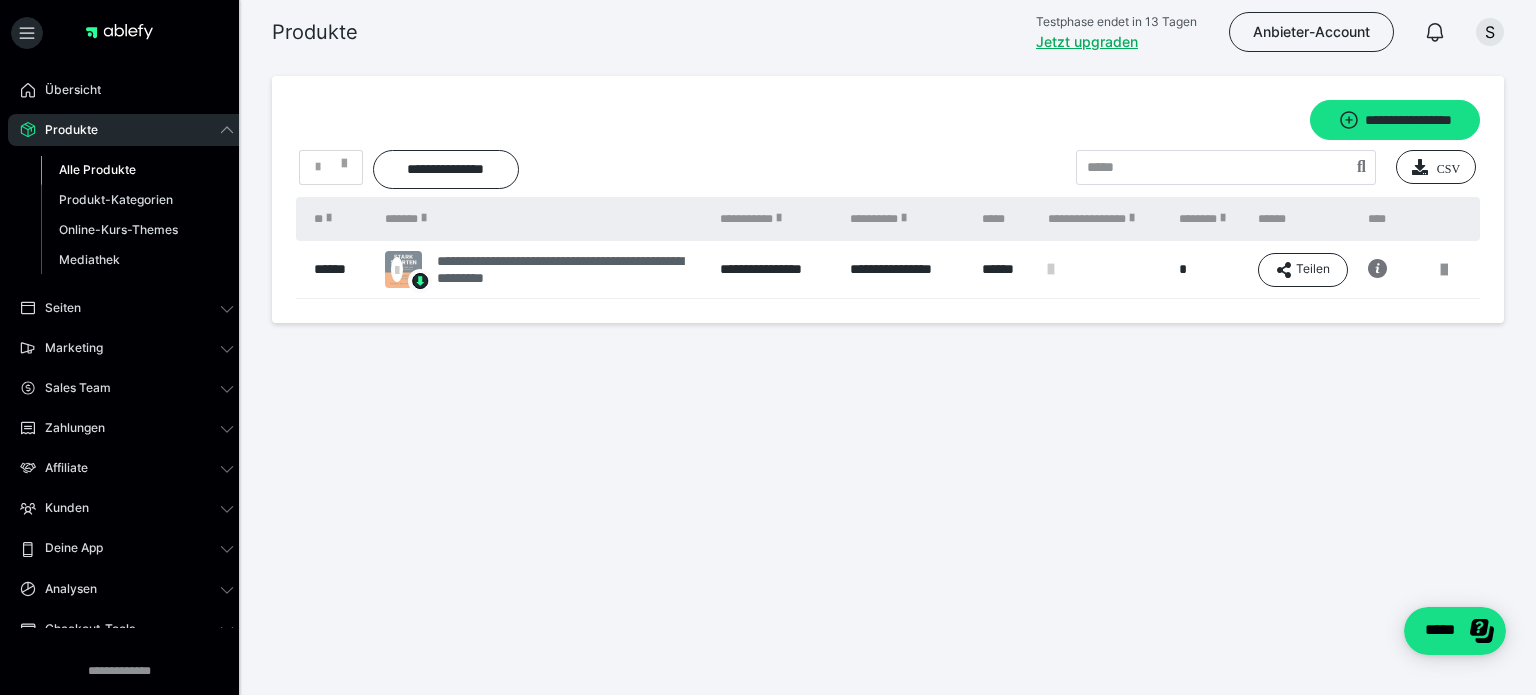 click on "**********" at bounding box center [568, 270] 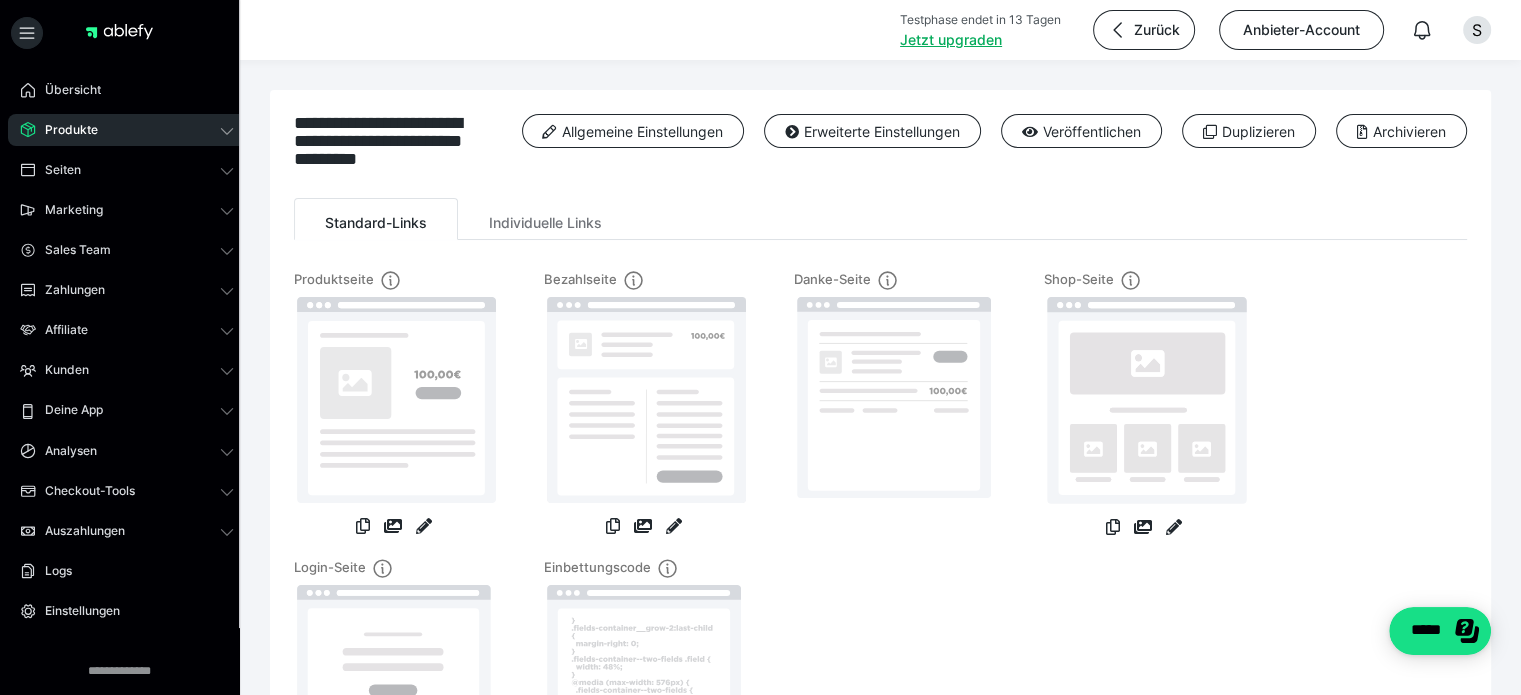 scroll, scrollTop: 266, scrollLeft: 0, axis: vertical 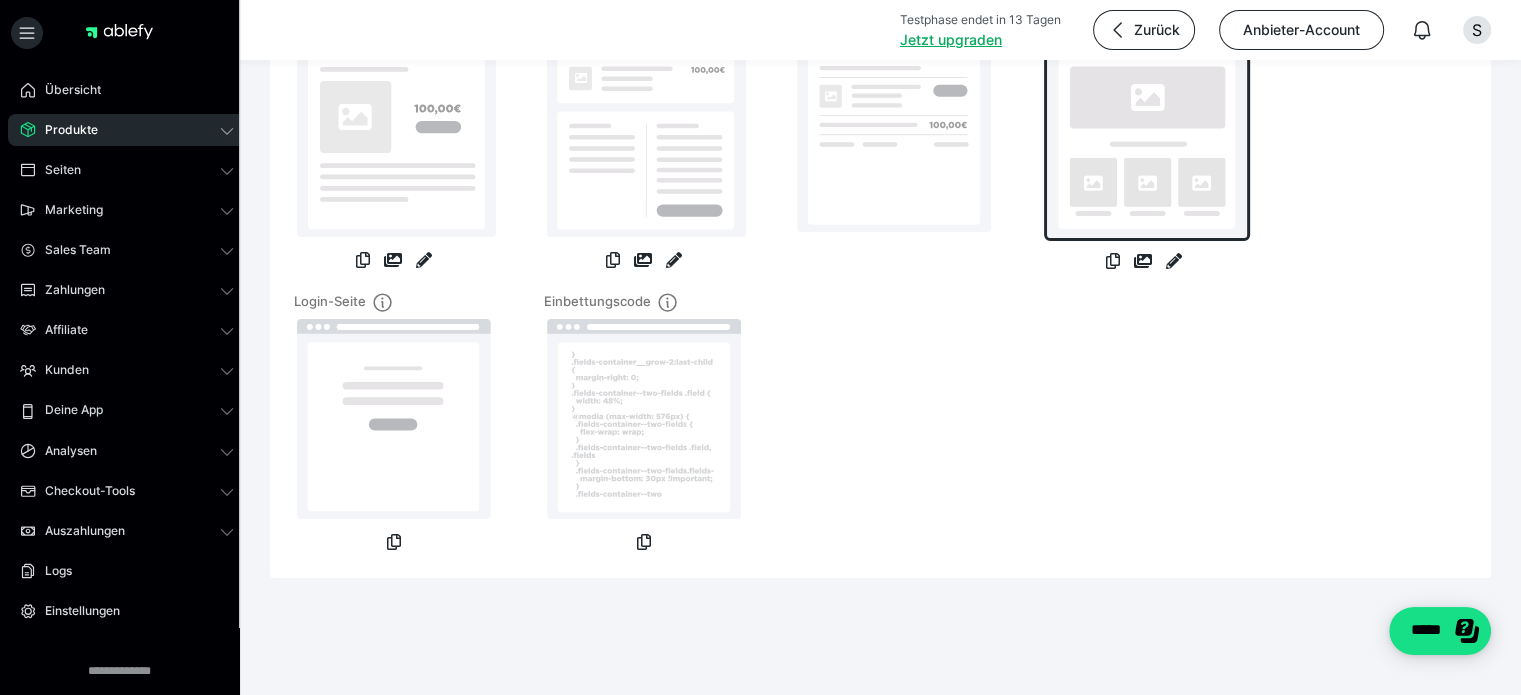 click at bounding box center (1147, 134) 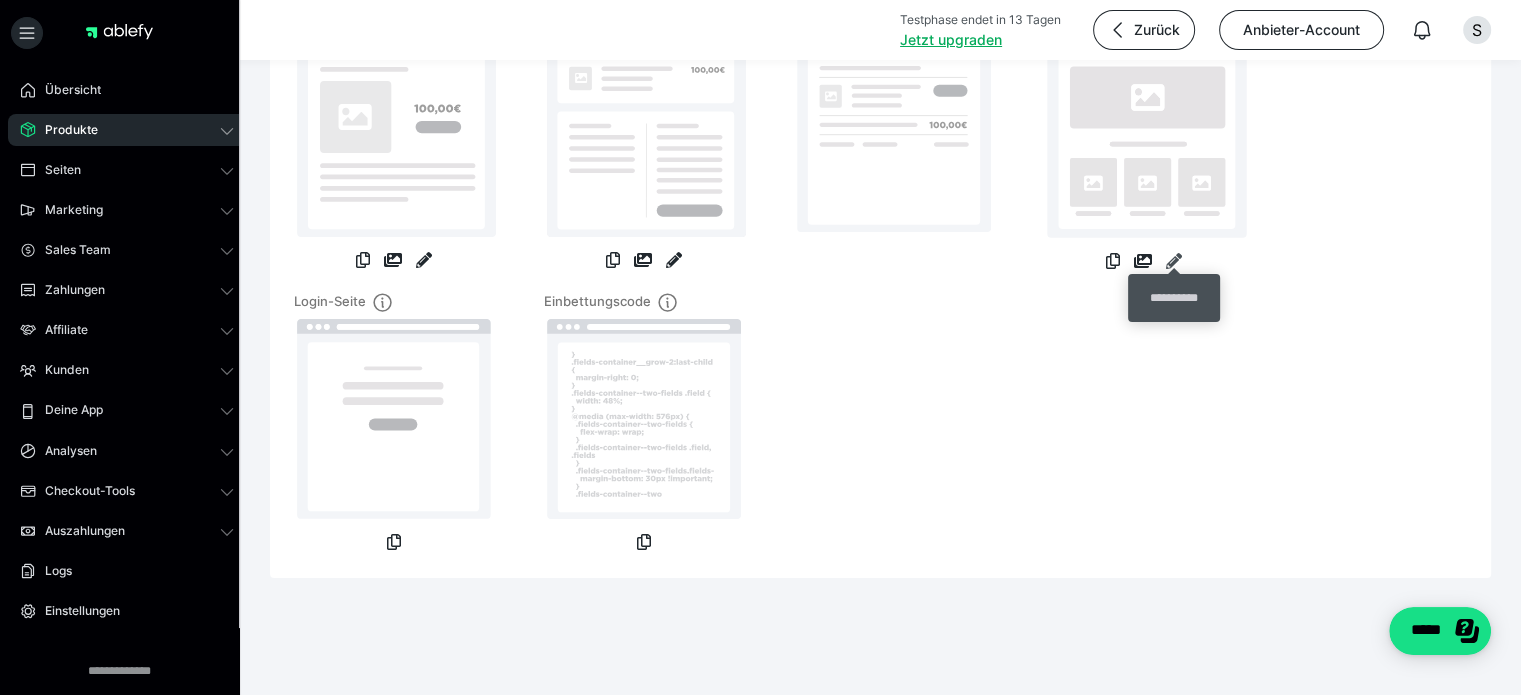 click at bounding box center [1174, 261] 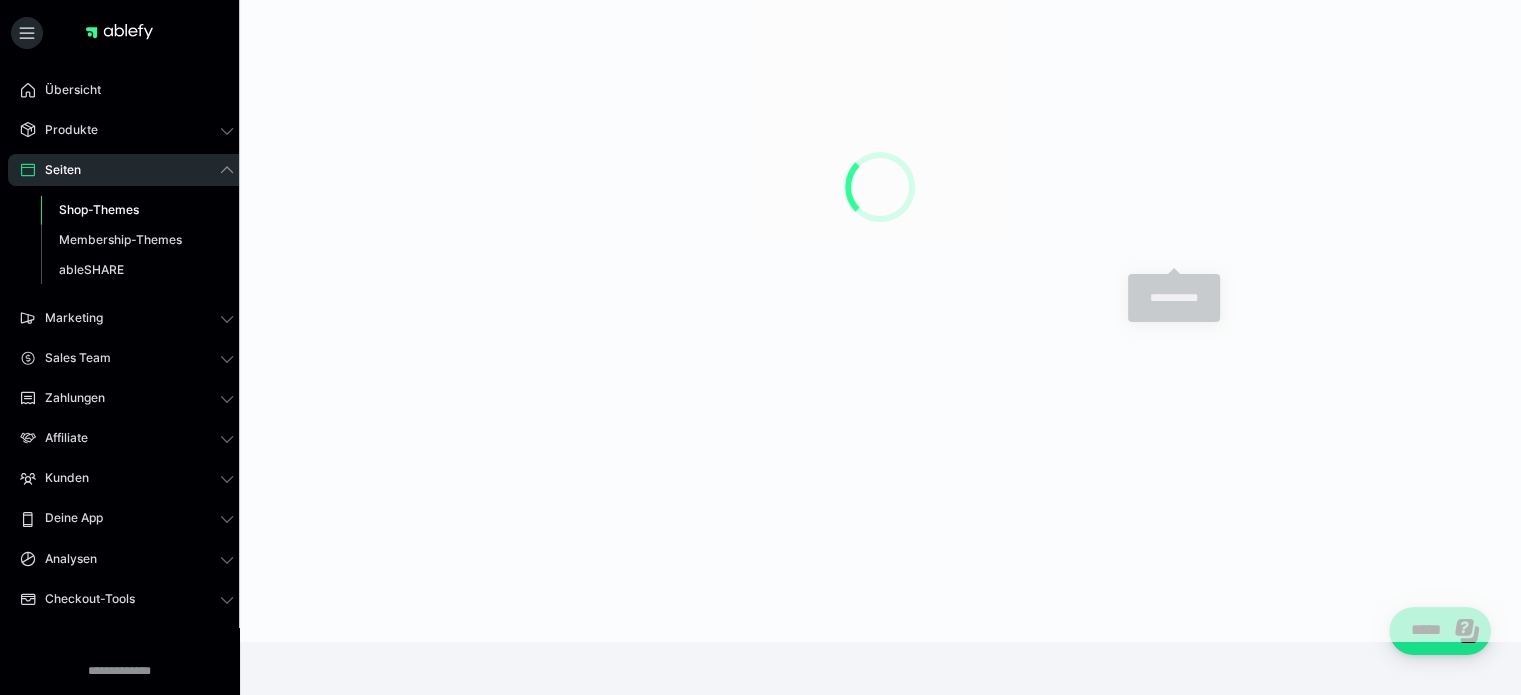 scroll, scrollTop: 0, scrollLeft: 0, axis: both 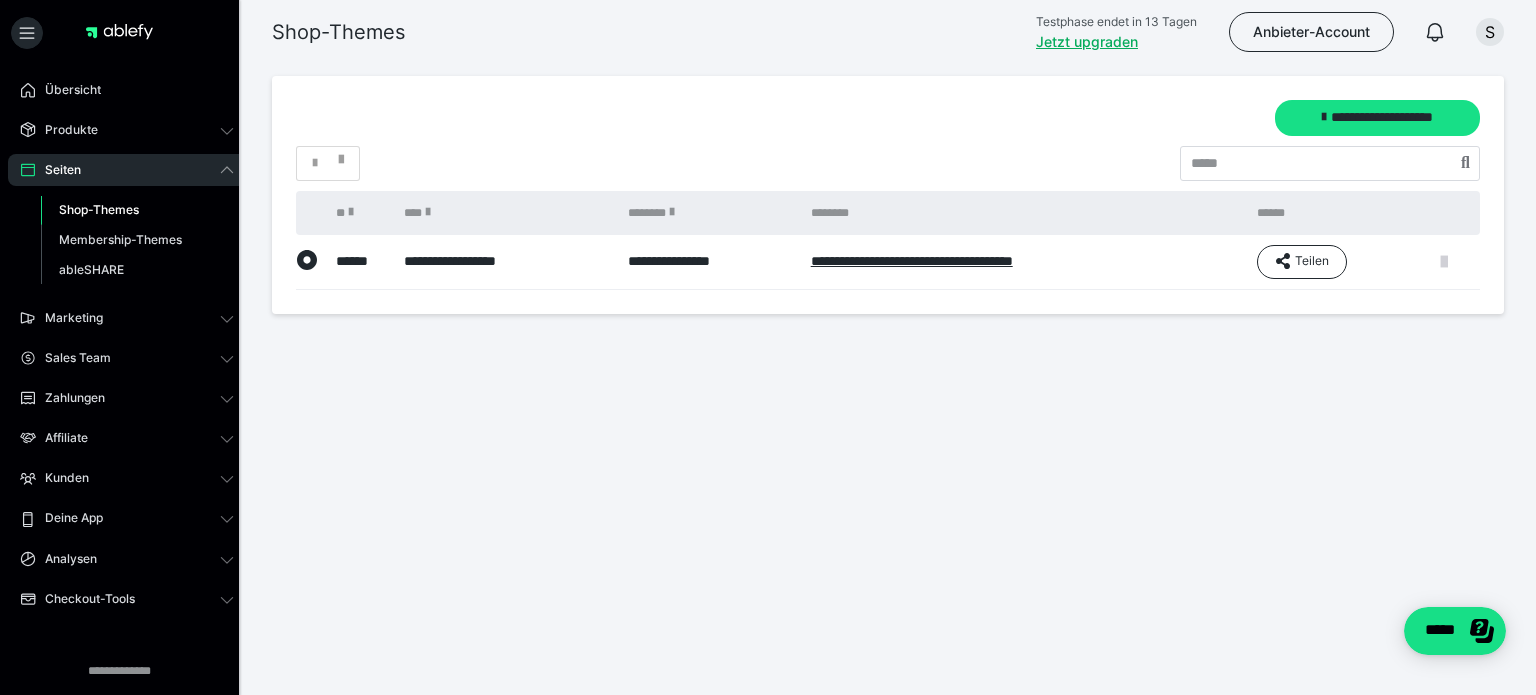 click at bounding box center (1444, 262) 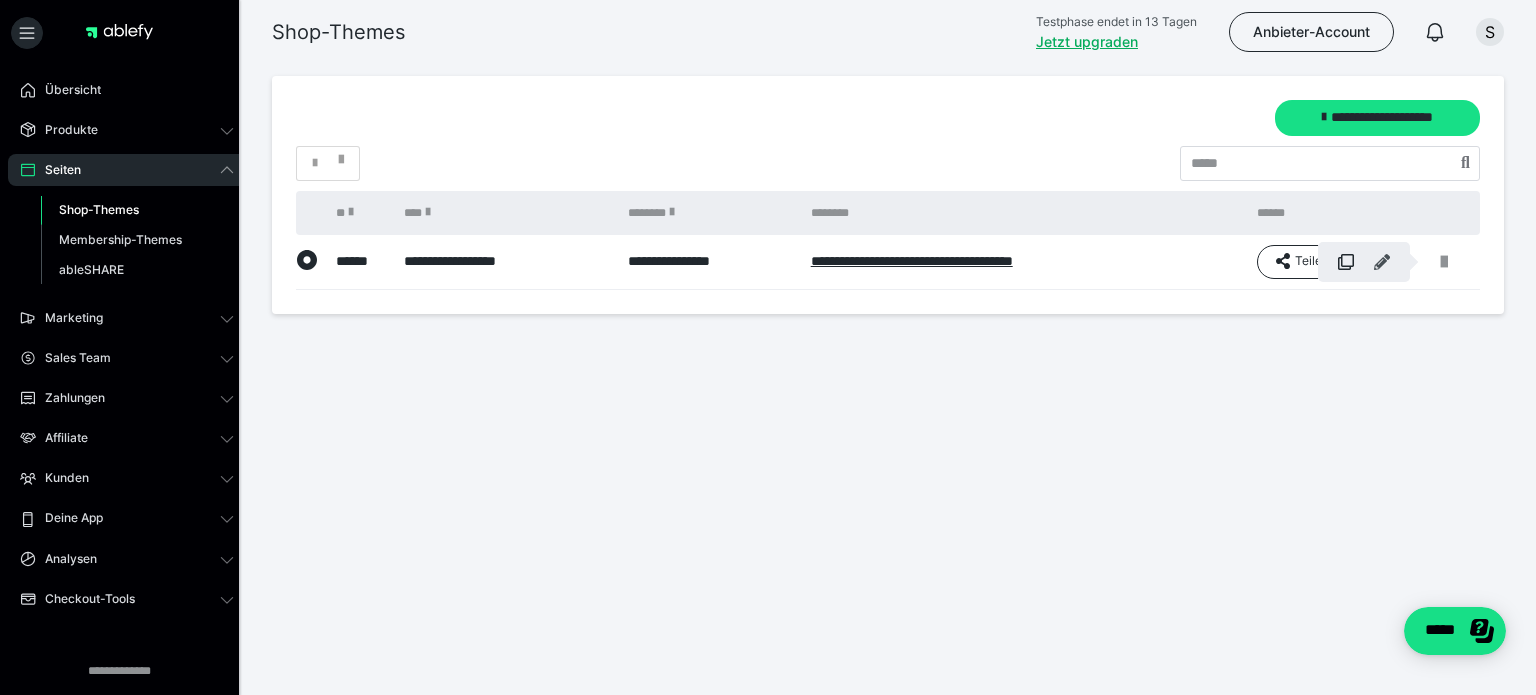 click at bounding box center [1382, 262] 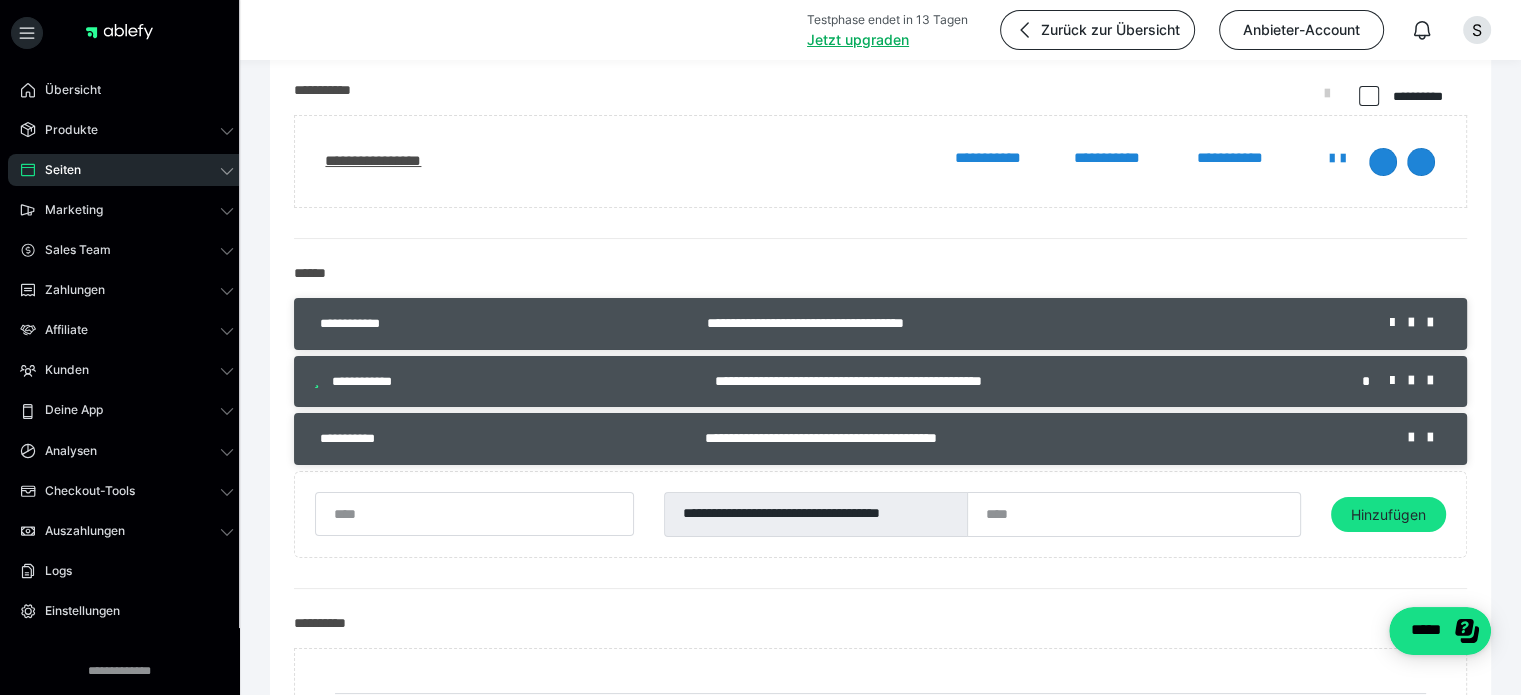 scroll, scrollTop: 0, scrollLeft: 0, axis: both 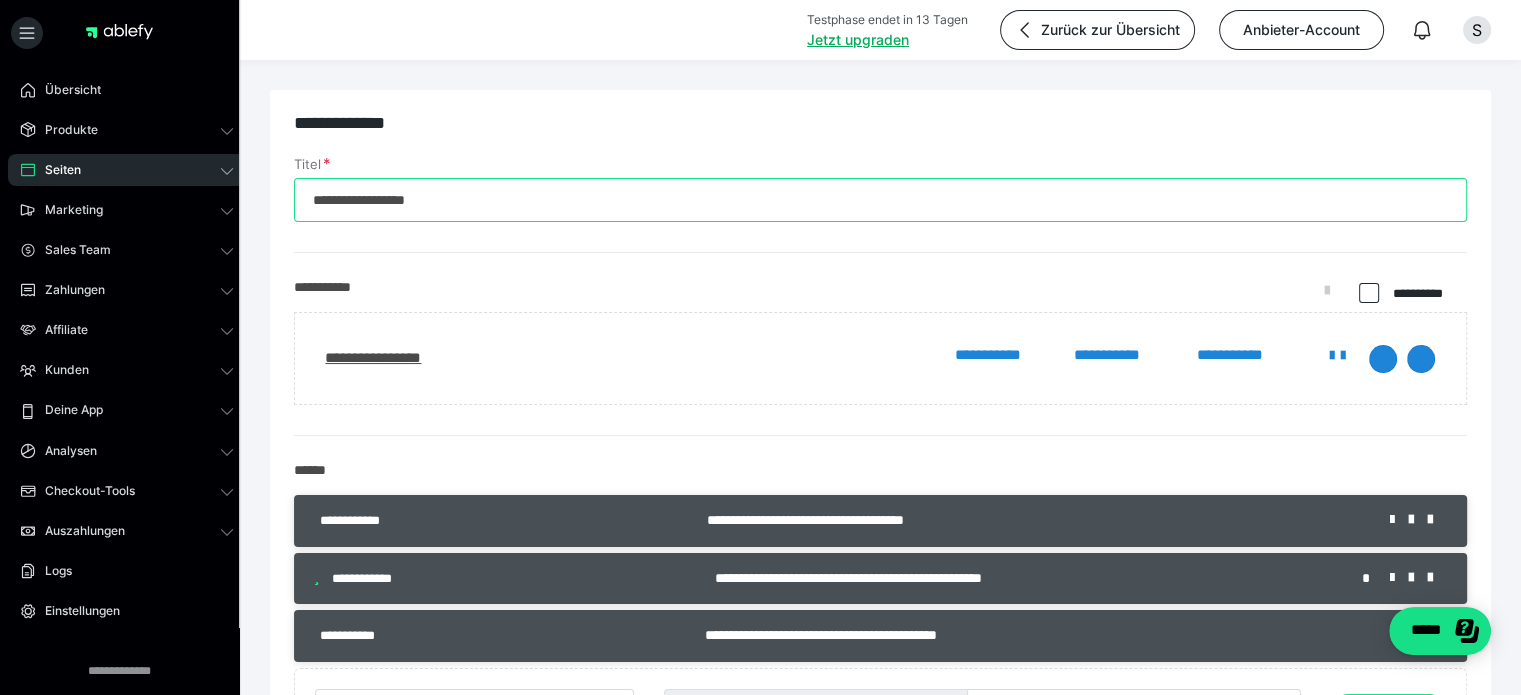 drag, startPoint x: 483, startPoint y: 201, endPoint x: 260, endPoint y: 195, distance: 223.0807 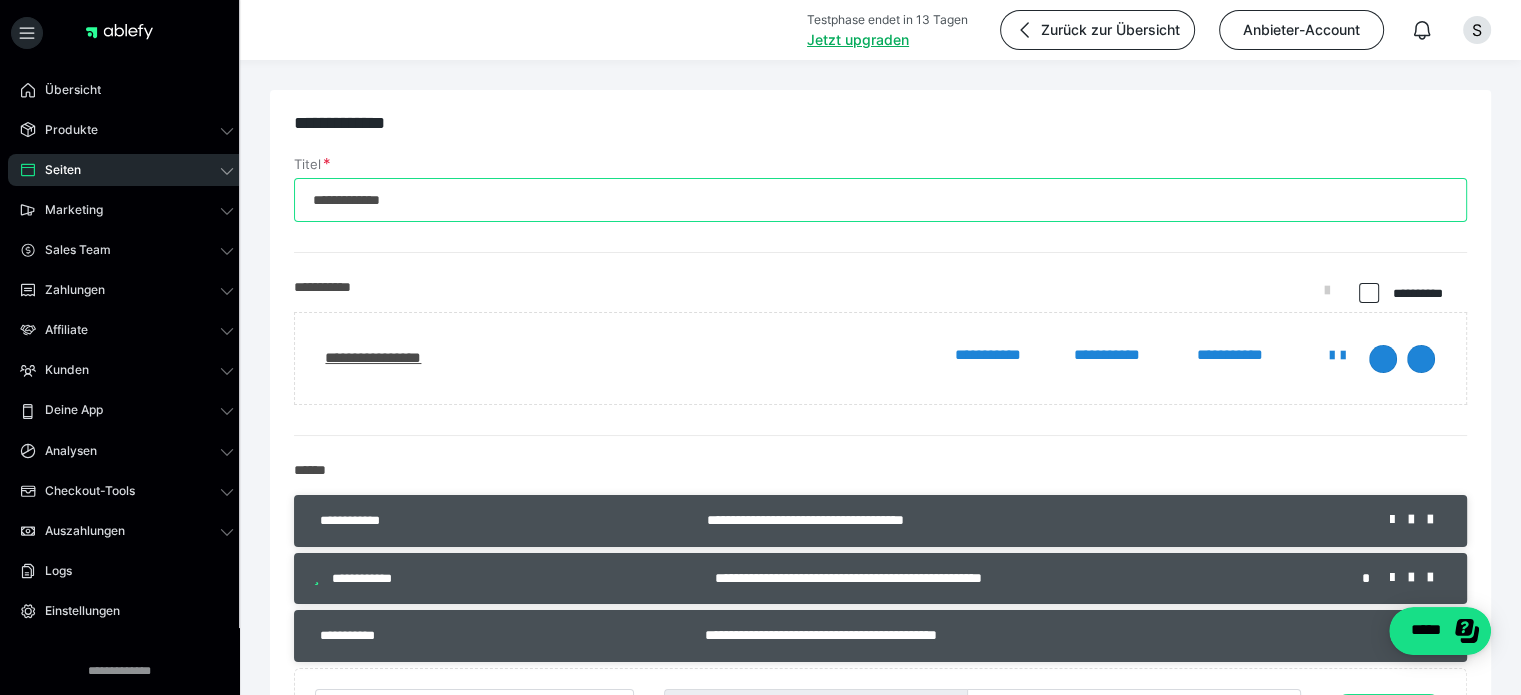 type on "**********" 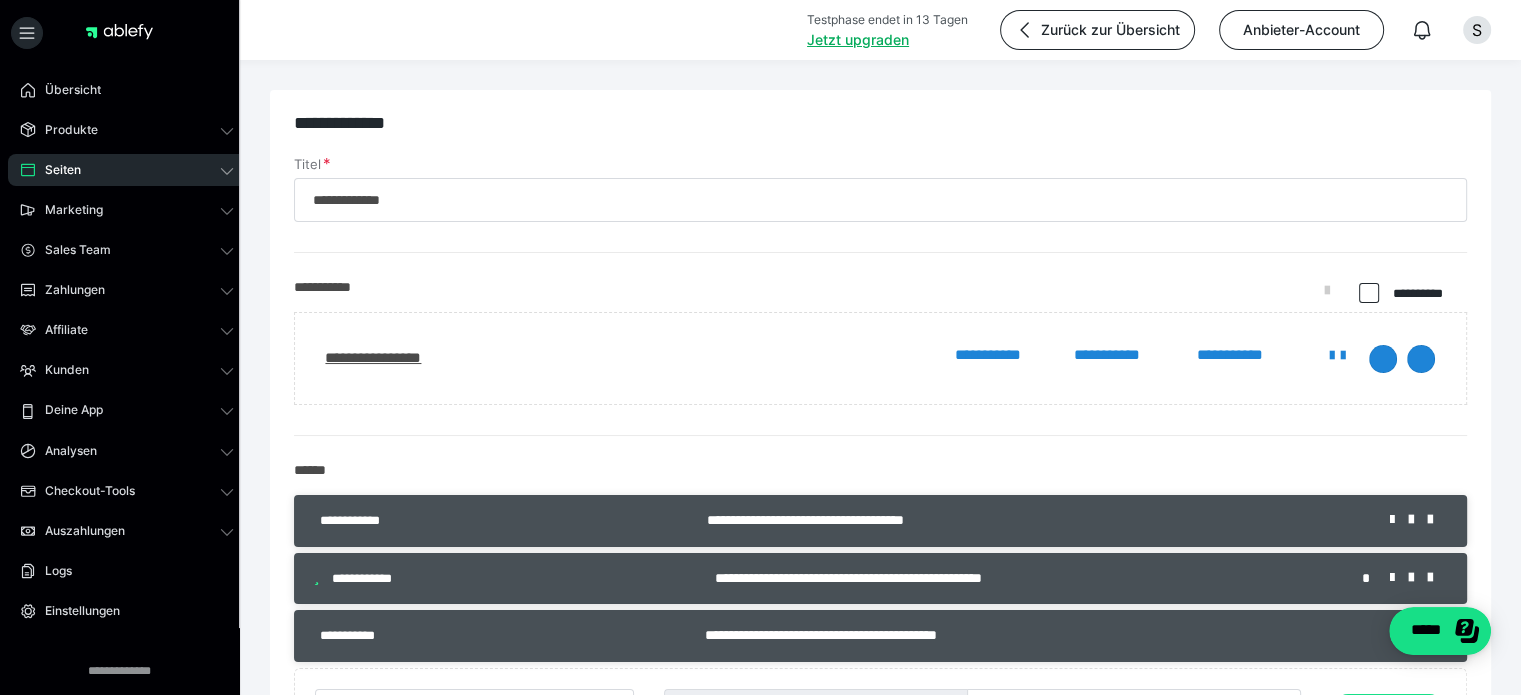 click on "**********" at bounding box center [880, 1091] 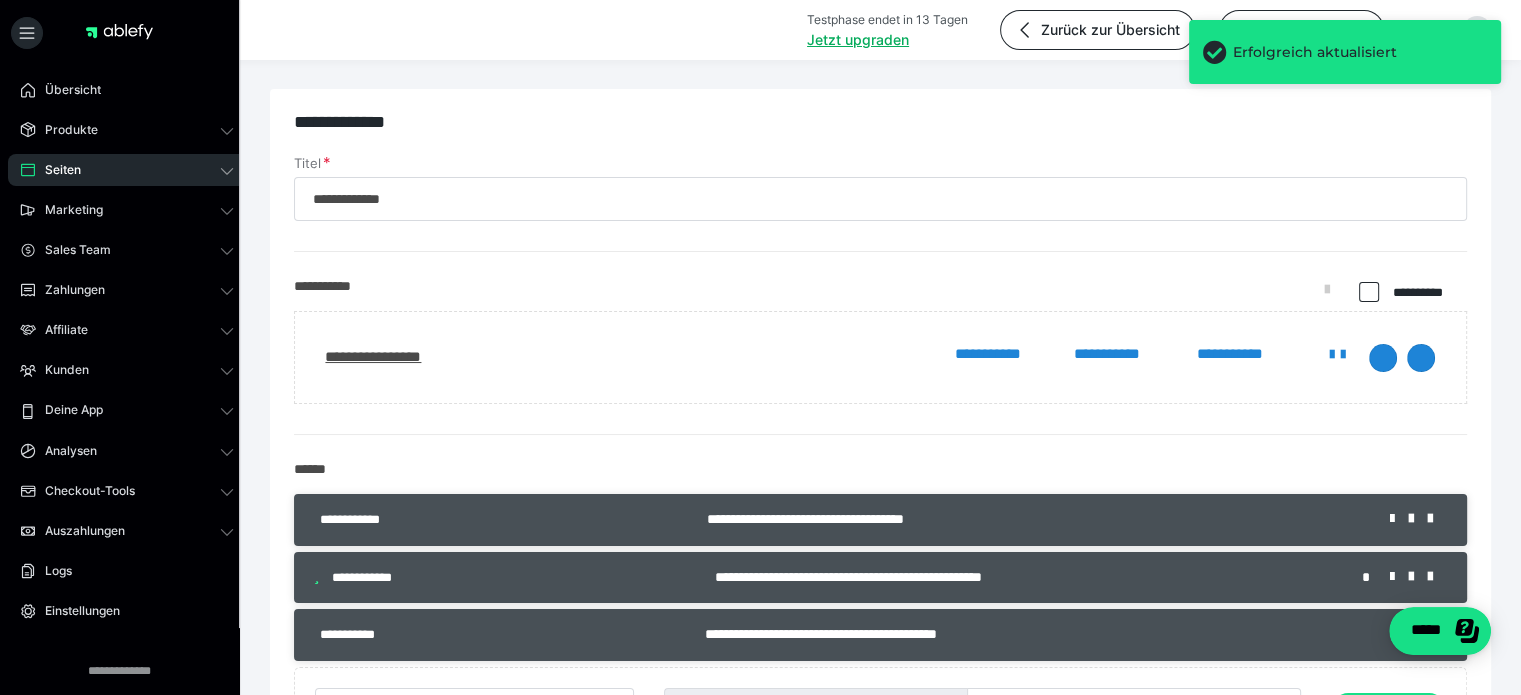scroll, scrollTop: 0, scrollLeft: 0, axis: both 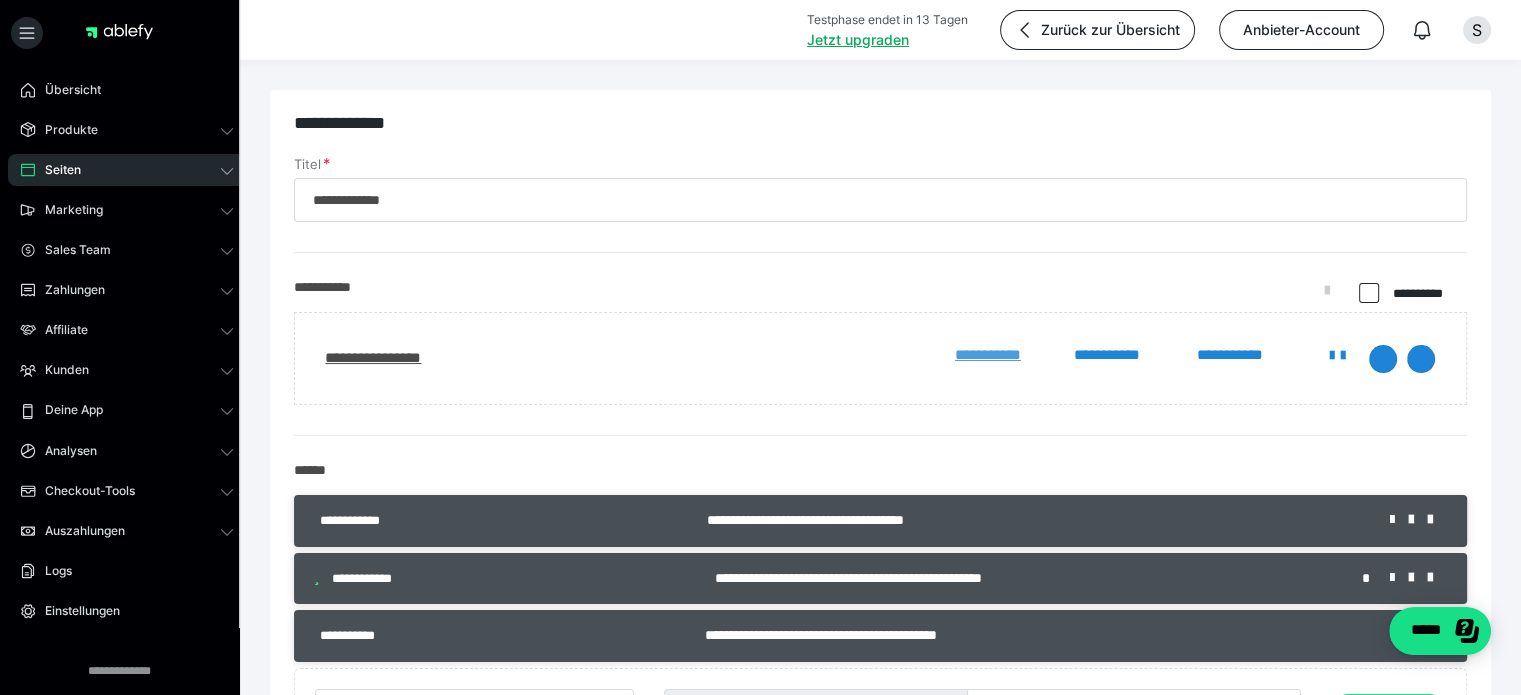 click on "**********" at bounding box center [1005, 355] 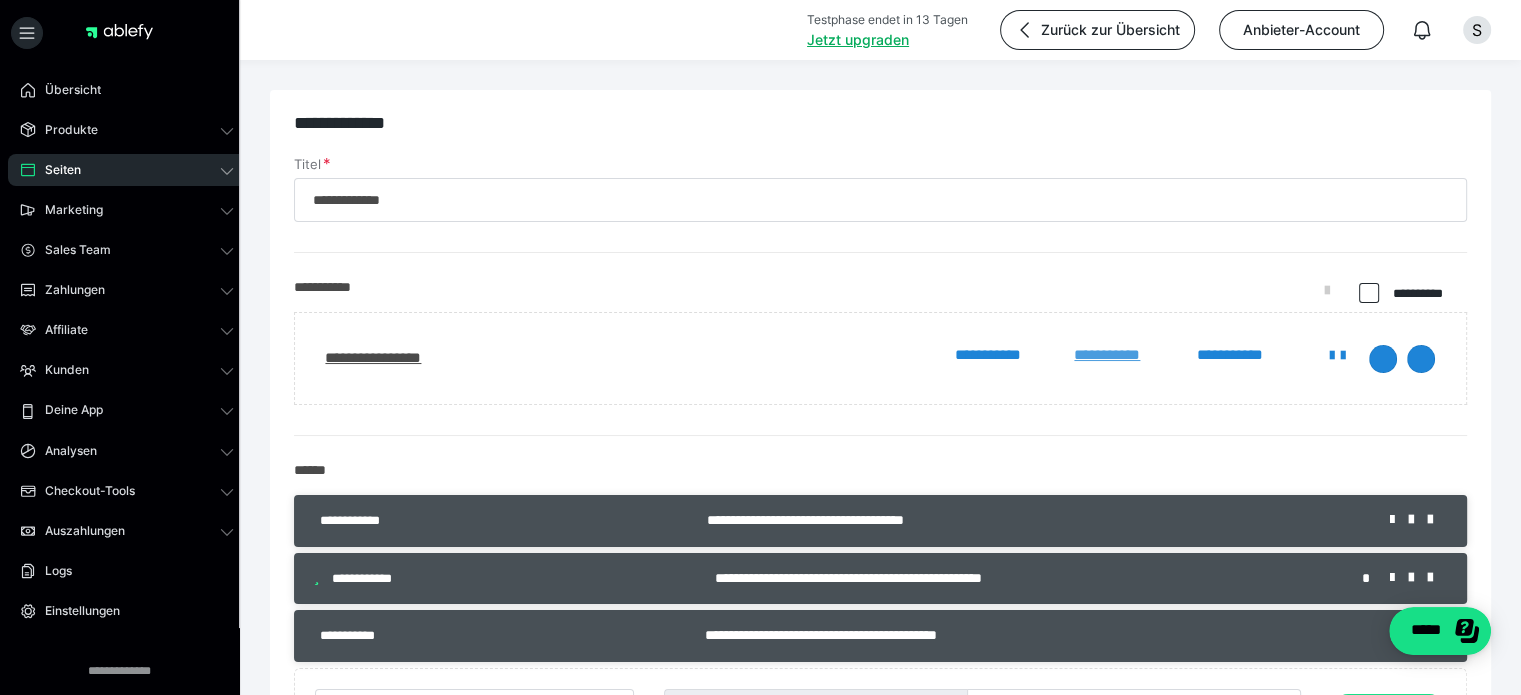 click on "**********" at bounding box center (1125, 355) 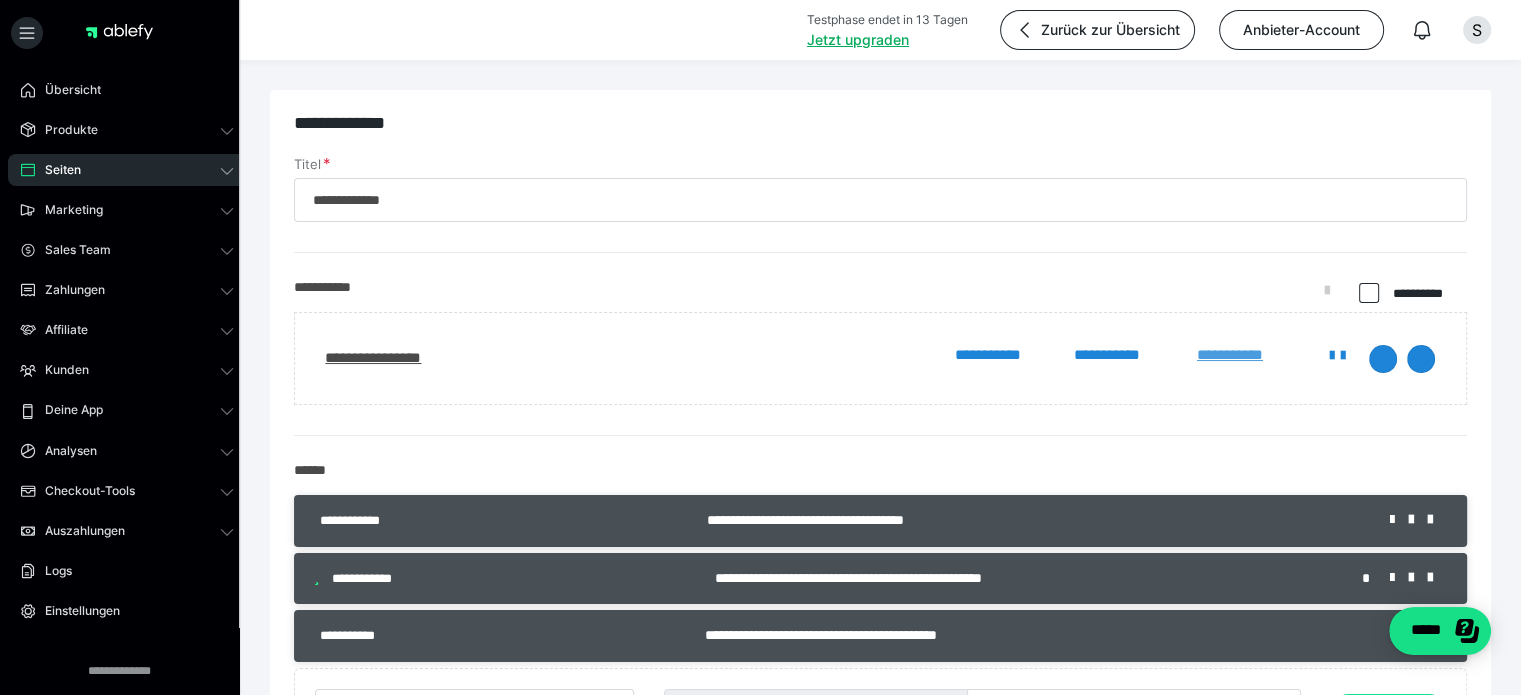 drag, startPoint x: 1199, startPoint y: 346, endPoint x: 1246, endPoint y: 358, distance: 48.507732 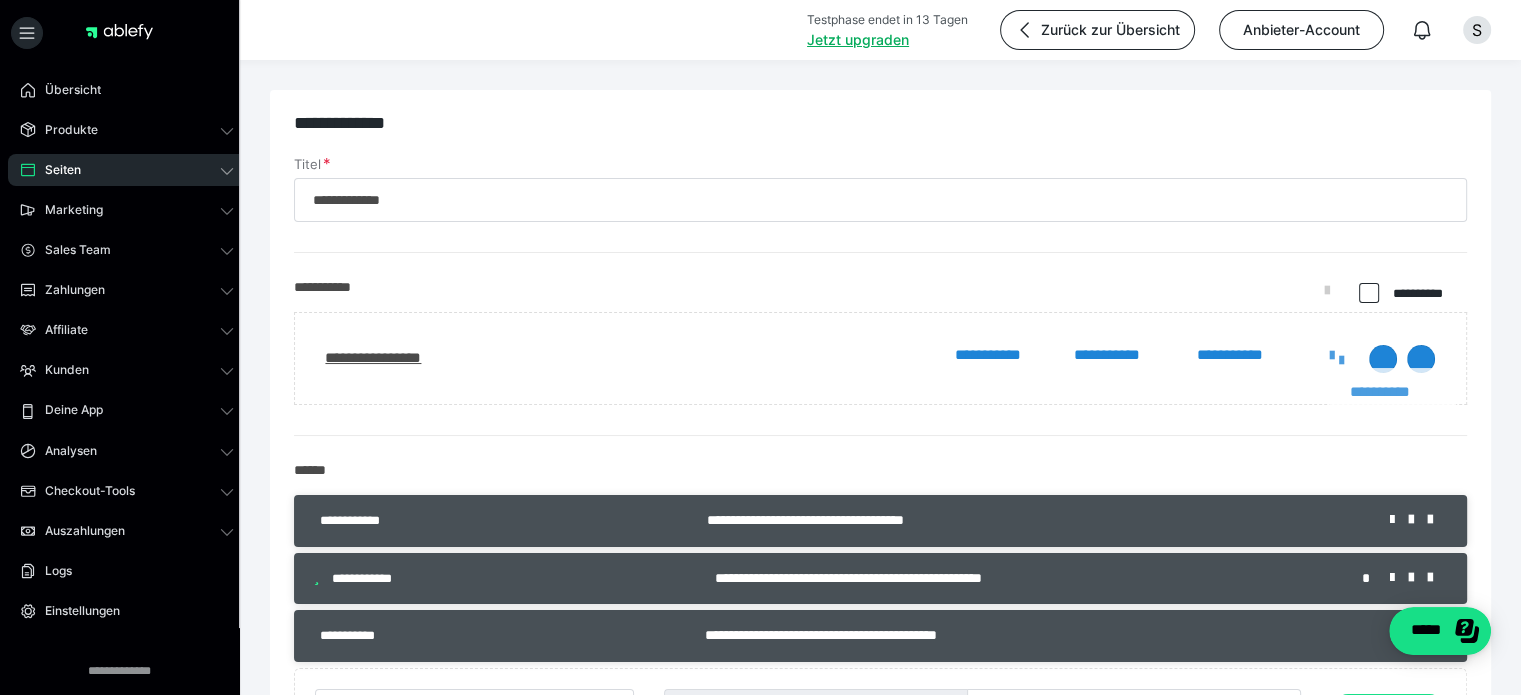click at bounding box center [1342, 360] 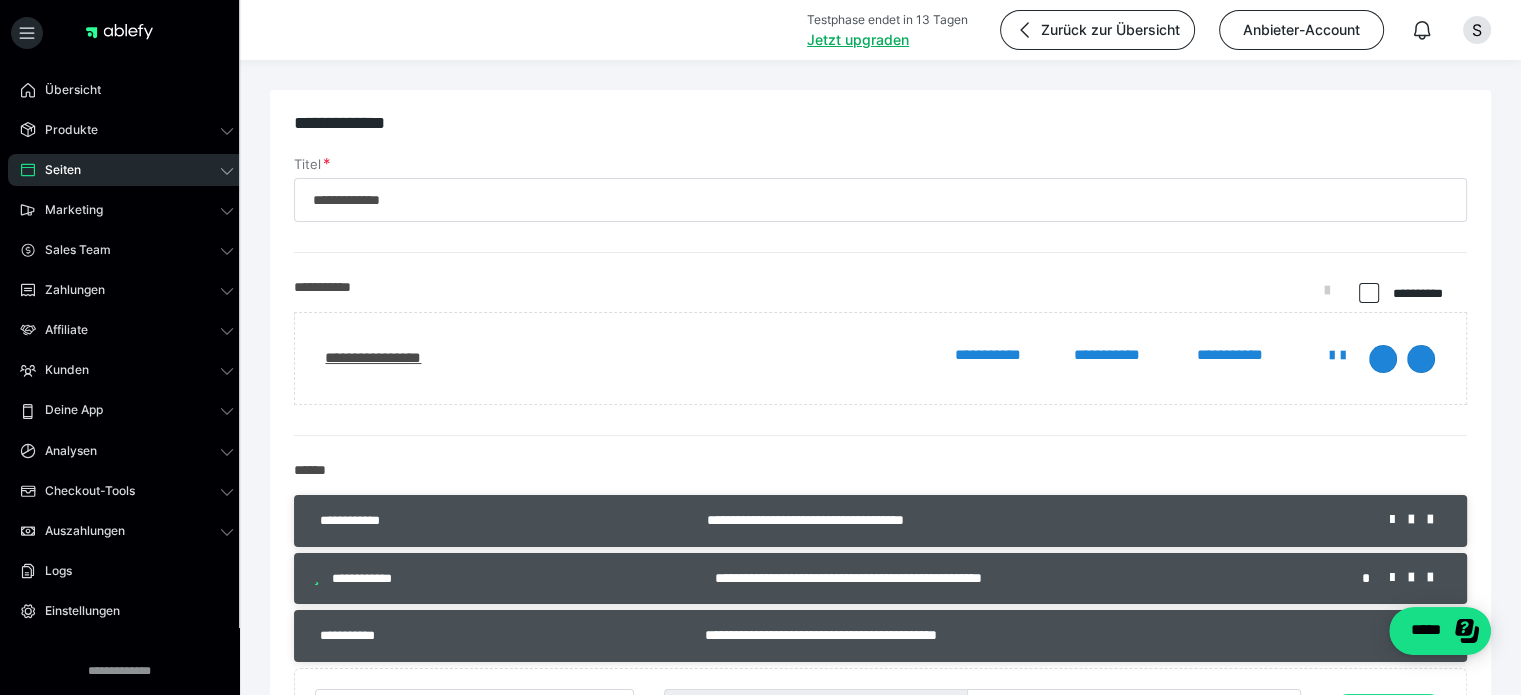 click on "**********" at bounding box center [880, 358] 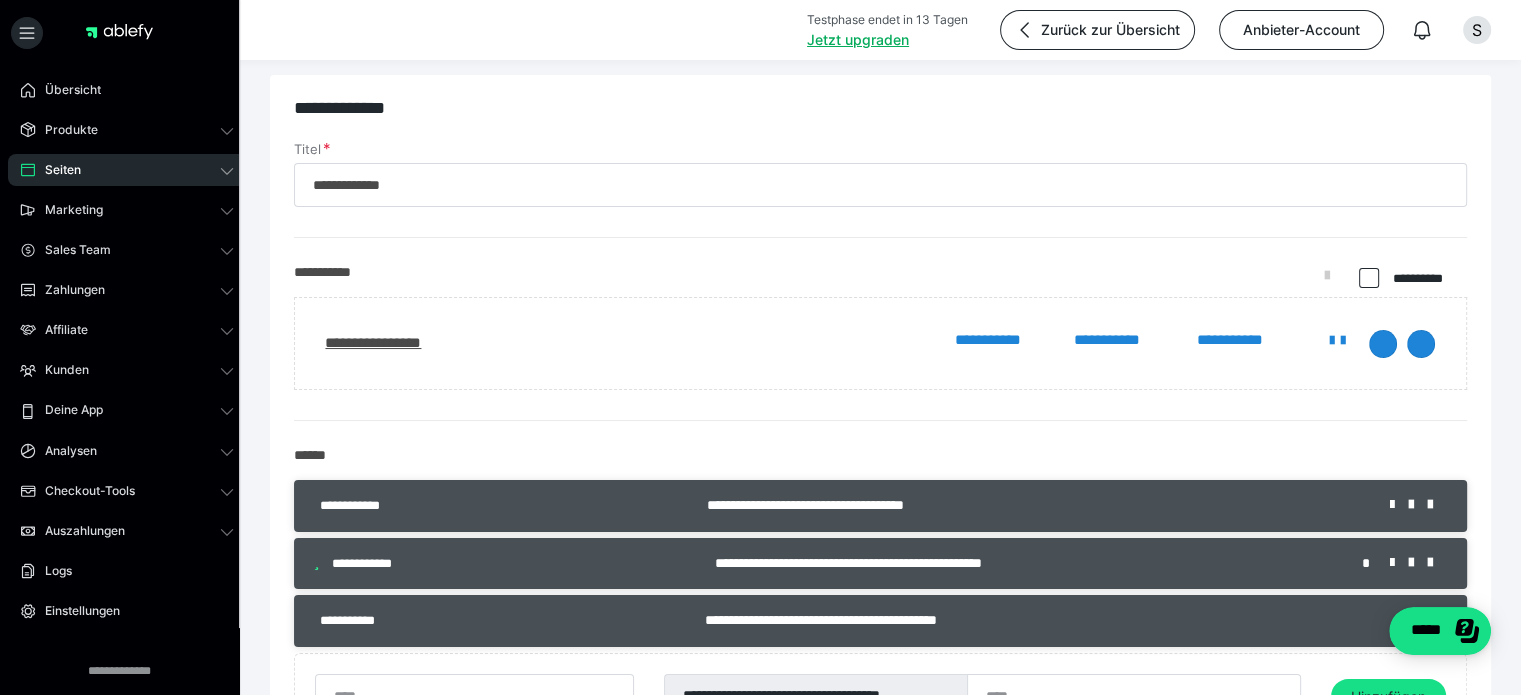 scroll, scrollTop: 0, scrollLeft: 0, axis: both 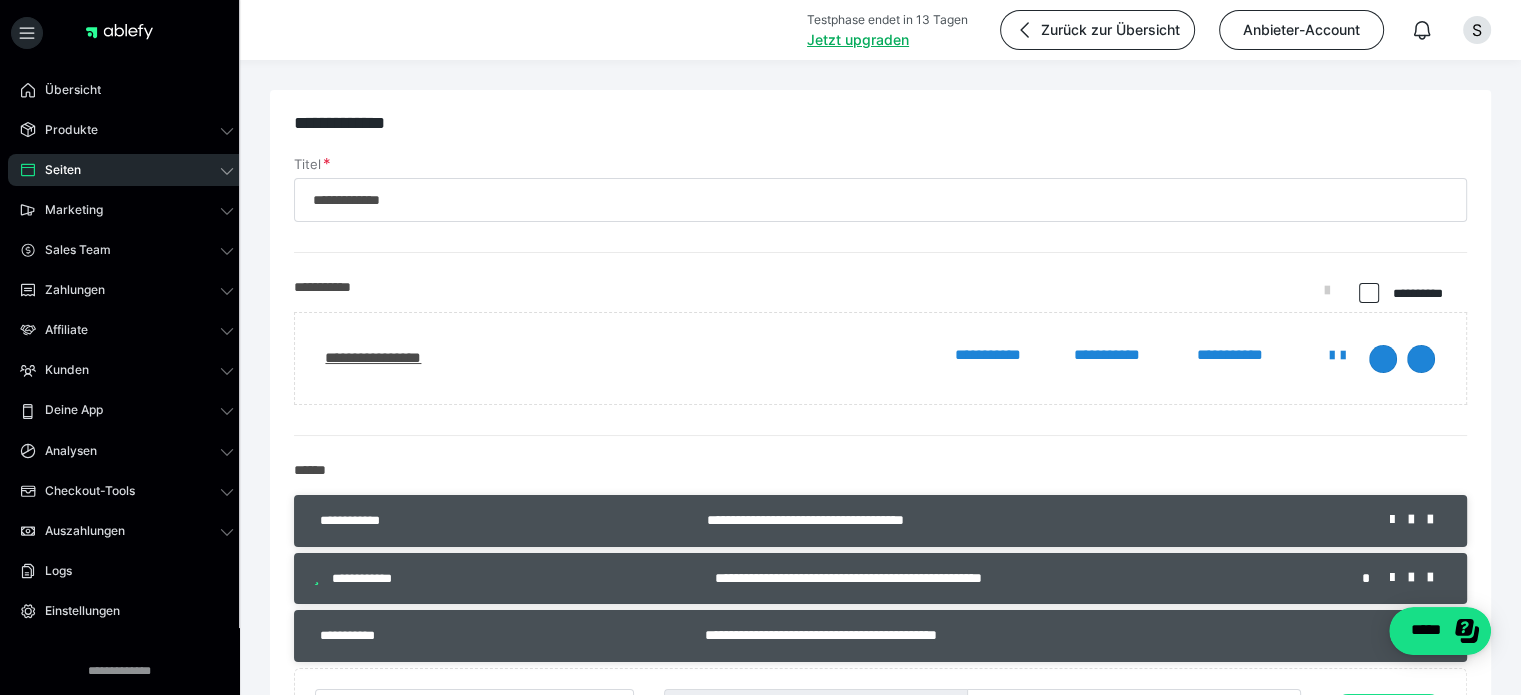 click at bounding box center (1367, 294) 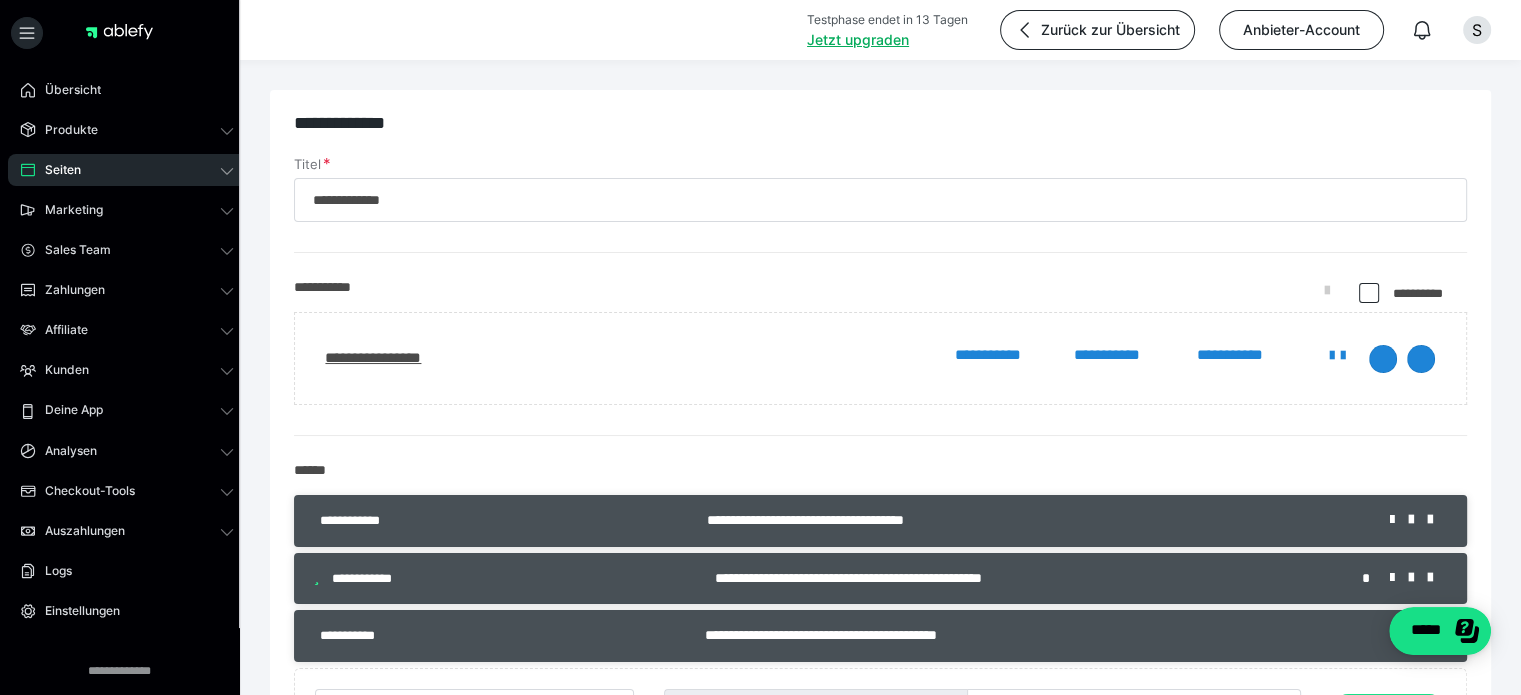 click at bounding box center (1369, 293) 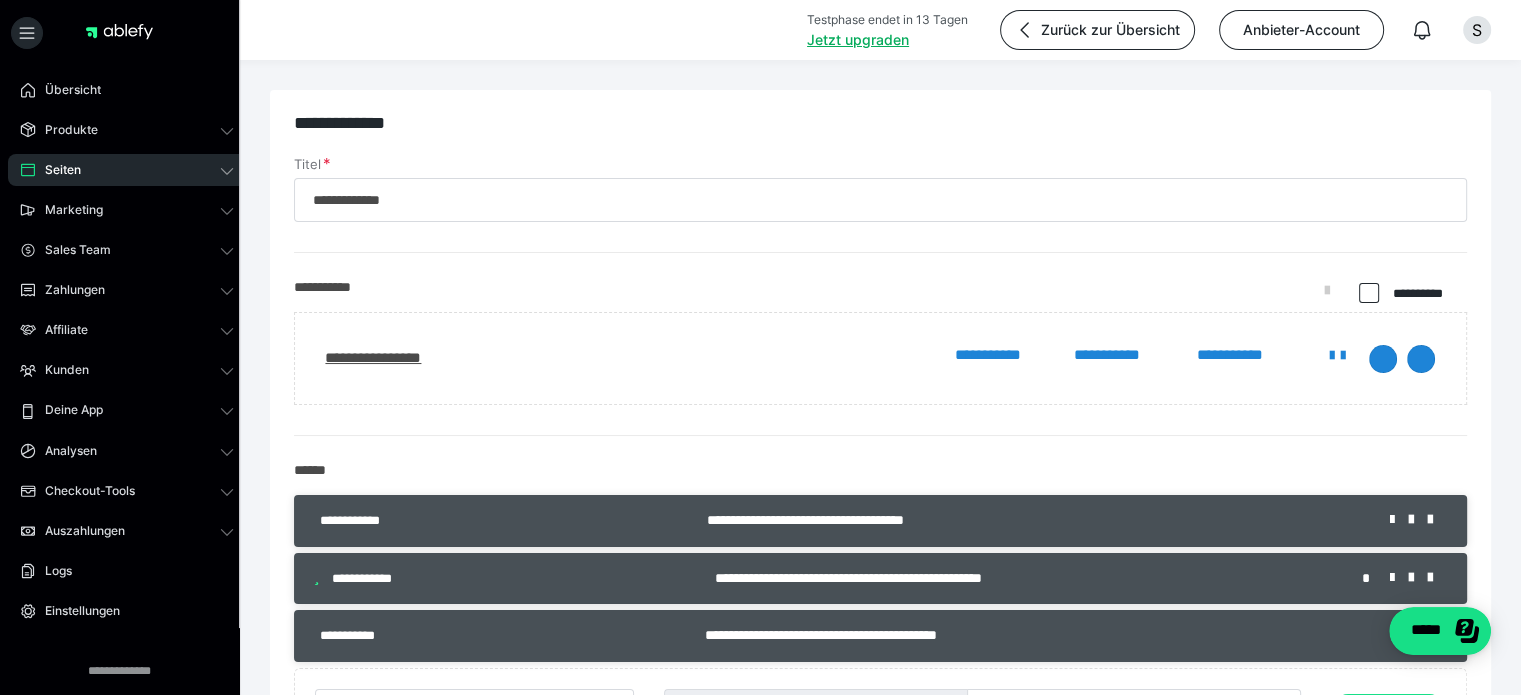 click at bounding box center (1369, 293) 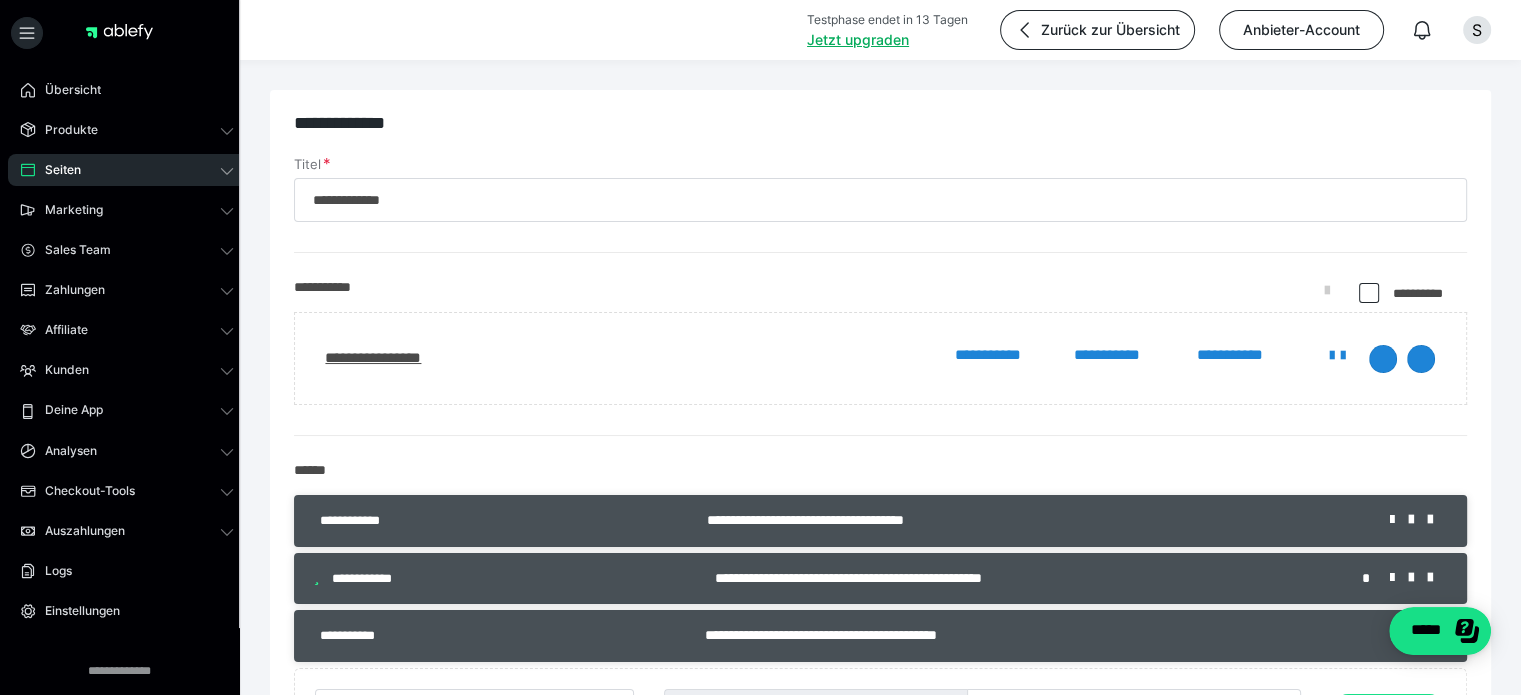 click at bounding box center [1369, 293] 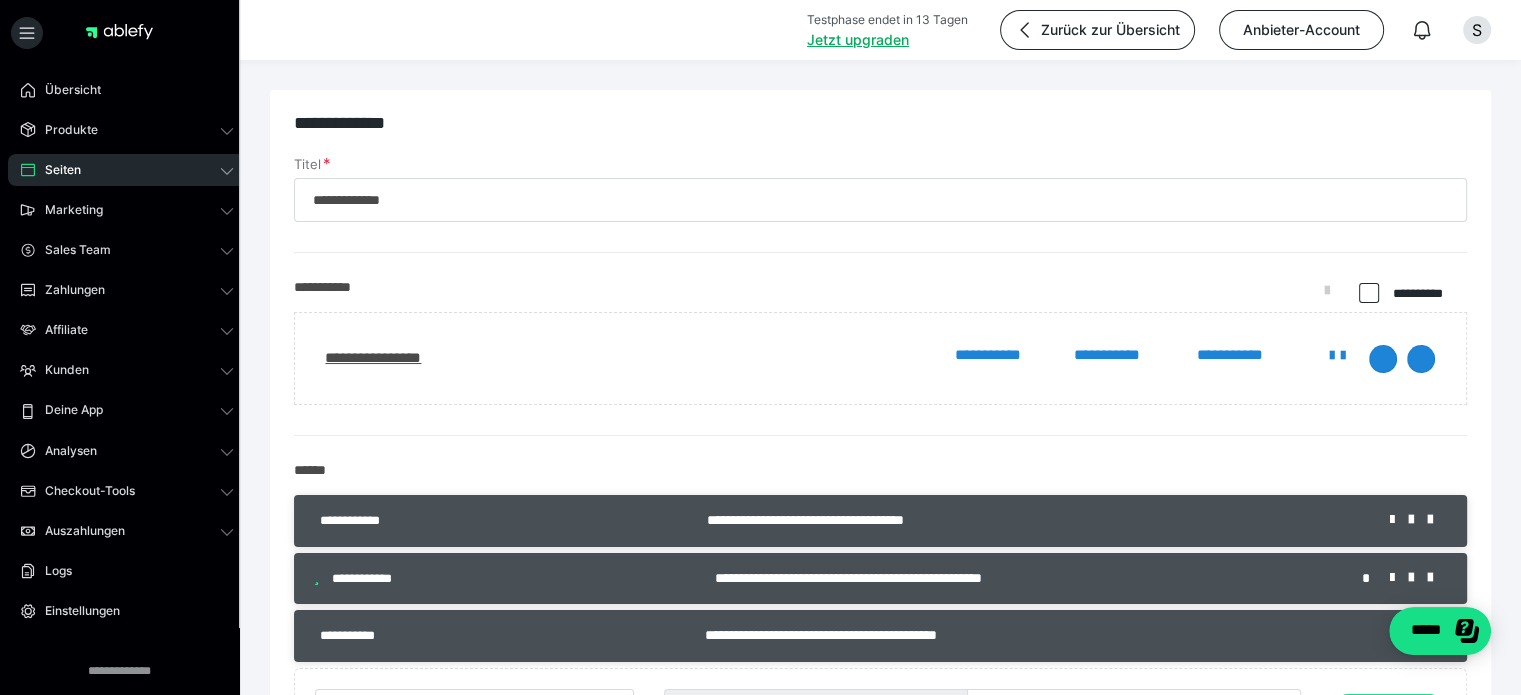 click at bounding box center (1369, 293) 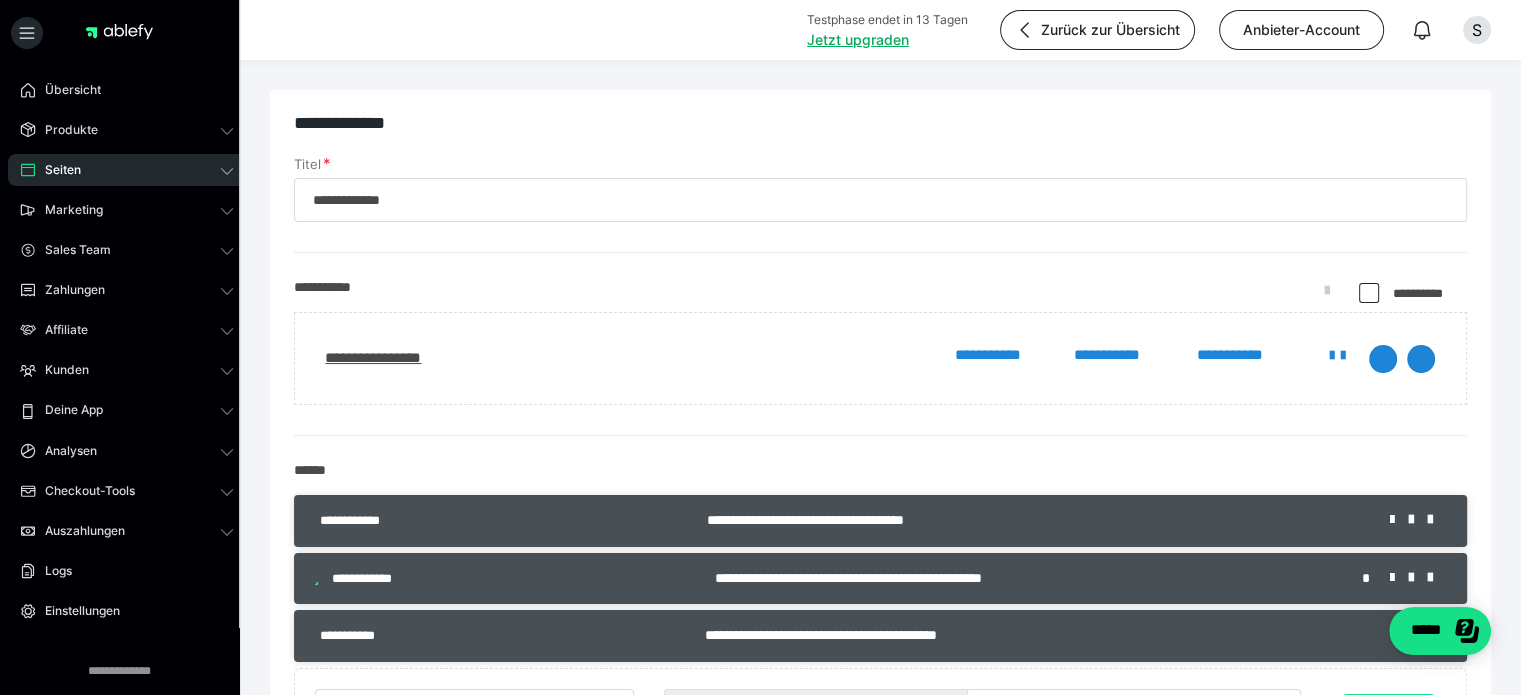 click at bounding box center [1369, 293] 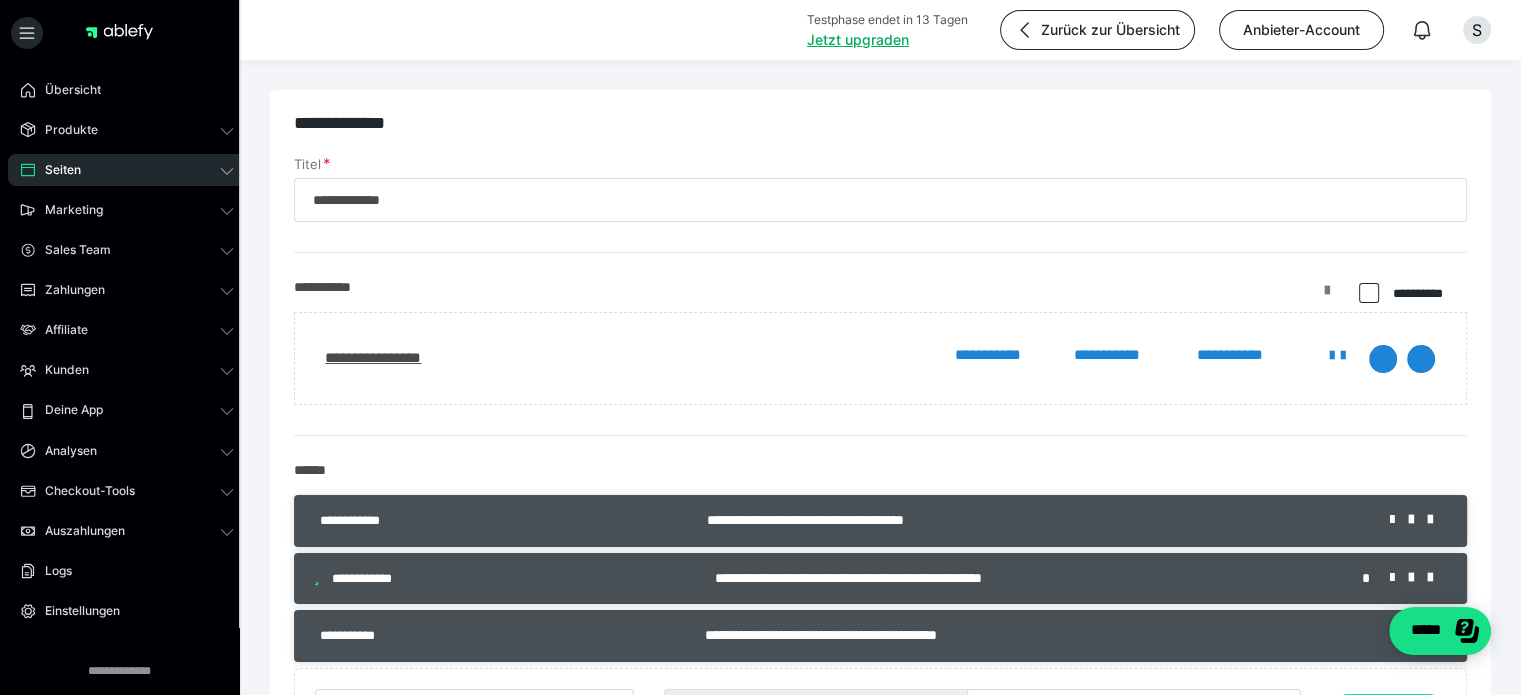 click at bounding box center [1327, 298] 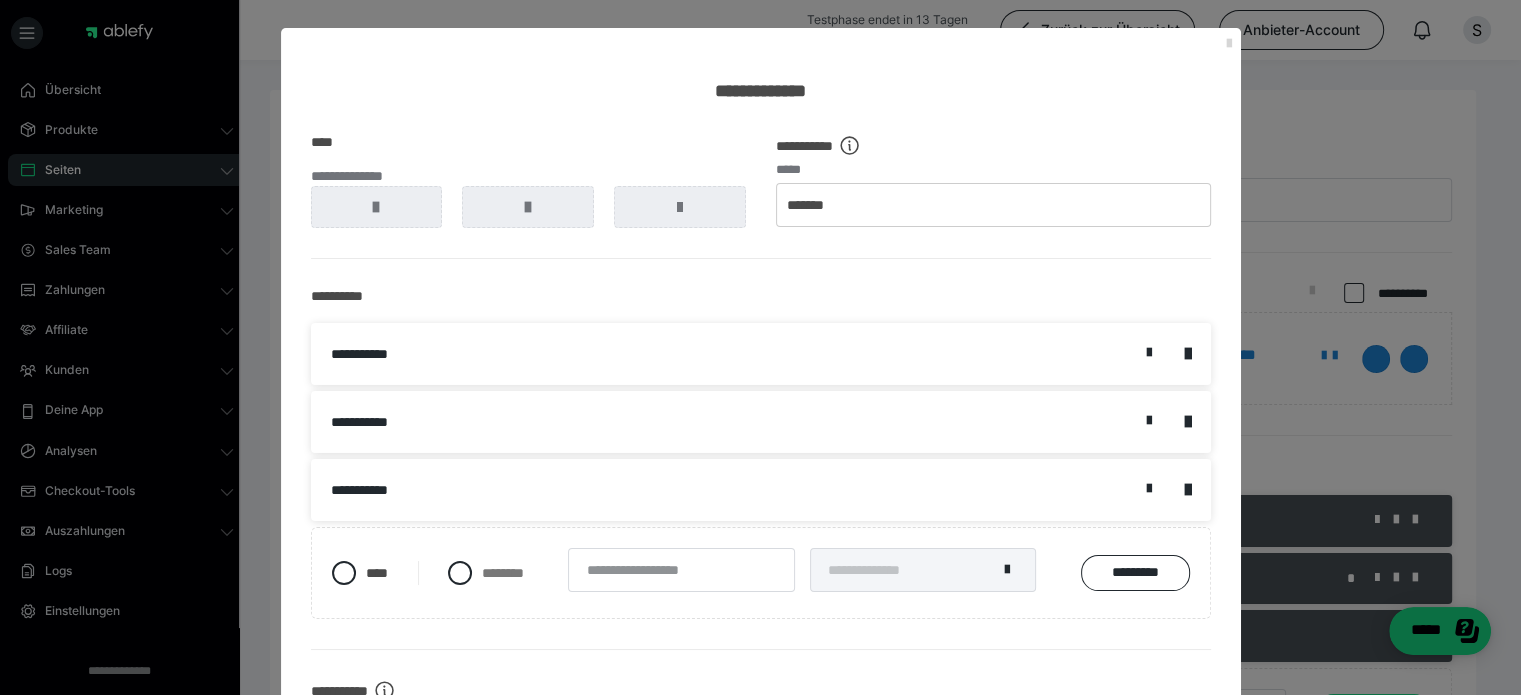 click at bounding box center [1229, 44] 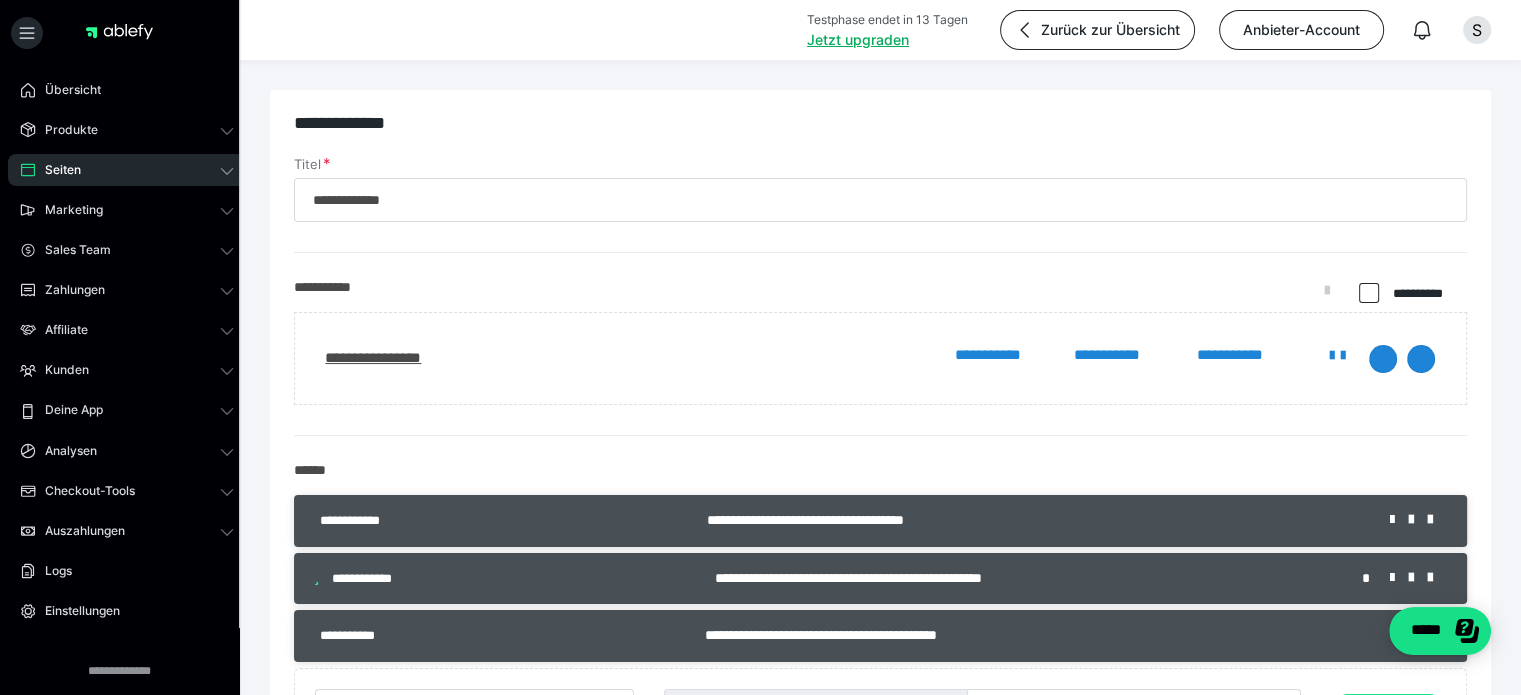 click at bounding box center [1367, 294] 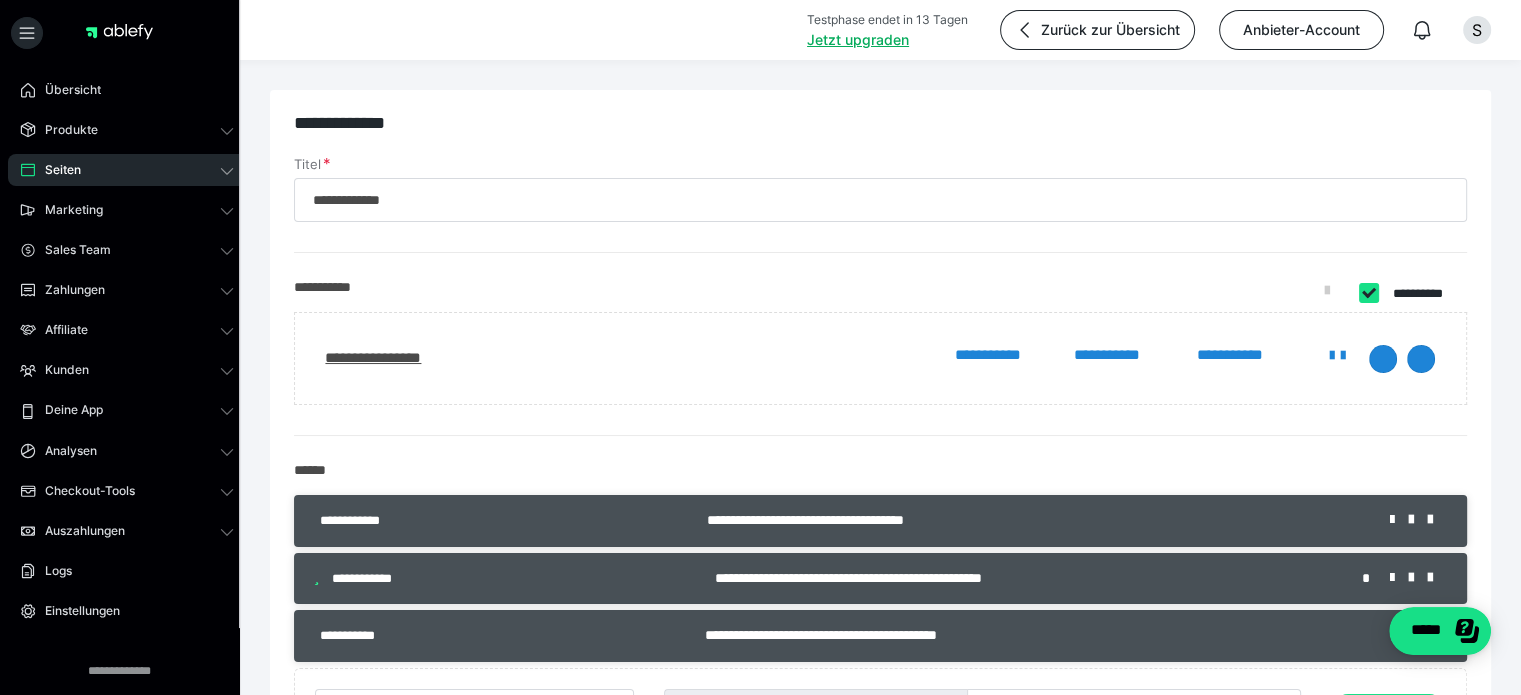 checkbox on "****" 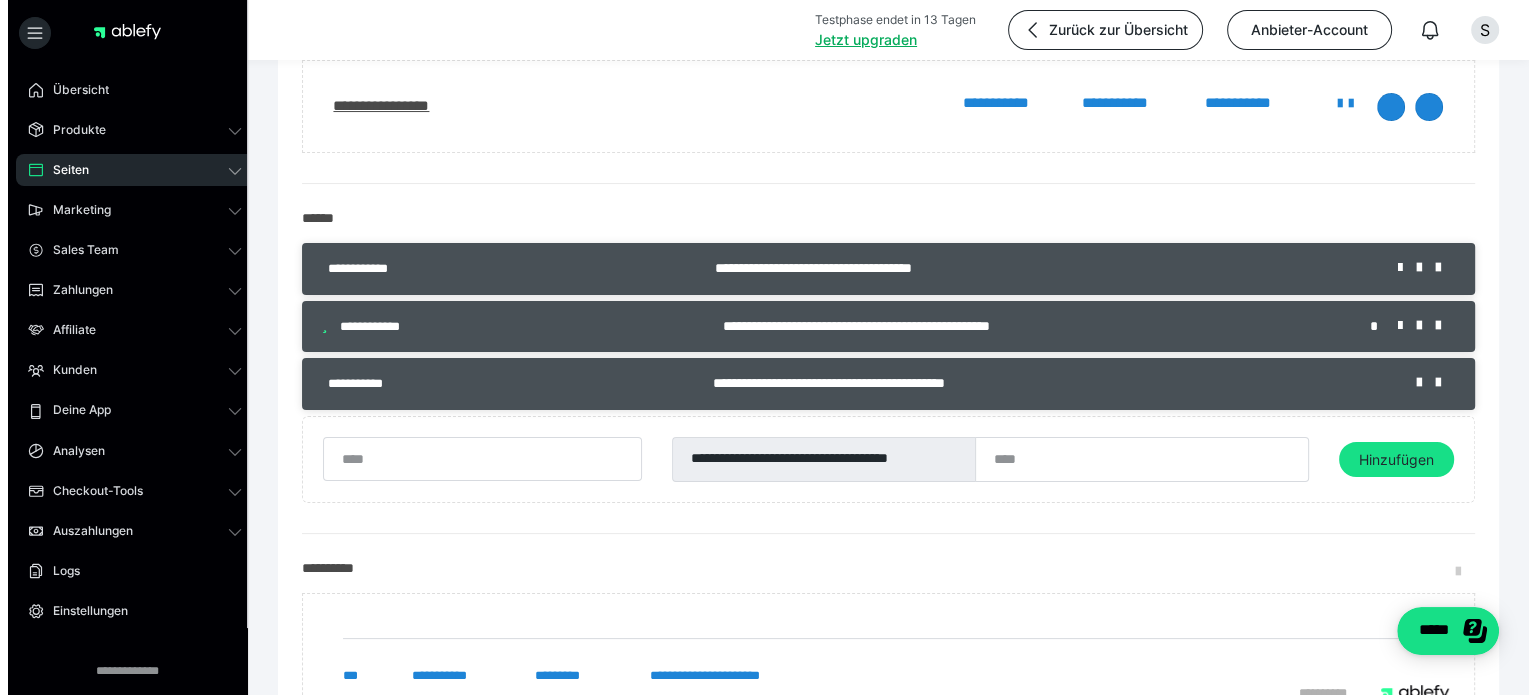 scroll, scrollTop: 266, scrollLeft: 0, axis: vertical 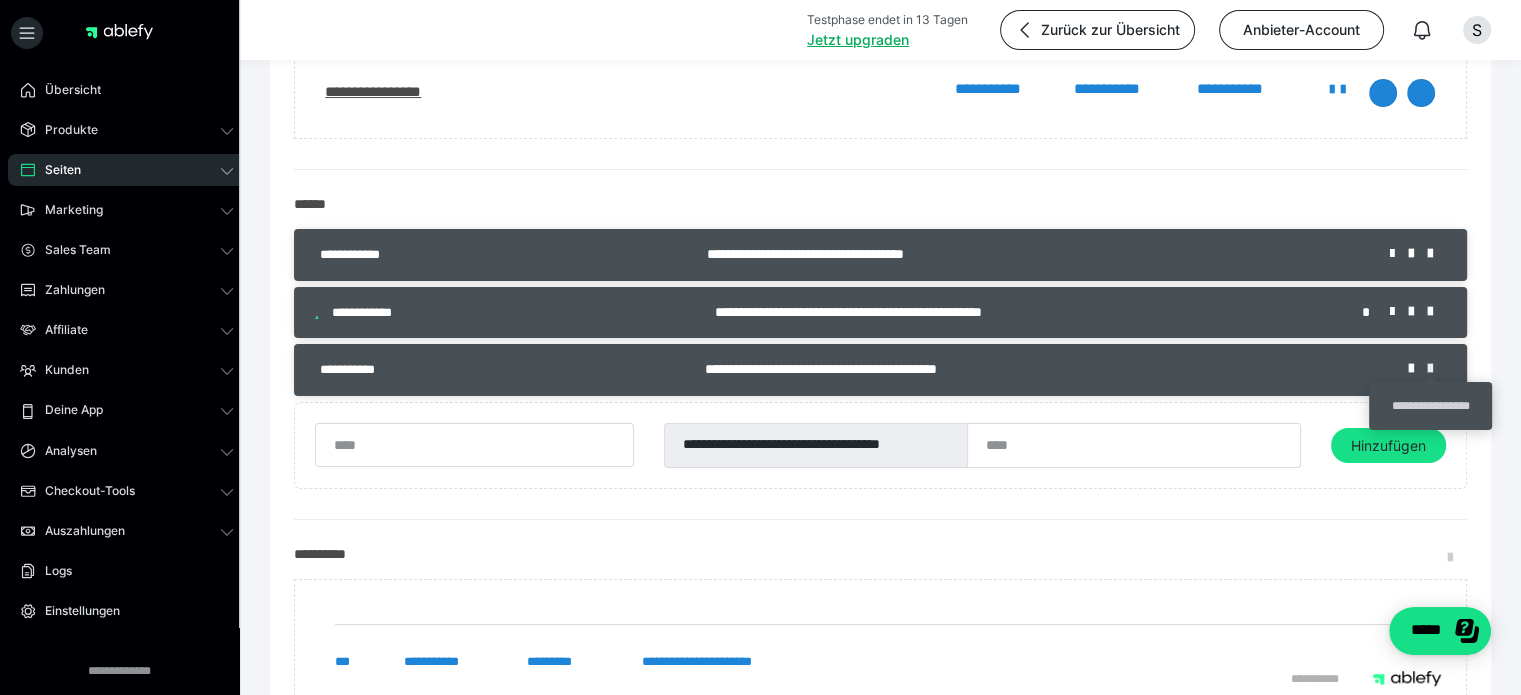 click at bounding box center (1437, 369) 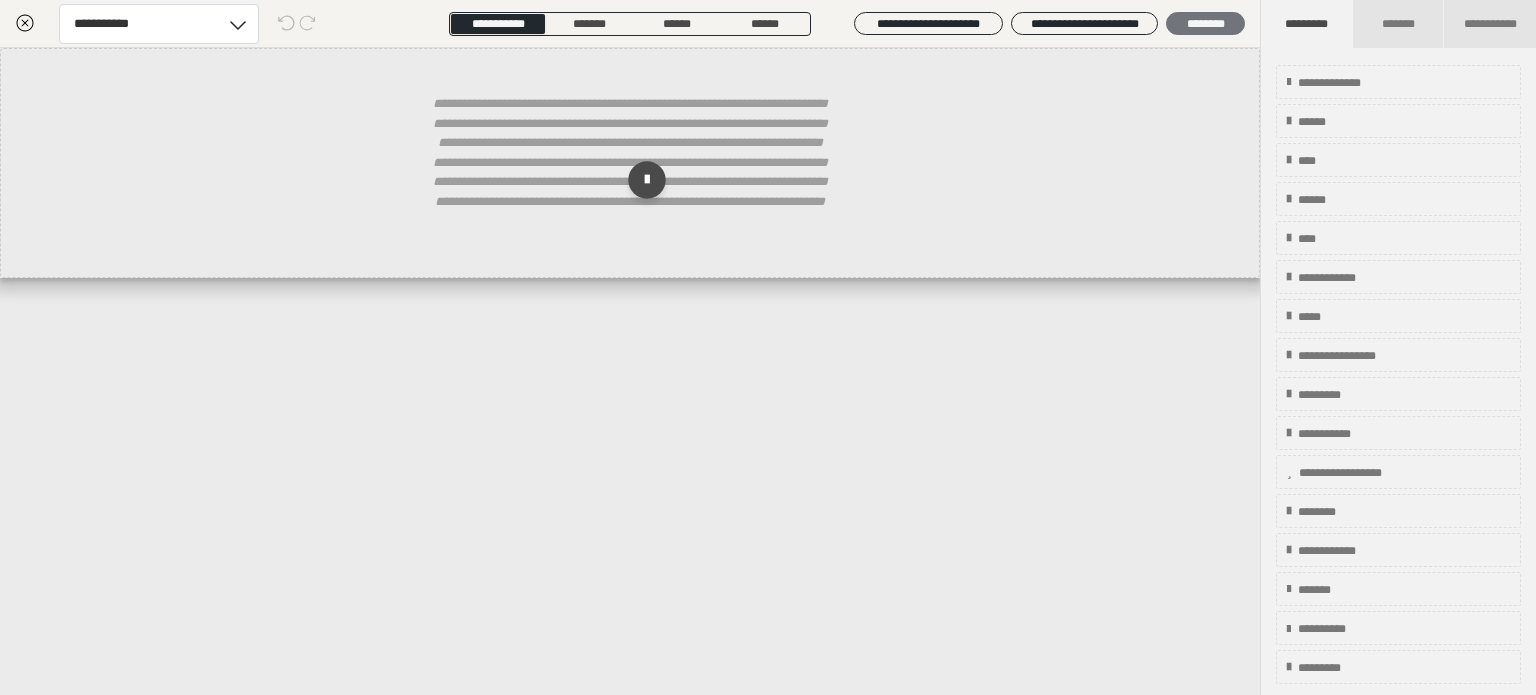 click on "********" at bounding box center (1205, 24) 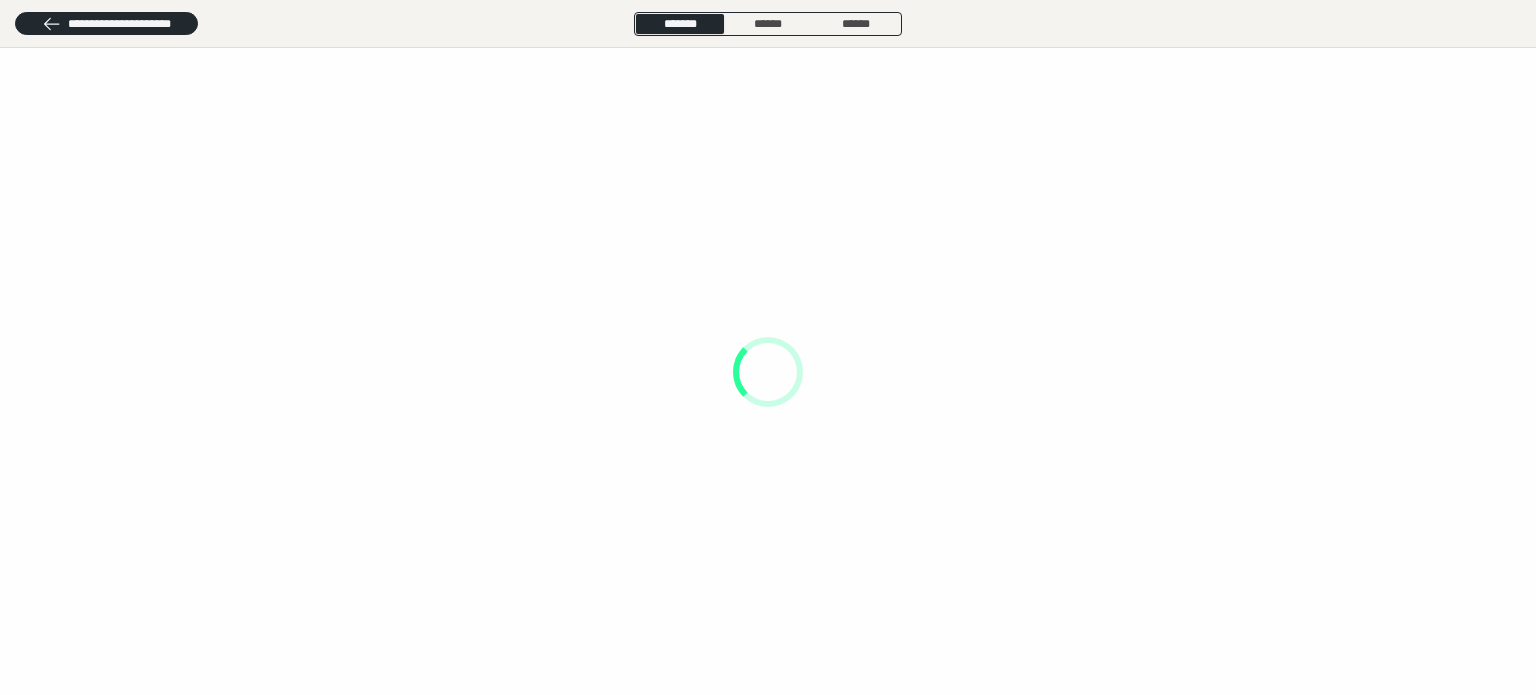 scroll, scrollTop: 0, scrollLeft: 0, axis: both 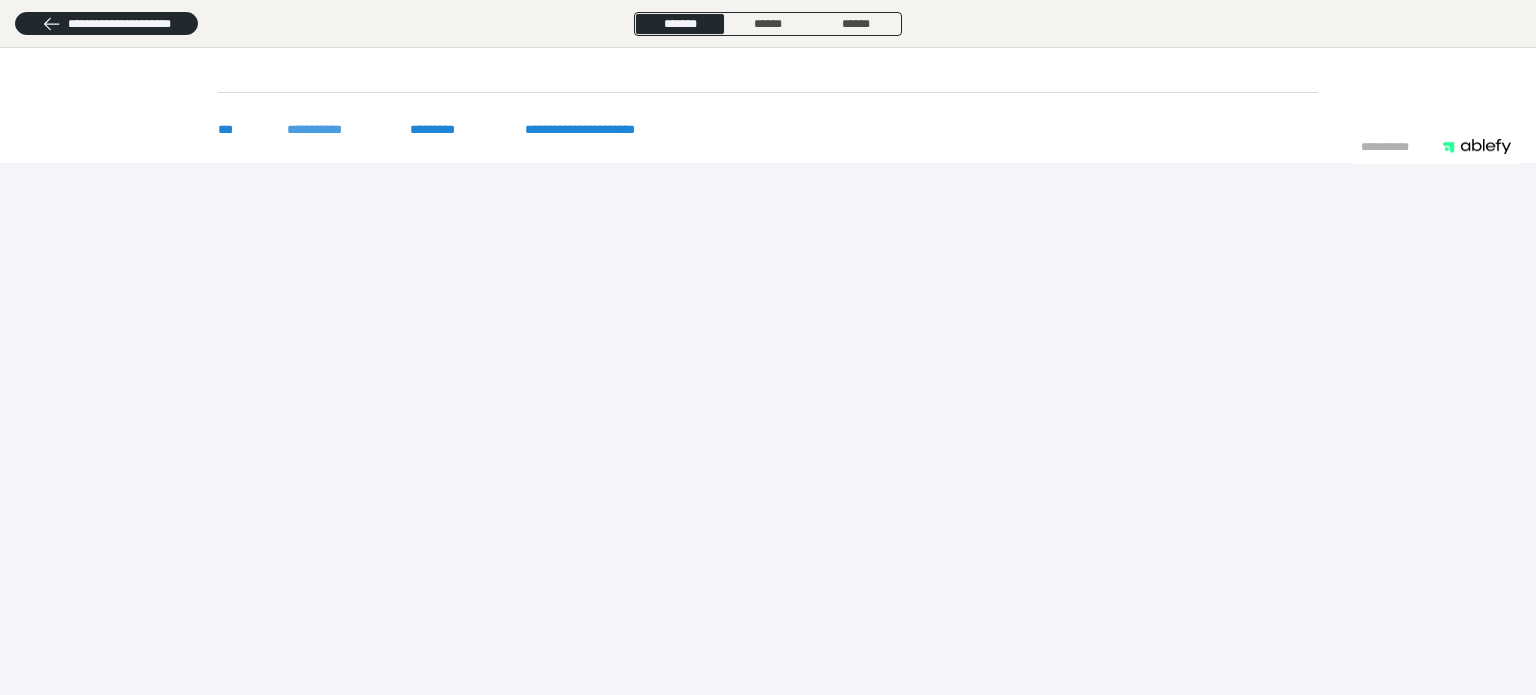 click on "**********" at bounding box center [328, 130] 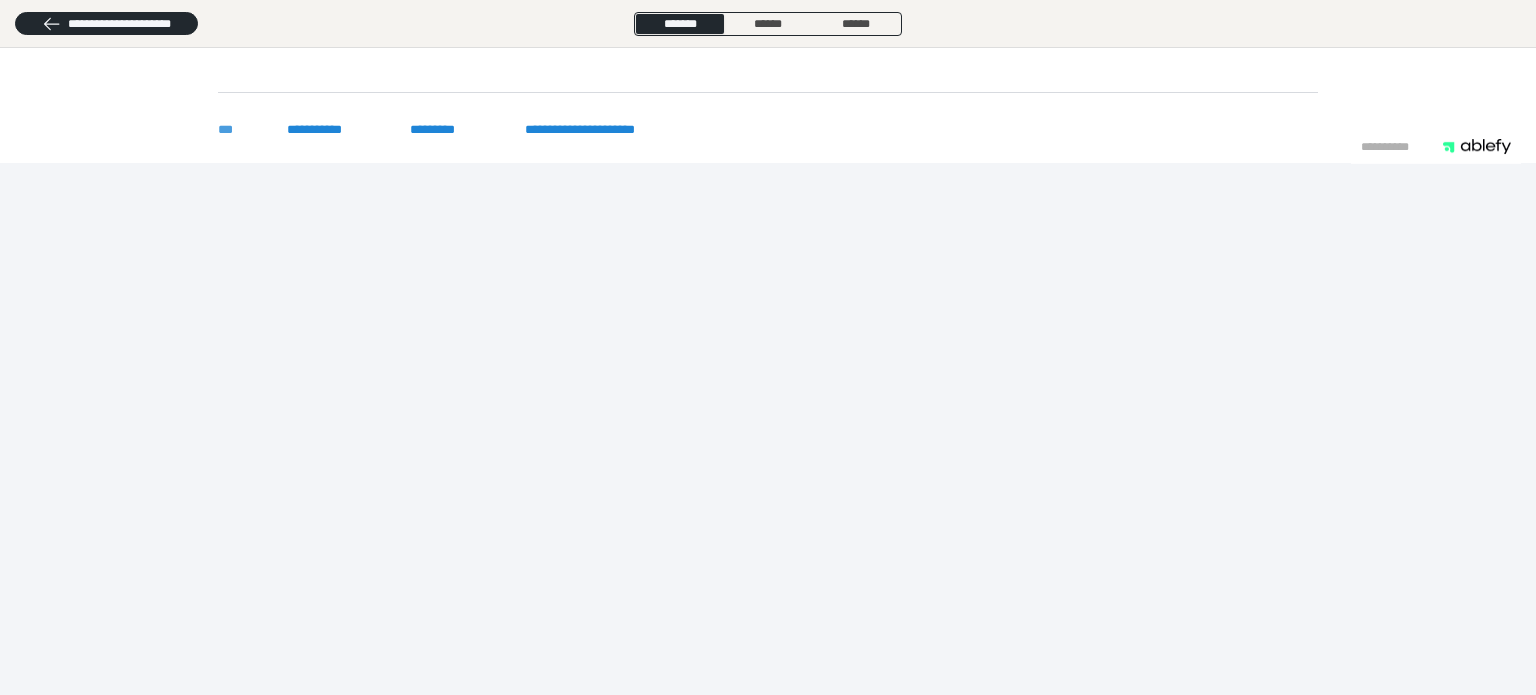 click on "***" at bounding box center [232, 130] 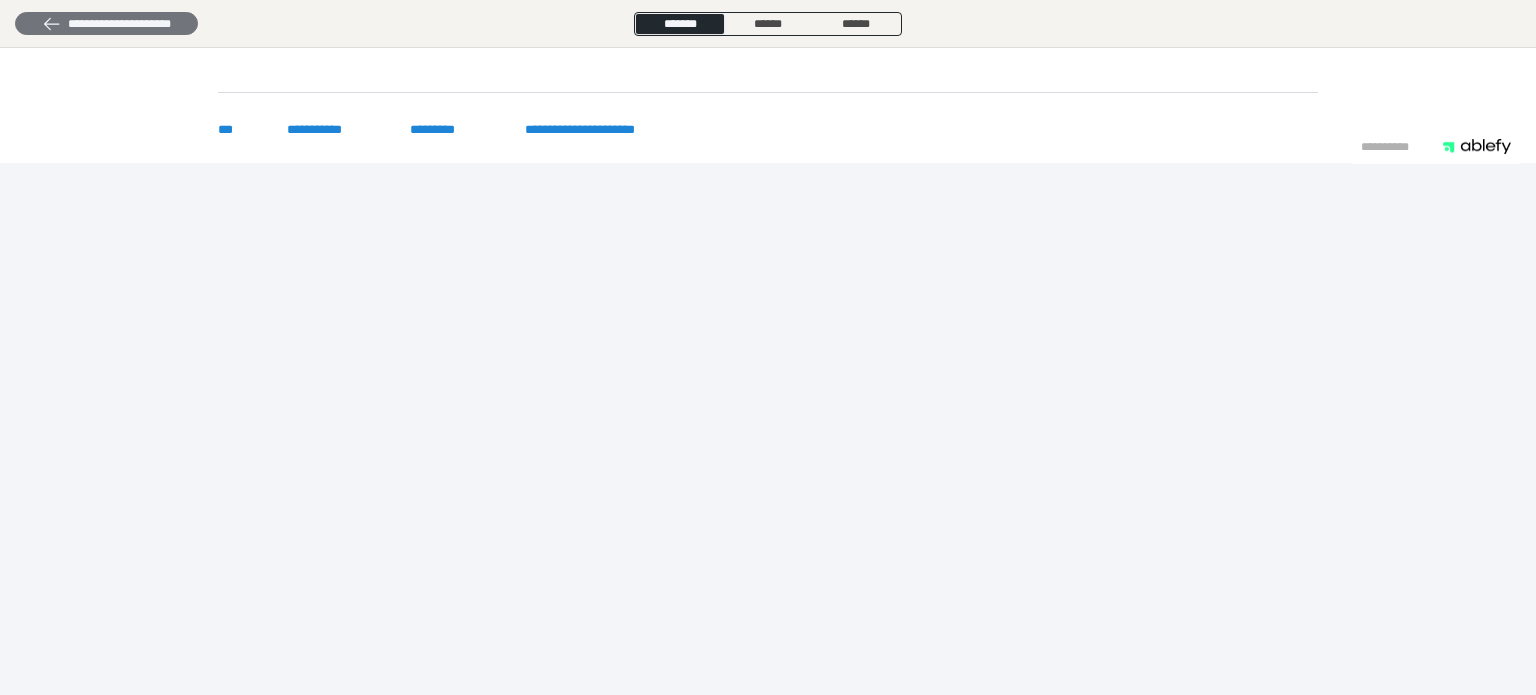 click on "**********" at bounding box center [106, 24] 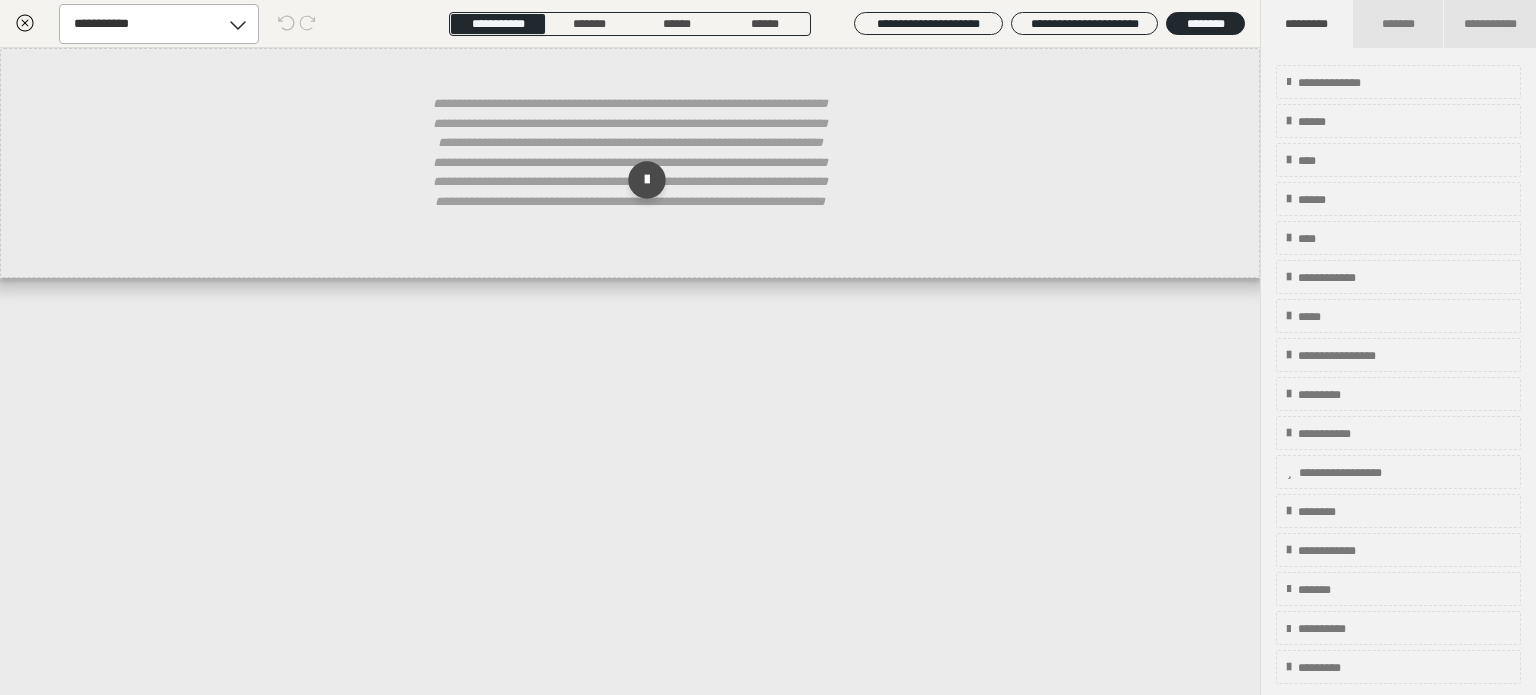 click on "**********" at bounding box center (630, 371) 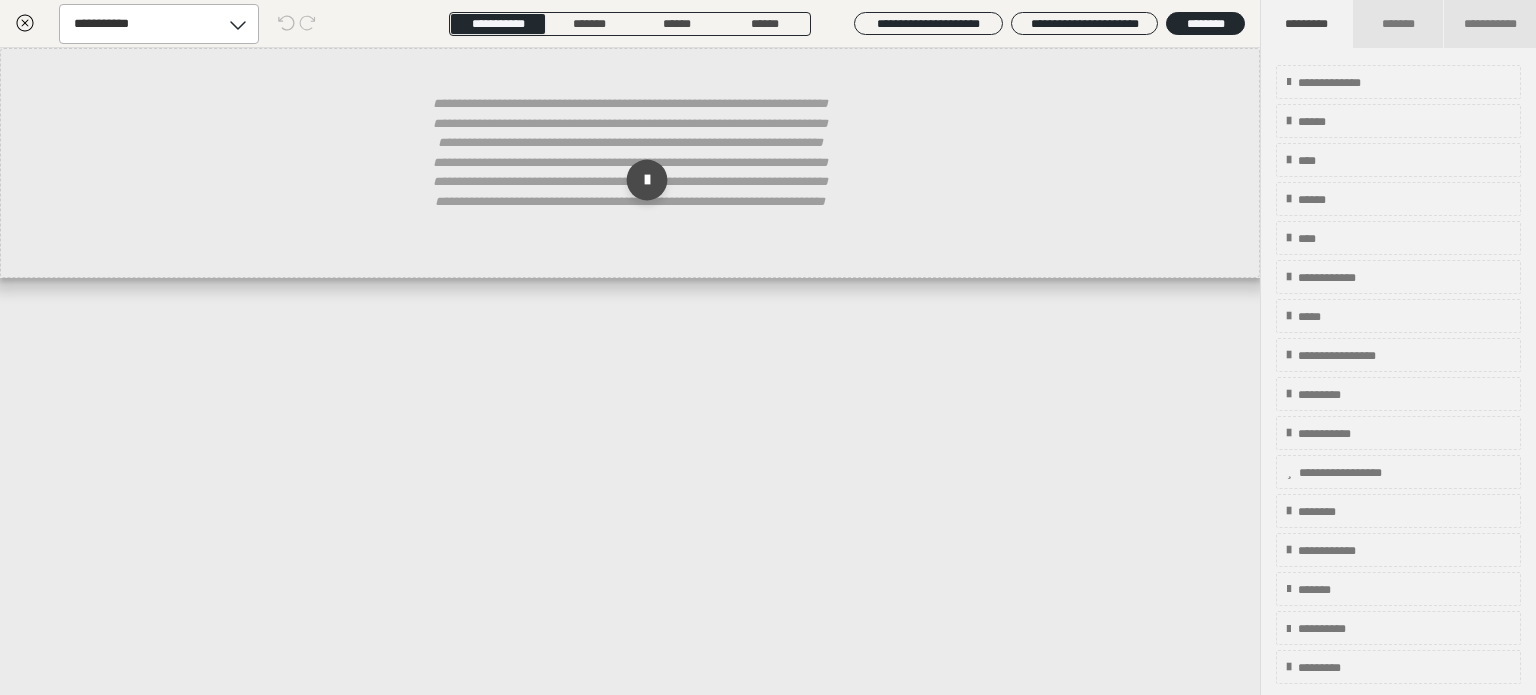 click at bounding box center (647, 180) 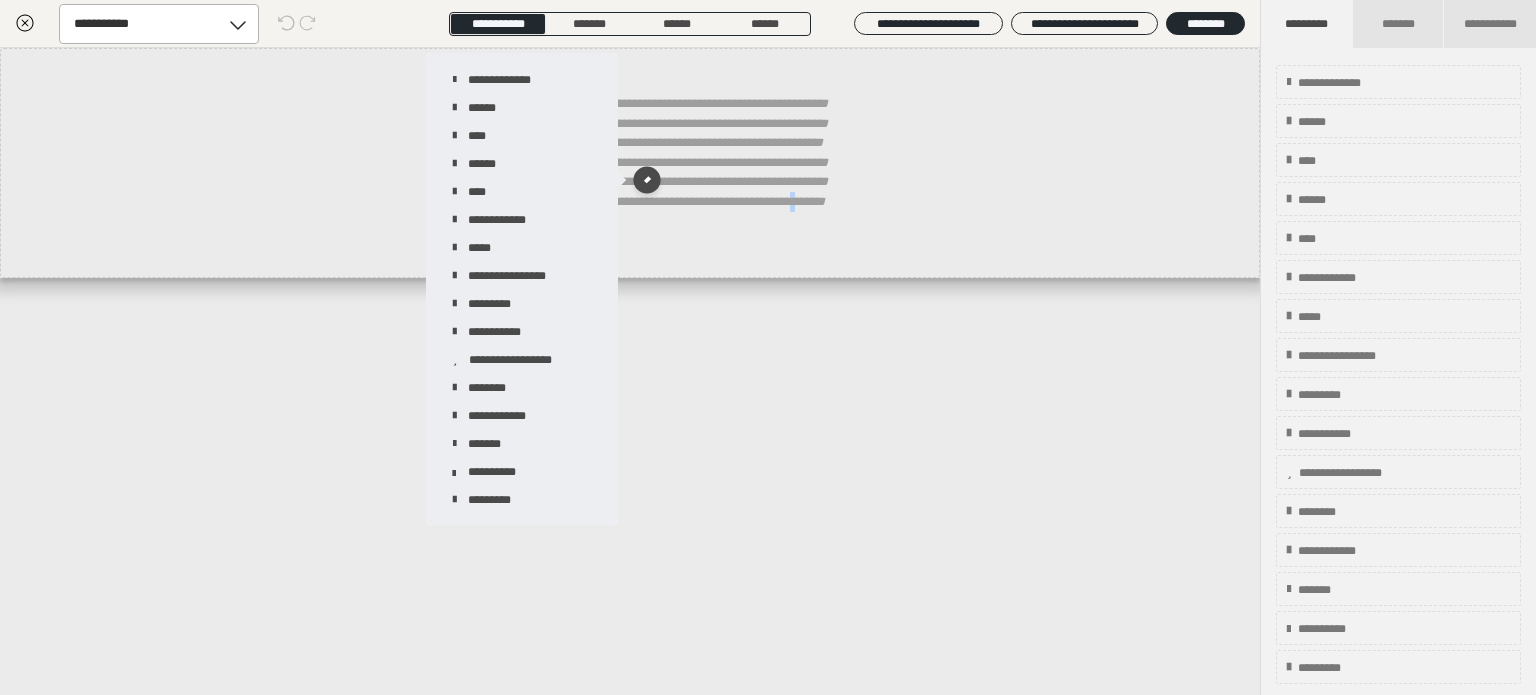 click on "**********" at bounding box center [630, 371] 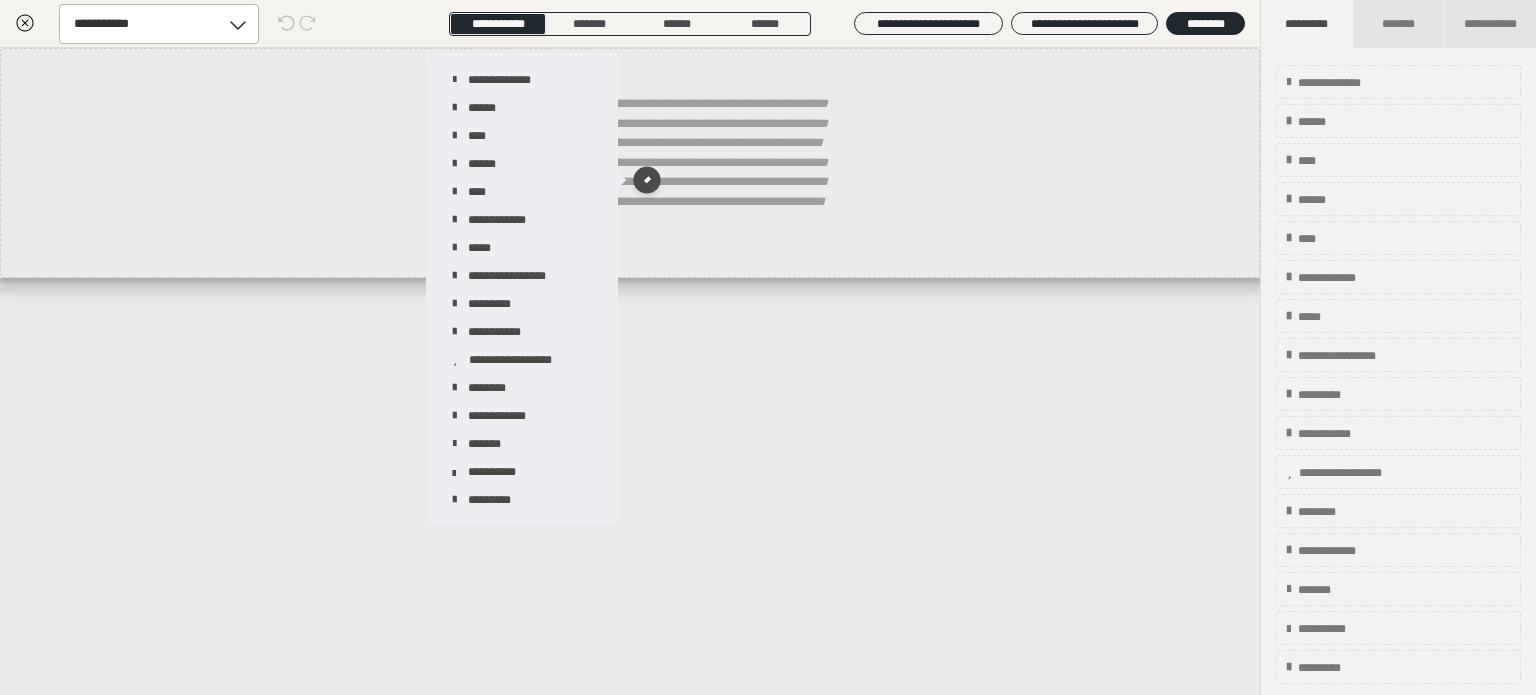 click 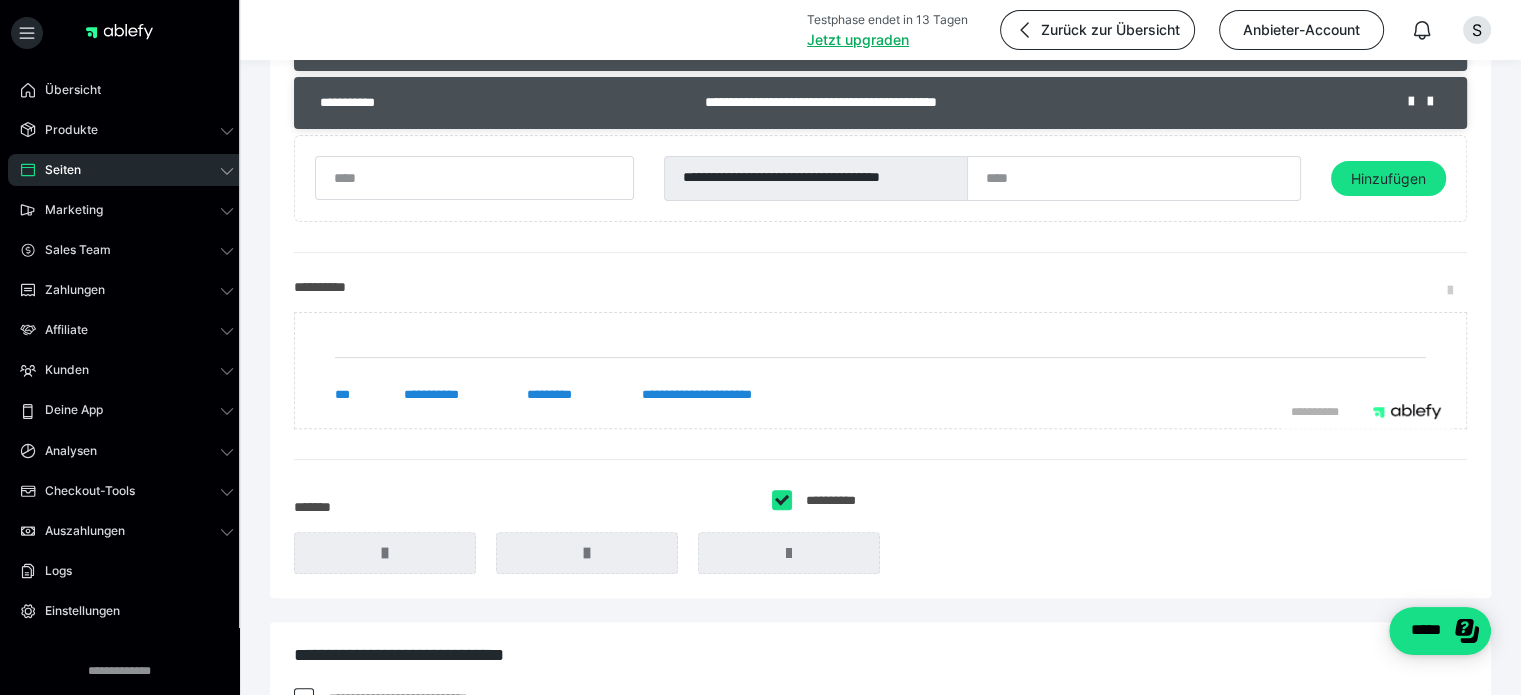 scroll, scrollTop: 800, scrollLeft: 0, axis: vertical 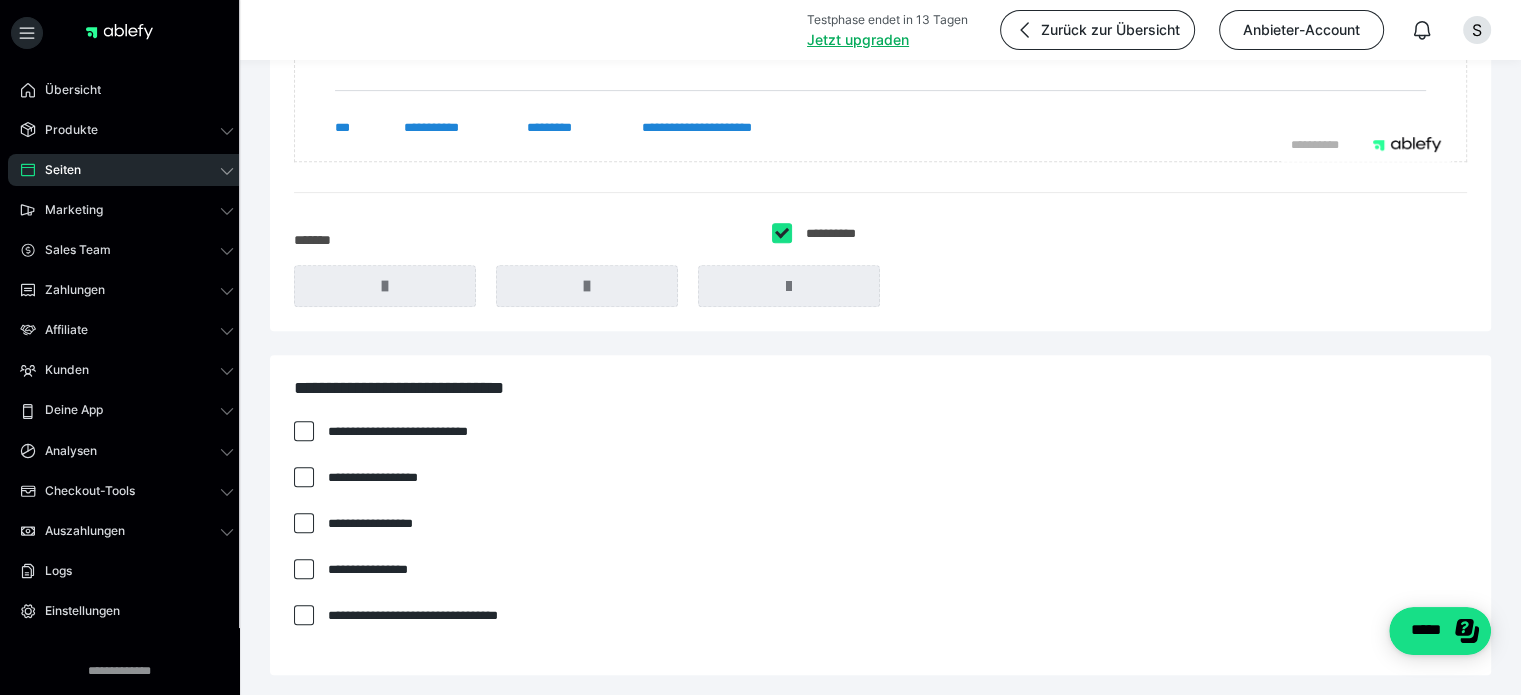 click at bounding box center (782, 233) 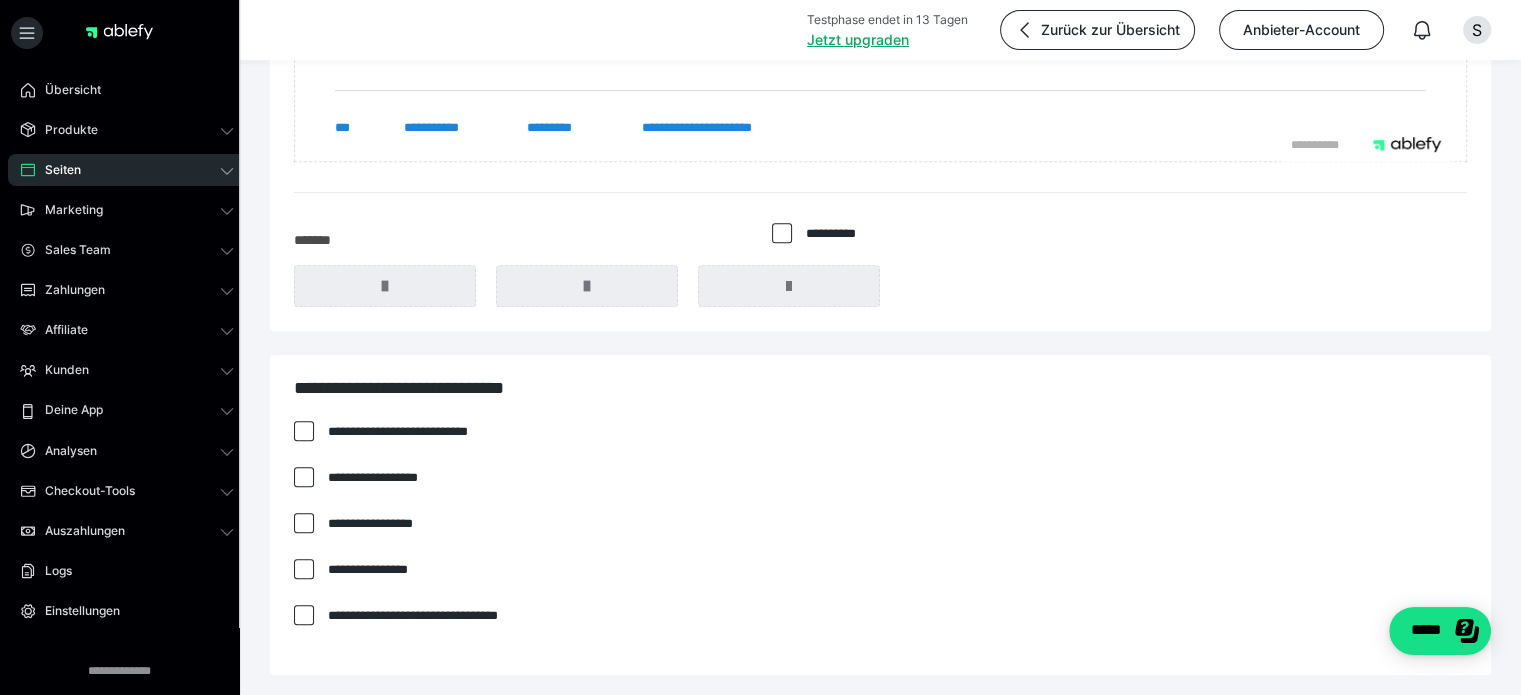 click at bounding box center [782, 233] 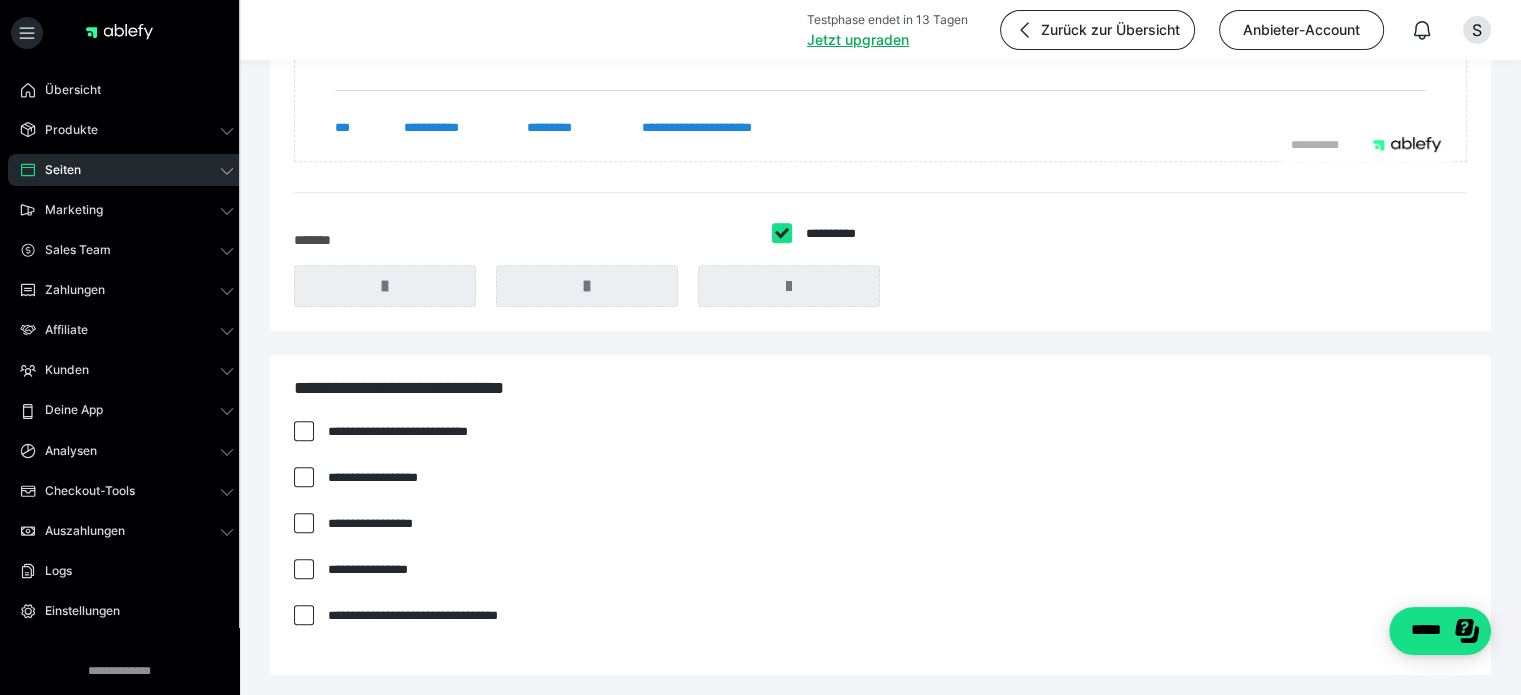 checkbox on "****" 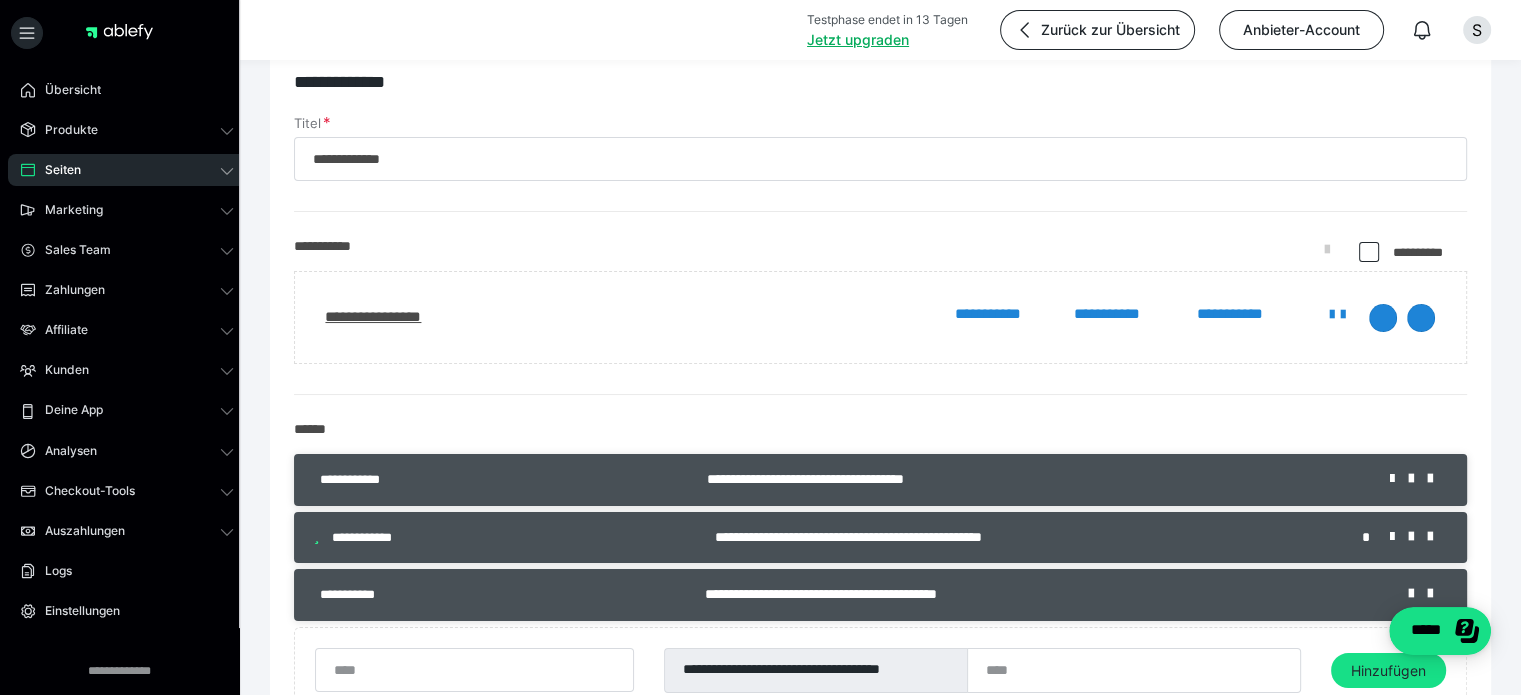 scroll, scrollTop: 0, scrollLeft: 0, axis: both 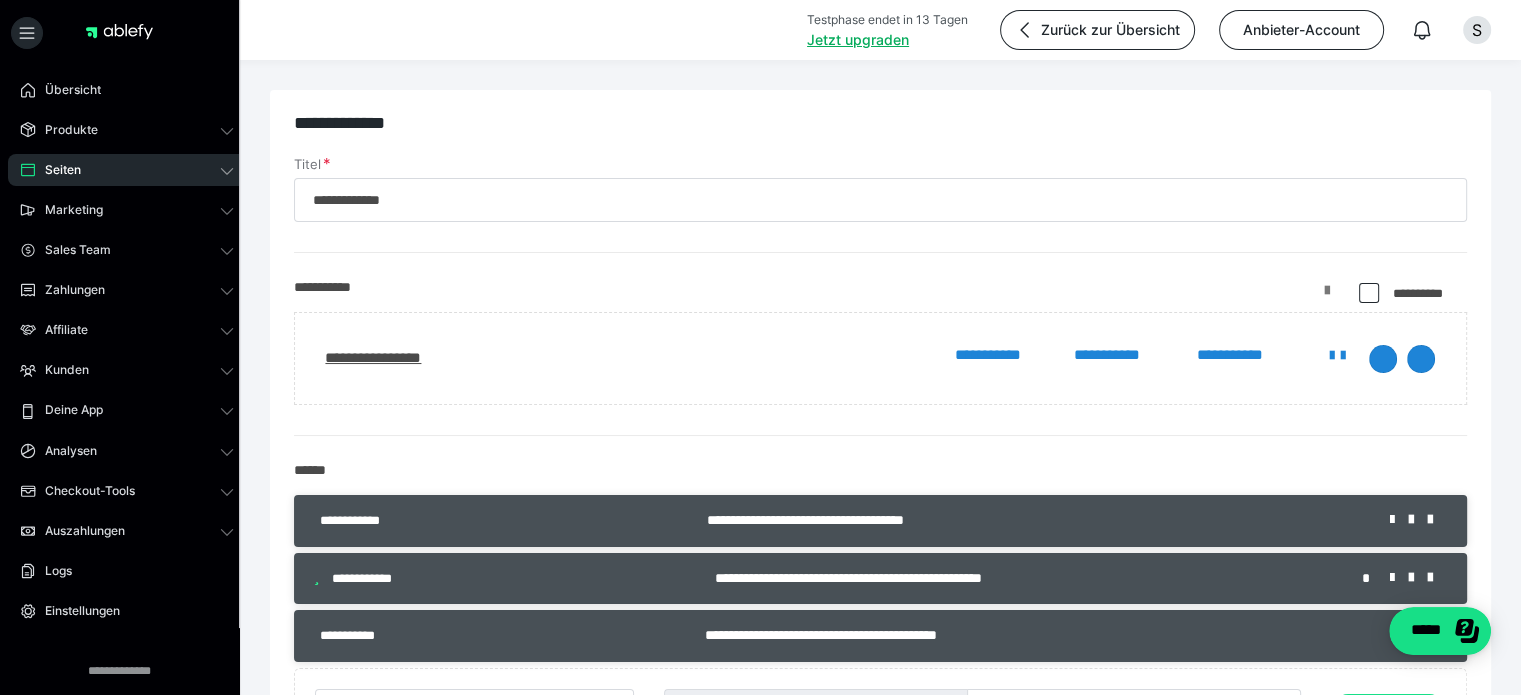 click at bounding box center [1327, 298] 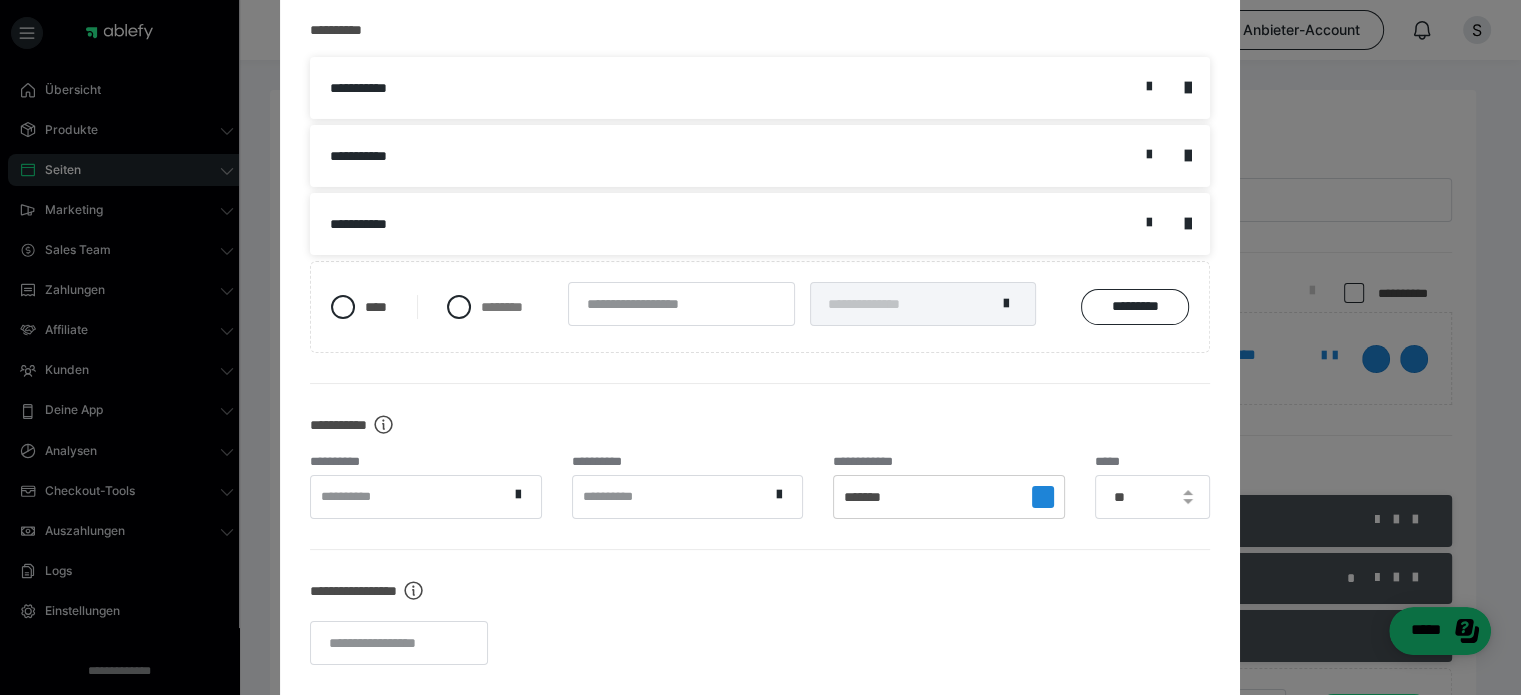 scroll, scrollTop: 0, scrollLeft: 0, axis: both 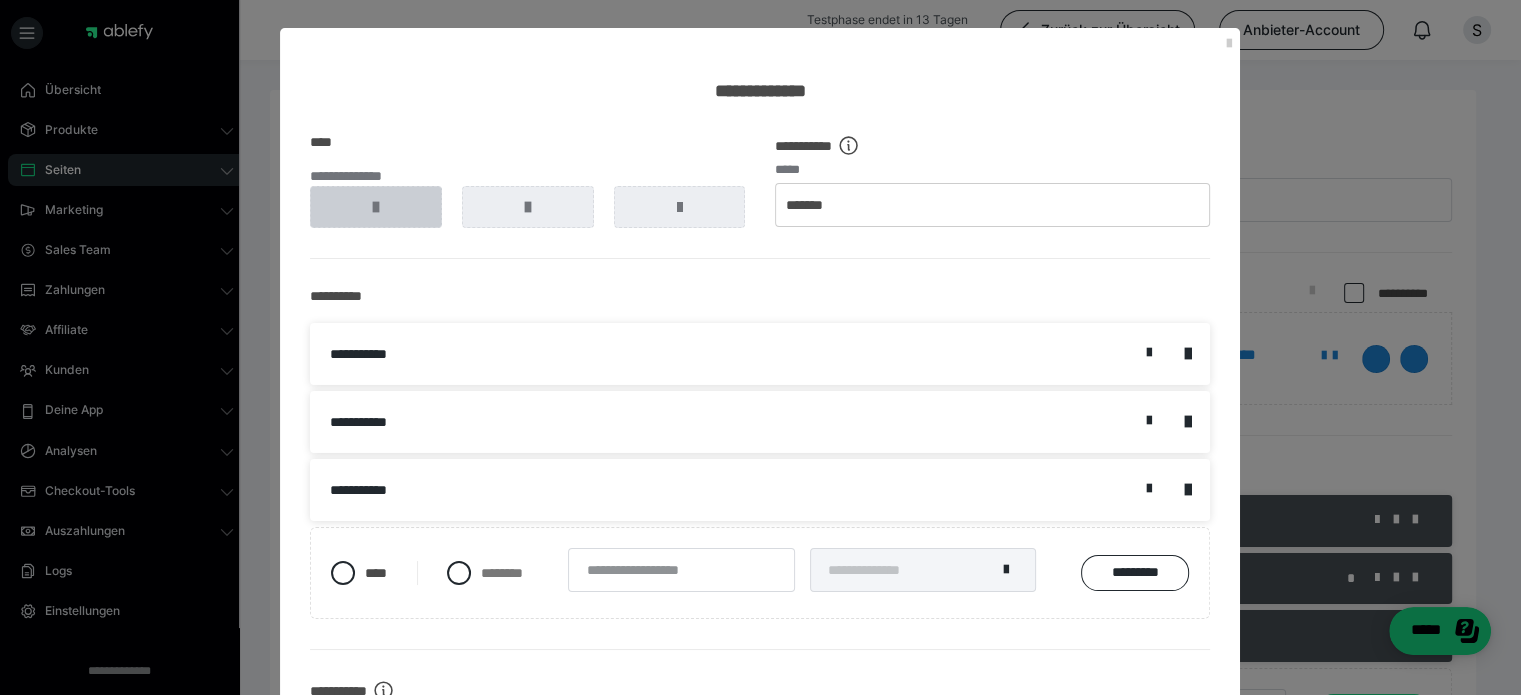 click at bounding box center (376, 207) 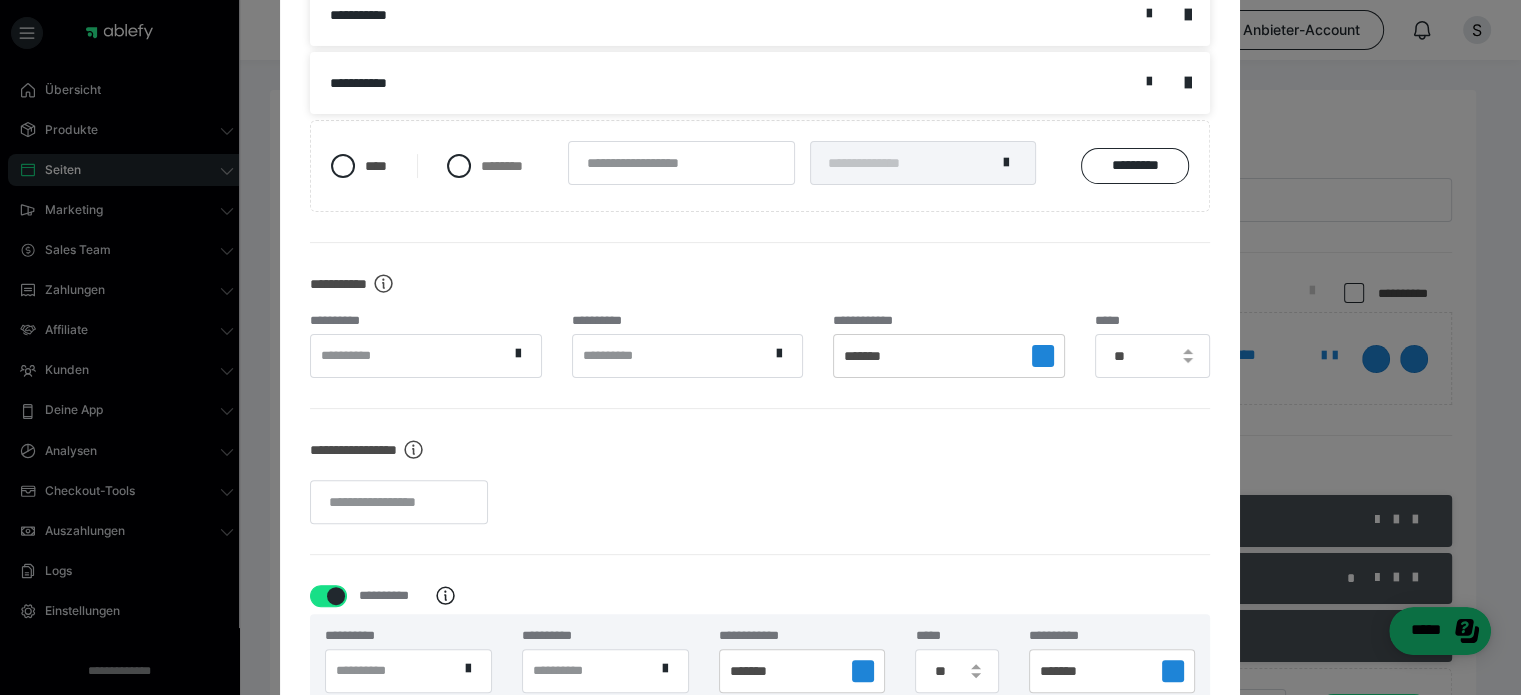 scroll, scrollTop: 0, scrollLeft: 0, axis: both 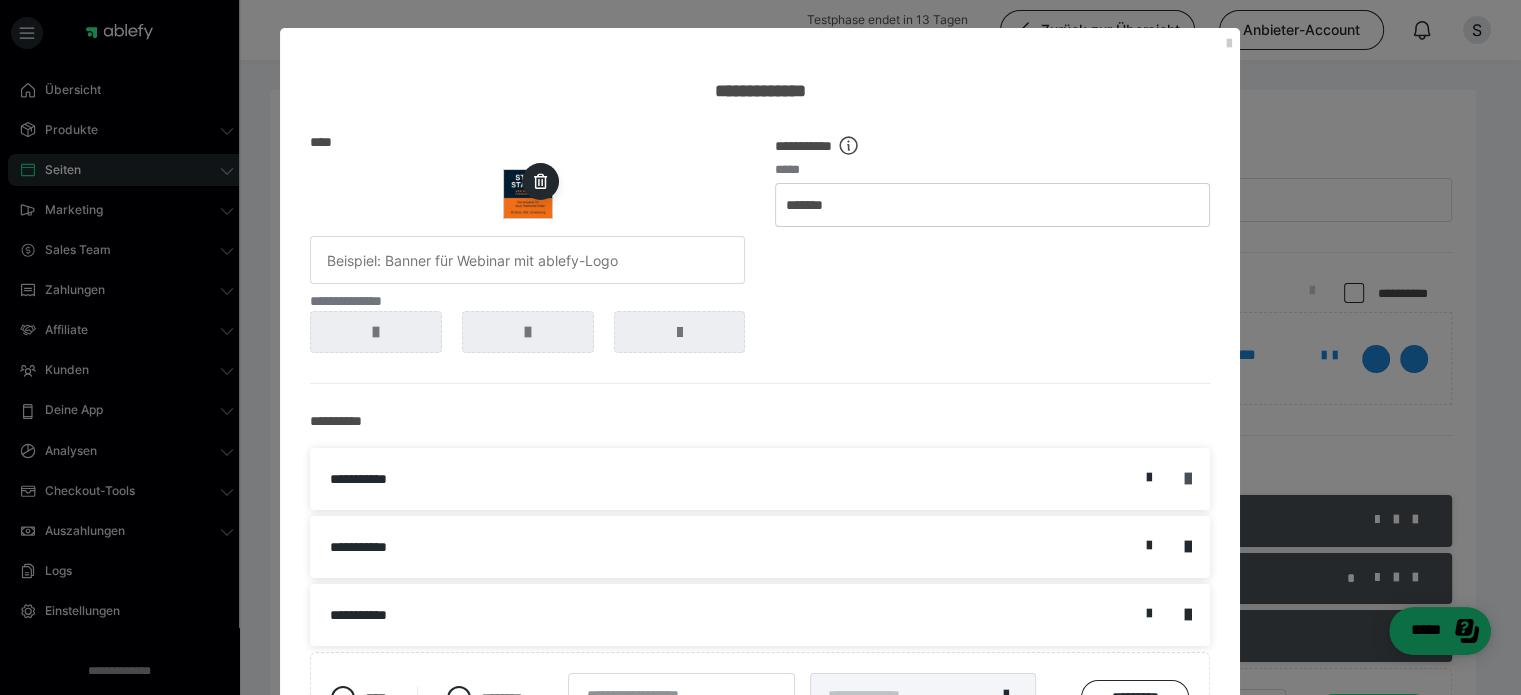 click at bounding box center [1187, 479] 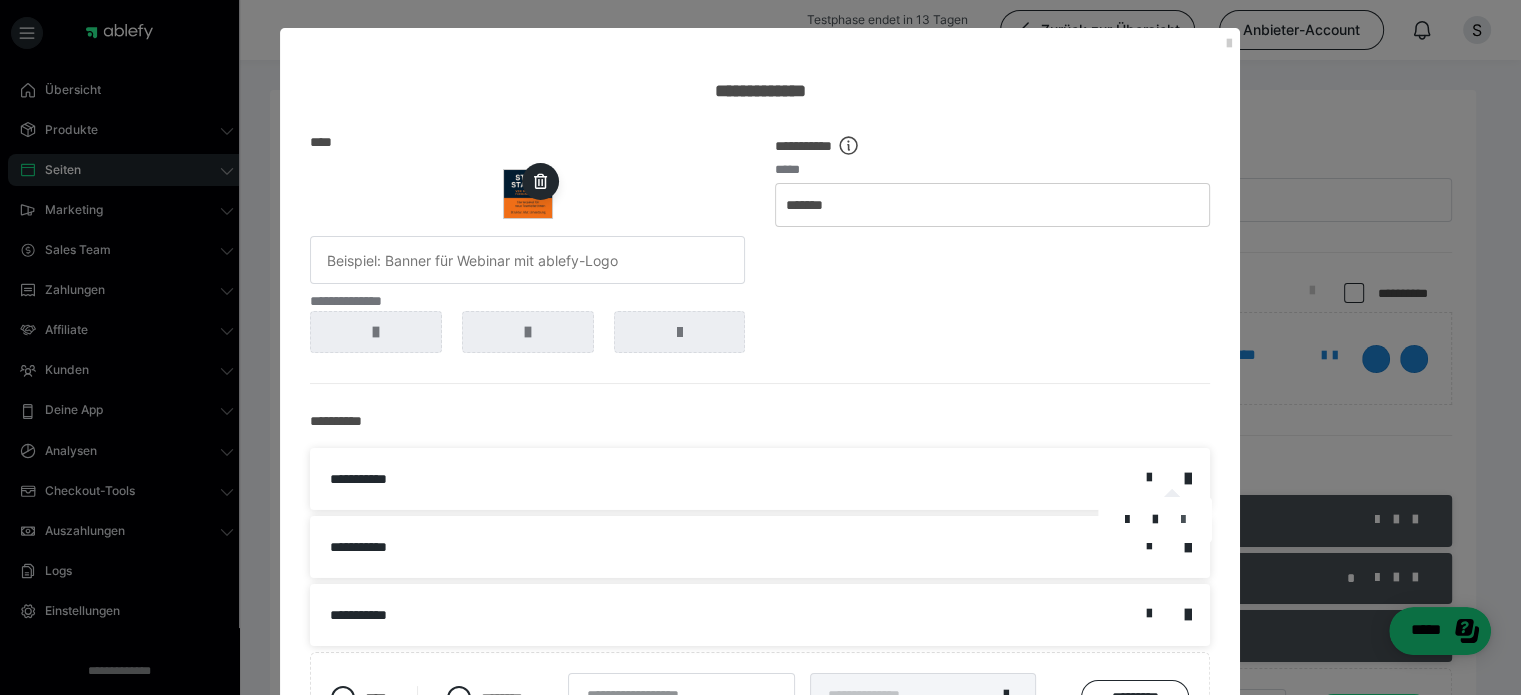 click at bounding box center (1183, 520) 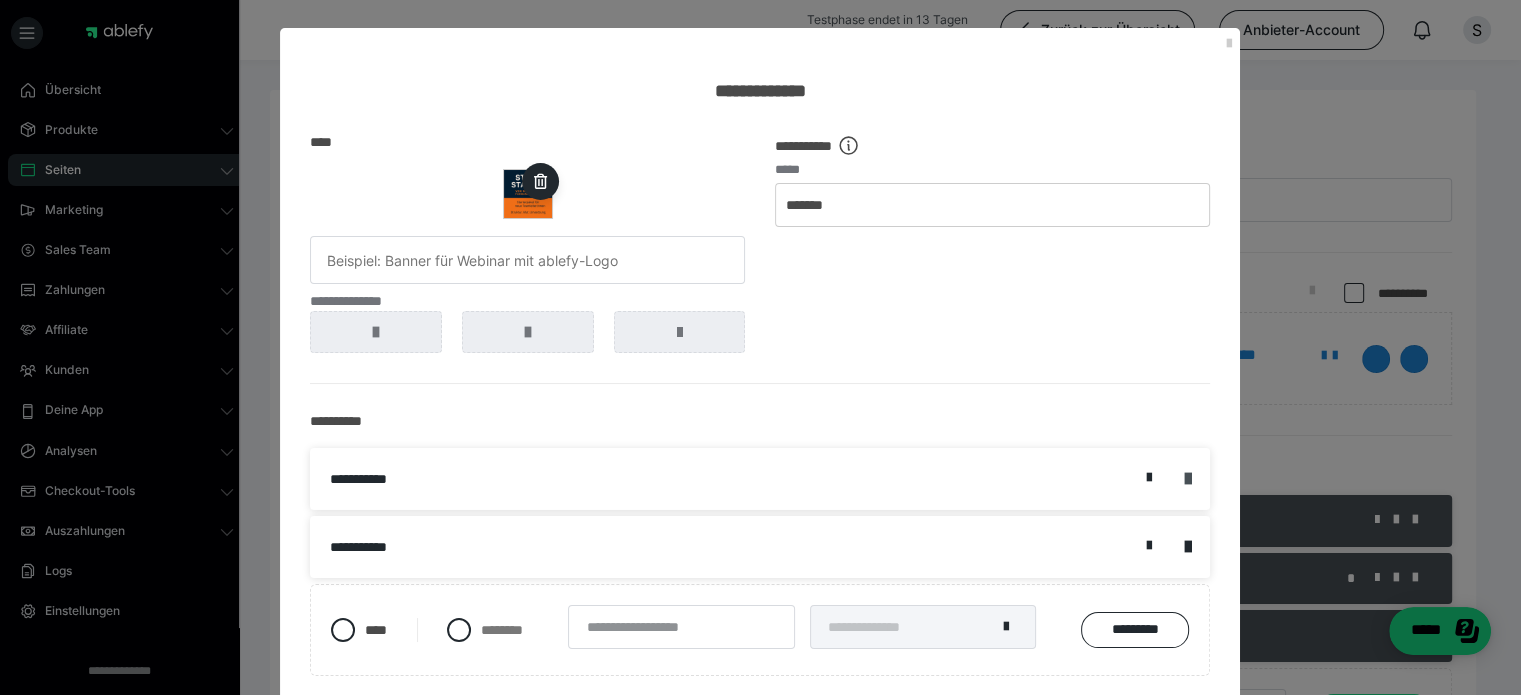 click at bounding box center (1187, 479) 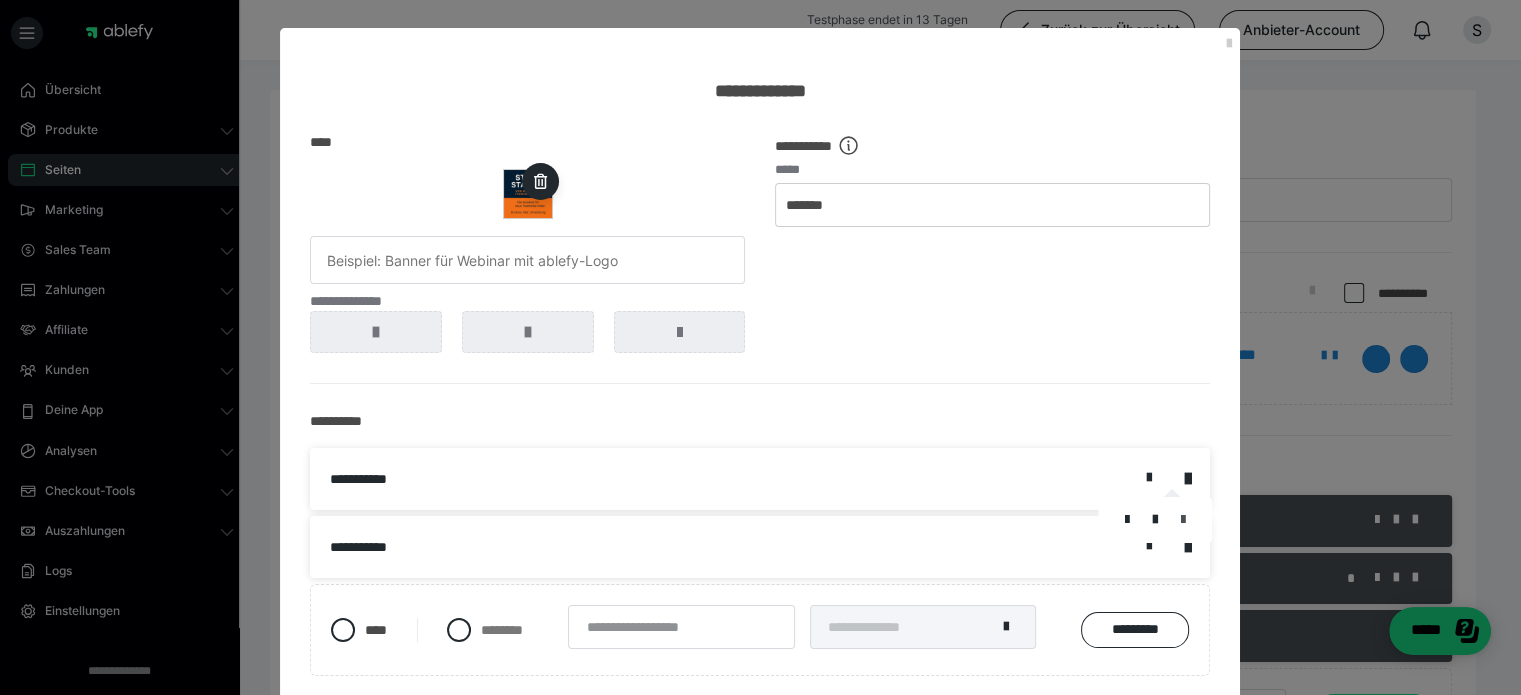 click at bounding box center [1183, 520] 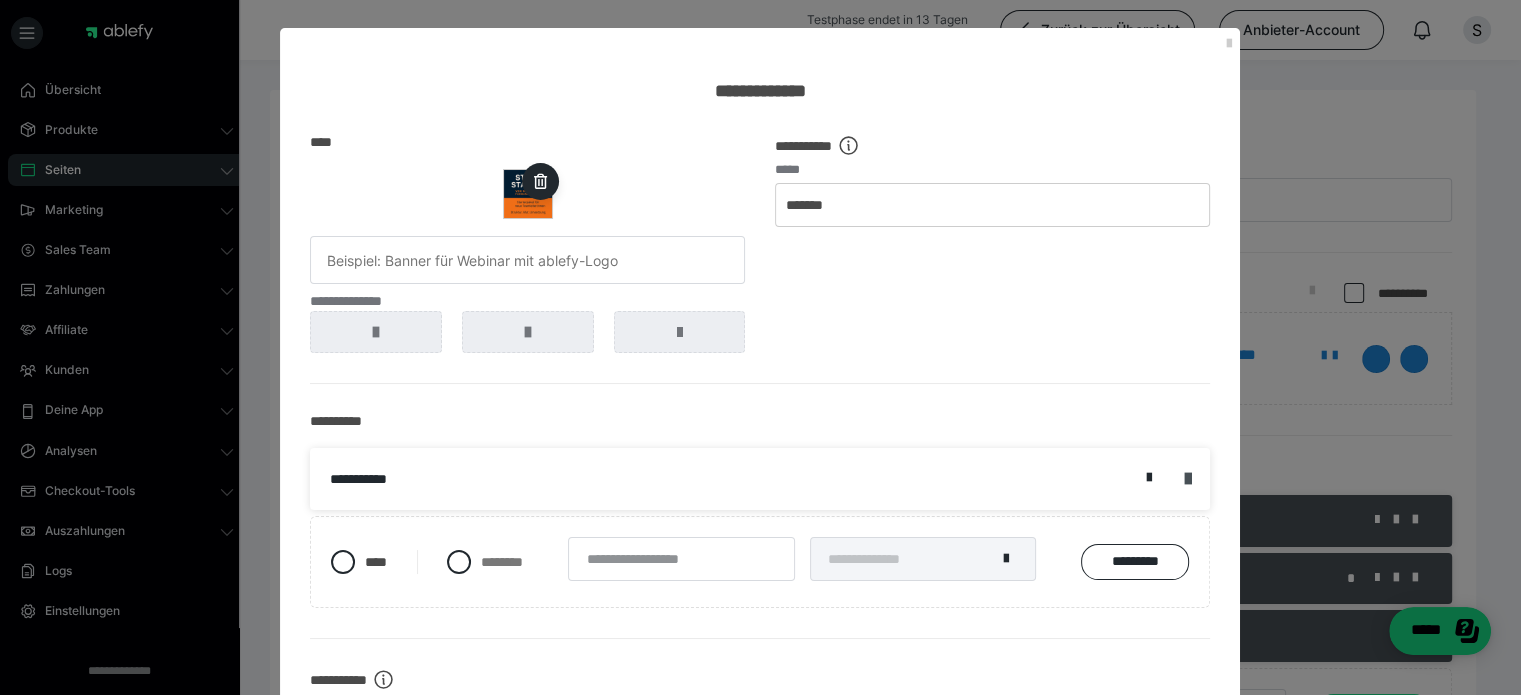 click at bounding box center [1187, 479] 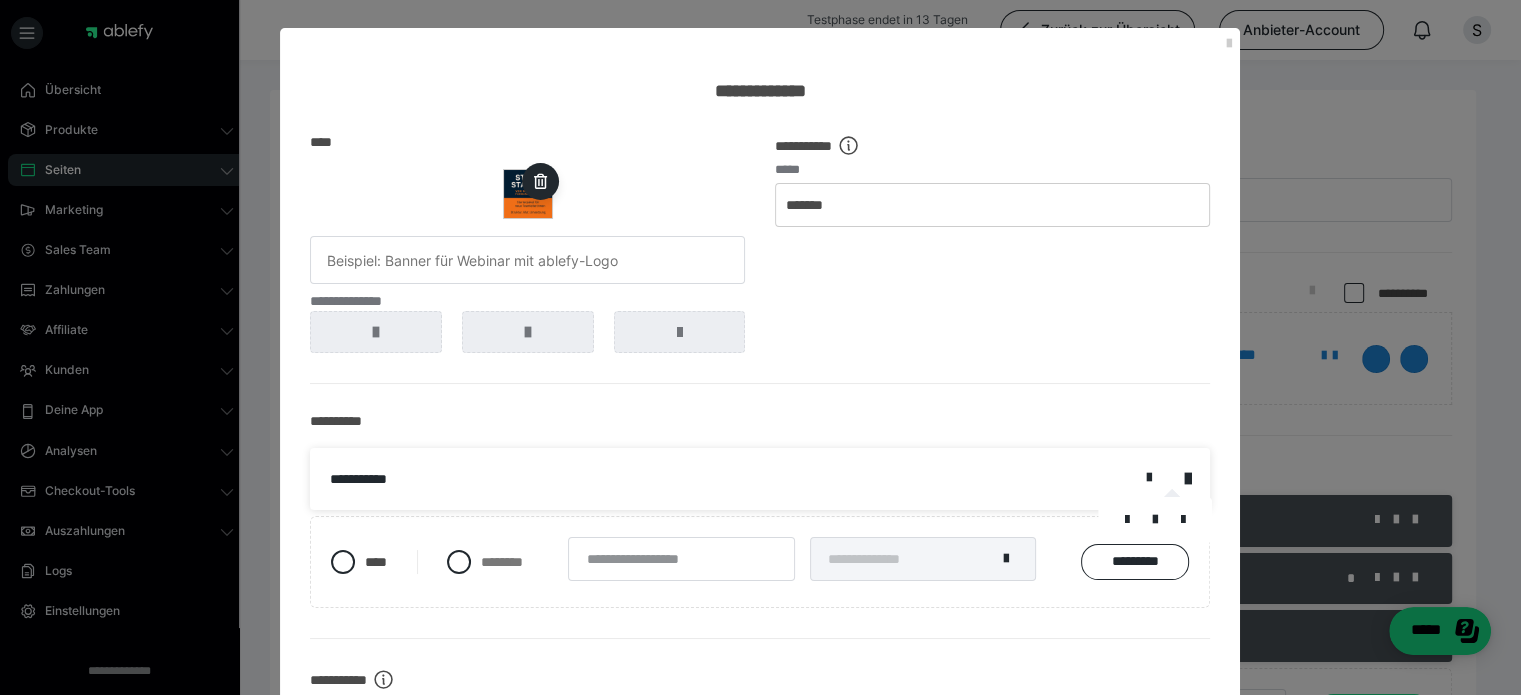 click at bounding box center [1183, 520] 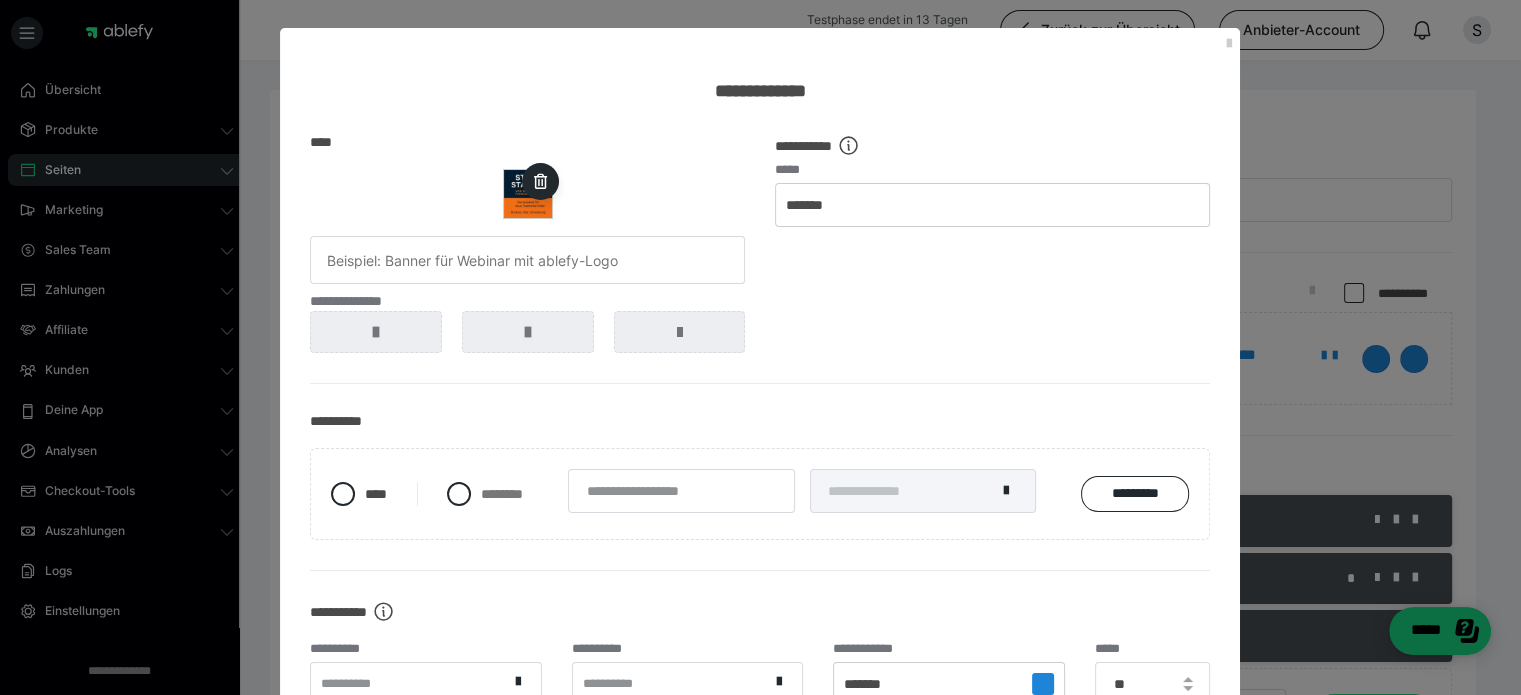 scroll, scrollTop: 266, scrollLeft: 0, axis: vertical 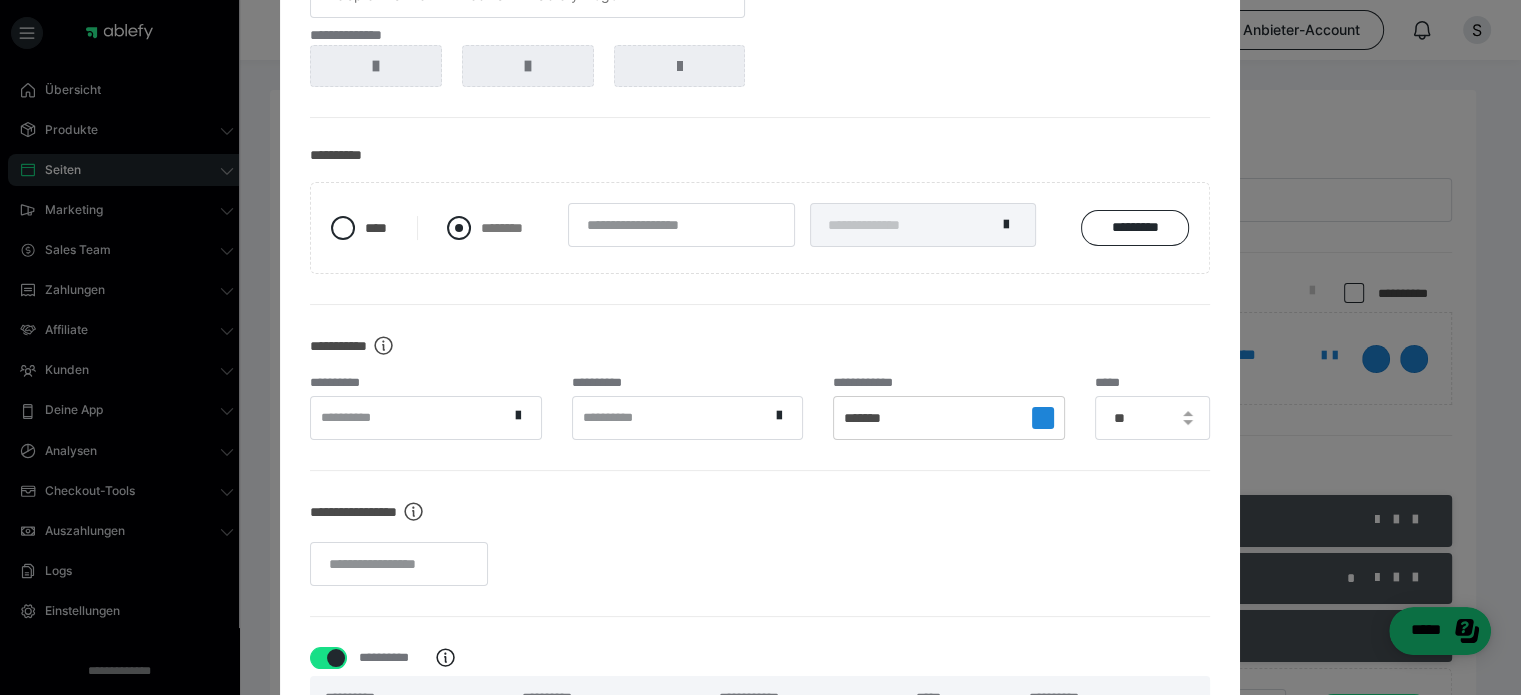 click at bounding box center [459, 228] 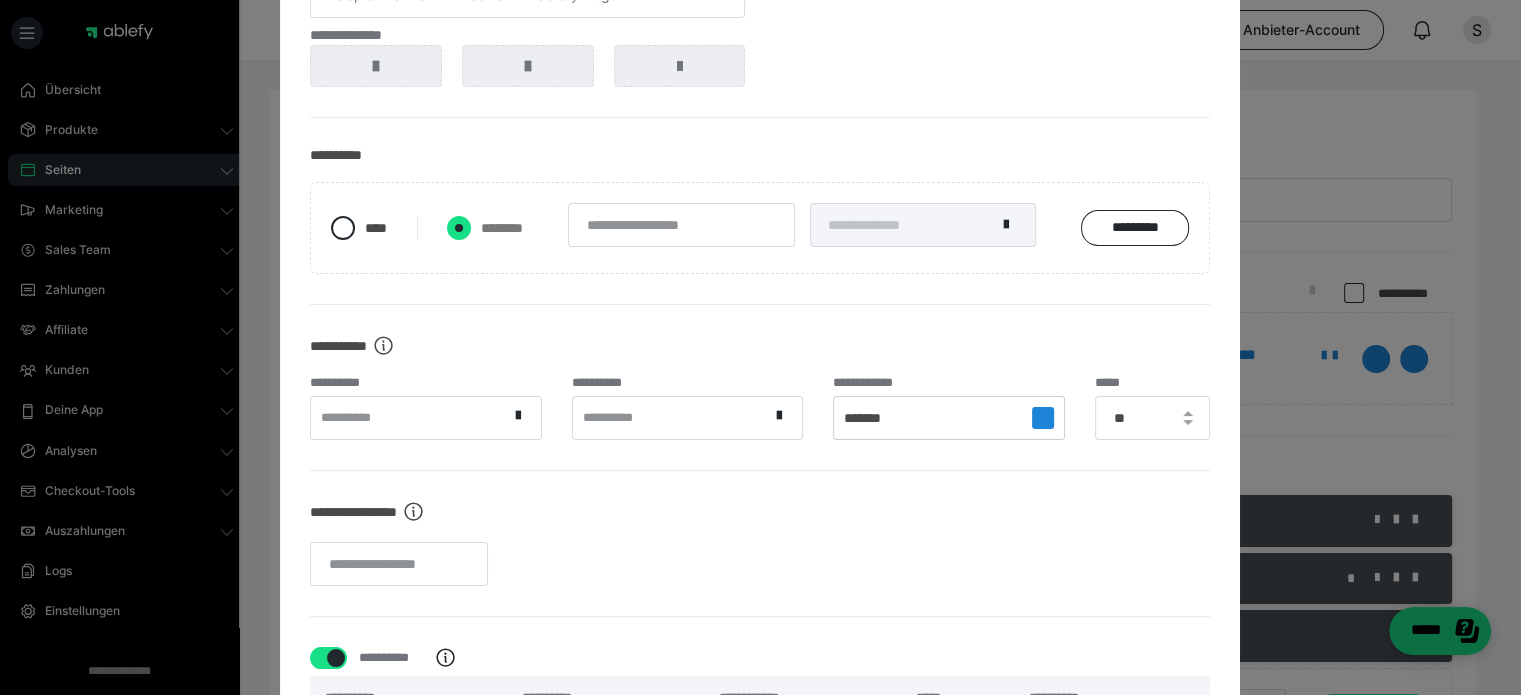 radio on "****" 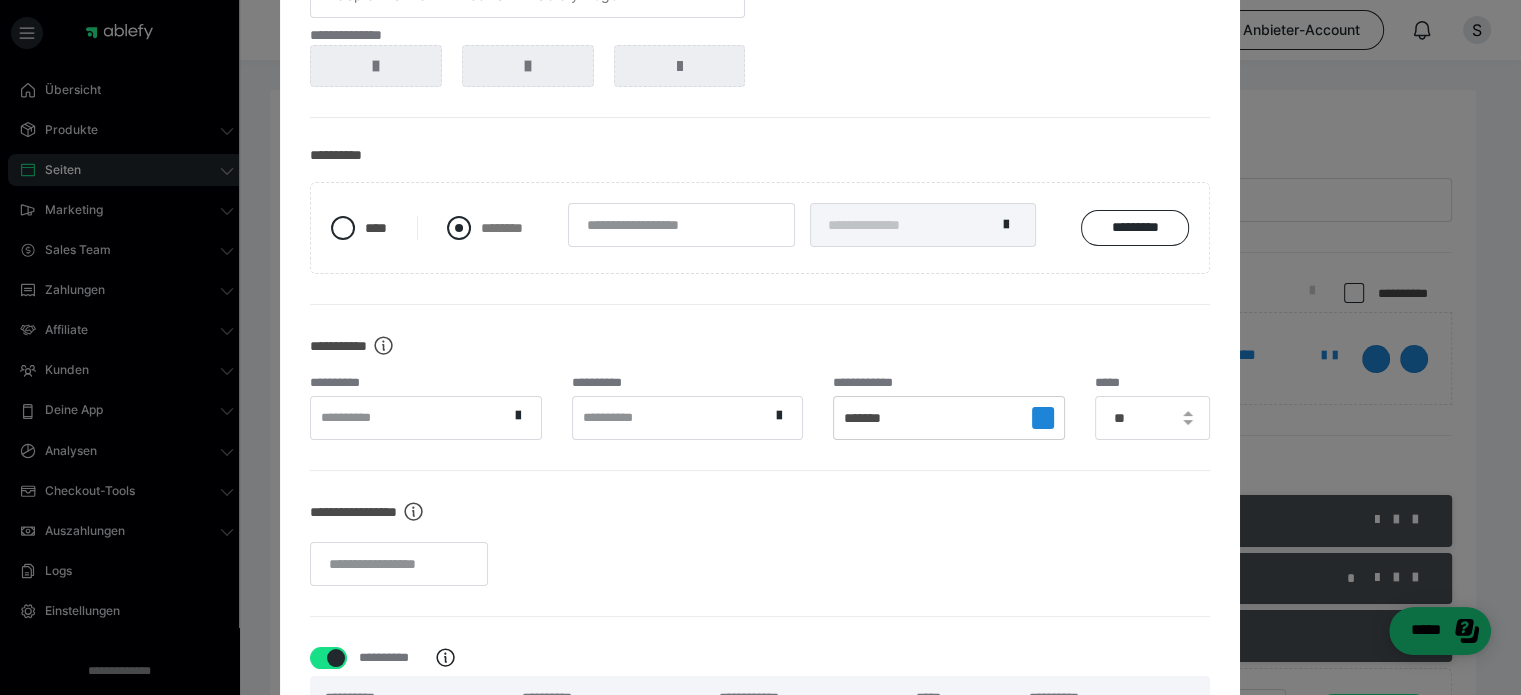 radio on "*****" 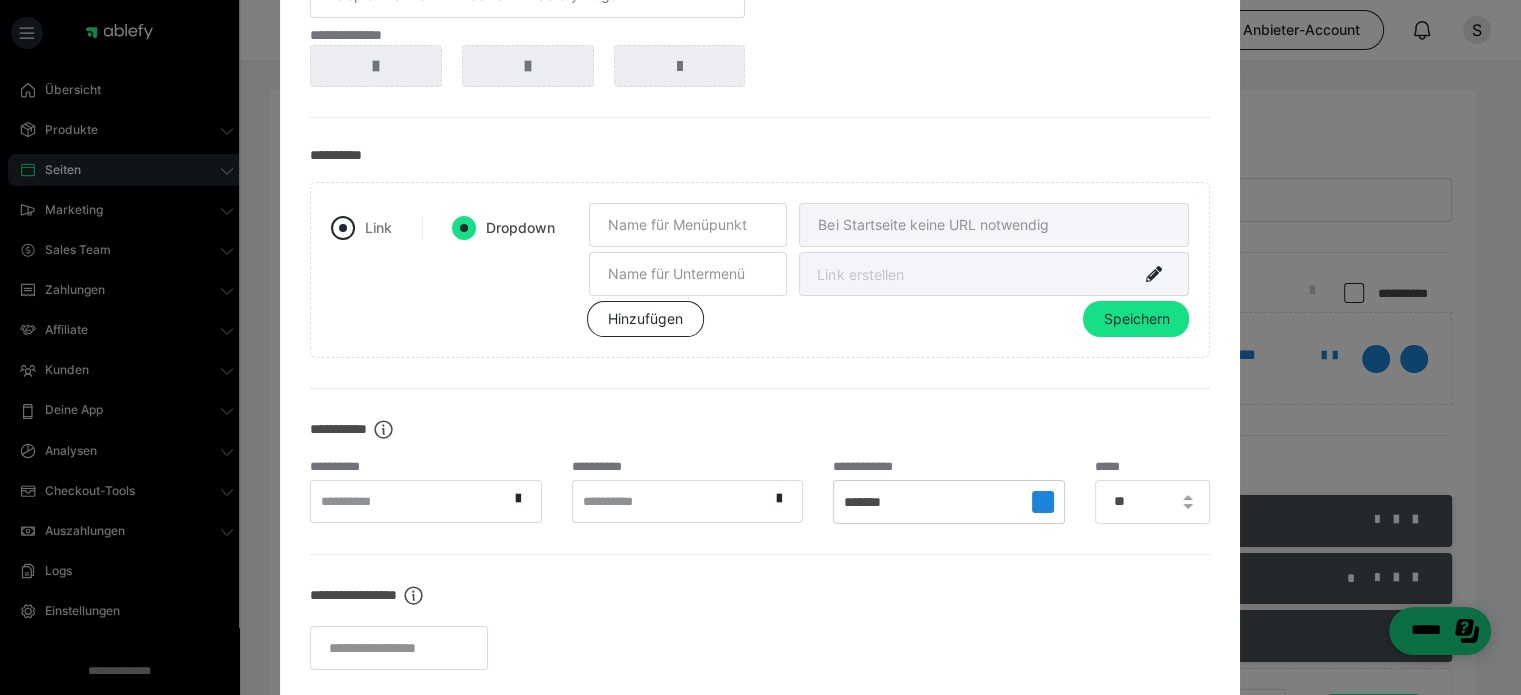 click at bounding box center (343, 228) 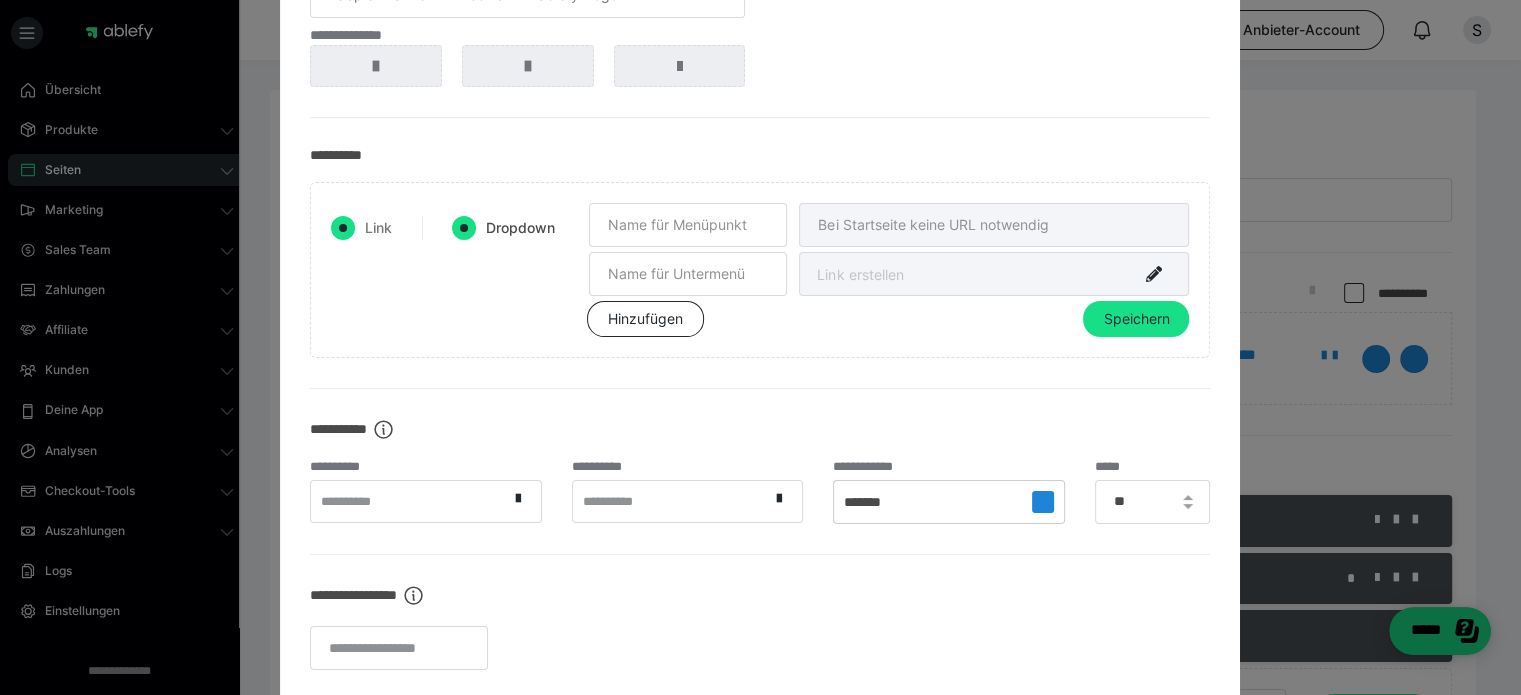 radio on "false" 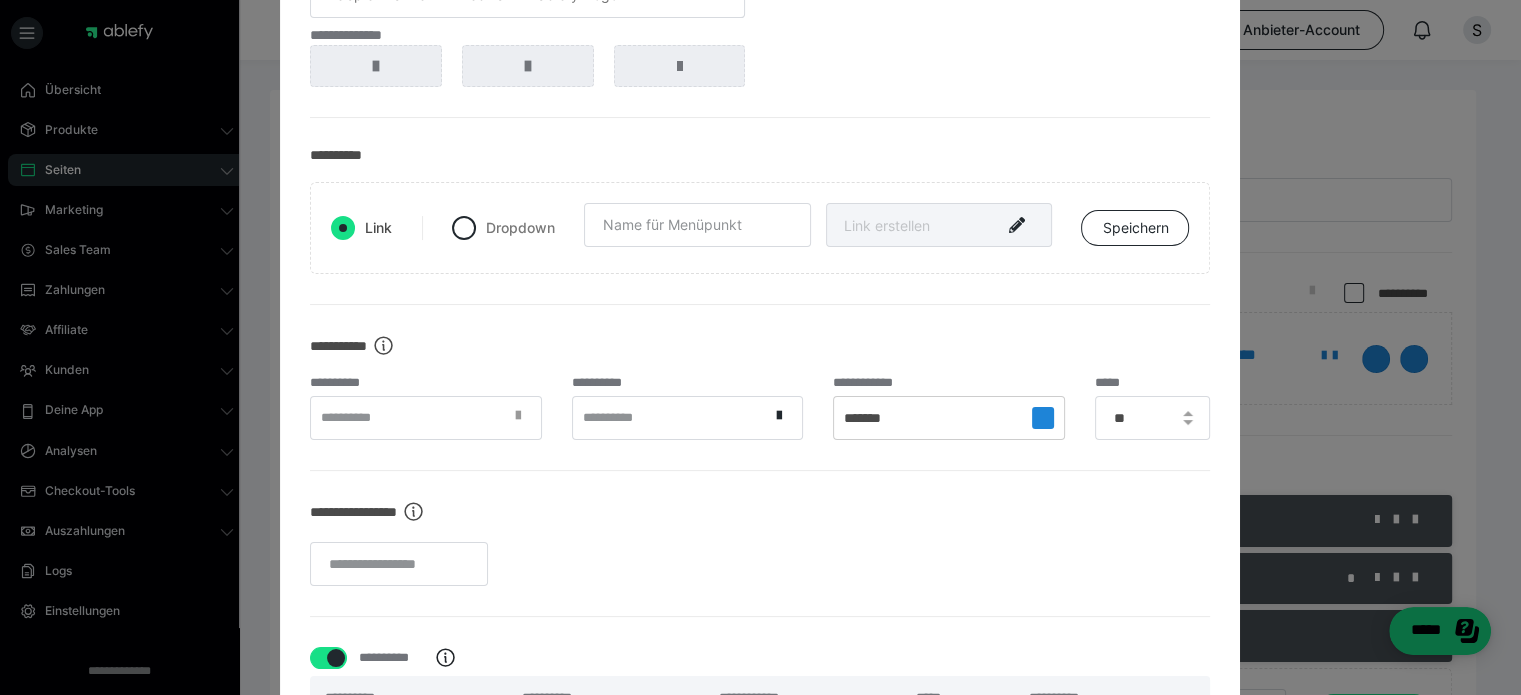 click at bounding box center (524, 418) 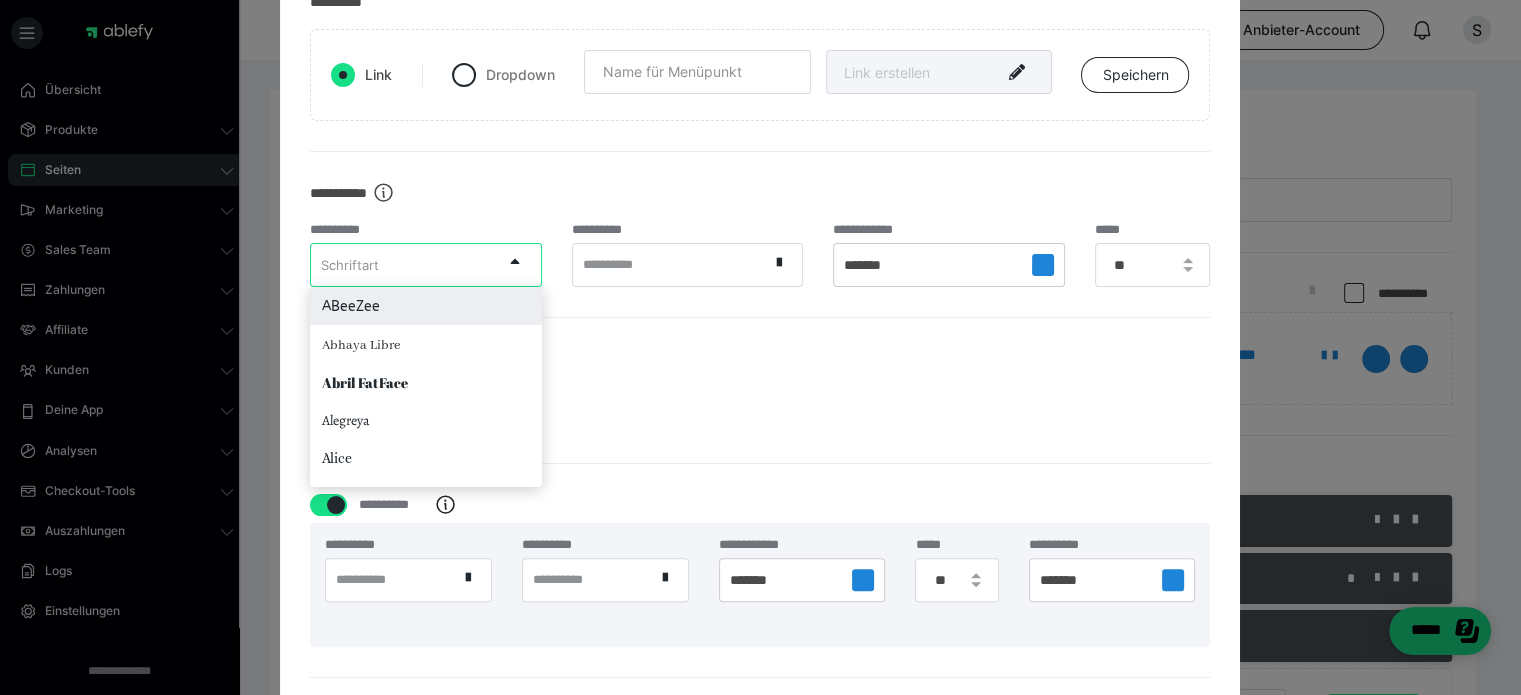 scroll, scrollTop: 328, scrollLeft: 0, axis: vertical 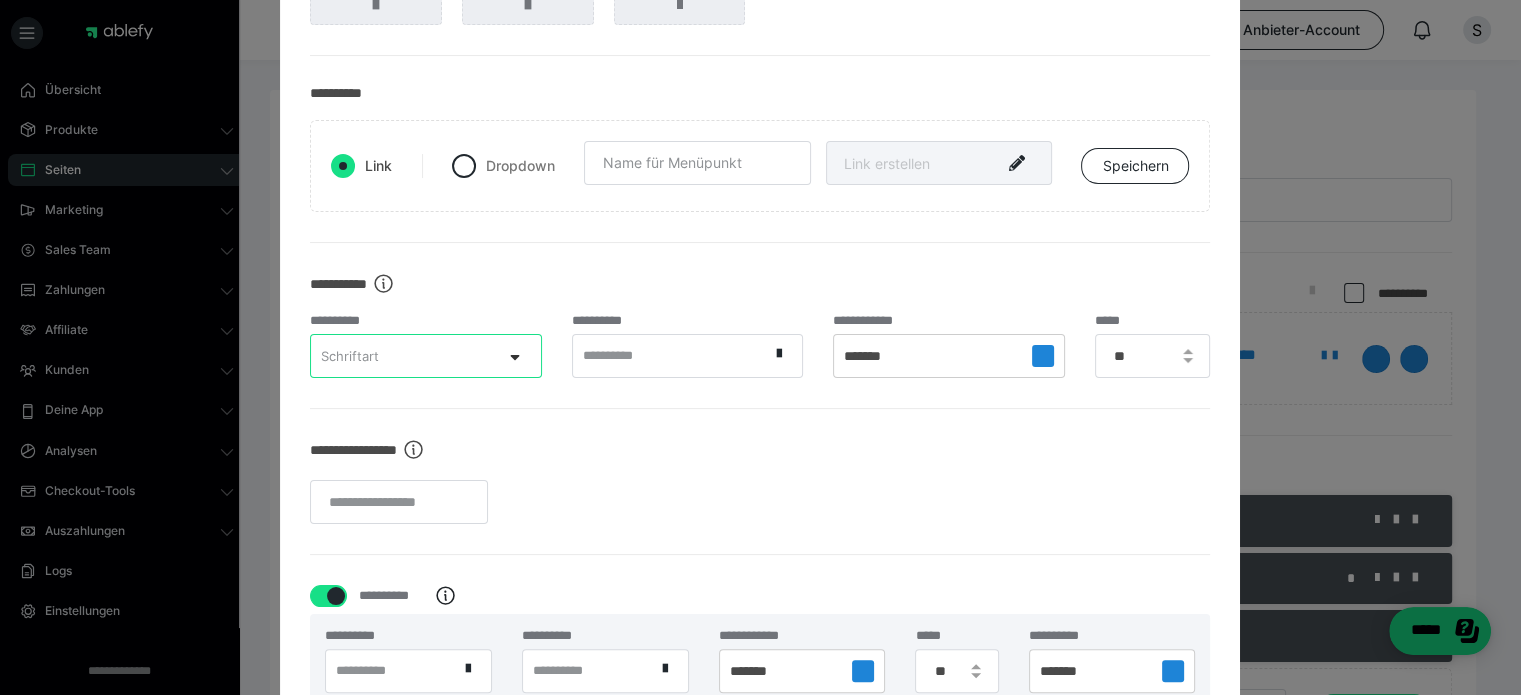 click at bounding box center [521, 356] 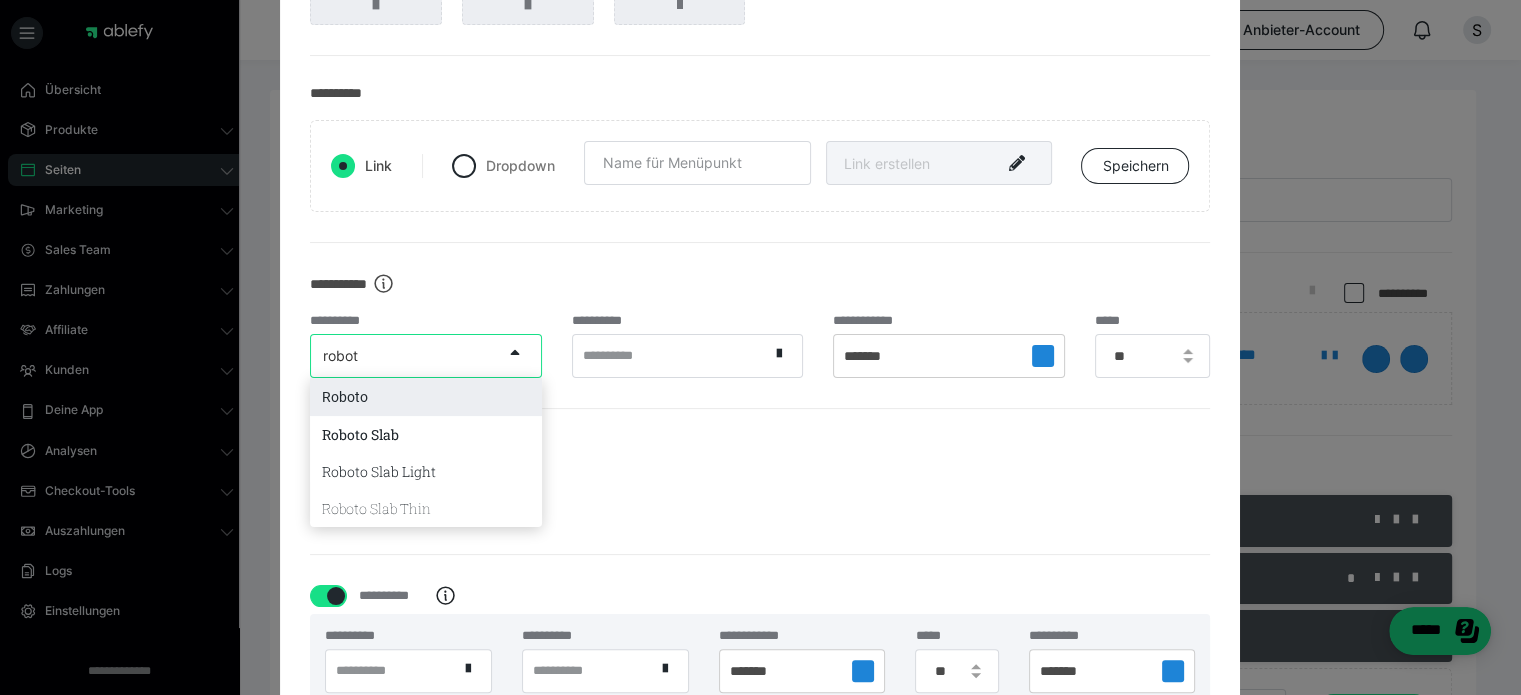 type on "roboto" 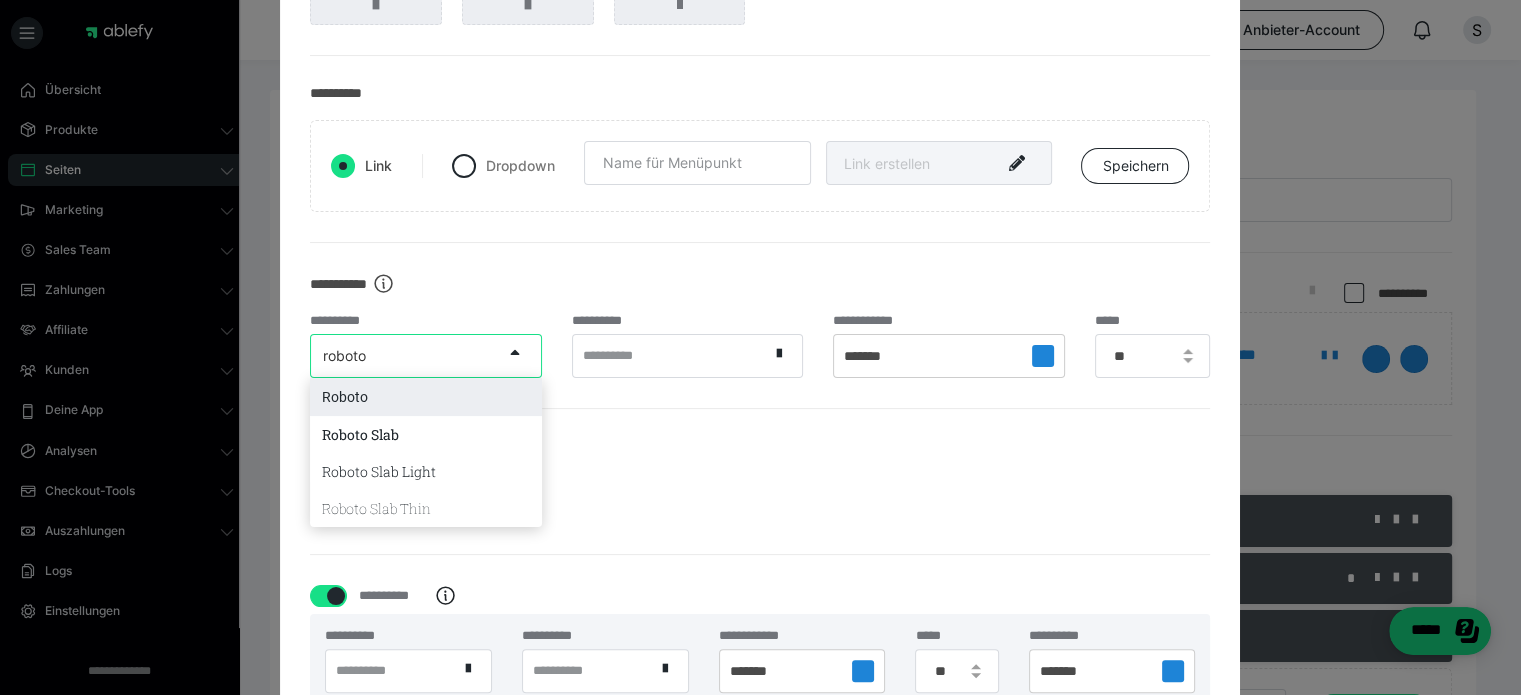 click on "Roboto" at bounding box center (425, 397) 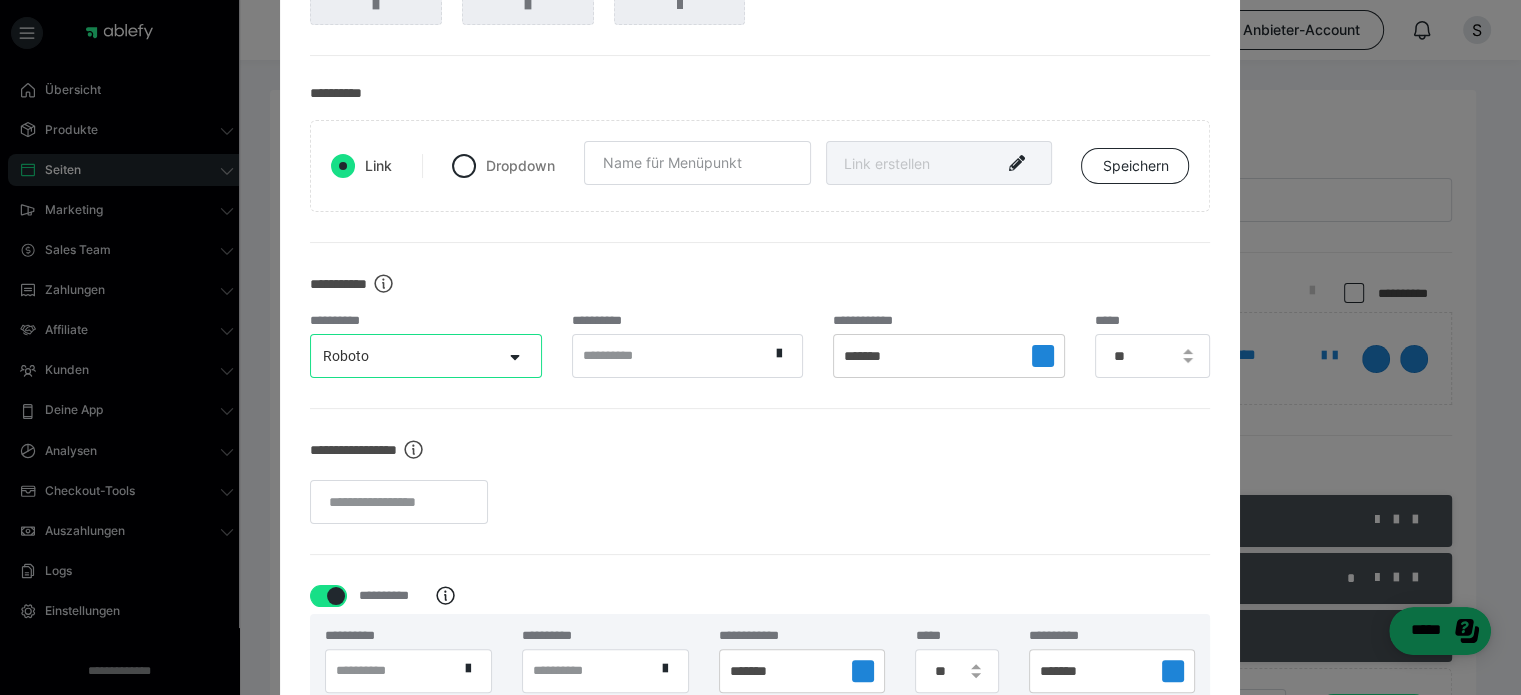 click on "**********" at bounding box center (760, 482) 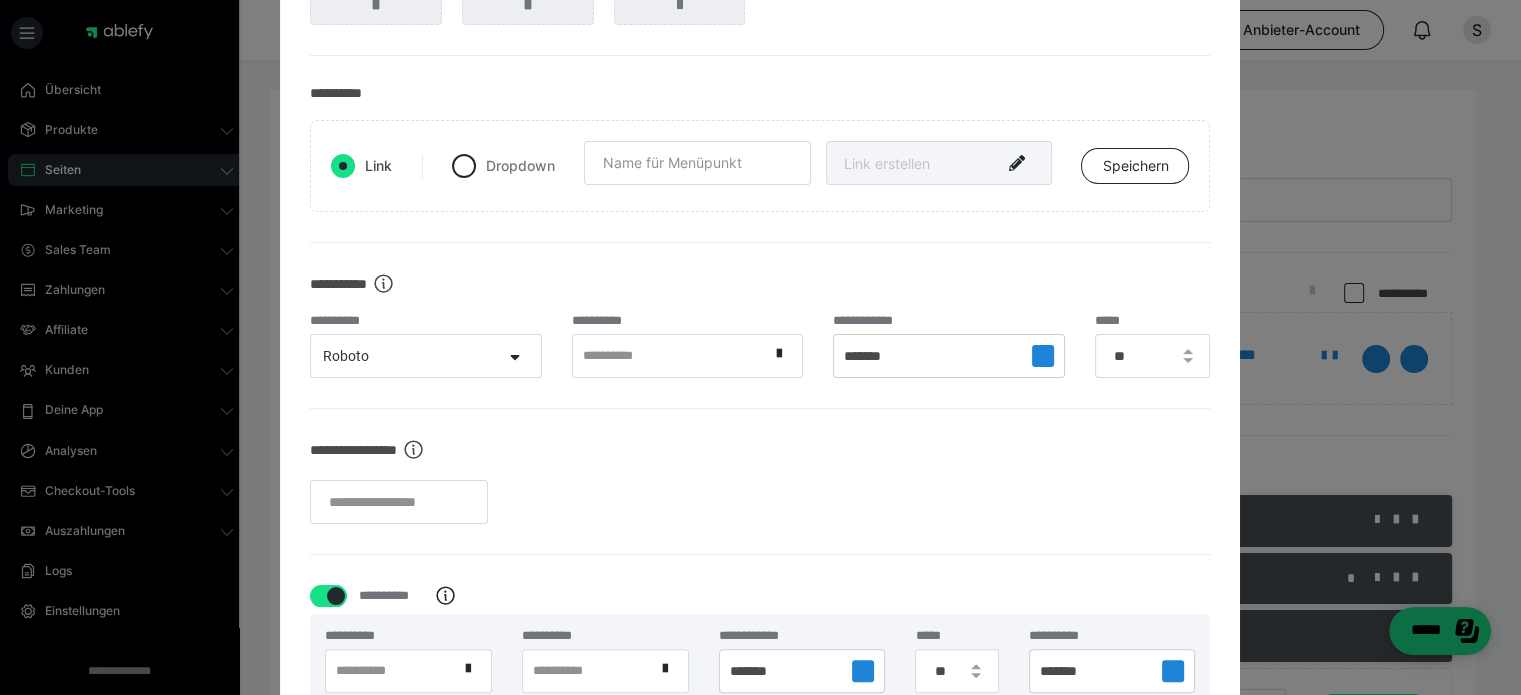 click on "**********" at bounding box center [671, 355] 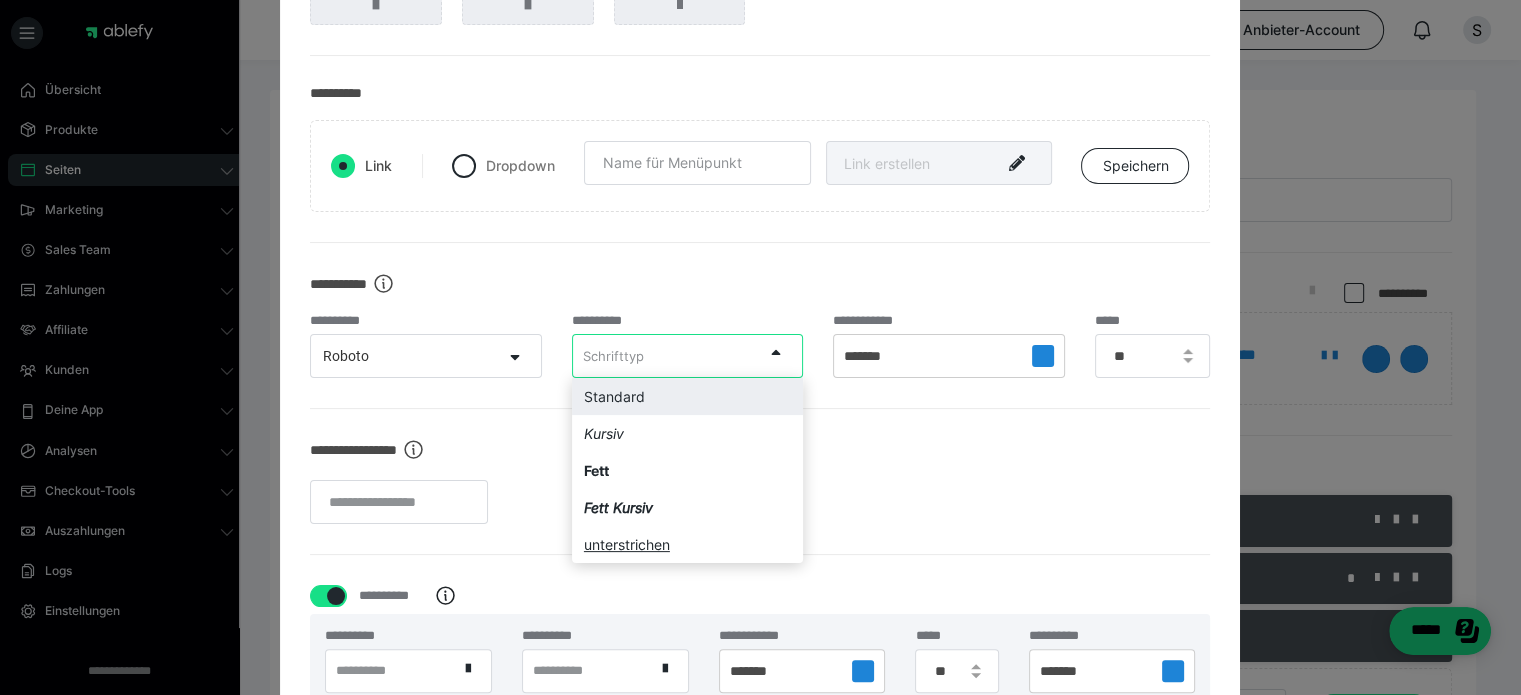 click on "Standard" at bounding box center (687, 396) 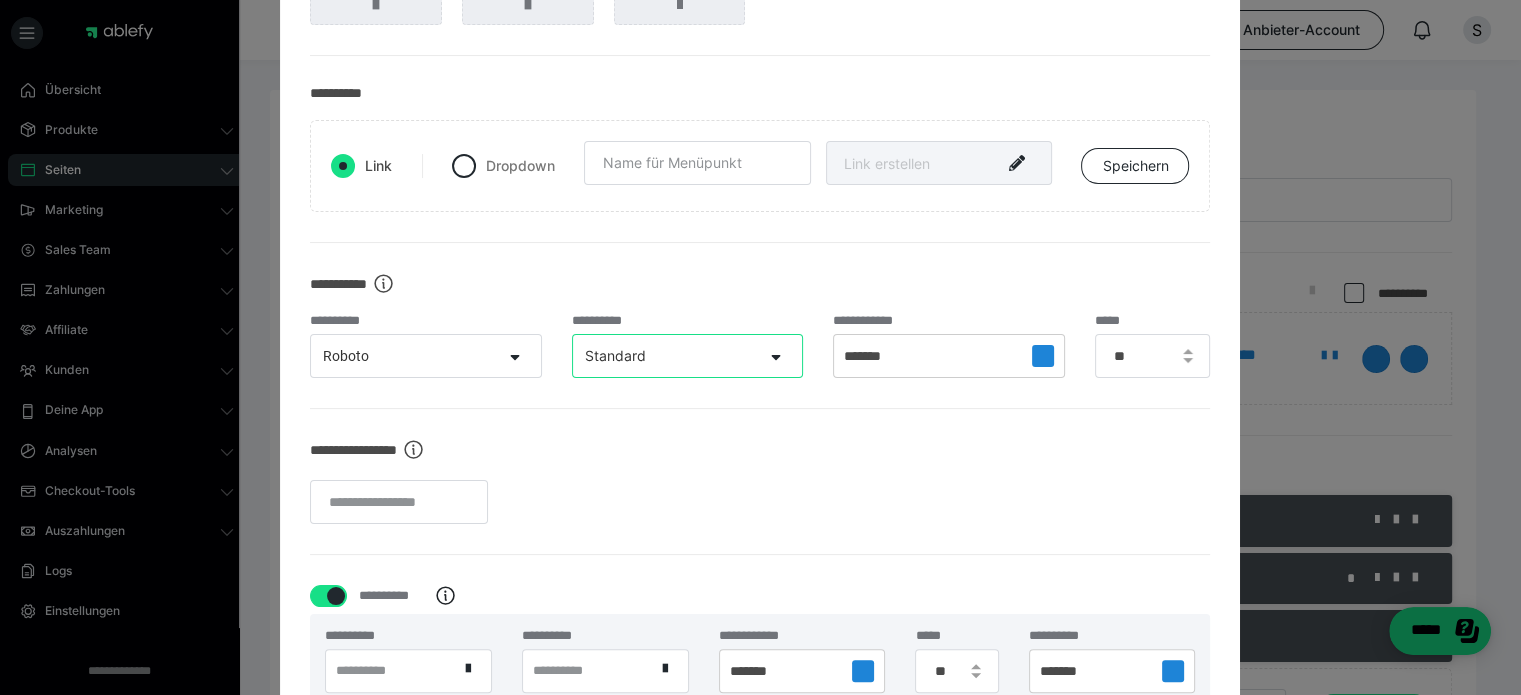 click on "*******" at bounding box center (948, 356) 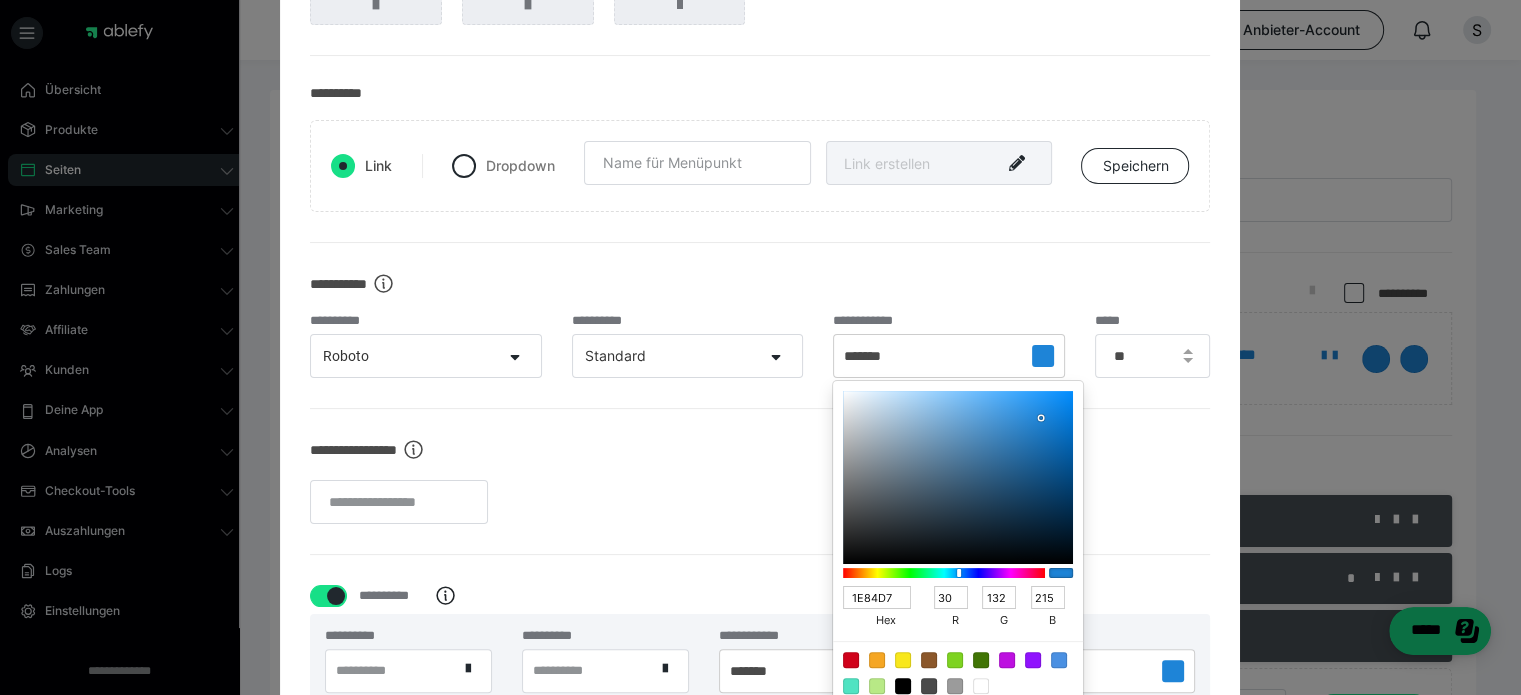 drag, startPoint x: 910, startPoint y: 350, endPoint x: 881, endPoint y: 351, distance: 29.017237 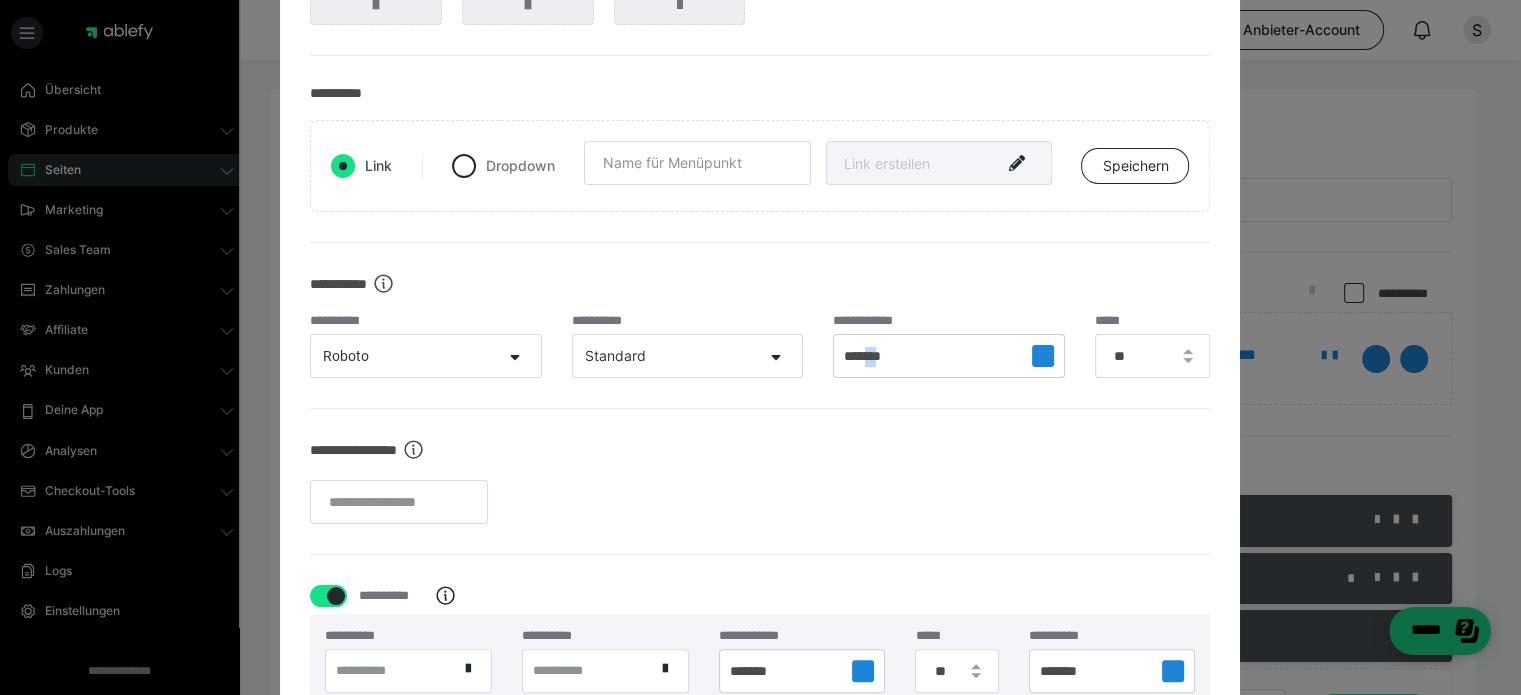 drag, startPoint x: 890, startPoint y: 349, endPoint x: 872, endPoint y: 354, distance: 18.681541 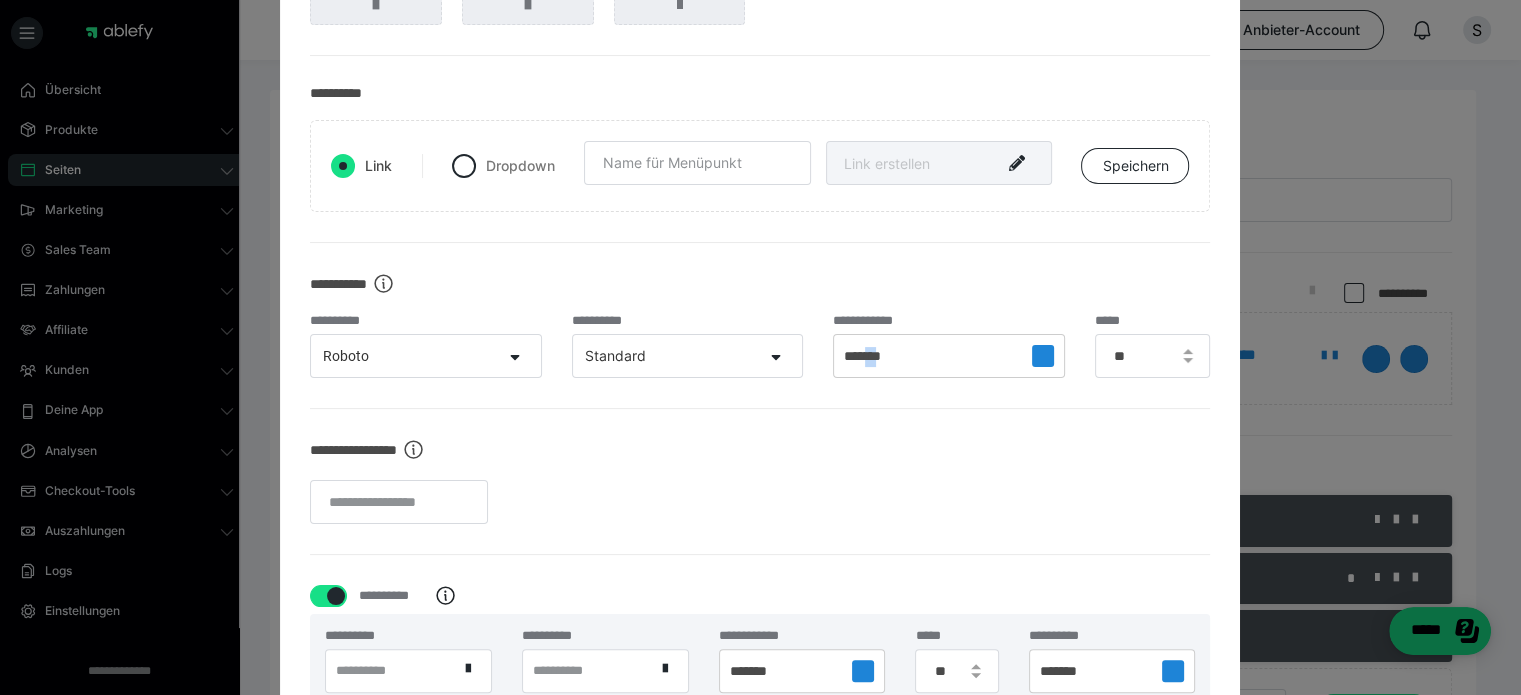 click on "*******" at bounding box center [873, 357] 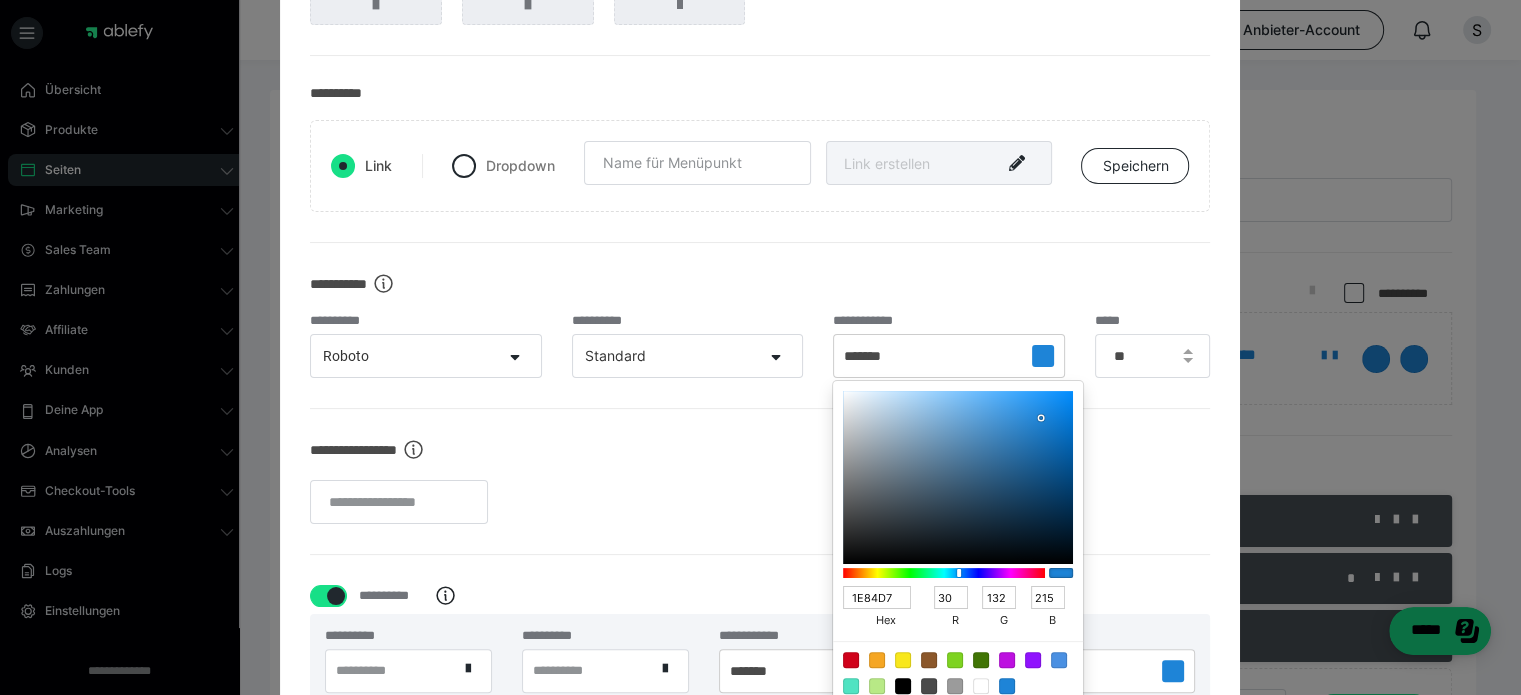 click at bounding box center (760, 347) 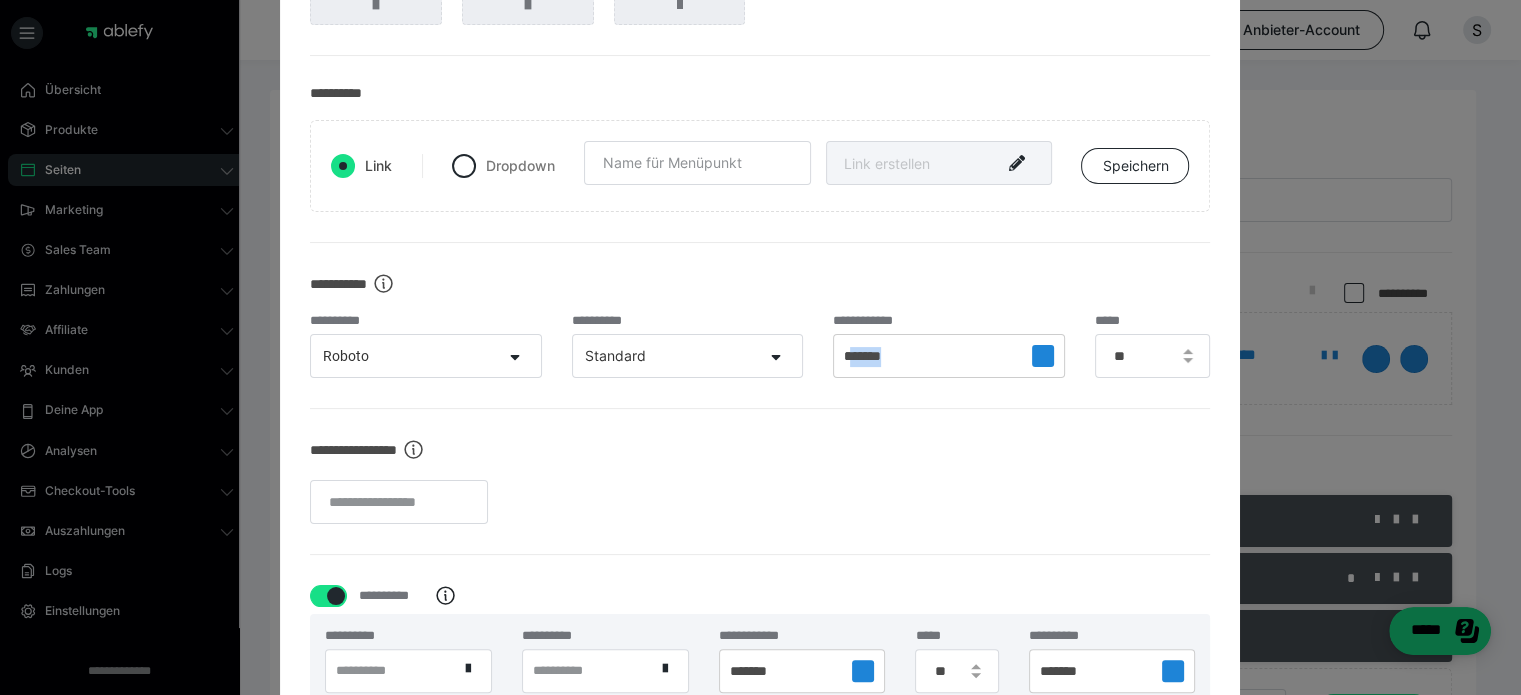 drag, startPoint x: 904, startPoint y: 353, endPoint x: 848, endPoint y: 363, distance: 56.88585 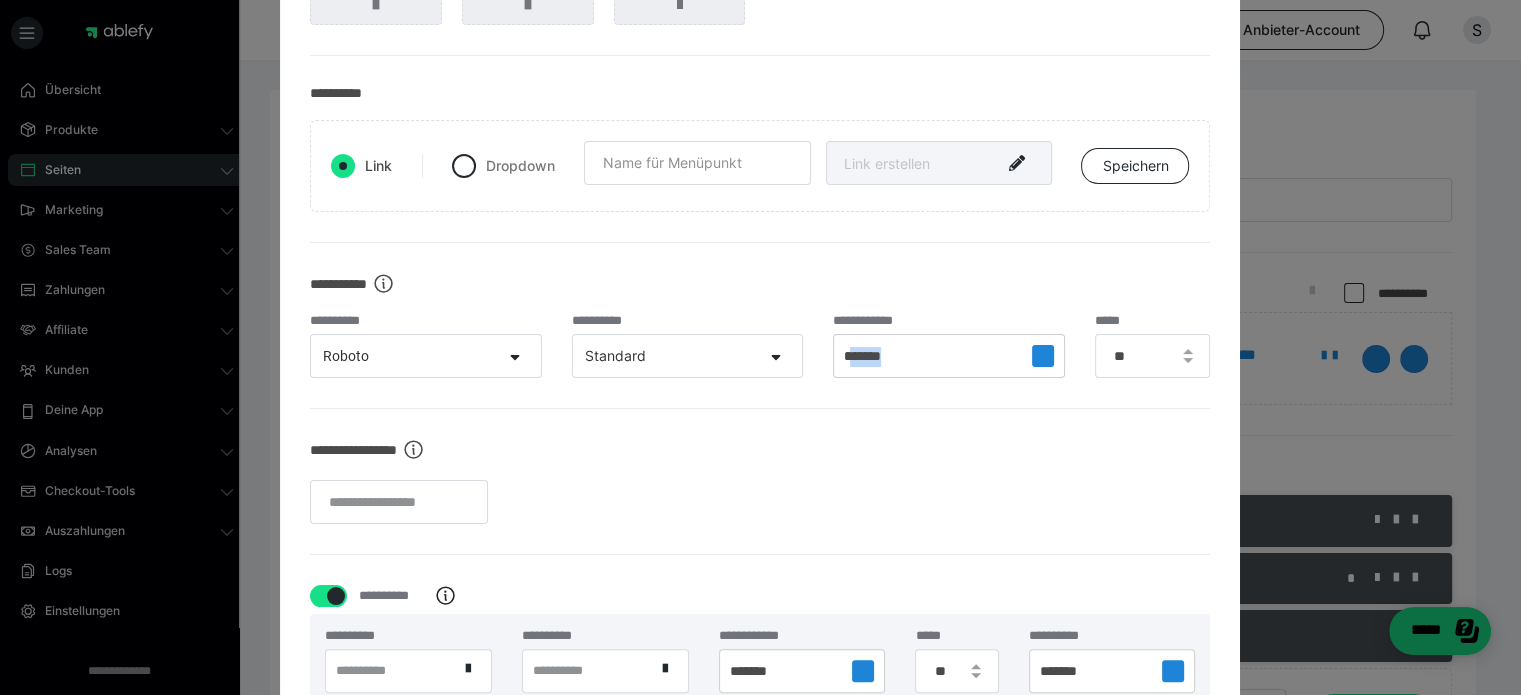 click on "*******" at bounding box center (948, 356) 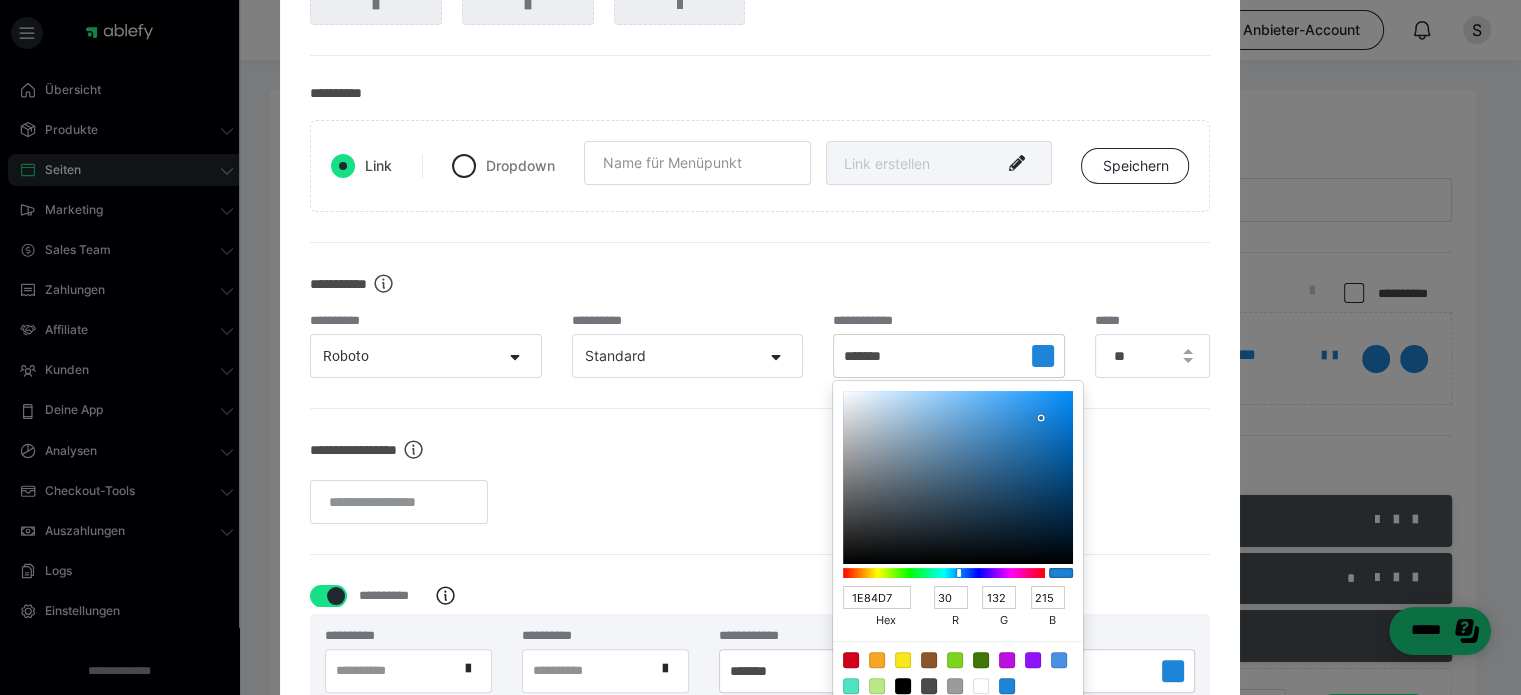 click at bounding box center (760, 347) 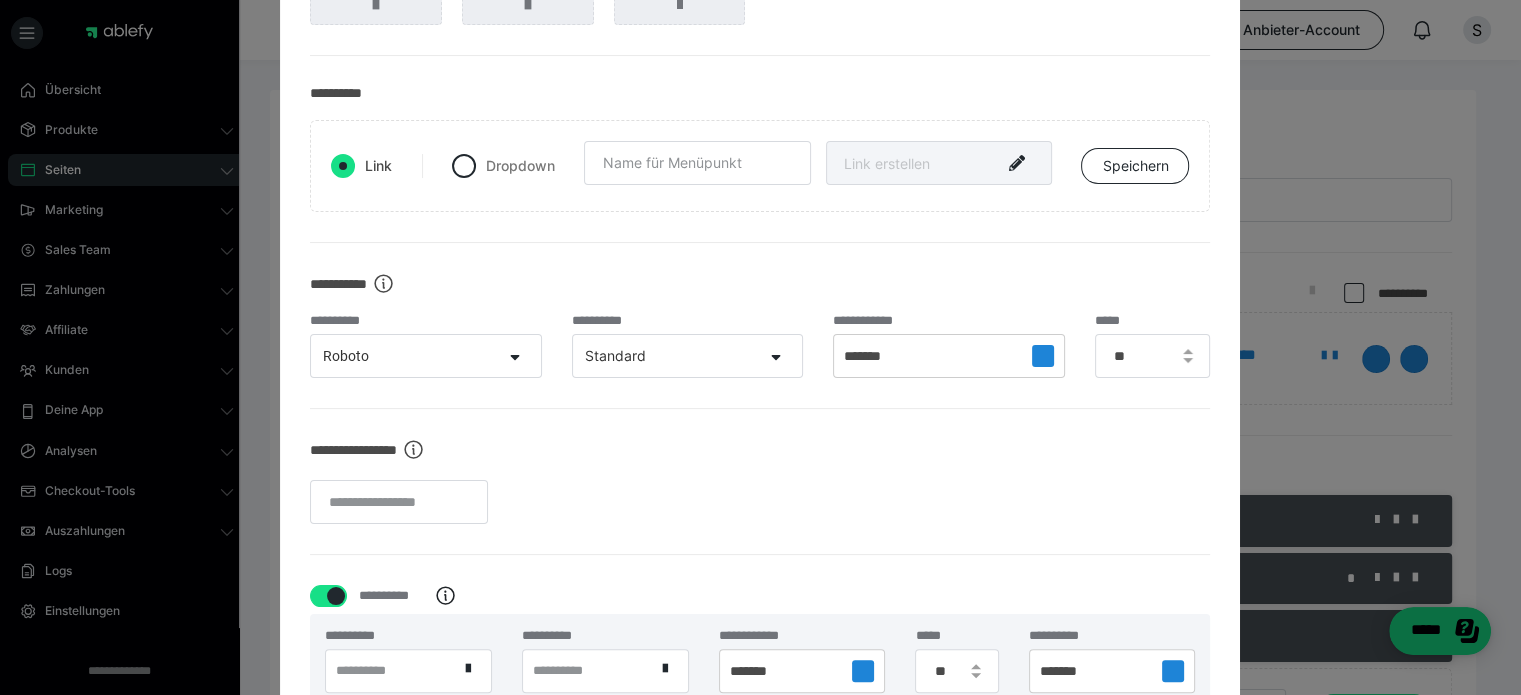 click at bounding box center (1043, 356) 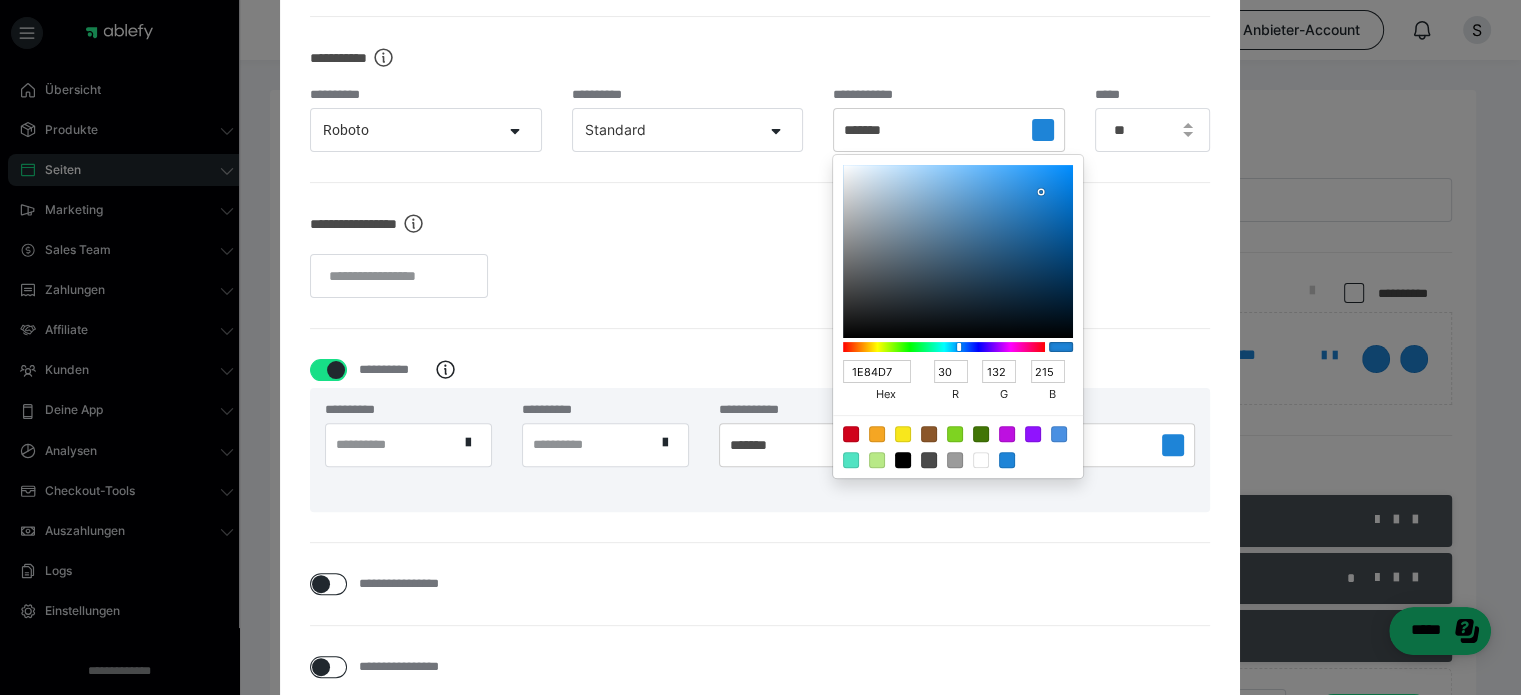 scroll, scrollTop: 596, scrollLeft: 0, axis: vertical 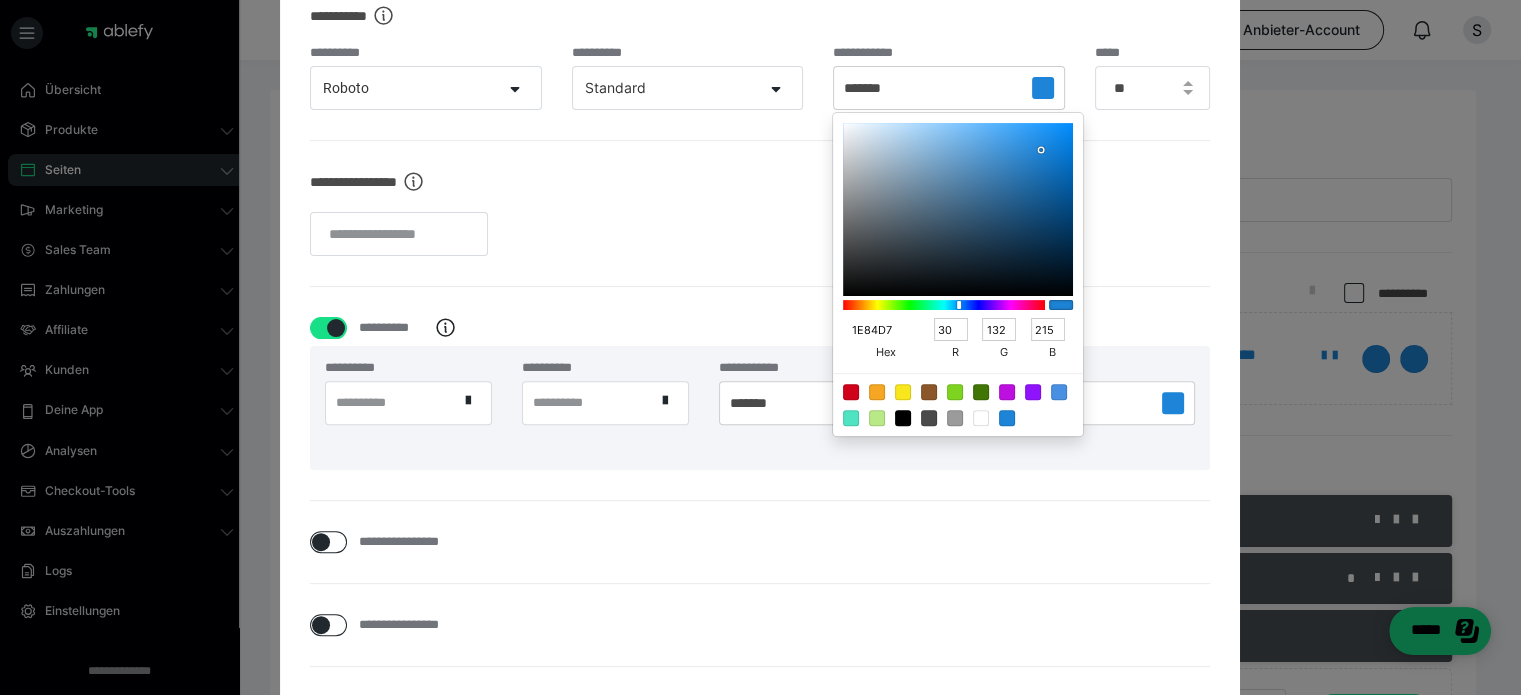 click on "1E84D7" at bounding box center (877, 330) 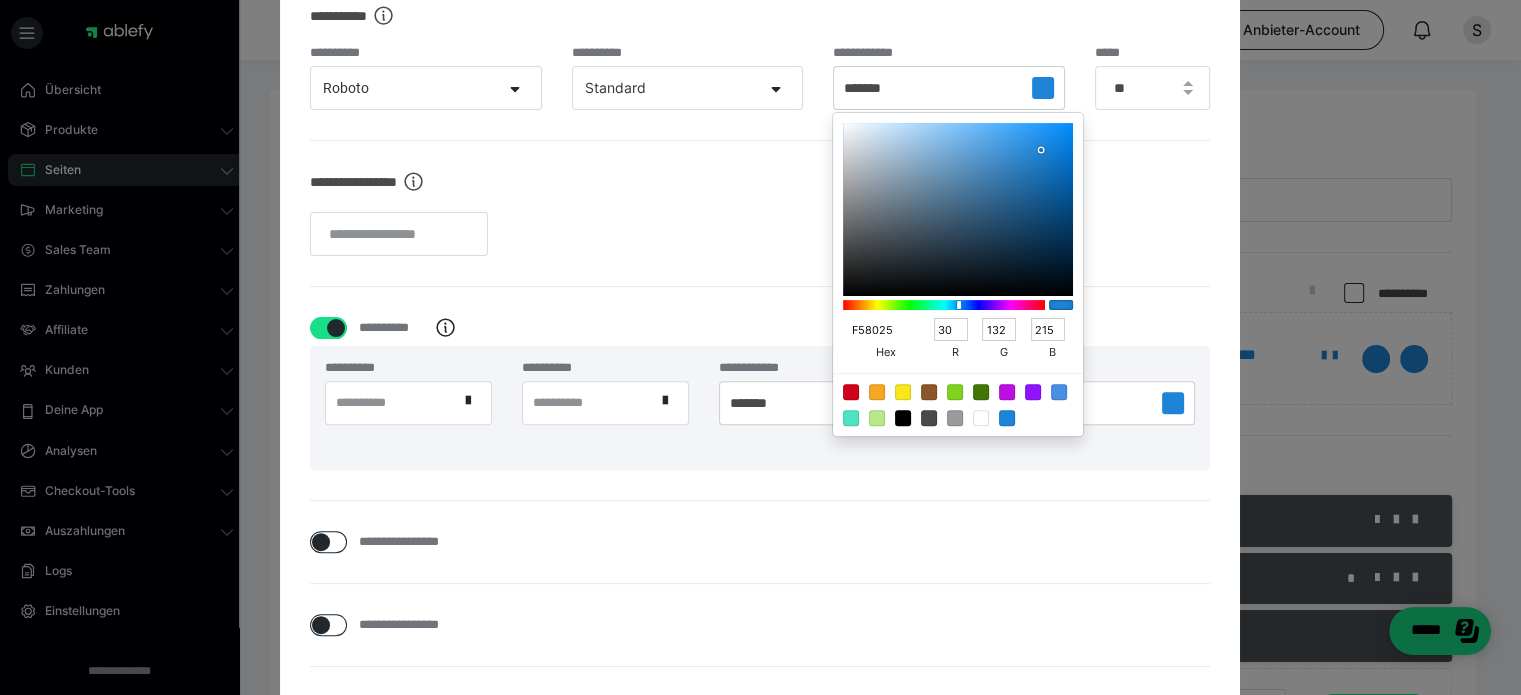 type on "245" 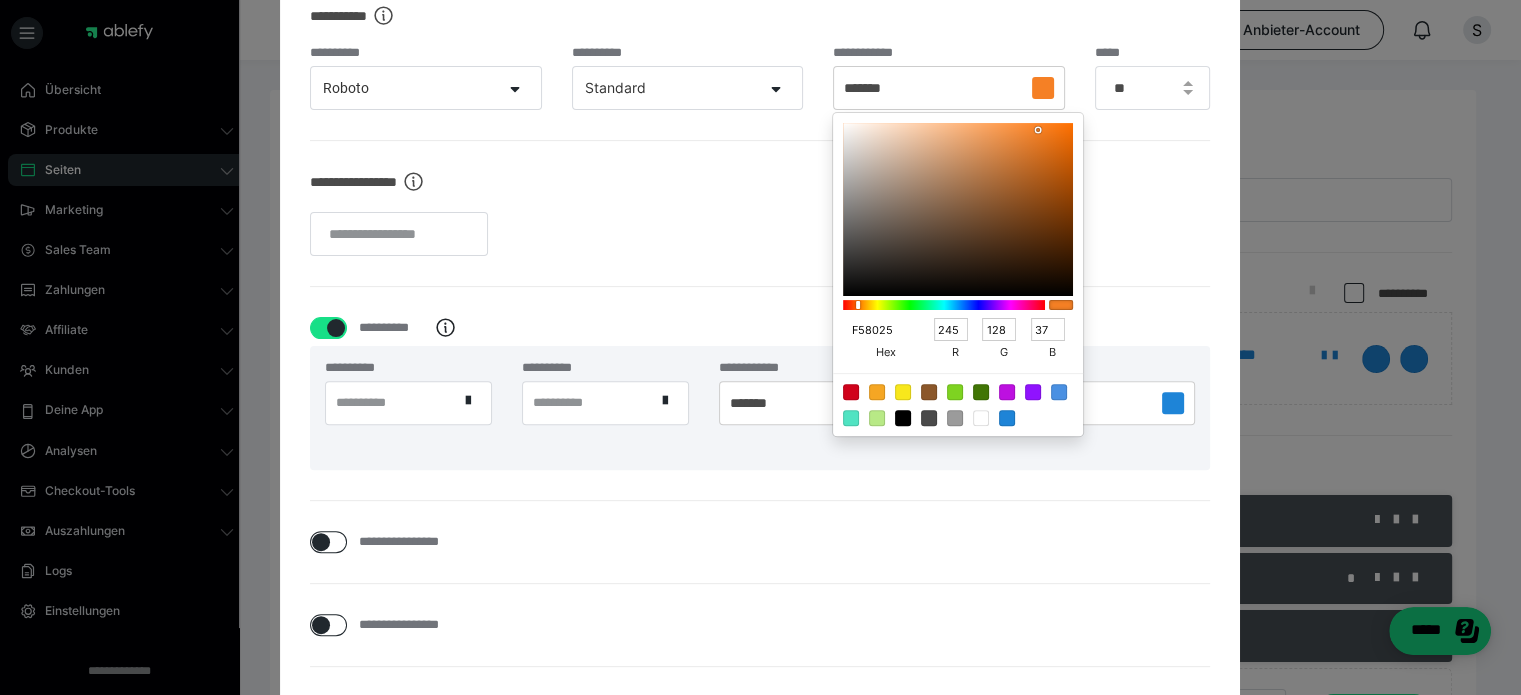 type on "F58025" 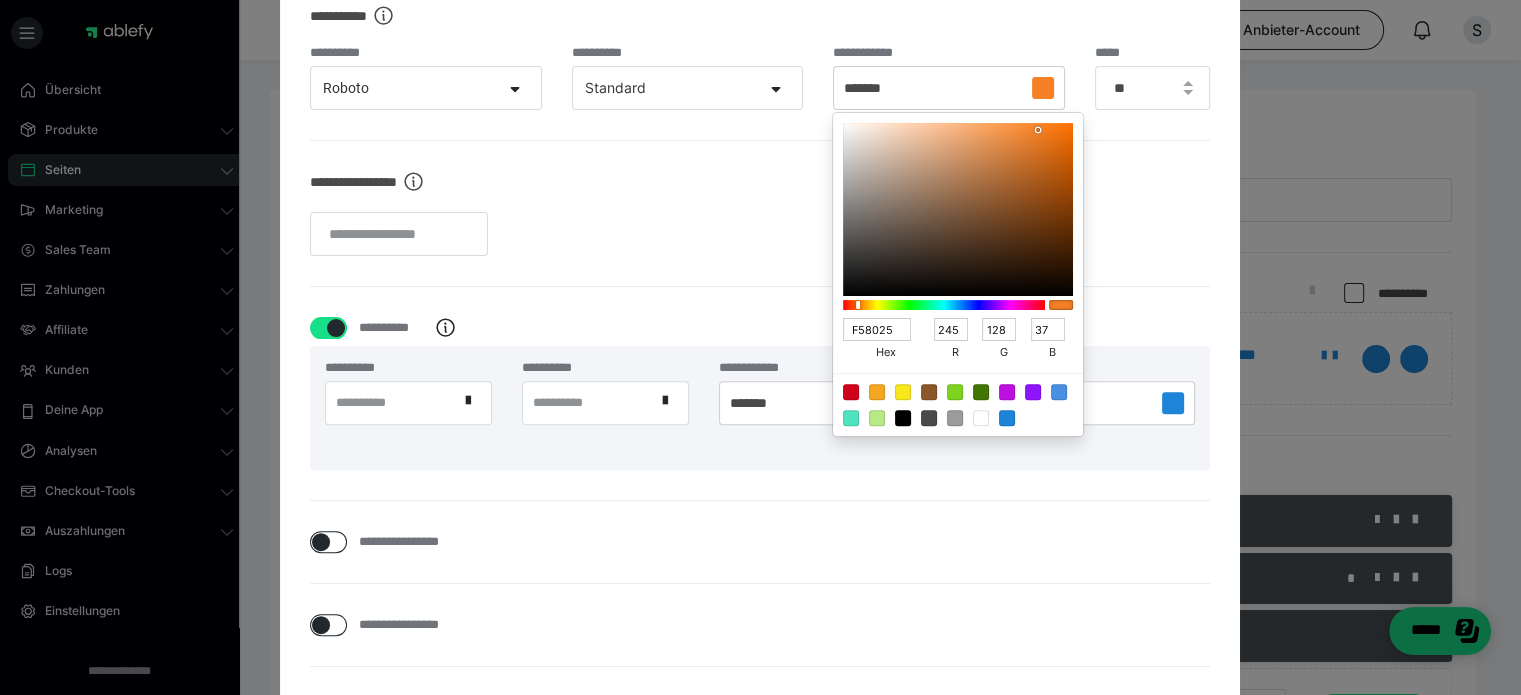 click at bounding box center (760, 234) 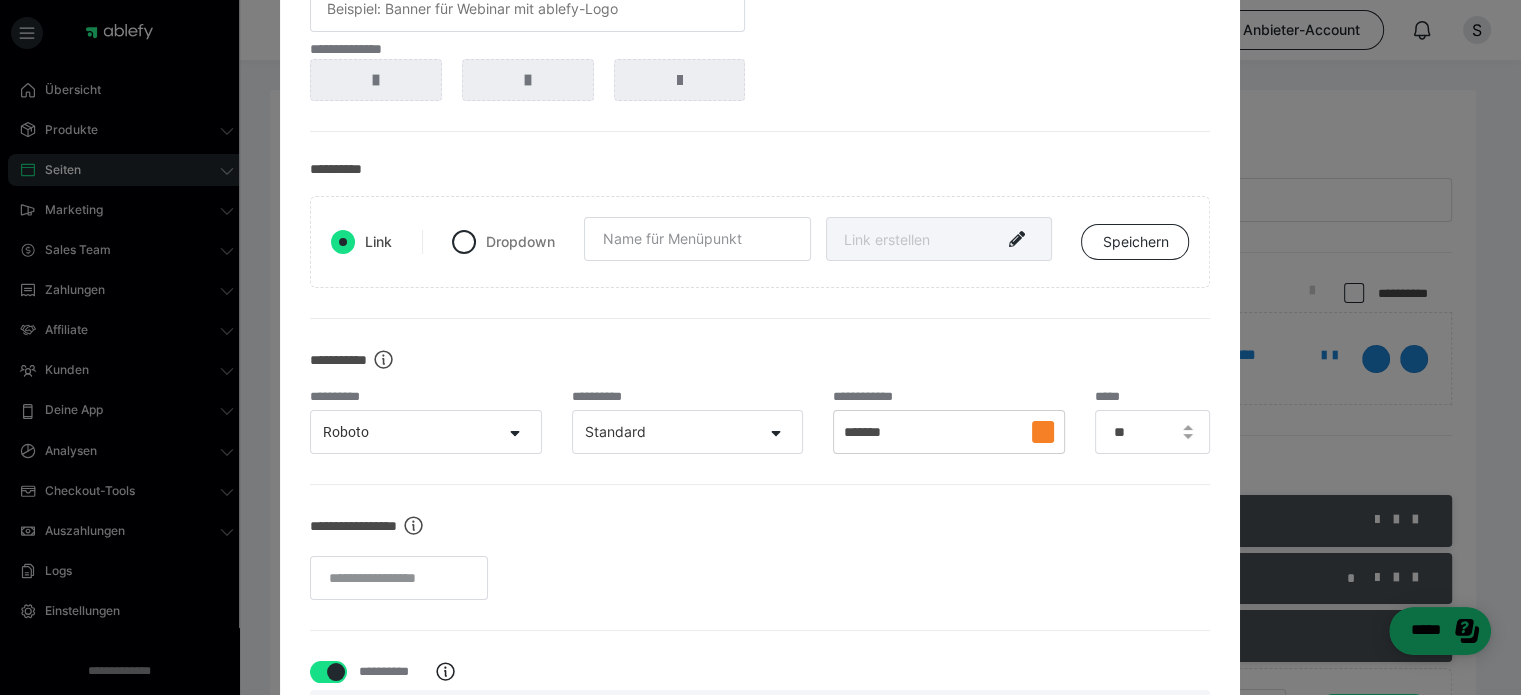 scroll, scrollTop: 266, scrollLeft: 0, axis: vertical 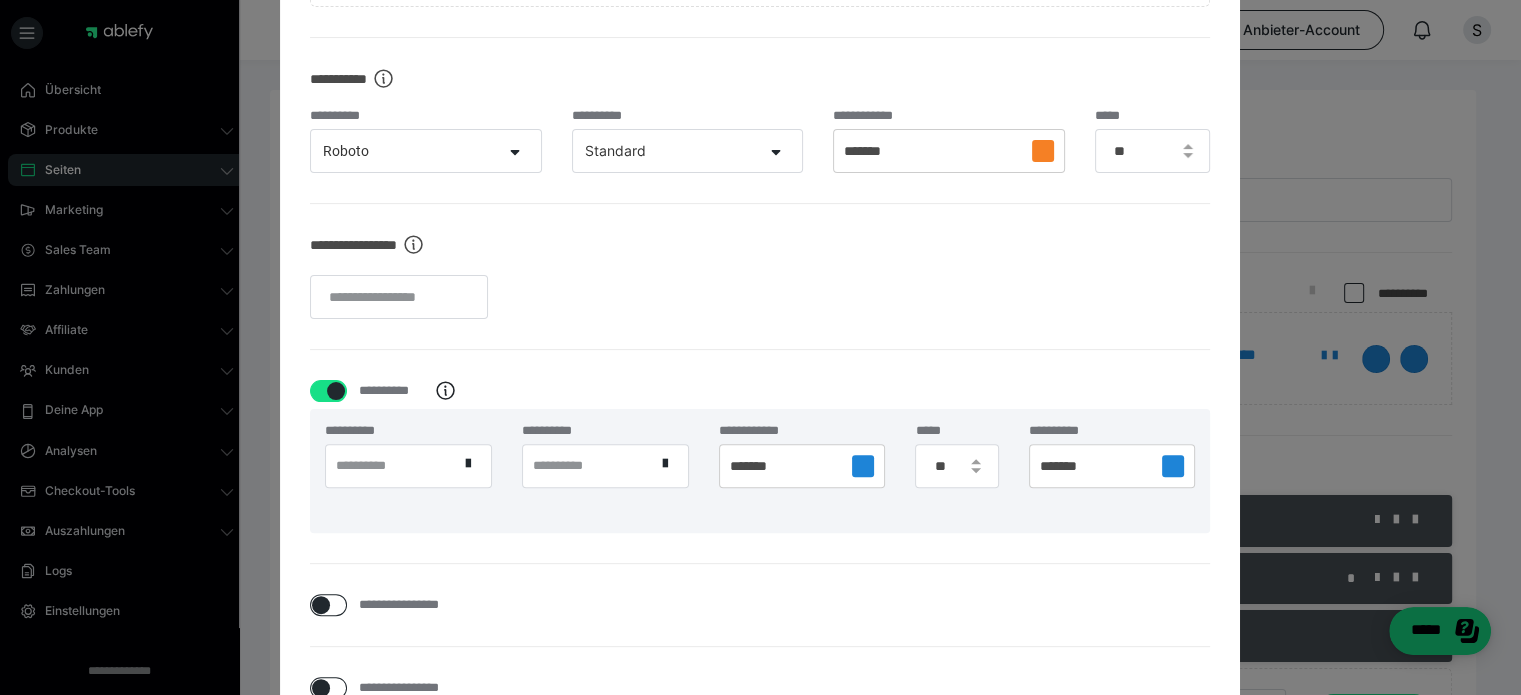 click on "**********" at bounding box center [760, 276] 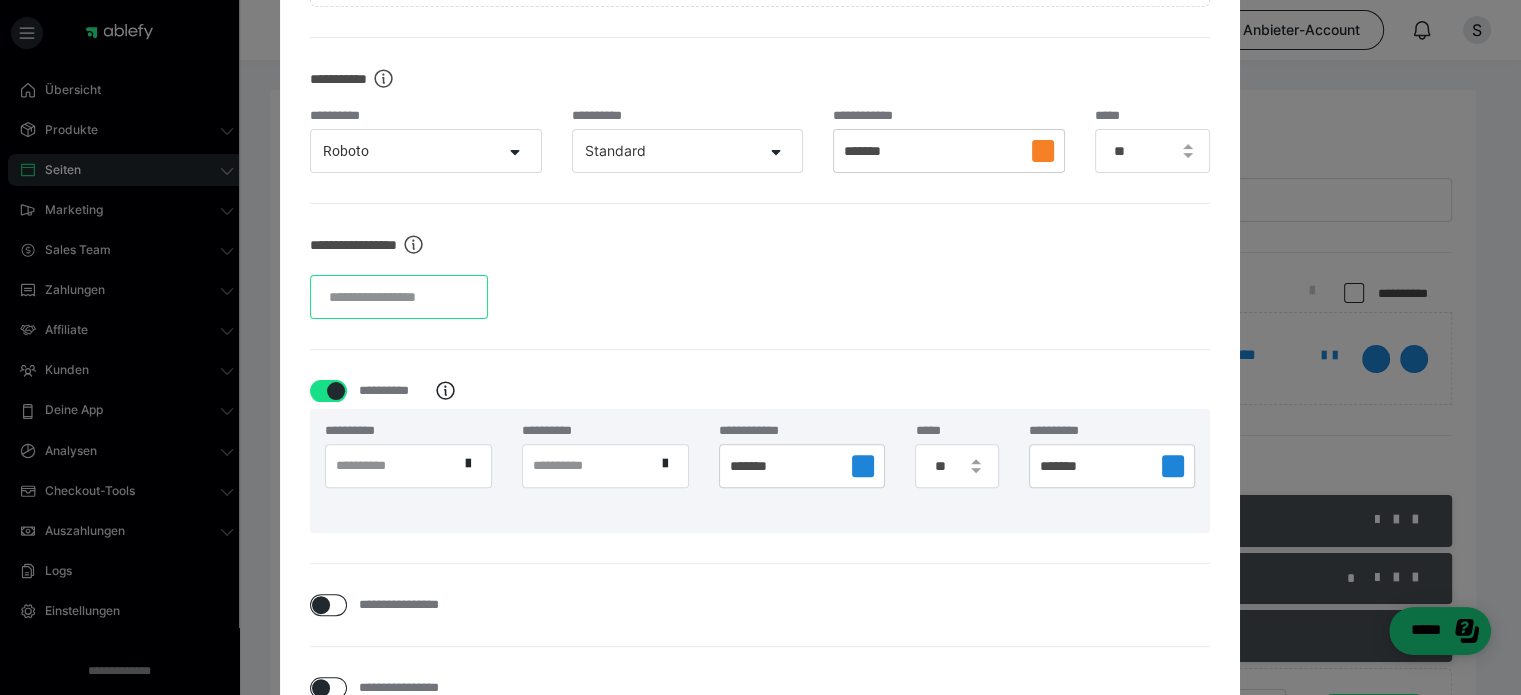click at bounding box center (399, 297) 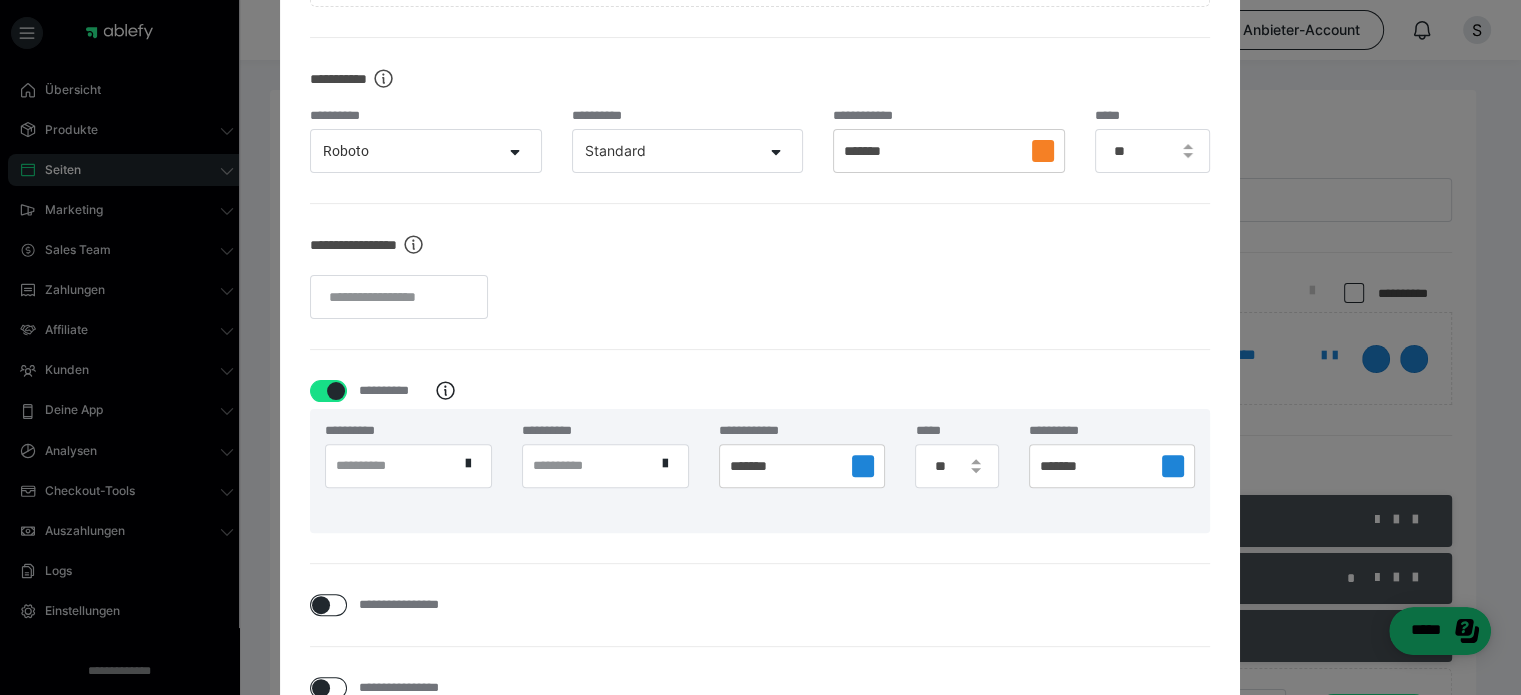 click at bounding box center (760, 297) 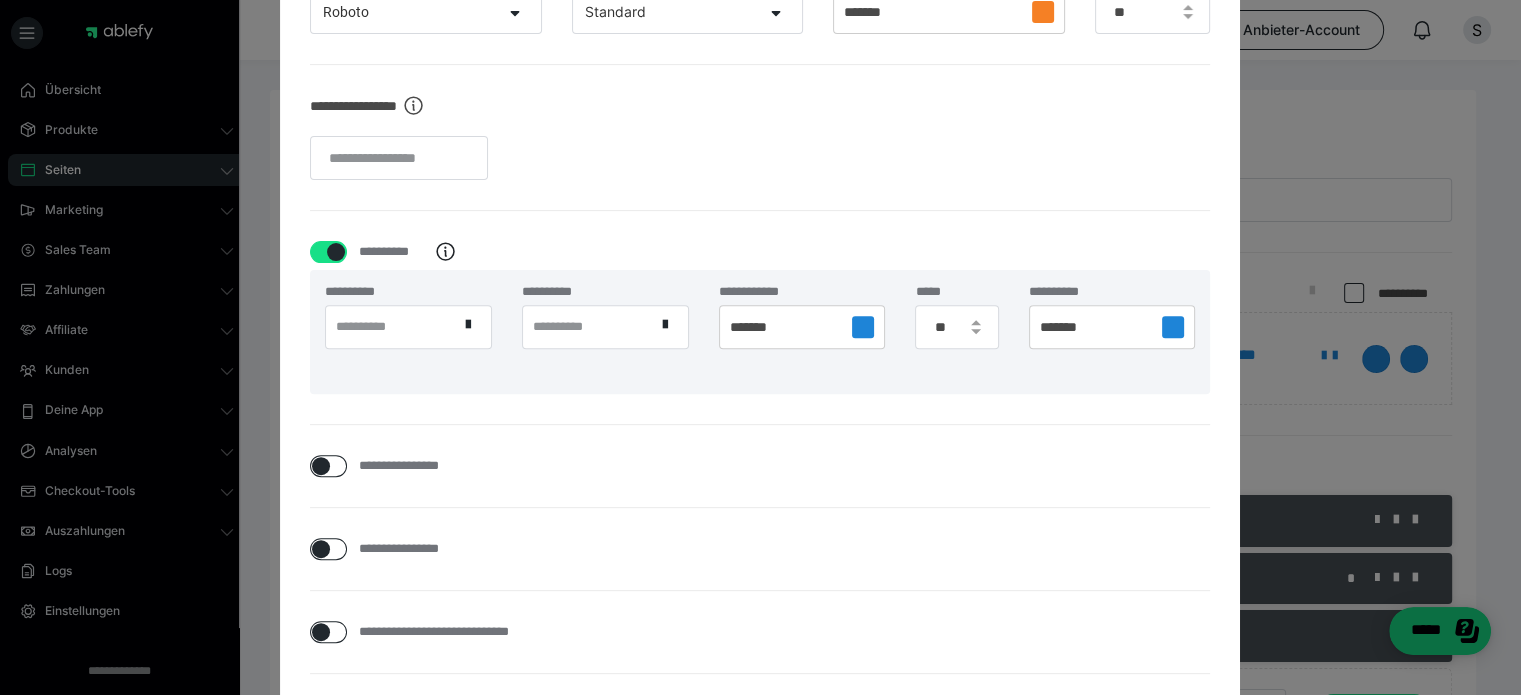 scroll, scrollTop: 800, scrollLeft: 0, axis: vertical 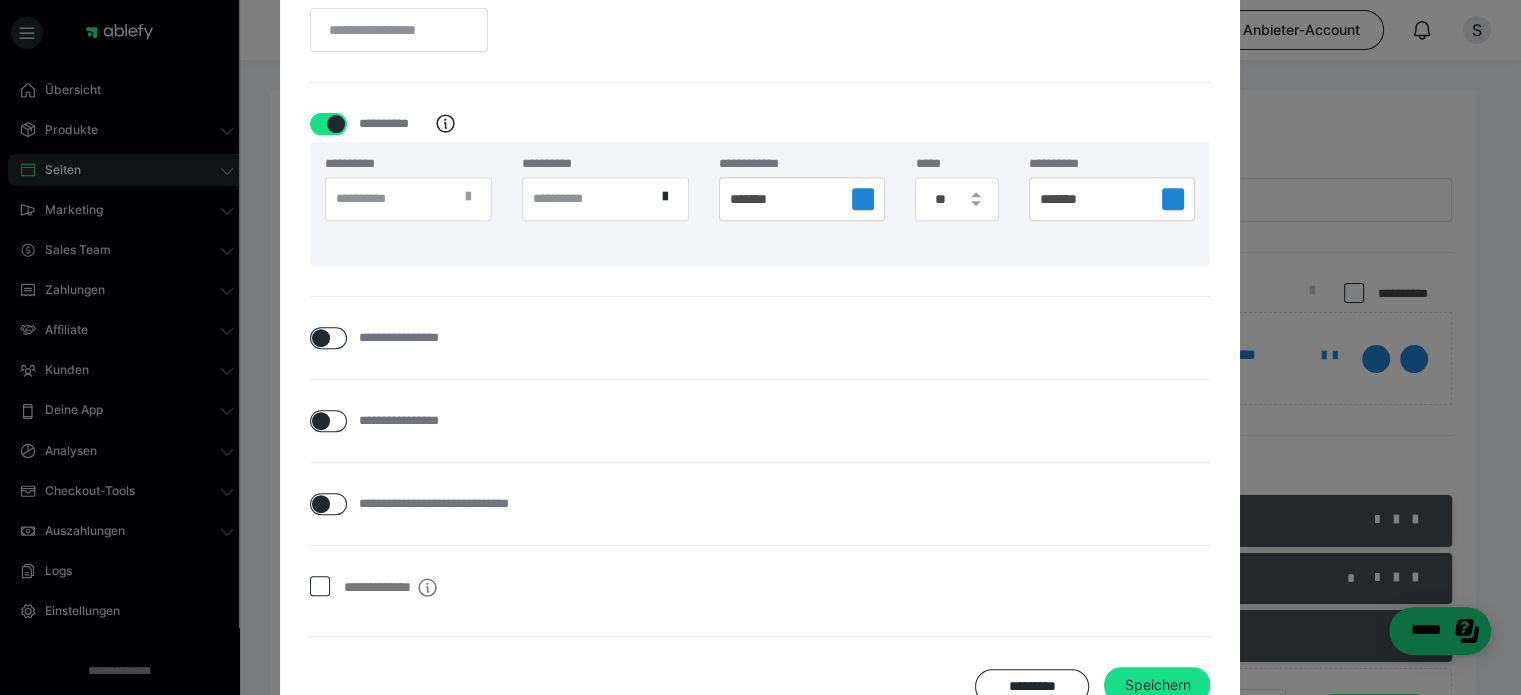 click at bounding box center [468, 197] 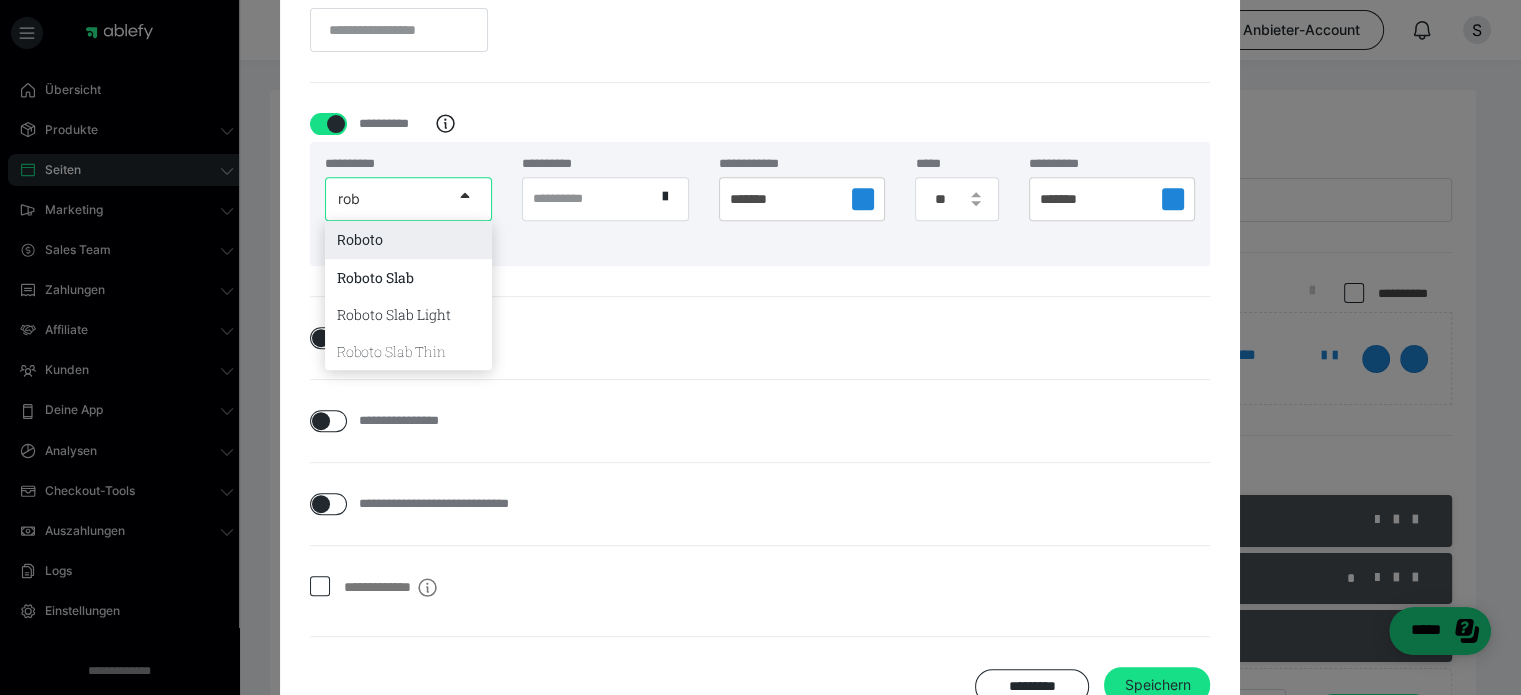 type on "robo" 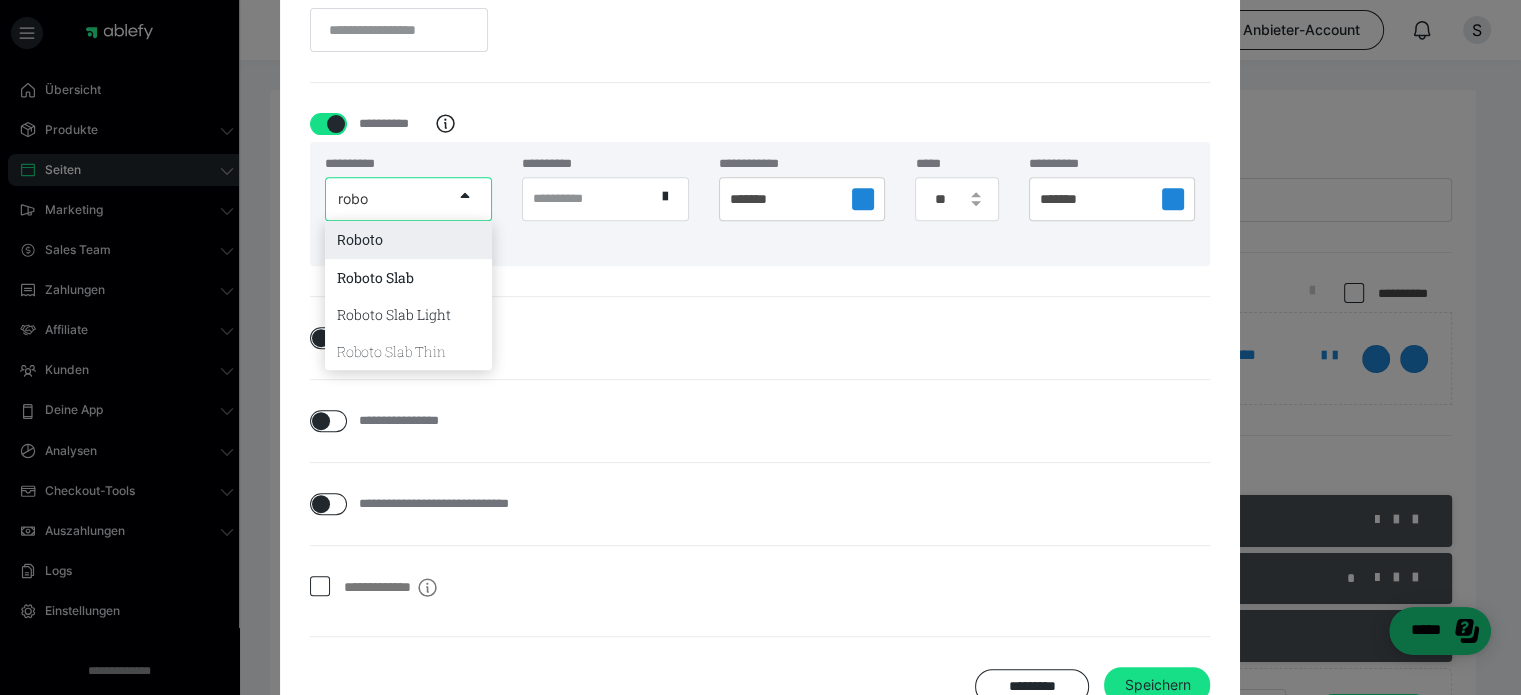 click on "Roboto" at bounding box center [408, 240] 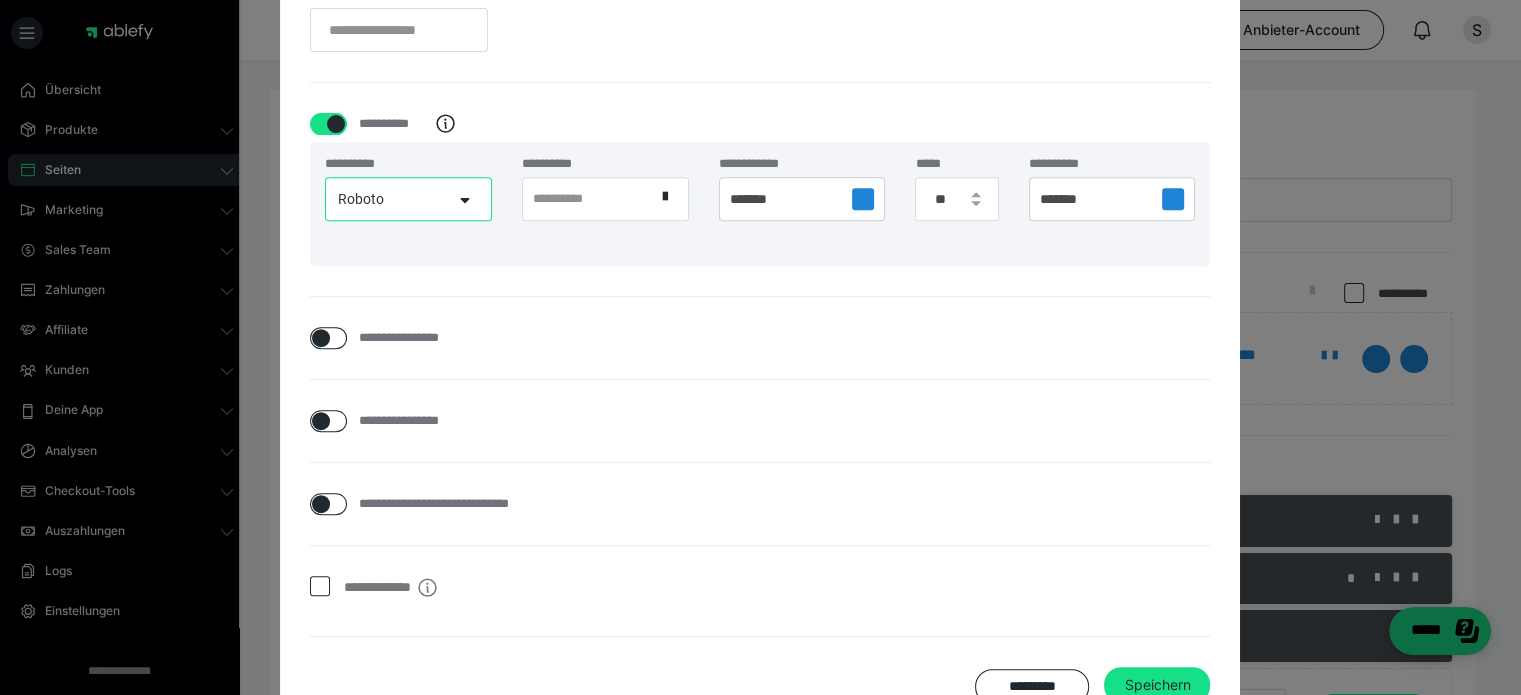 click on "**********" at bounding box center [589, 198] 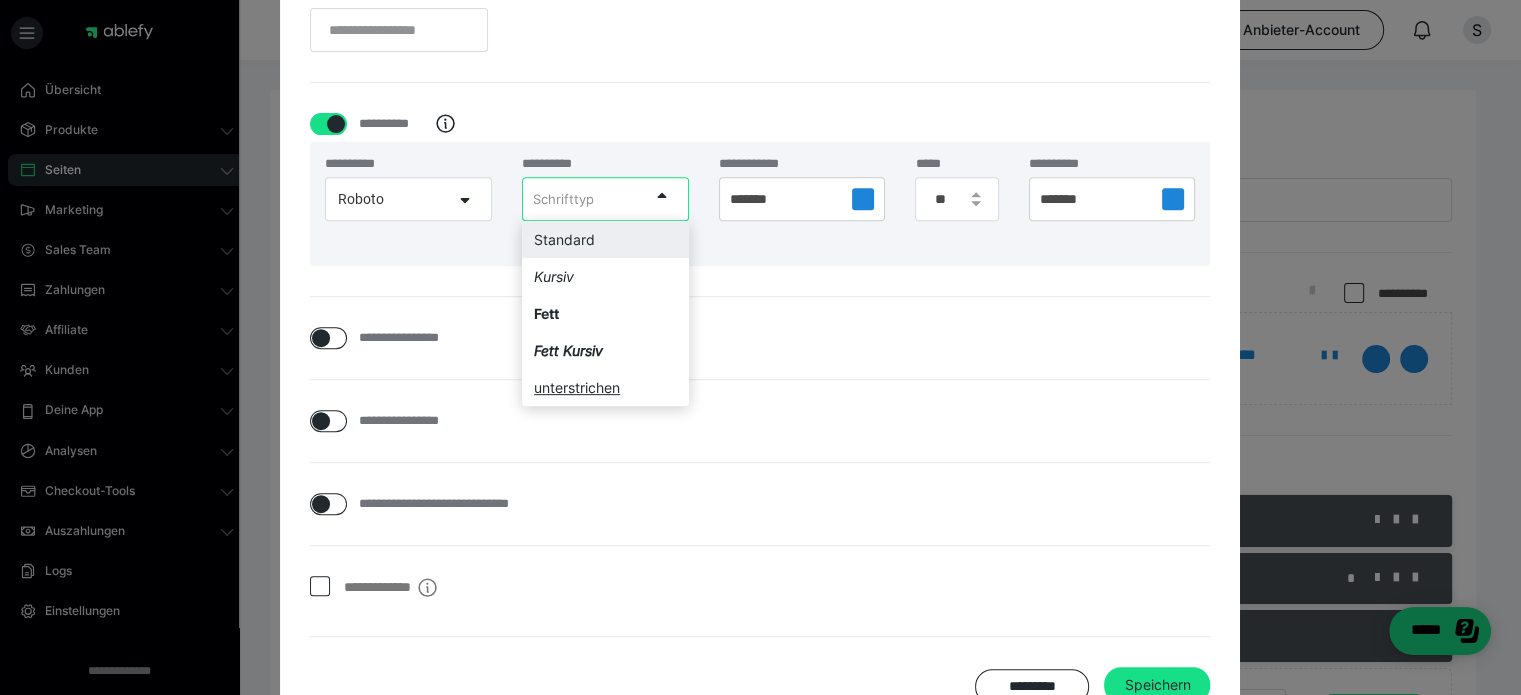 click on "Standard" at bounding box center [605, 239] 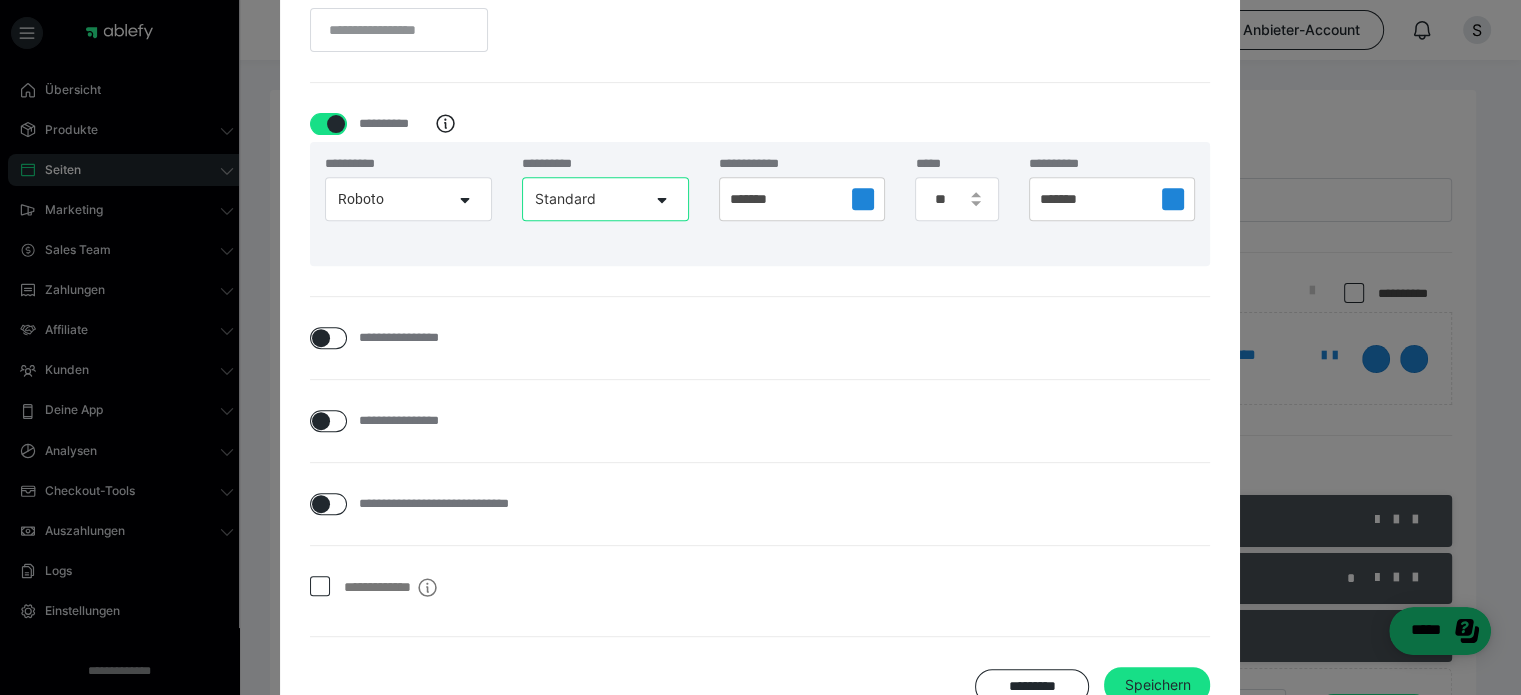click on "*******" at bounding box center (802, 199) 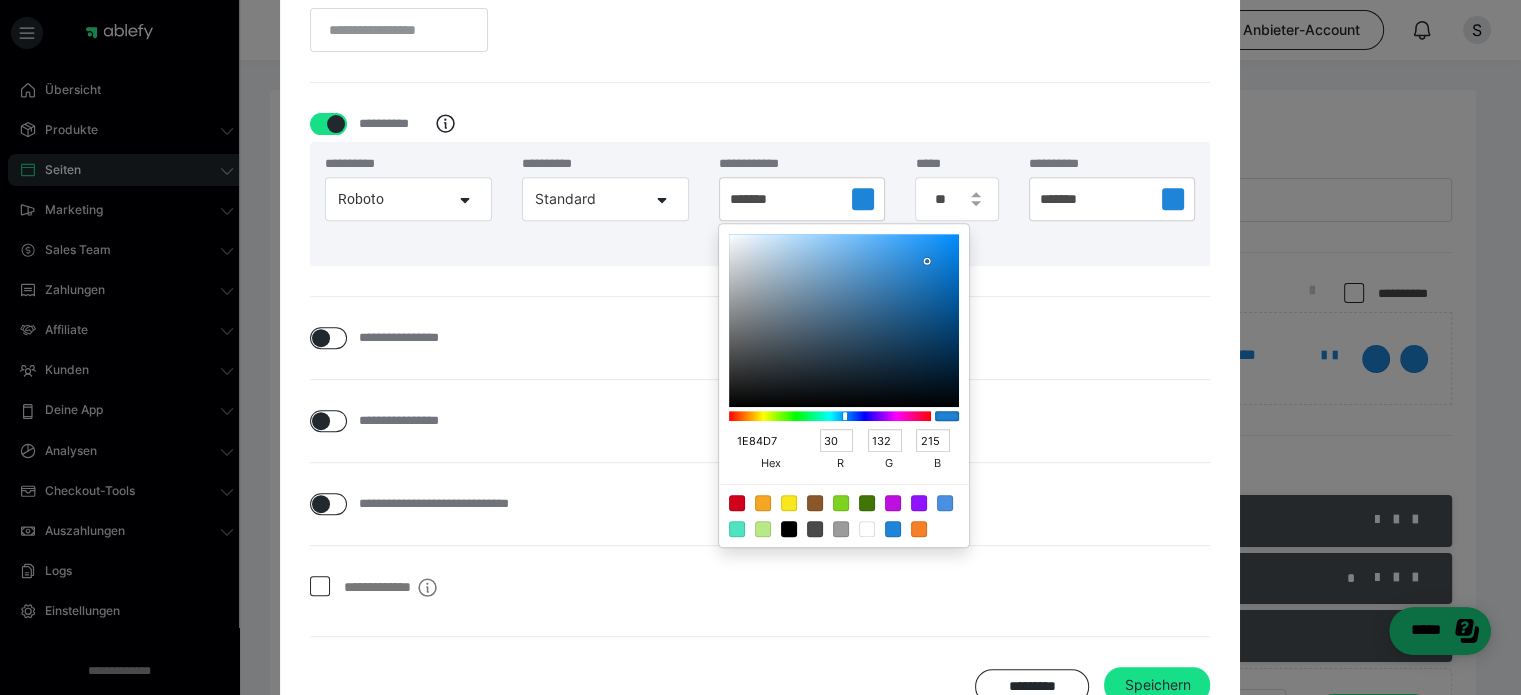 drag, startPoint x: 779, startPoint y: 440, endPoint x: 656, endPoint y: 431, distance: 123.32883 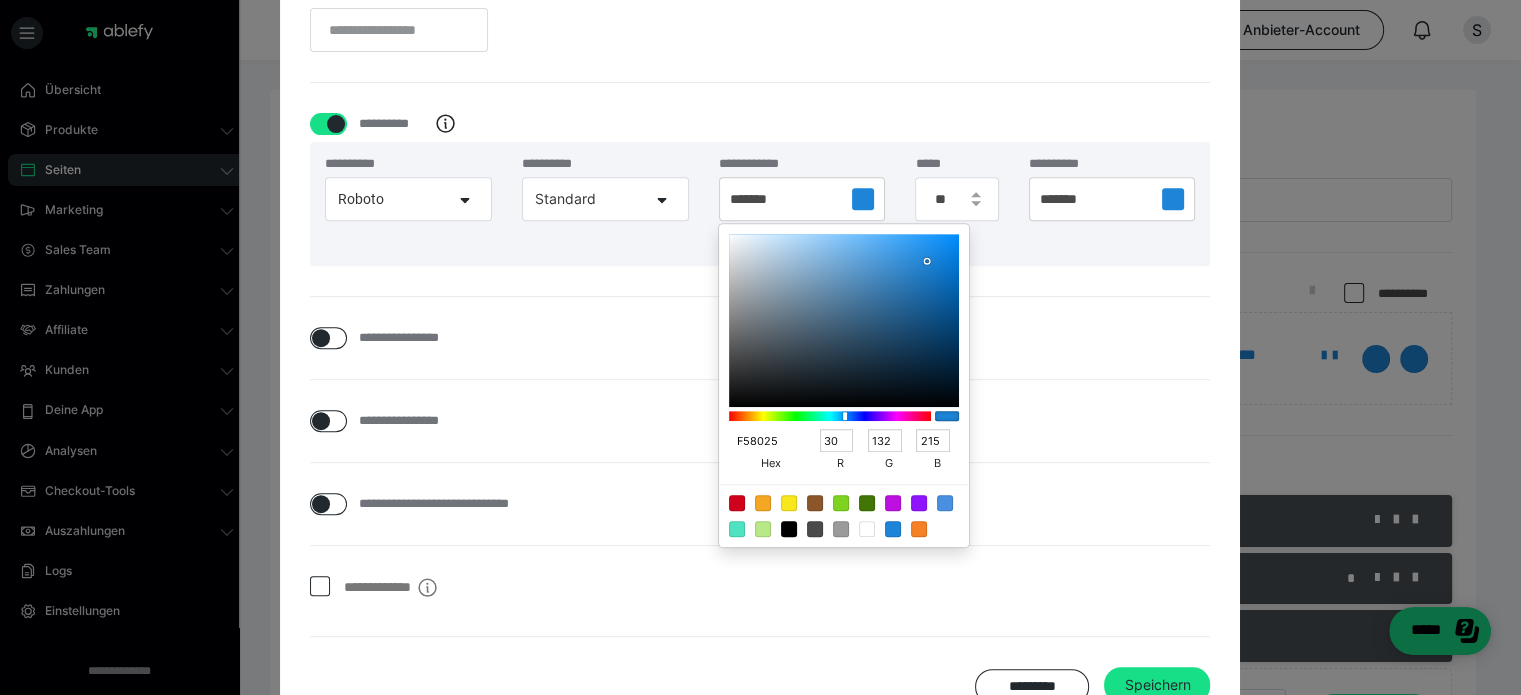 type on "245" 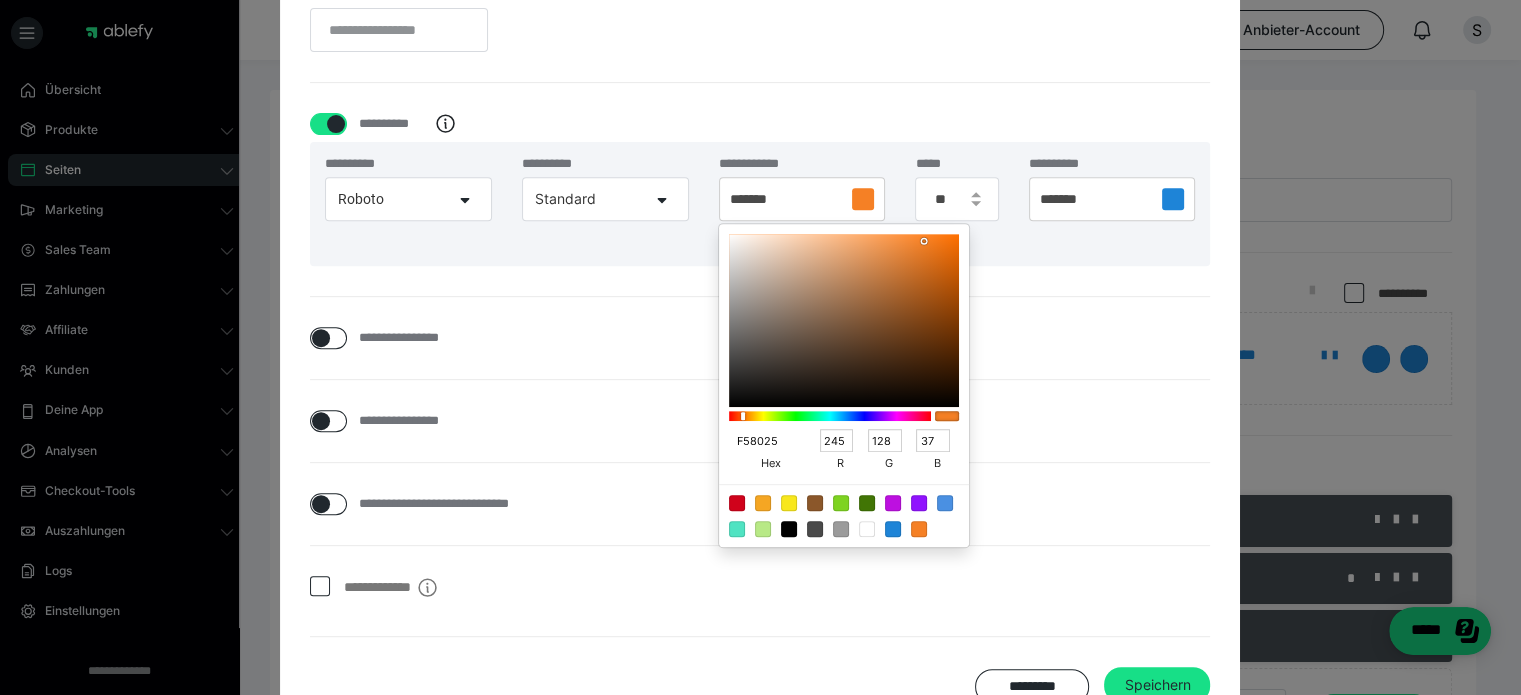 type on "F58025" 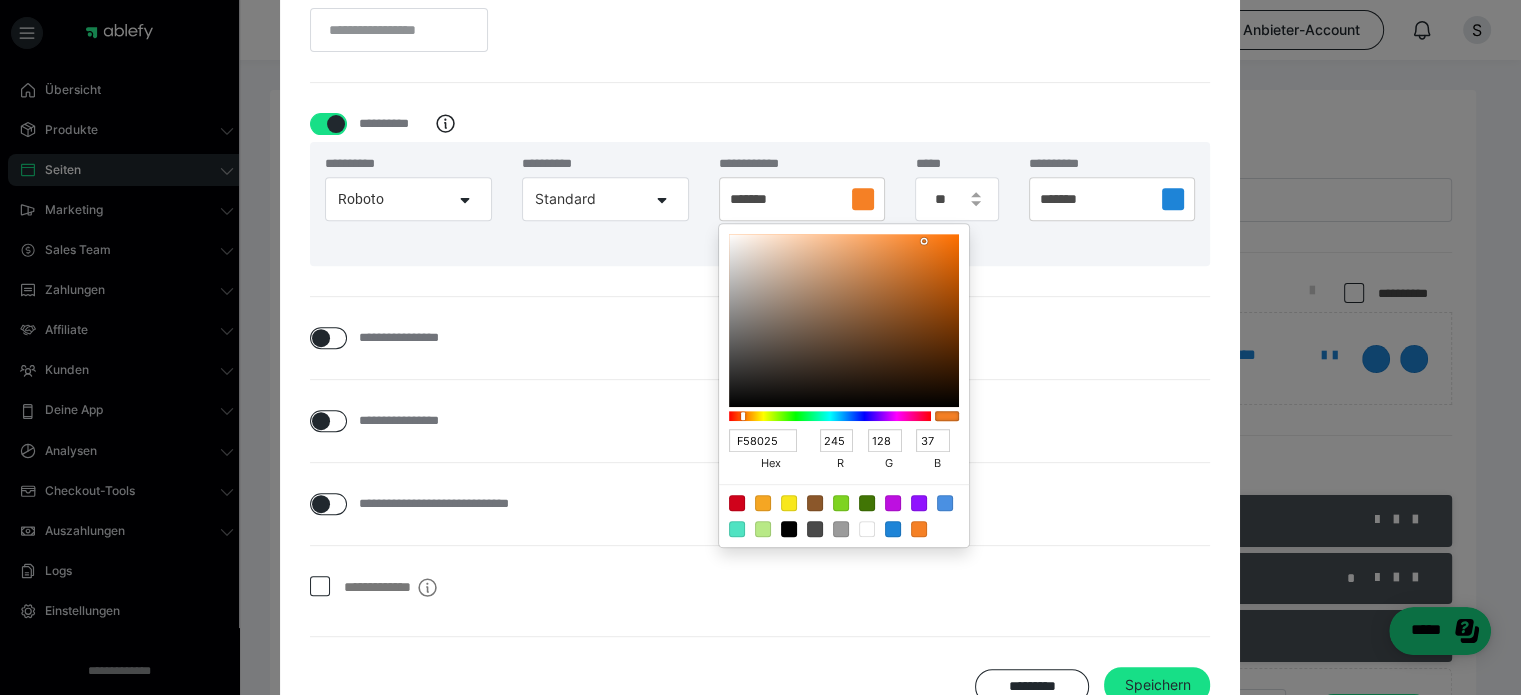 click at bounding box center (760, 347) 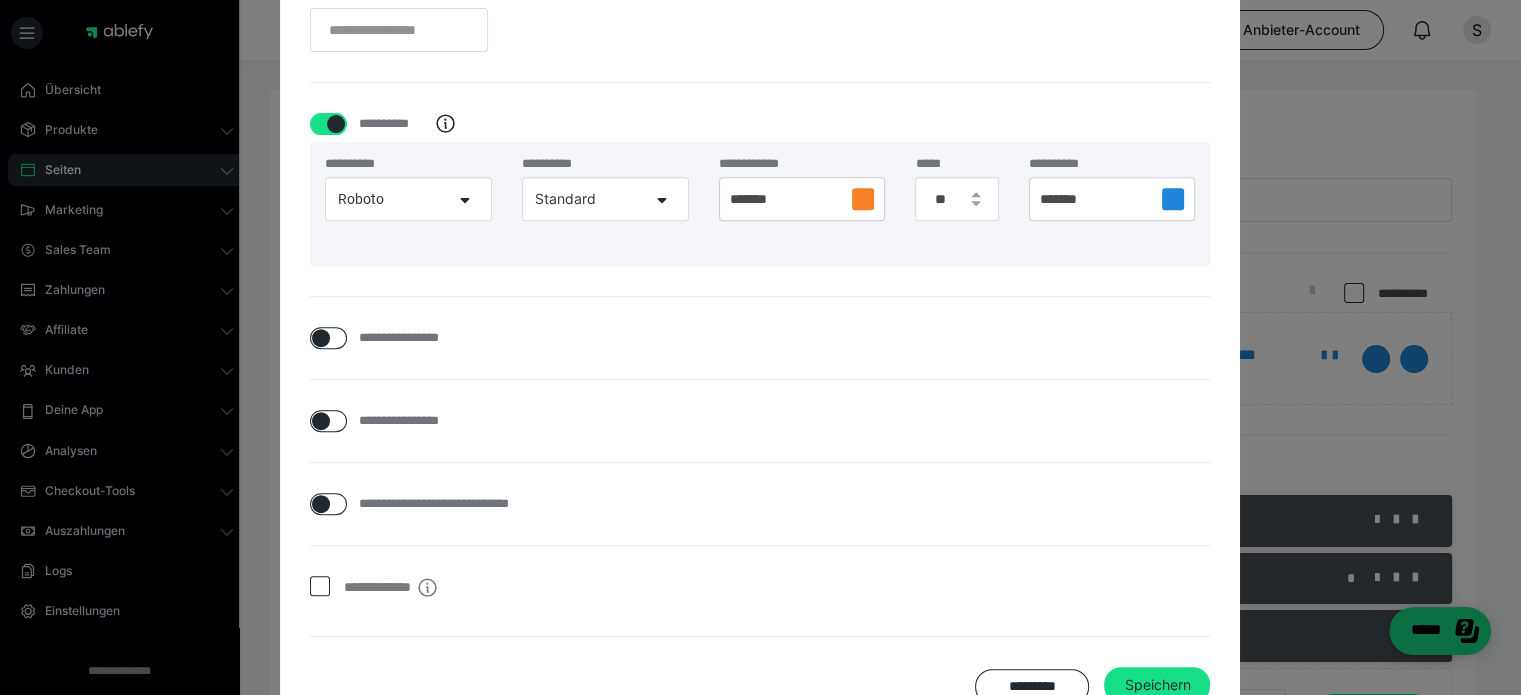 click at bounding box center [1173, 199] 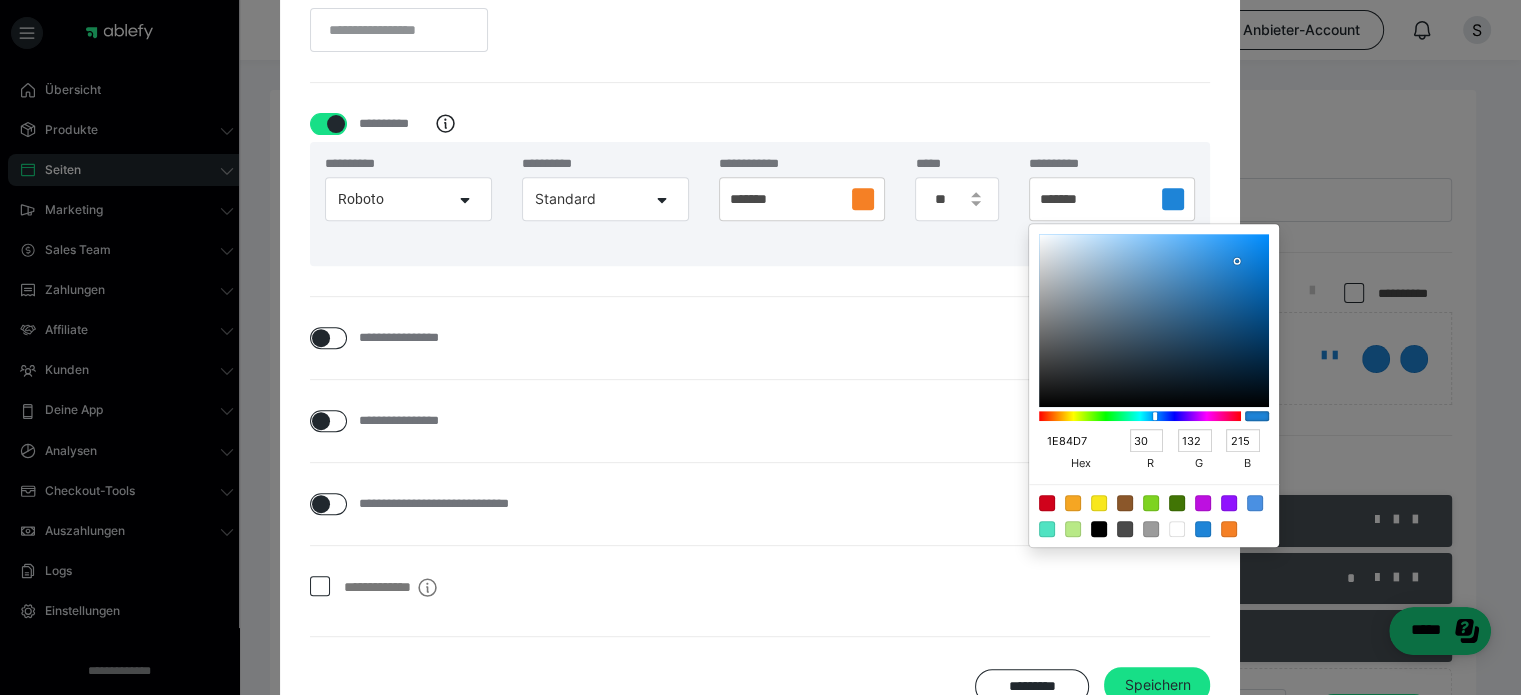 drag, startPoint x: 1089, startPoint y: 436, endPoint x: 1018, endPoint y: 436, distance: 71 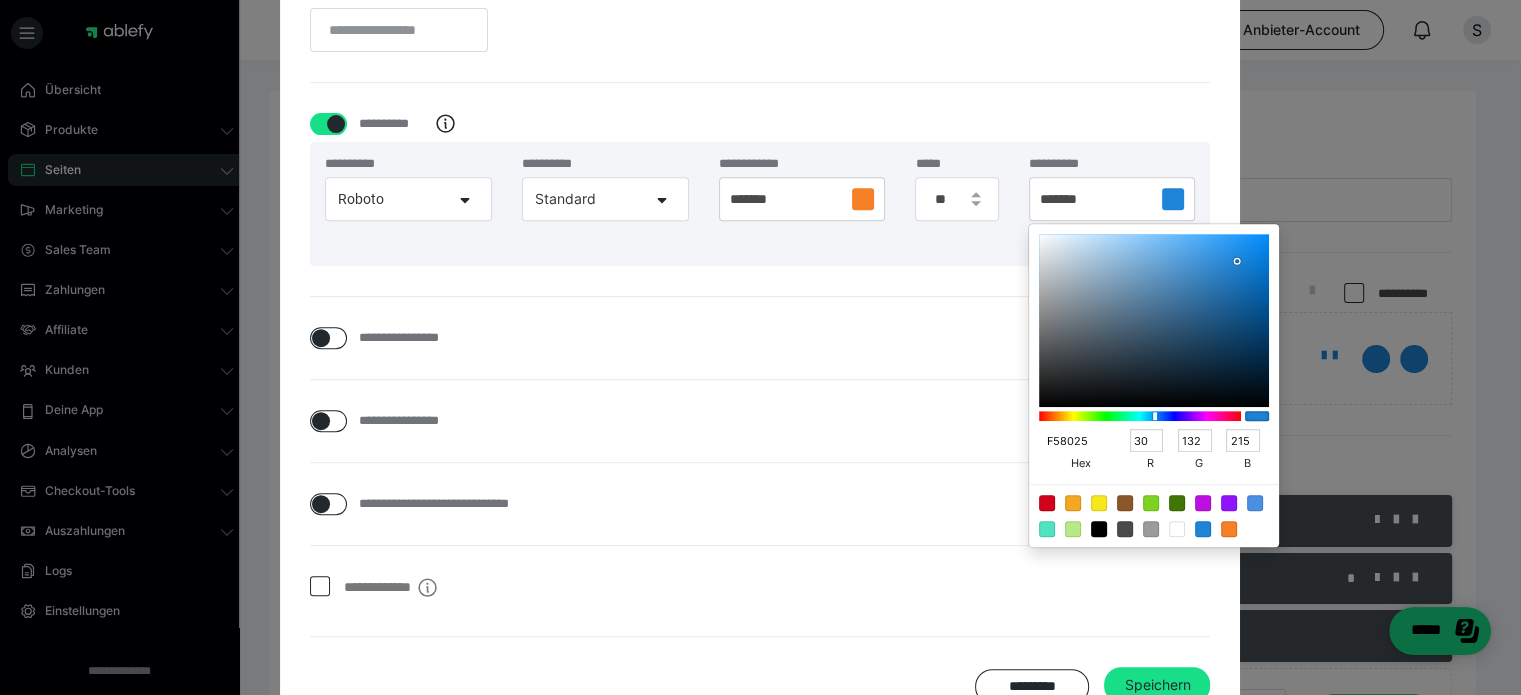 type on "245" 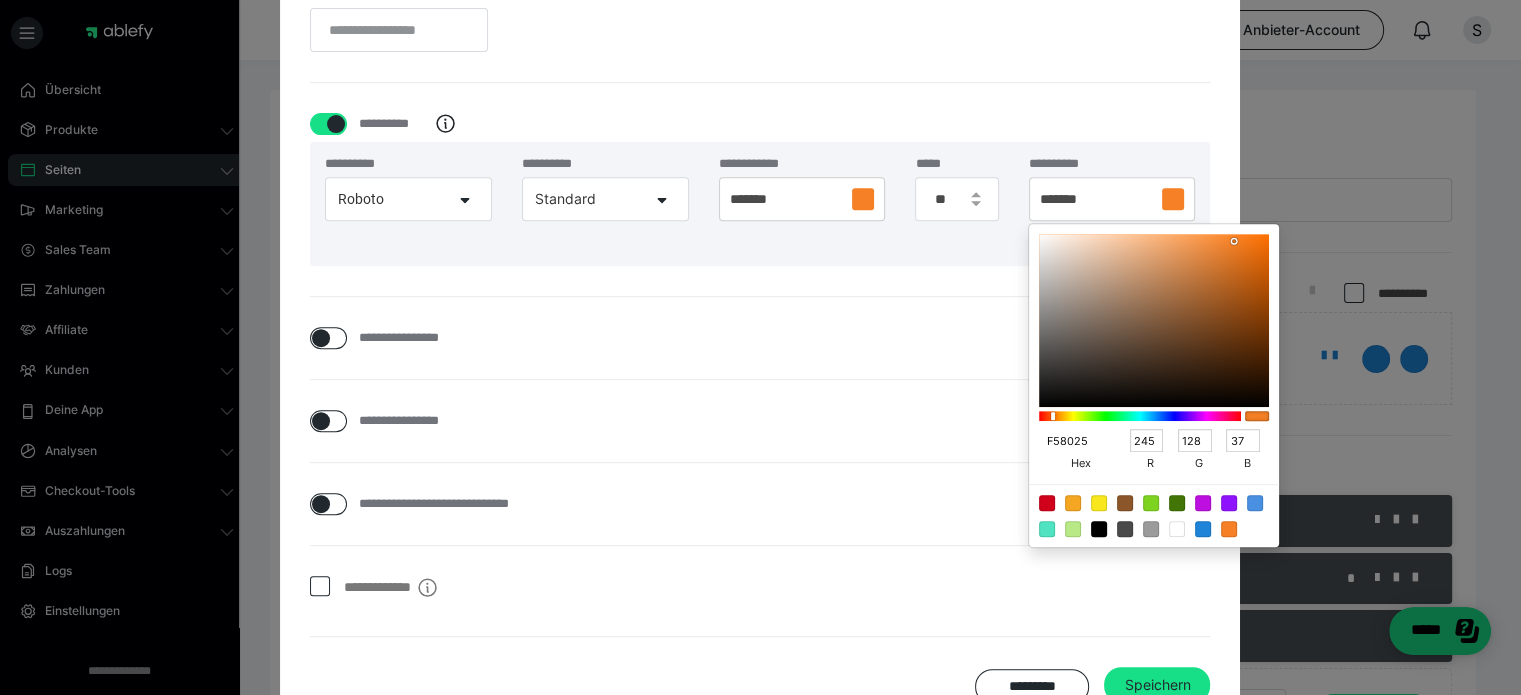 type on "F58025" 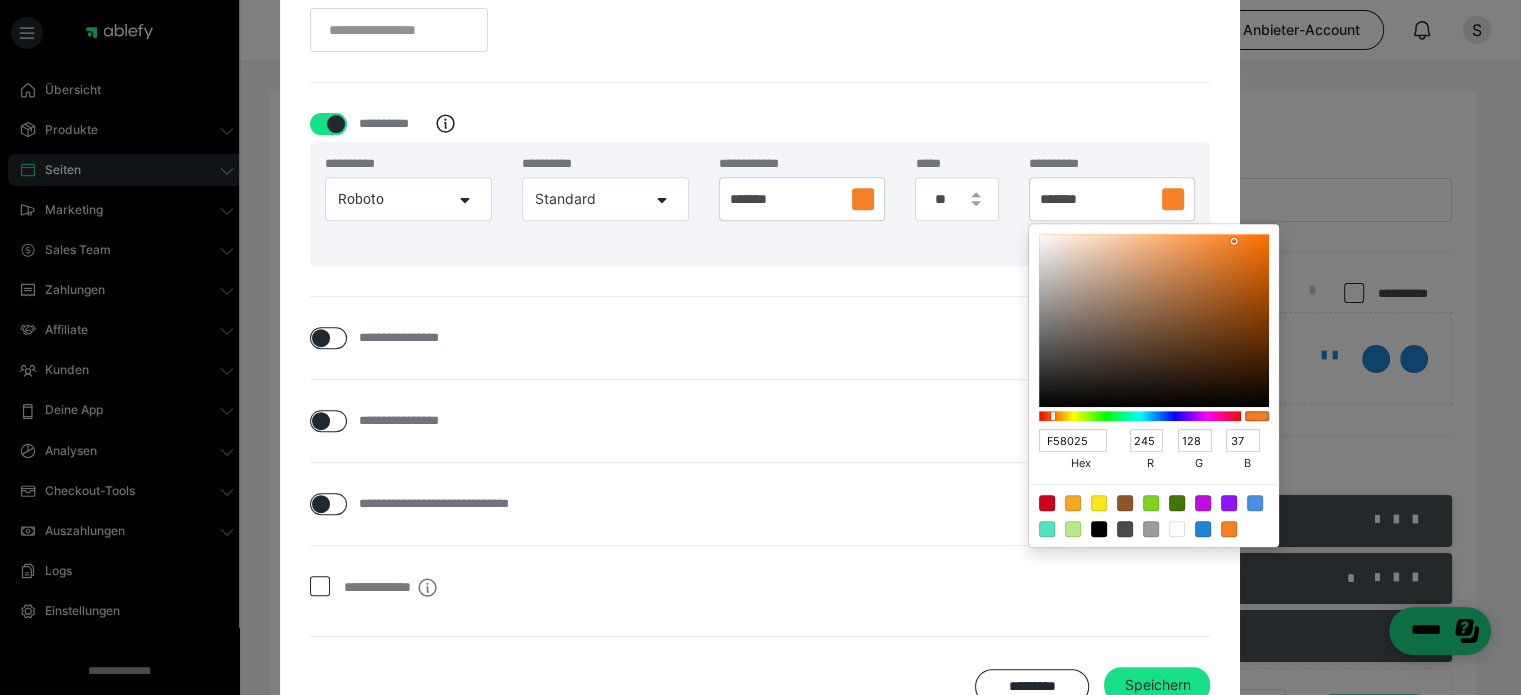 click on "**********" at bounding box center (760, 421) 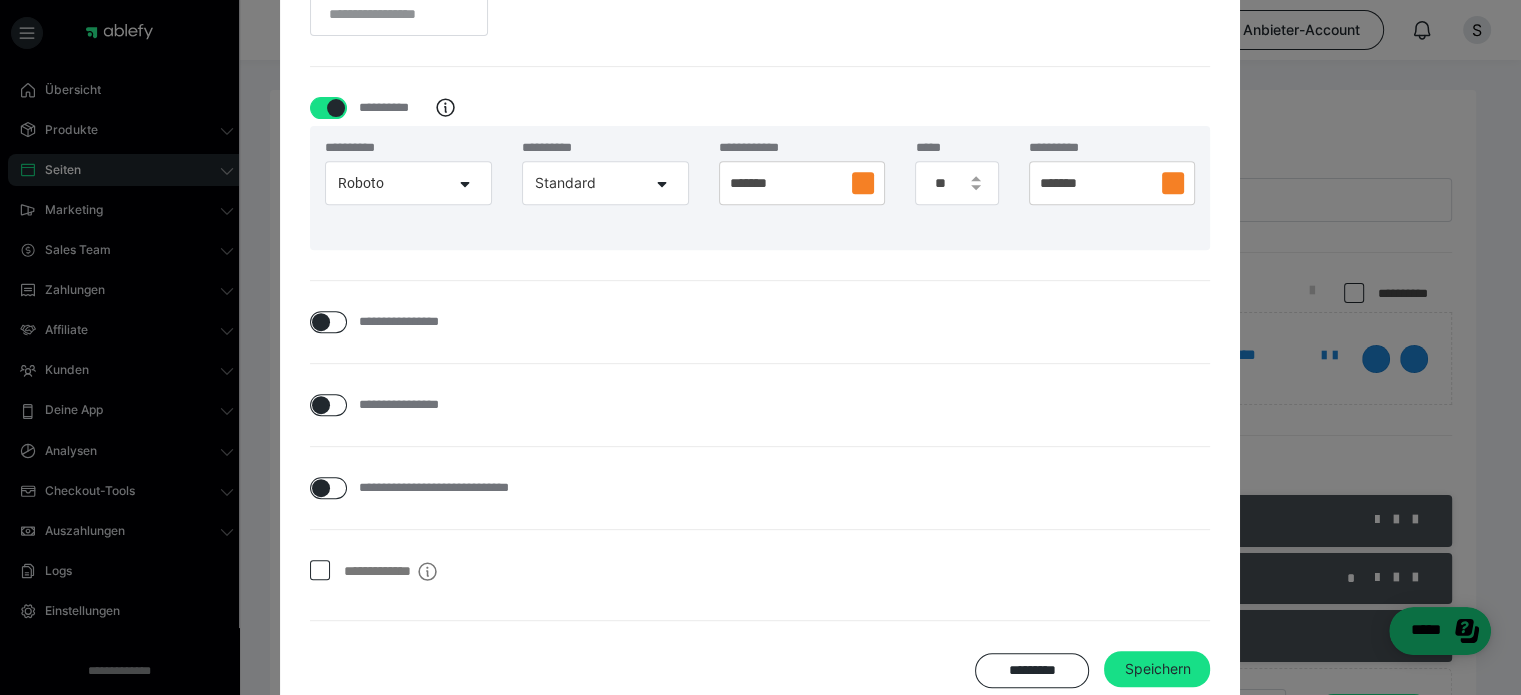 scroll, scrollTop: 862, scrollLeft: 0, axis: vertical 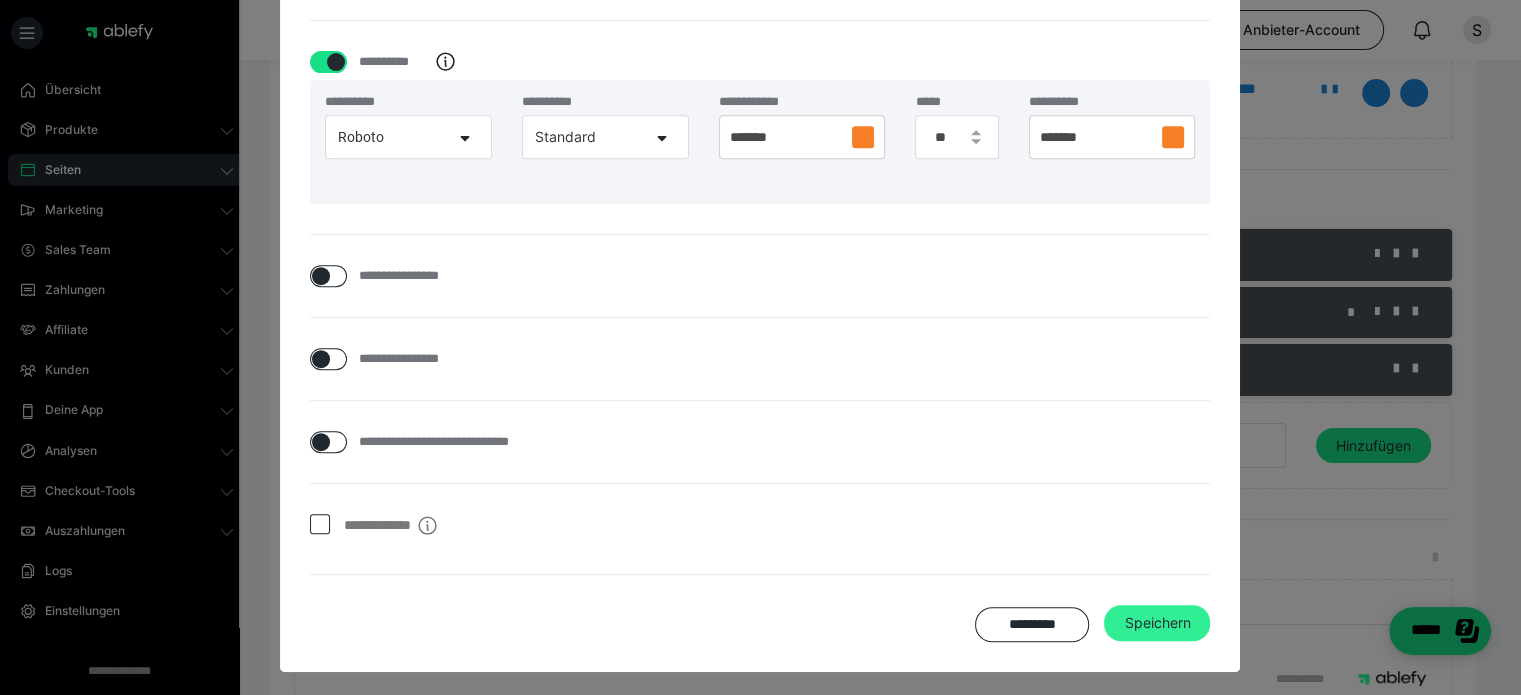 click on "Speichern" at bounding box center [1157, 623] 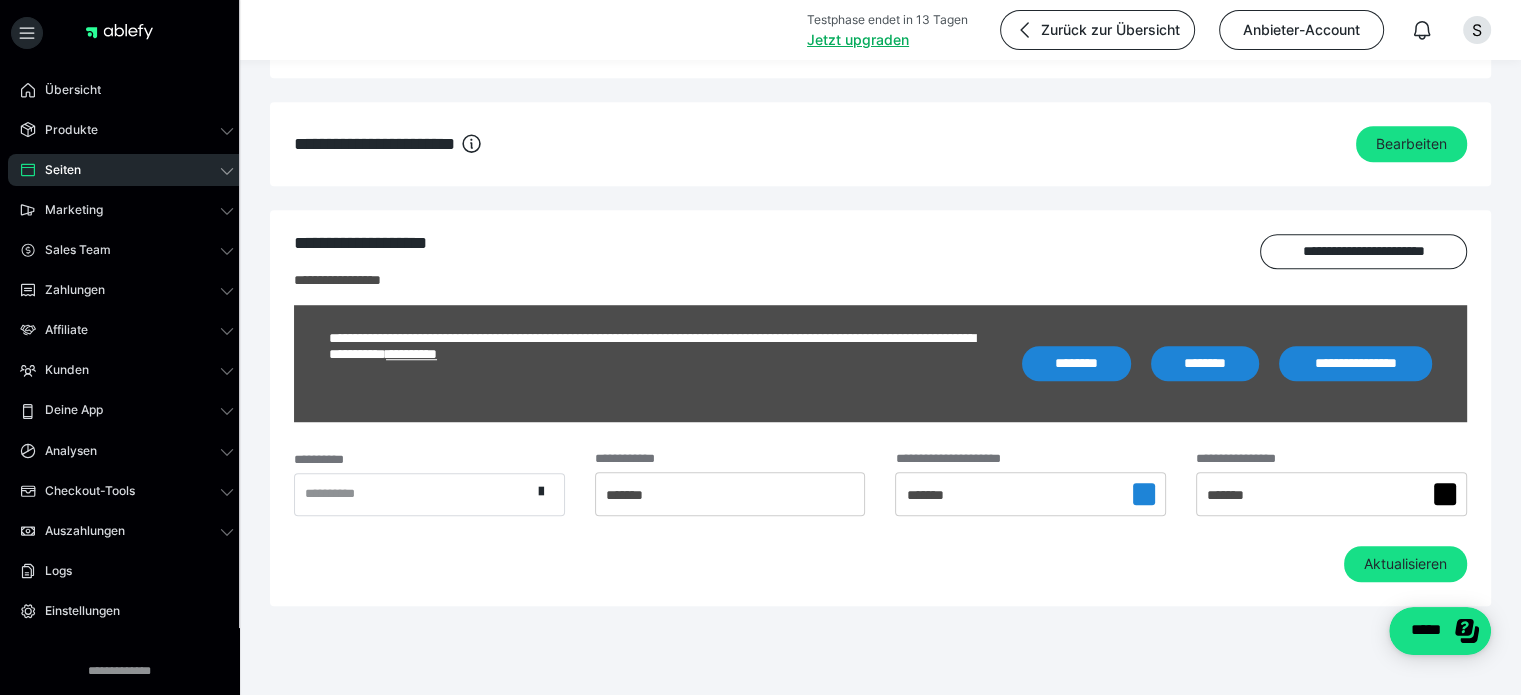 scroll, scrollTop: 1428, scrollLeft: 0, axis: vertical 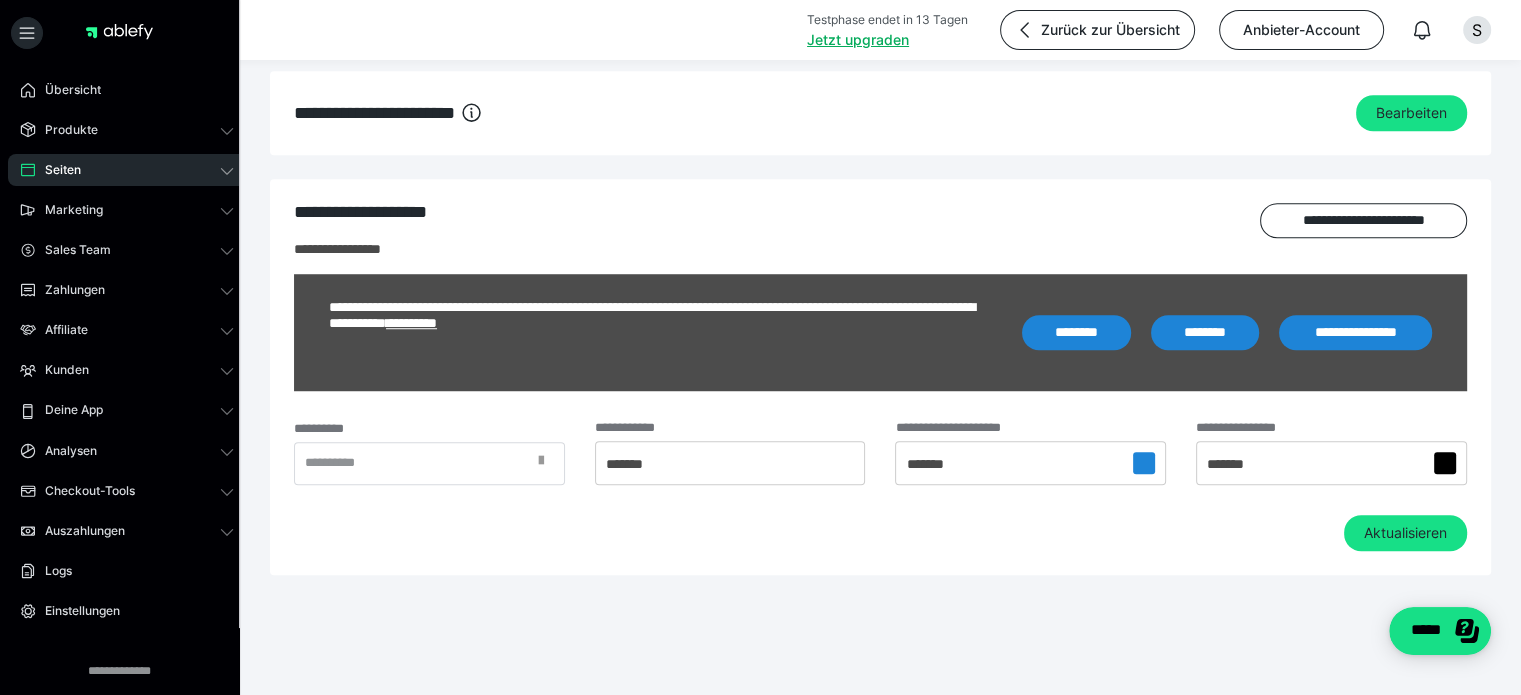 click at bounding box center [541, 461] 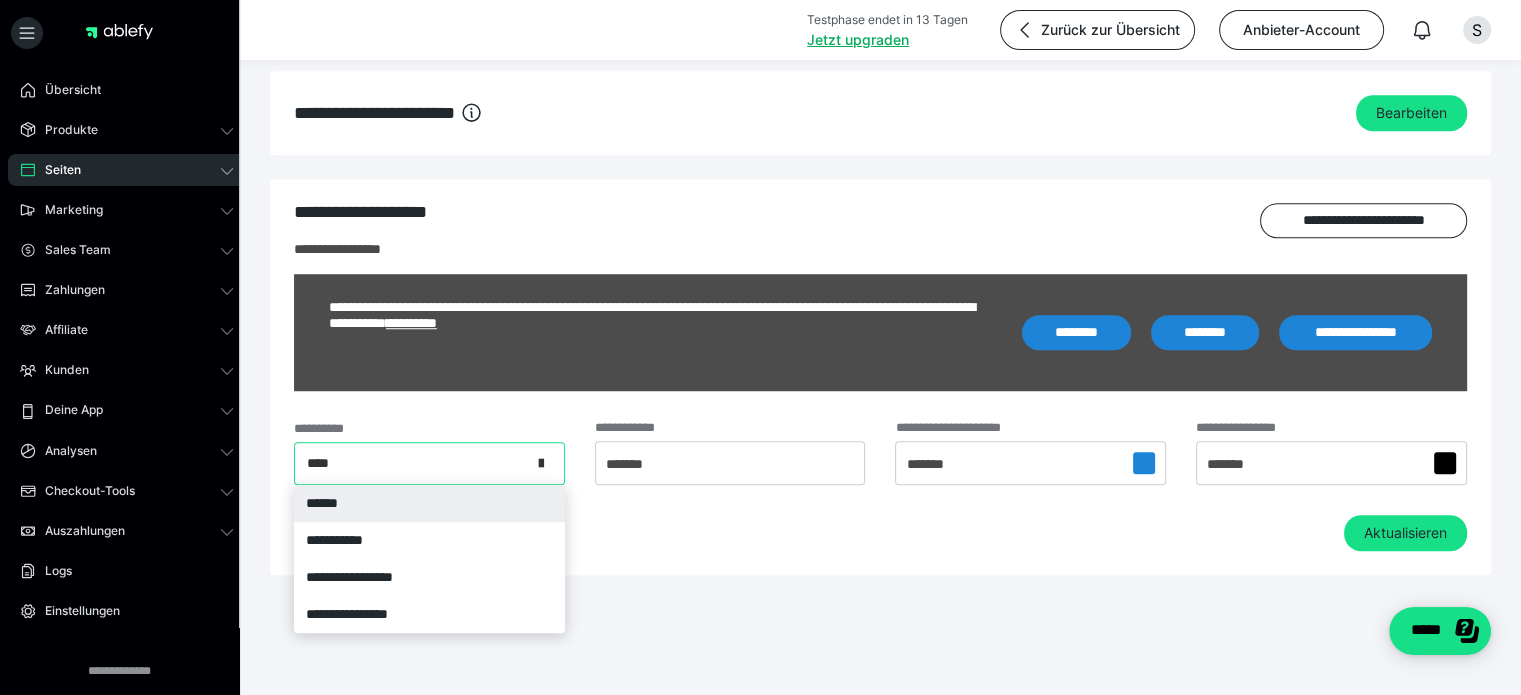 type on "*****" 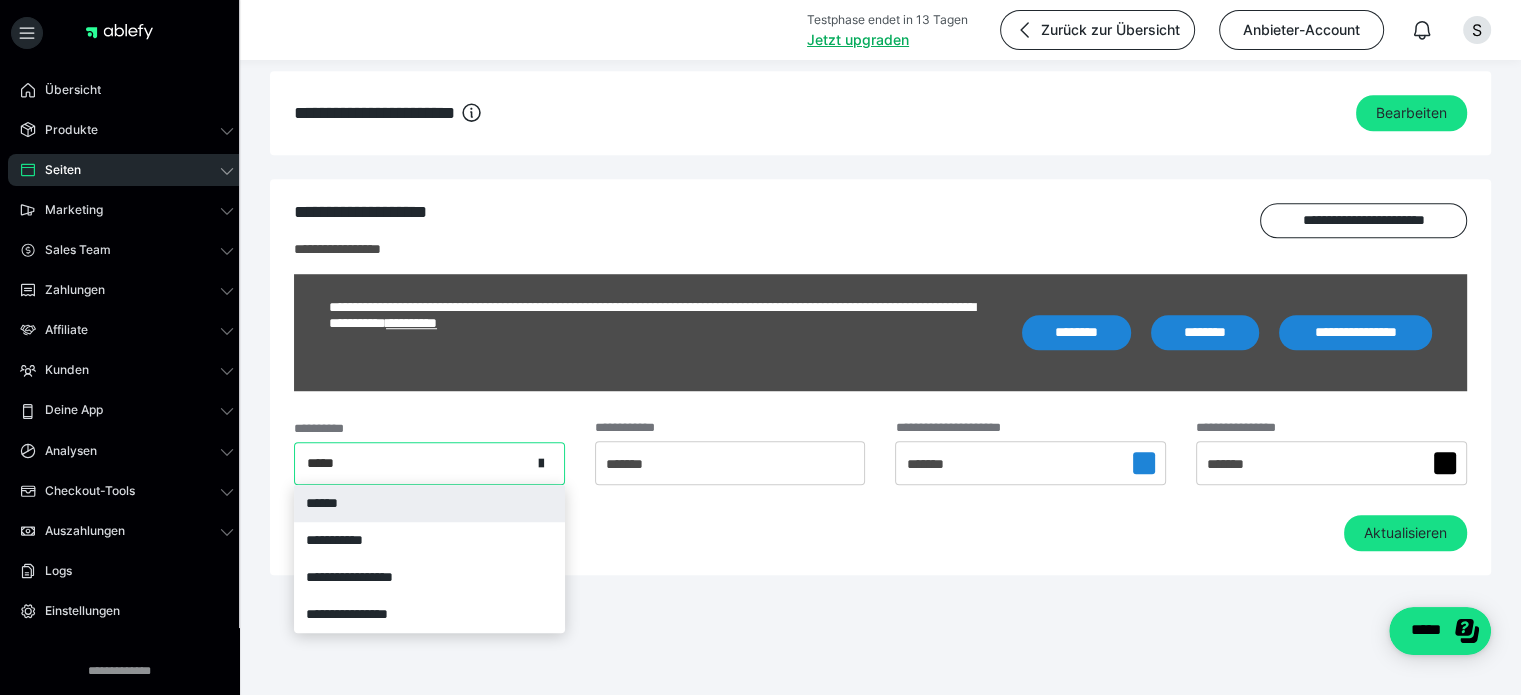 click on "******" at bounding box center [429, 503] 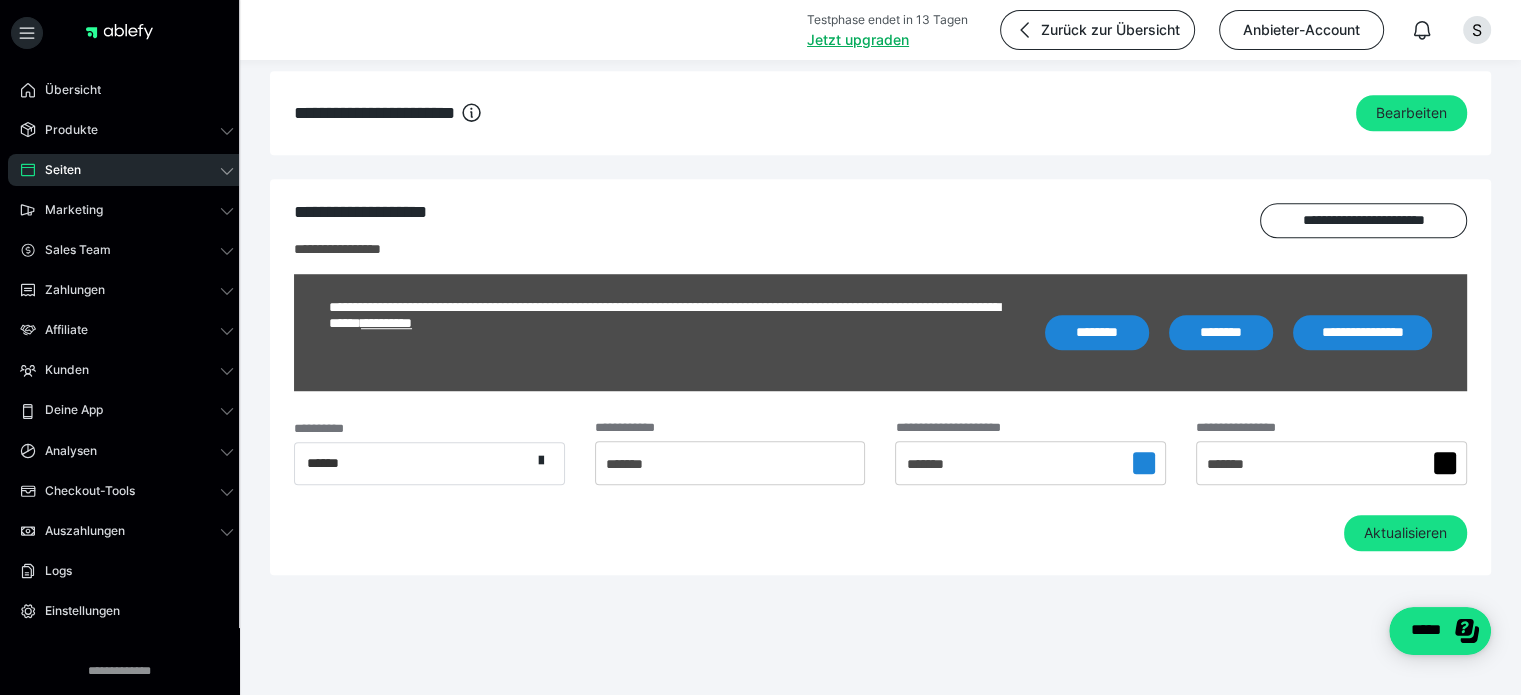 click on "*******" at bounding box center (1030, 463) 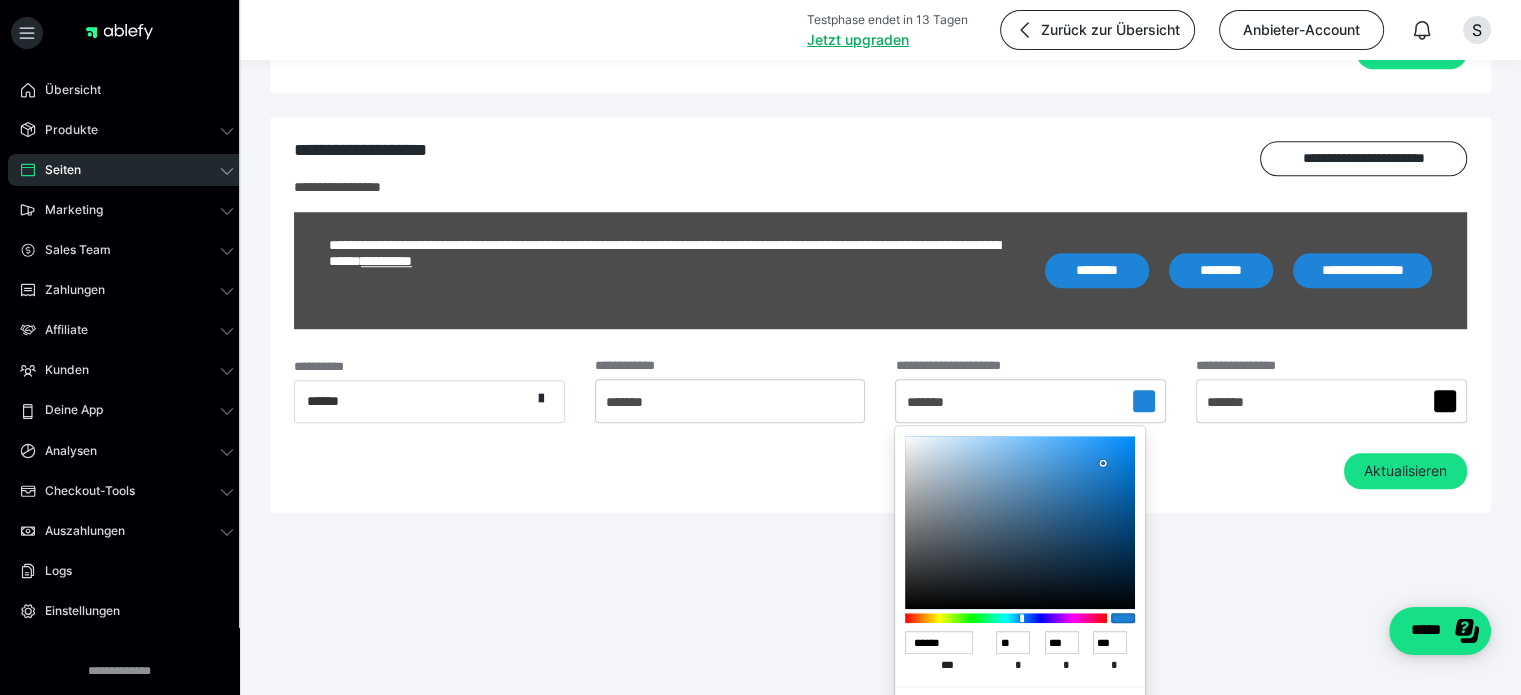 scroll, scrollTop: 1540, scrollLeft: 0, axis: vertical 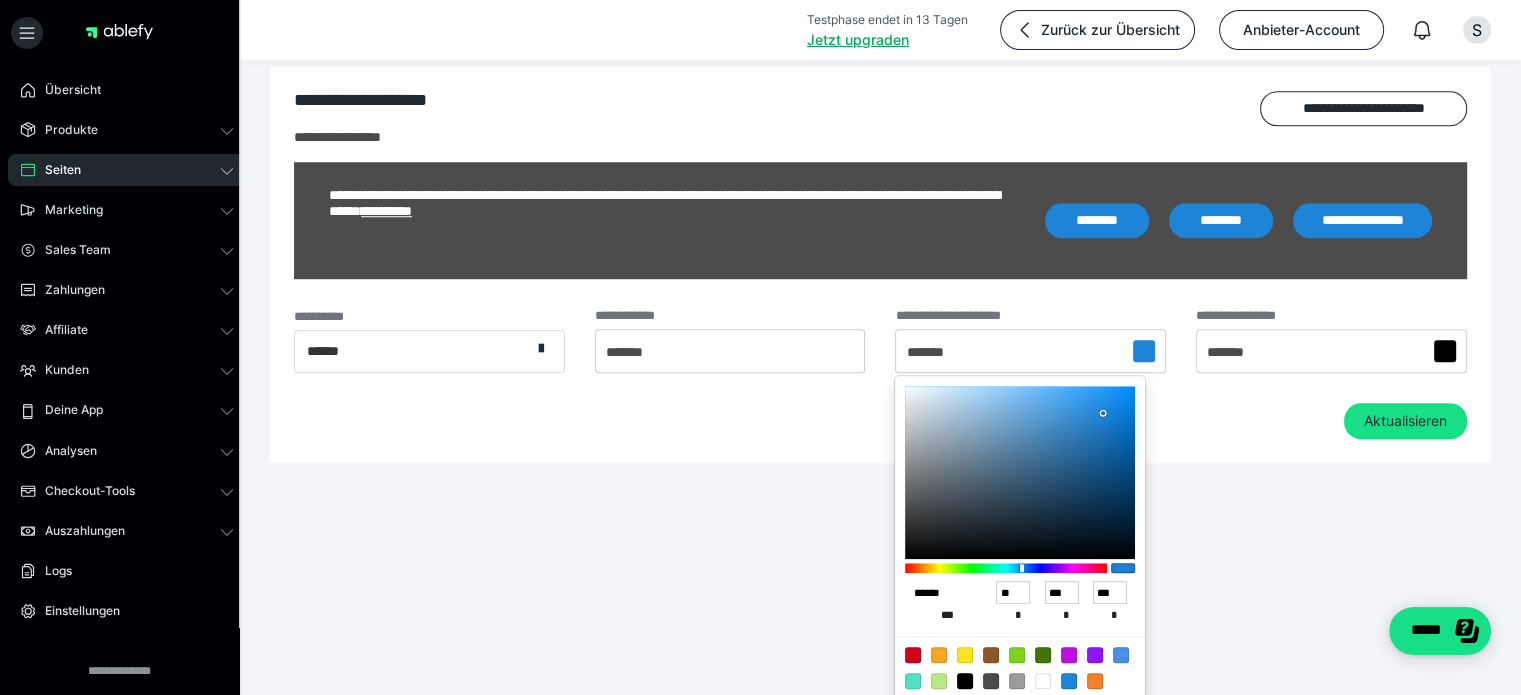 drag, startPoint x: 958, startPoint y: 590, endPoint x: 848, endPoint y: 607, distance: 111.305885 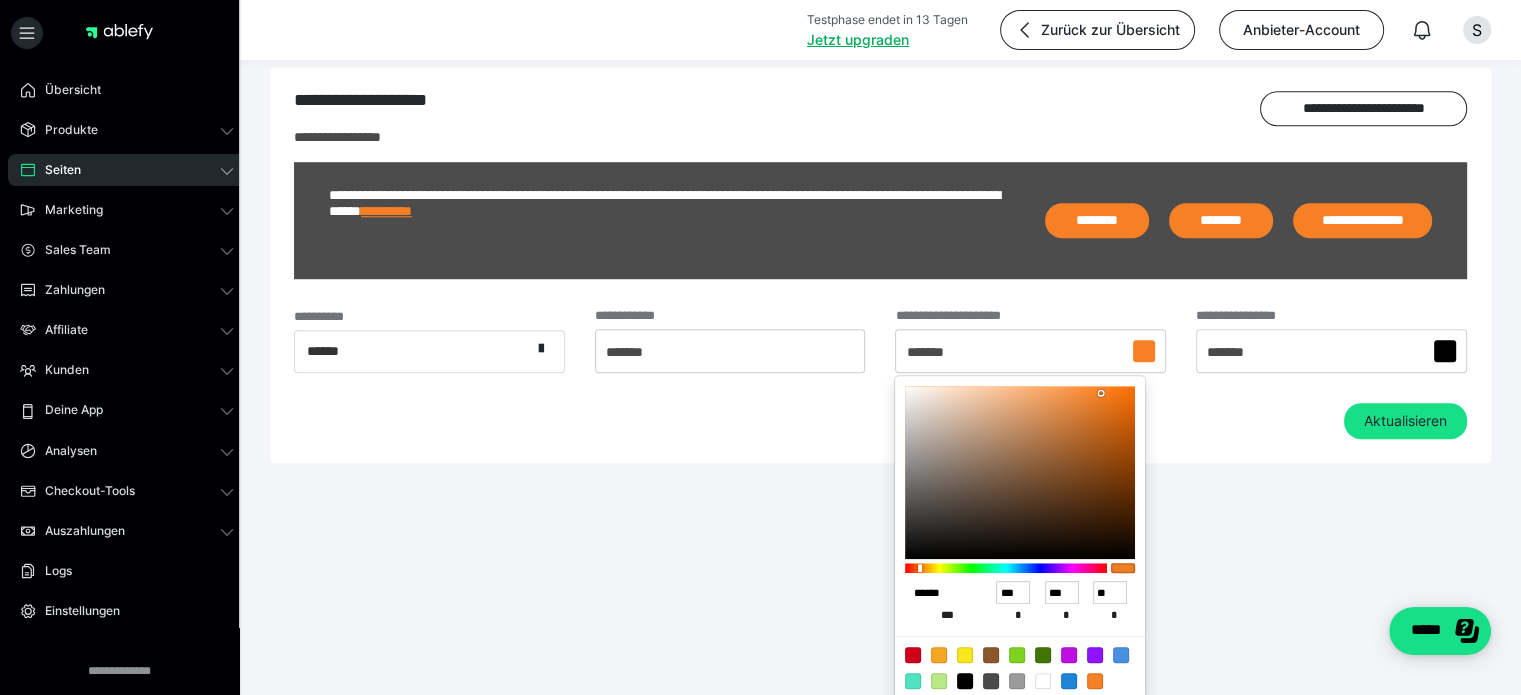 type on "******" 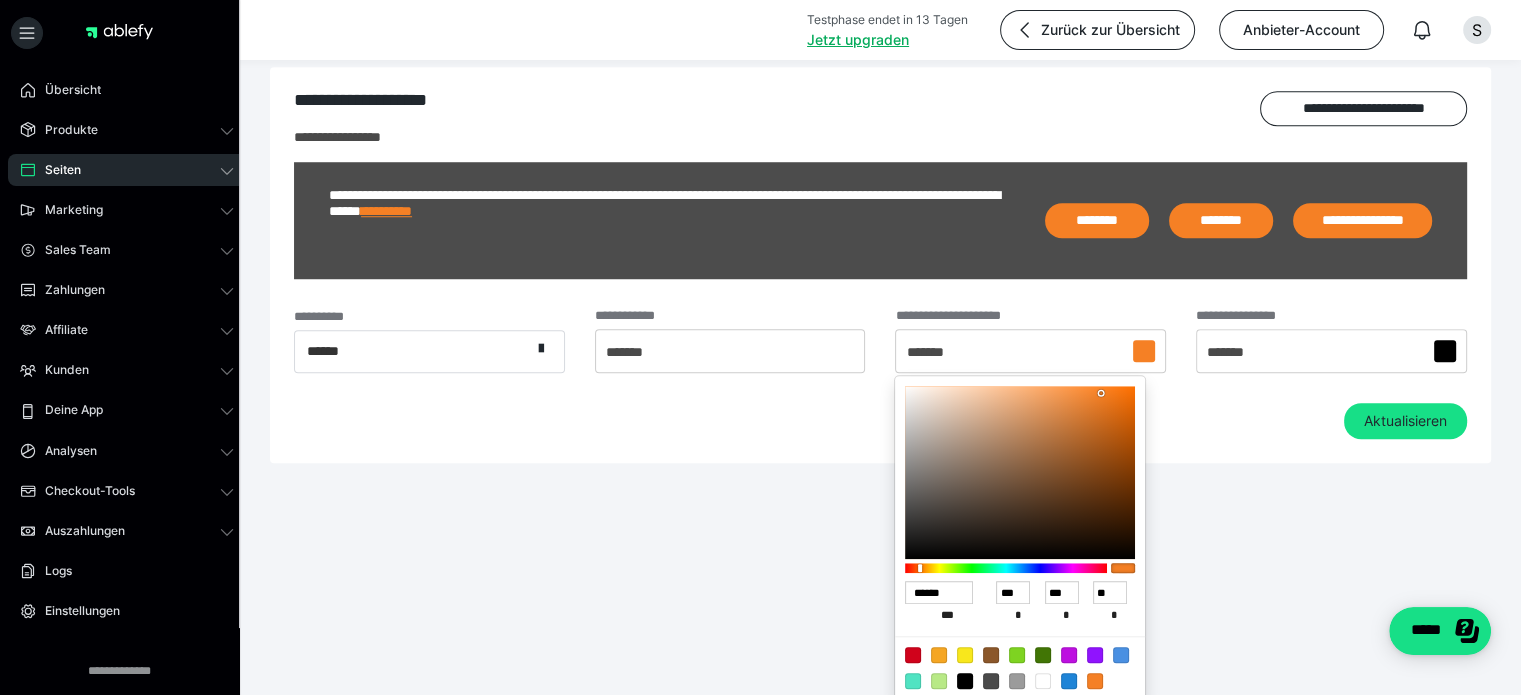 click at bounding box center [760, 347] 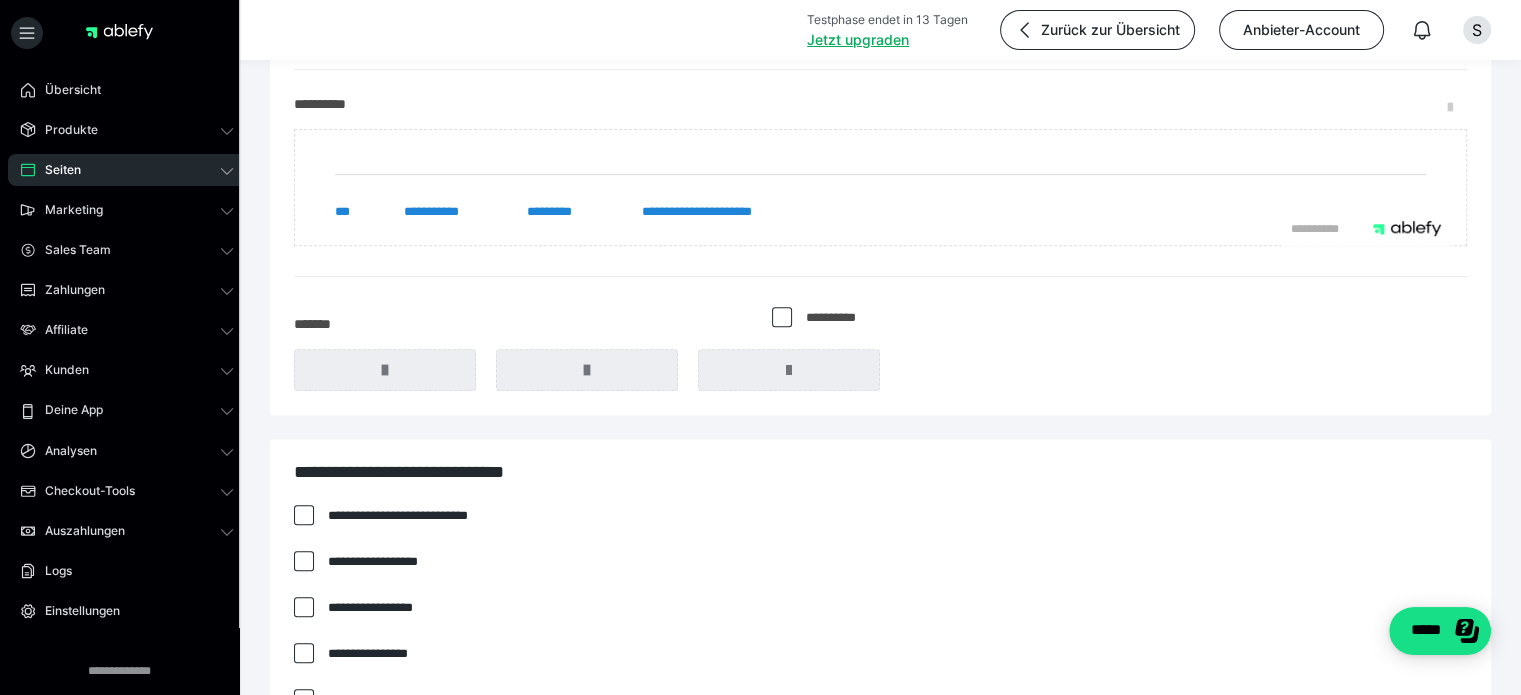 scroll, scrollTop: 1428, scrollLeft: 0, axis: vertical 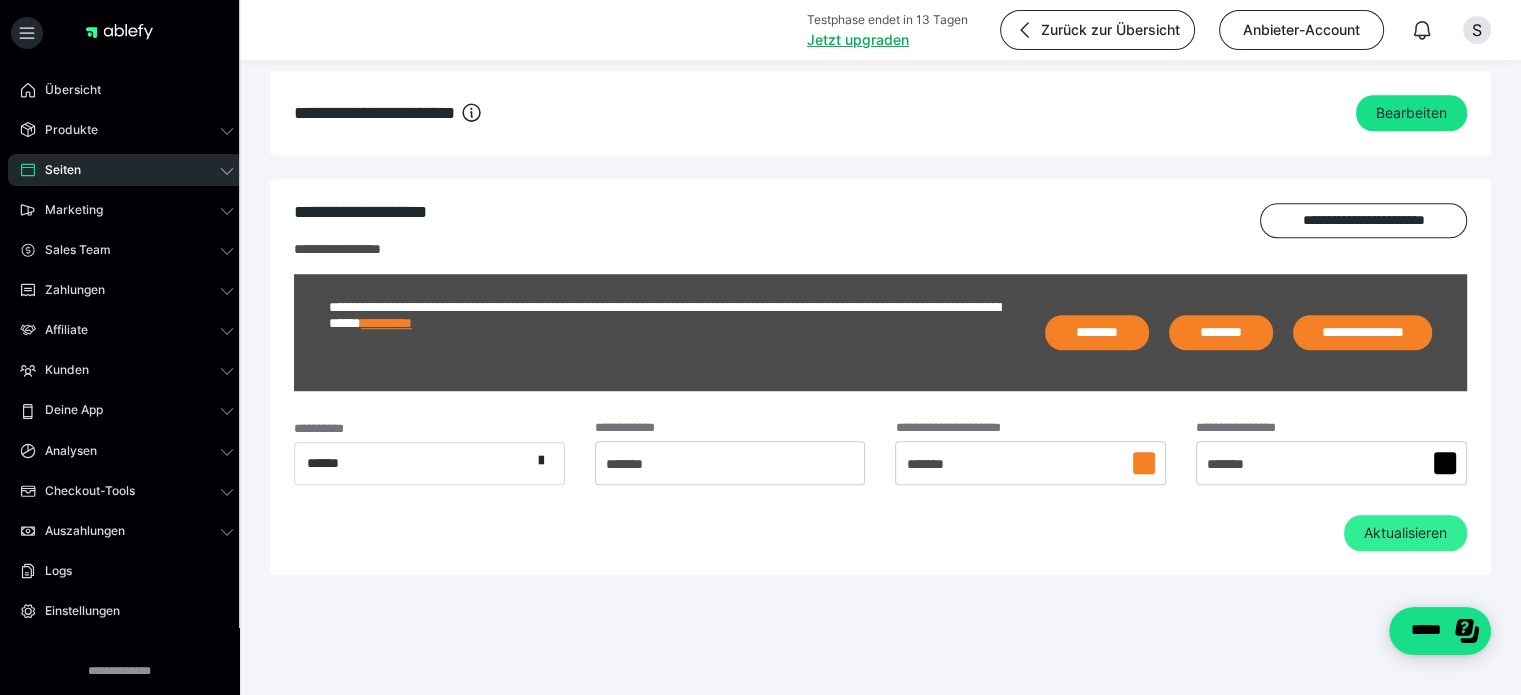 click on "Aktualisieren" at bounding box center [1405, 533] 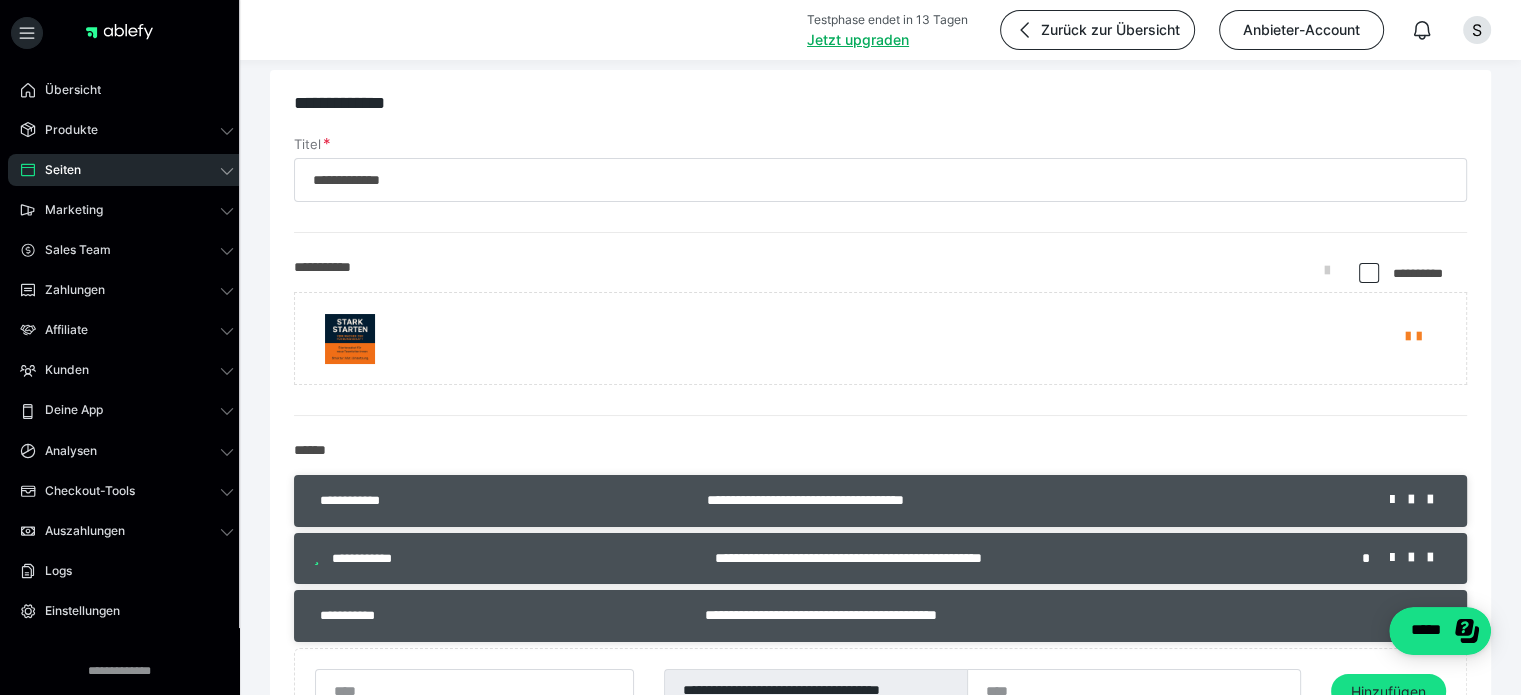 scroll, scrollTop: 0, scrollLeft: 0, axis: both 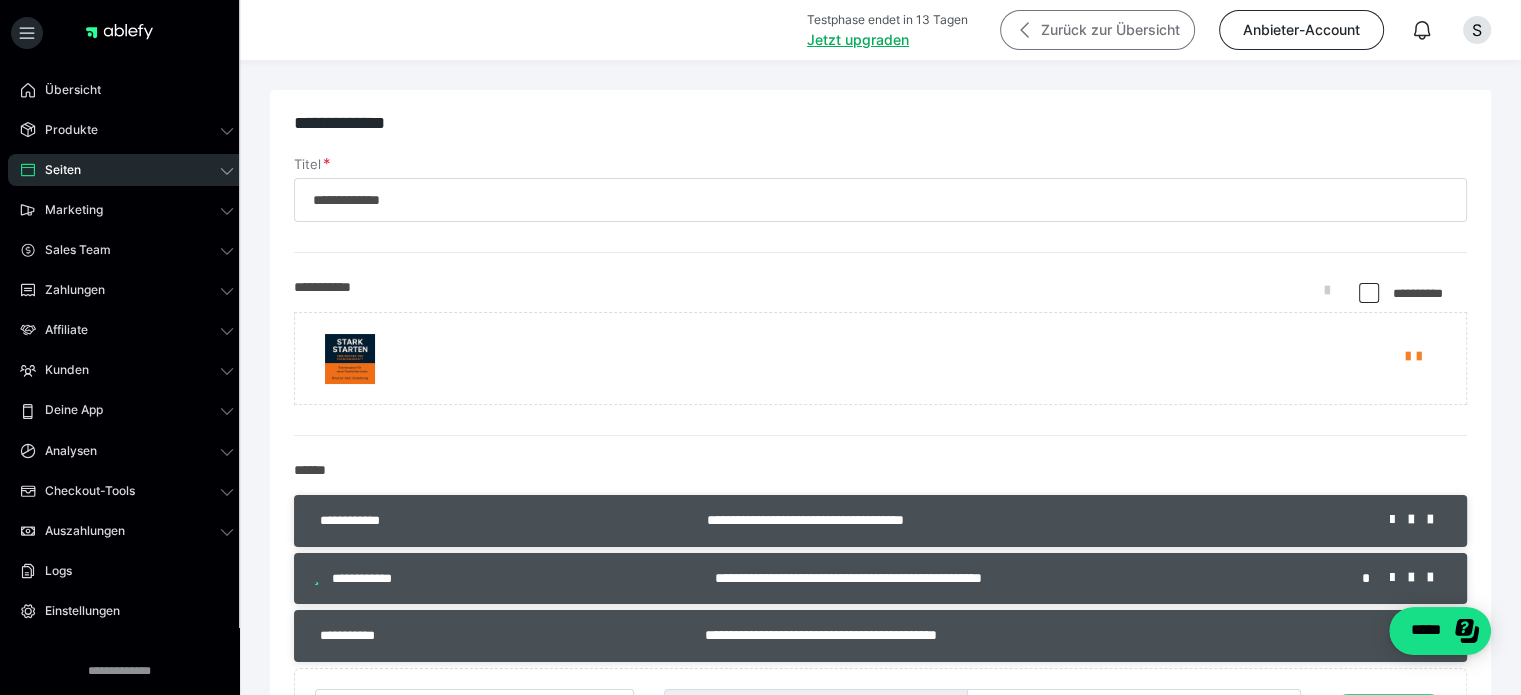 click on "Zurück zur Übersicht" at bounding box center [1097, 30] 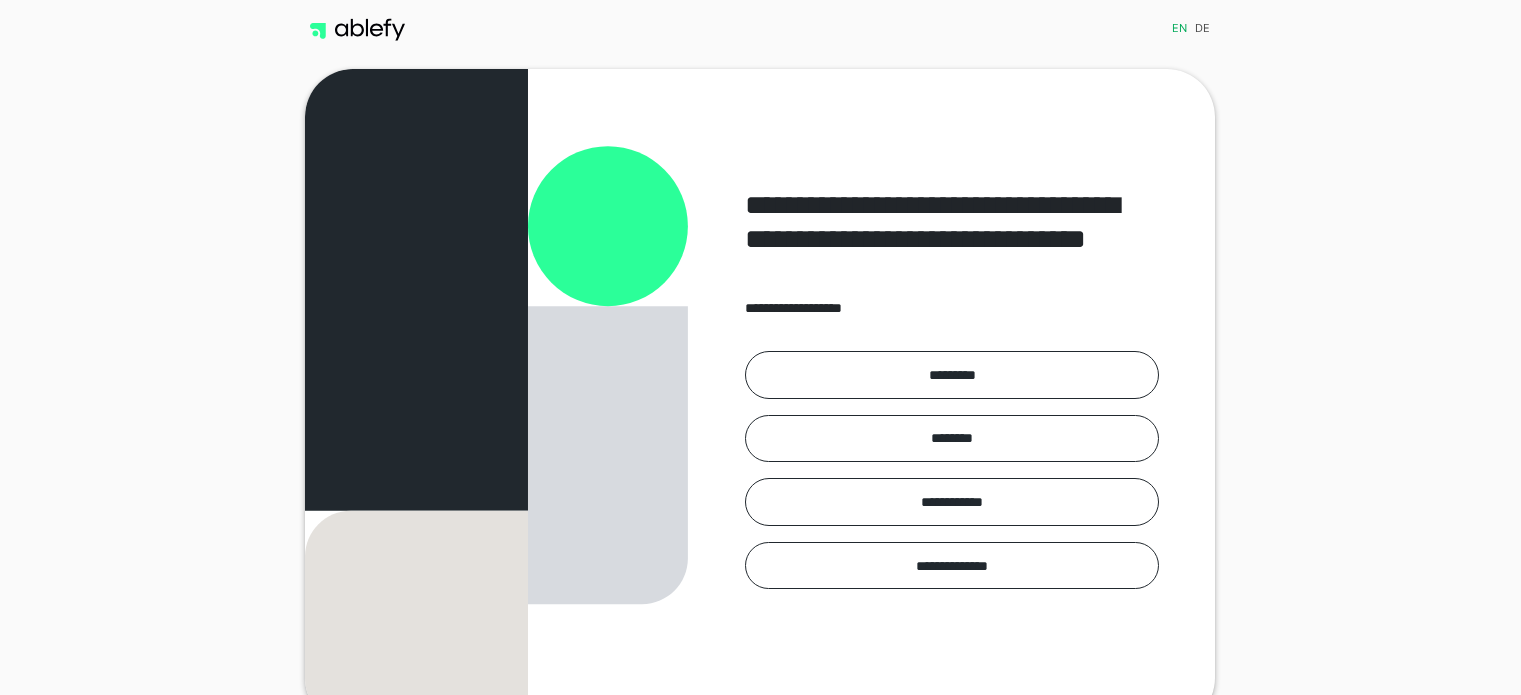 scroll, scrollTop: 0, scrollLeft: 0, axis: both 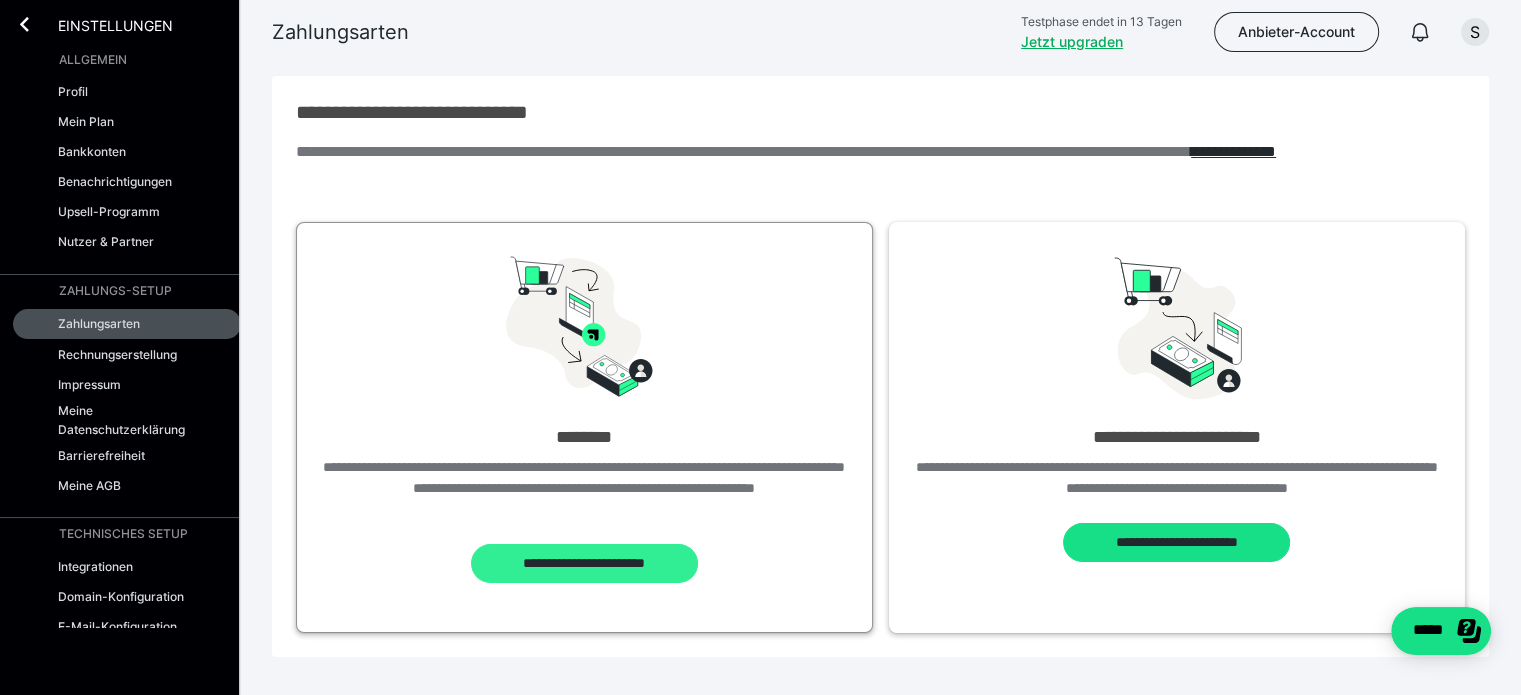 click on "**********" at bounding box center [584, 564] 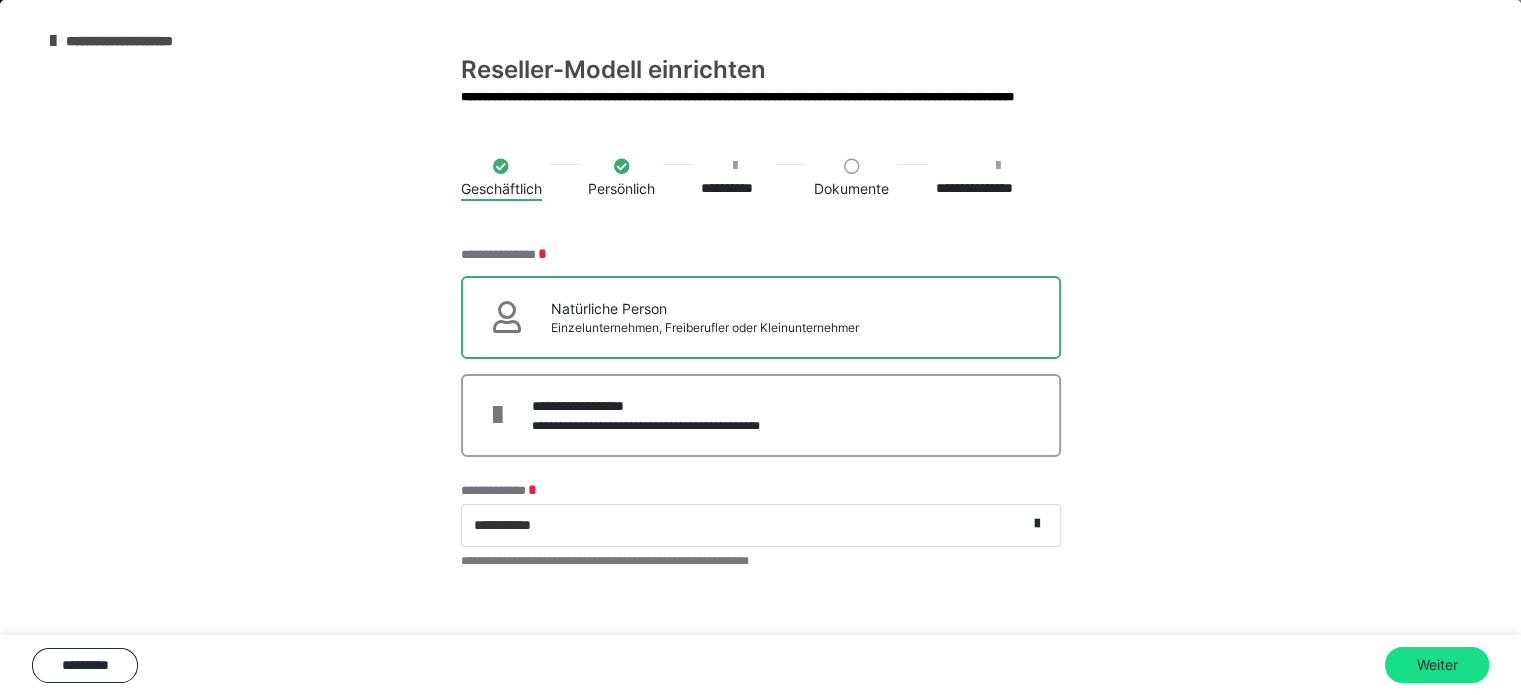 click on "Natürliche Person Einzelunternehmen, Freiberufler oder Kleinunternehmer" at bounding box center (761, 317) 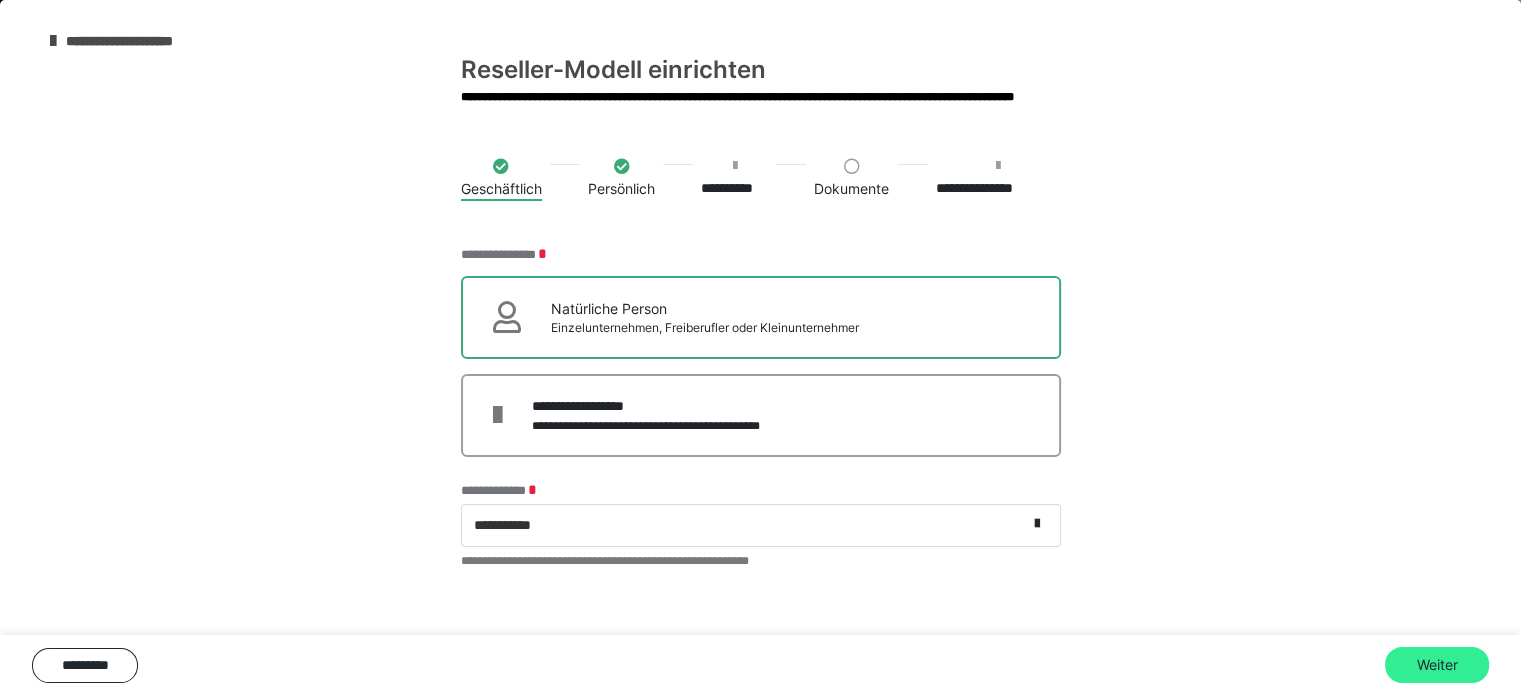 click on "Weiter" at bounding box center (1437, 665) 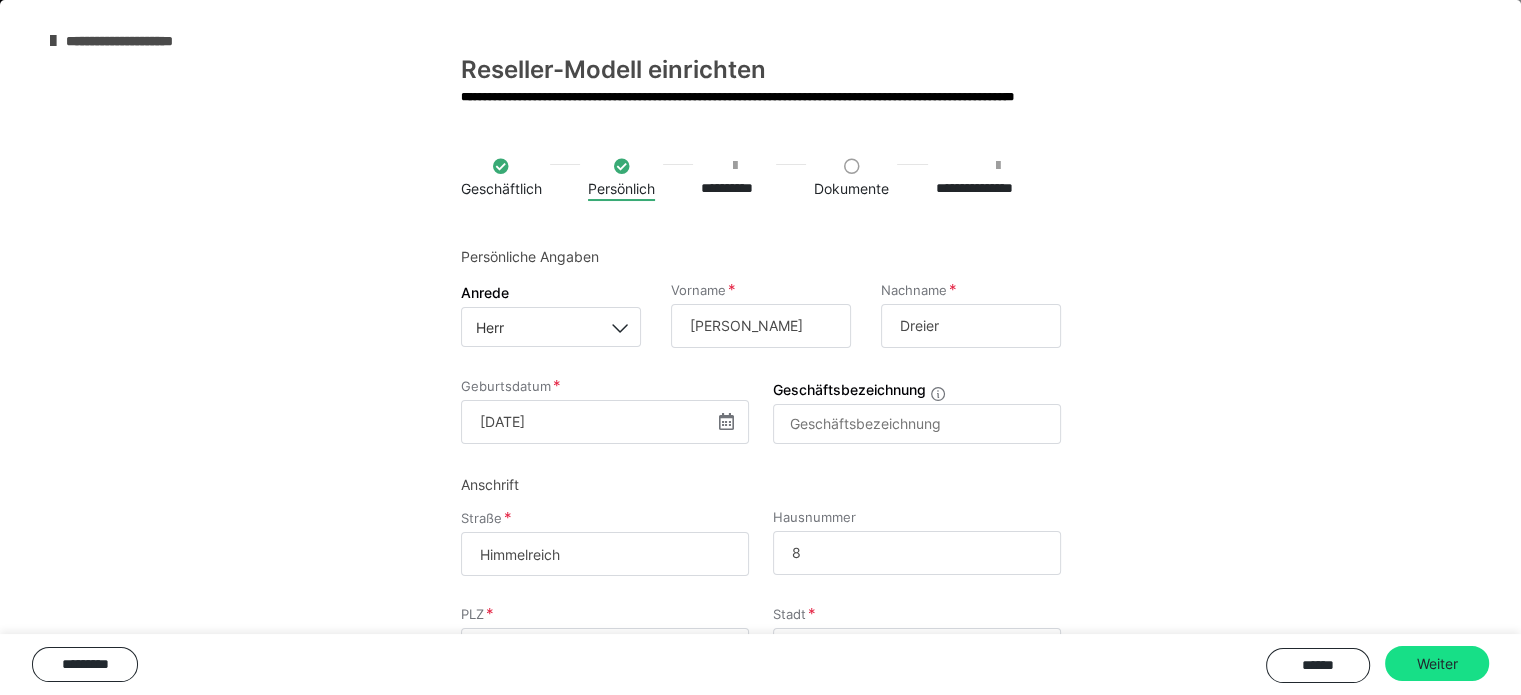 scroll, scrollTop: 221, scrollLeft: 0, axis: vertical 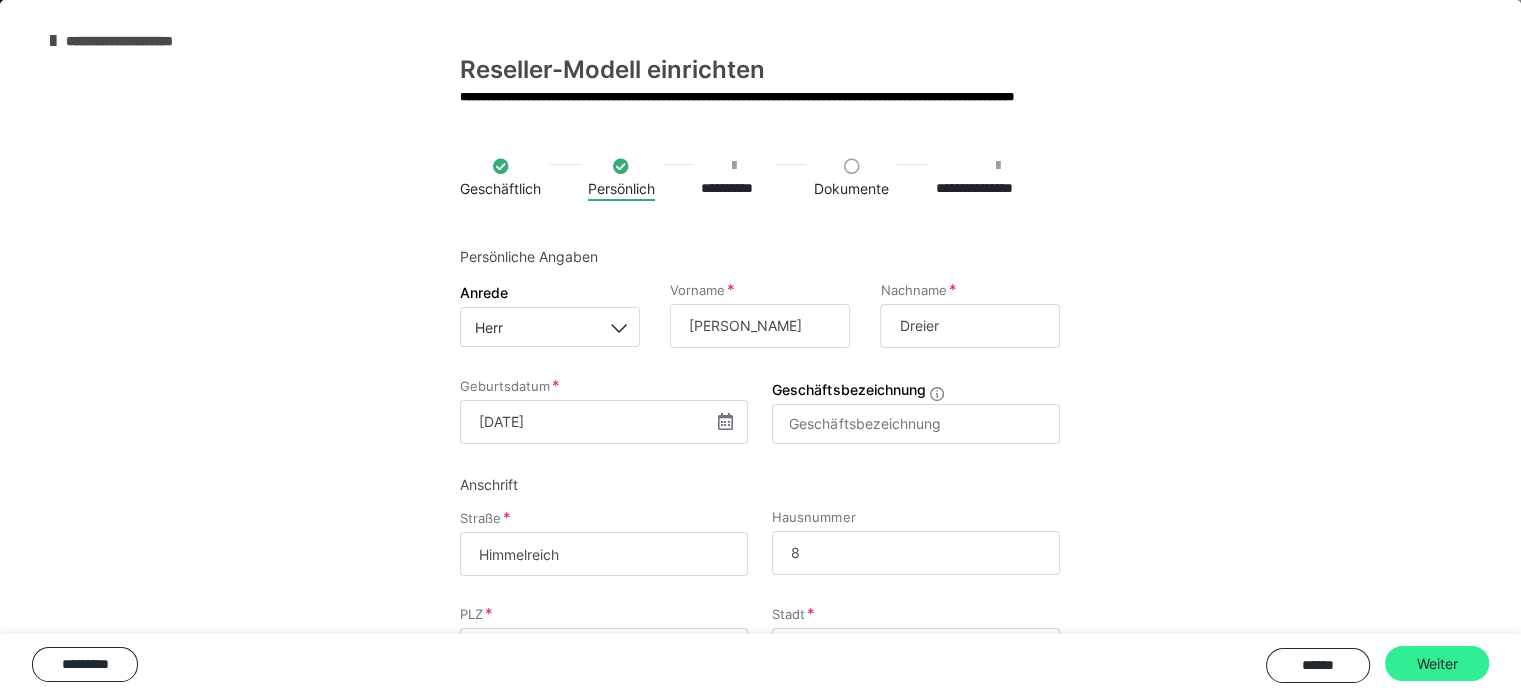 click on "Weiter" at bounding box center [1437, 664] 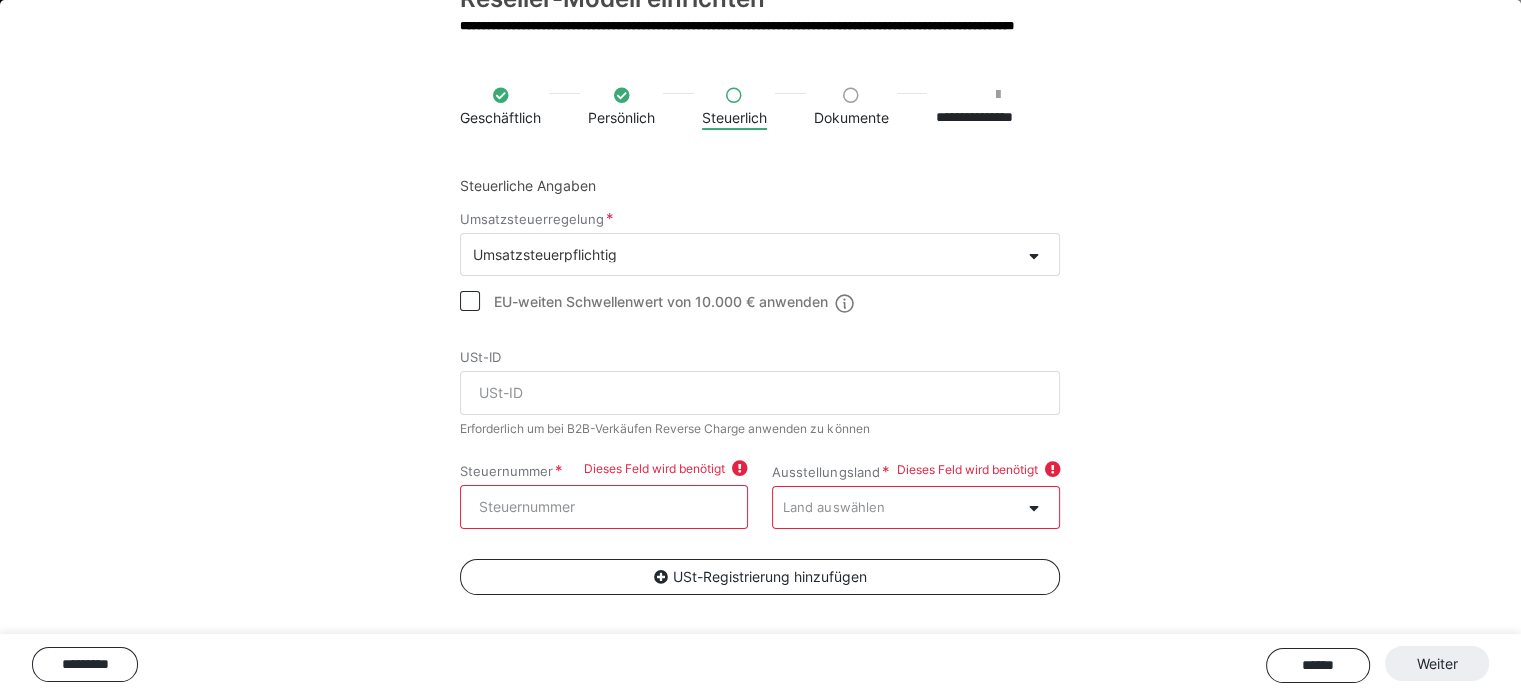scroll, scrollTop: 88, scrollLeft: 0, axis: vertical 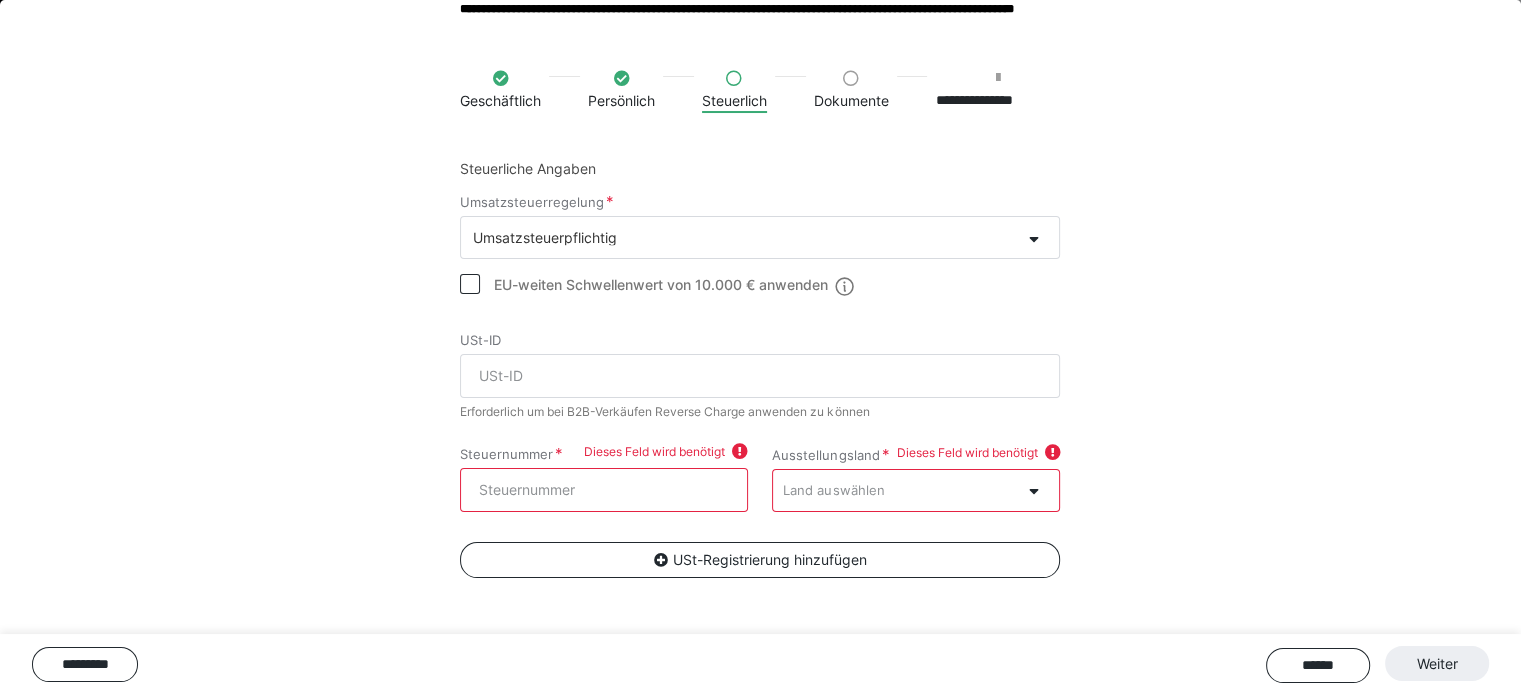click on "**********" at bounding box center (760, 367) 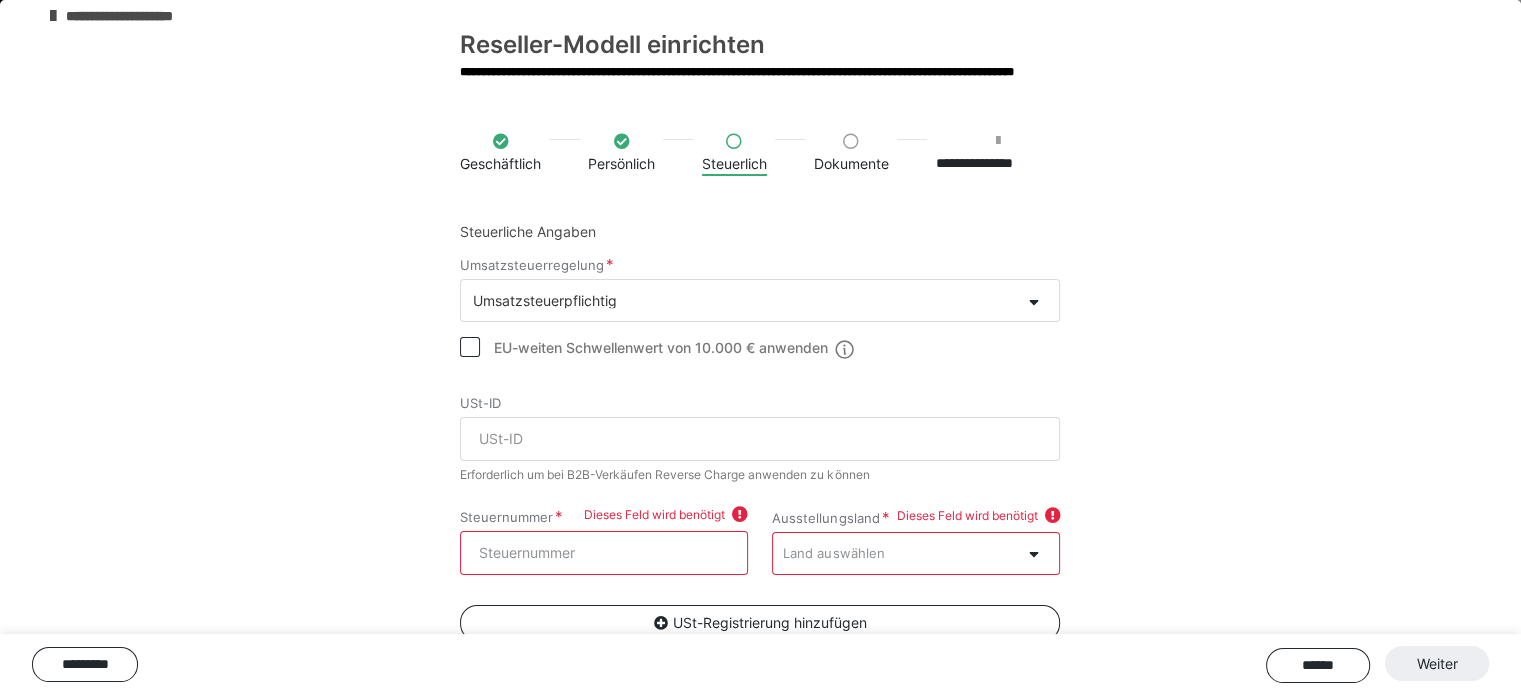 scroll, scrollTop: 0, scrollLeft: 0, axis: both 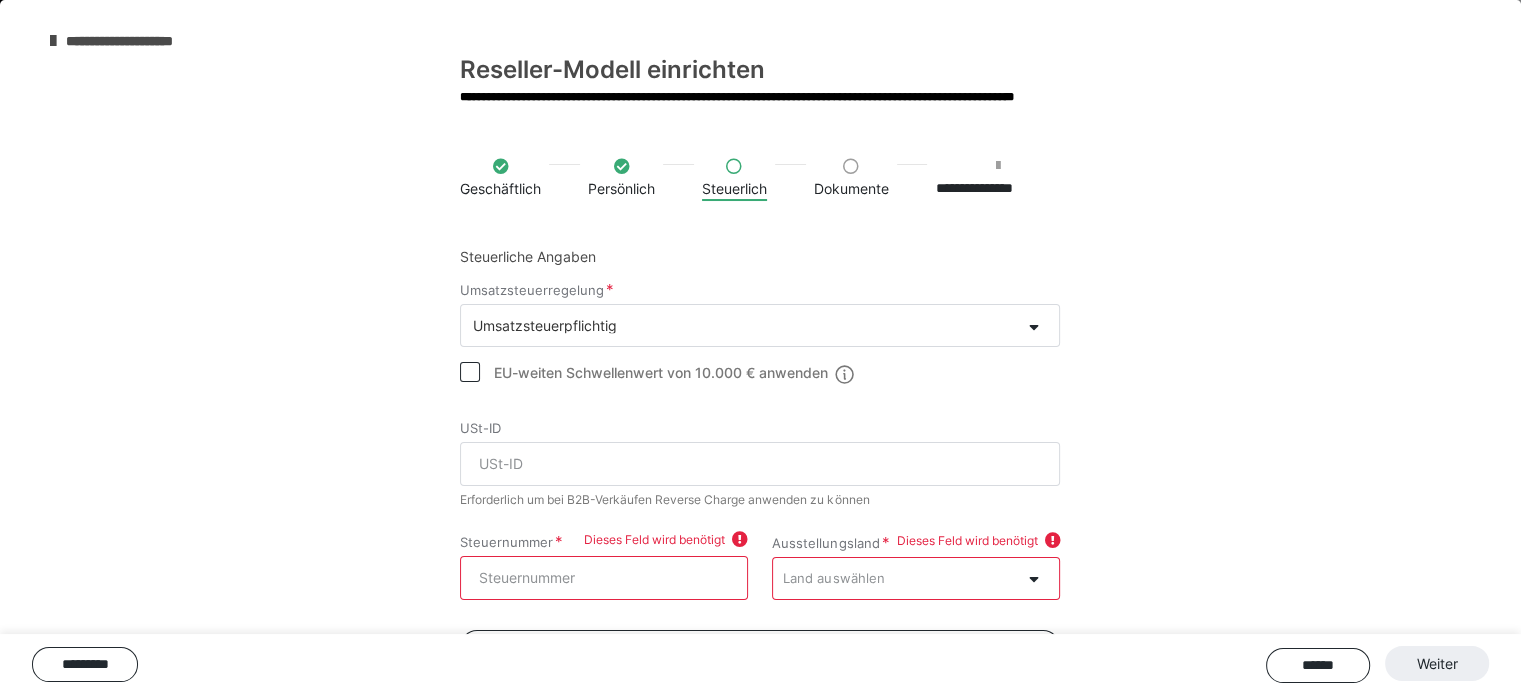 click on "**********" at bounding box center (141, 41) 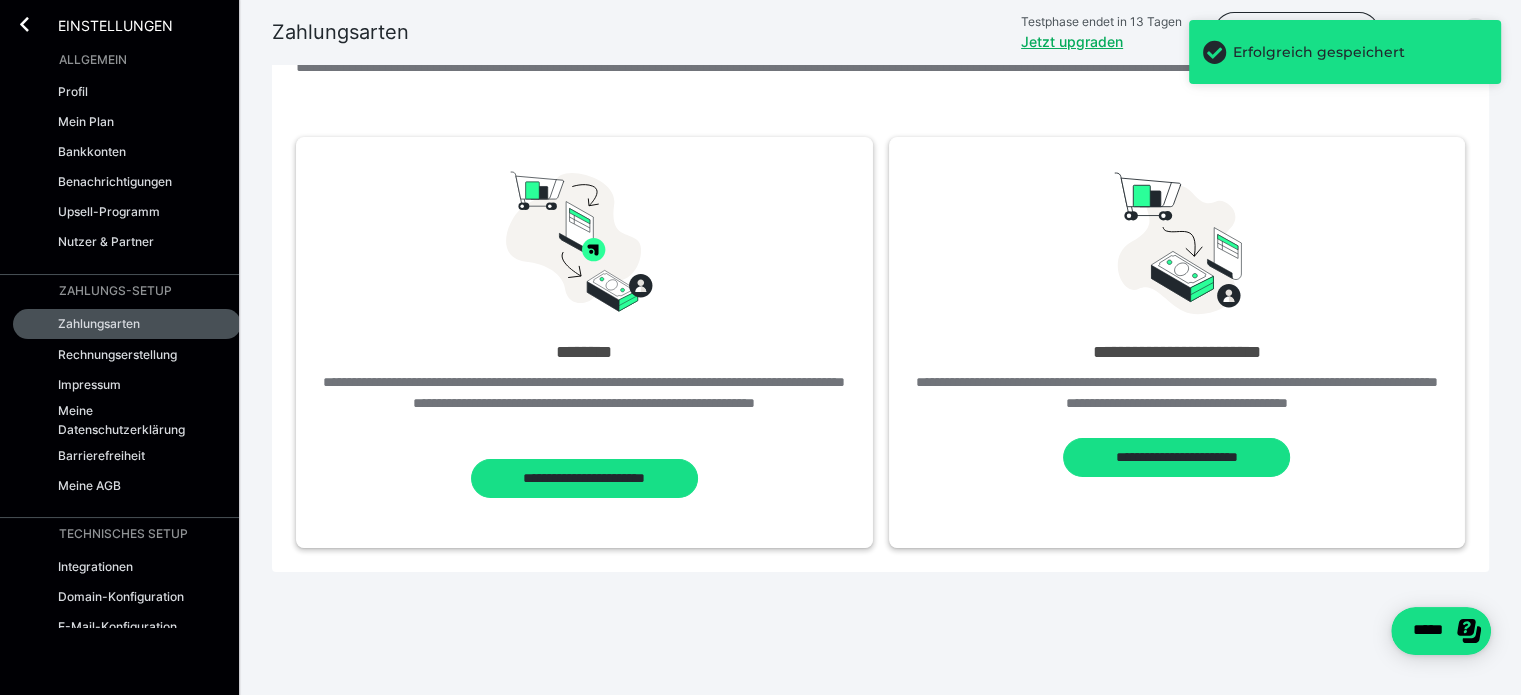 click on "**********" at bounding box center (880, 335) 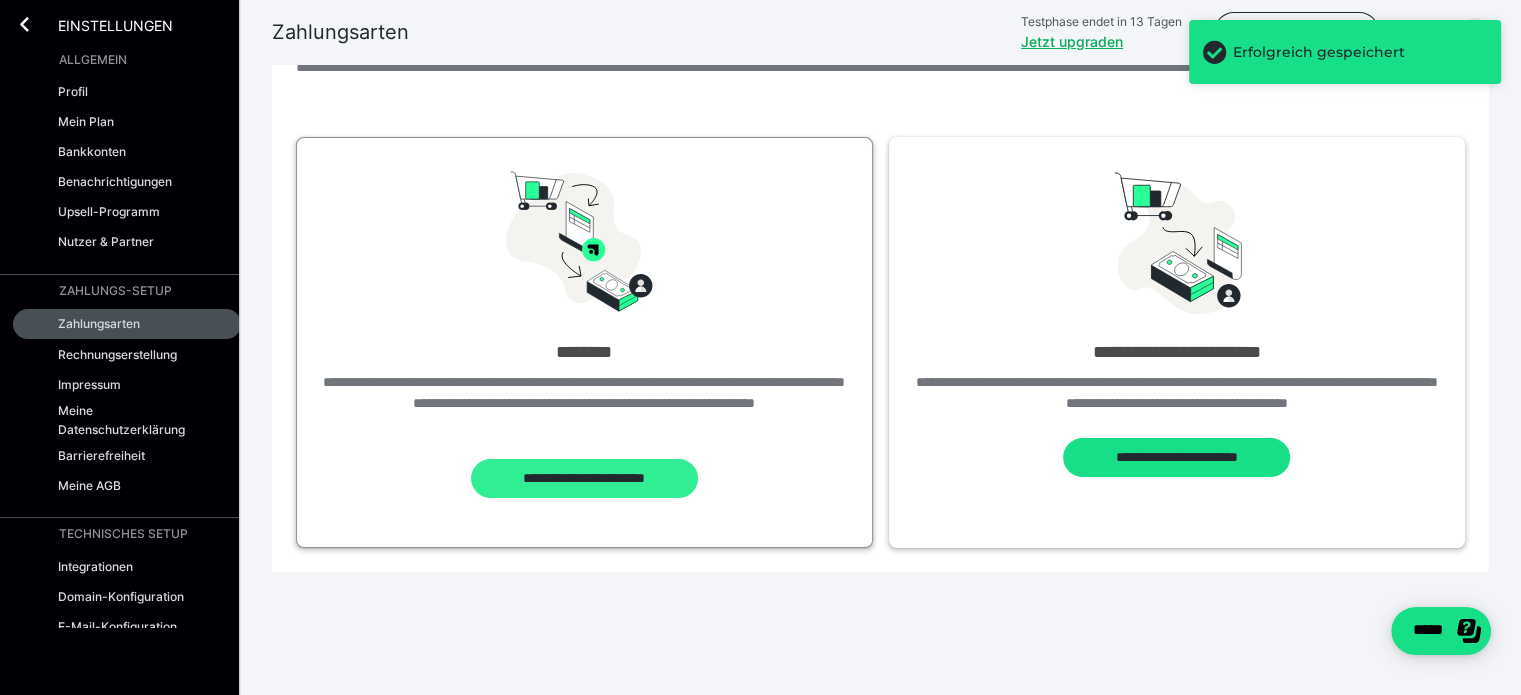 click on "**********" at bounding box center [584, 479] 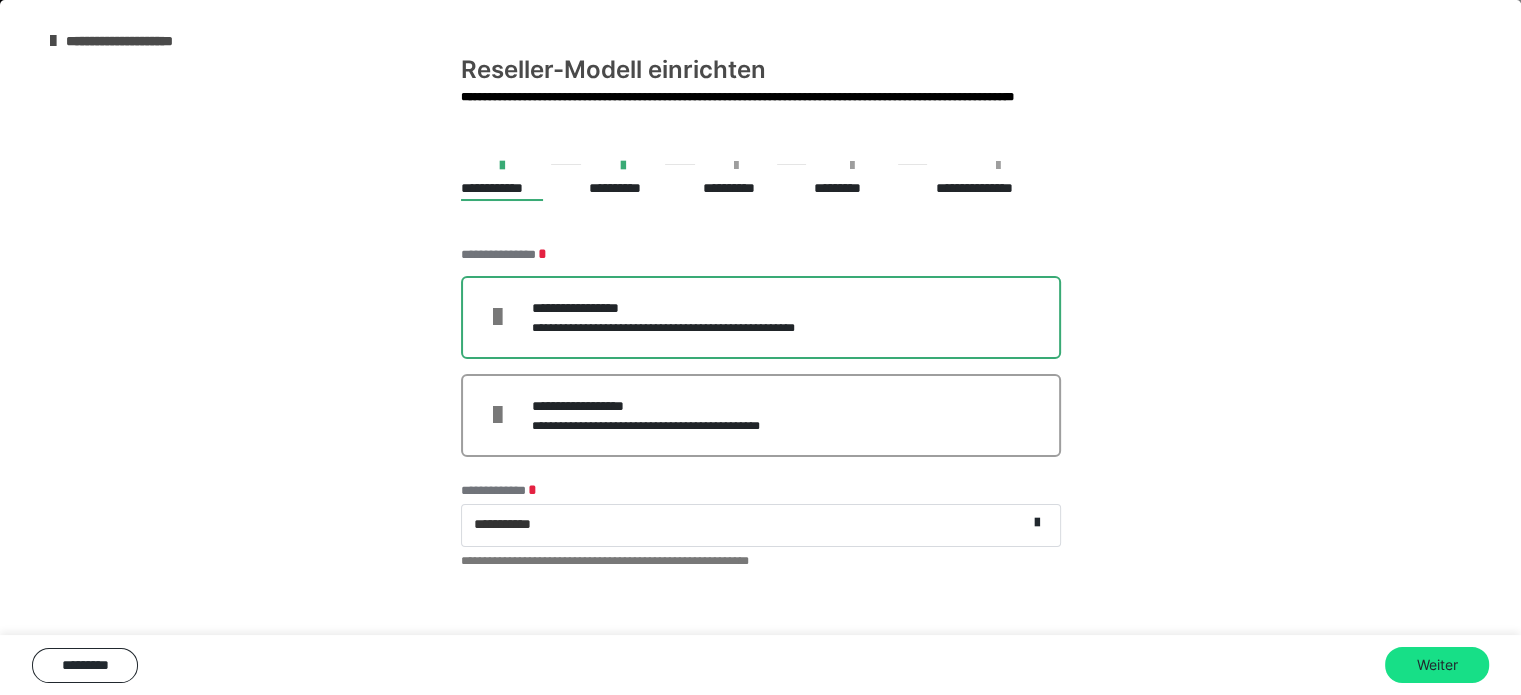 scroll, scrollTop: 0, scrollLeft: 0, axis: both 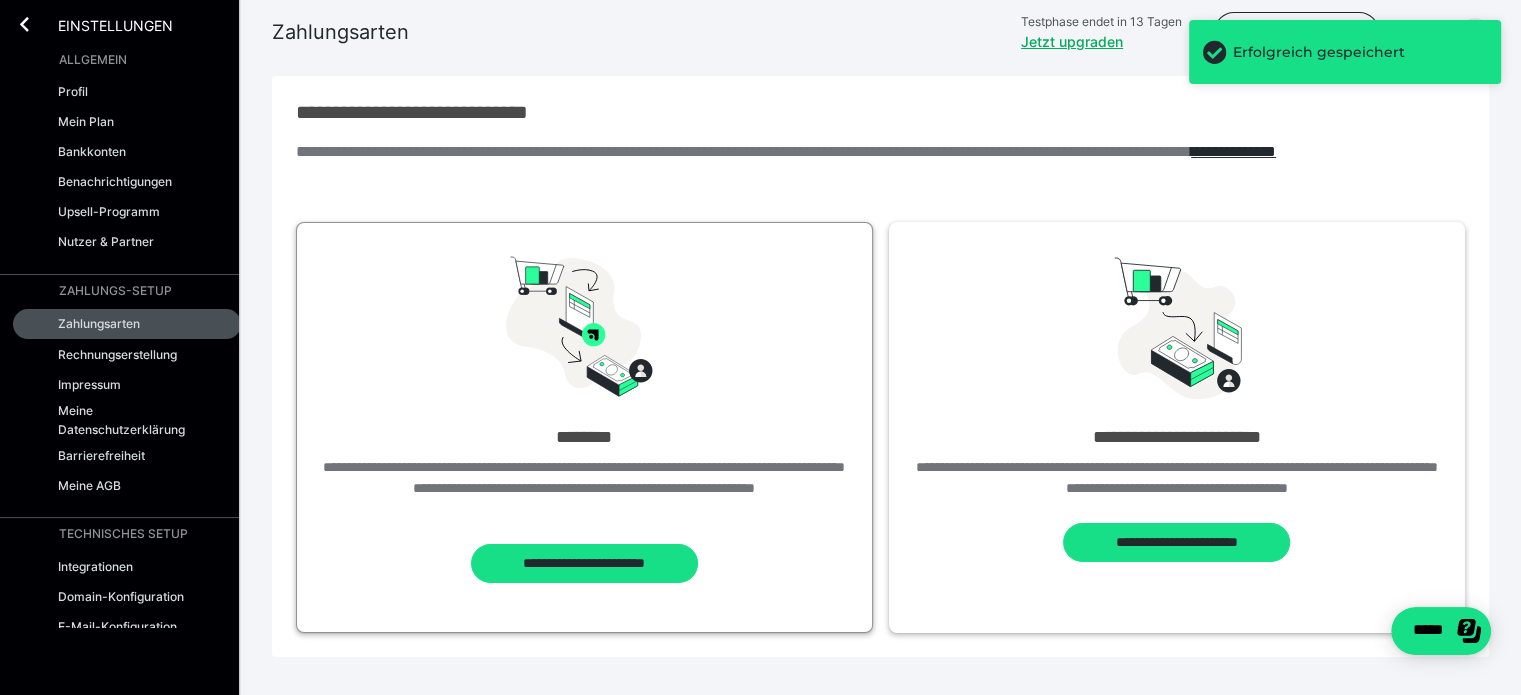 click on "**********" at bounding box center (584, 488) 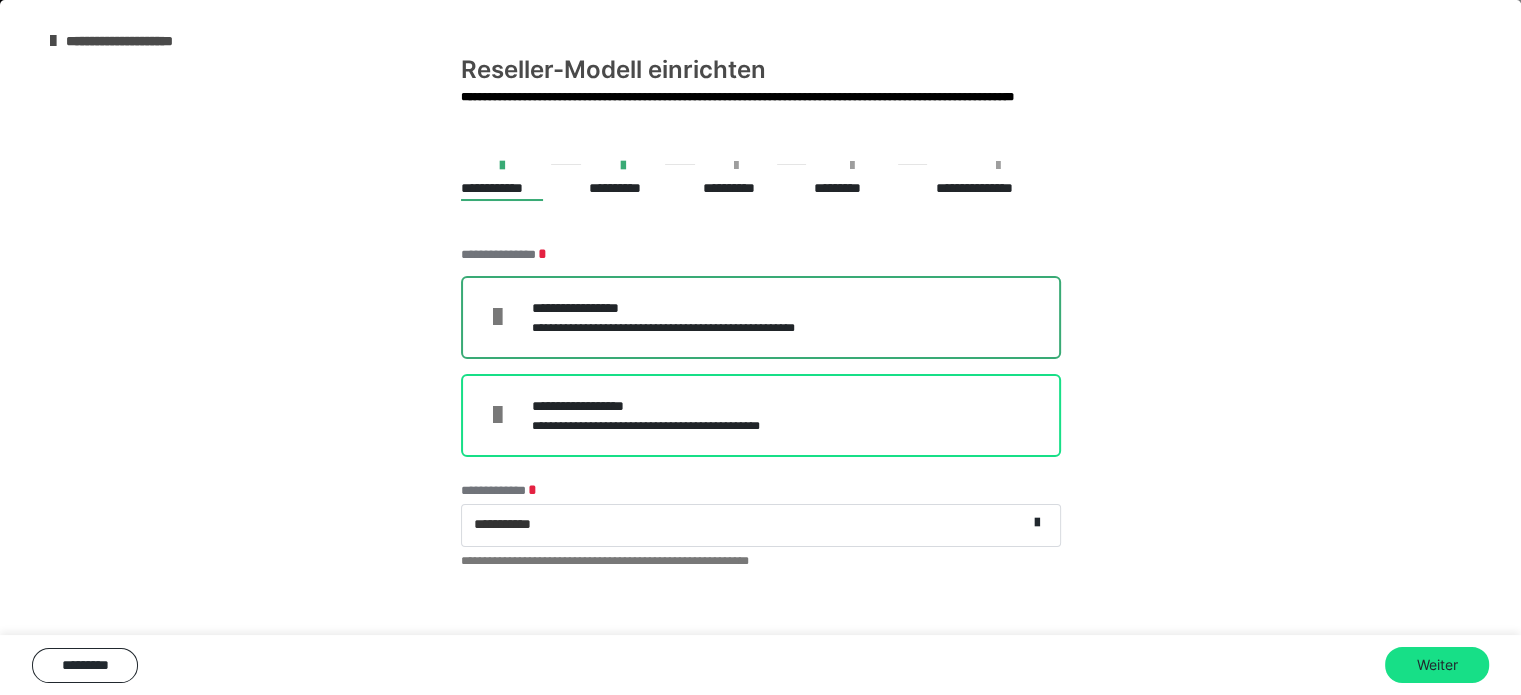 click on "**********" at bounding box center (761, 415) 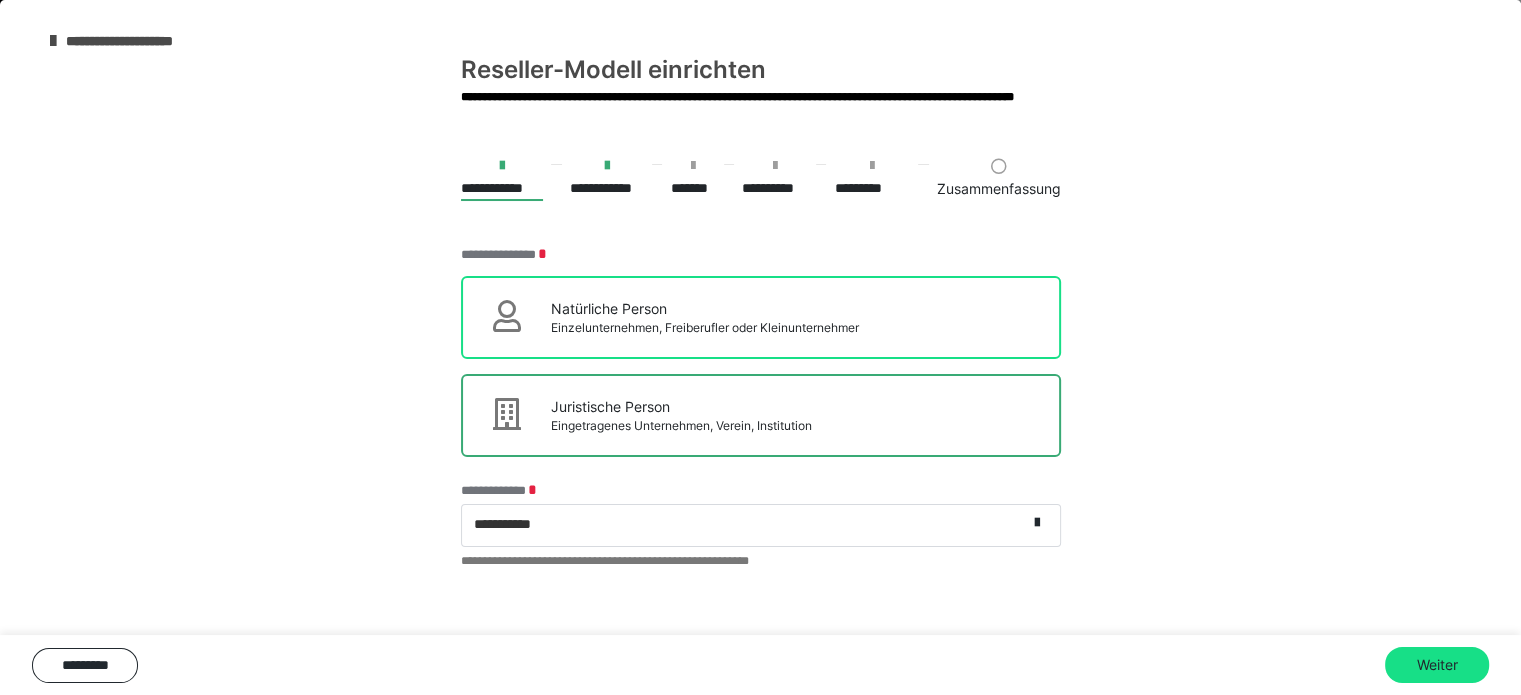 click on "Einzelunternehmen, Freiberufler oder Kleinunternehmer" at bounding box center (705, 328) 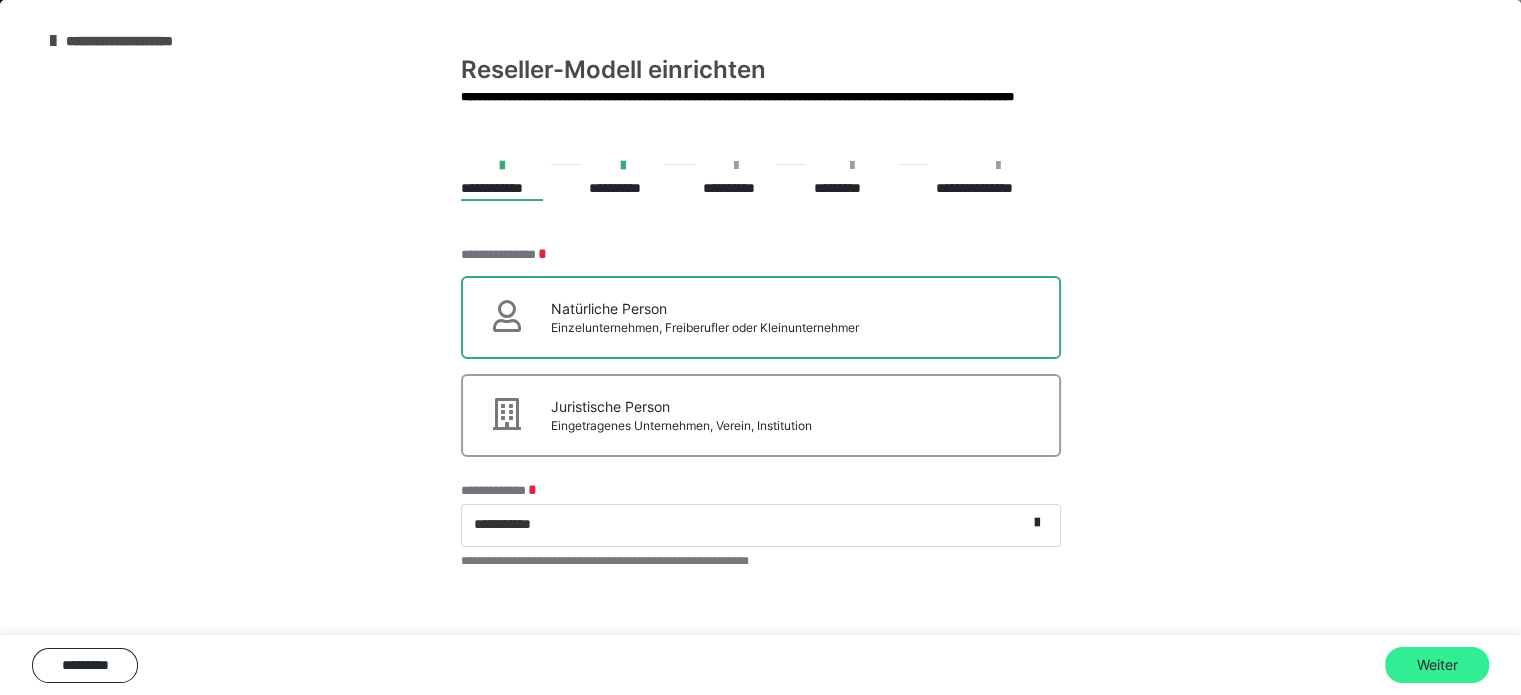 click on "Weiter" at bounding box center (1437, 665) 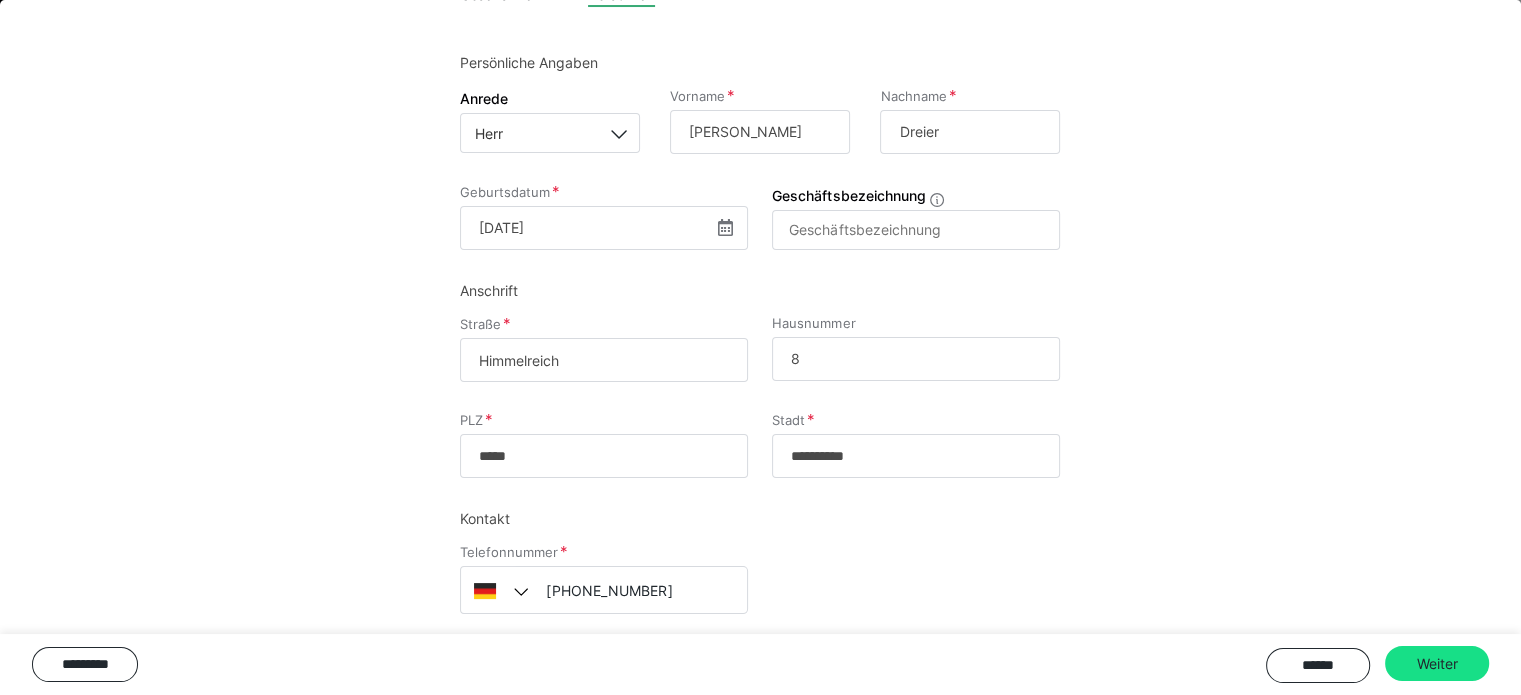 scroll, scrollTop: 221, scrollLeft: 0, axis: vertical 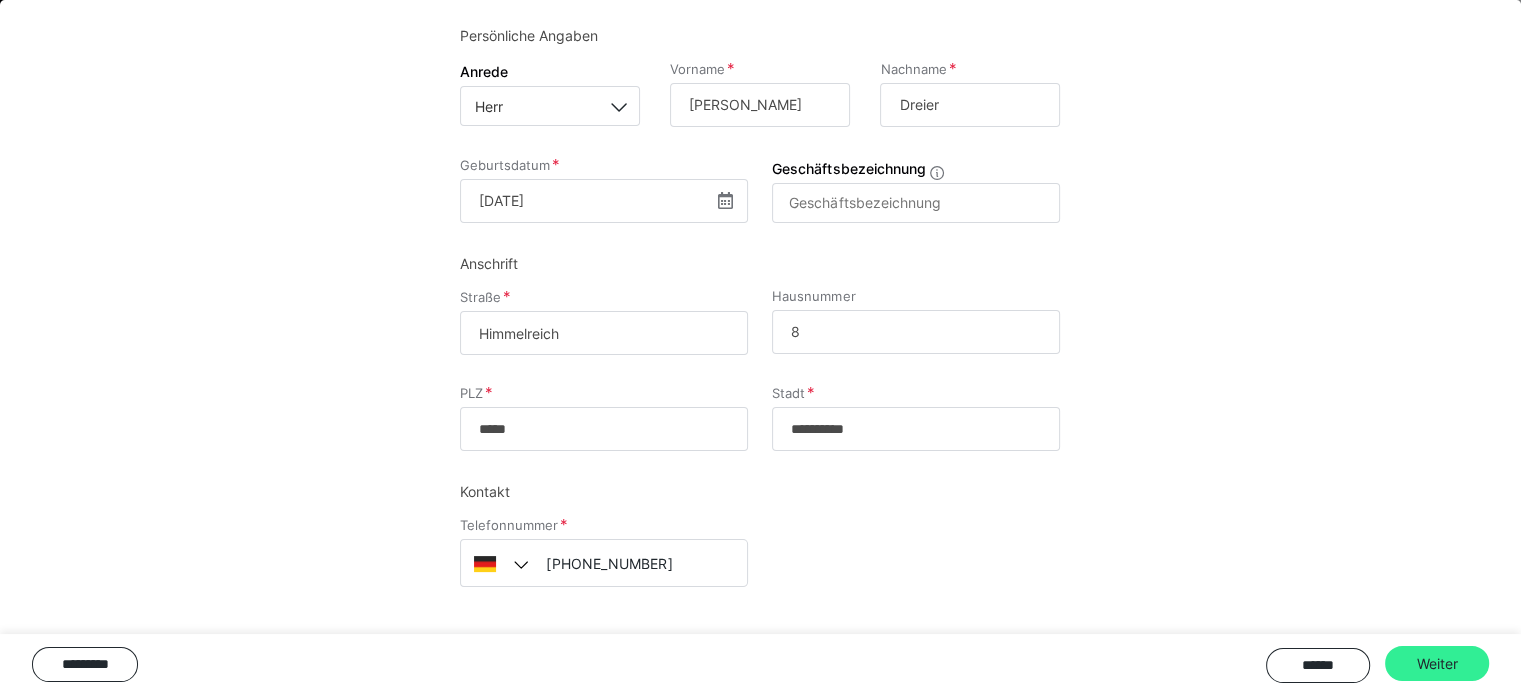 click on "Weiter" at bounding box center [1437, 664] 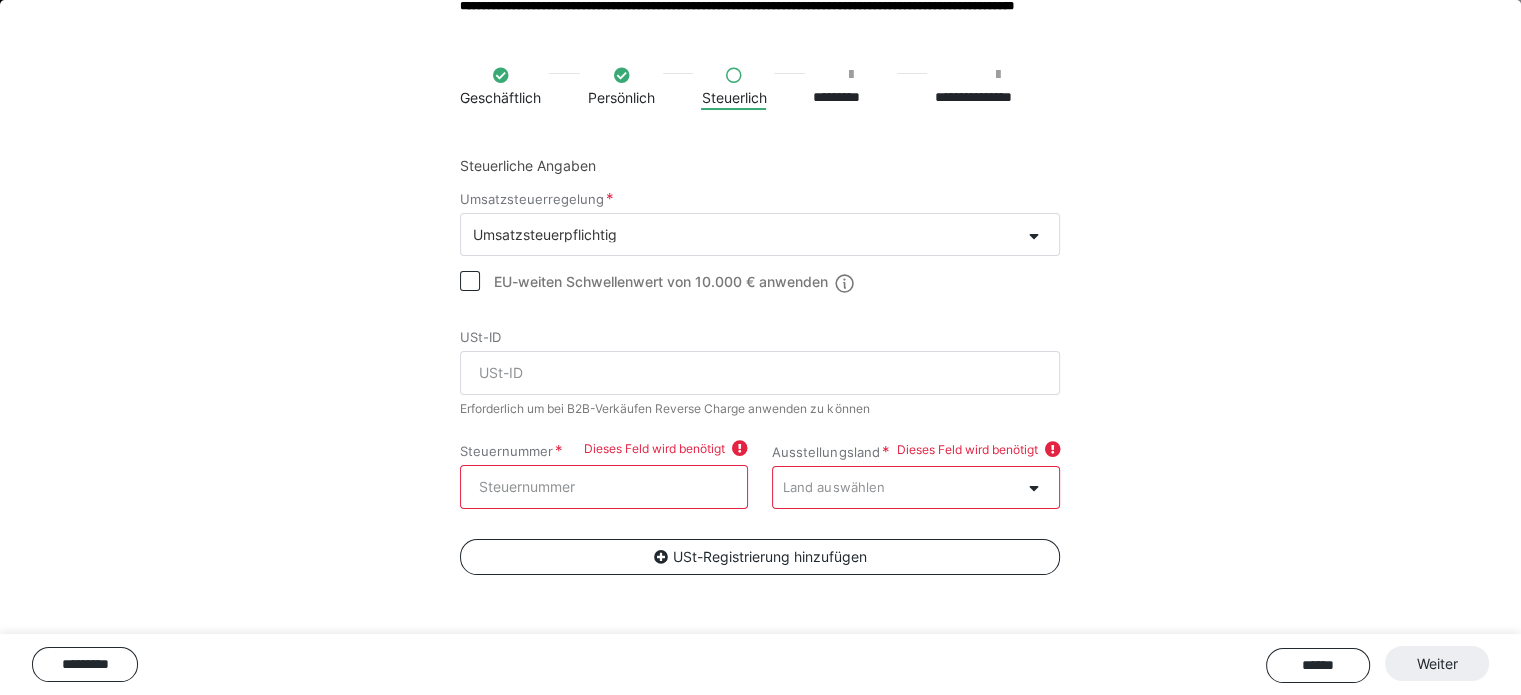 scroll, scrollTop: 88, scrollLeft: 0, axis: vertical 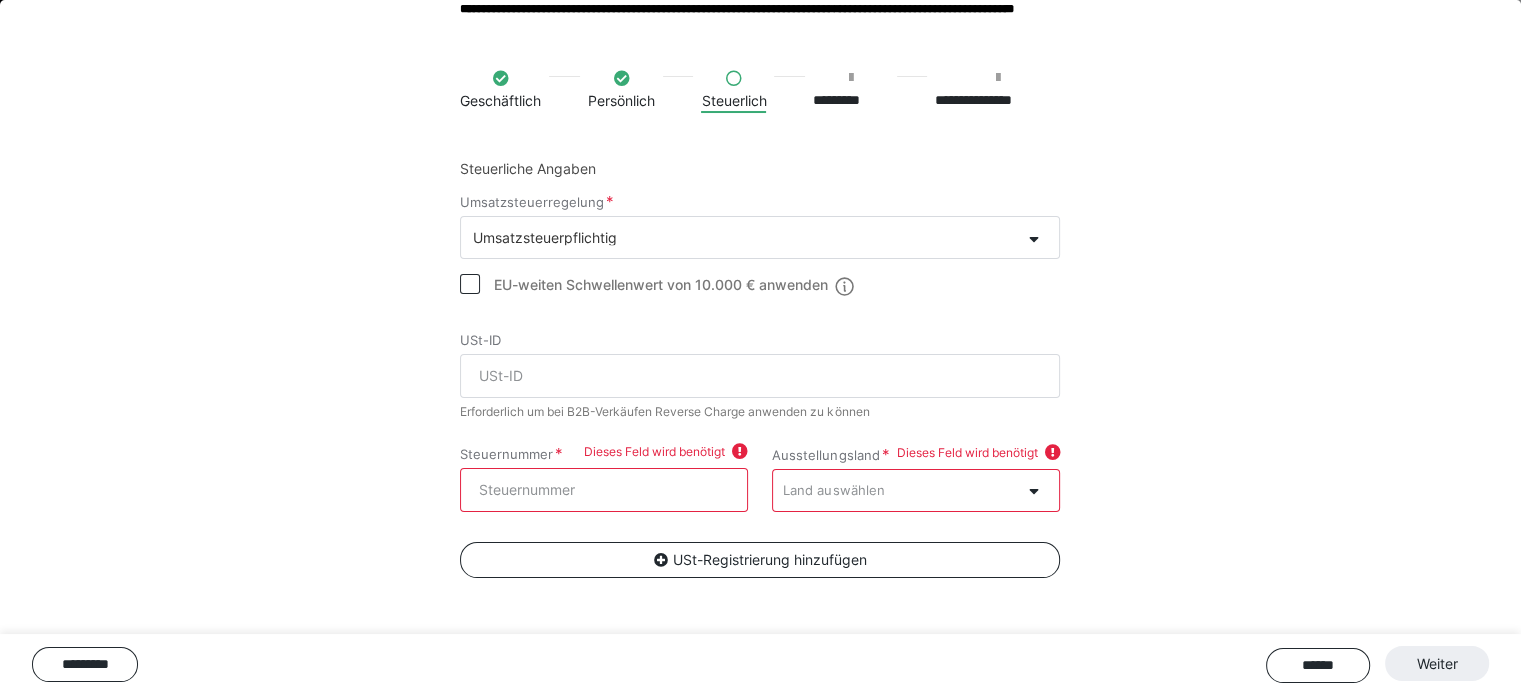 click on "Dieses Feld wird benötigt" at bounding box center (666, 453) 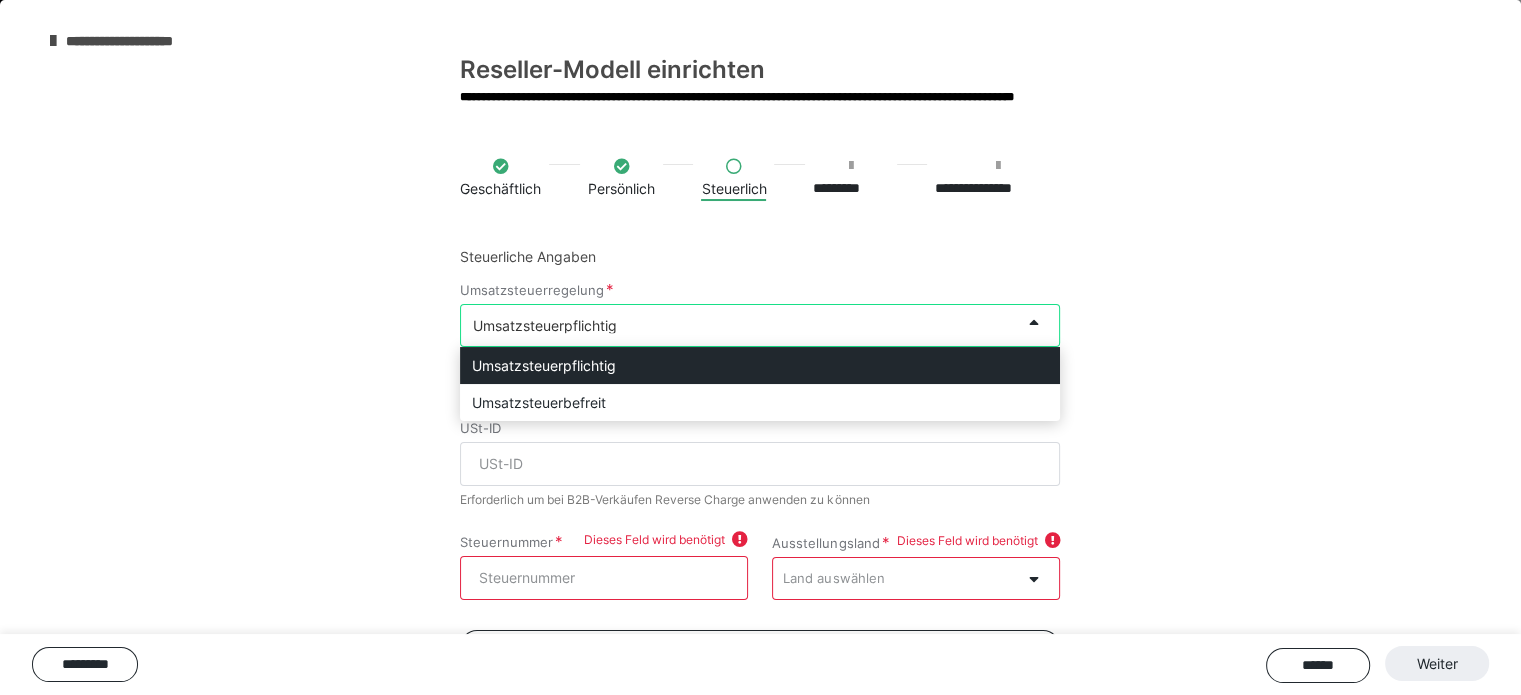 click on "Umsatzsteuerpflichtig" at bounding box center (740, 325) 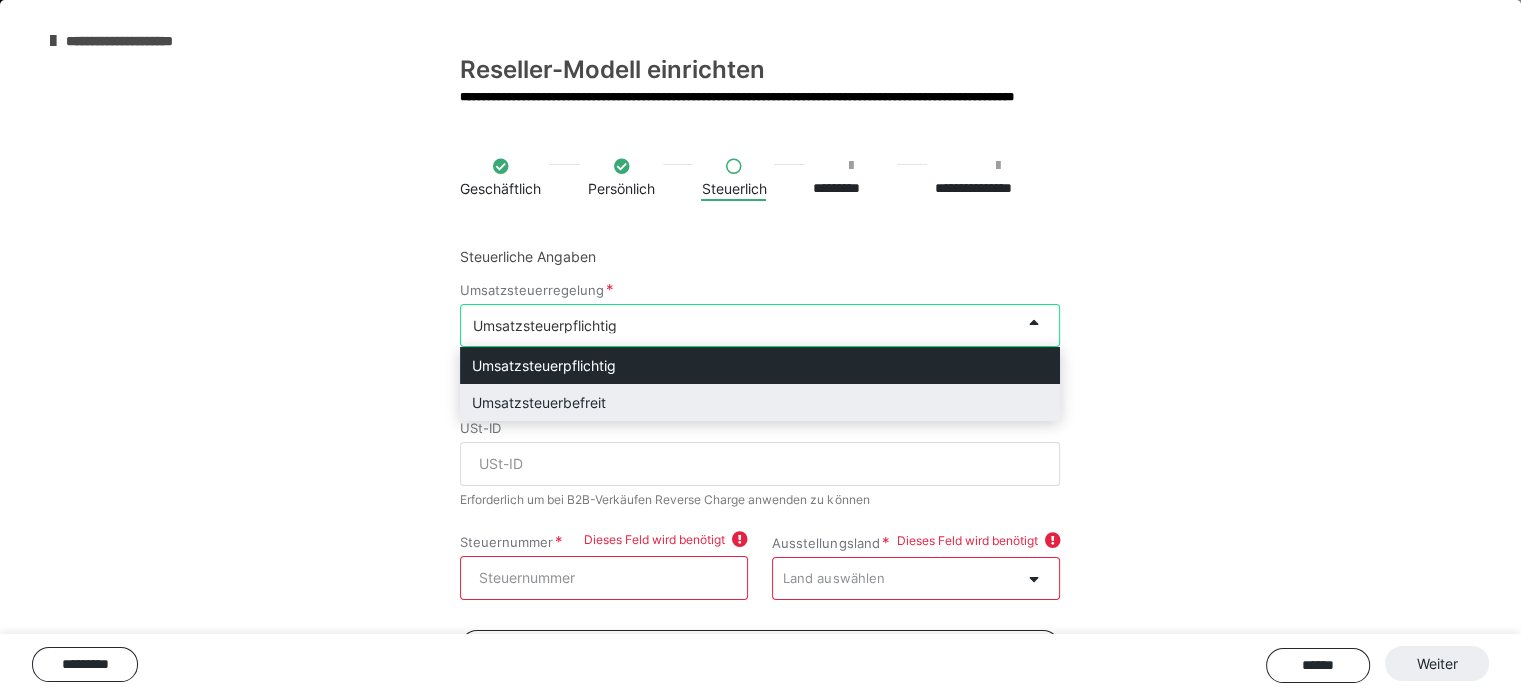 click on "Umsatzsteuerbefreit" at bounding box center [760, 402] 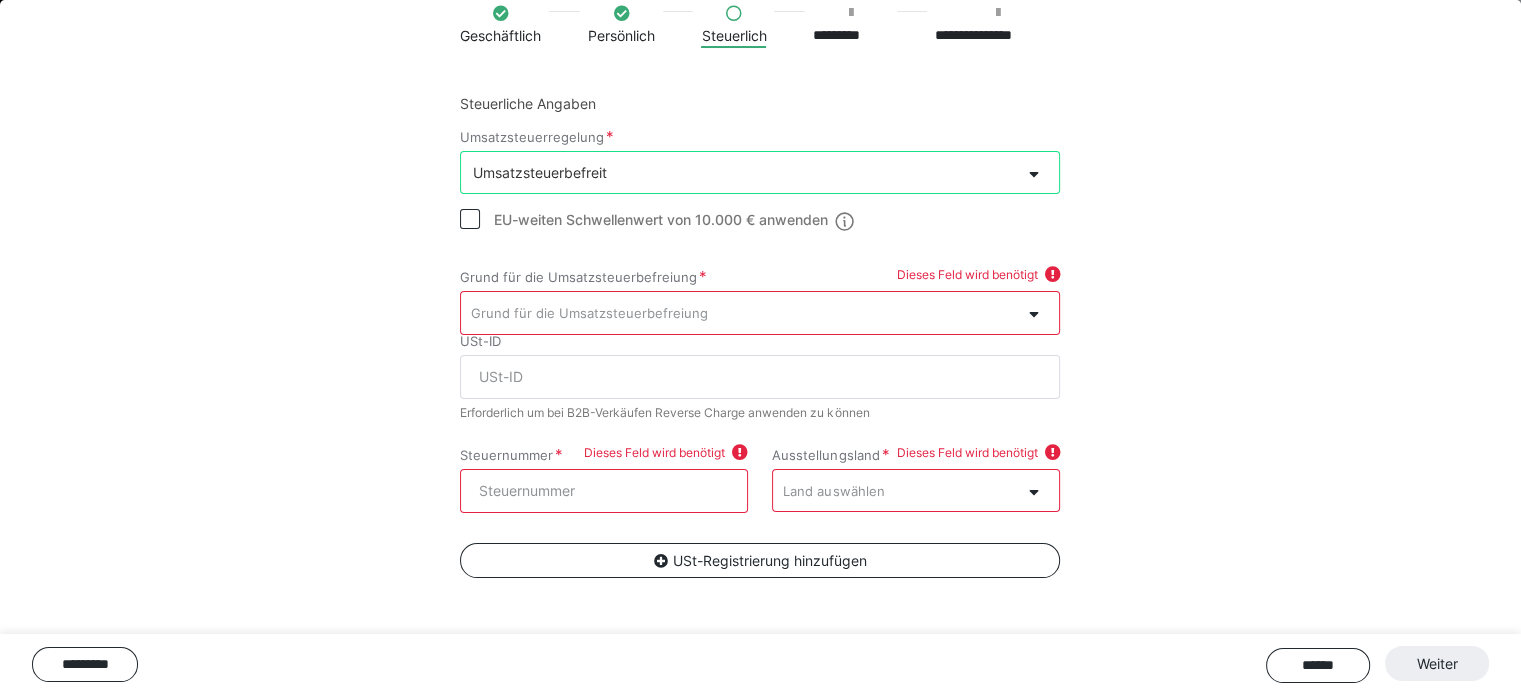 scroll, scrollTop: 0, scrollLeft: 0, axis: both 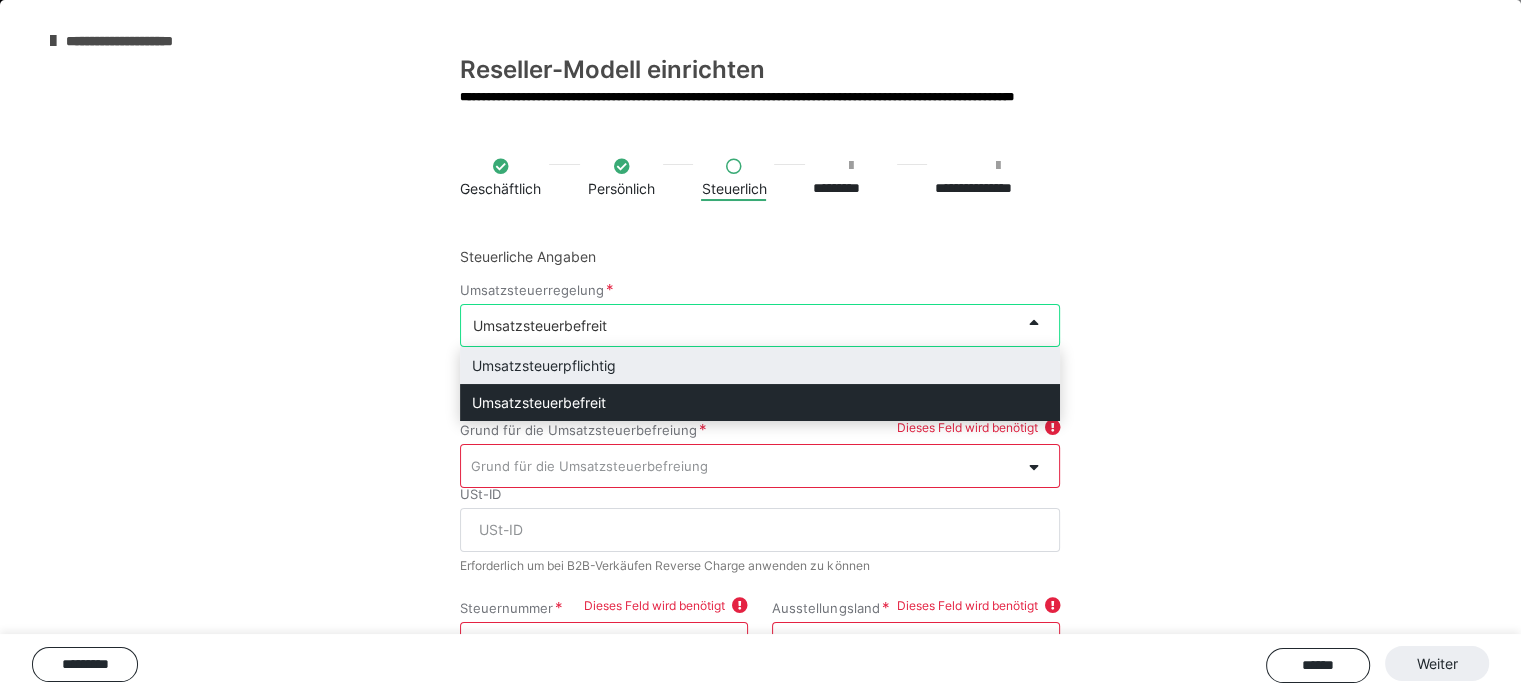 click on "Umsatzsteuerbefreit" at bounding box center (740, 325) 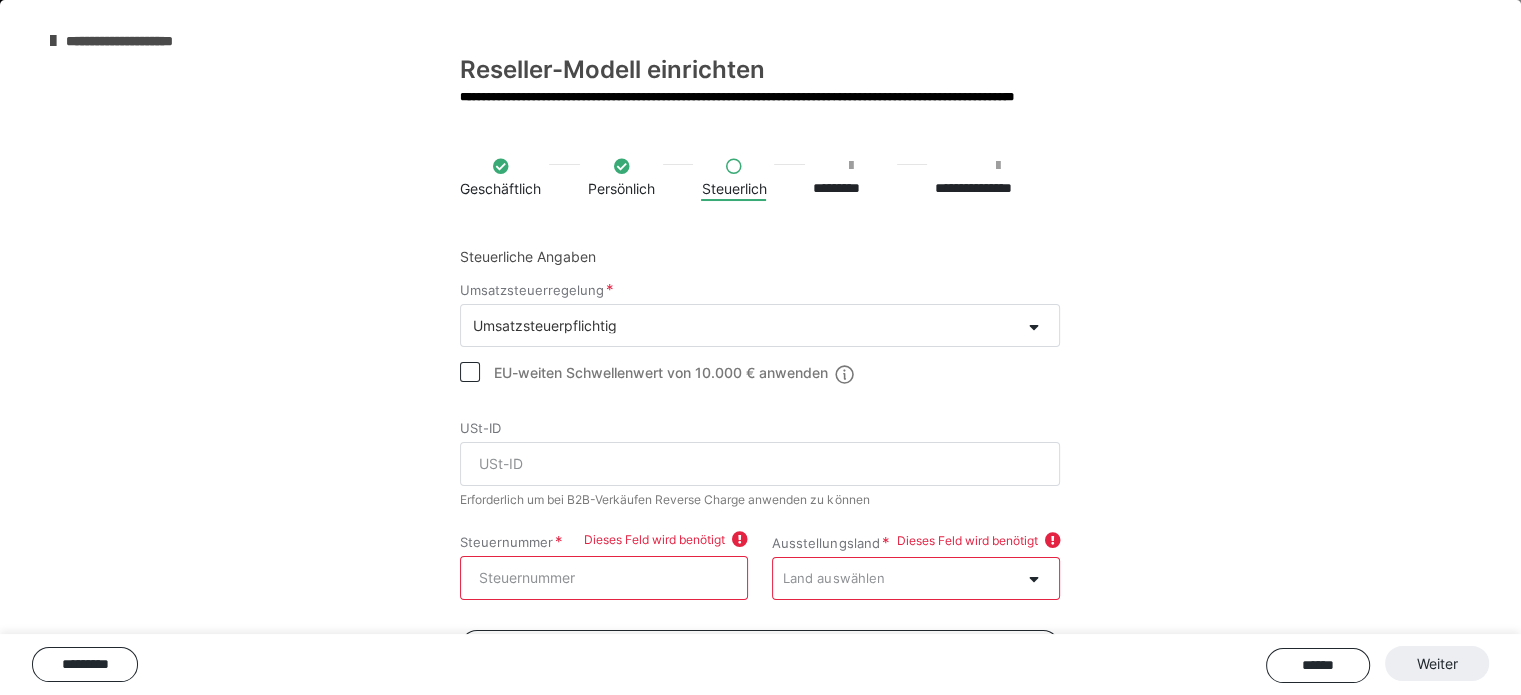click on "**********" at bounding box center (760, 455) 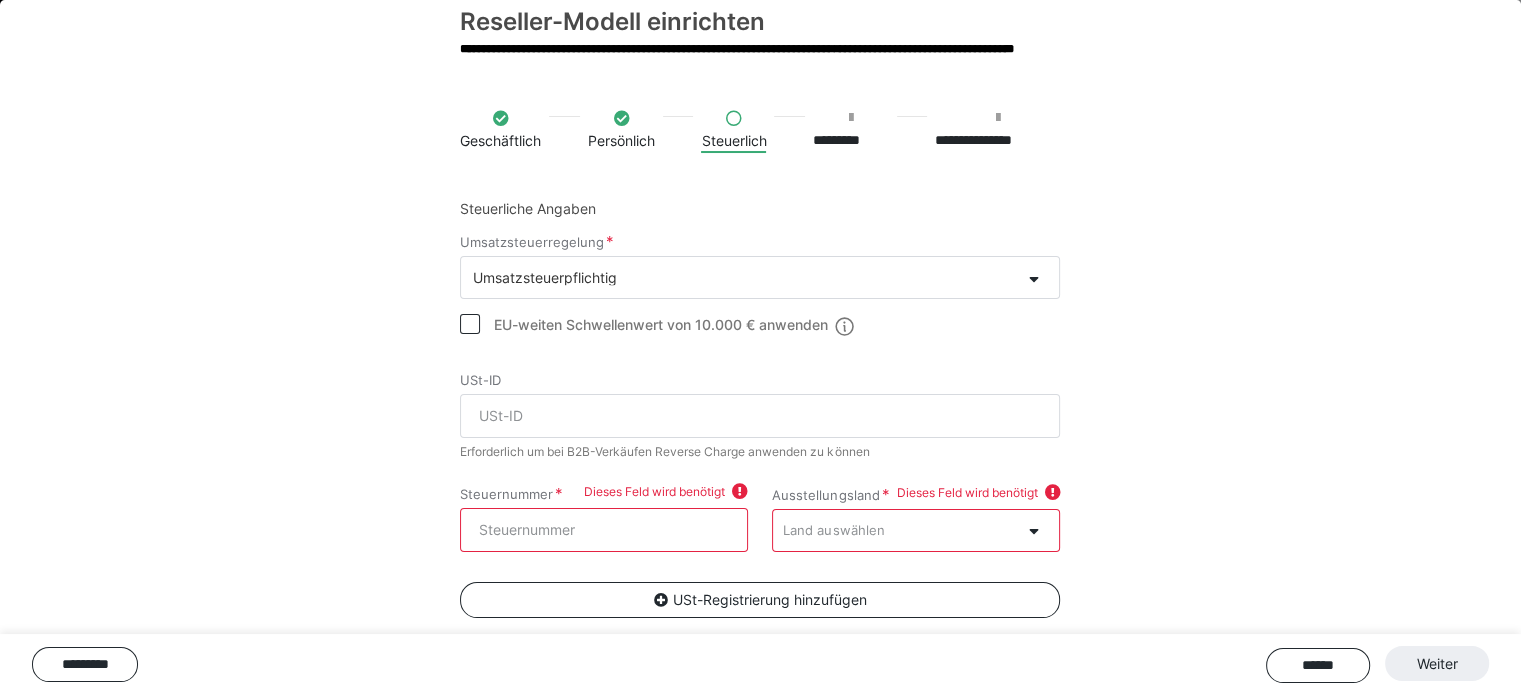 scroll, scrollTop: 88, scrollLeft: 0, axis: vertical 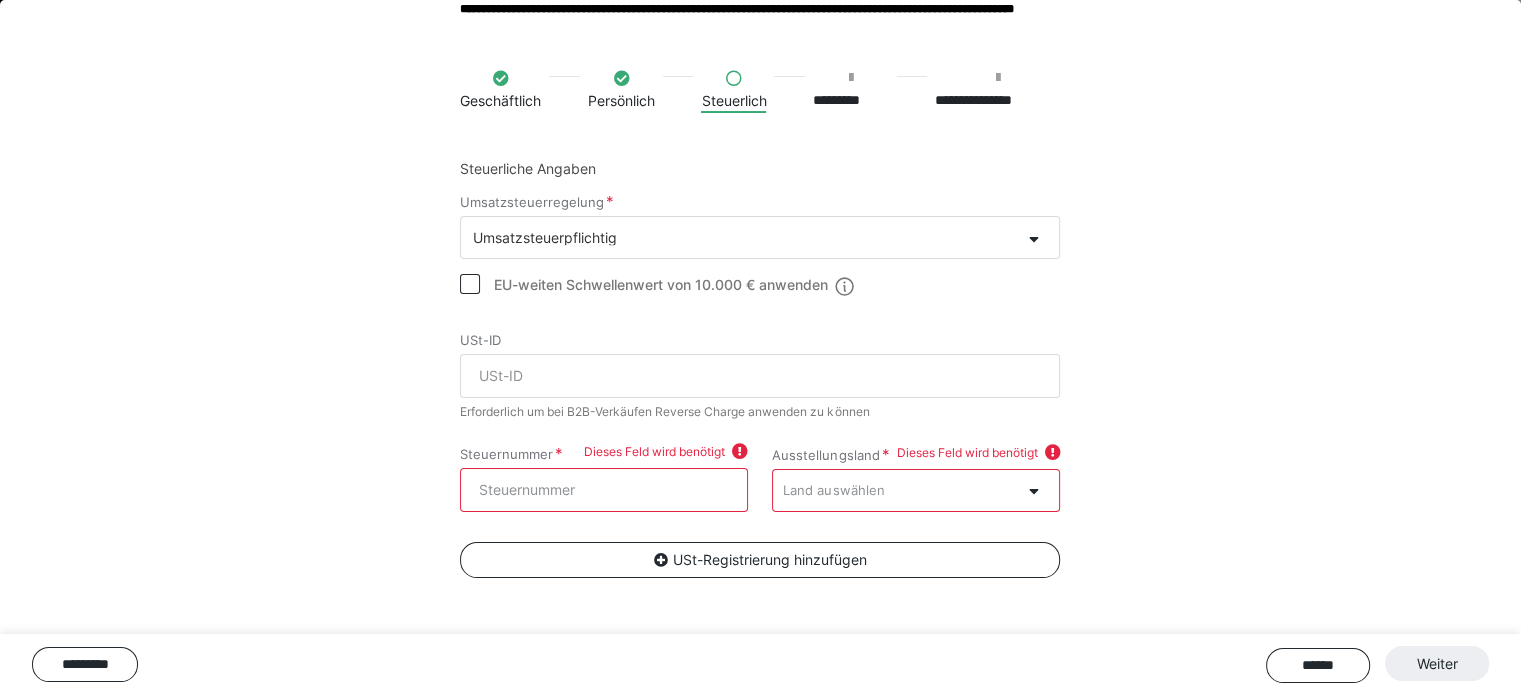 click on "**********" at bounding box center (760, 367) 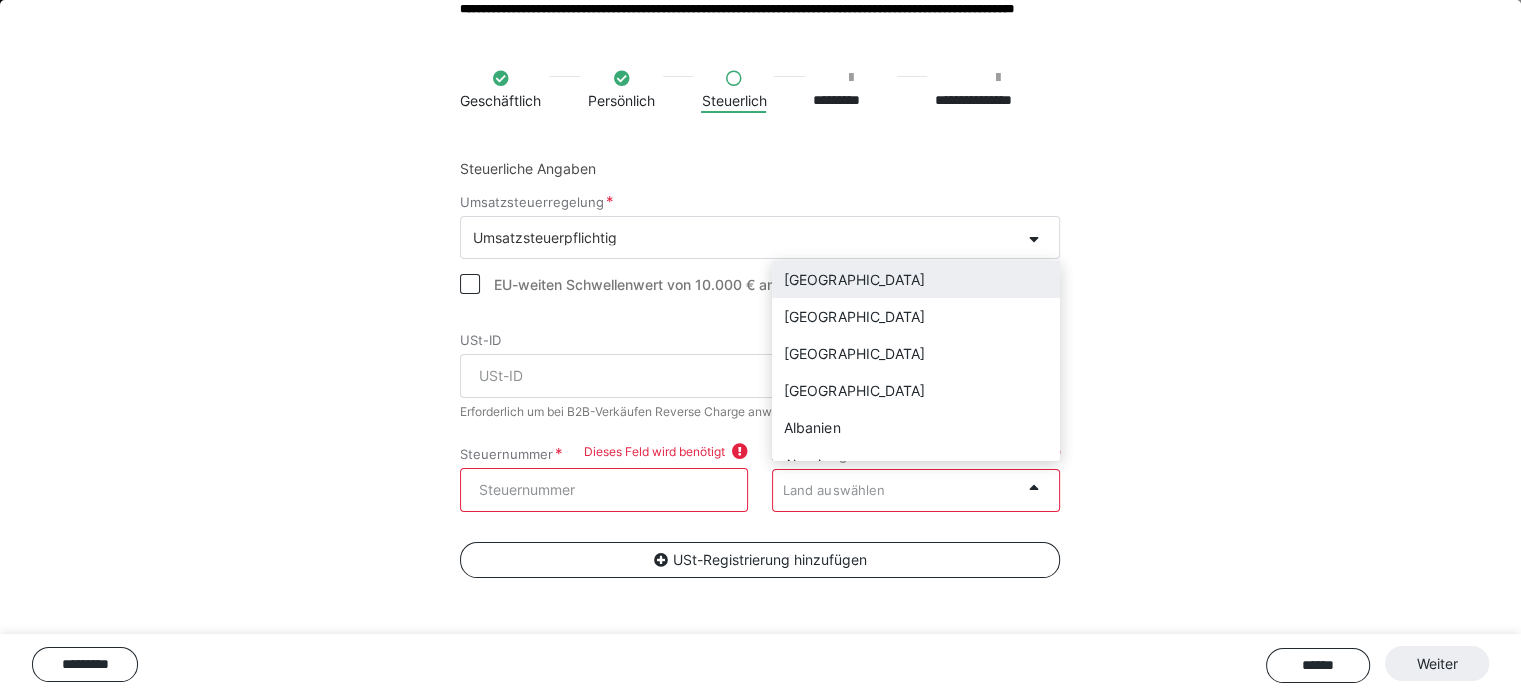 click on "Deutschland" at bounding box center (916, 279) 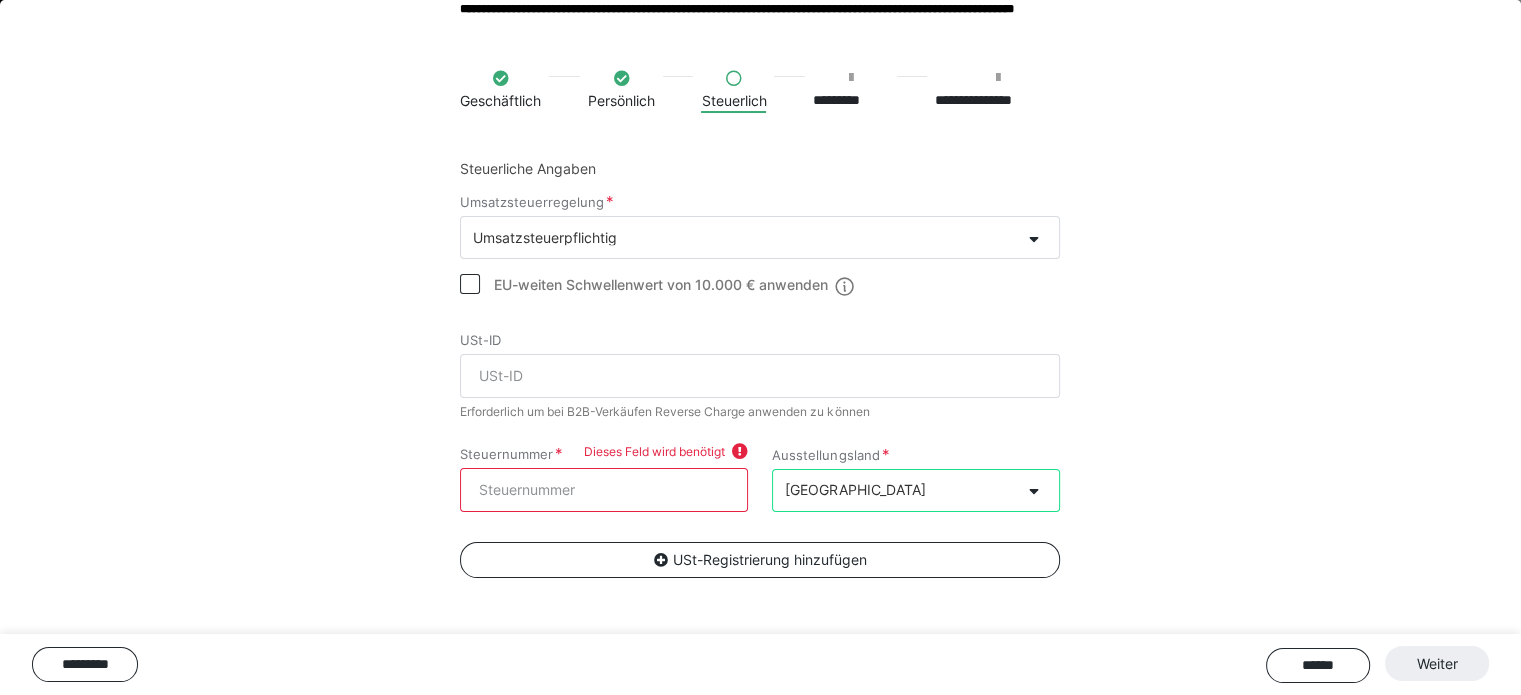 click on "**********" at bounding box center (760, 367) 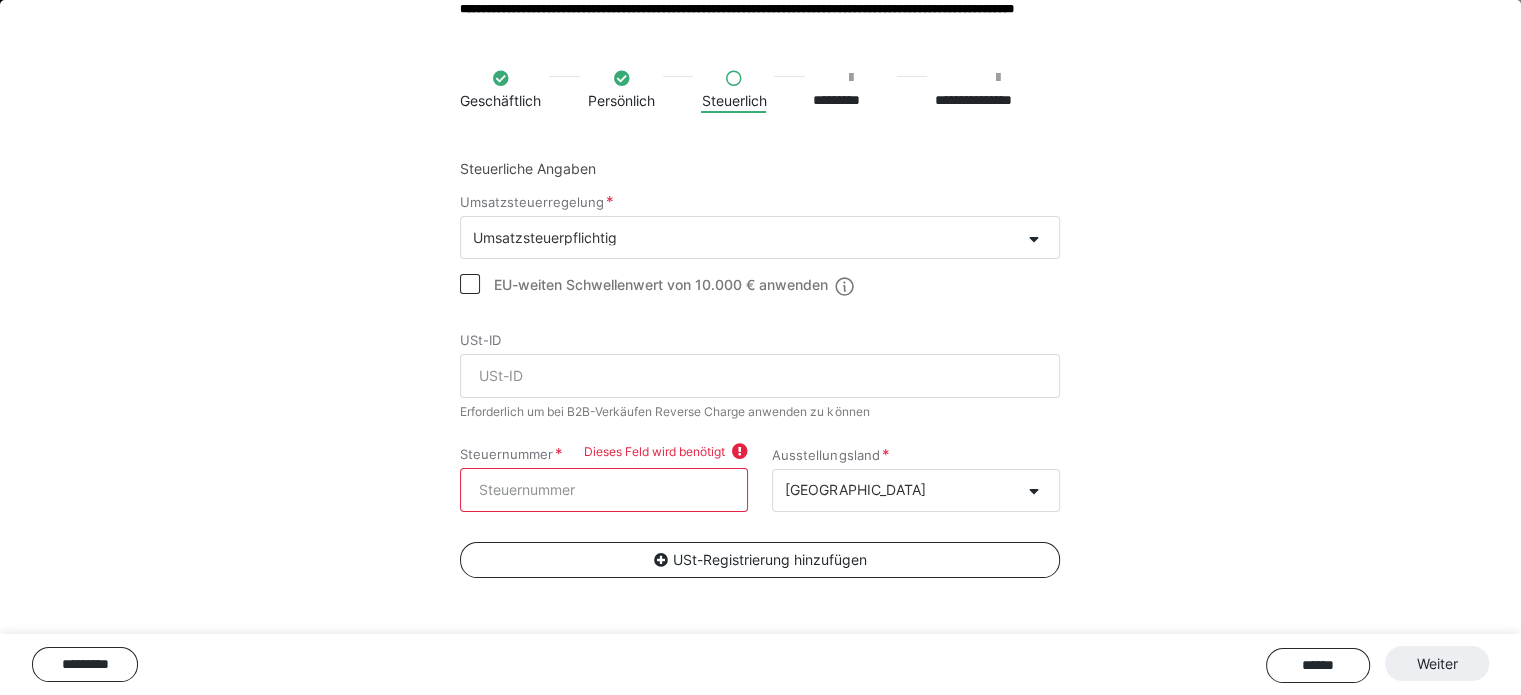 click on "**********" at bounding box center [760, 367] 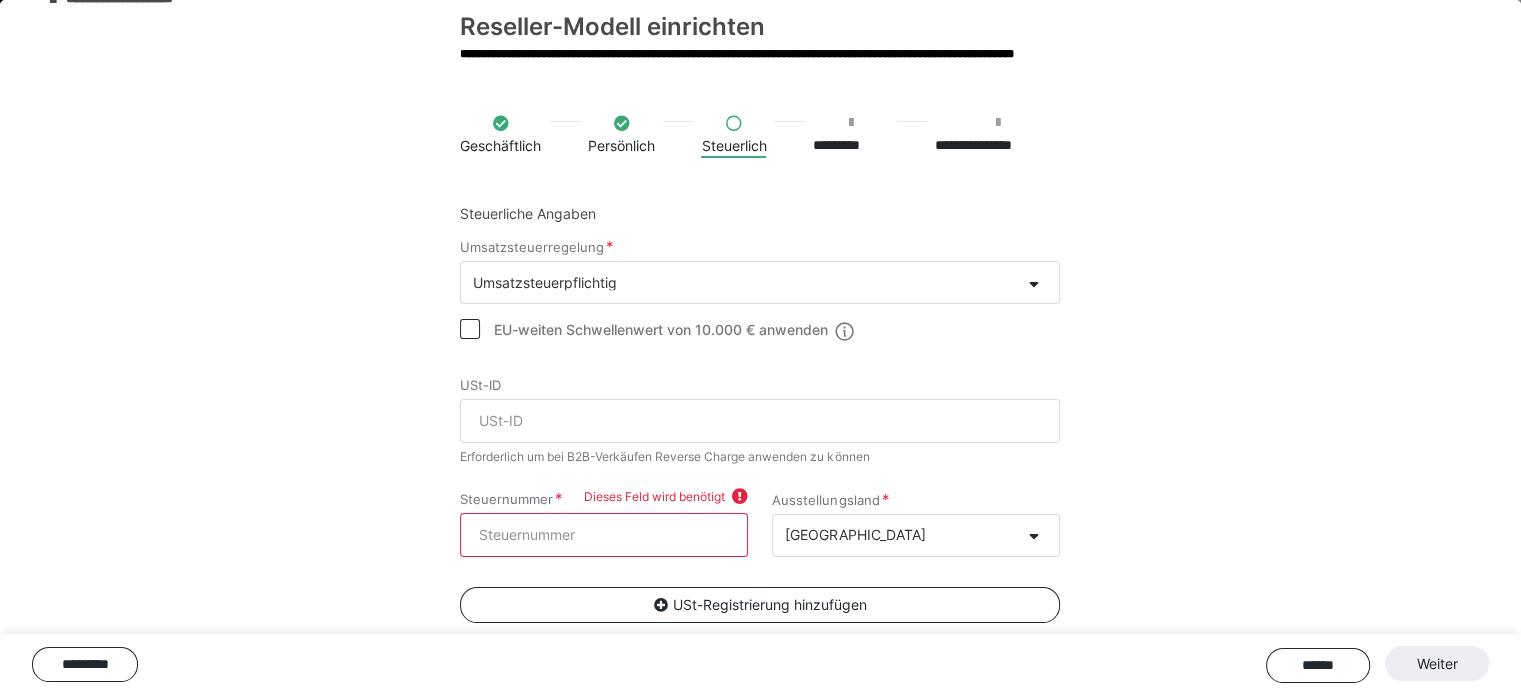 scroll, scrollTop: 0, scrollLeft: 0, axis: both 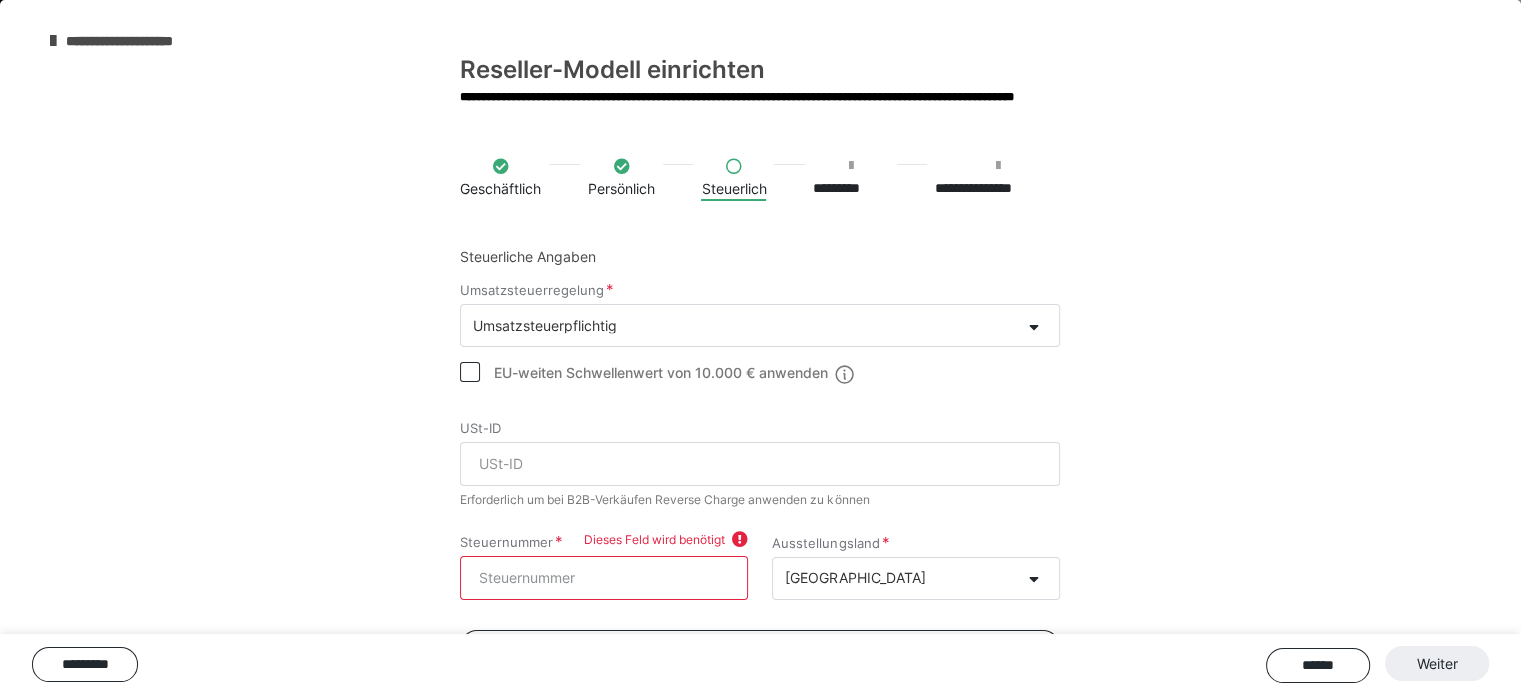 click on "**********" at bounding box center (141, 41) 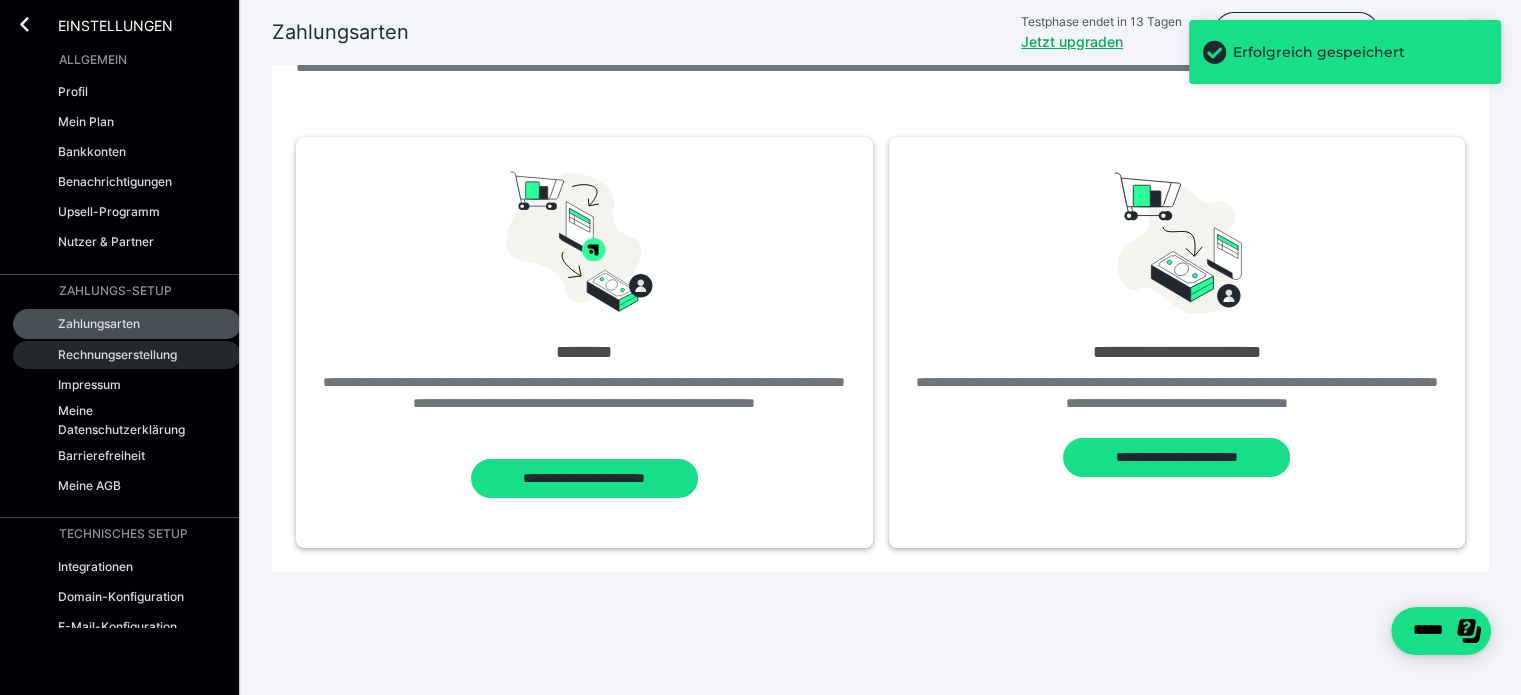 click on "Rechnungserstellung" at bounding box center (117, 354) 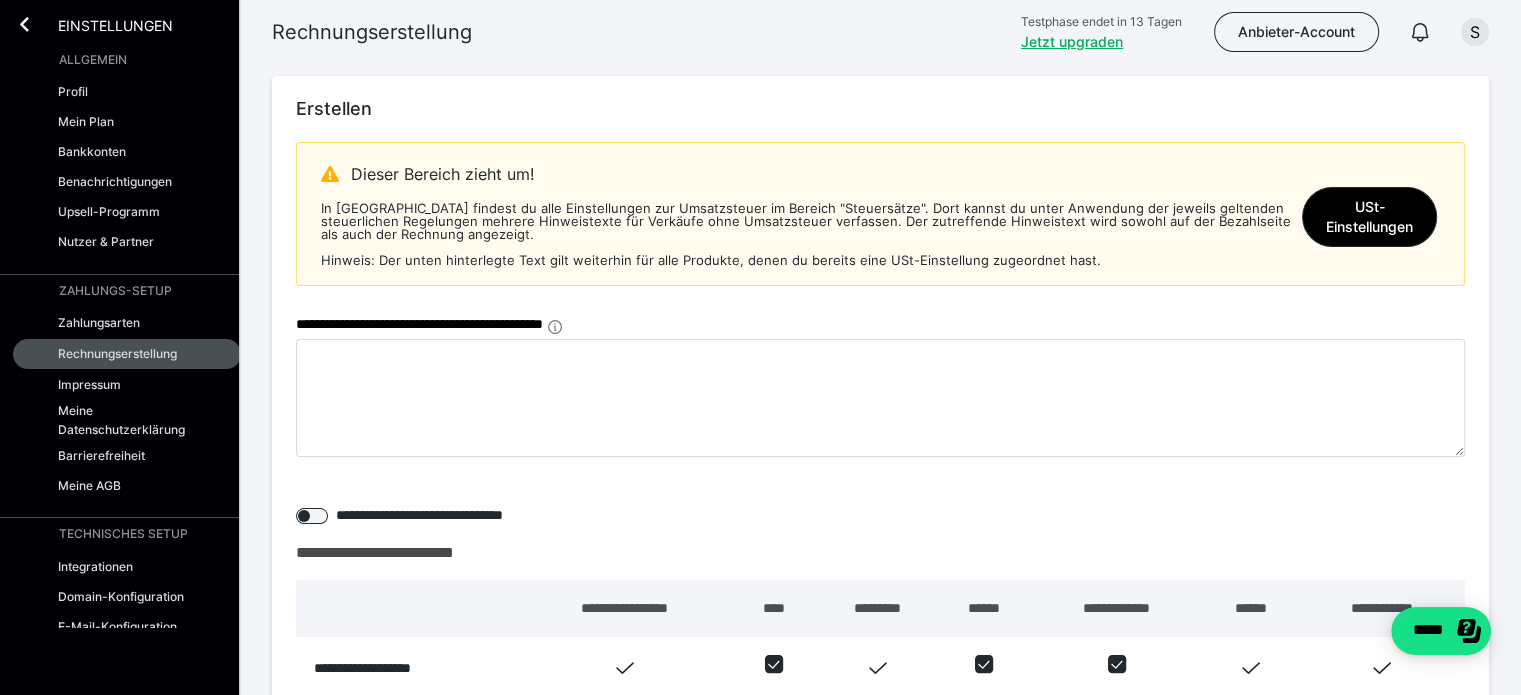 scroll, scrollTop: 266, scrollLeft: 0, axis: vertical 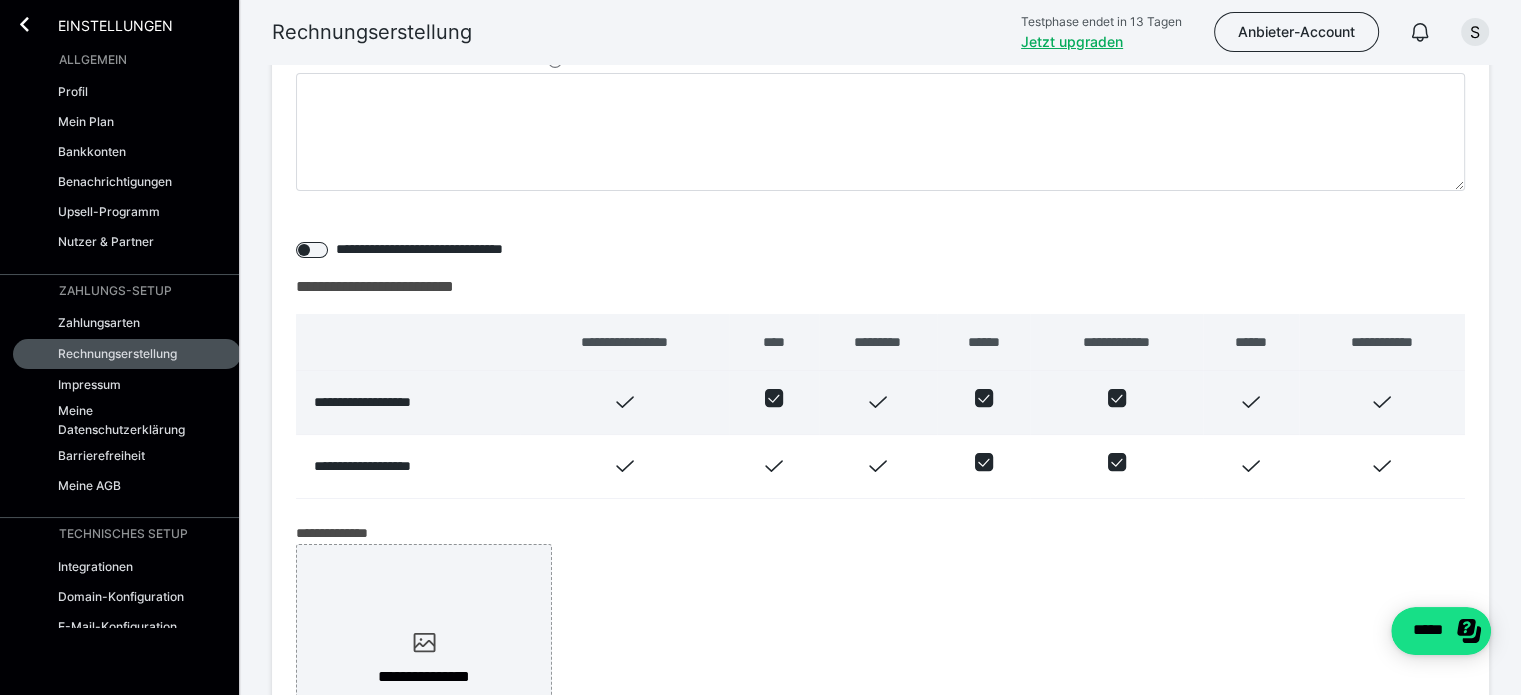 click at bounding box center [1117, 398] 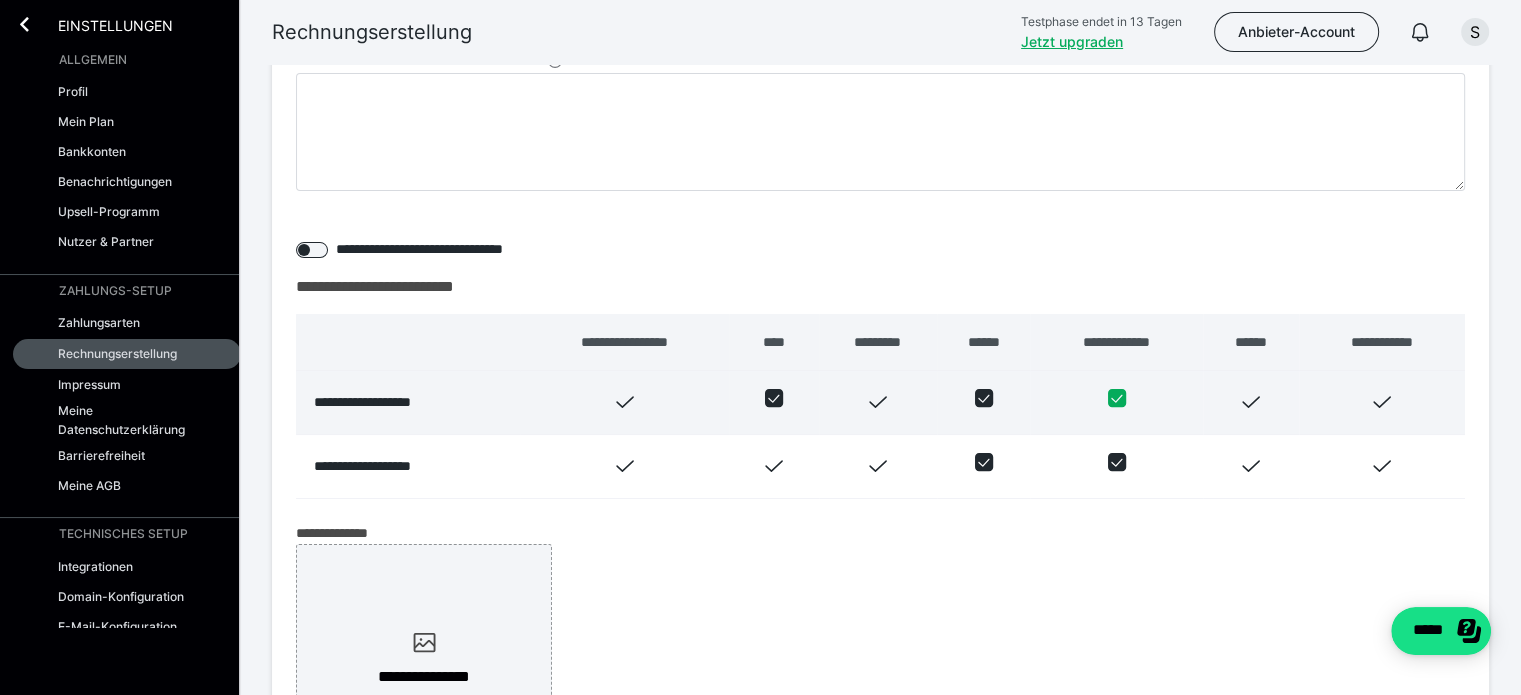 click at bounding box center [1108, 398] 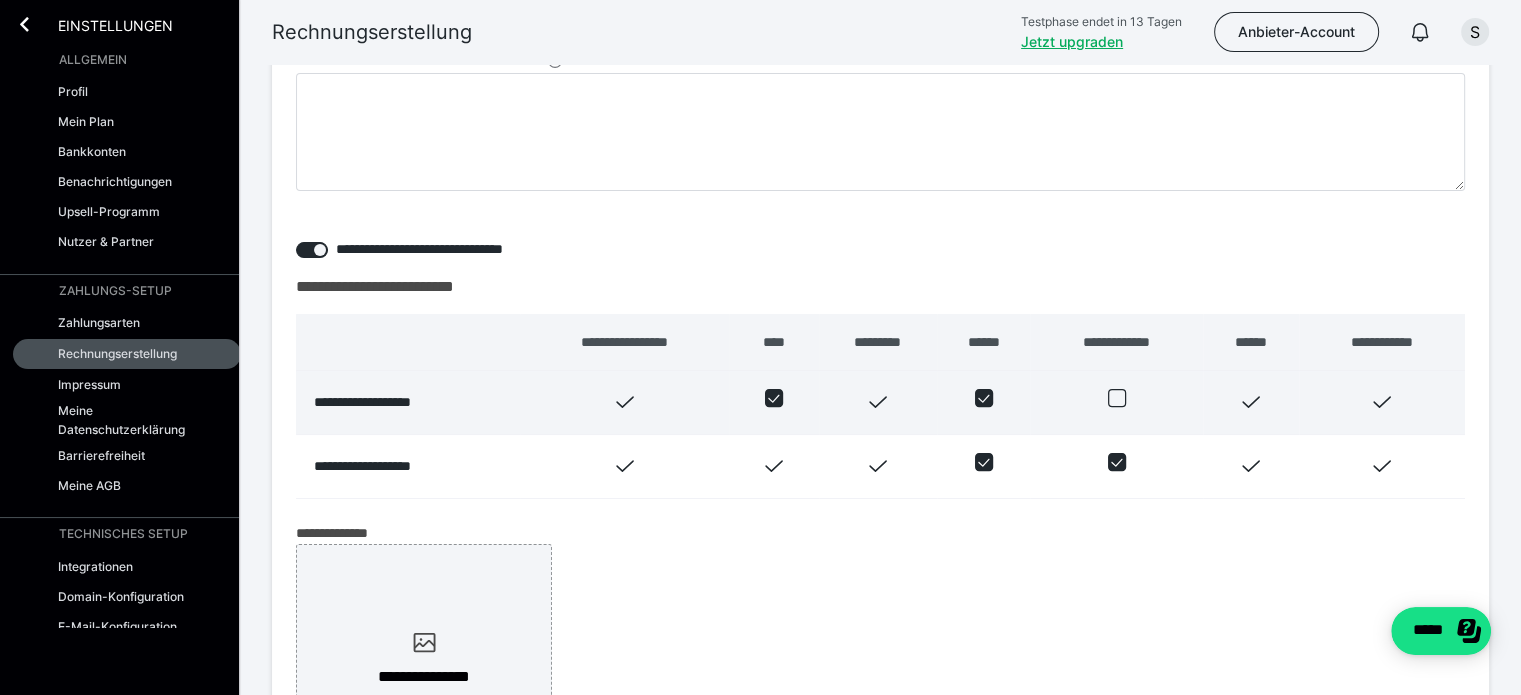 click 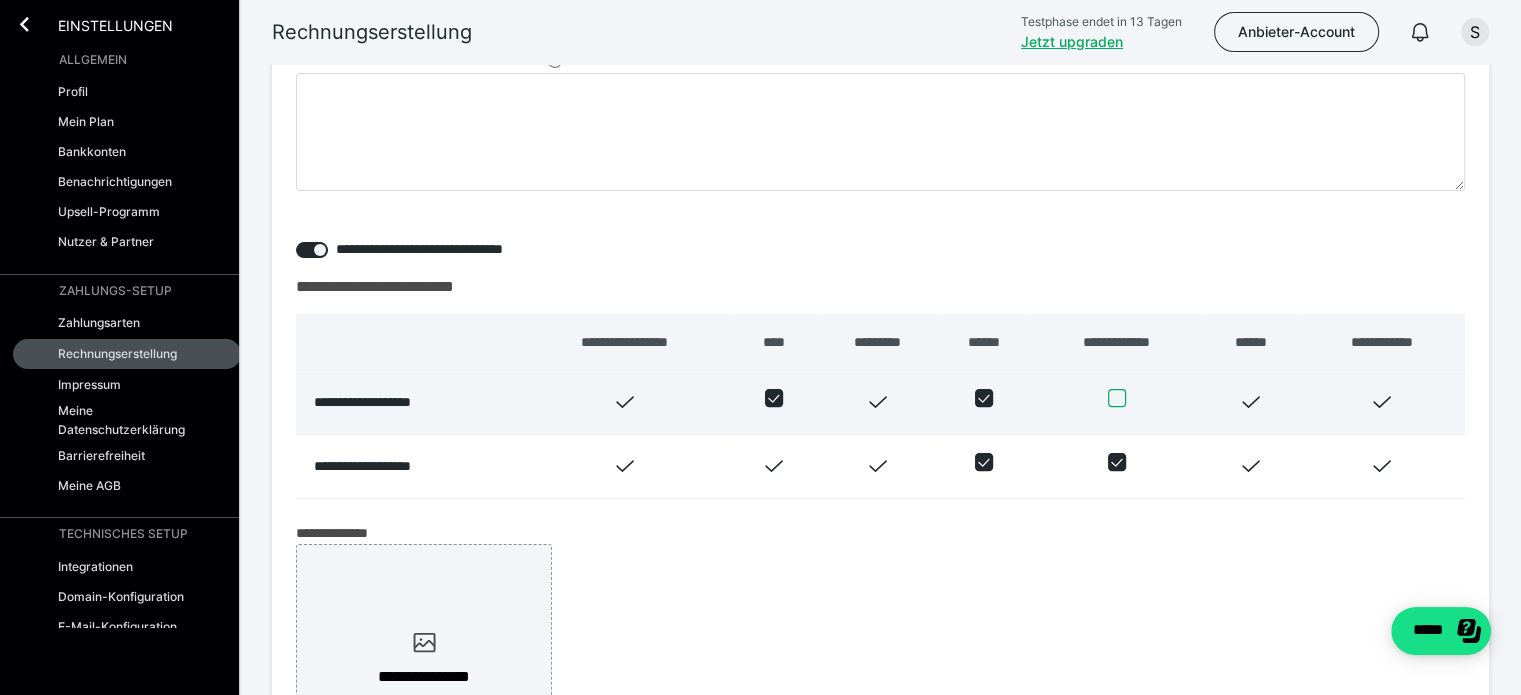 click at bounding box center (1108, 398) 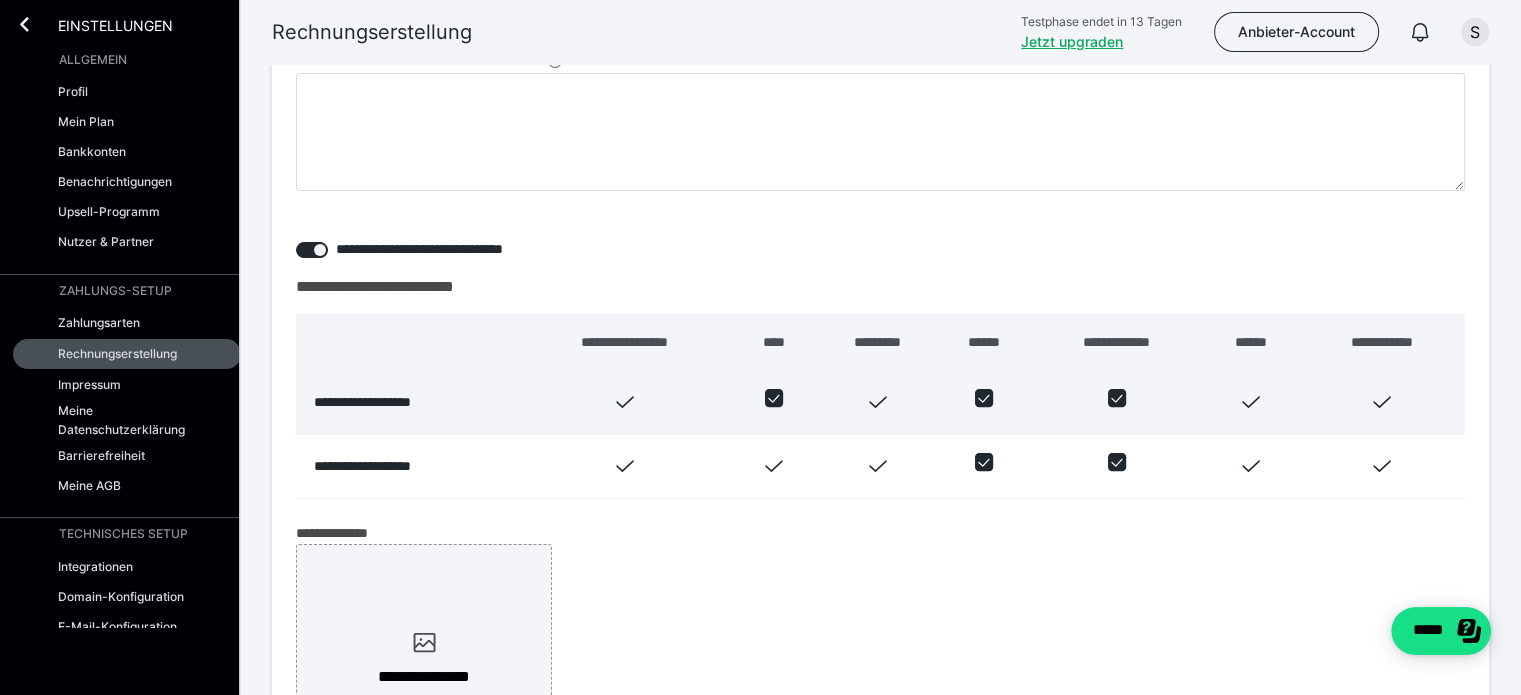 click on "**********" at bounding box center (880, 661) 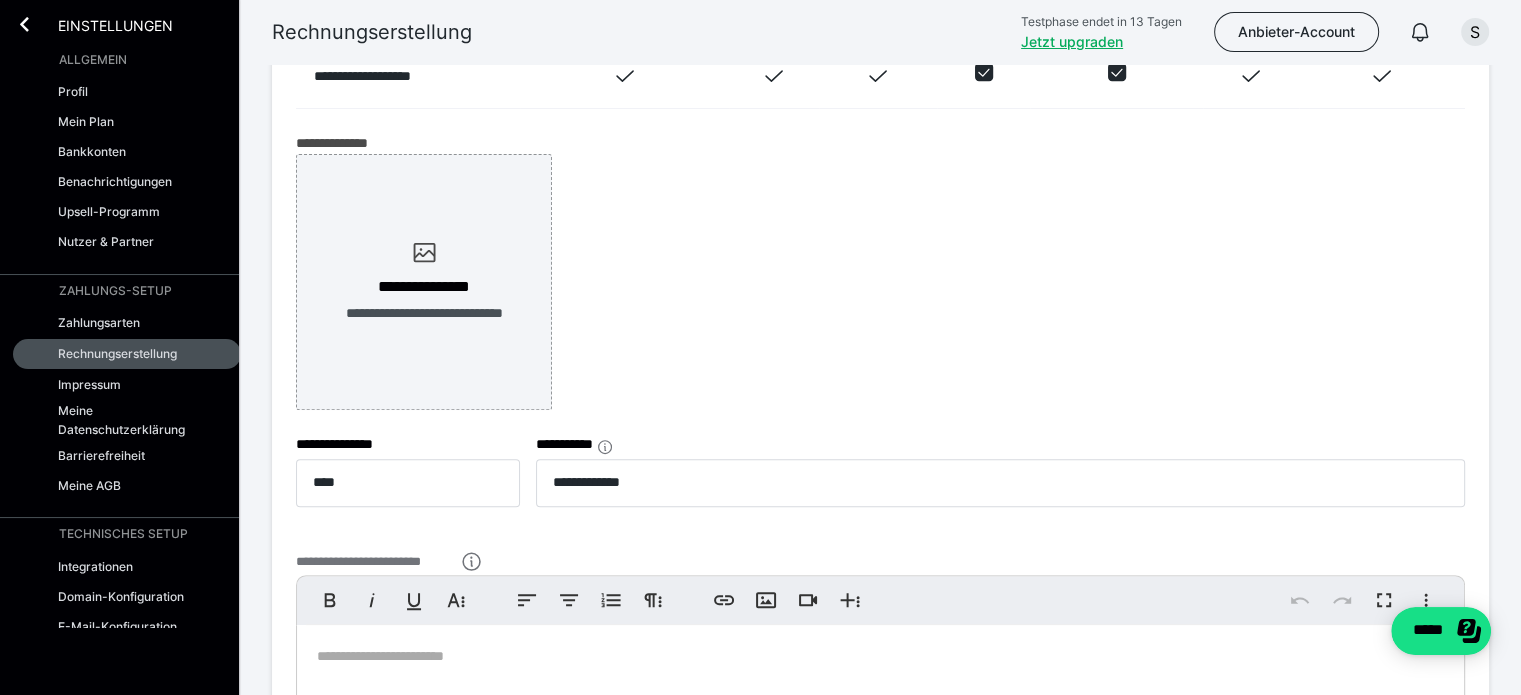 scroll, scrollTop: 645, scrollLeft: 0, axis: vertical 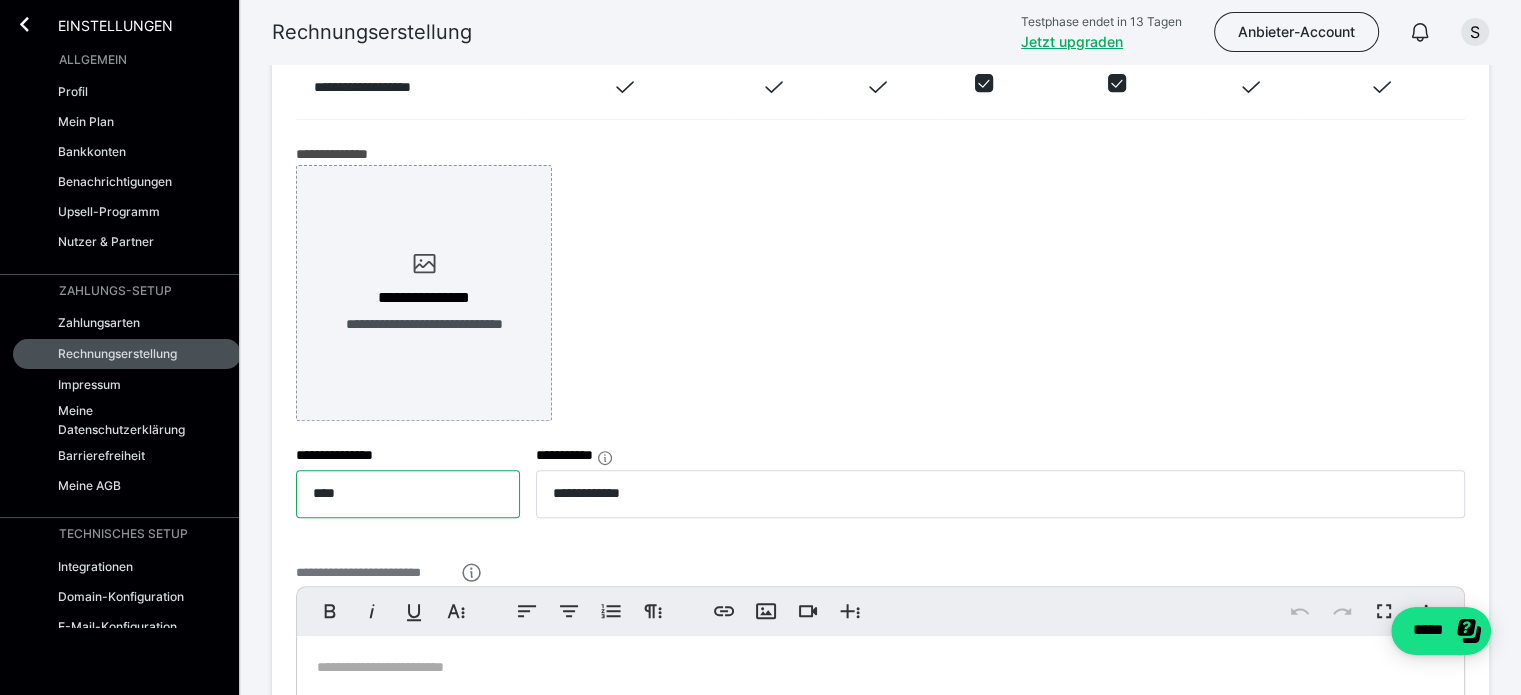 click on "****" at bounding box center (408, 494) 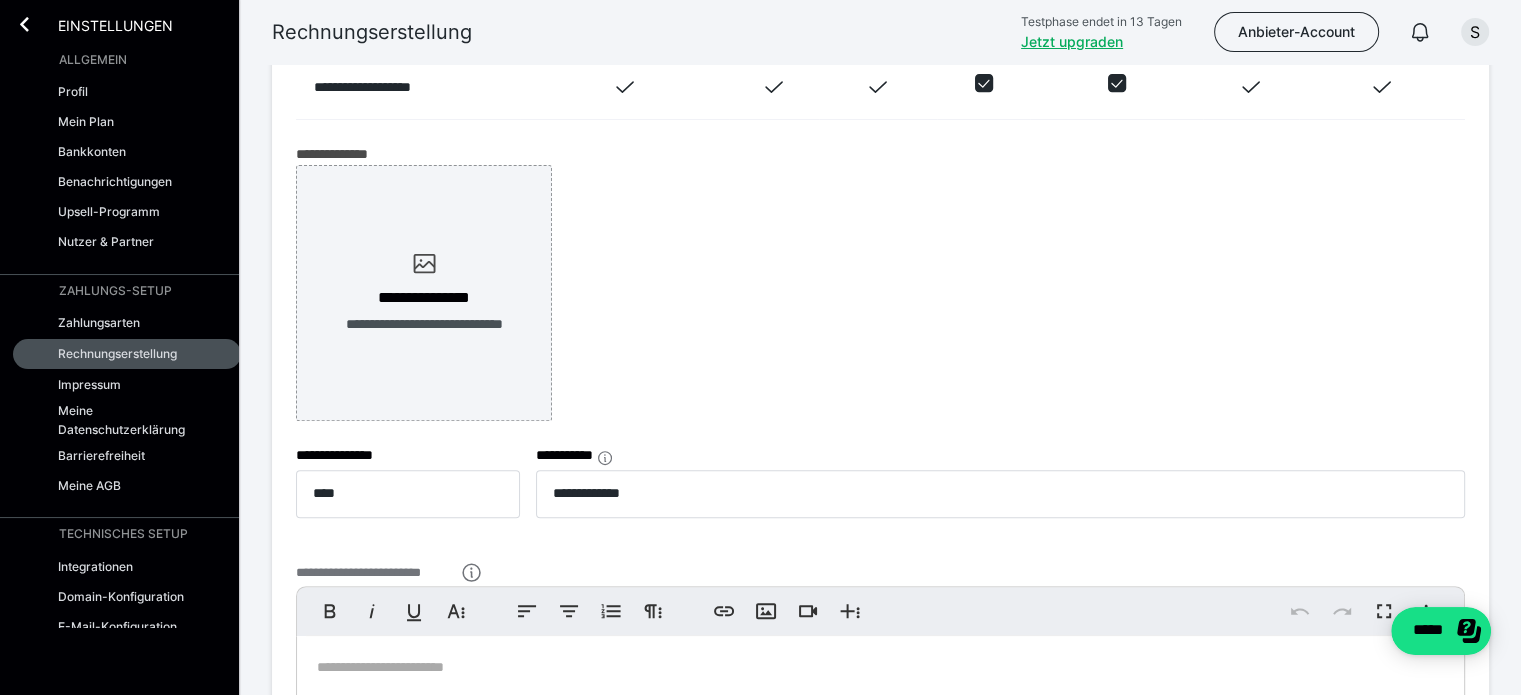 click on "**********" at bounding box center [880, 156] 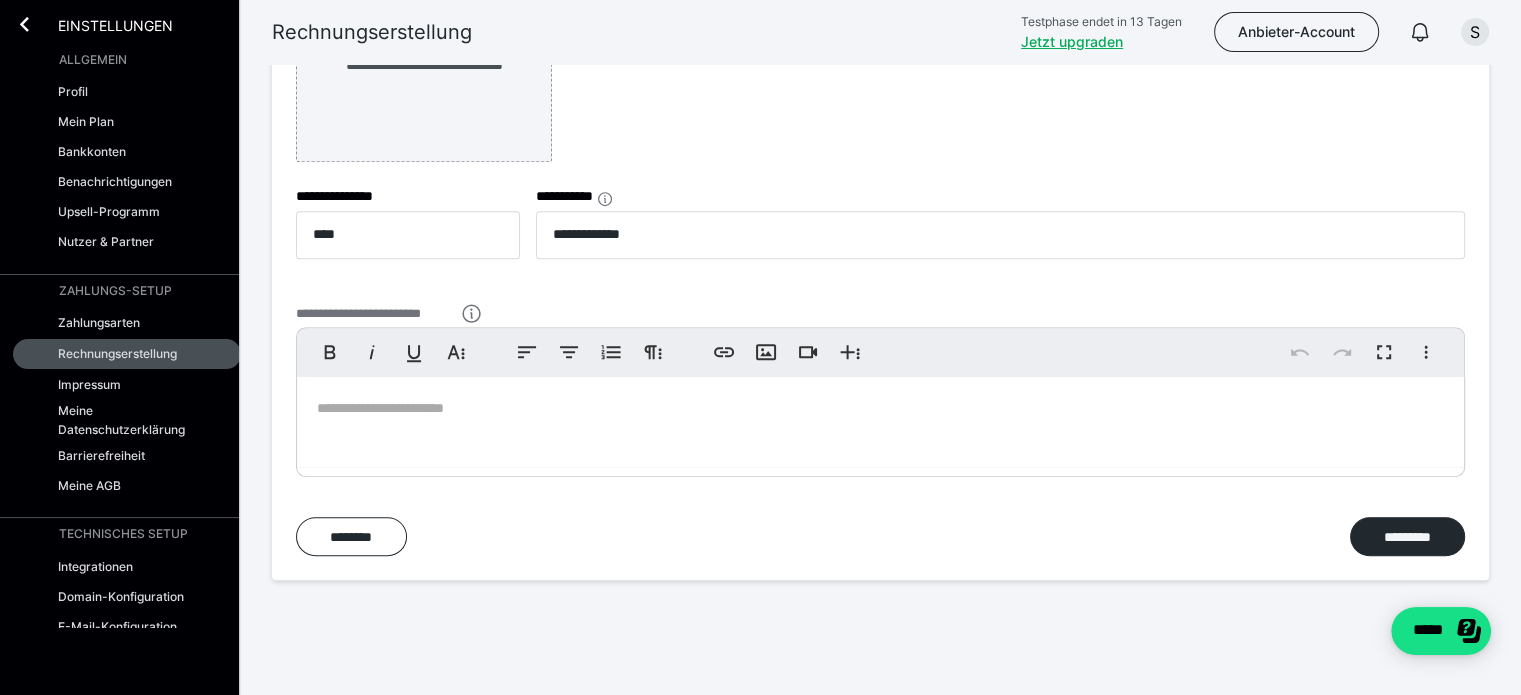 scroll, scrollTop: 912, scrollLeft: 0, axis: vertical 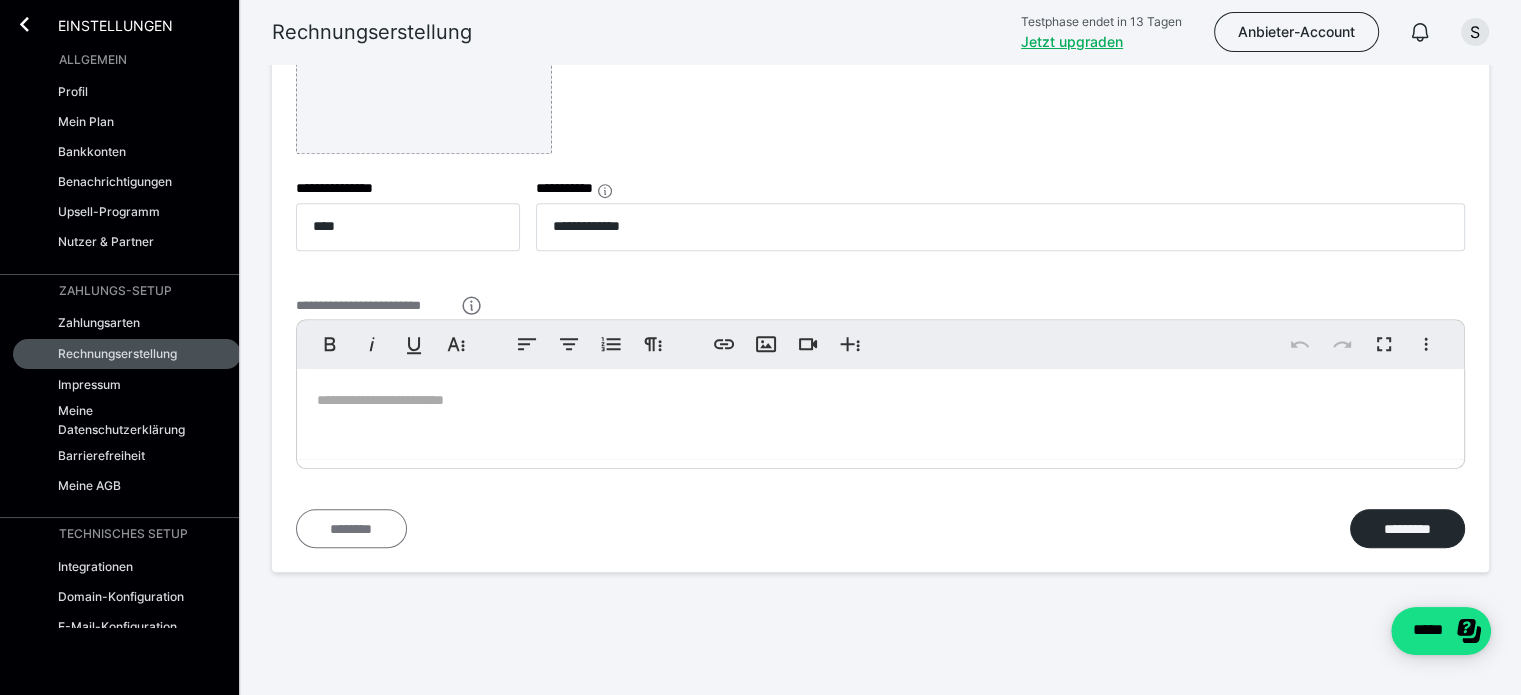 click on "********" at bounding box center [351, 529] 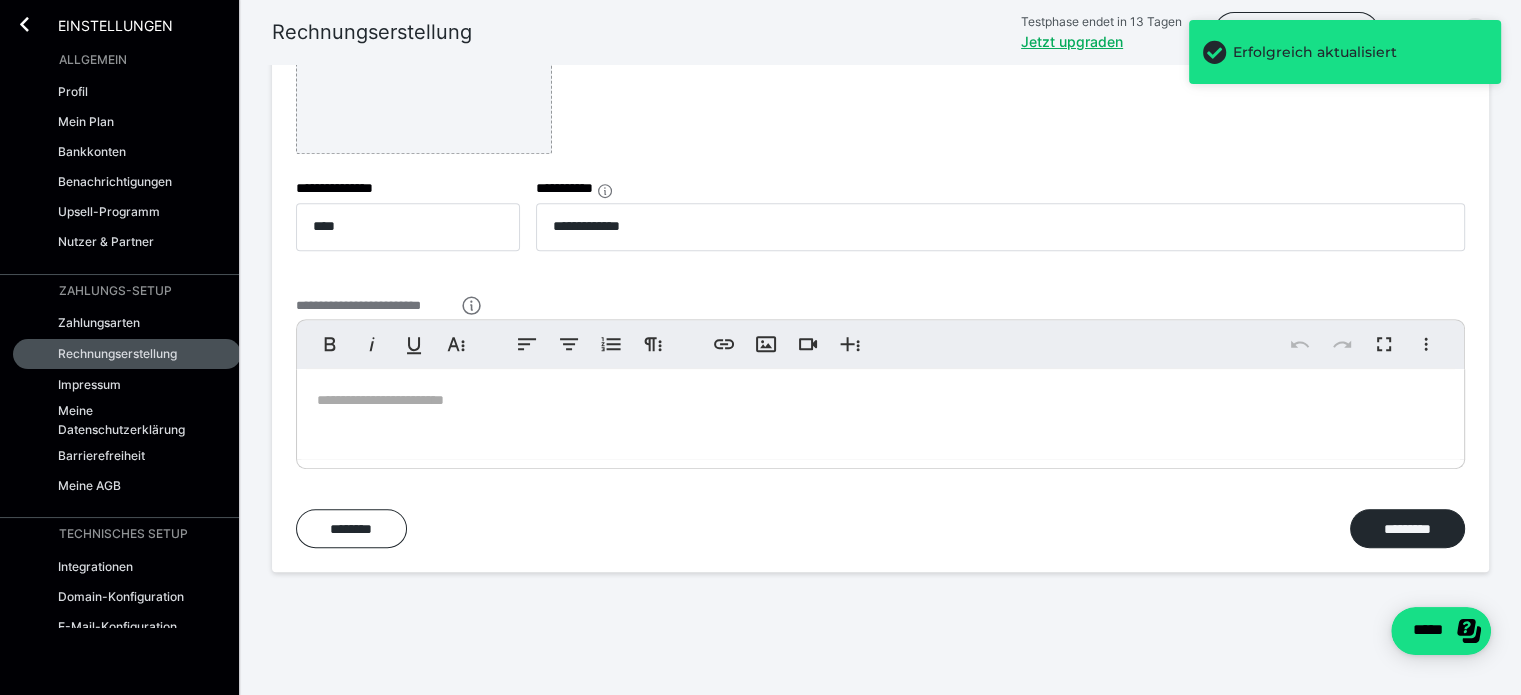click on "**********" at bounding box center (880, 15) 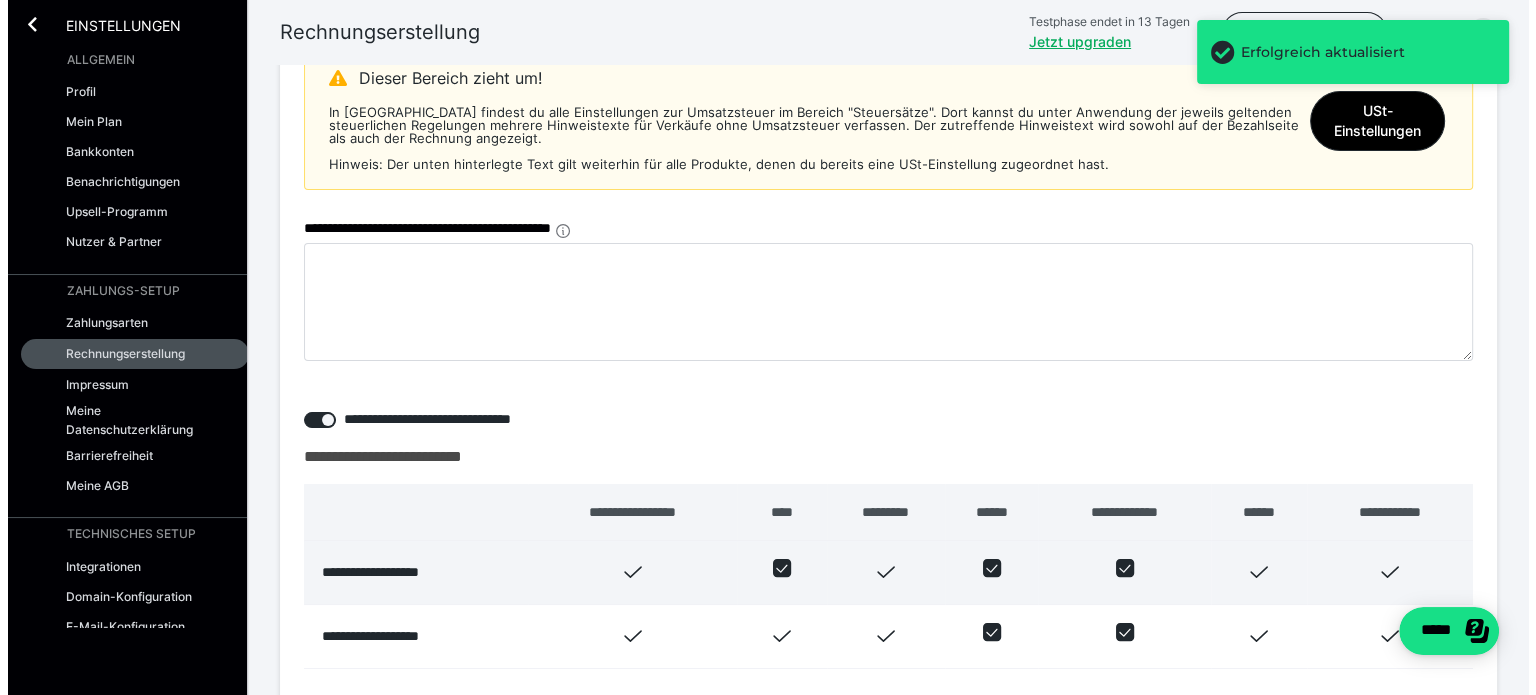 scroll, scrollTop: 0, scrollLeft: 0, axis: both 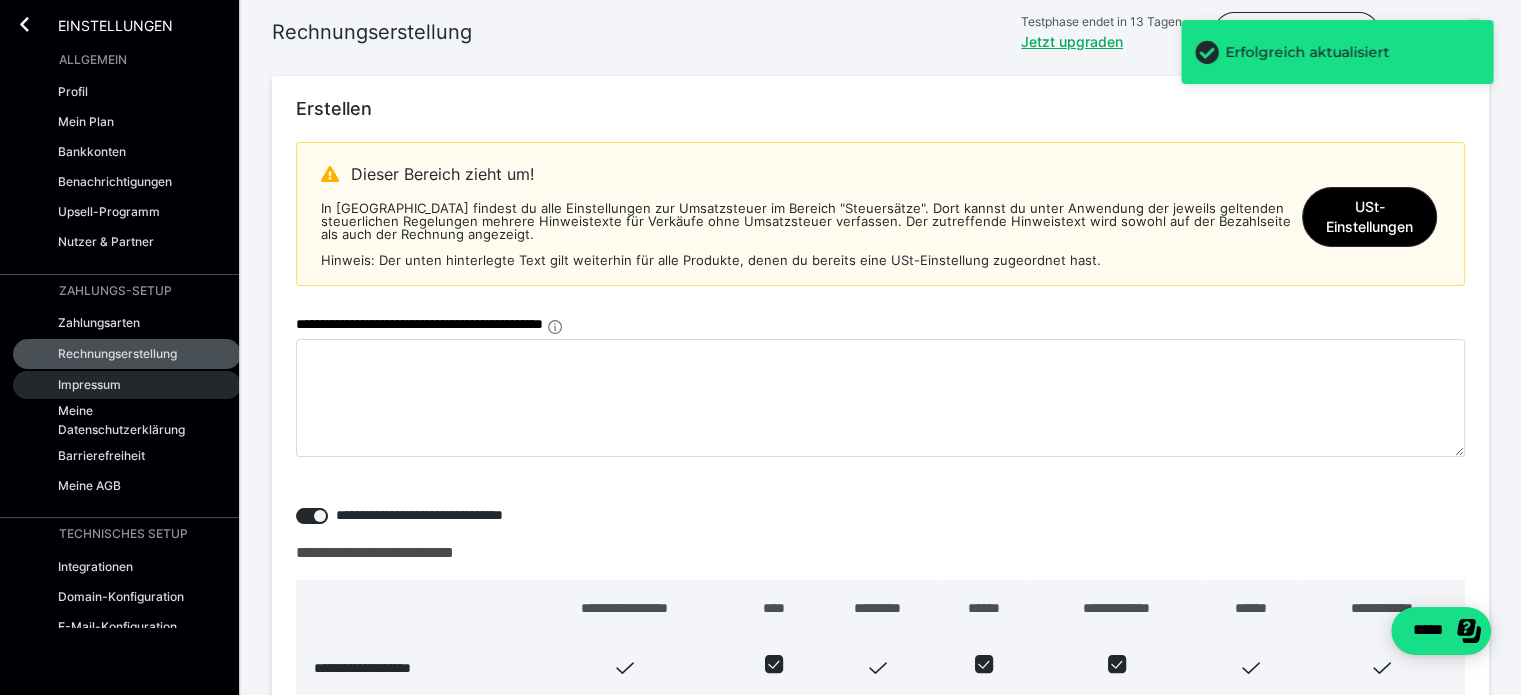 click on "Impressum" at bounding box center [127, 385] 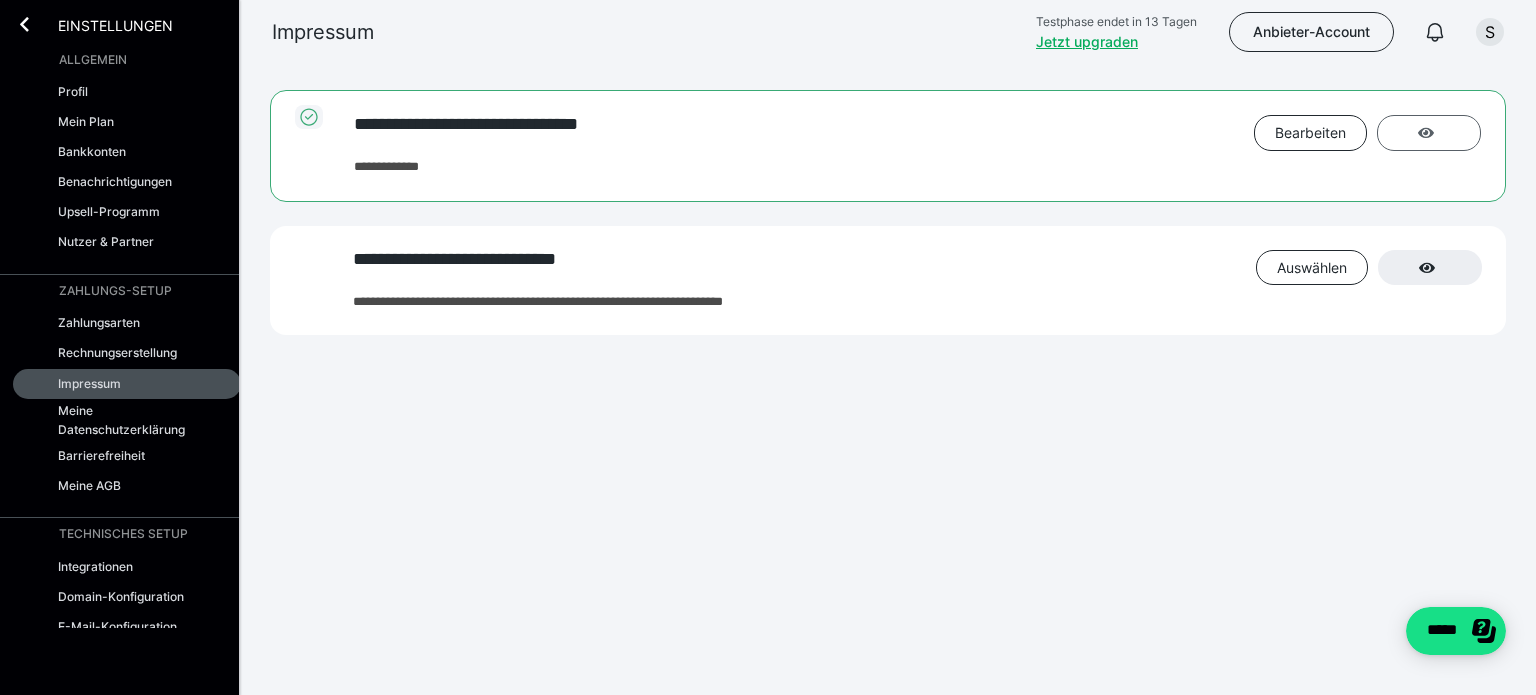 click at bounding box center [1426, 133] 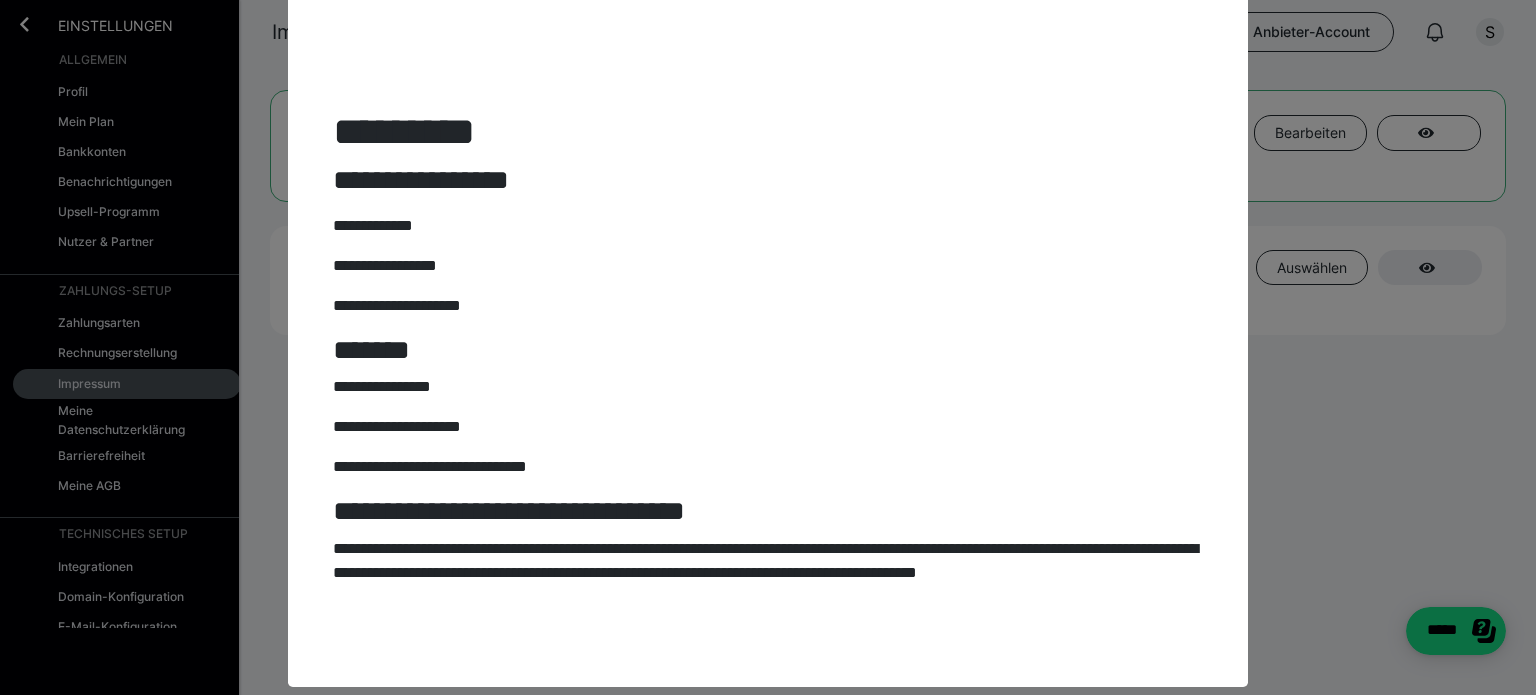 scroll, scrollTop: 68, scrollLeft: 0, axis: vertical 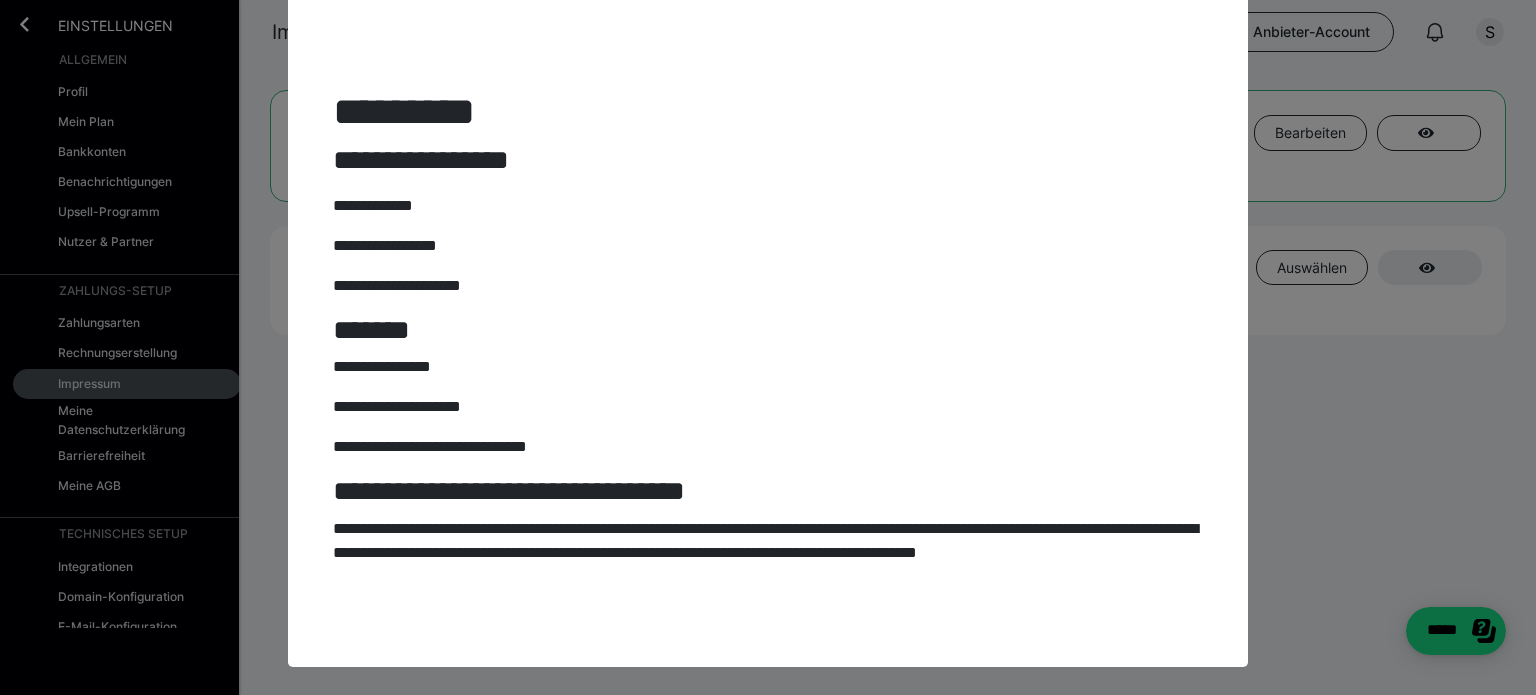 click on "**********" at bounding box center [768, 347] 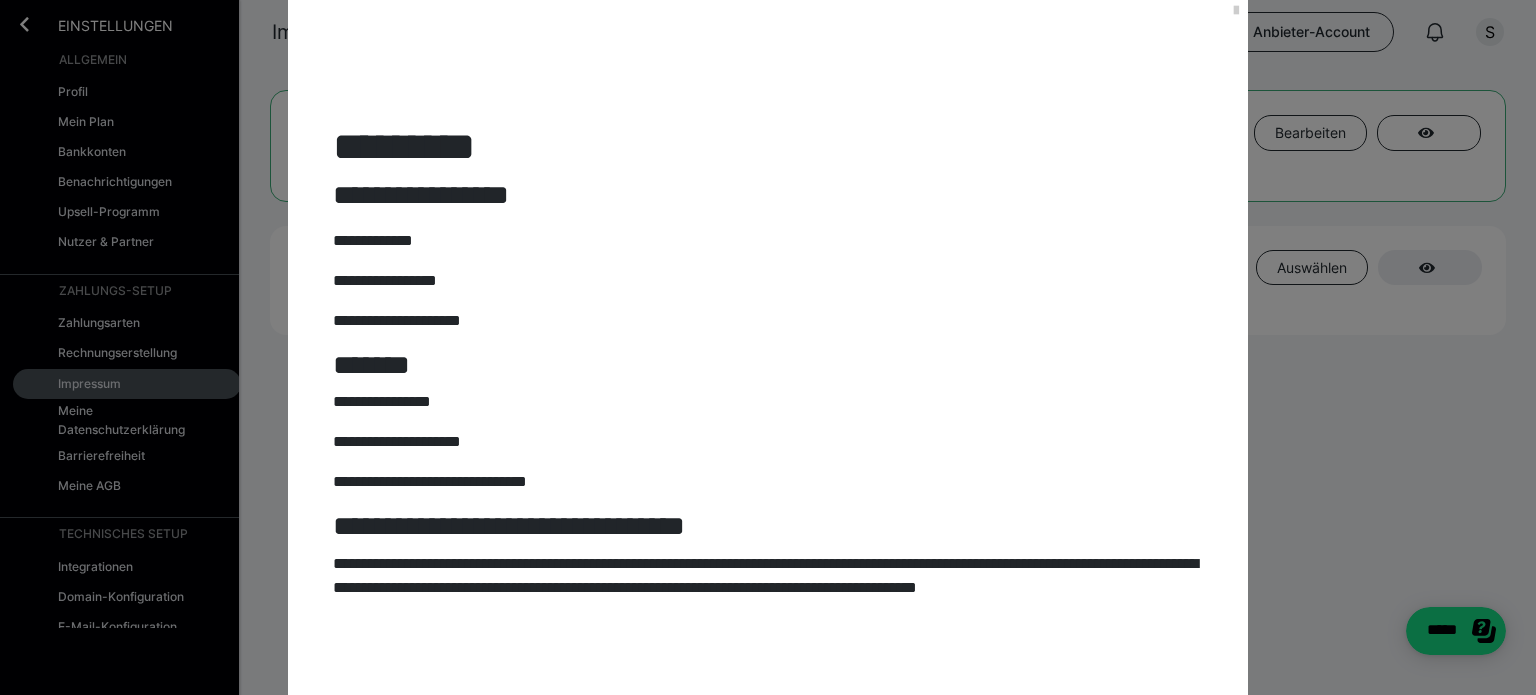 scroll, scrollTop: 0, scrollLeft: 0, axis: both 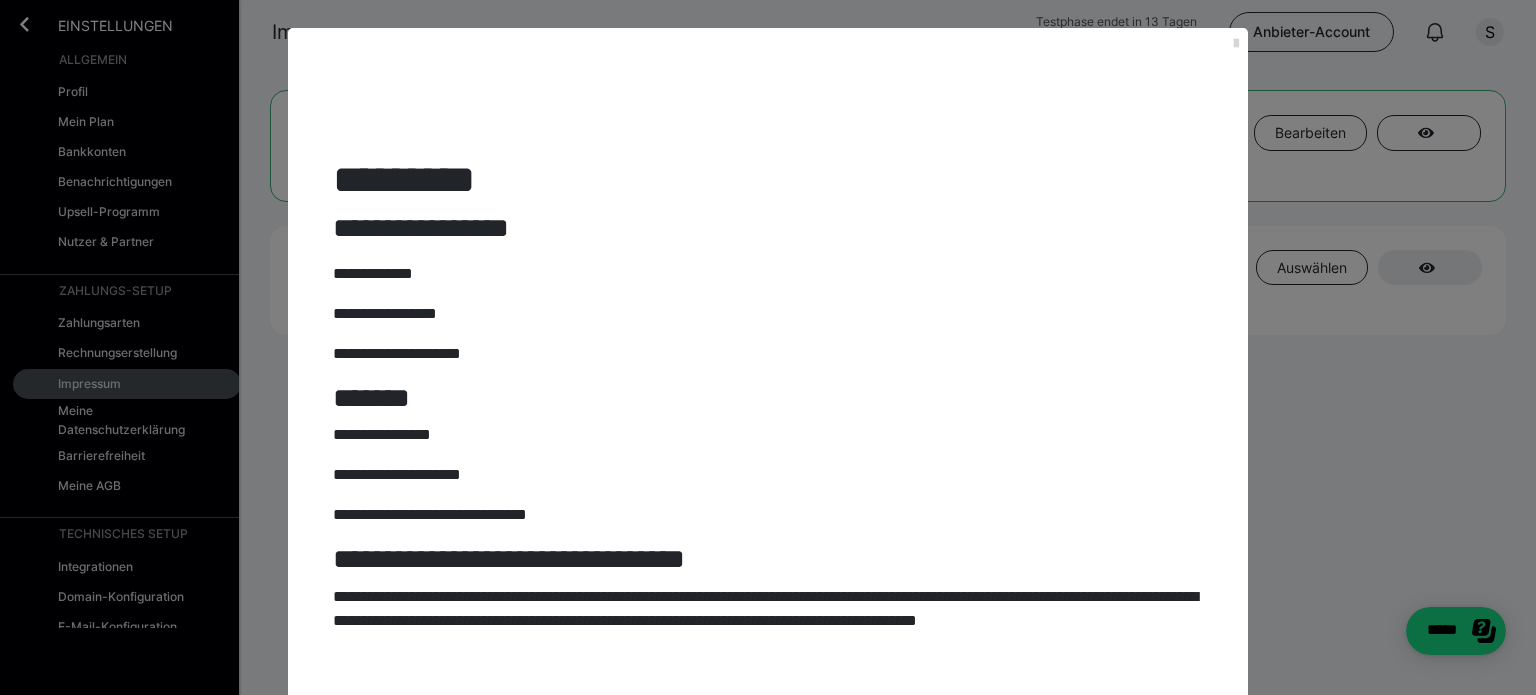 click at bounding box center (1236, 44) 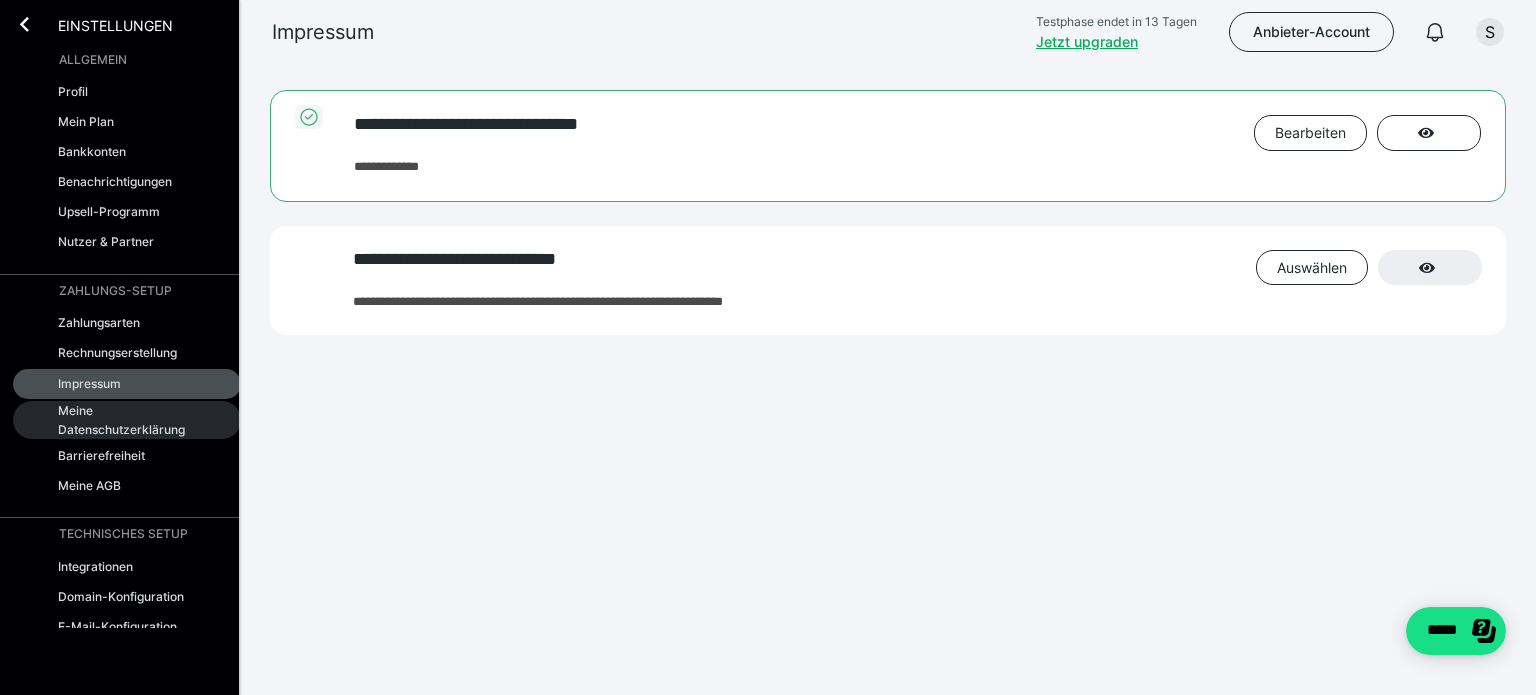 click on "Meine Datenschutzerklärung" at bounding box center [127, 420] 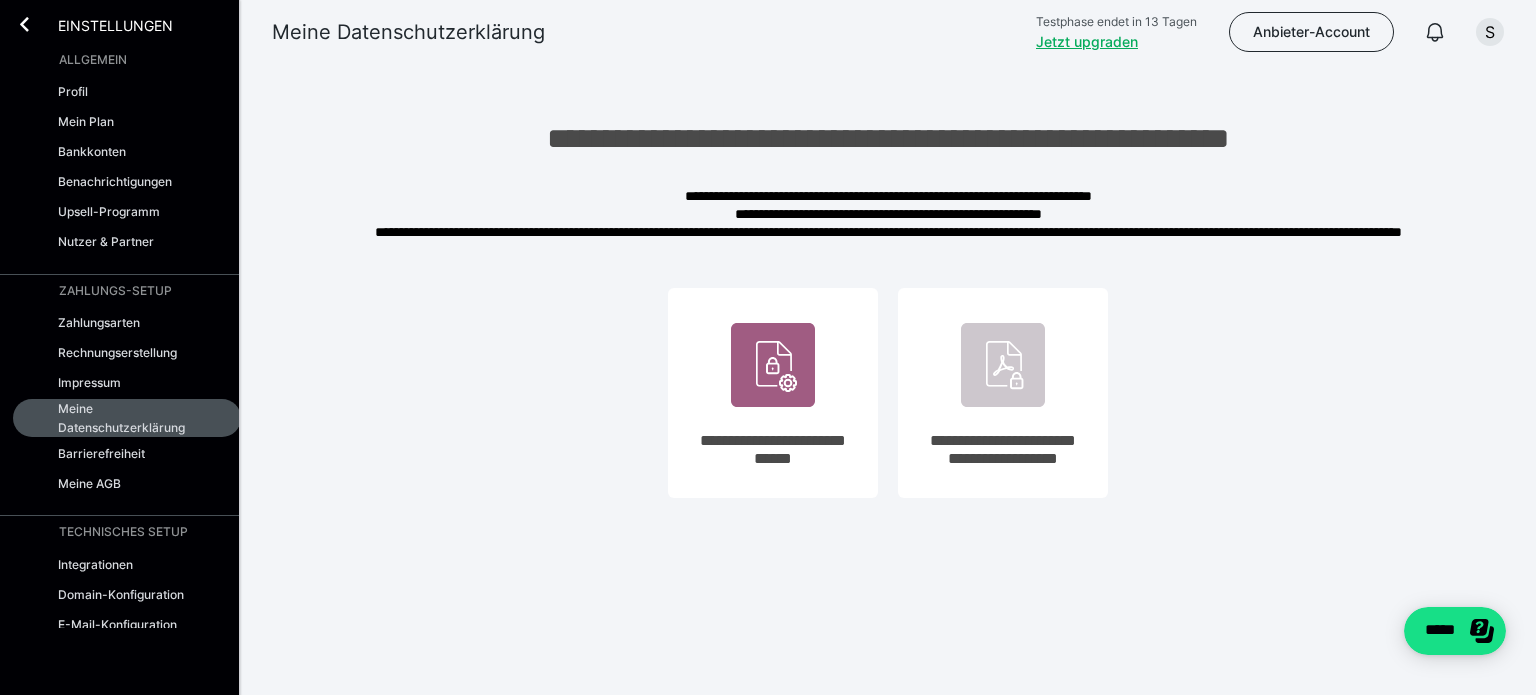 click on "Meine Datenschutzerklärung" at bounding box center (127, 418) 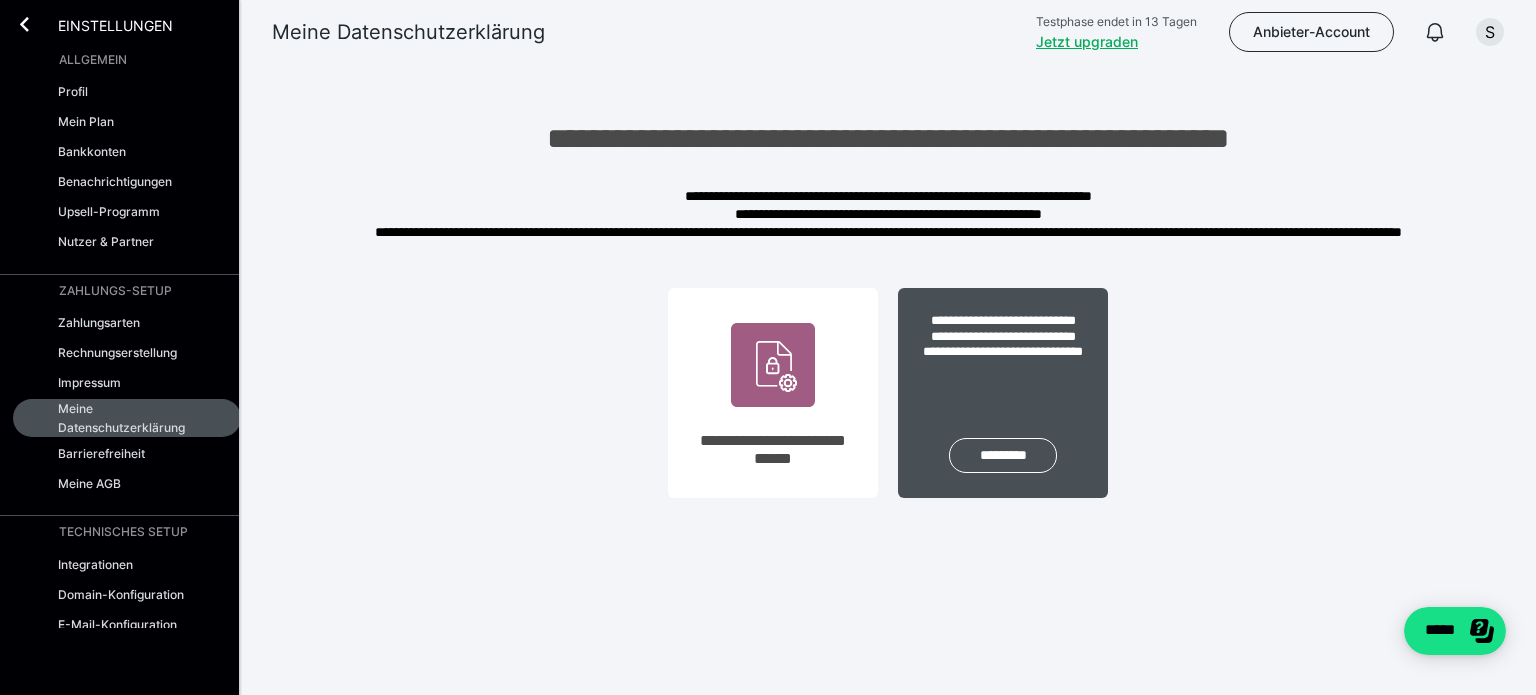 click on "**********" at bounding box center [1003, 393] 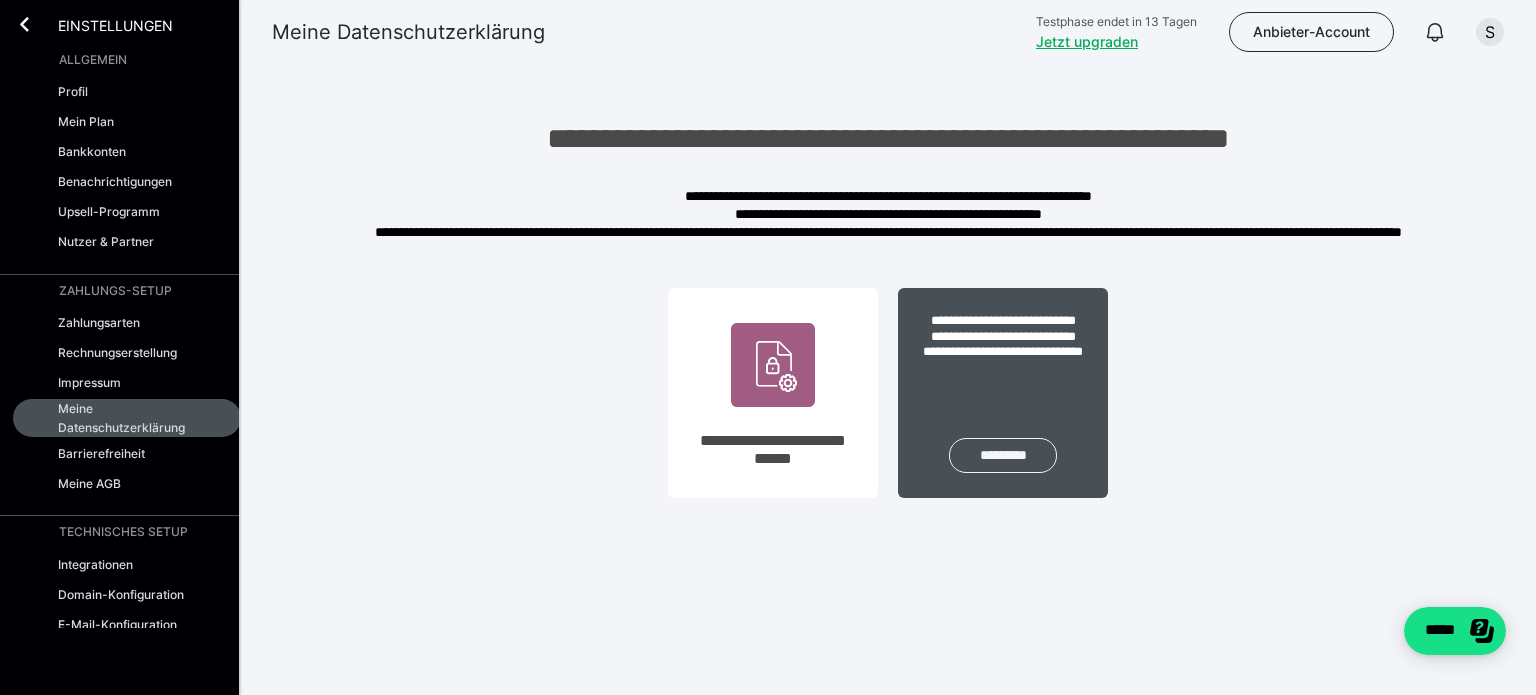 click on "*********" at bounding box center [1003, 455] 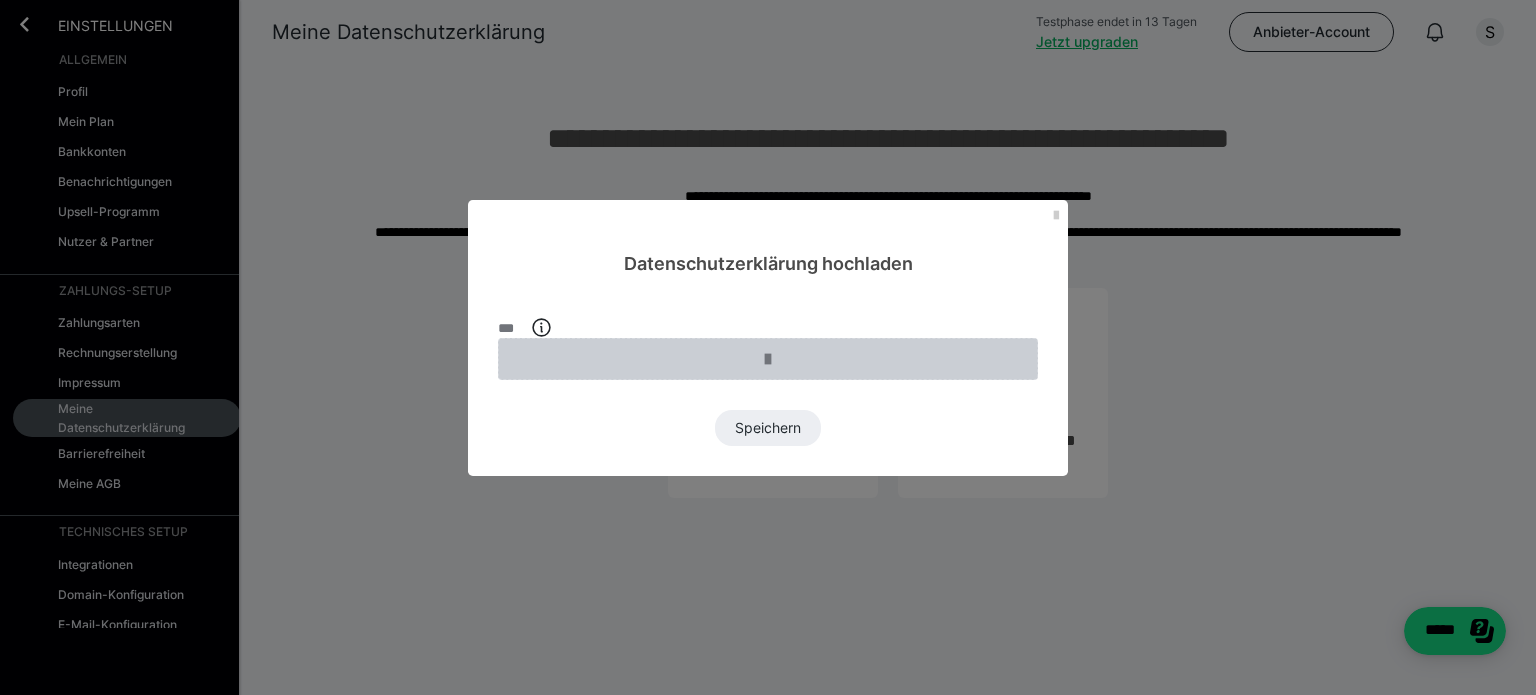click at bounding box center (768, 359) 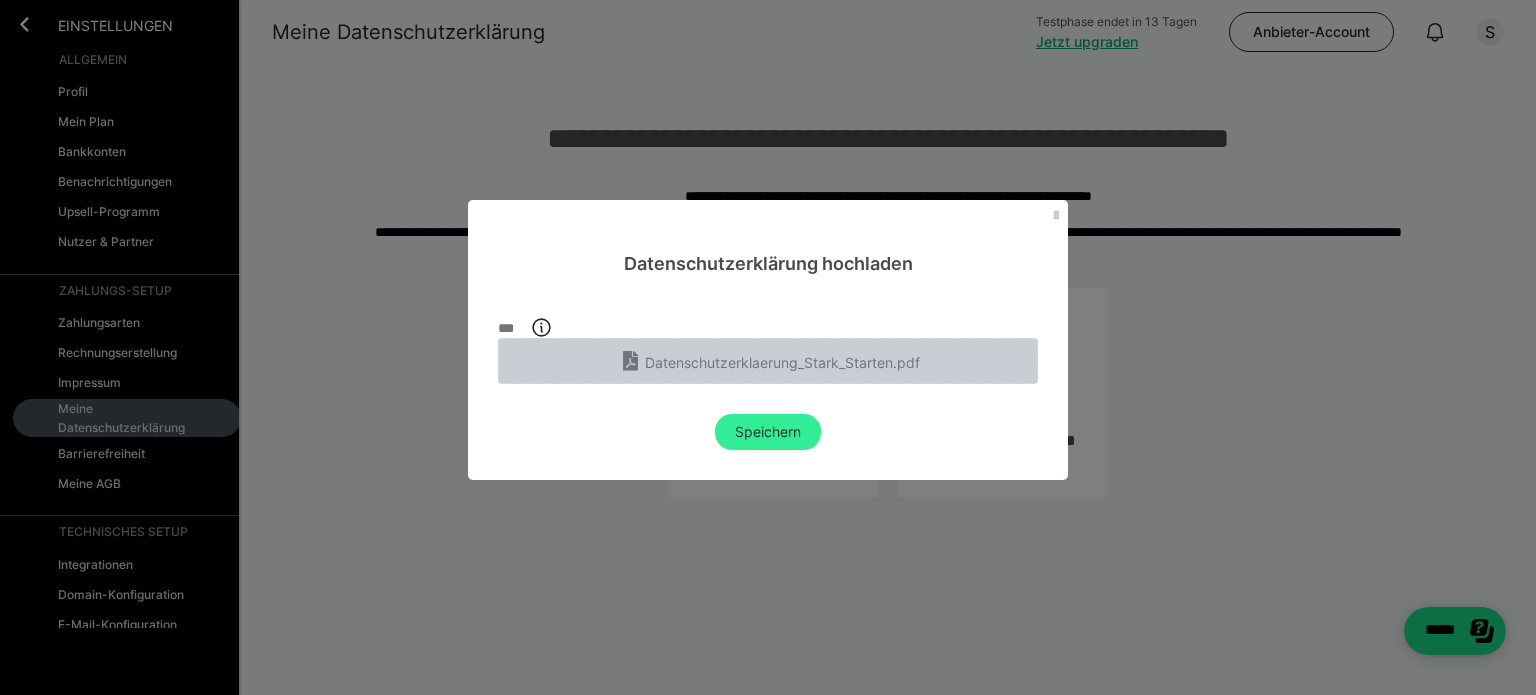 click on "Speichern" at bounding box center (768, 432) 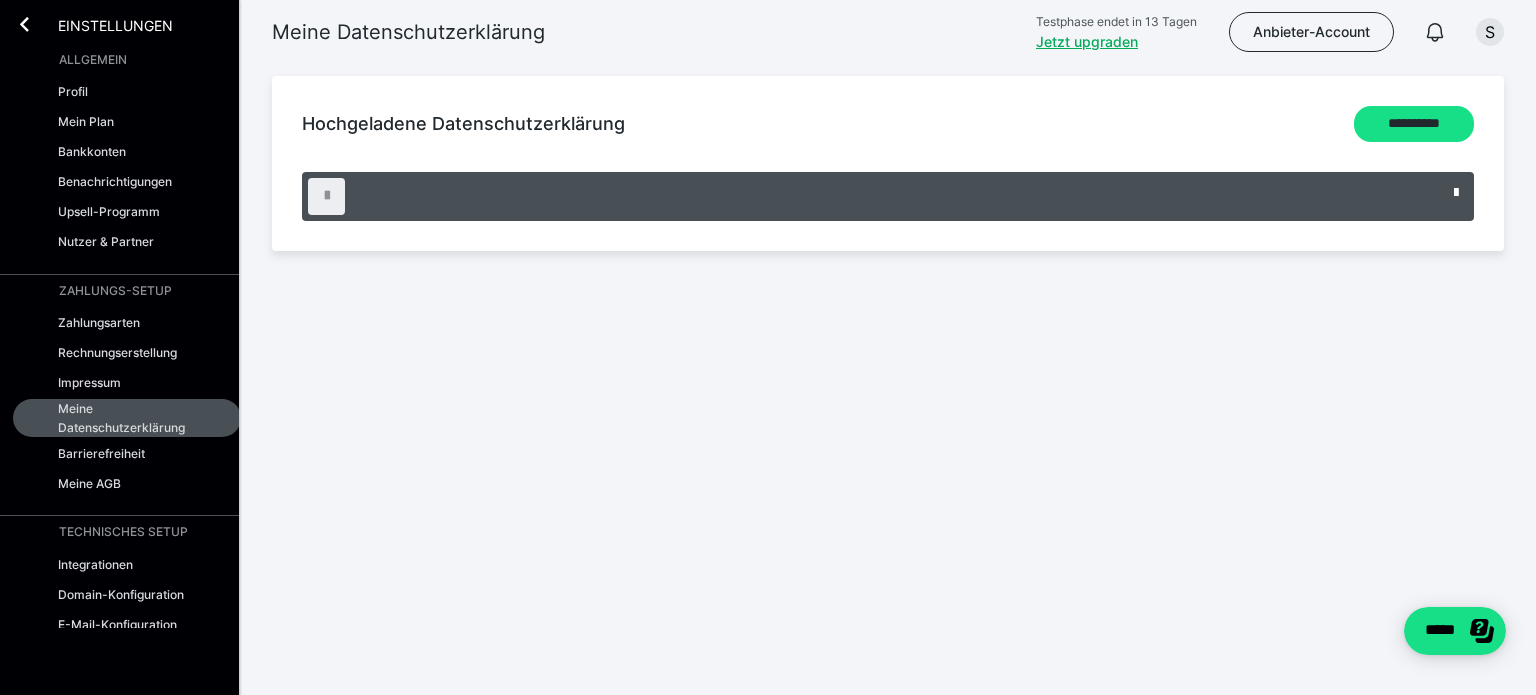 click on "**********" at bounding box center [768, 175] 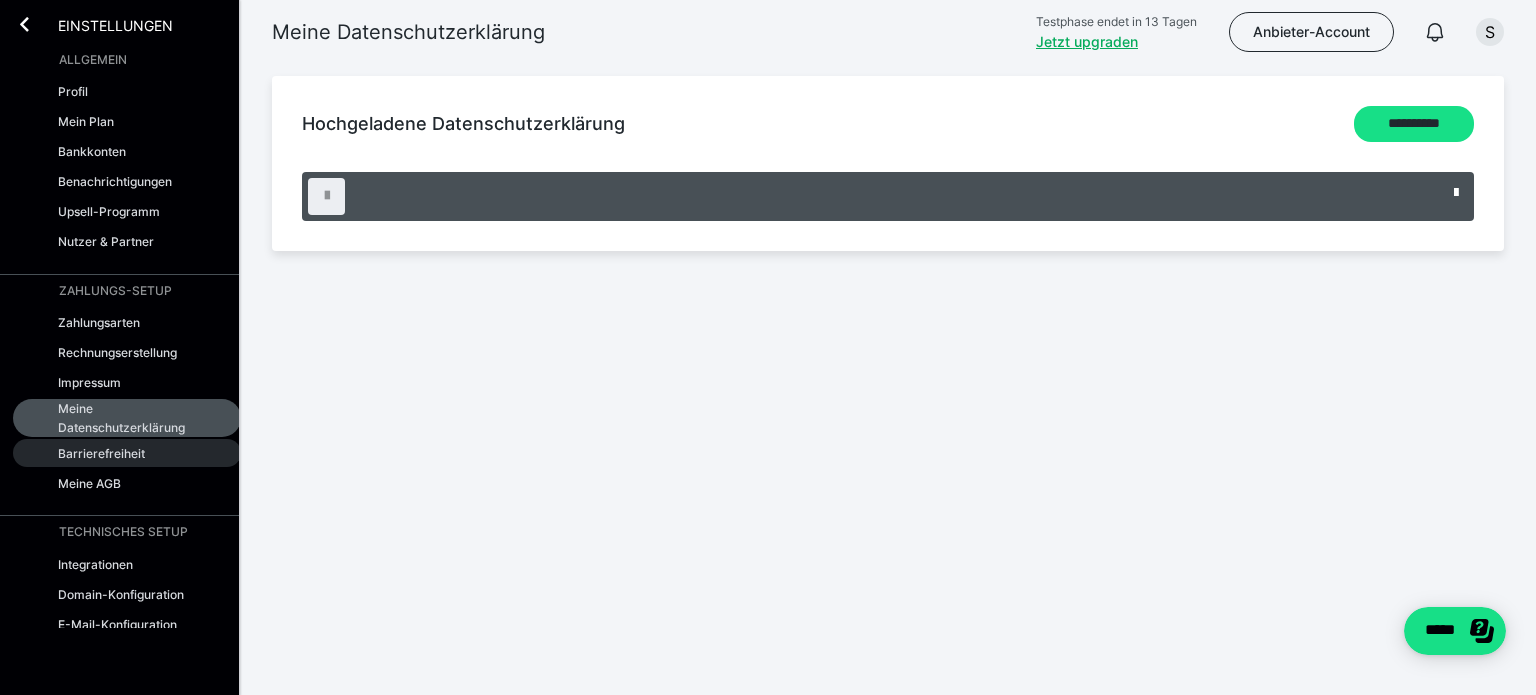 click on "Barrierefreiheit" at bounding box center (127, 453) 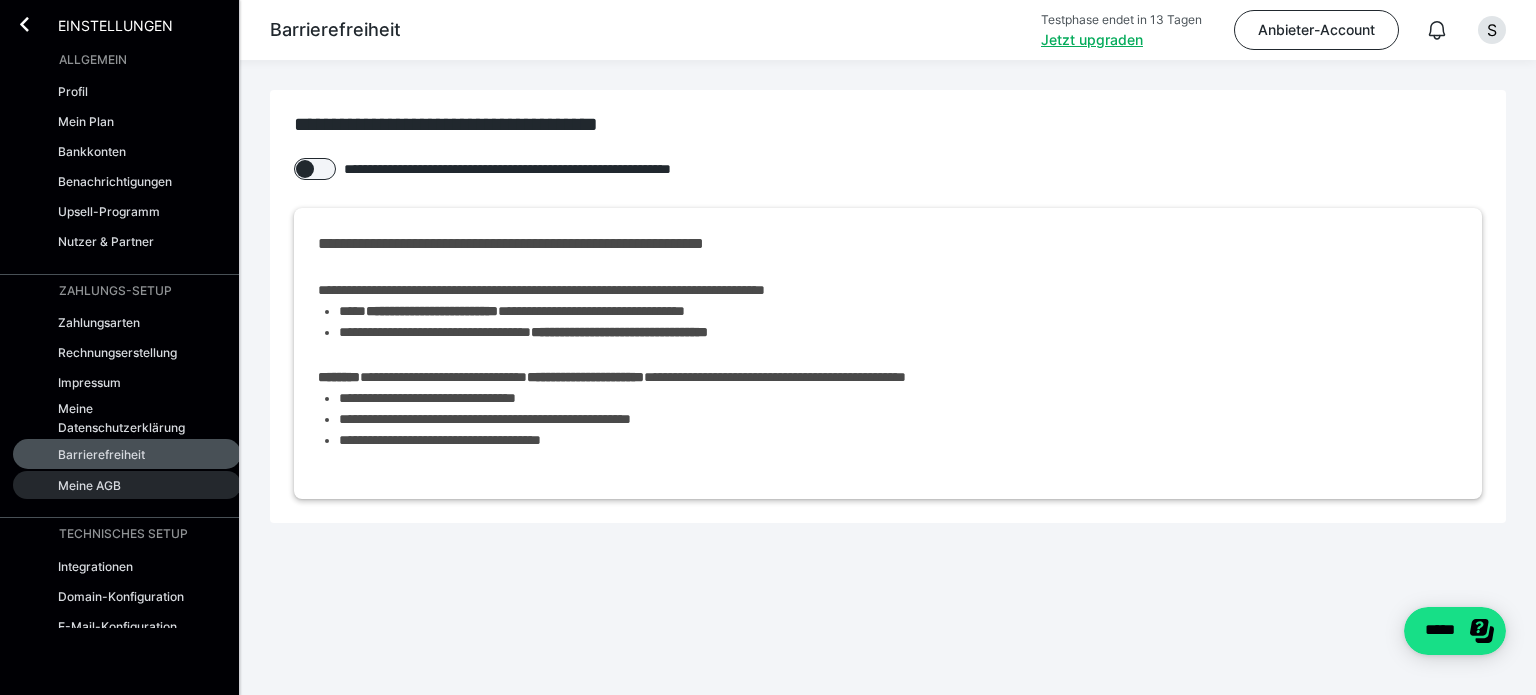 click on "Meine AGB" at bounding box center [89, 485] 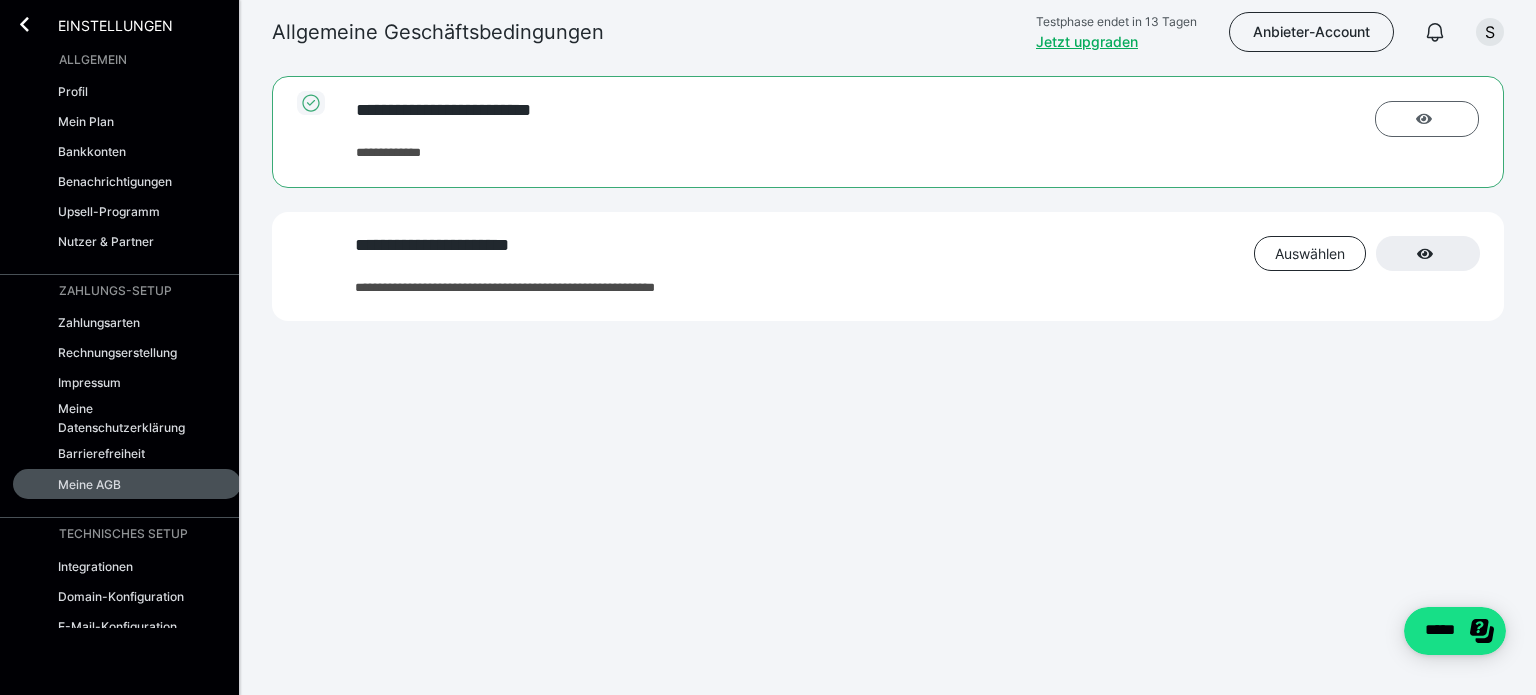 click at bounding box center [1427, 119] 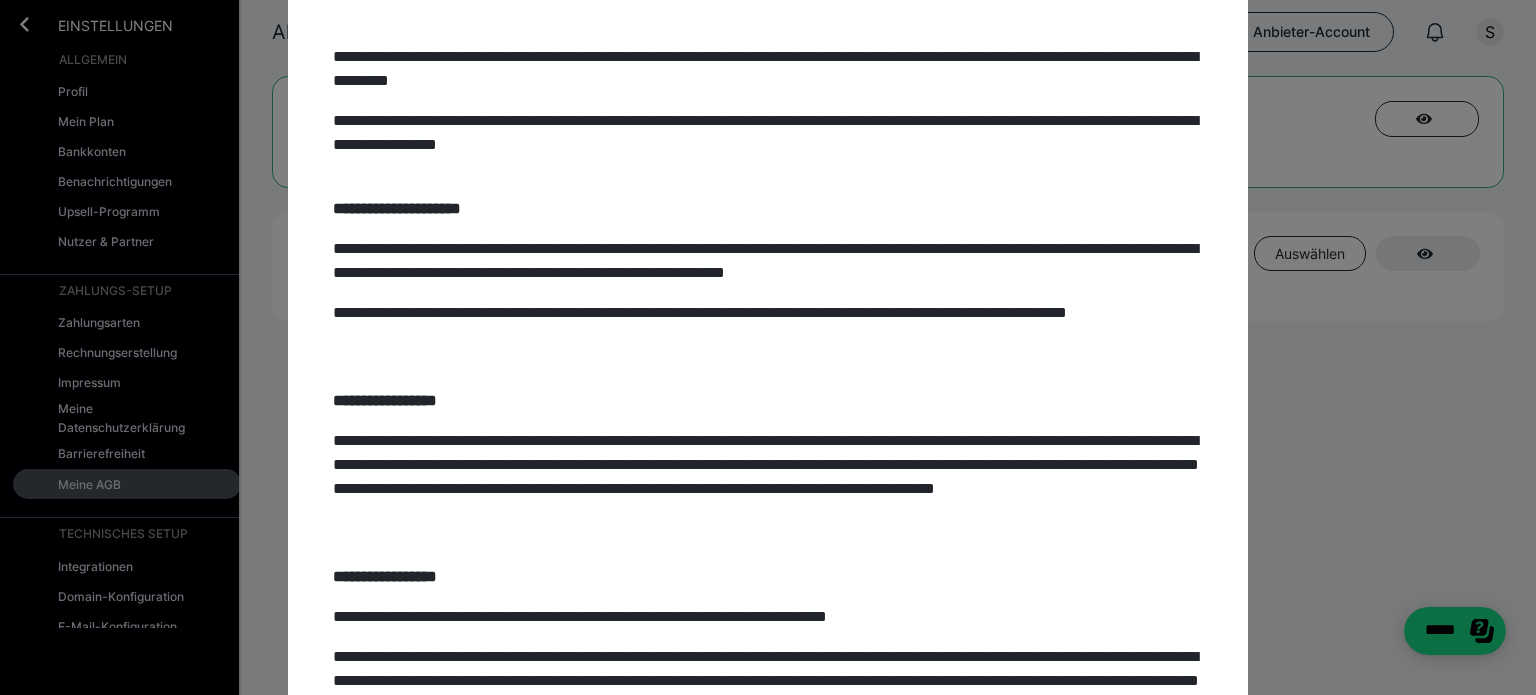 scroll, scrollTop: 0, scrollLeft: 0, axis: both 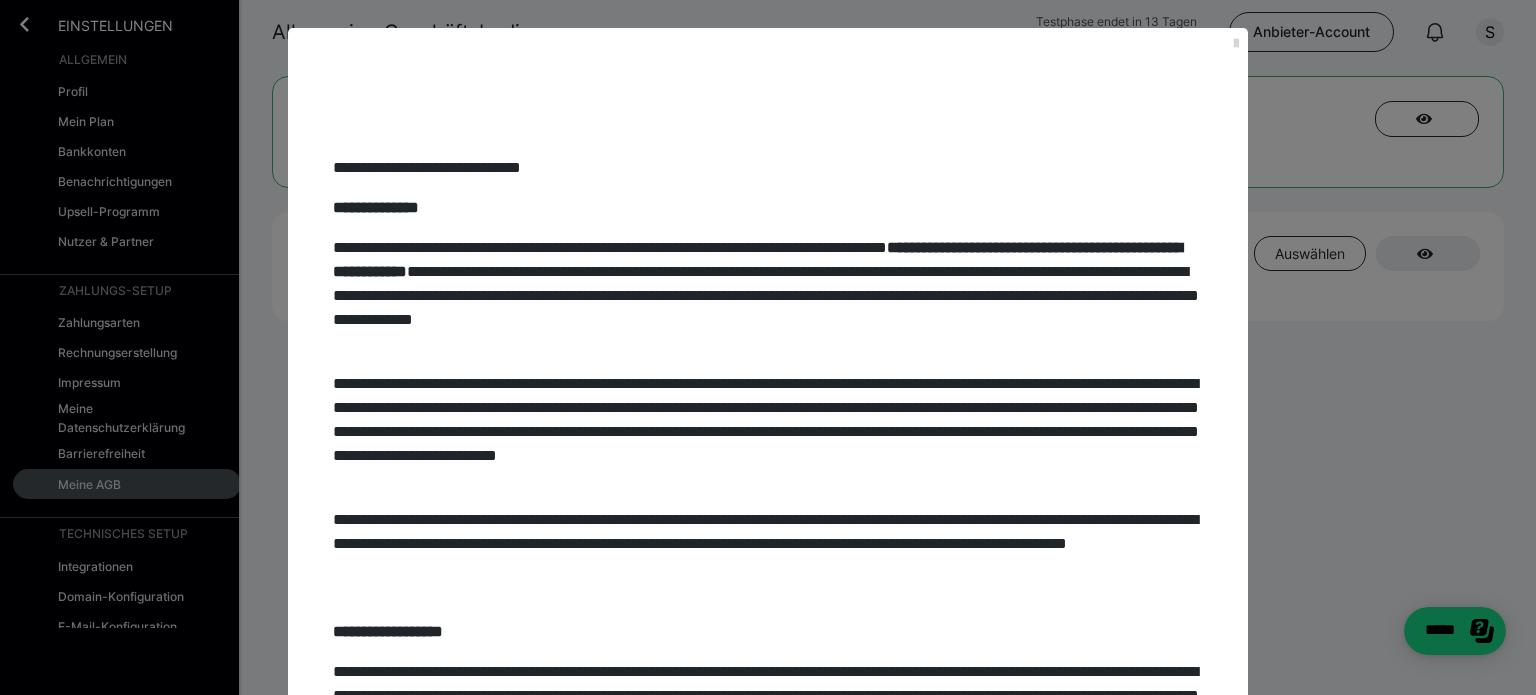click at bounding box center (1236, 44) 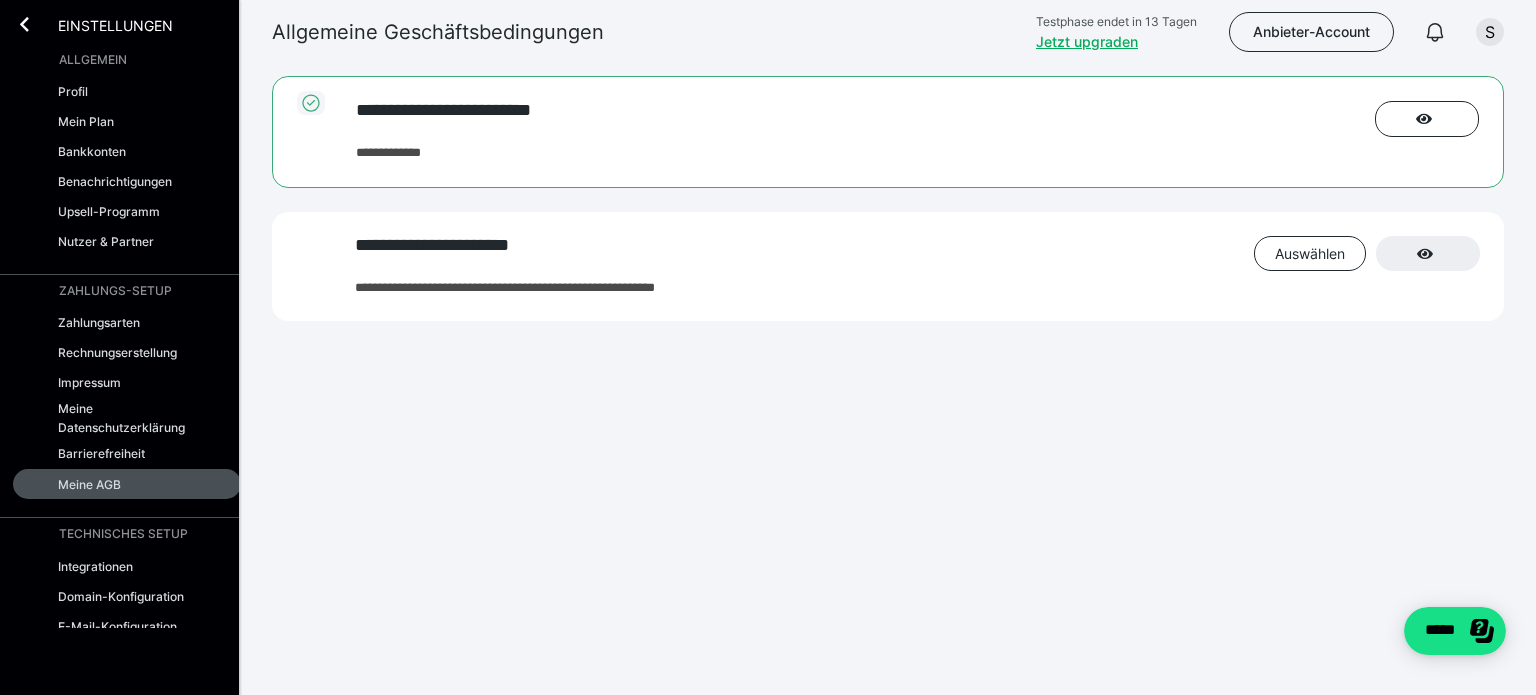 click on "**********" at bounding box center (768, 222) 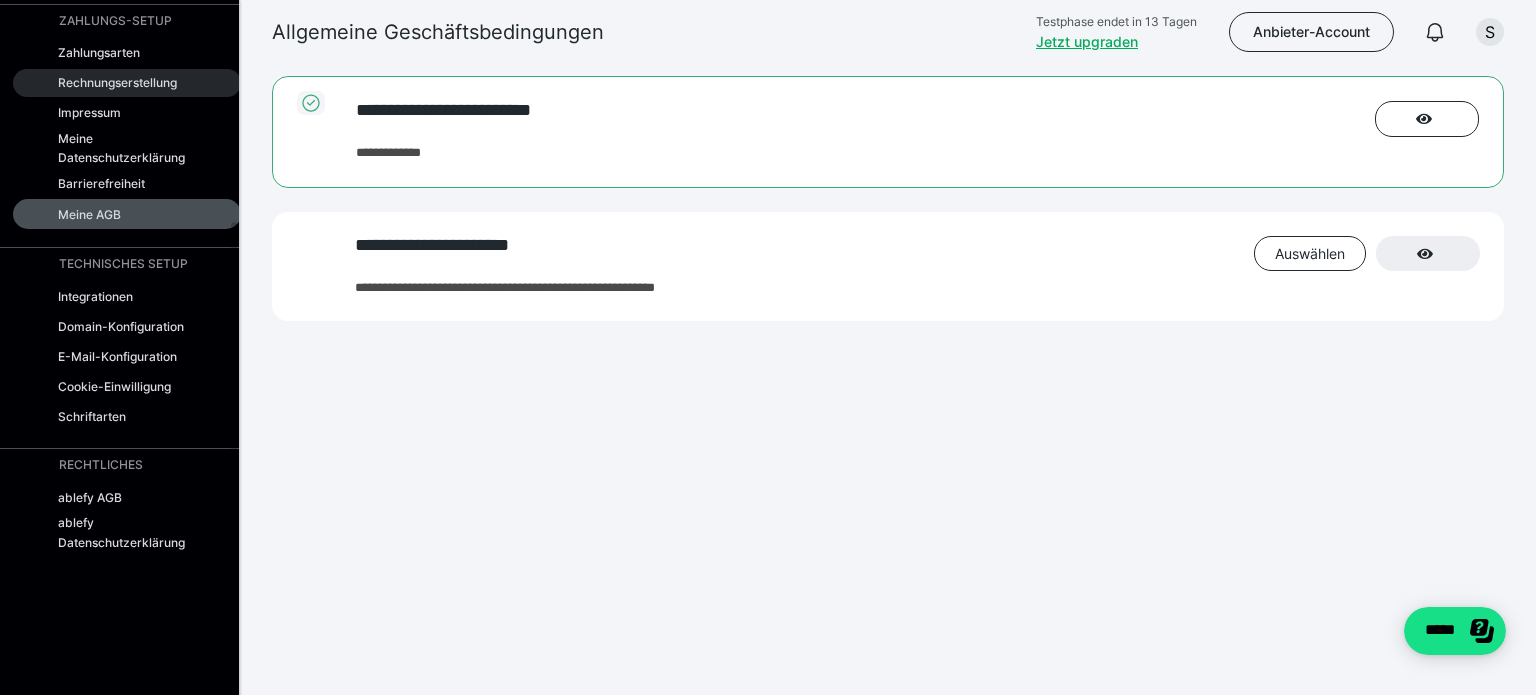 scroll, scrollTop: 343, scrollLeft: 0, axis: vertical 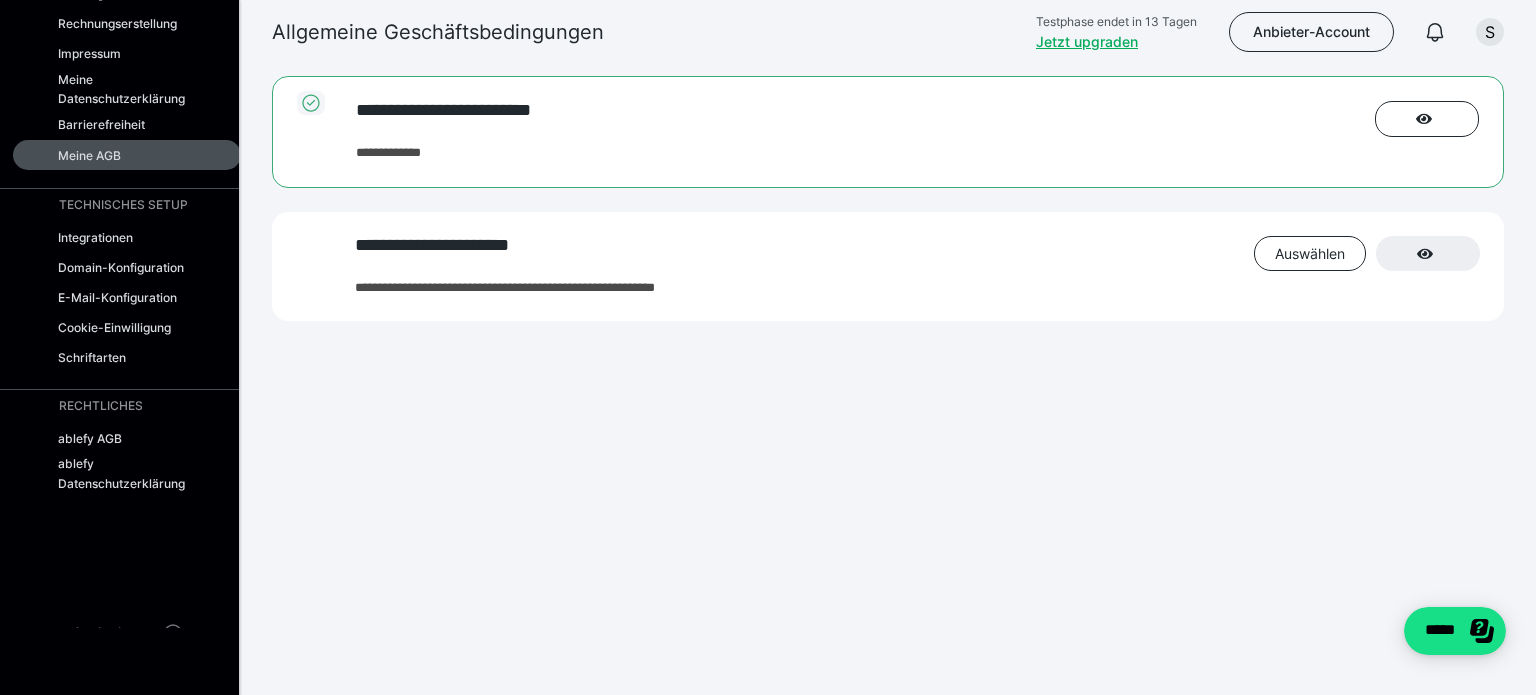click on "**********" at bounding box center (888, 252) 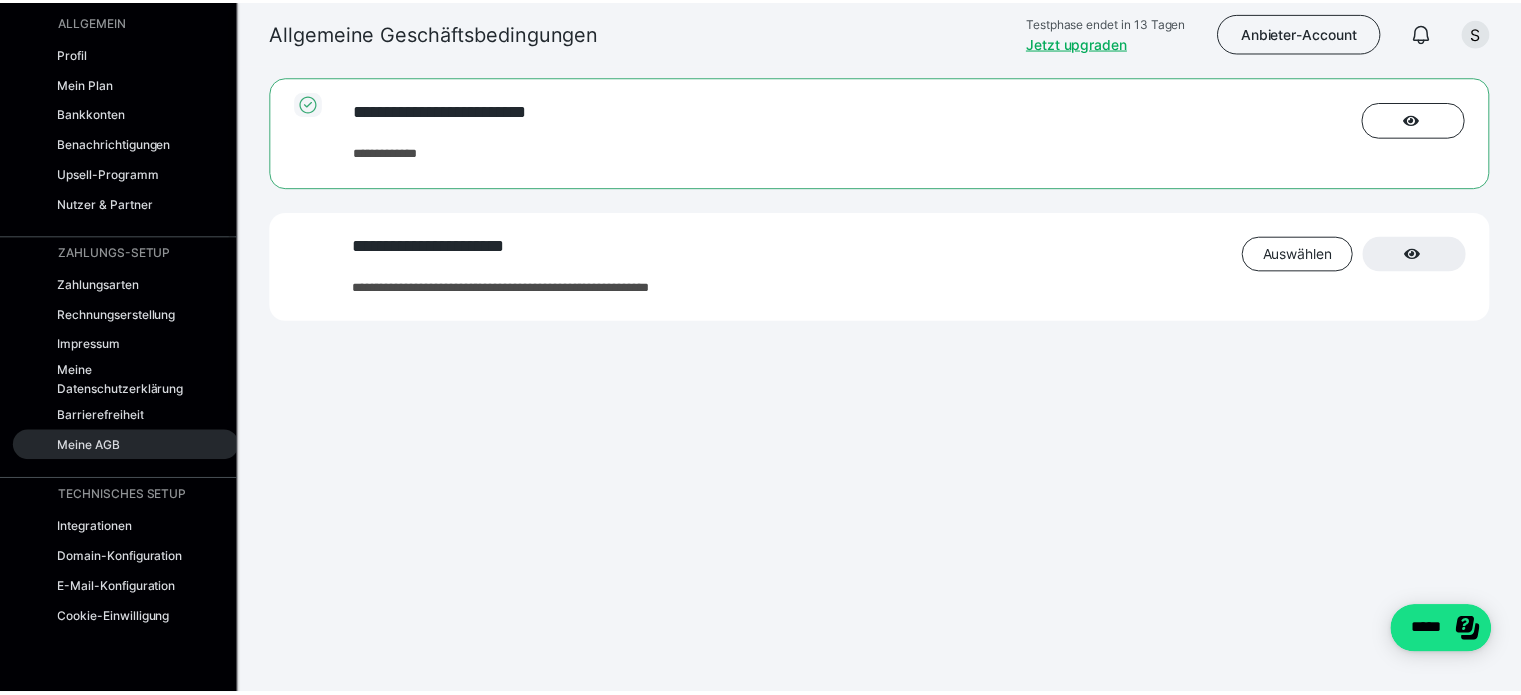 scroll, scrollTop: 0, scrollLeft: 0, axis: both 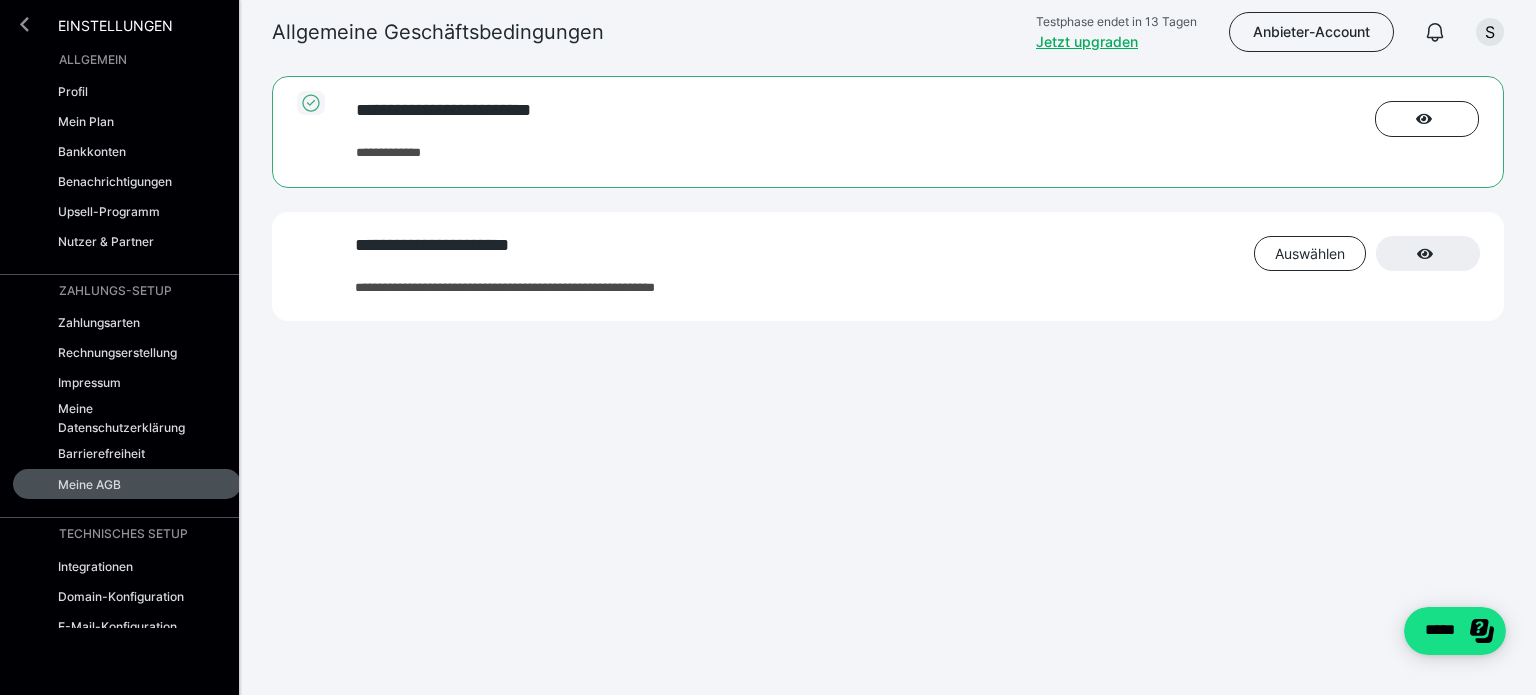 click at bounding box center [24, 24] 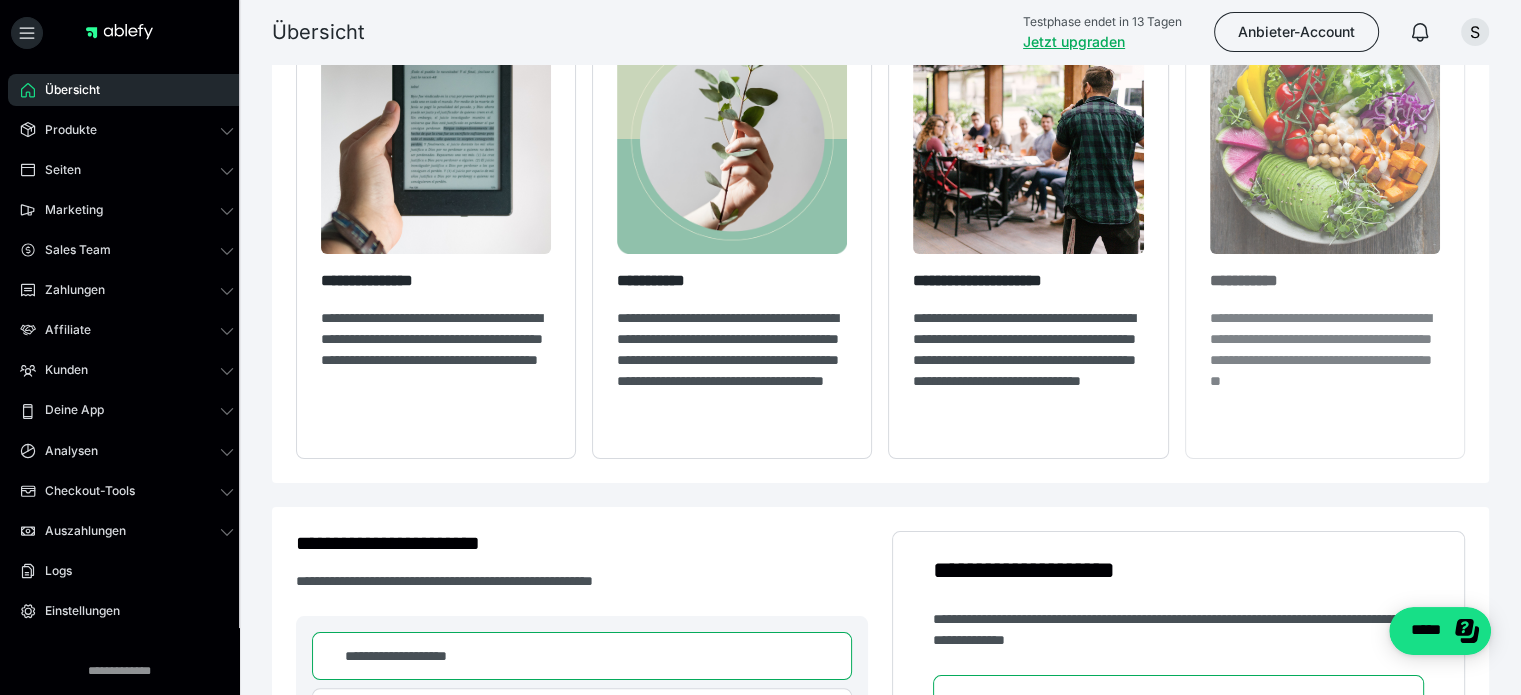scroll, scrollTop: 0, scrollLeft: 0, axis: both 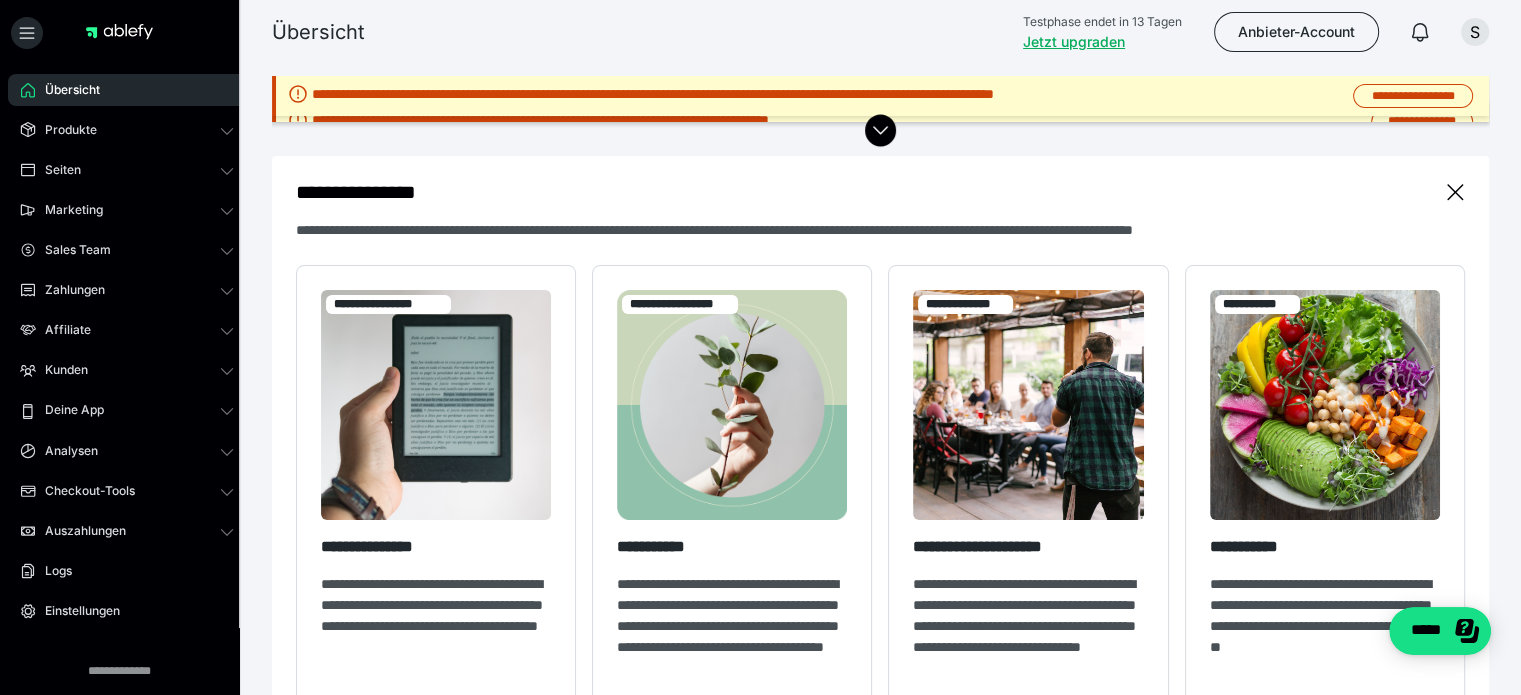 click on "**********" at bounding box center [1354, 96] 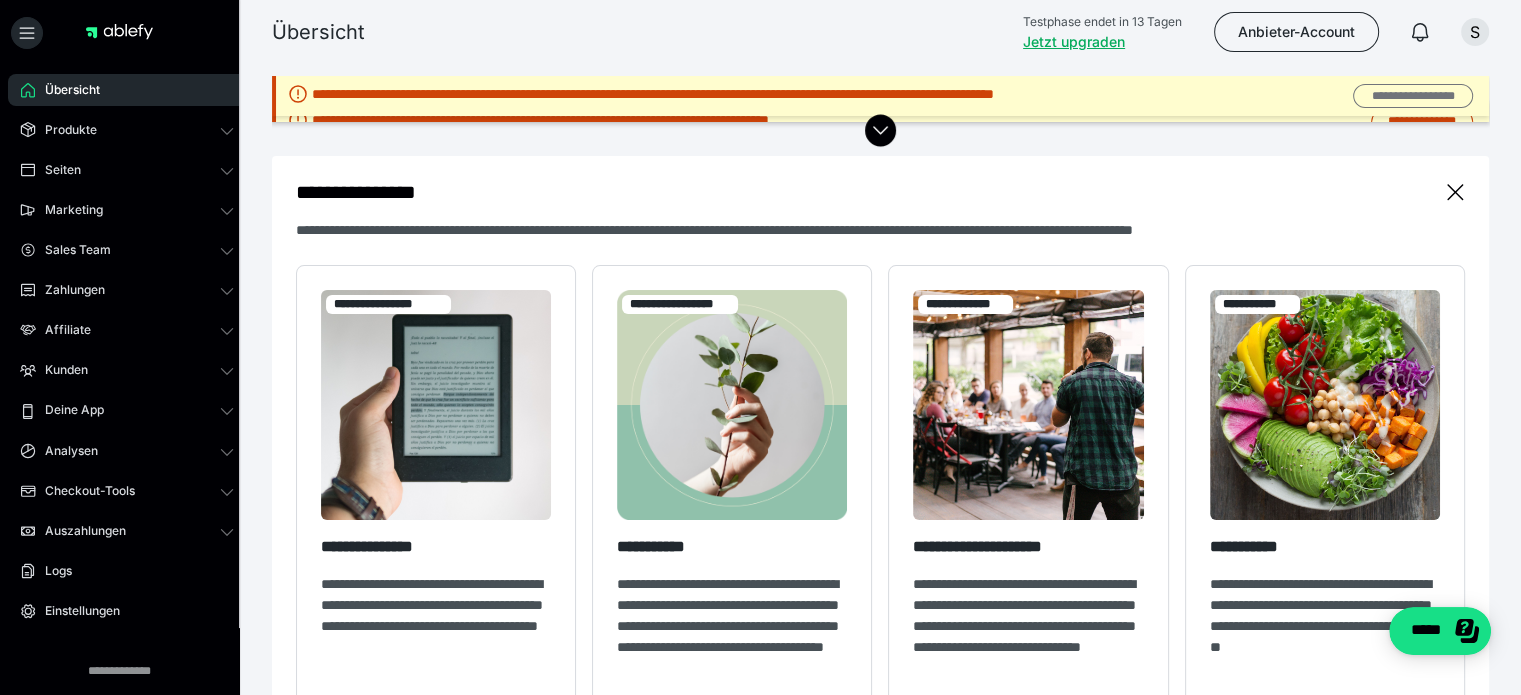 click on "**********" at bounding box center [1412, 96] 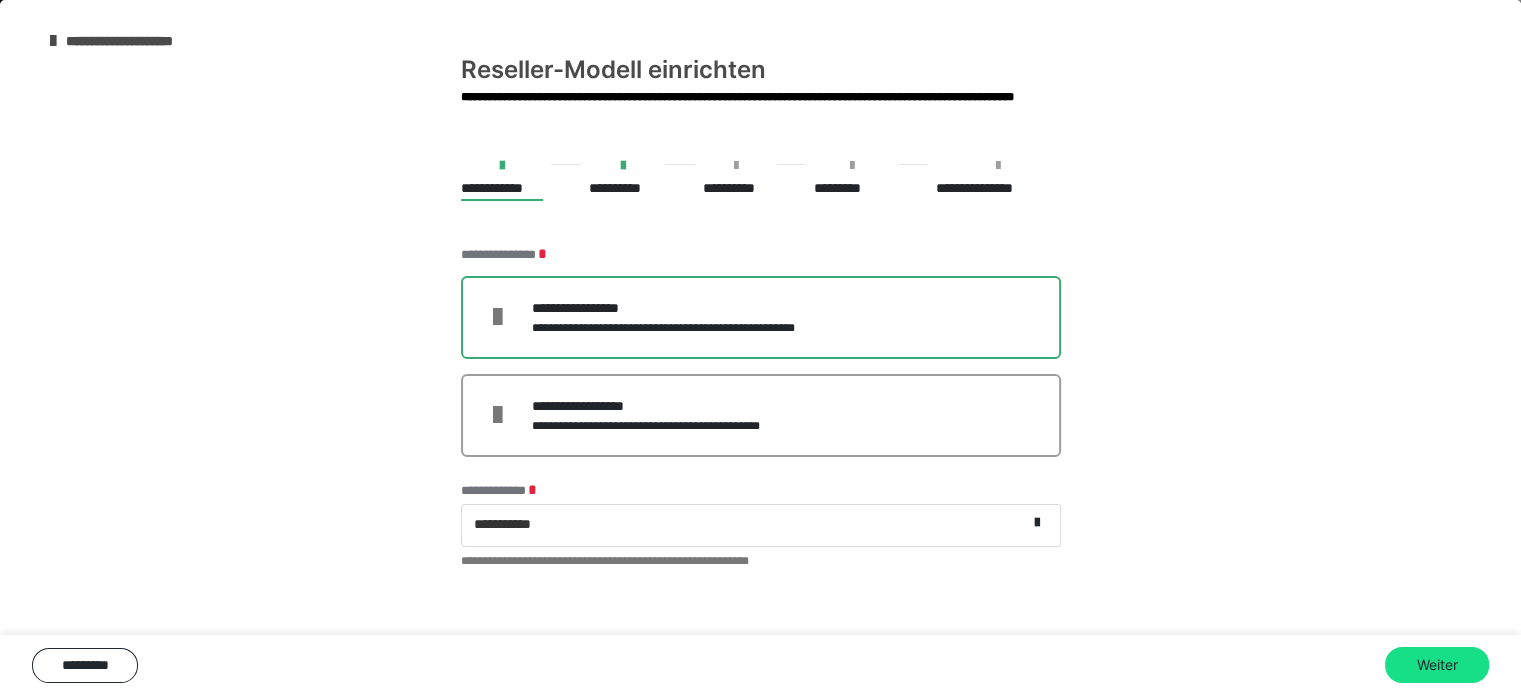 scroll, scrollTop: 0, scrollLeft: 0, axis: both 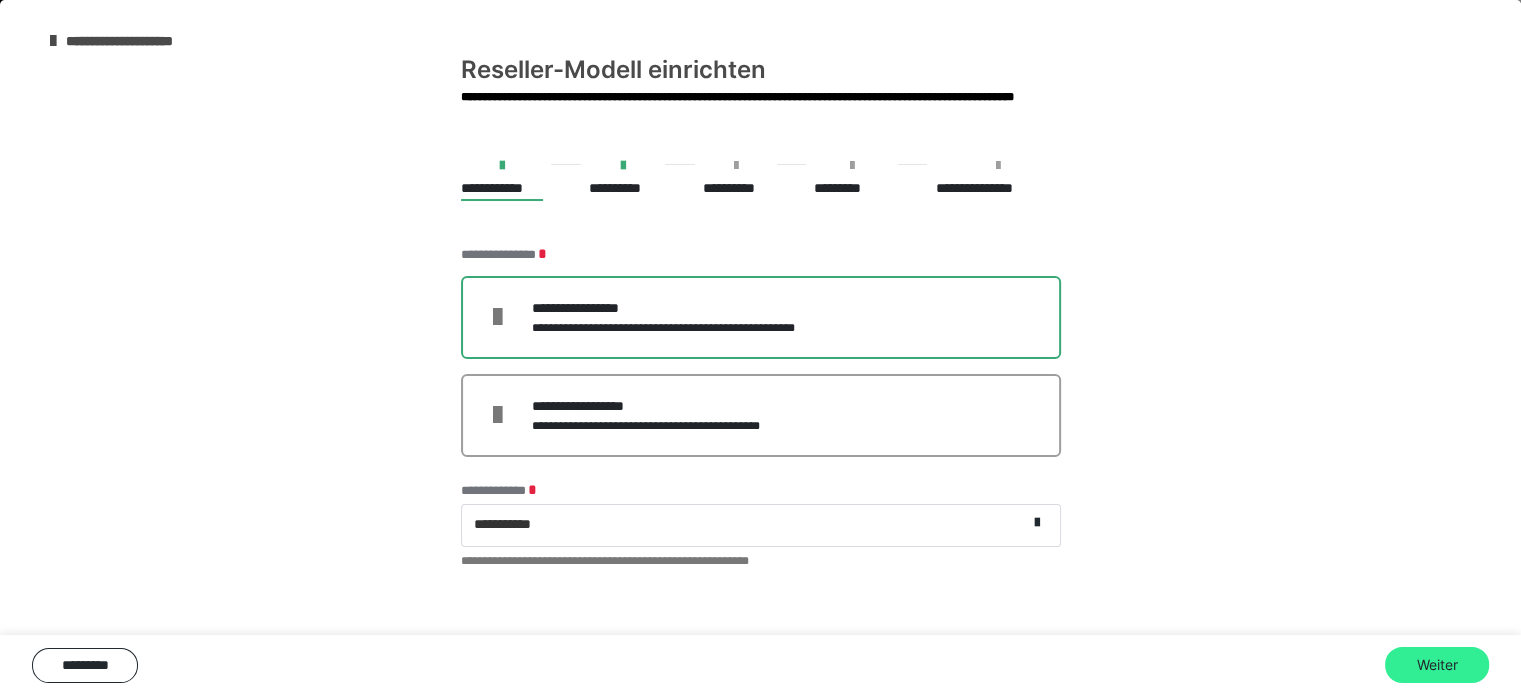 click on "Weiter" at bounding box center (1437, 665) 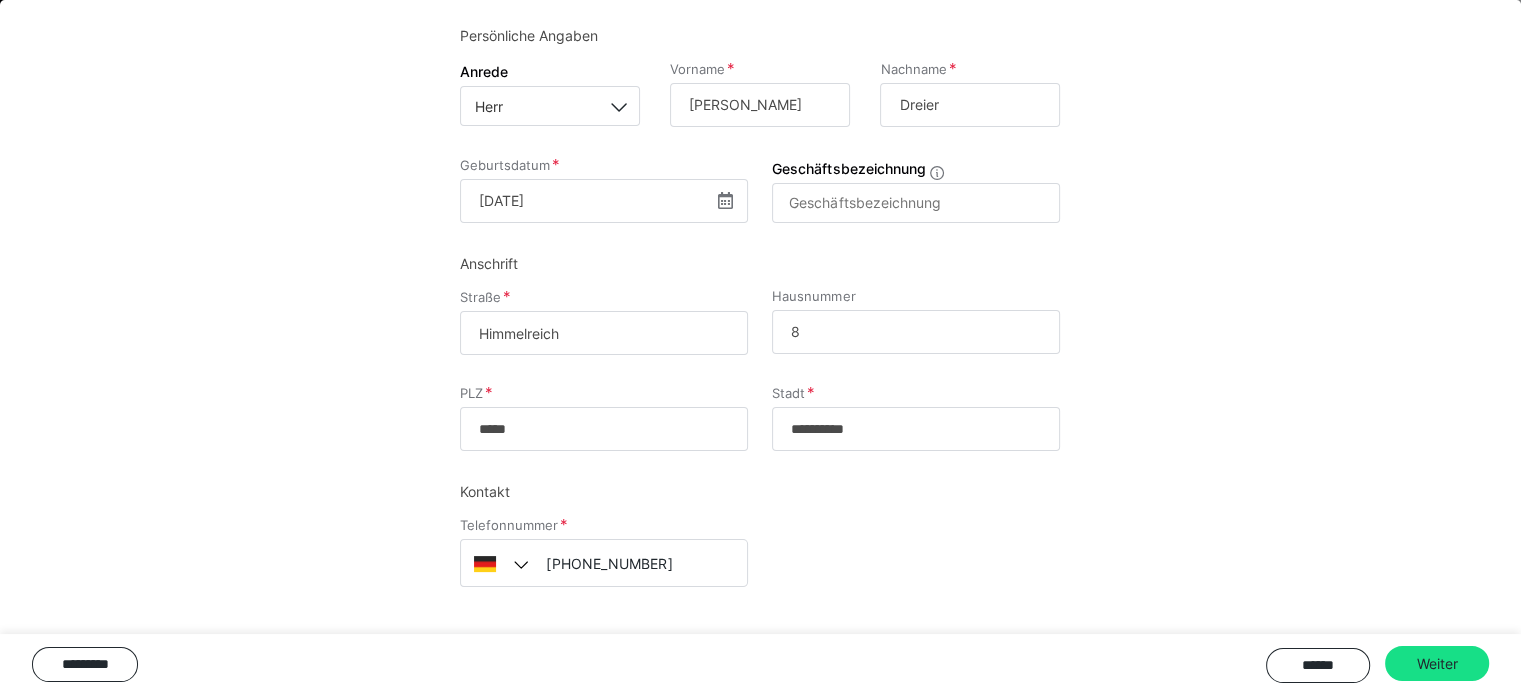 scroll, scrollTop: 0, scrollLeft: 0, axis: both 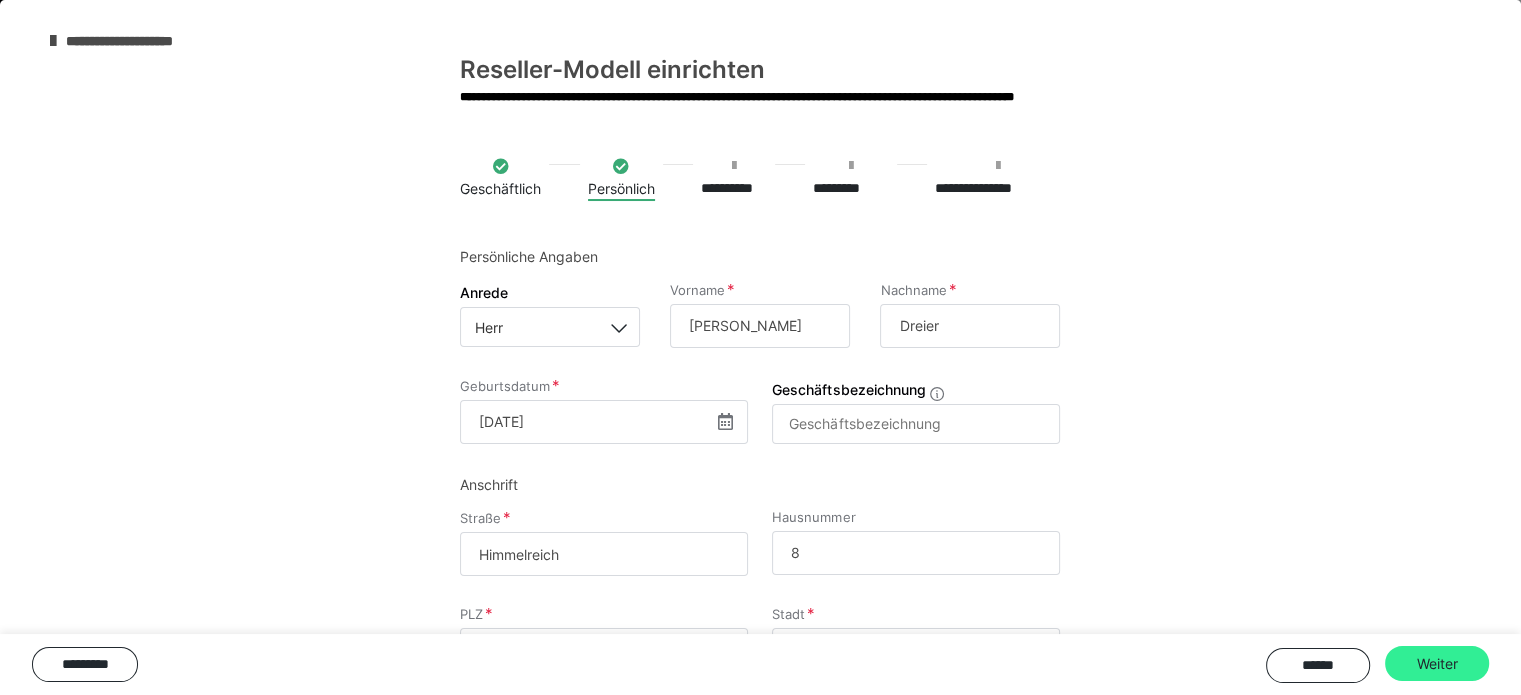 click on "Weiter" at bounding box center (1437, 664) 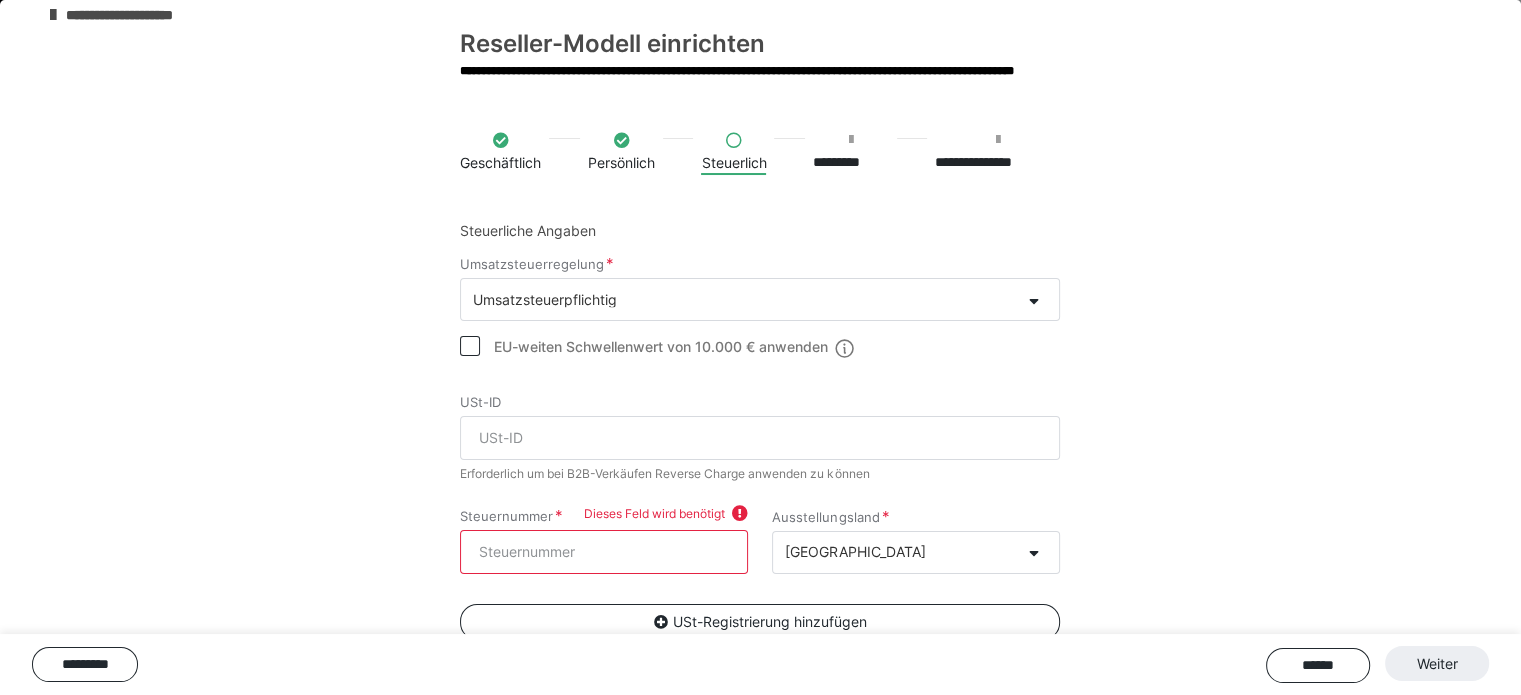 scroll, scrollTop: 0, scrollLeft: 0, axis: both 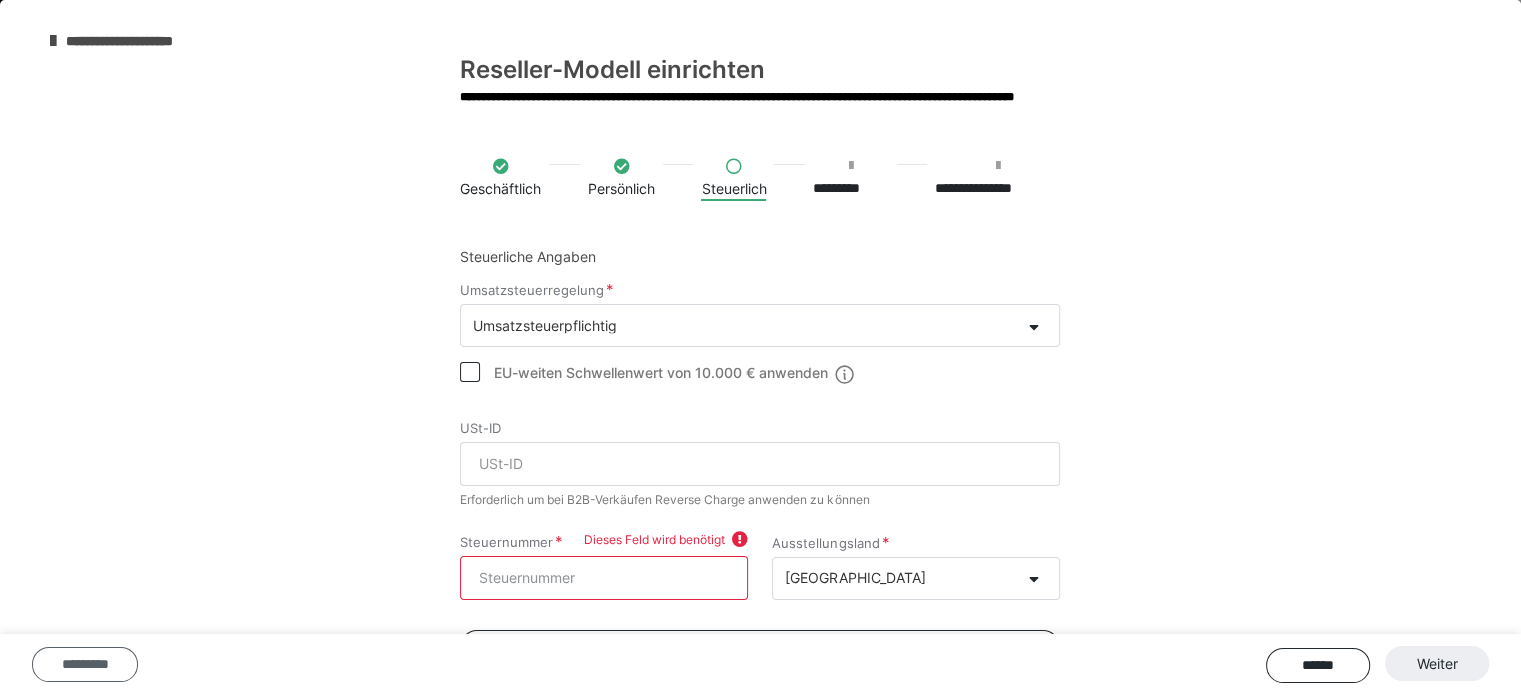 click on "*********" at bounding box center [85, 664] 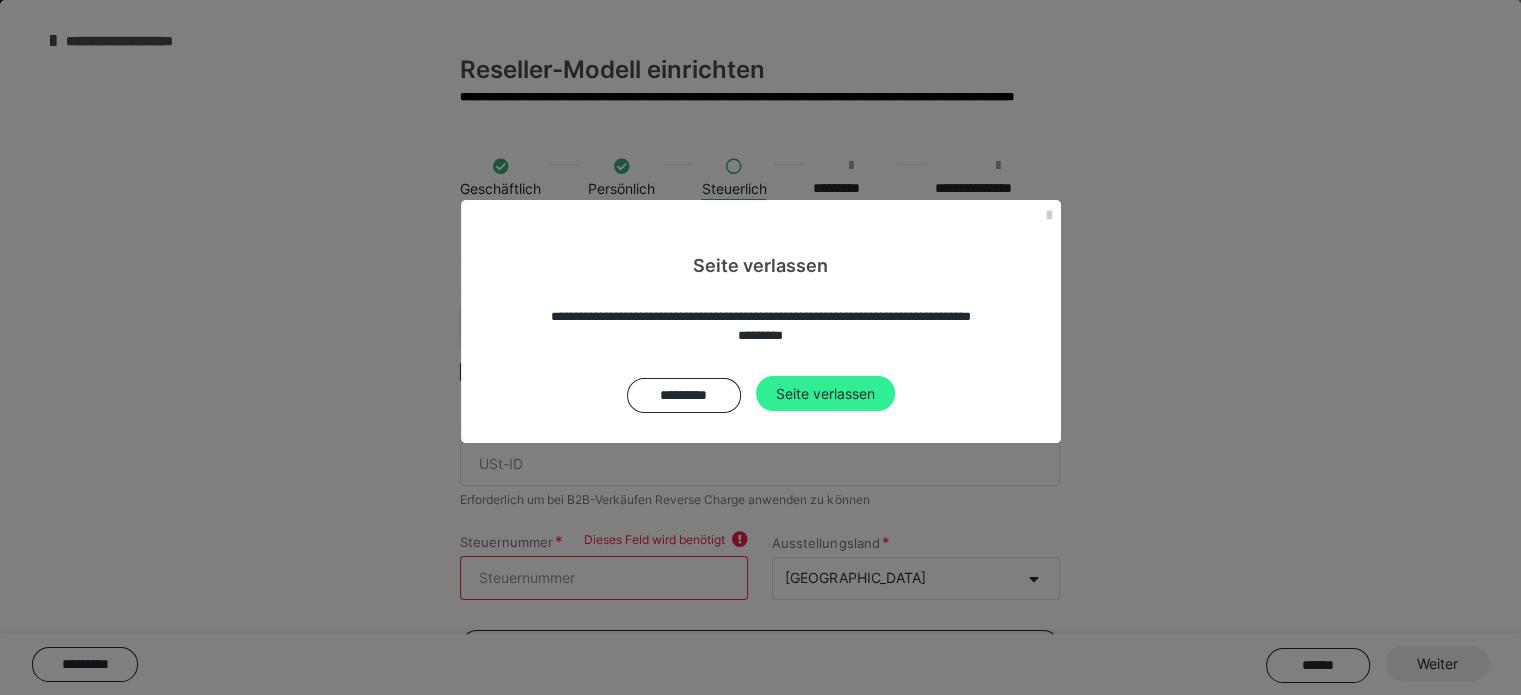 click on "Seite verlassen" at bounding box center [825, 394] 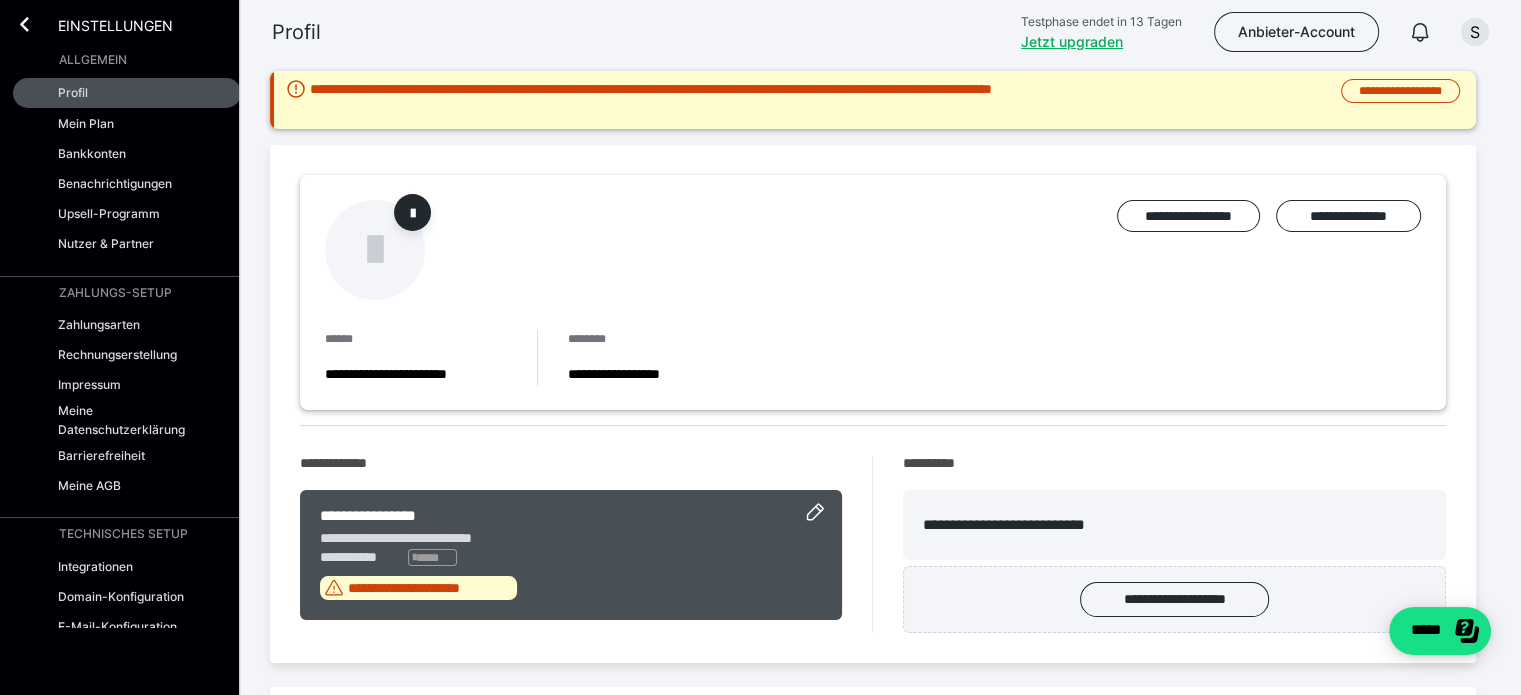 scroll, scrollTop: 0, scrollLeft: 0, axis: both 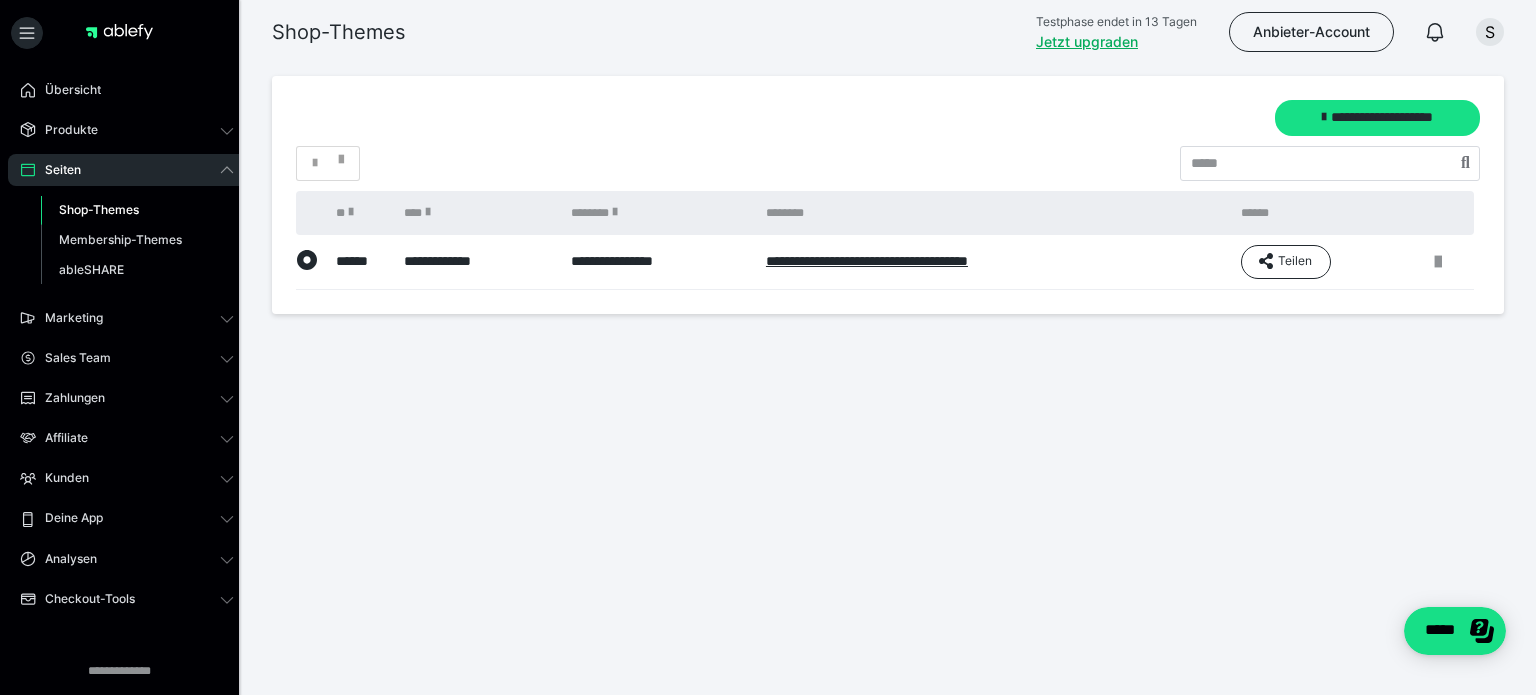 click on "**********" at bounding box center [477, 262] 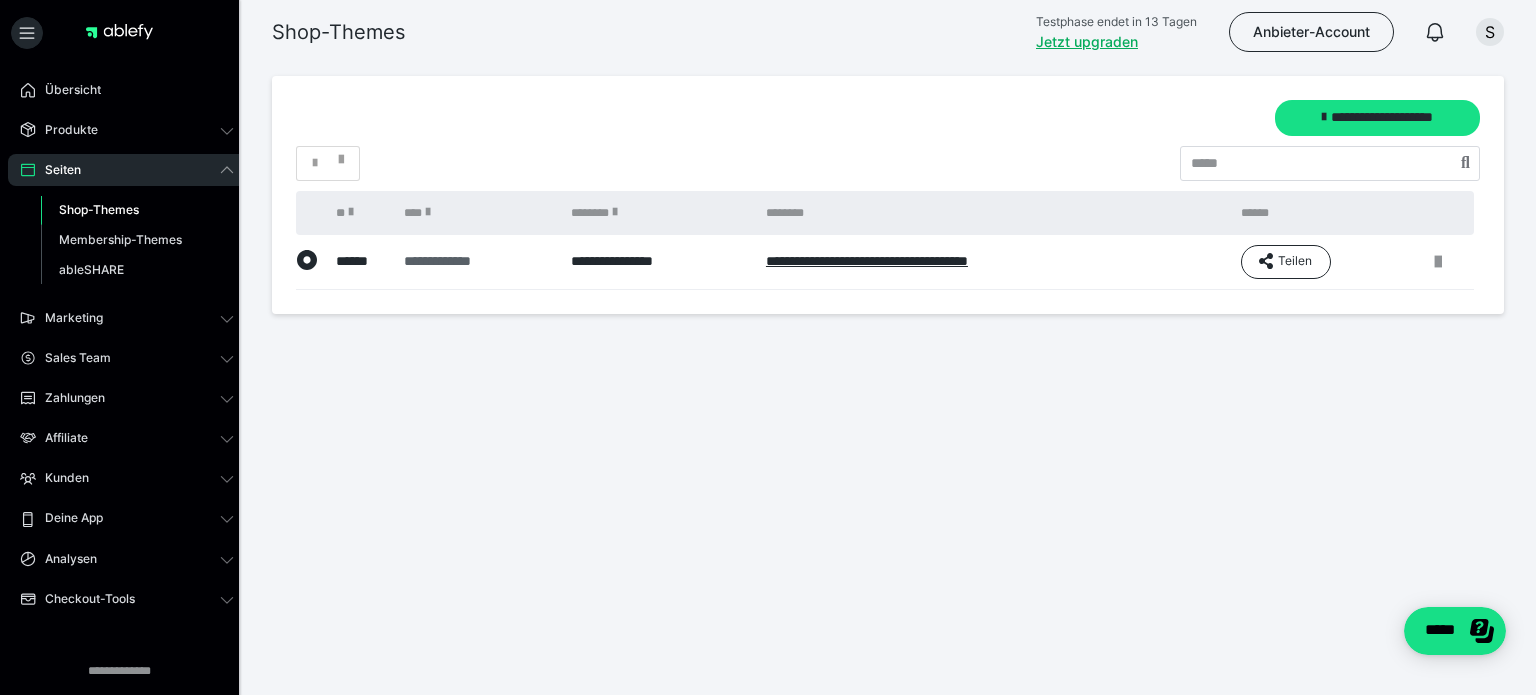 click on "**********" at bounding box center [475, 261] 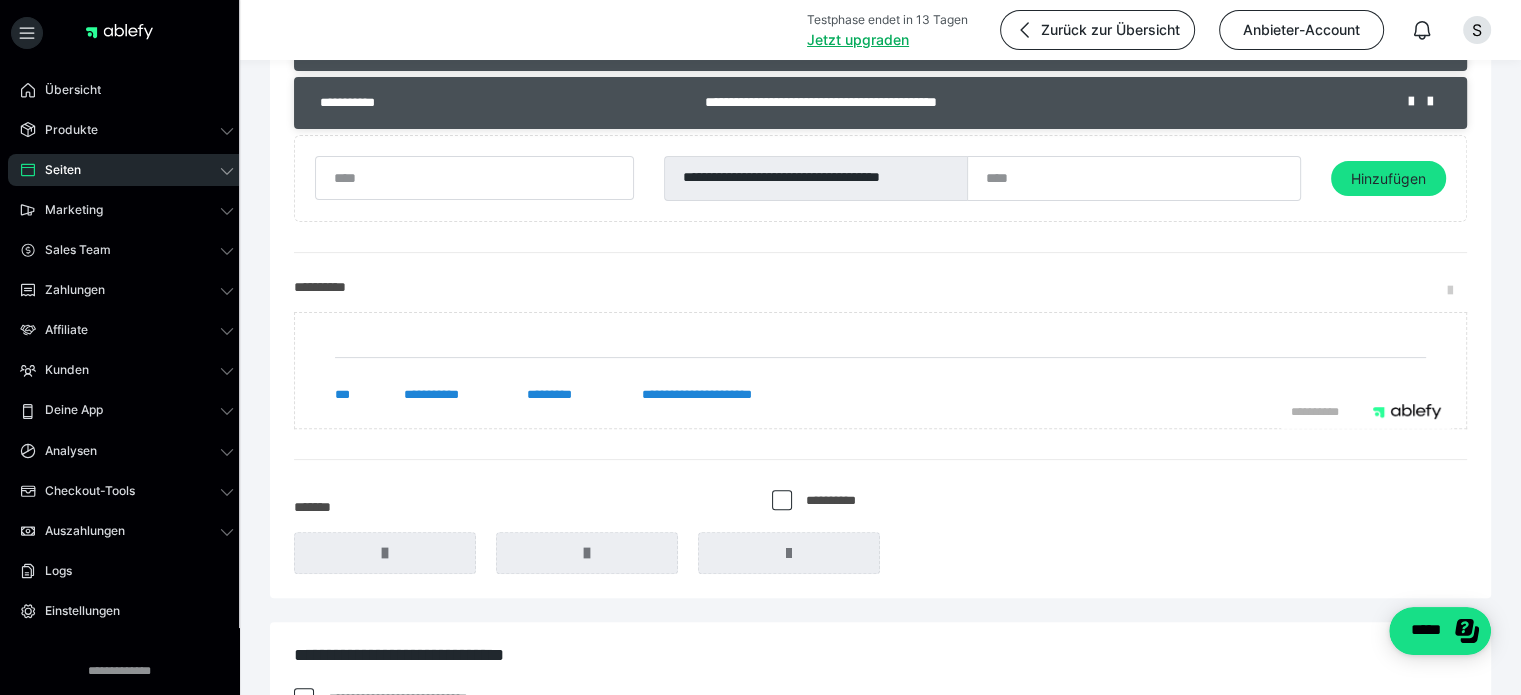 scroll, scrollTop: 0, scrollLeft: 0, axis: both 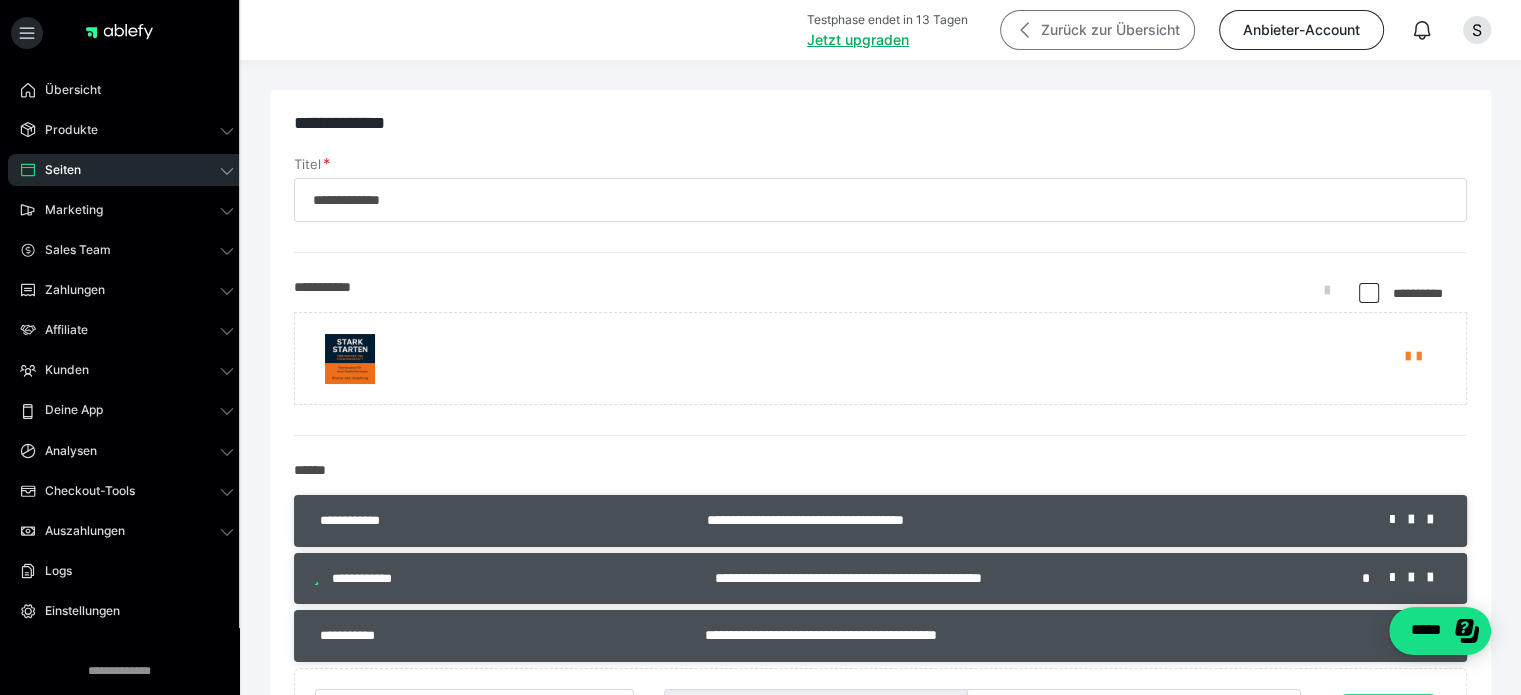 click on "Zurück zur Übersicht" at bounding box center [1097, 30] 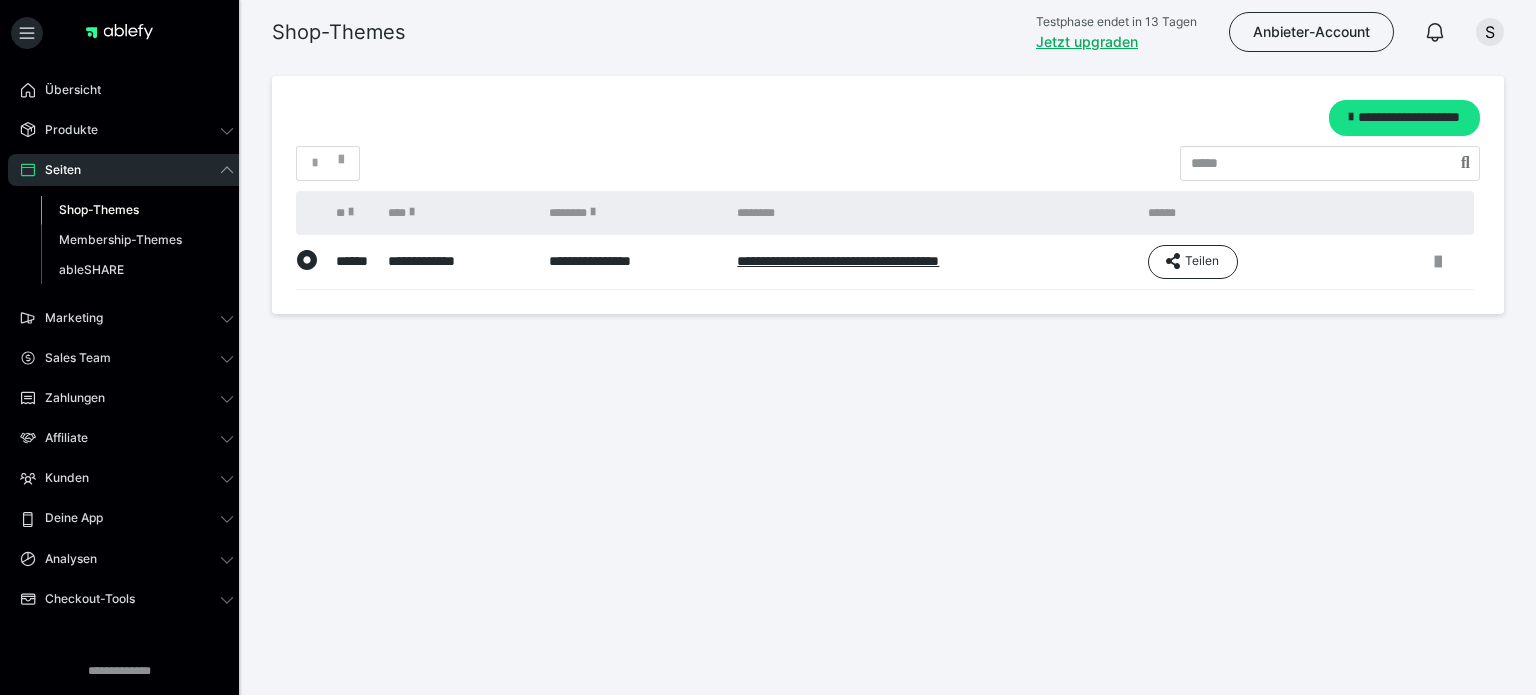 scroll, scrollTop: 0, scrollLeft: 0, axis: both 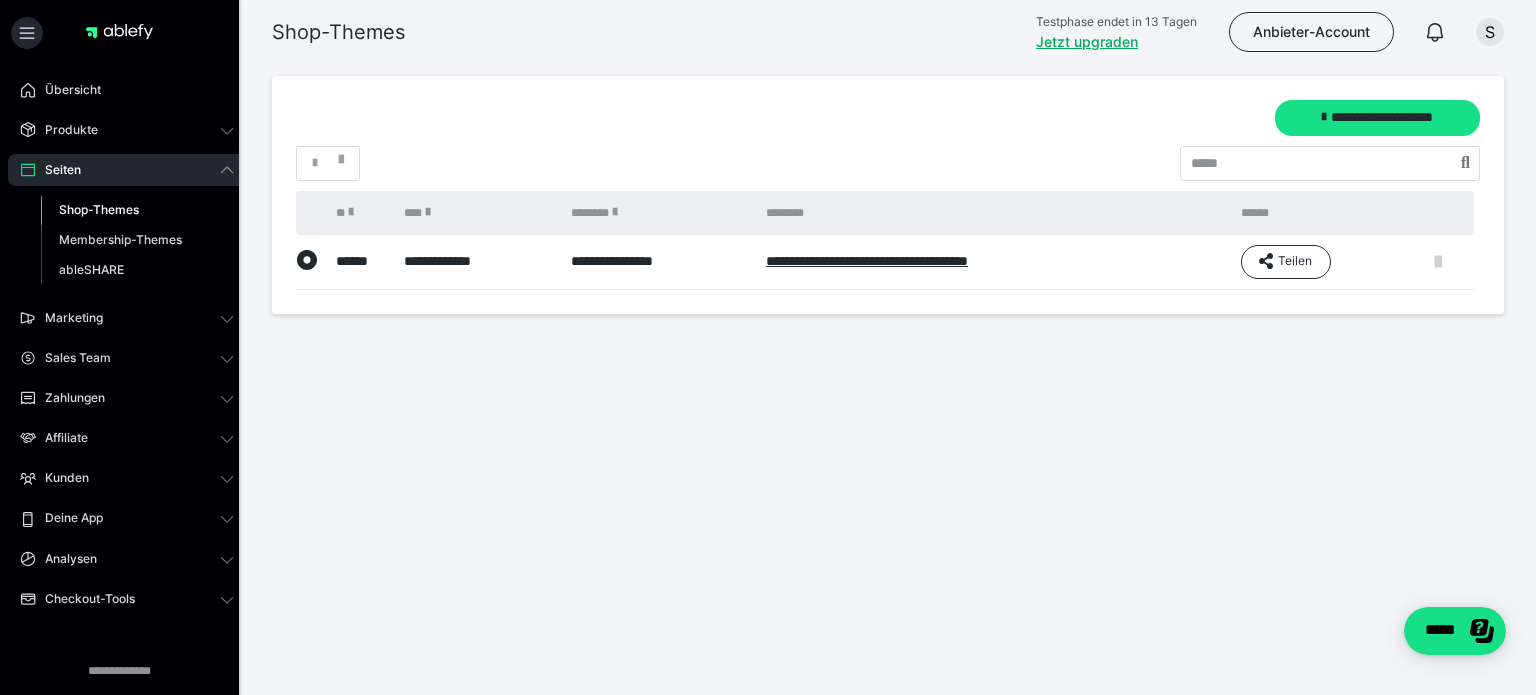click at bounding box center (1438, 262) 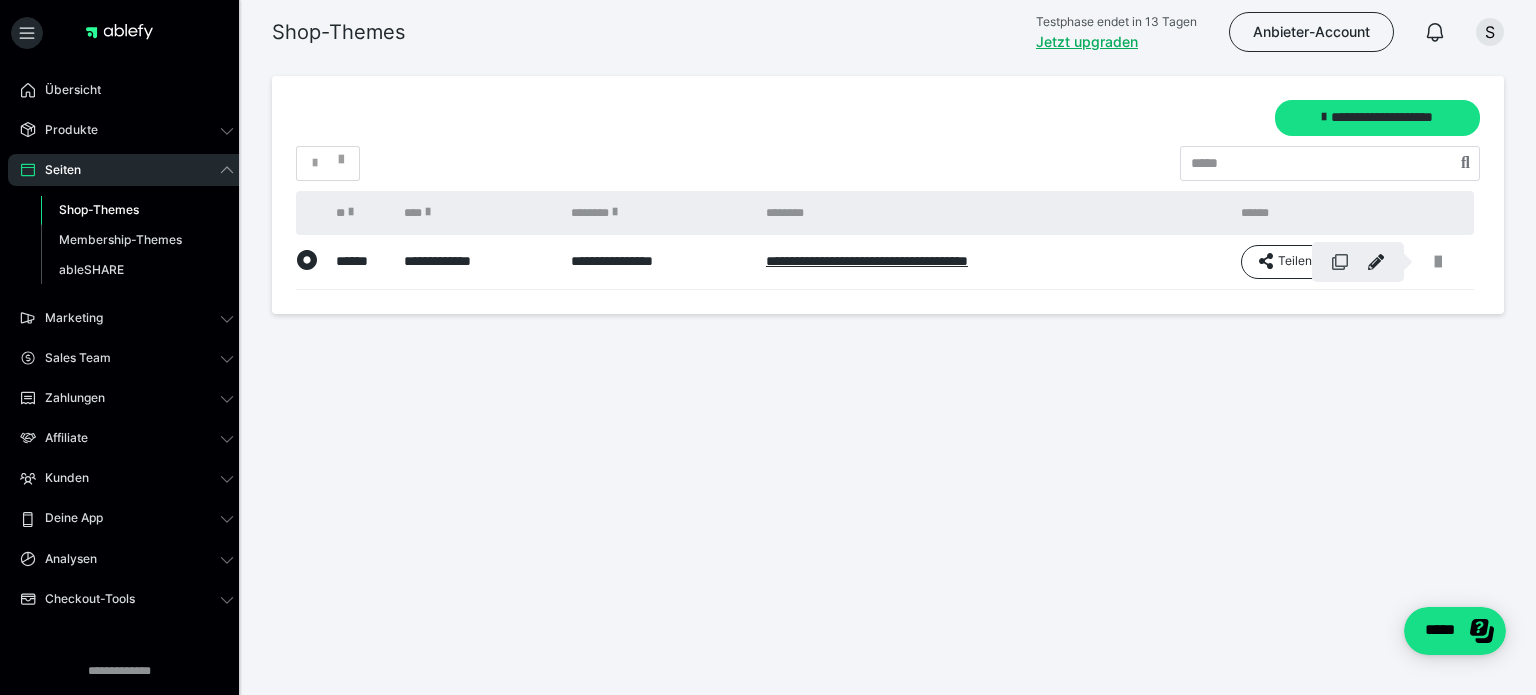click at bounding box center (1340, 262) 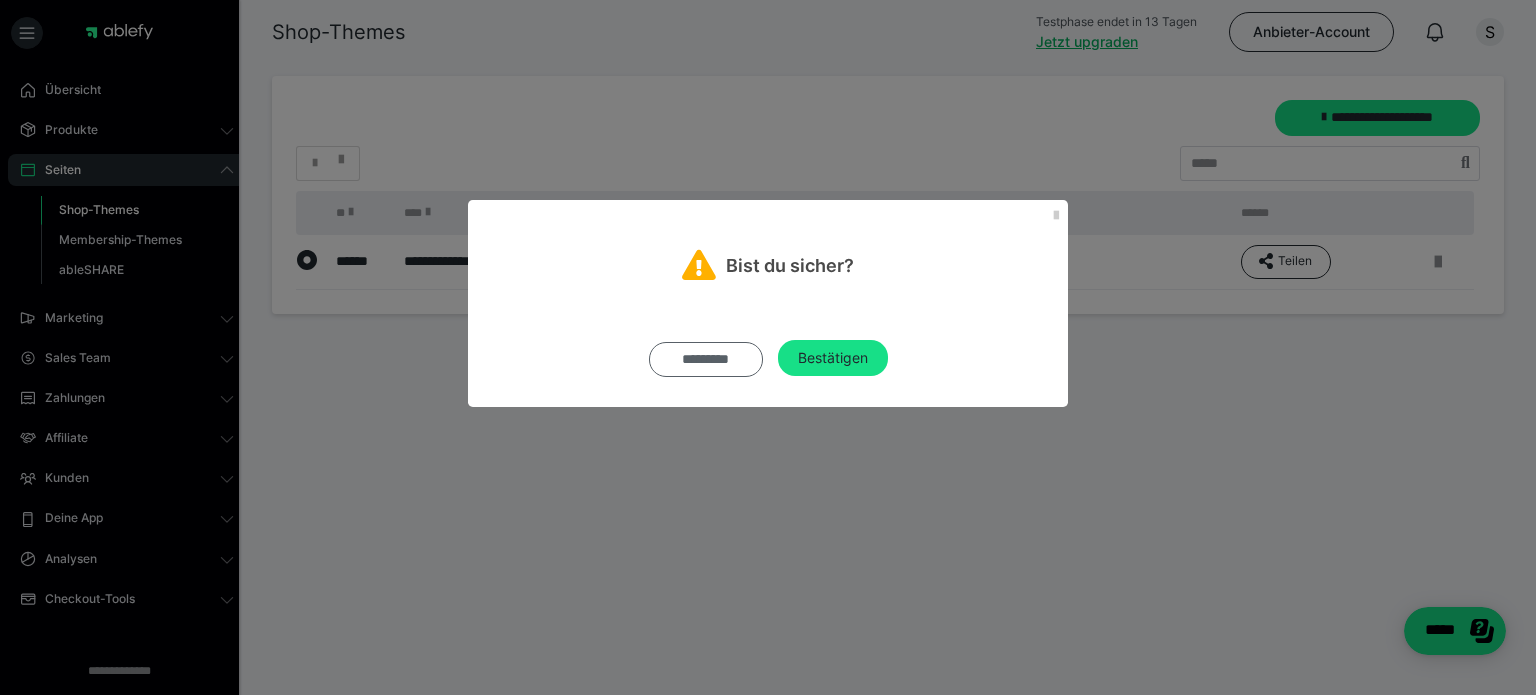 click on "*********" at bounding box center [706, 359] 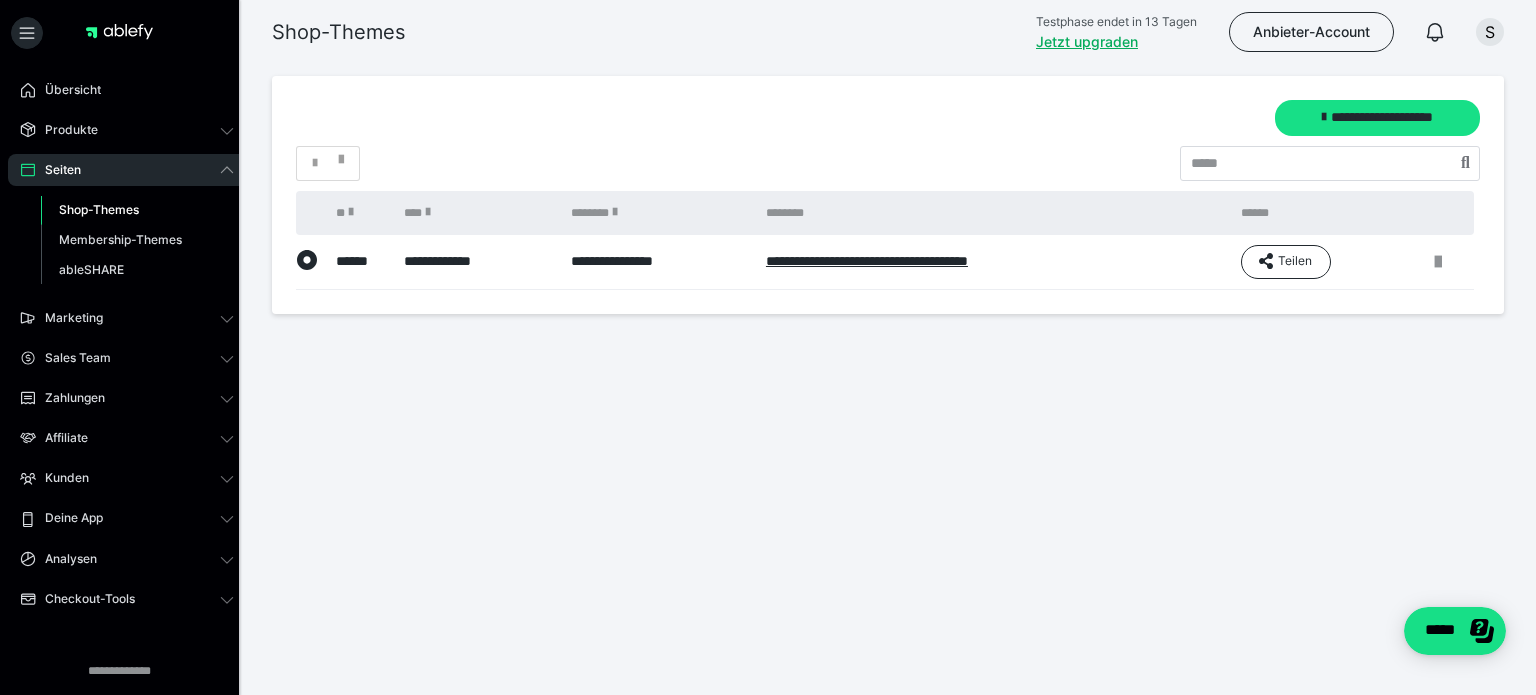 click on "**********" at bounding box center [993, 262] 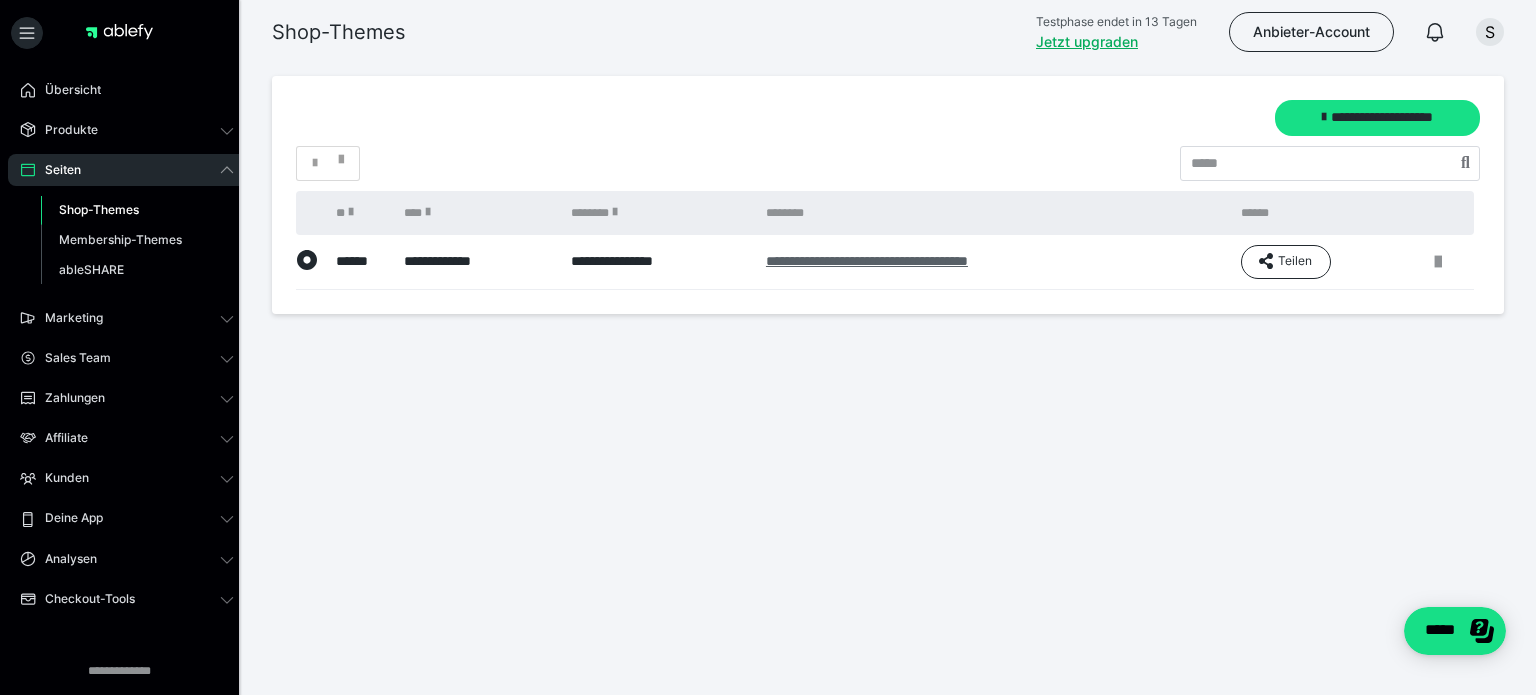 click on "**********" at bounding box center (867, 261) 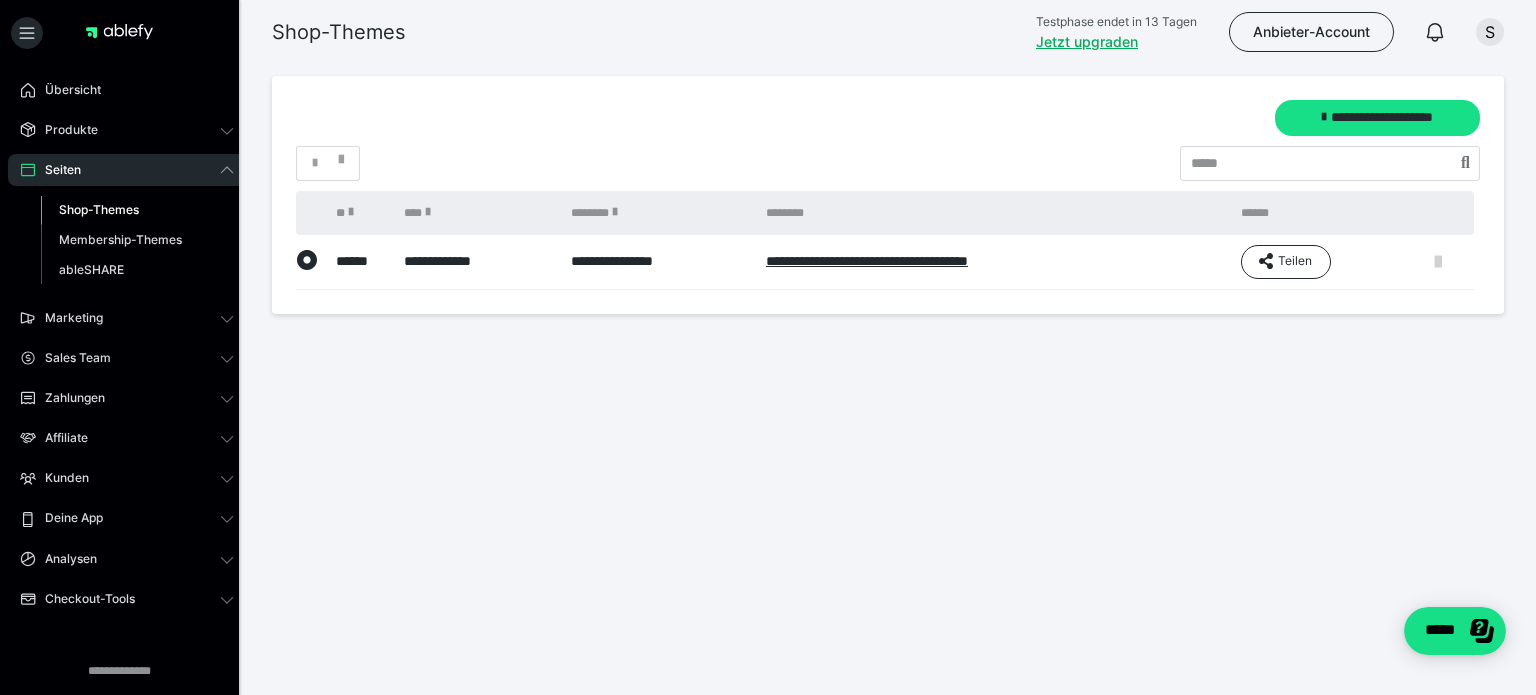 click at bounding box center [1438, 262] 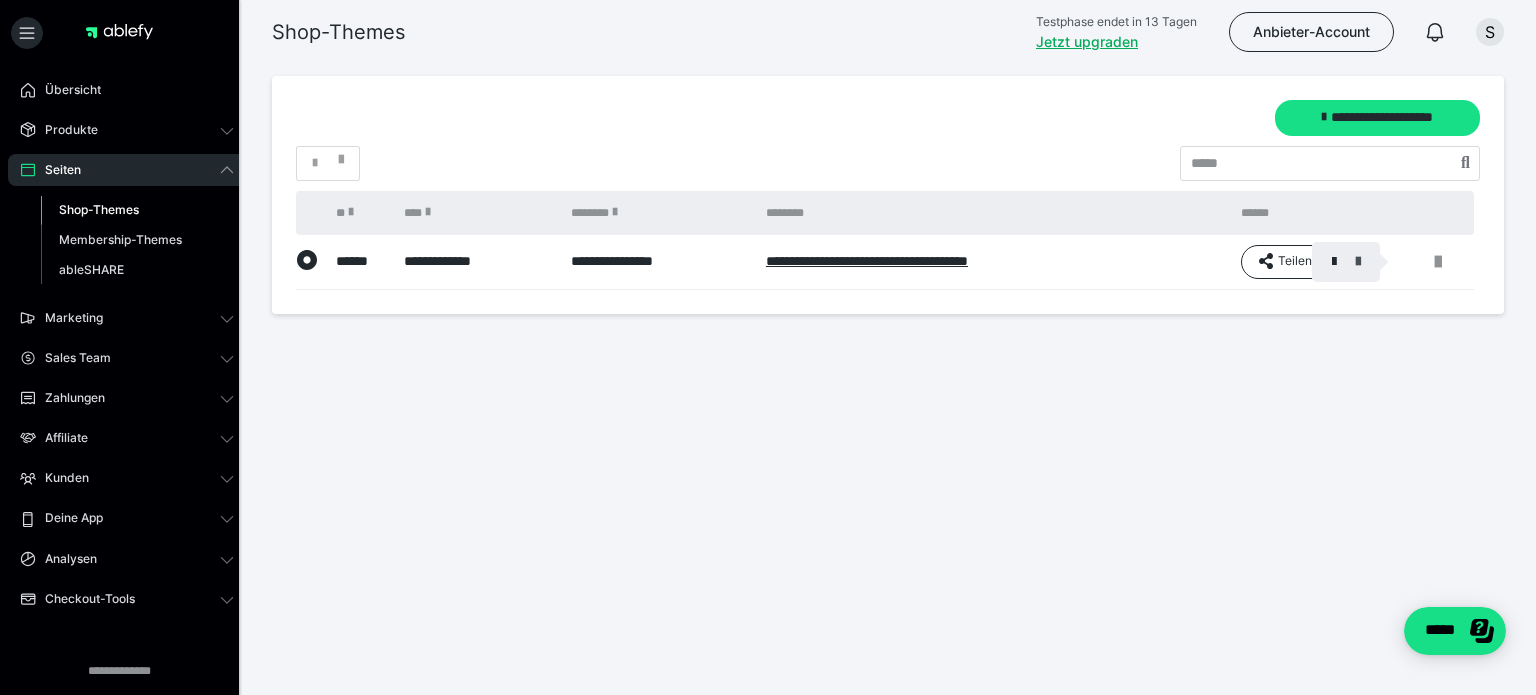 drag, startPoint x: 1340, startPoint y: 261, endPoint x: 1382, endPoint y: 257, distance: 42.190044 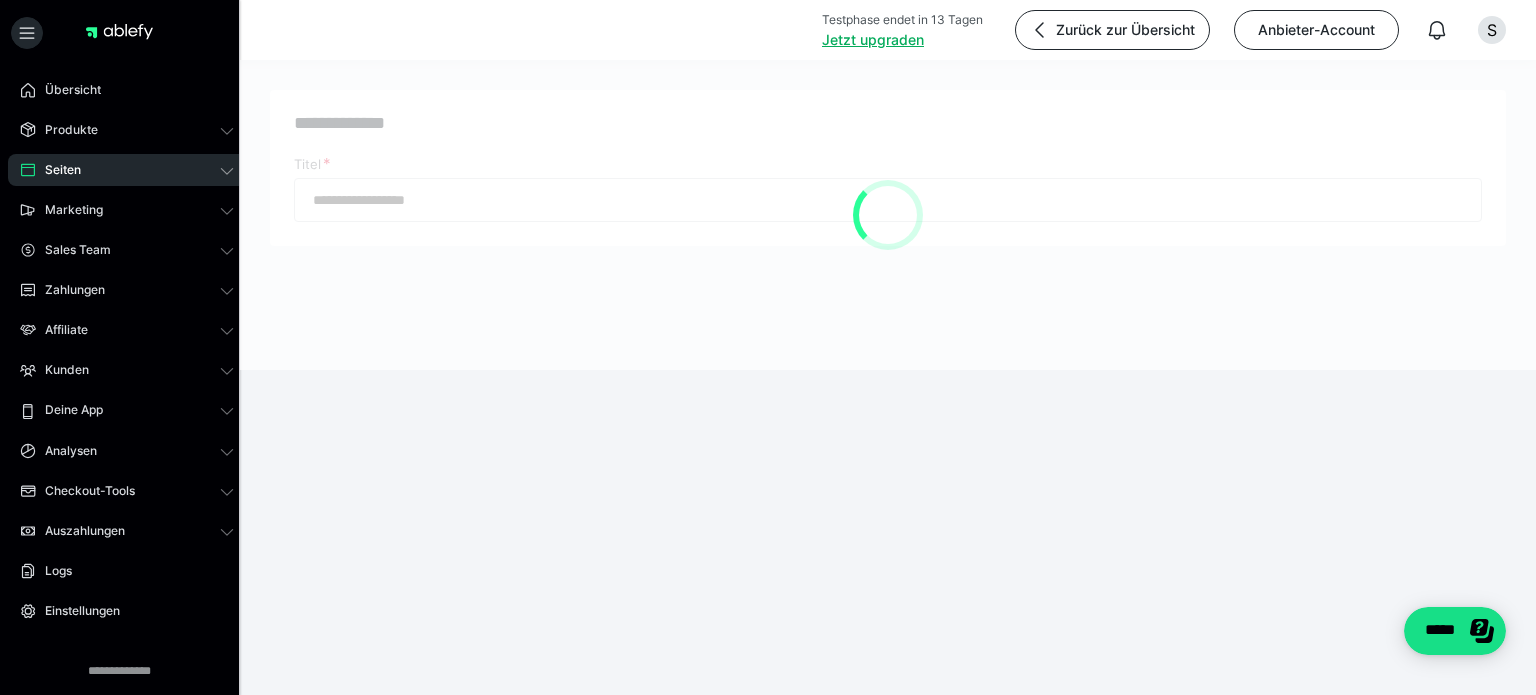 type on "**********" 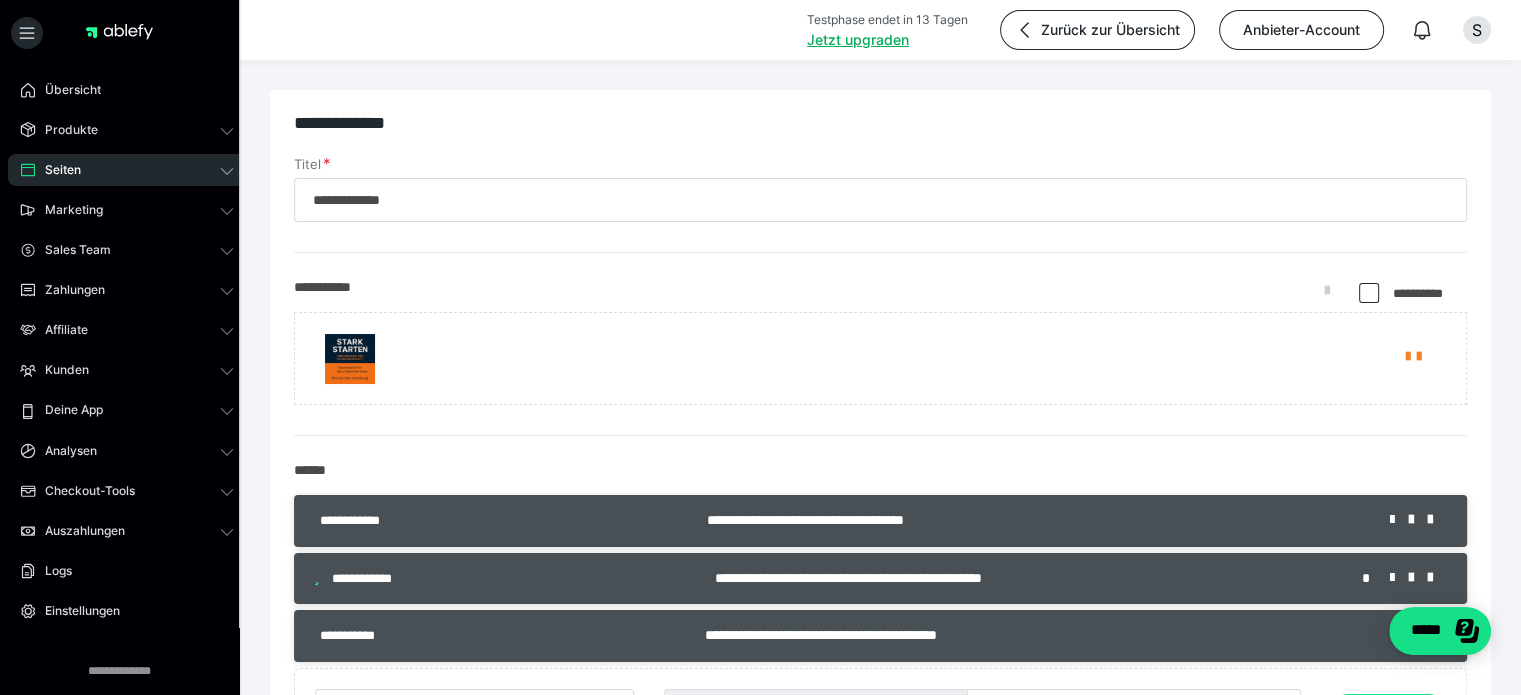 click on "**********" at bounding box center [1396, 298] 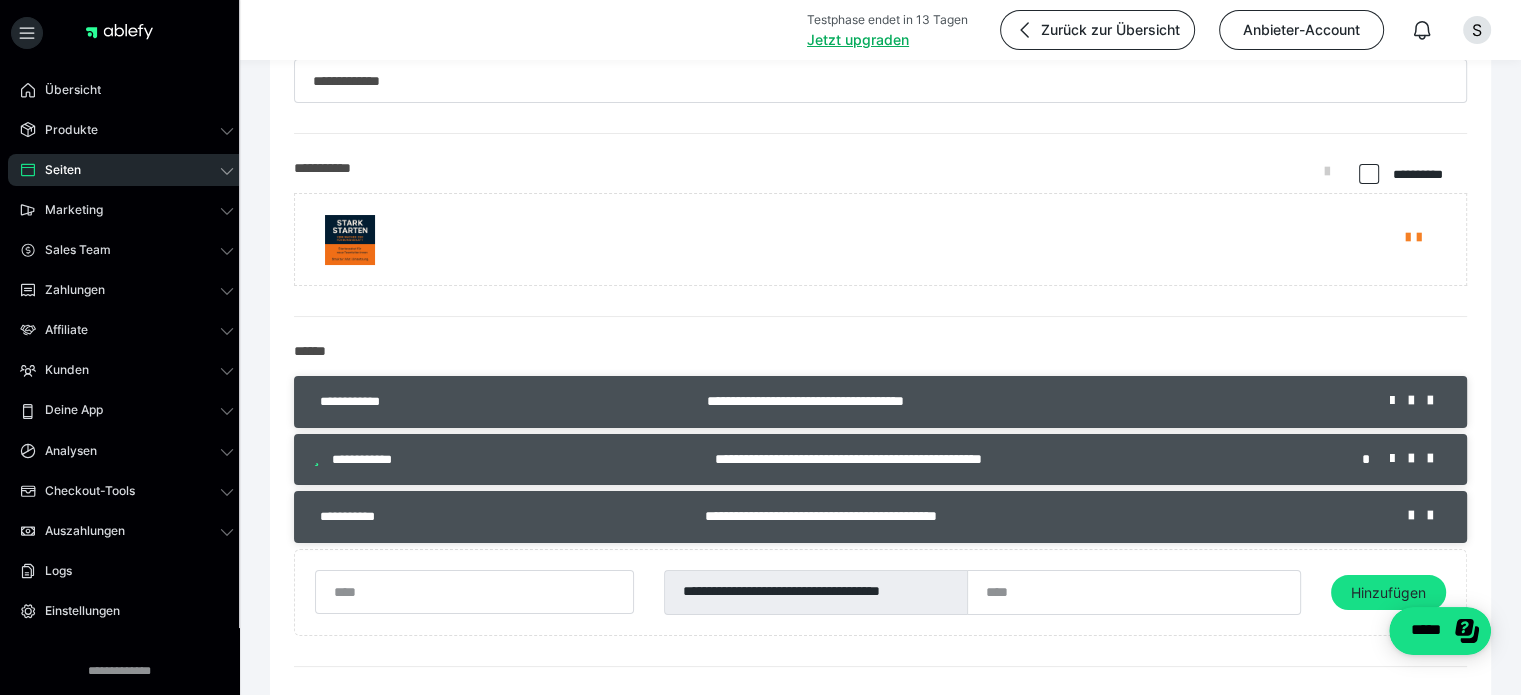 scroll, scrollTop: 0, scrollLeft: 0, axis: both 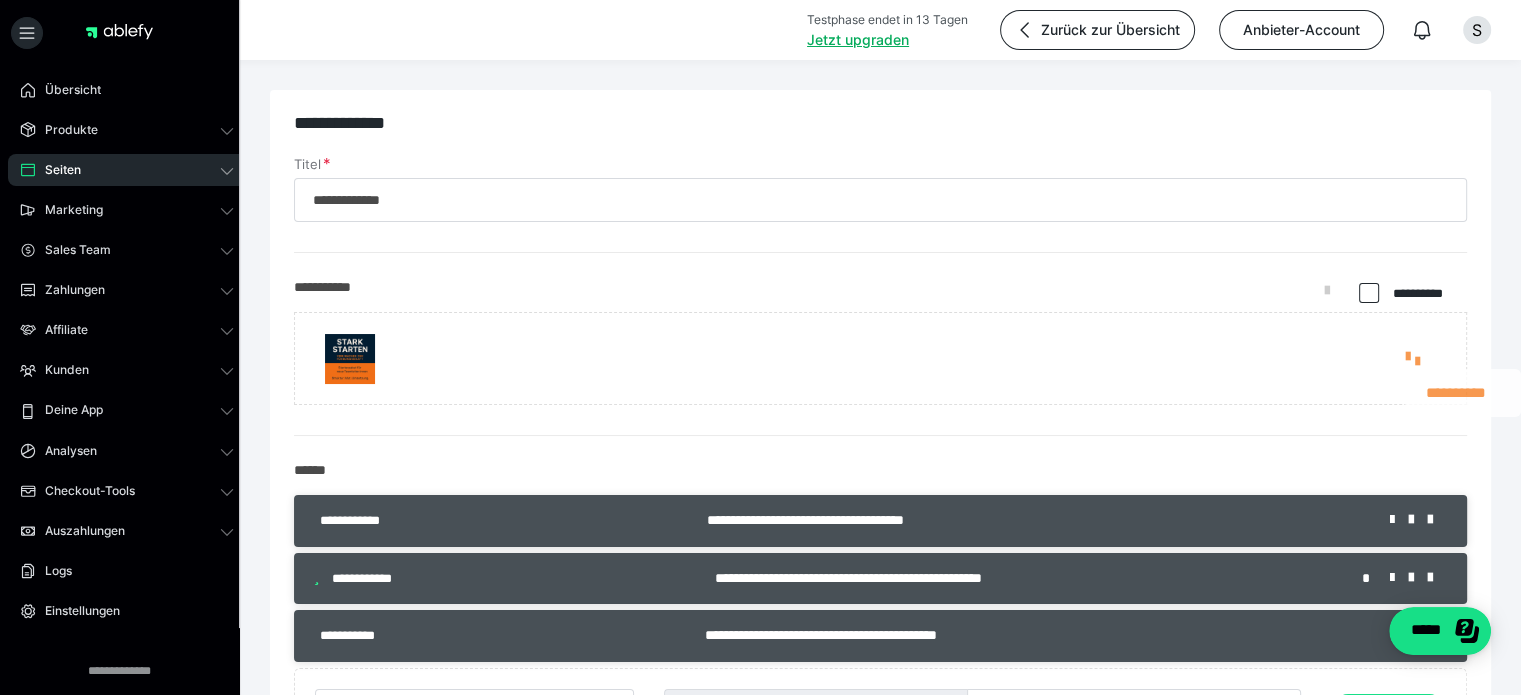 click on "**********" at bounding box center (1412, 358) 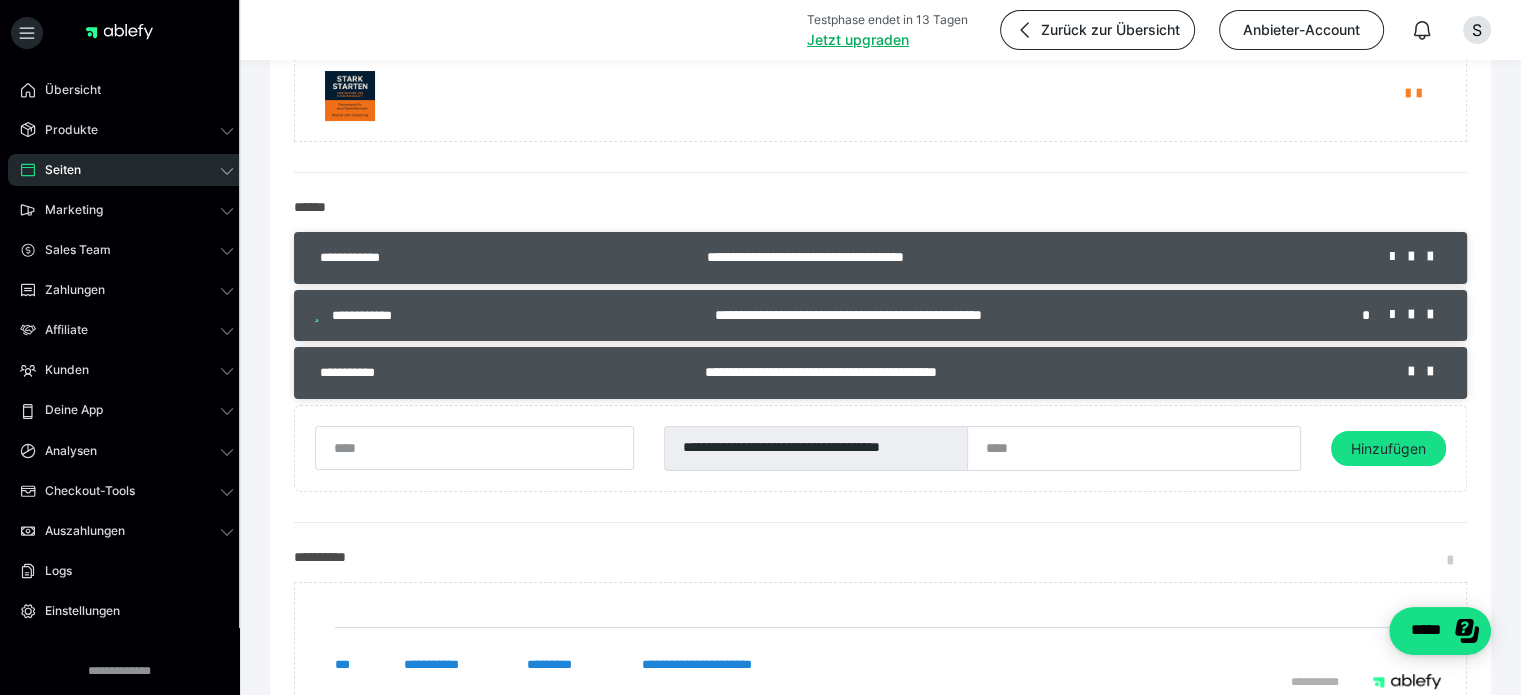 scroll, scrollTop: 266, scrollLeft: 0, axis: vertical 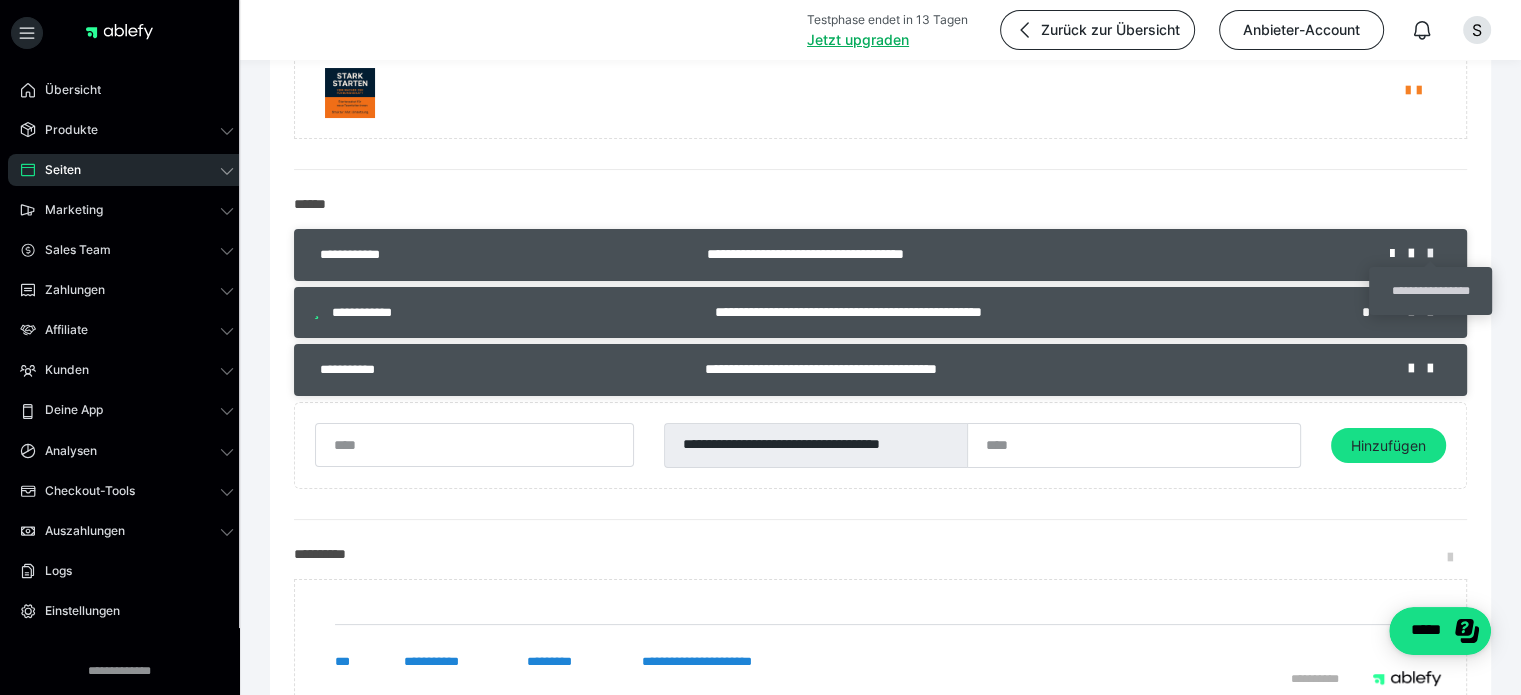 click at bounding box center [1437, 254] 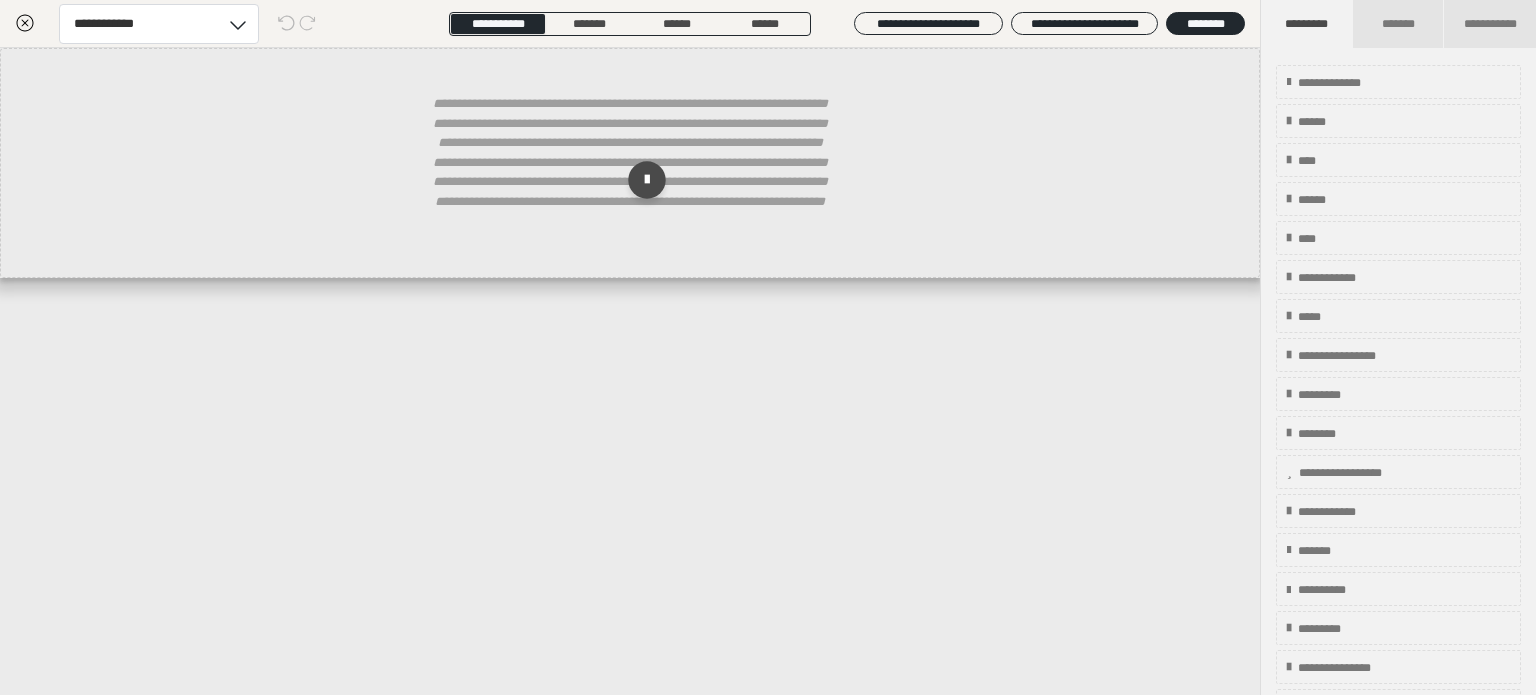 click 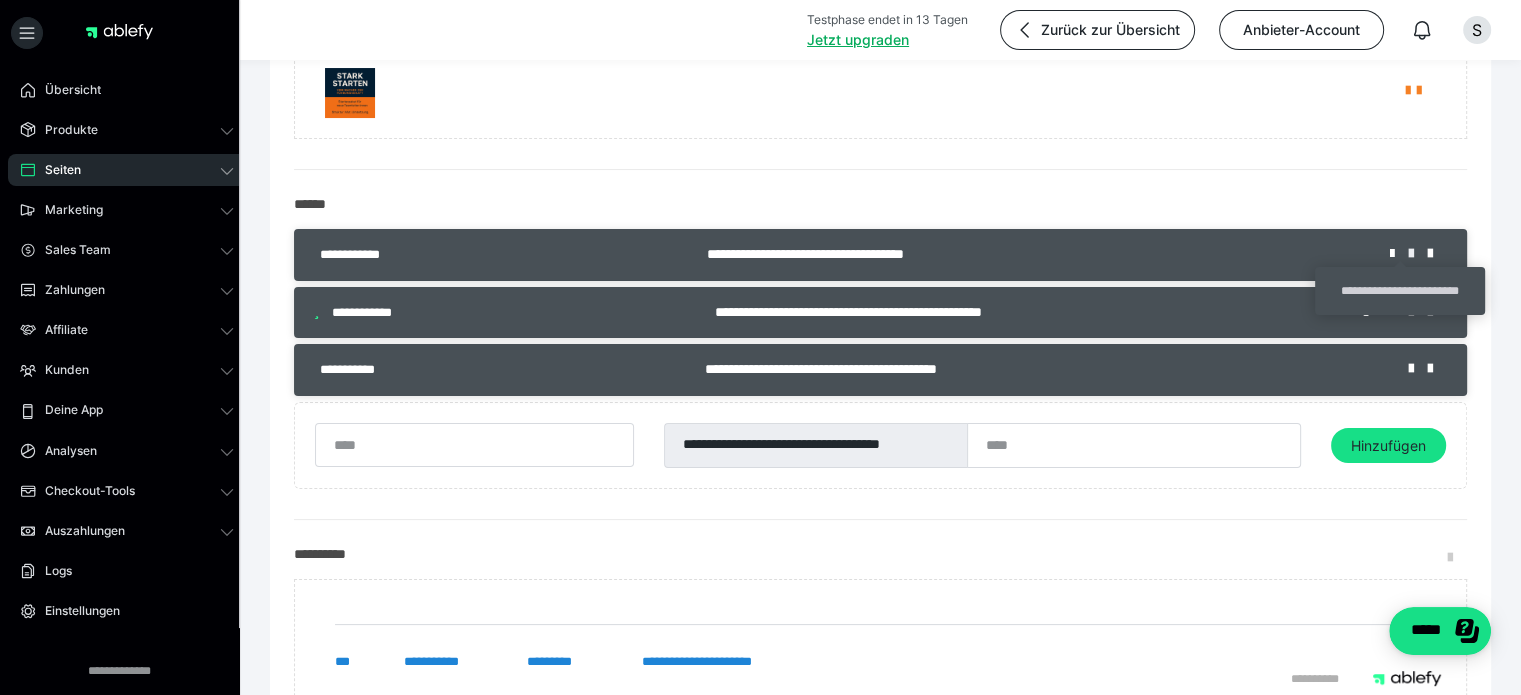 click at bounding box center [1418, 254] 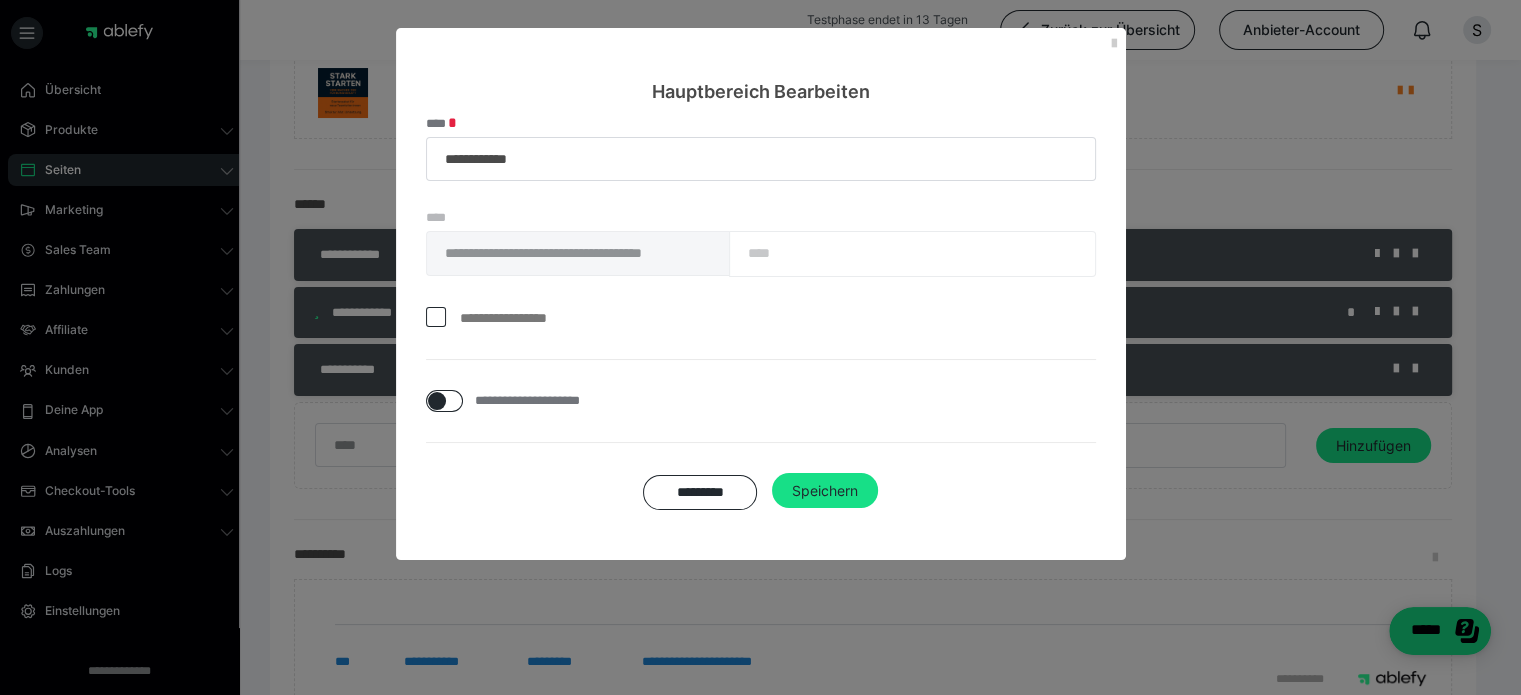 click on "**********" at bounding box center (761, 222) 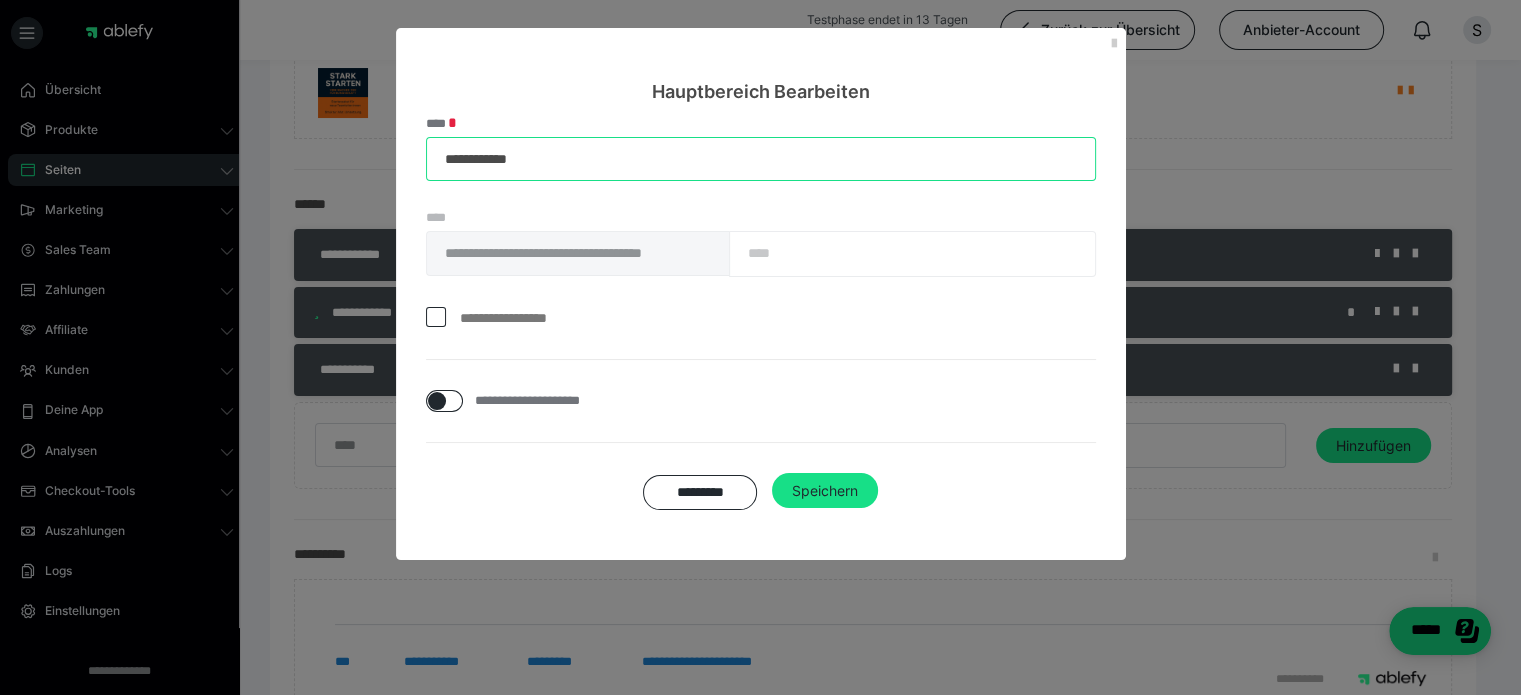 click on "**********" at bounding box center [761, 159] 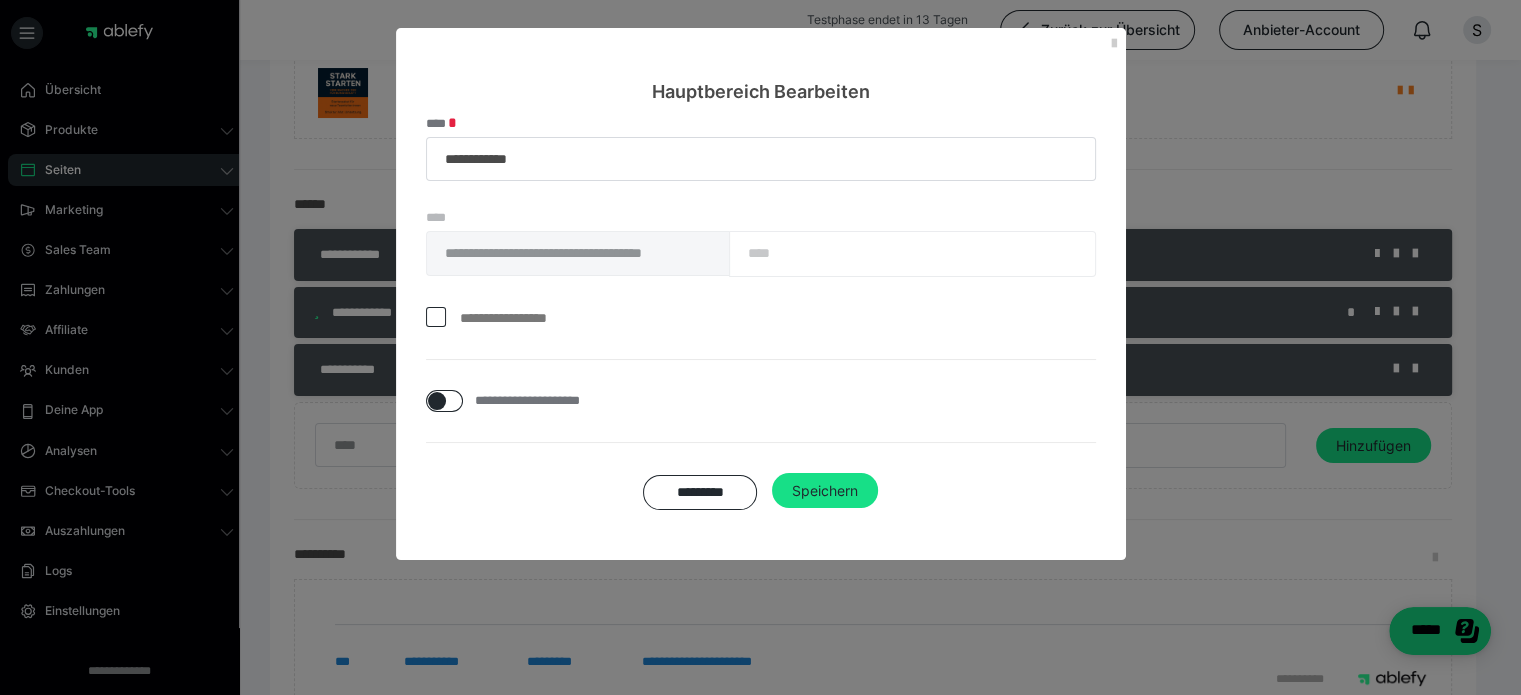 click on "**********" at bounding box center [525, 318] 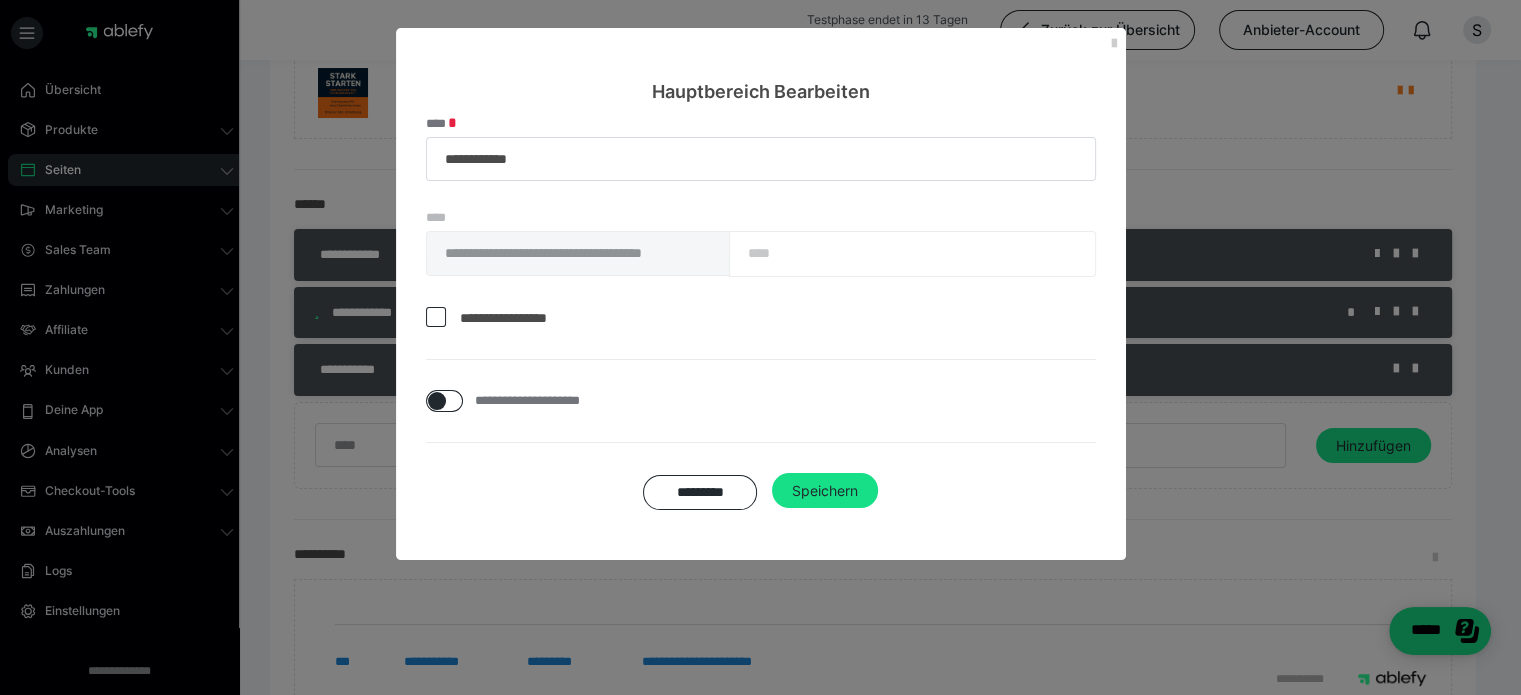 click at bounding box center (436, 317) 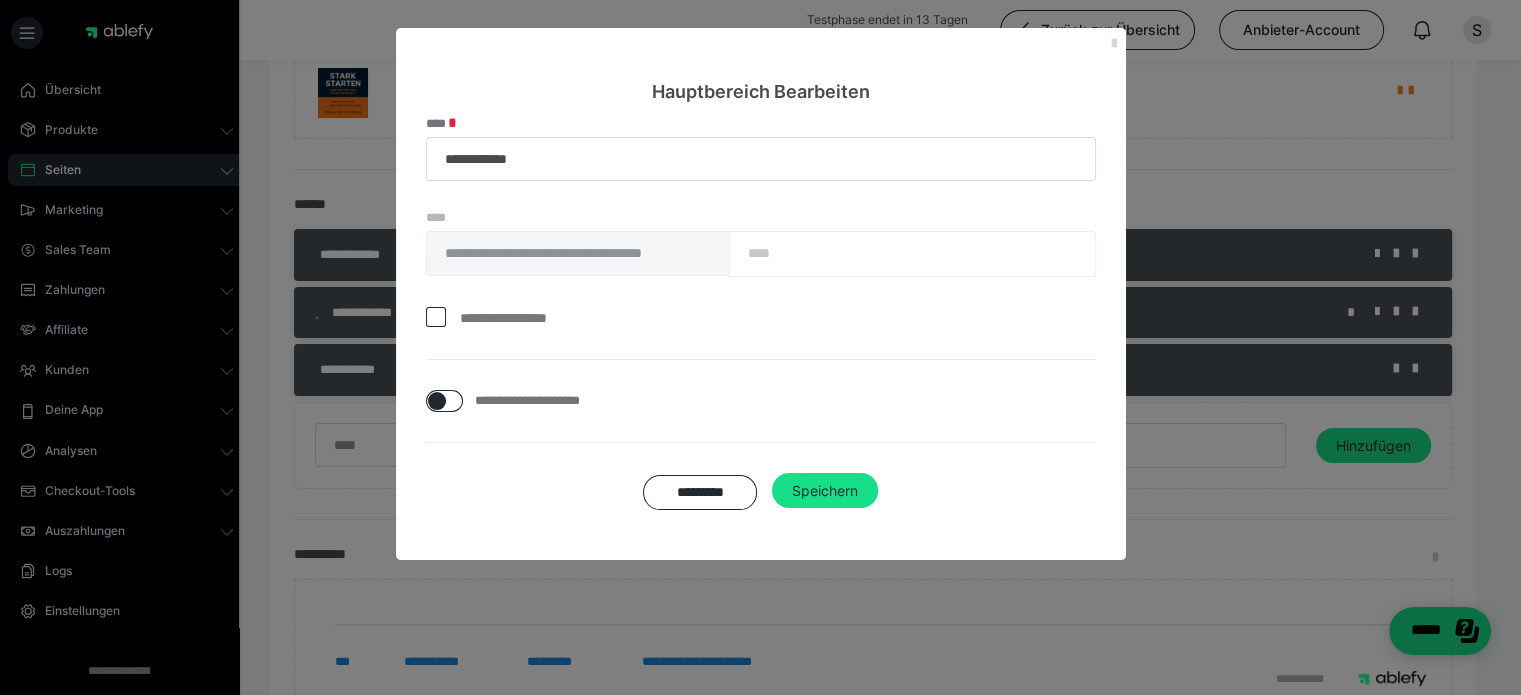 click at bounding box center [1114, 44] 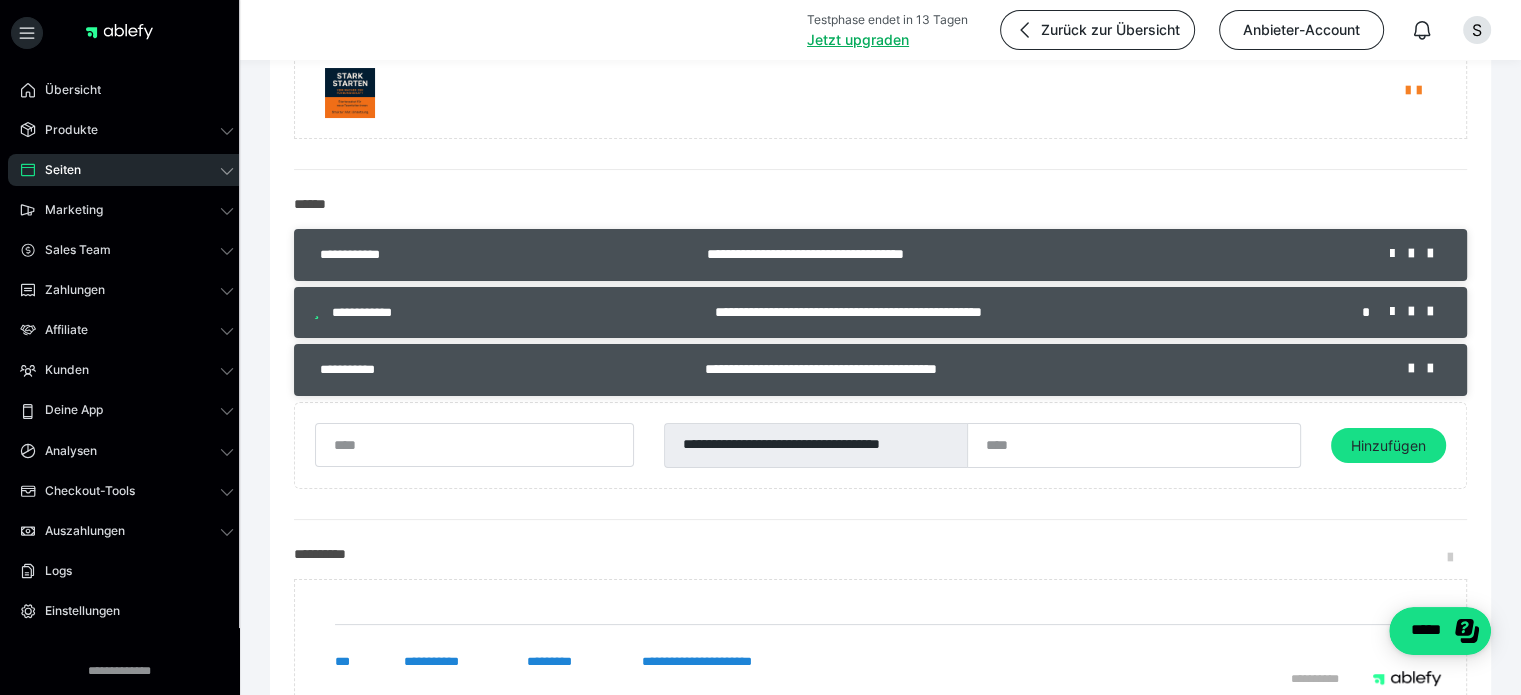 click on "*" at bounding box center [1368, 312] 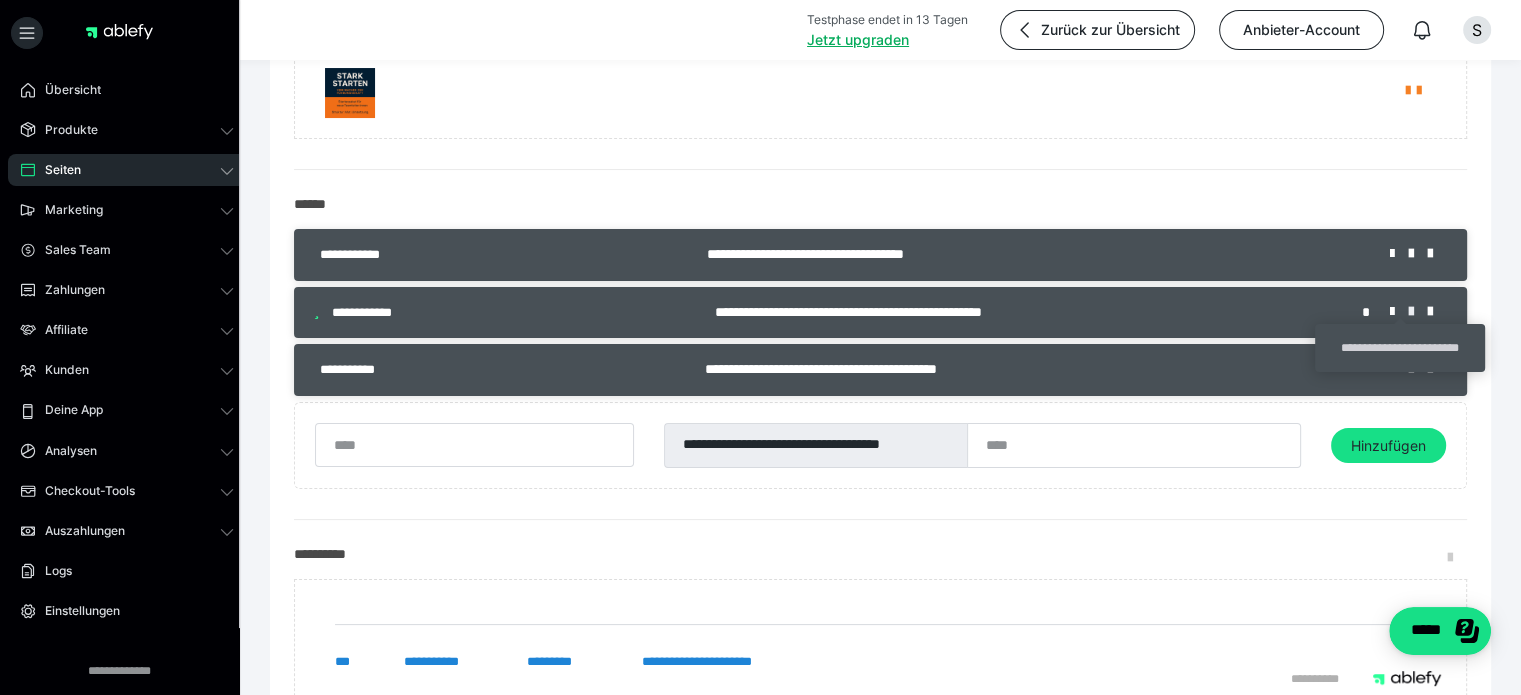 click at bounding box center (1418, 312) 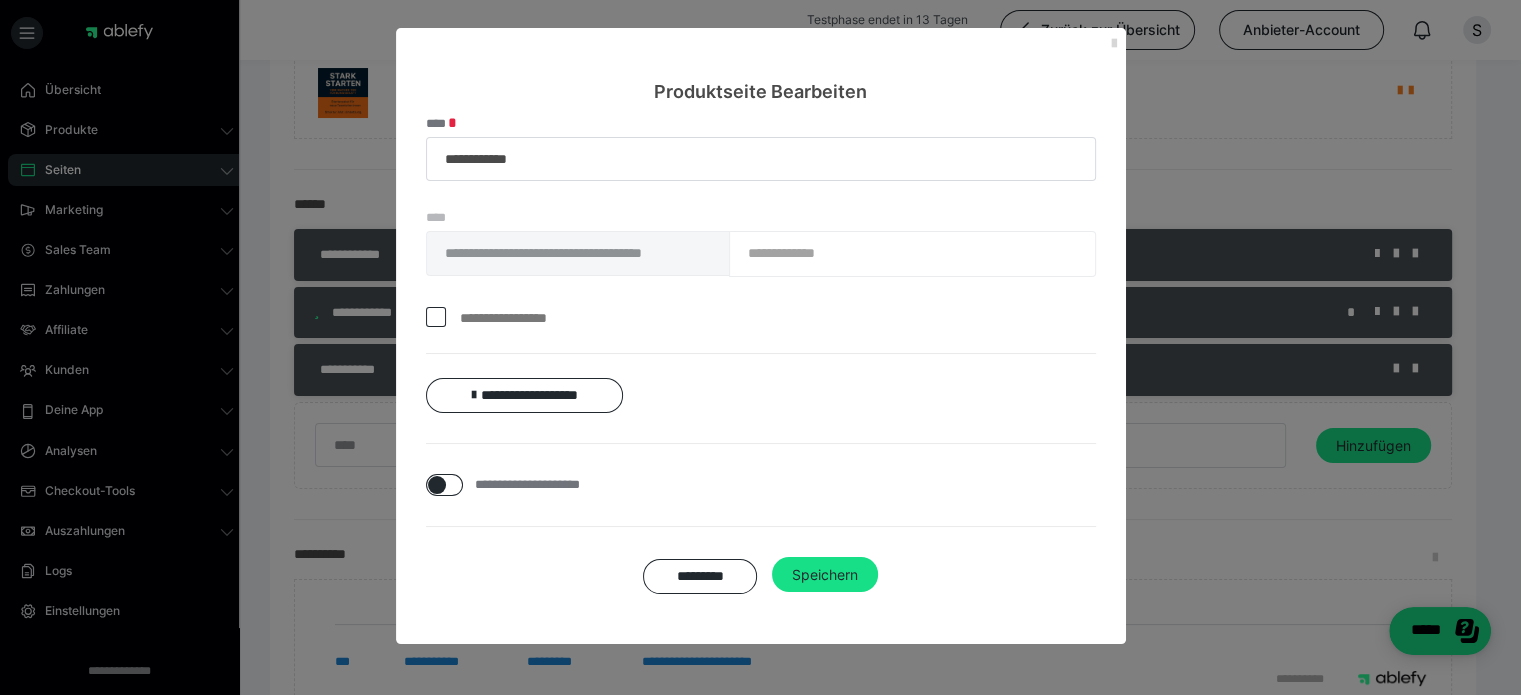 click at bounding box center (1114, 44) 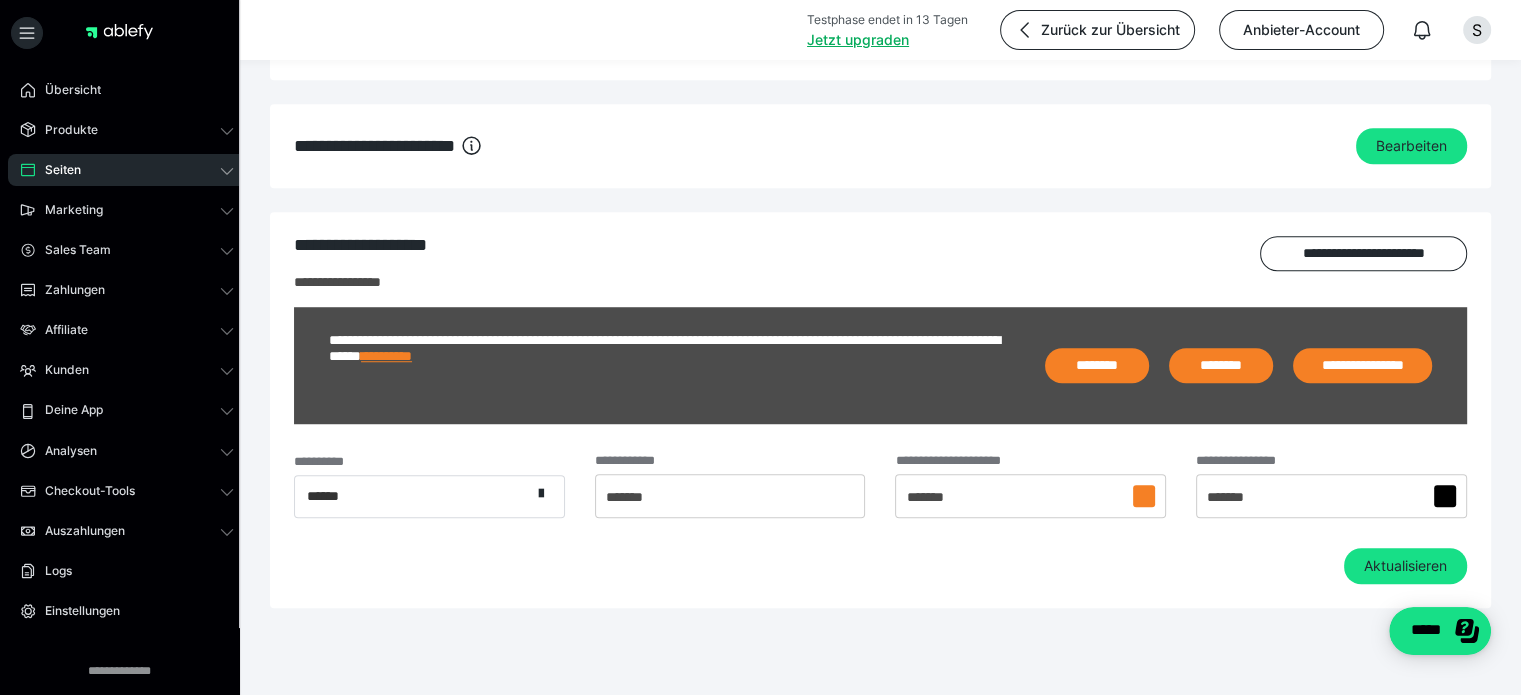 scroll, scrollTop: 1428, scrollLeft: 0, axis: vertical 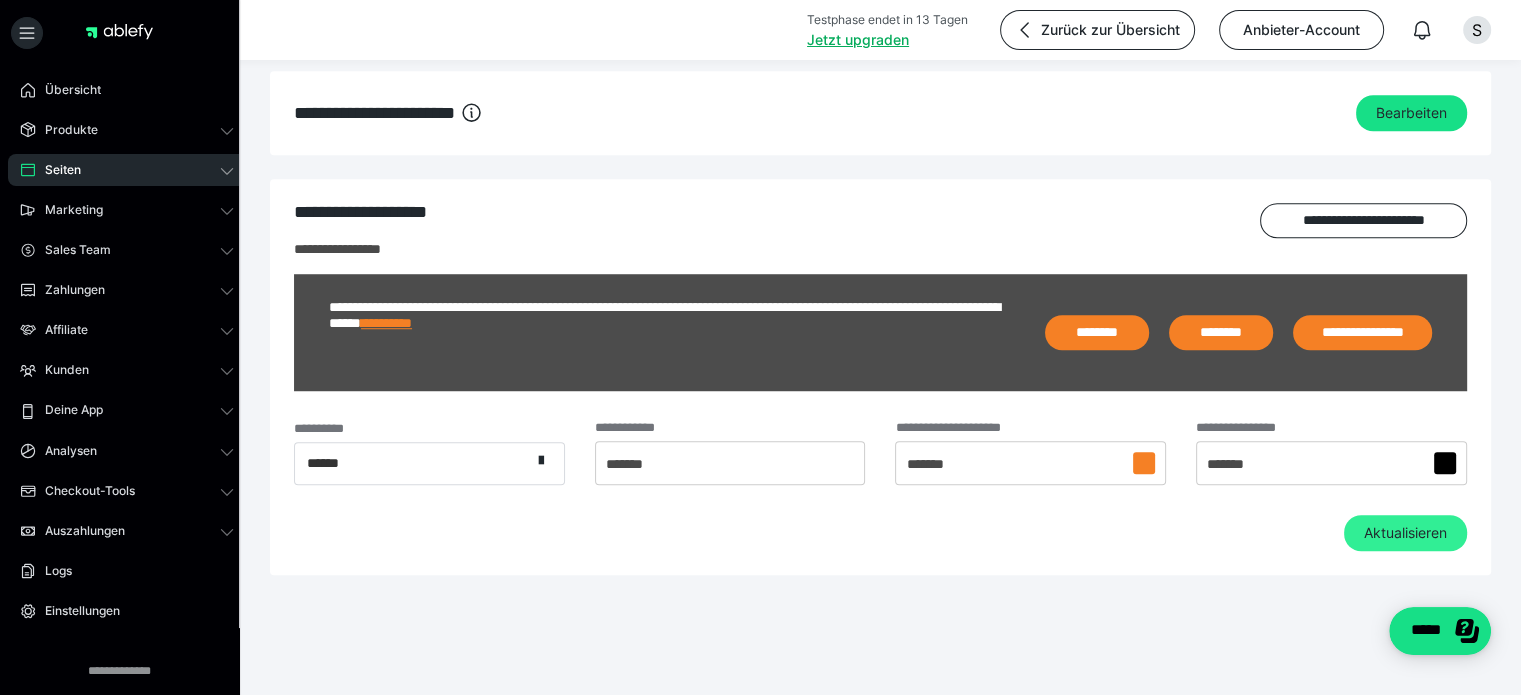 click on "Aktualisieren" at bounding box center (1405, 533) 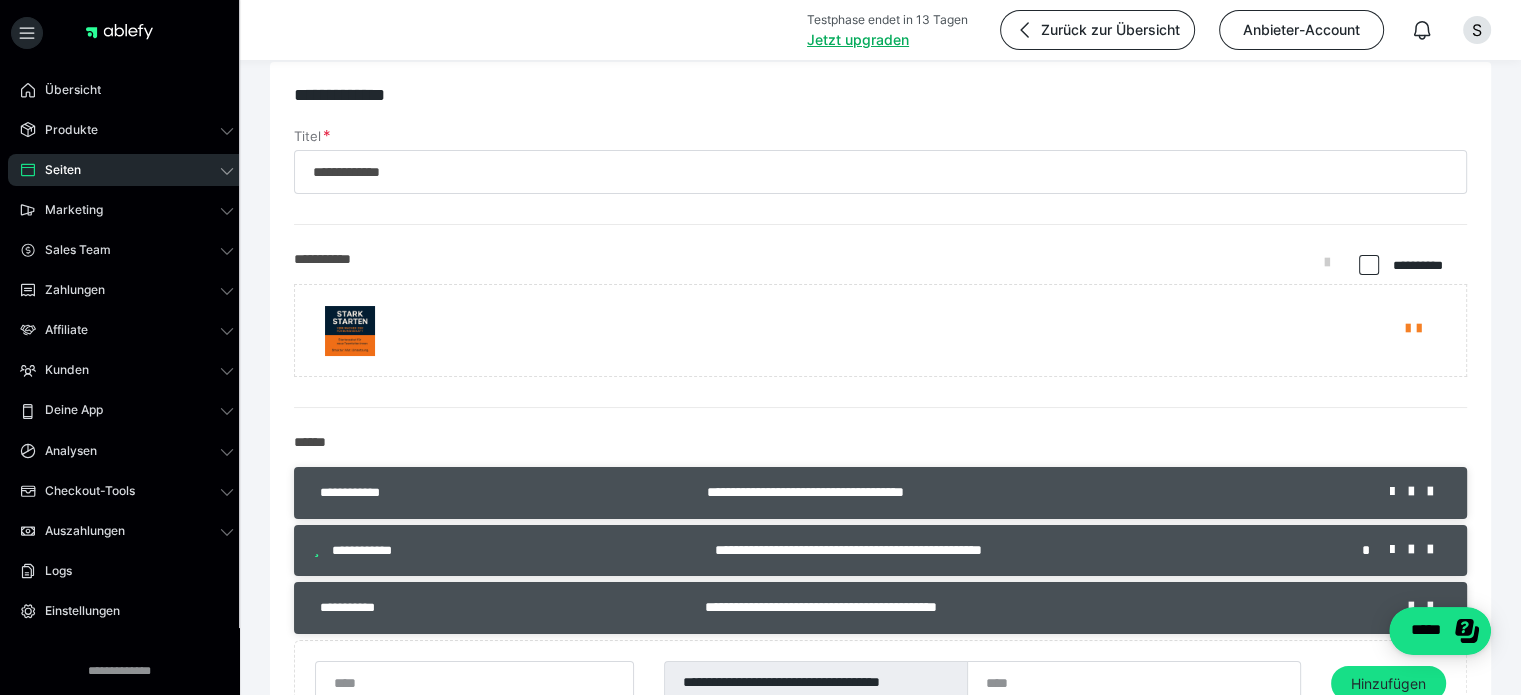 scroll, scrollTop: 0, scrollLeft: 0, axis: both 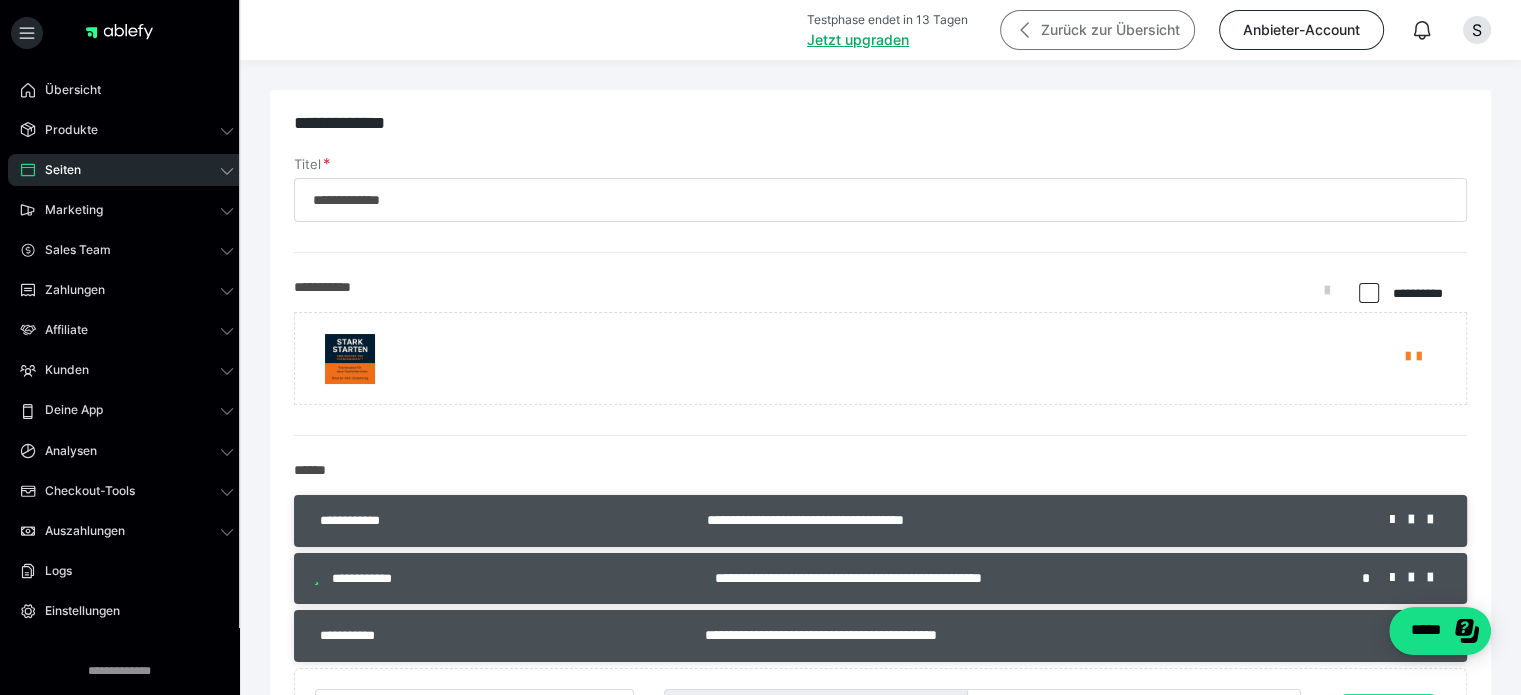click on "Zurück zur Übersicht" at bounding box center [1097, 30] 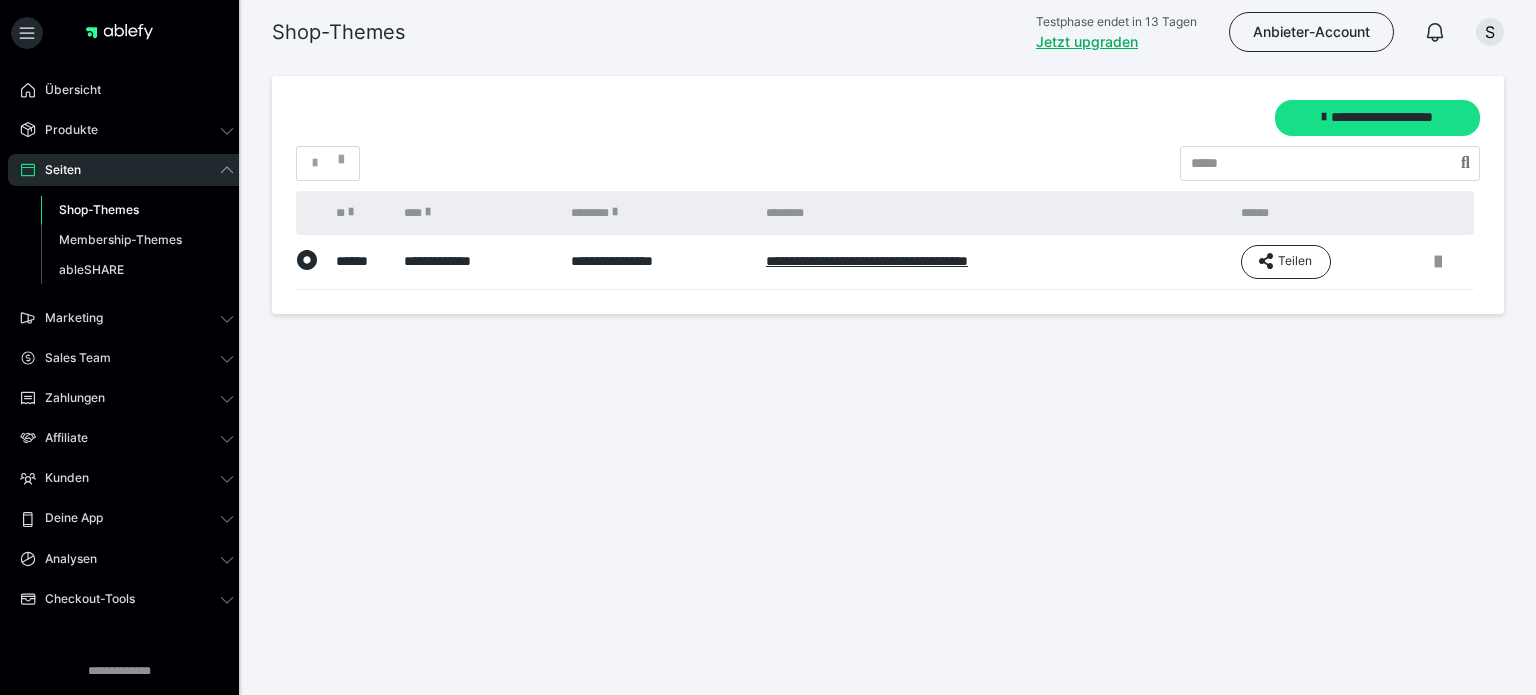 scroll, scrollTop: 0, scrollLeft: 0, axis: both 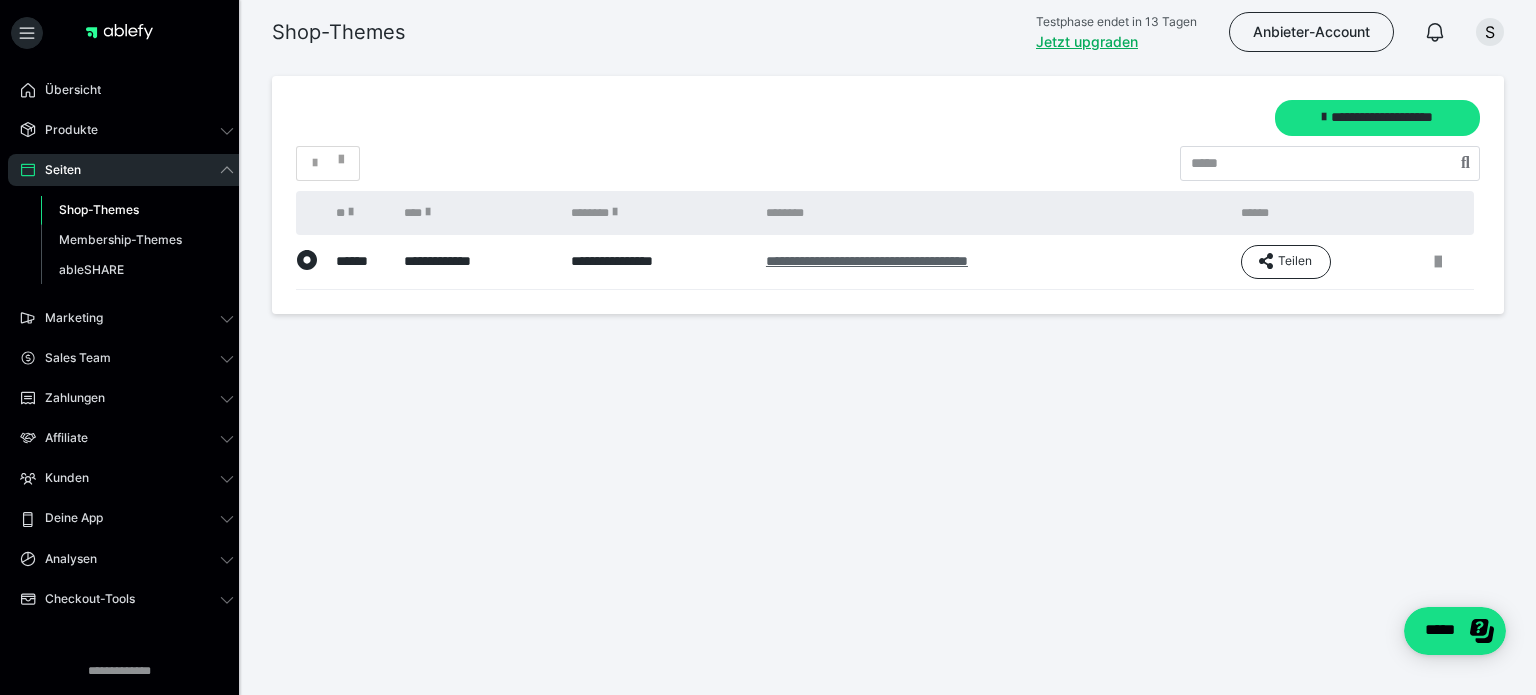 click on "**********" at bounding box center (867, 261) 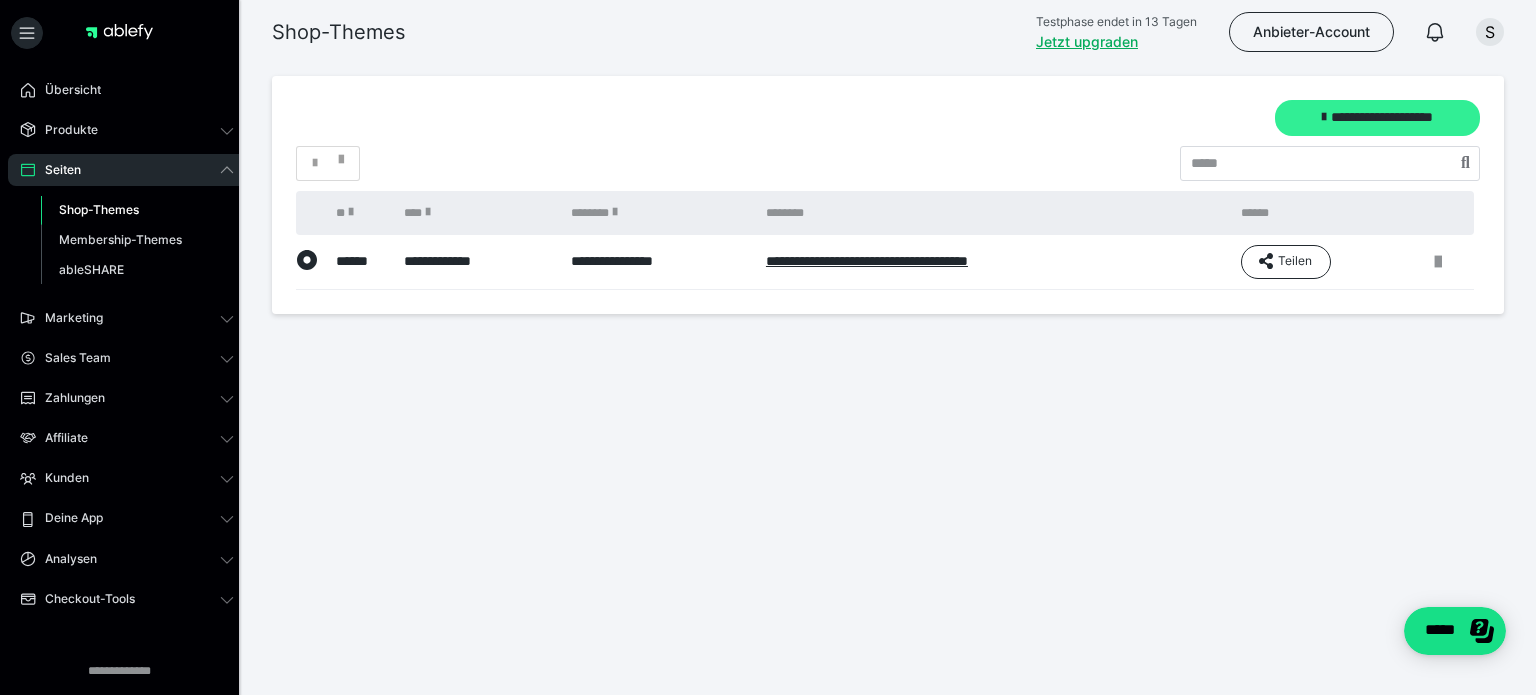 click on "**********" at bounding box center [1377, 118] 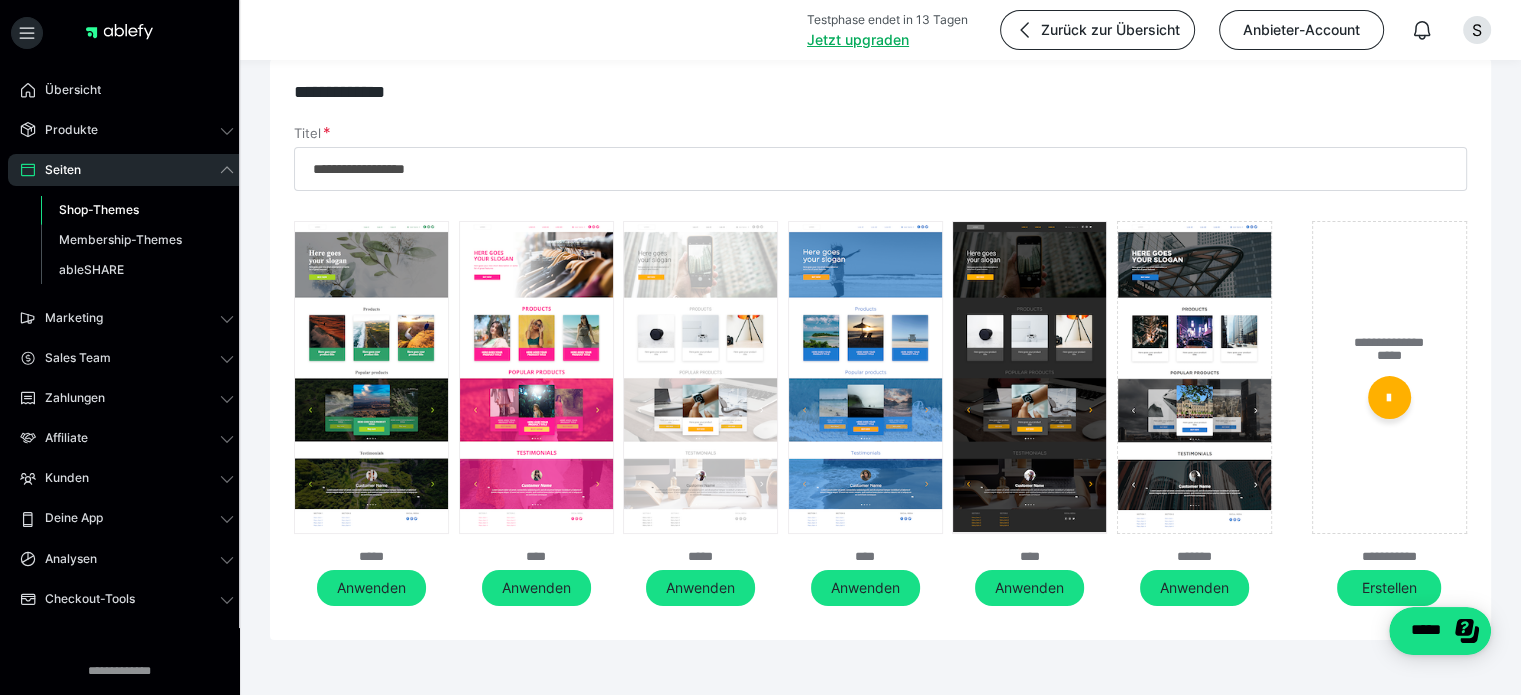scroll, scrollTop: 0, scrollLeft: 0, axis: both 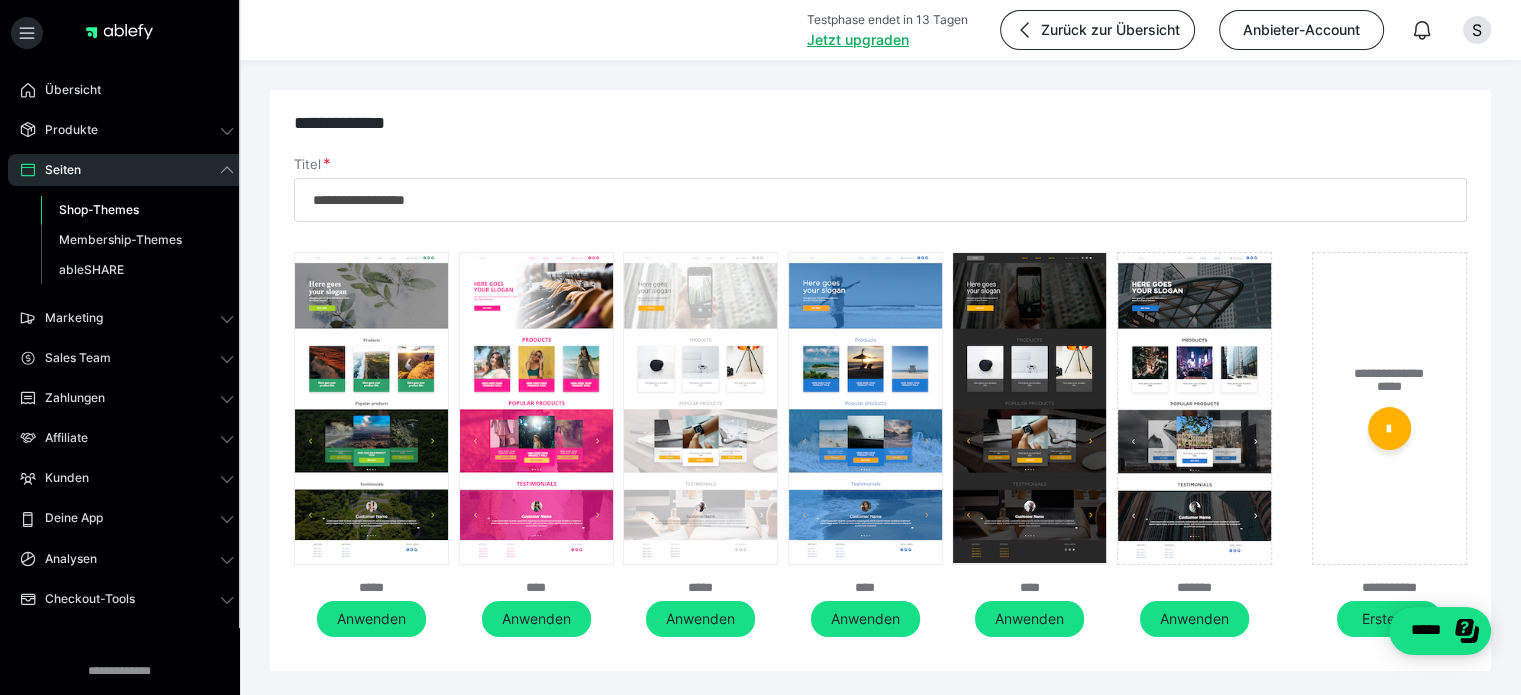 click at bounding box center [1389, 428] 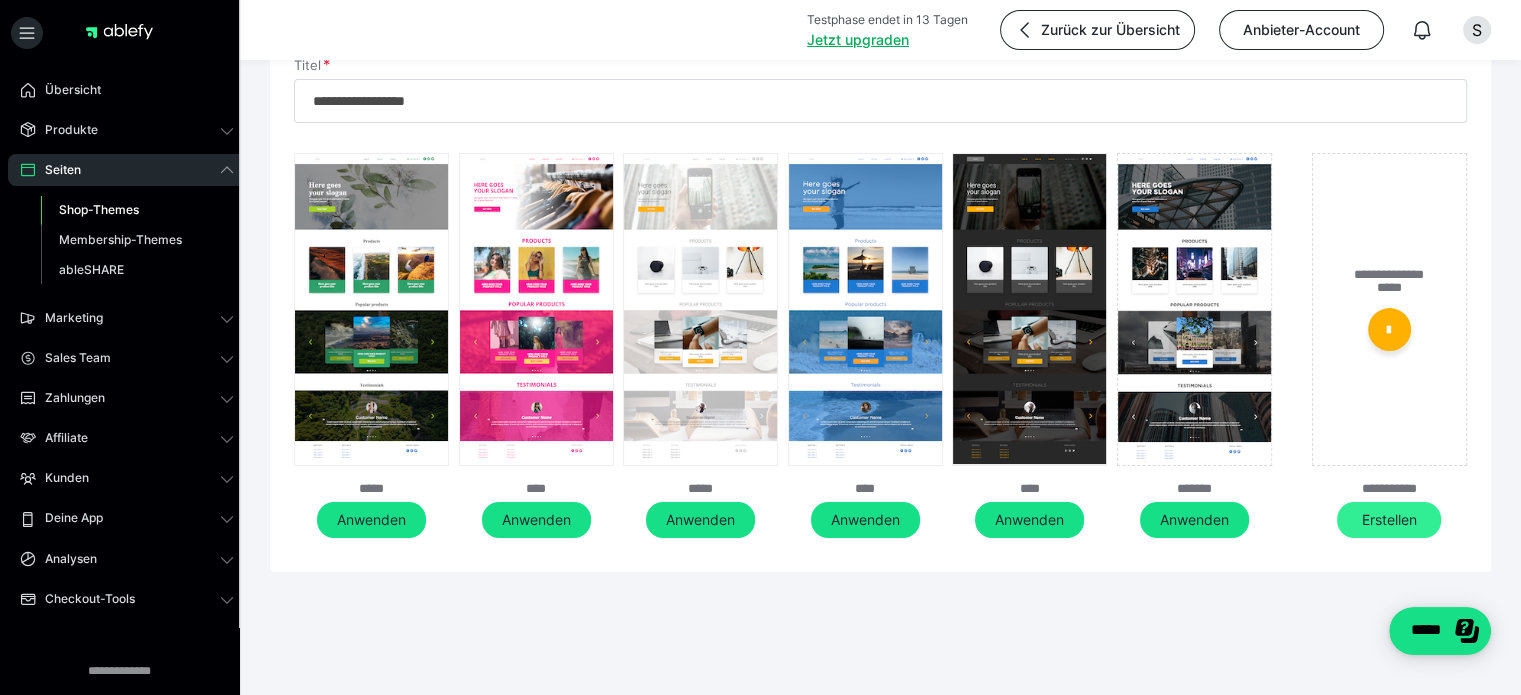 click on "Erstellen" at bounding box center (1389, 520) 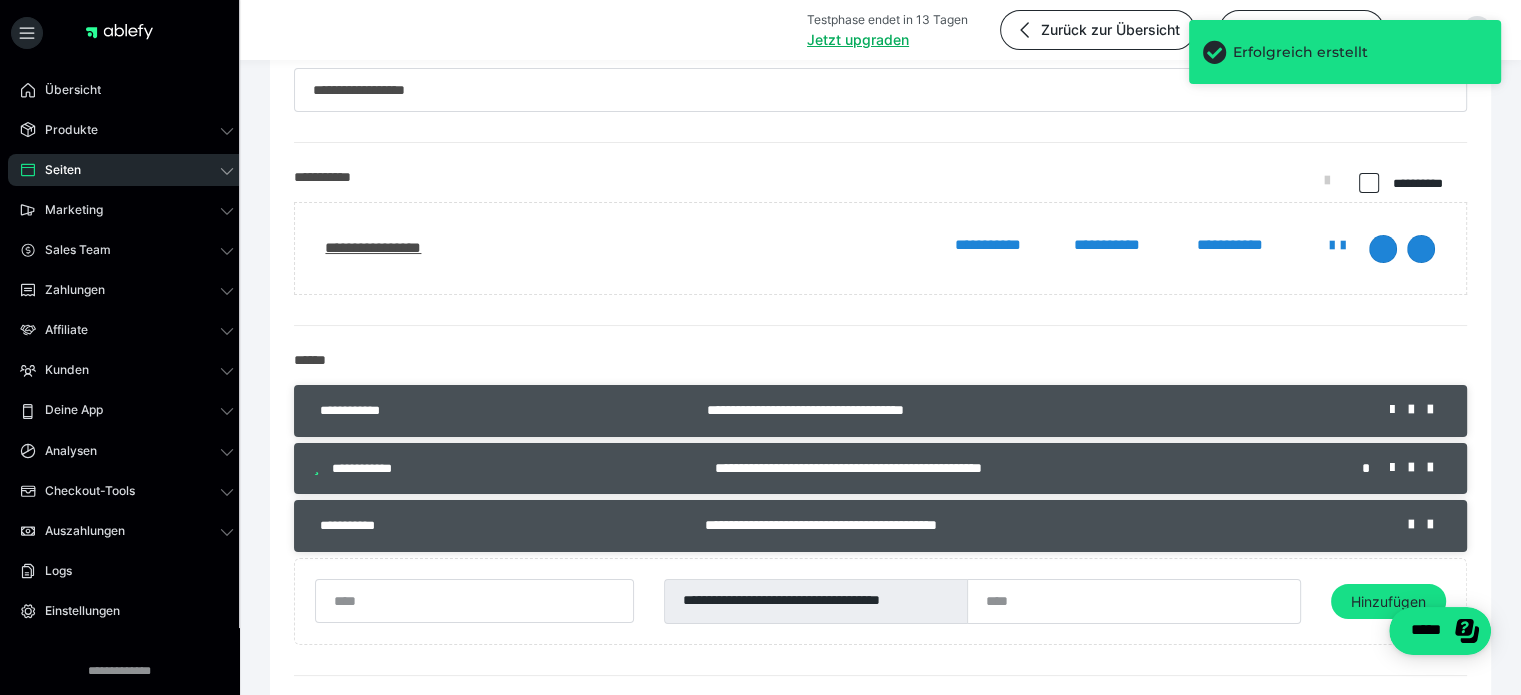 scroll, scrollTop: 0, scrollLeft: 0, axis: both 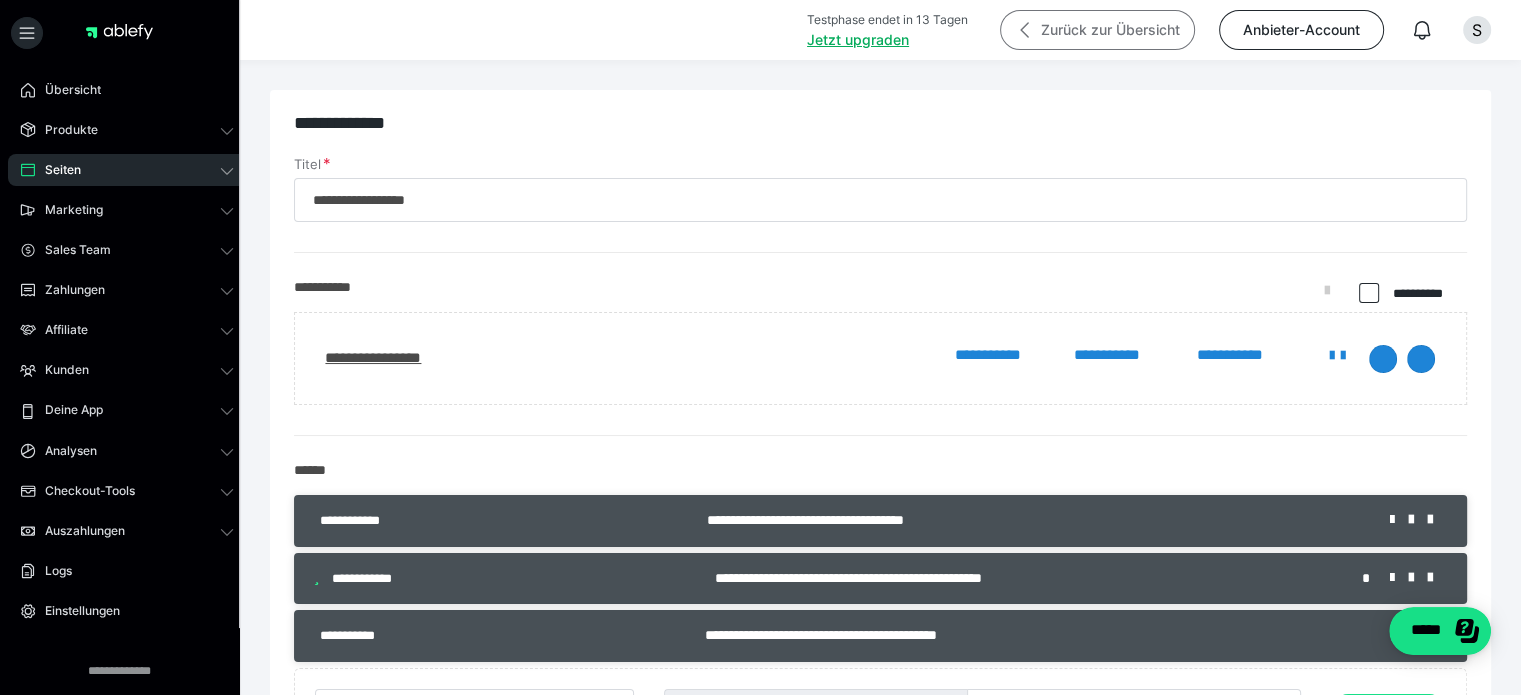 click on "Zurück zur Übersicht" at bounding box center [1097, 30] 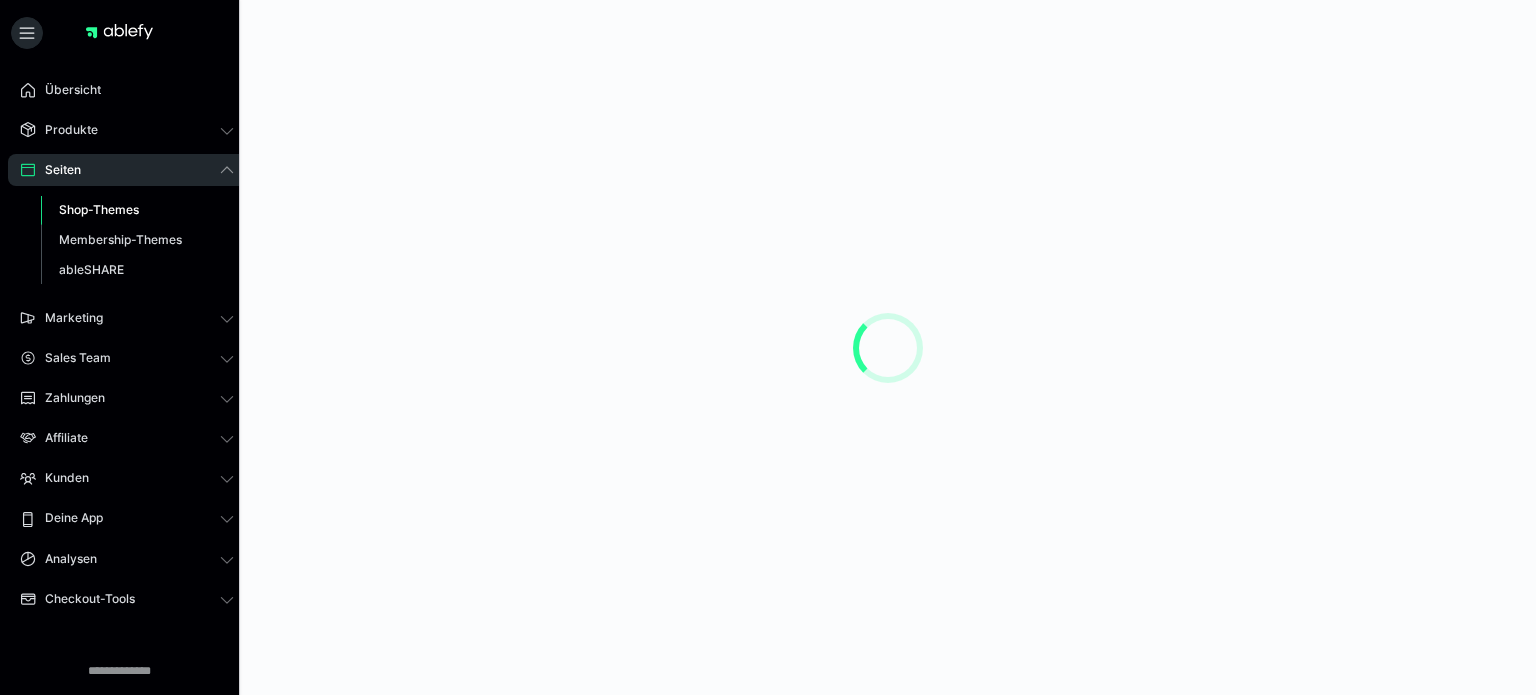 scroll, scrollTop: 0, scrollLeft: 0, axis: both 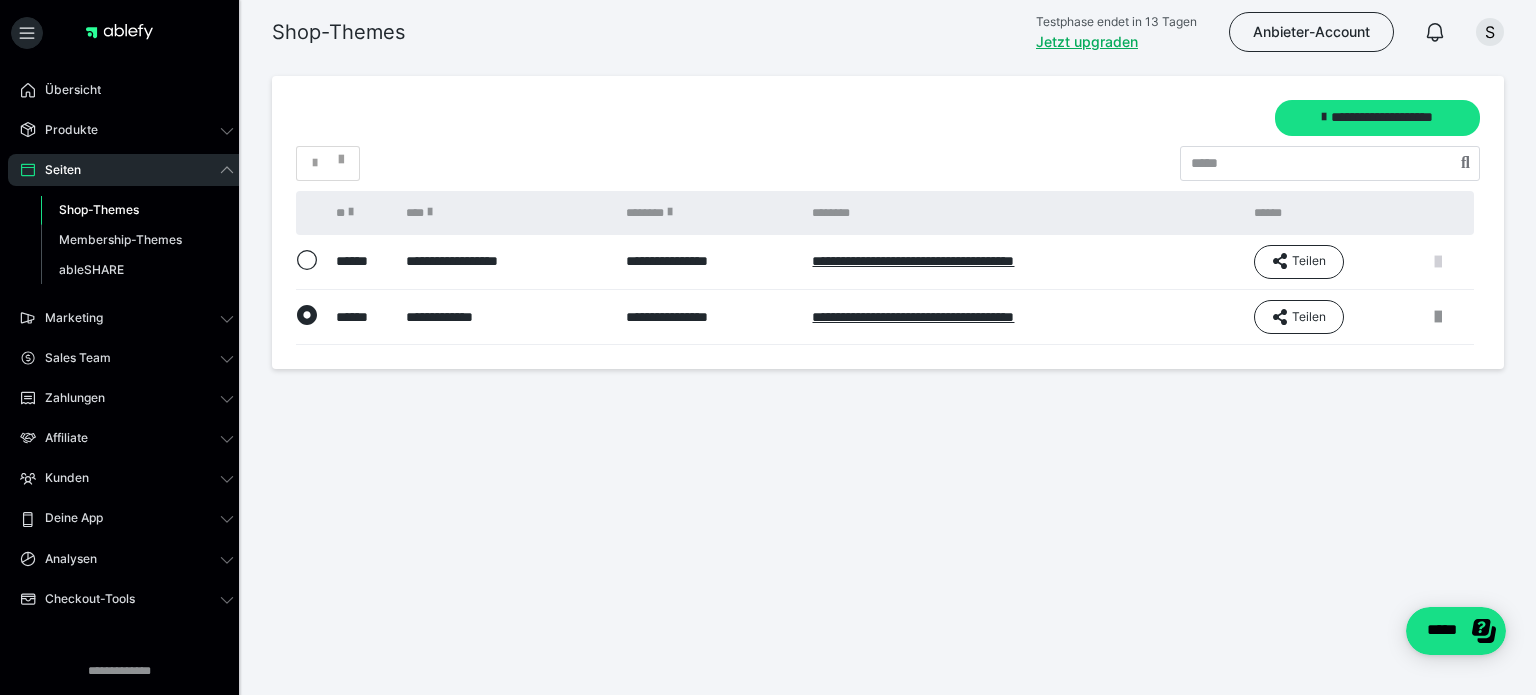 click at bounding box center [1438, 262] 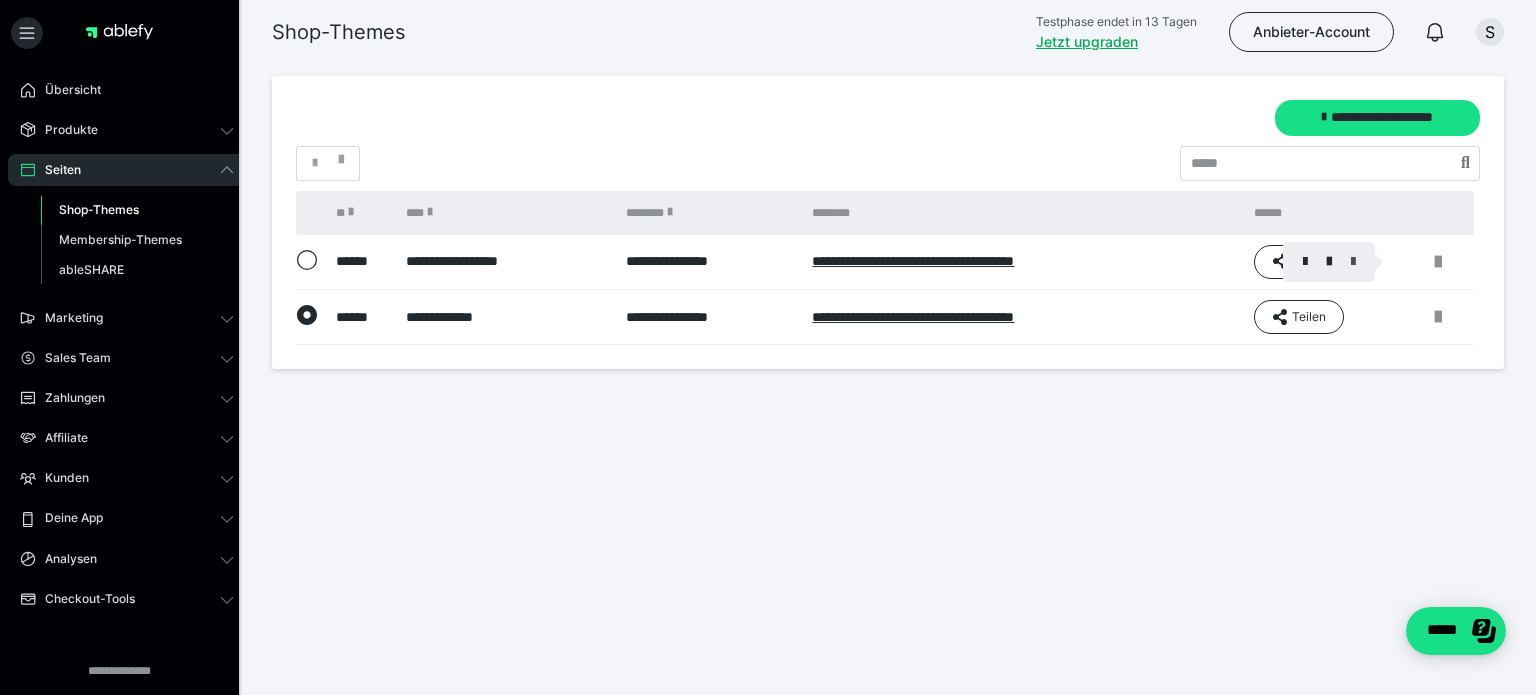 click at bounding box center (1353, 262) 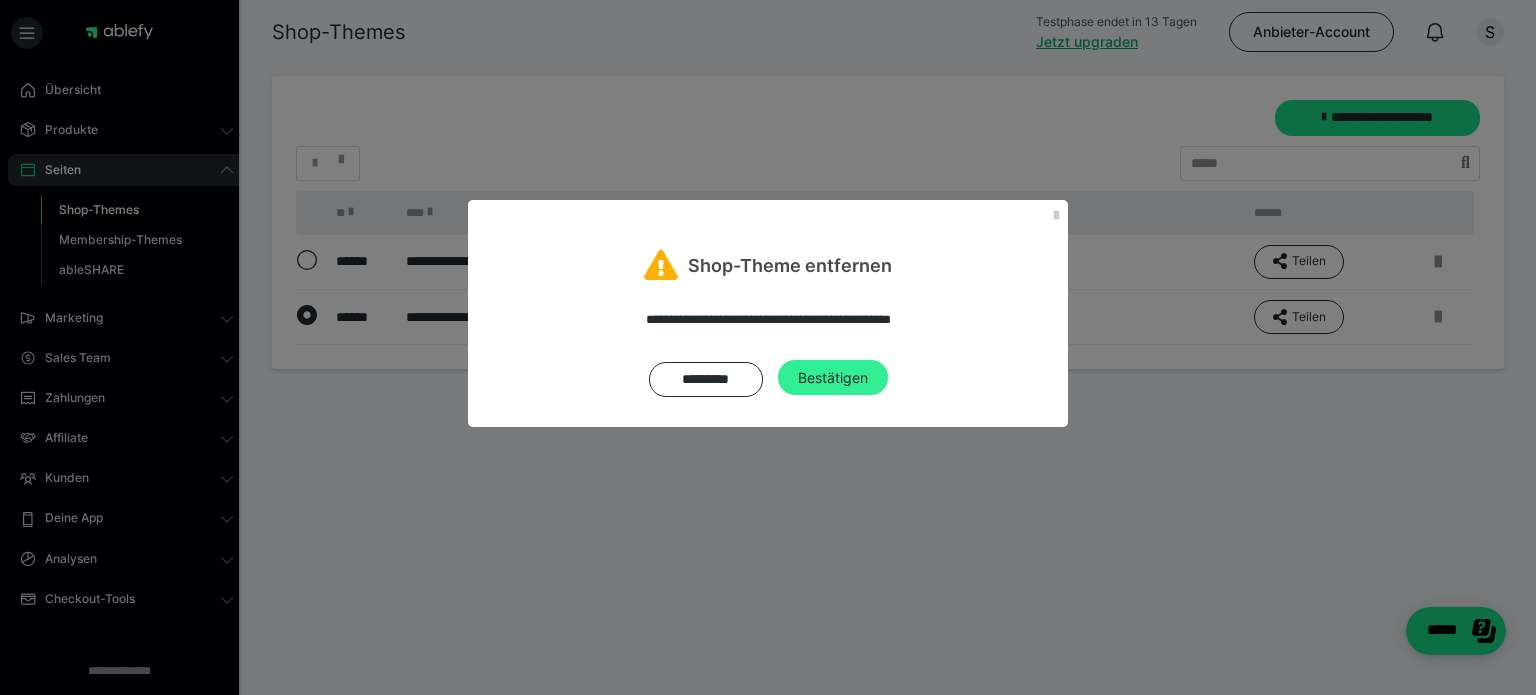 click on "Bestätigen" at bounding box center [833, 378] 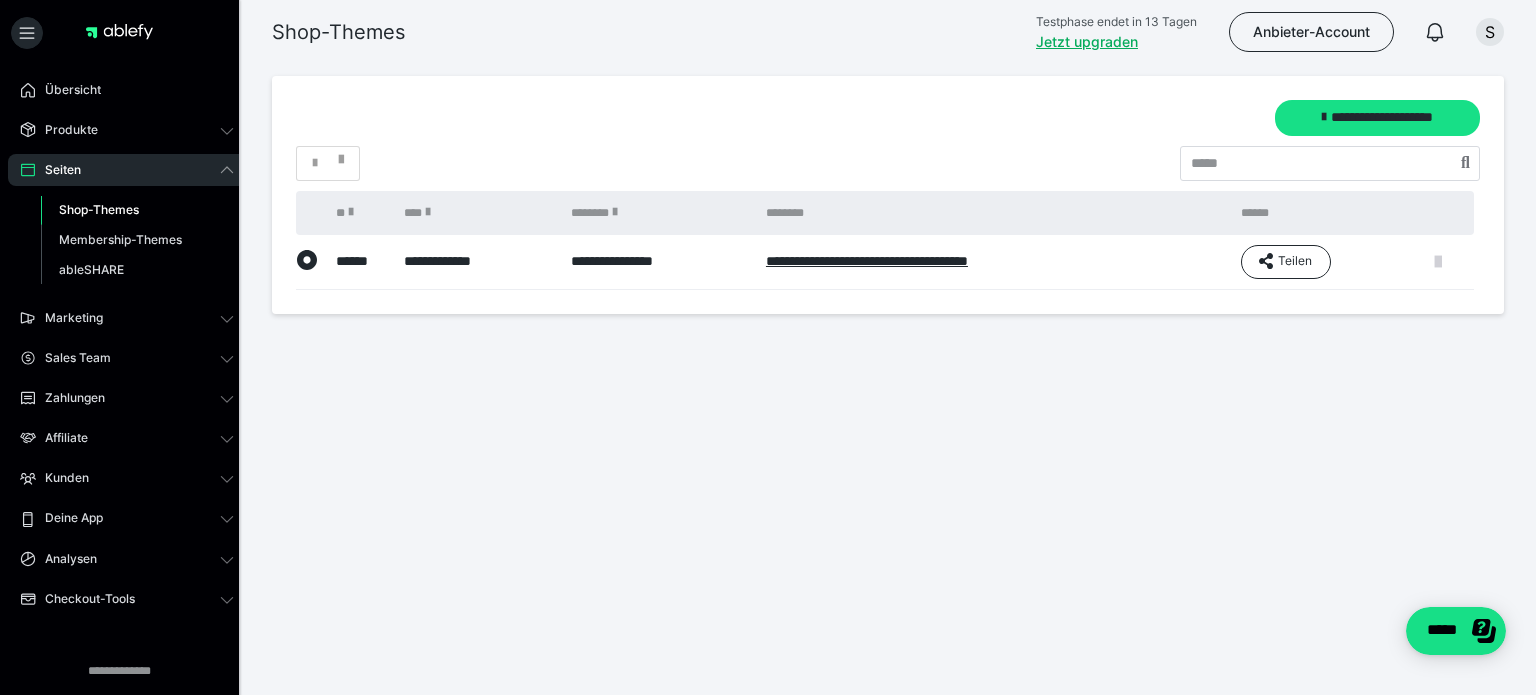 click at bounding box center (1438, 262) 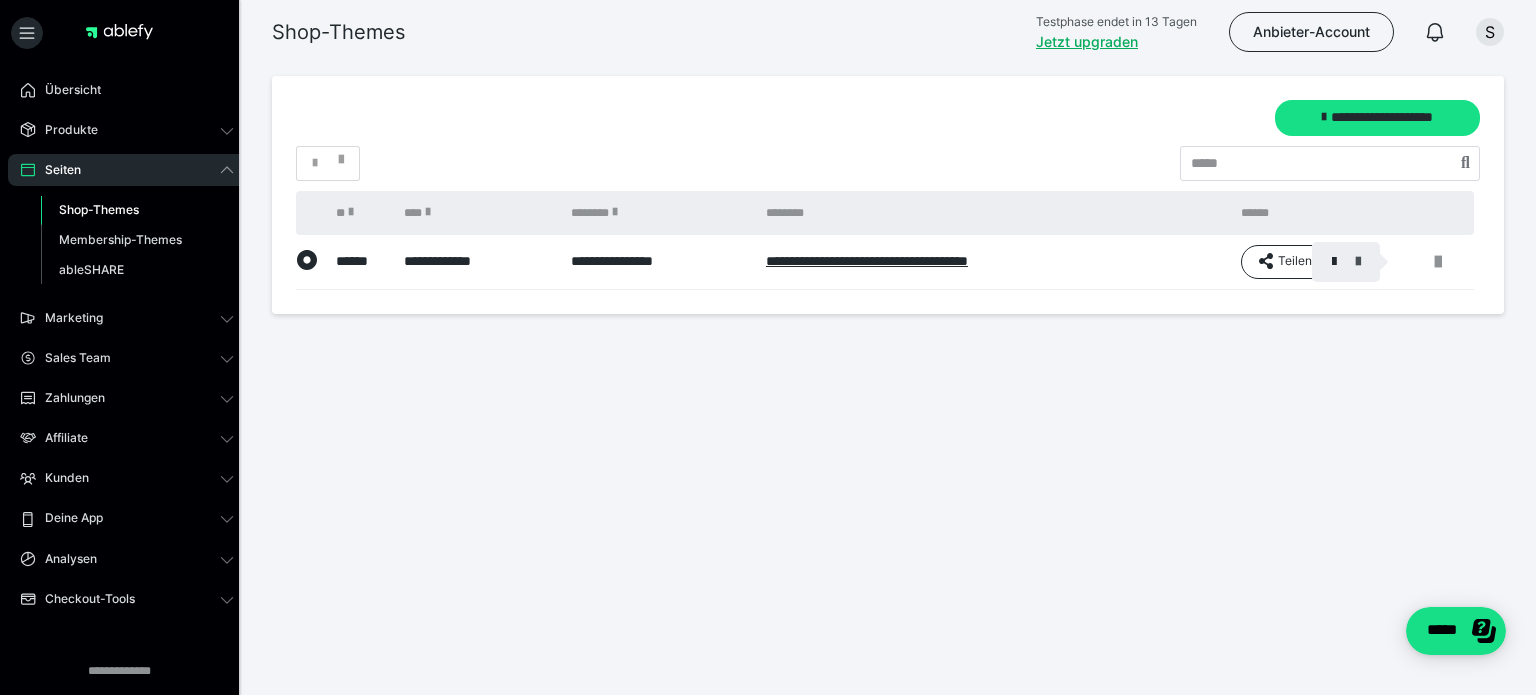 click at bounding box center [1358, 262] 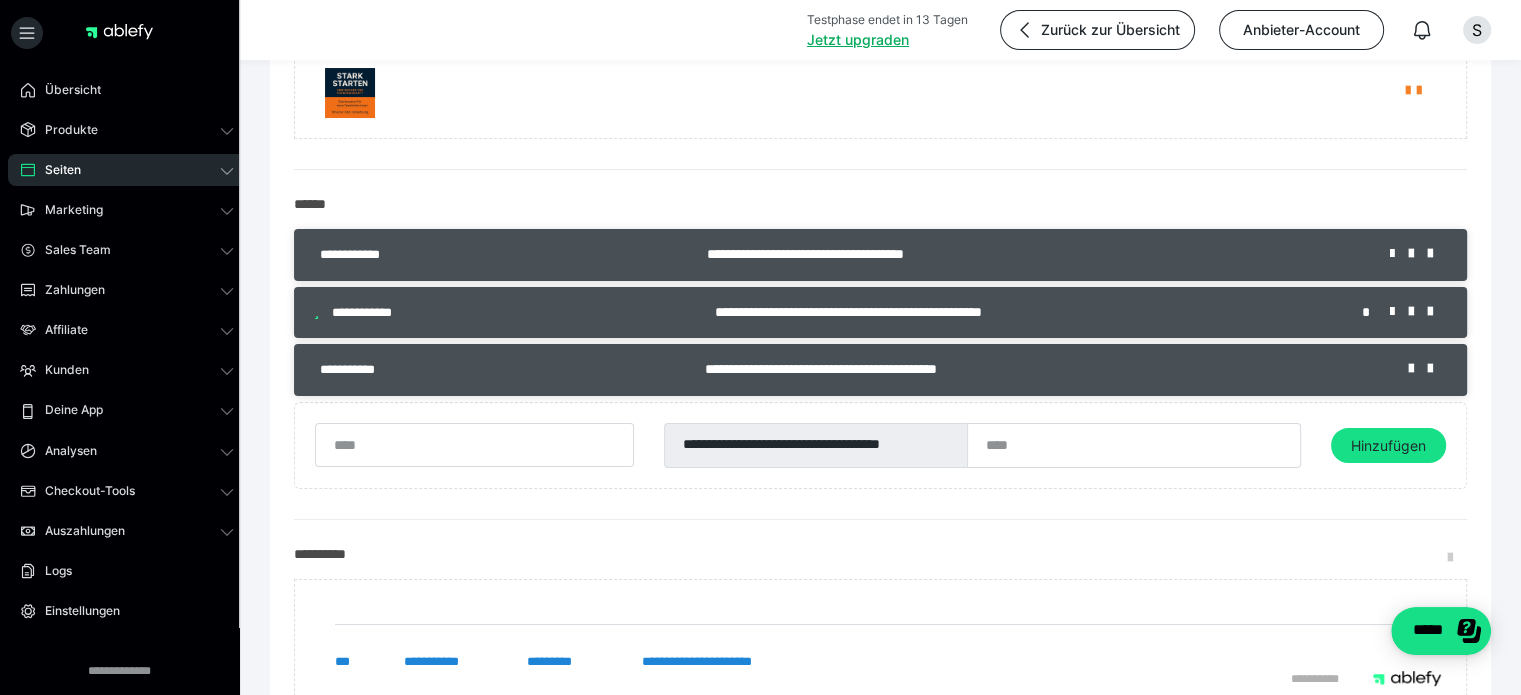 scroll, scrollTop: 533, scrollLeft: 0, axis: vertical 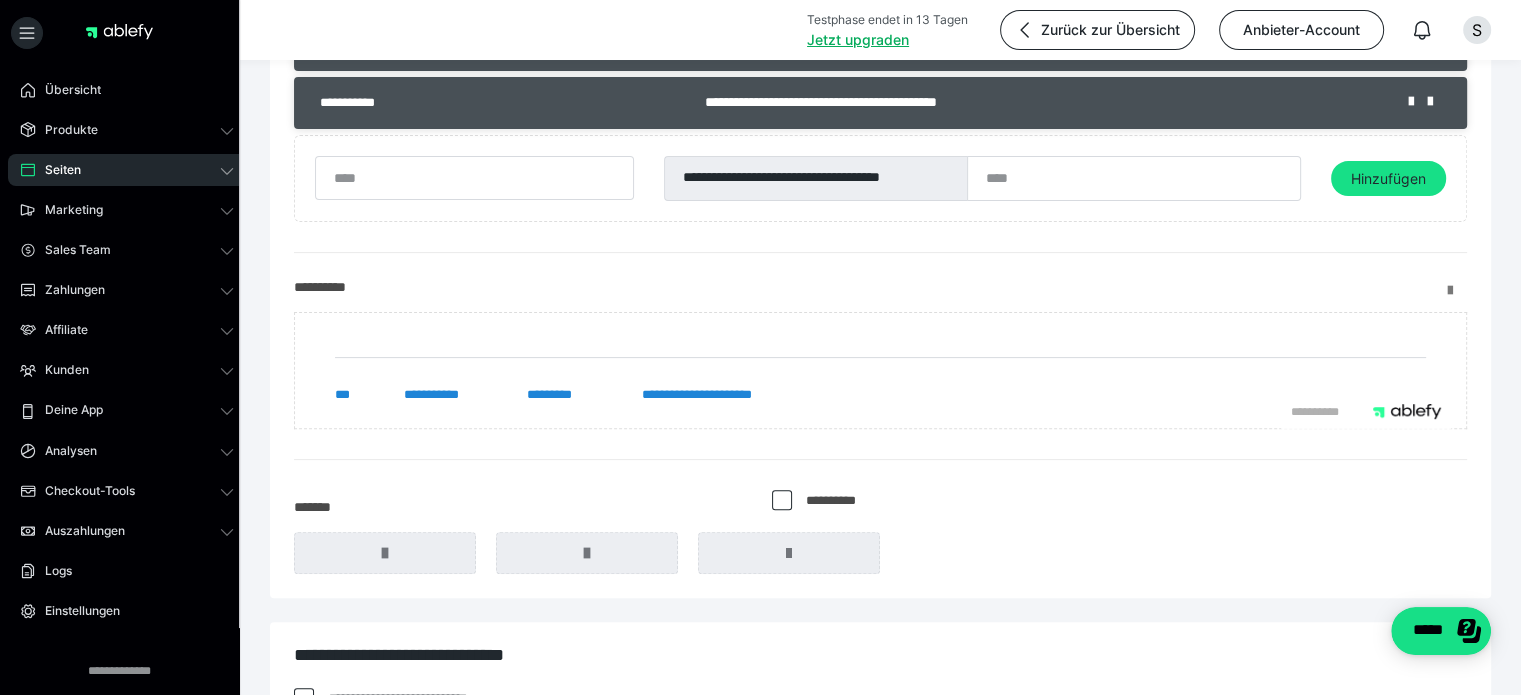 click at bounding box center (1457, 291) 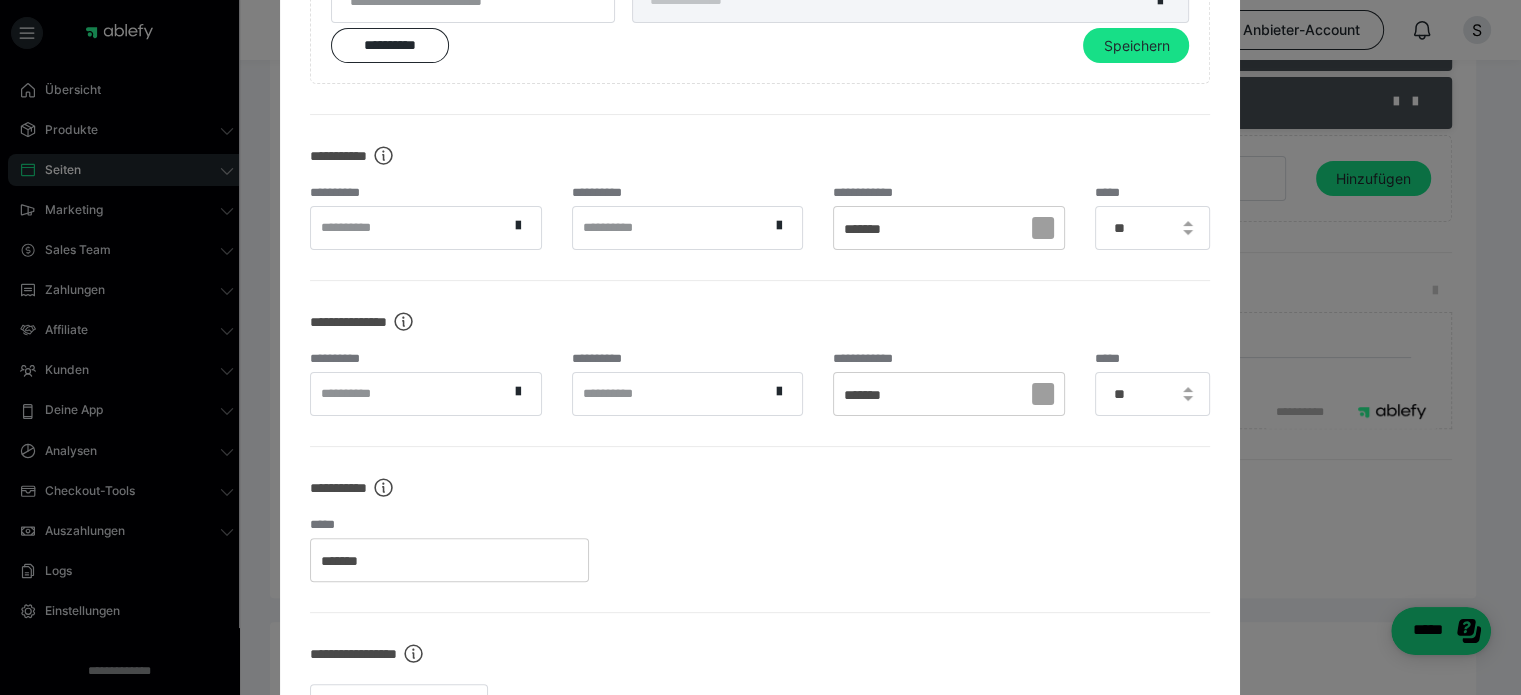 scroll, scrollTop: 0, scrollLeft: 0, axis: both 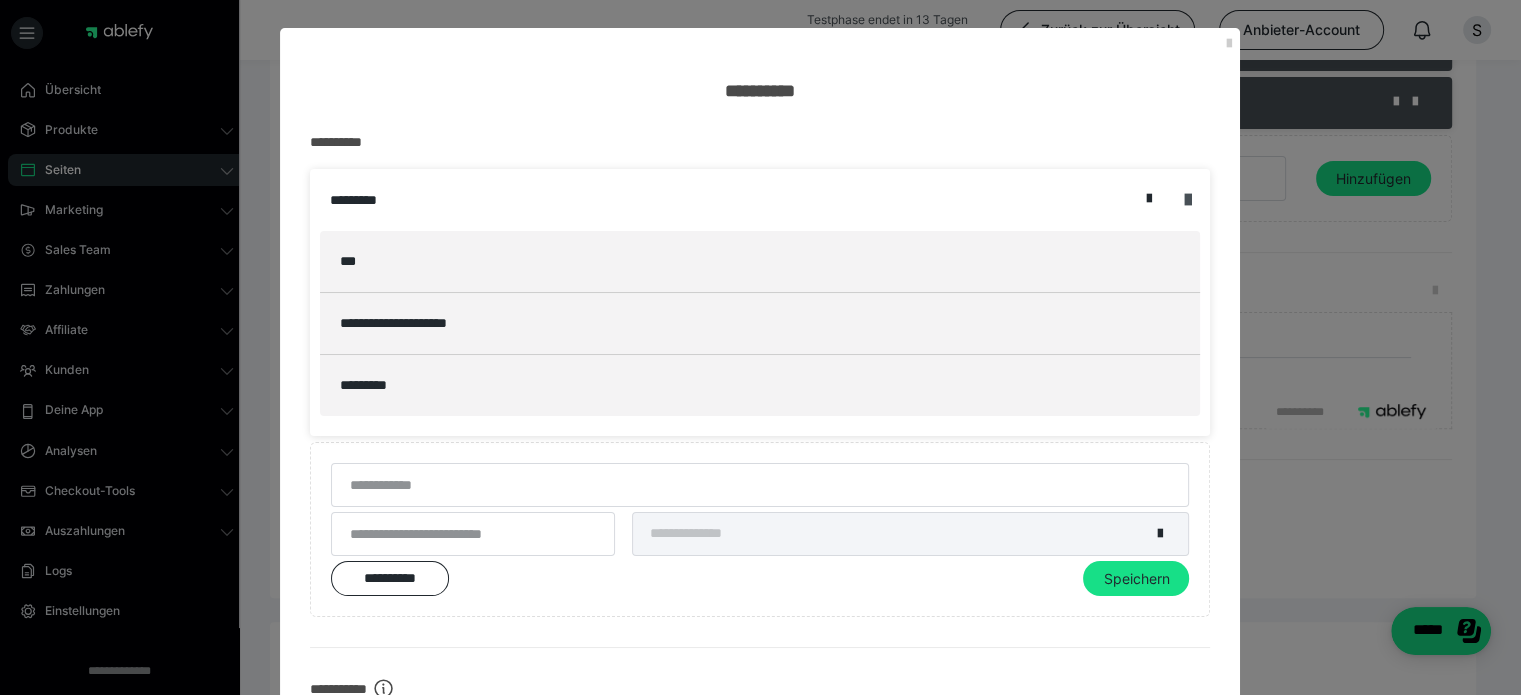click at bounding box center [1187, 200] 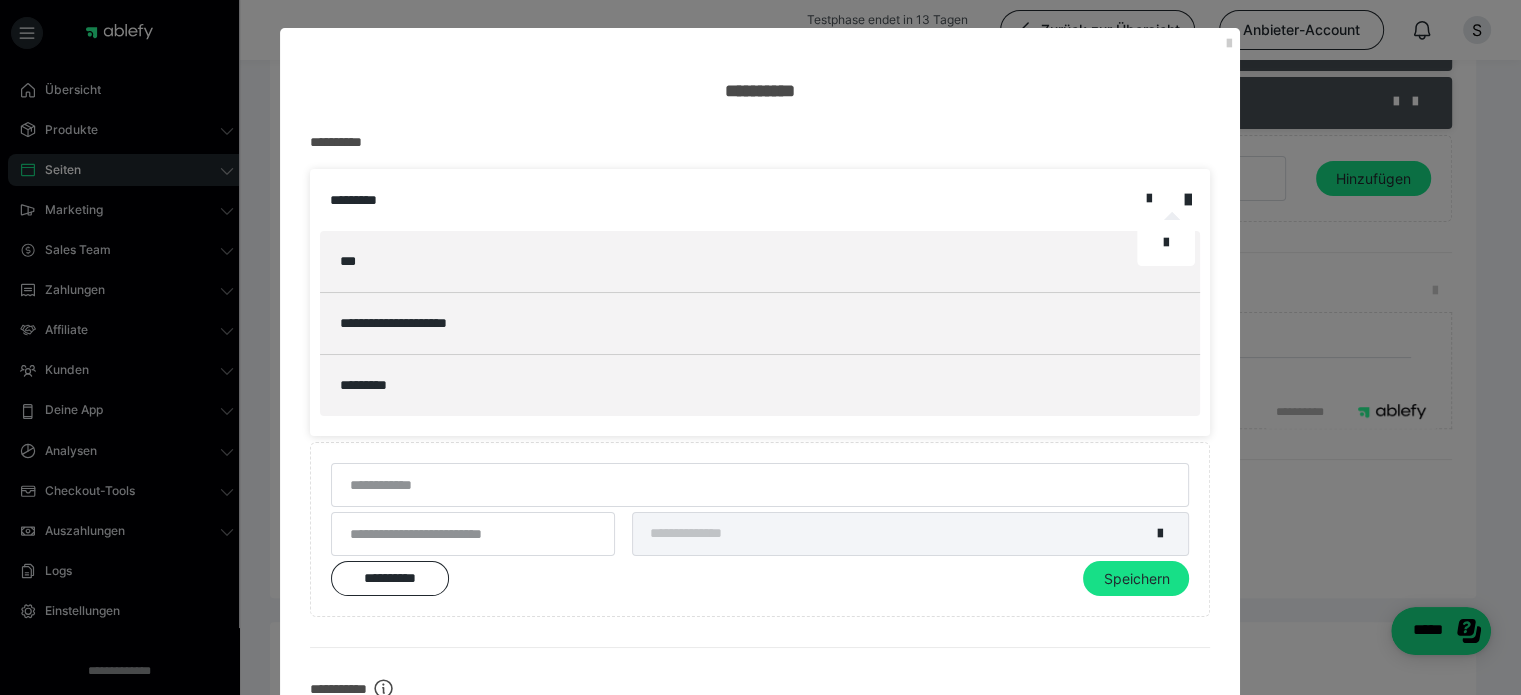 click at bounding box center [760, 347] 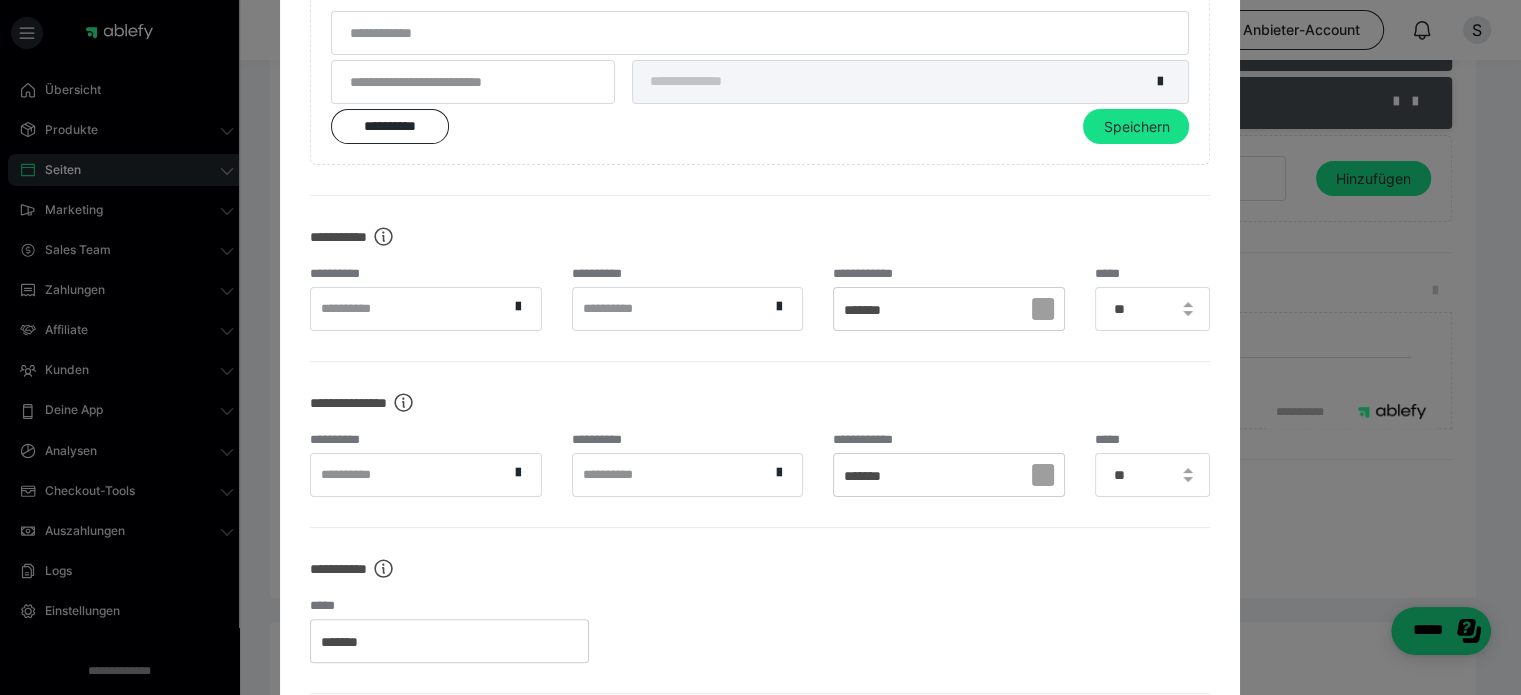 scroll, scrollTop: 533, scrollLeft: 0, axis: vertical 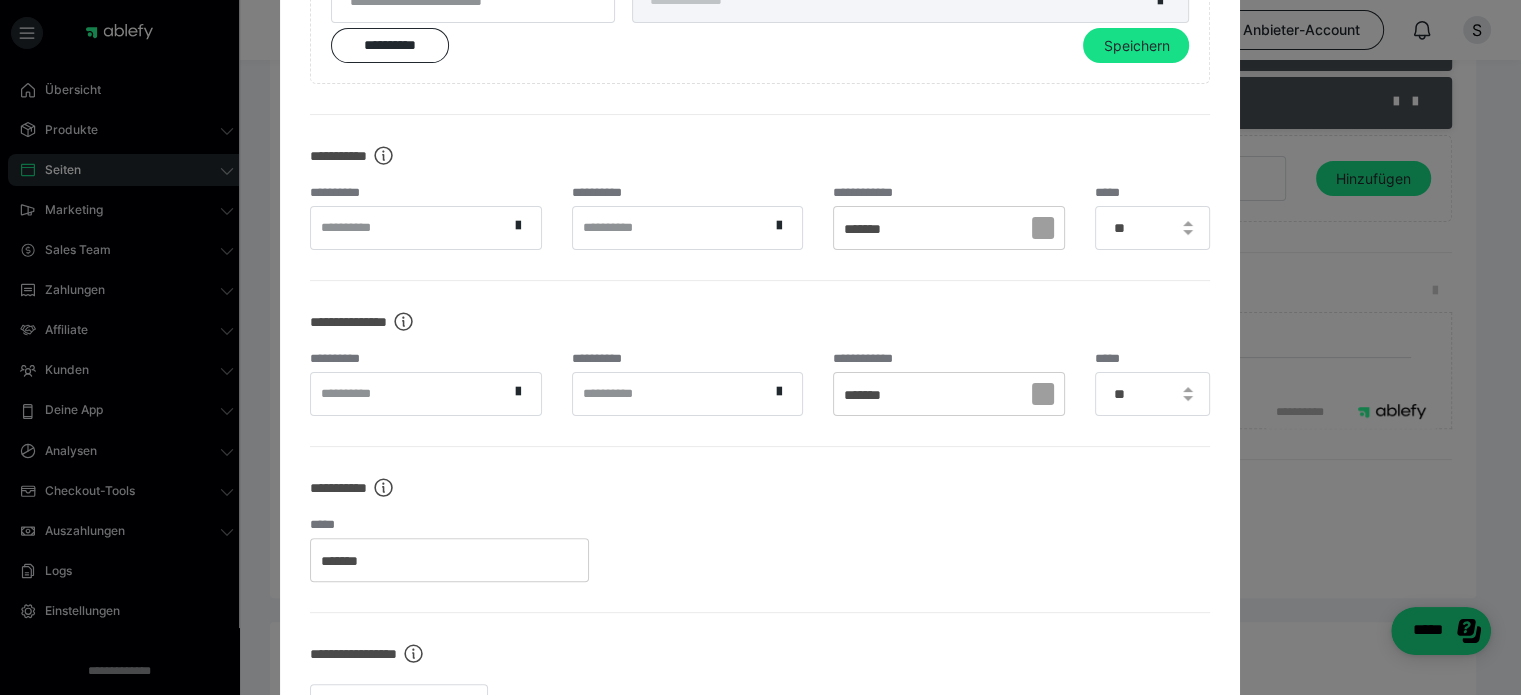 click on "**********" at bounding box center (409, 227) 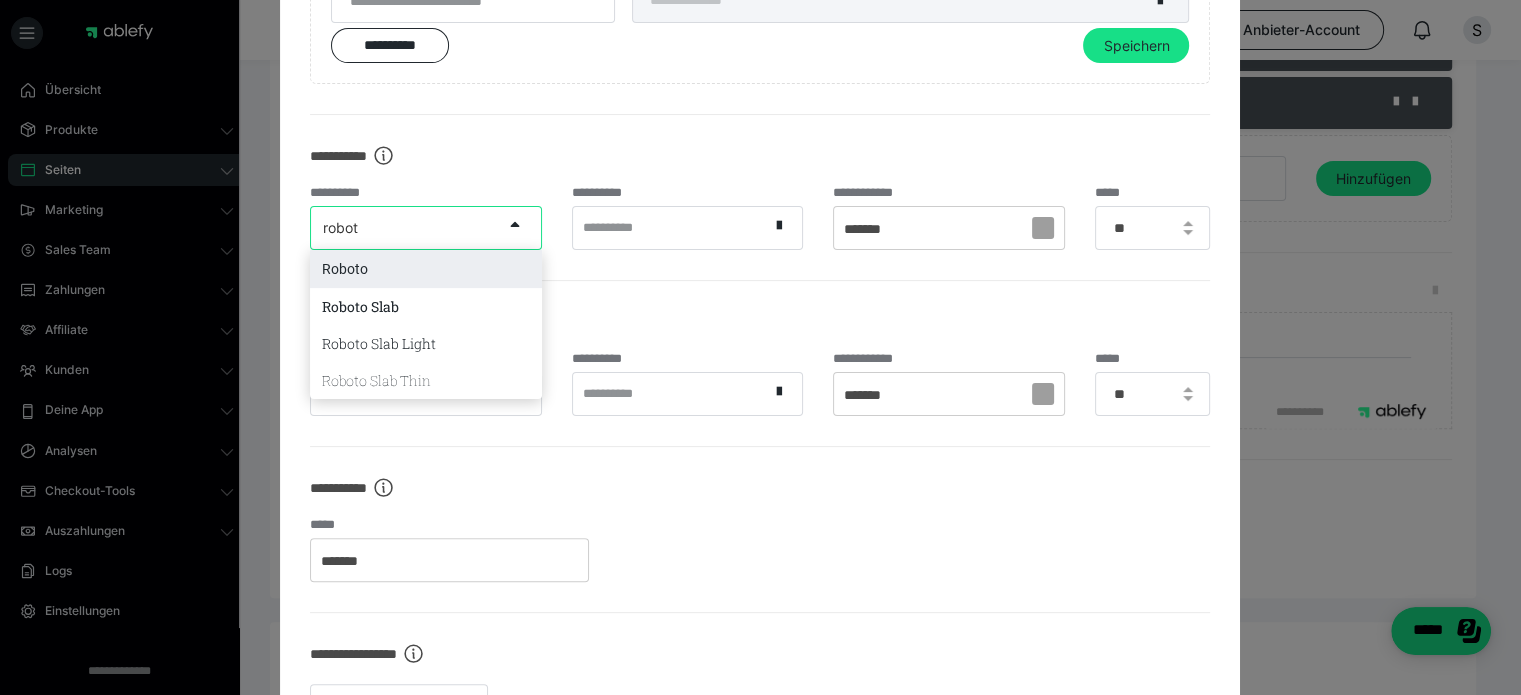 type on "roboto" 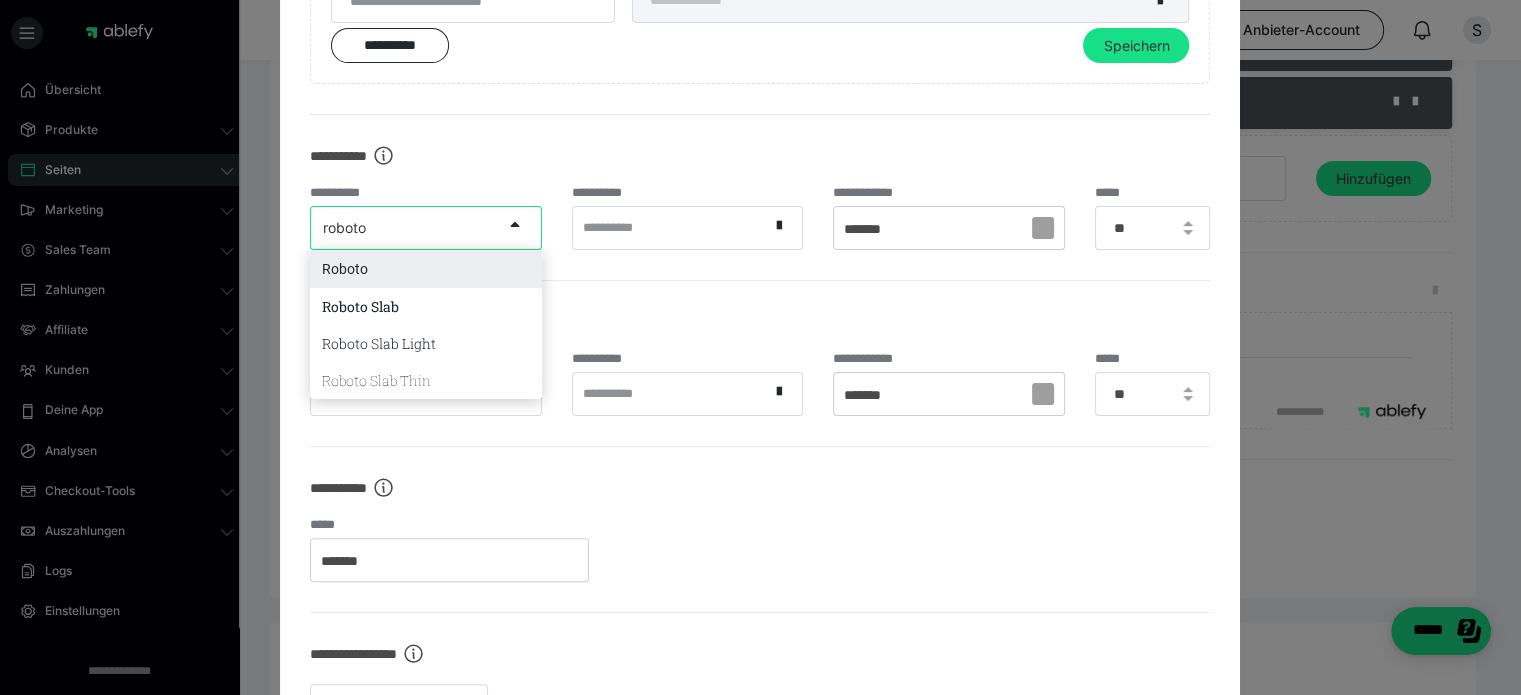 click on "Roboto" at bounding box center (425, 269) 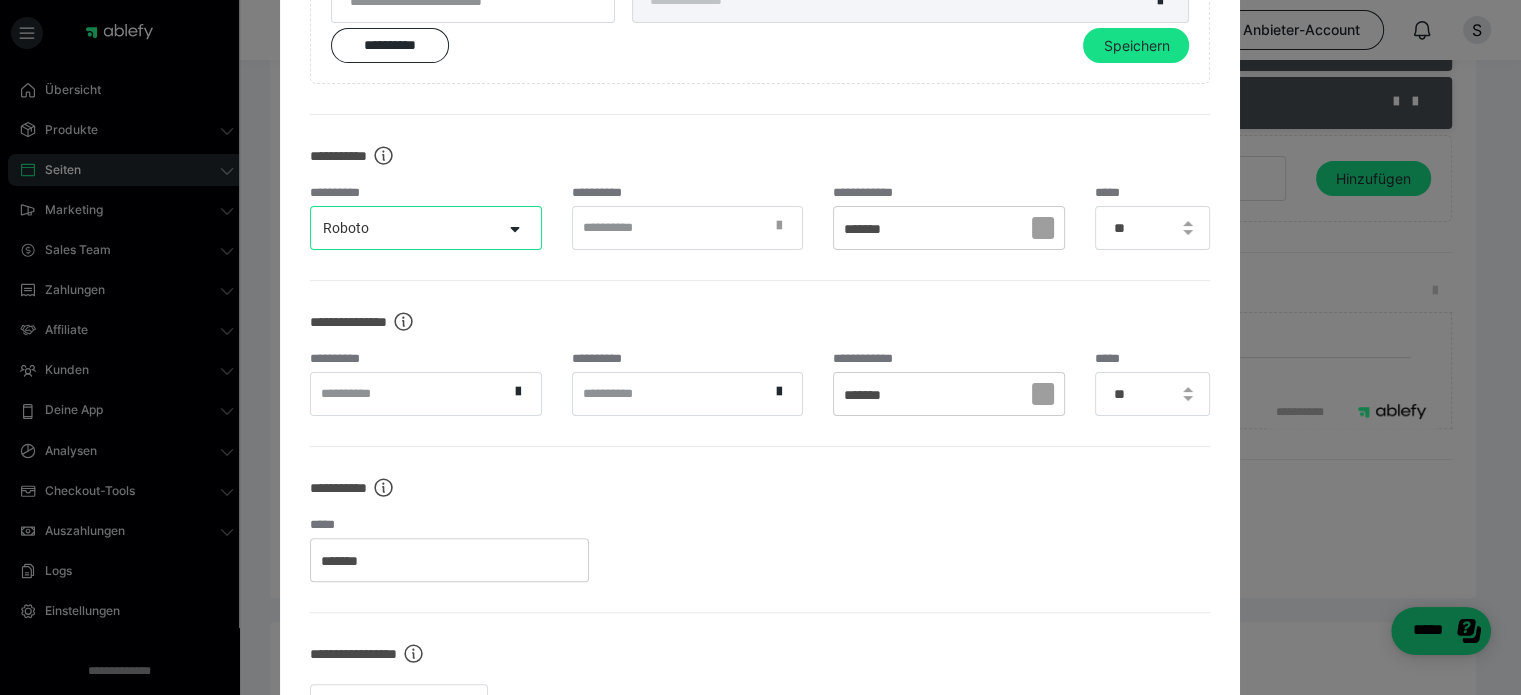 click at bounding box center (785, 228) 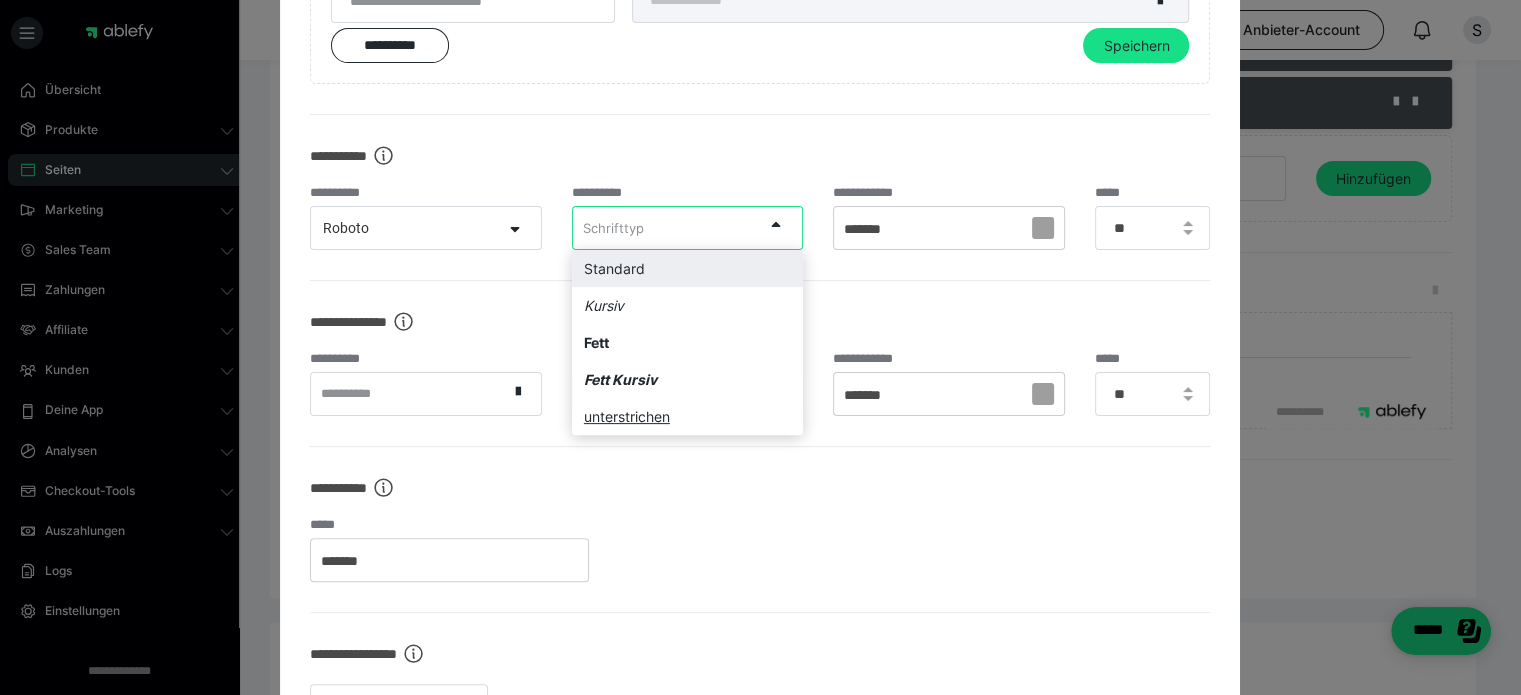 click on "Standard" at bounding box center [687, 268] 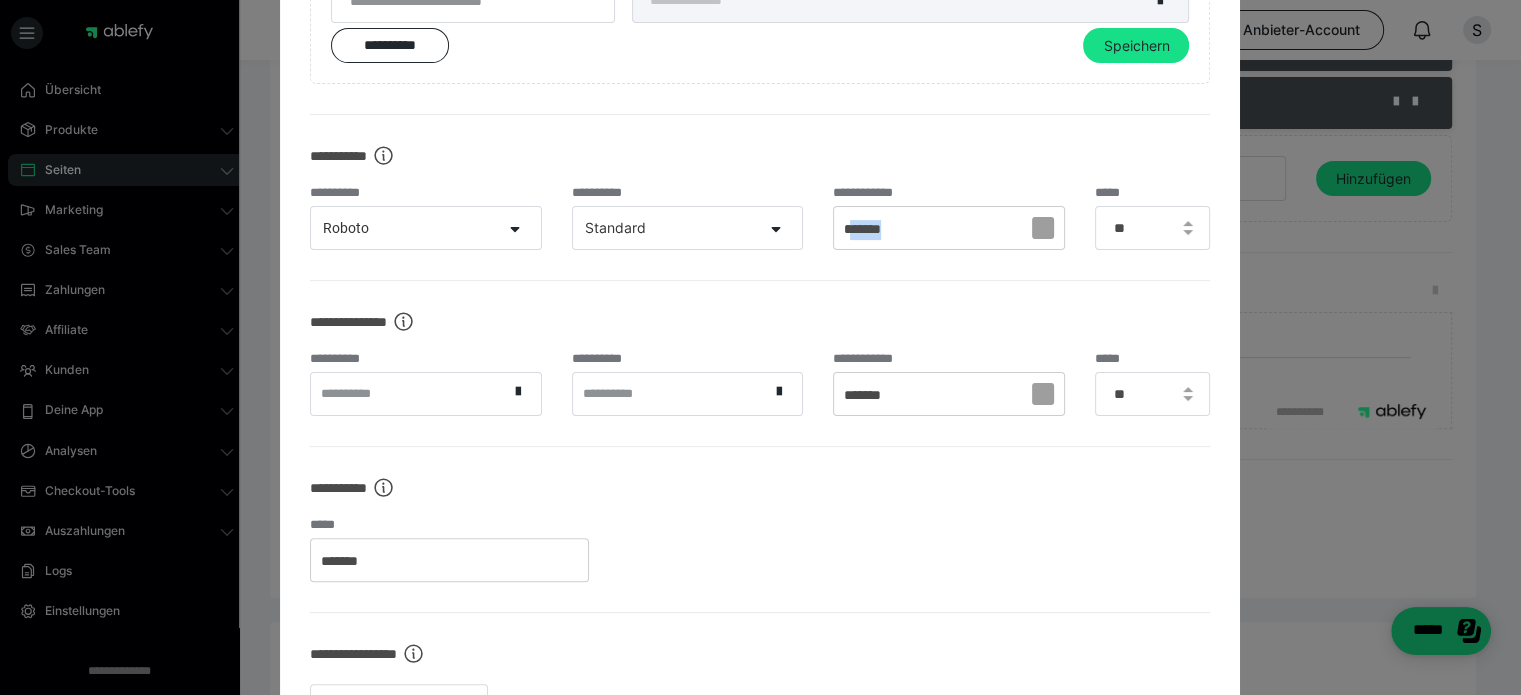 drag, startPoint x: 933, startPoint y: 229, endPoint x: 844, endPoint y: 226, distance: 89.050545 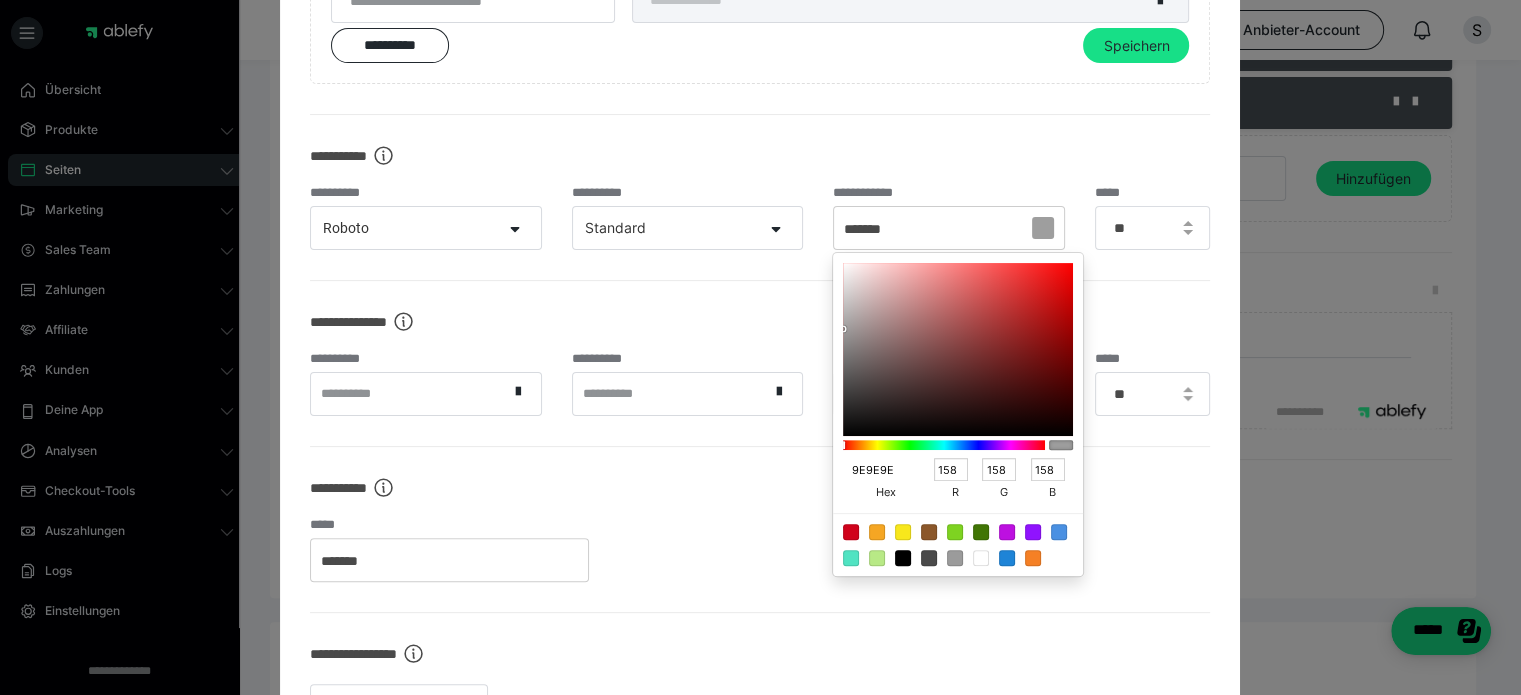 drag, startPoint x: 886, startPoint y: 475, endPoint x: 771, endPoint y: 470, distance: 115.10864 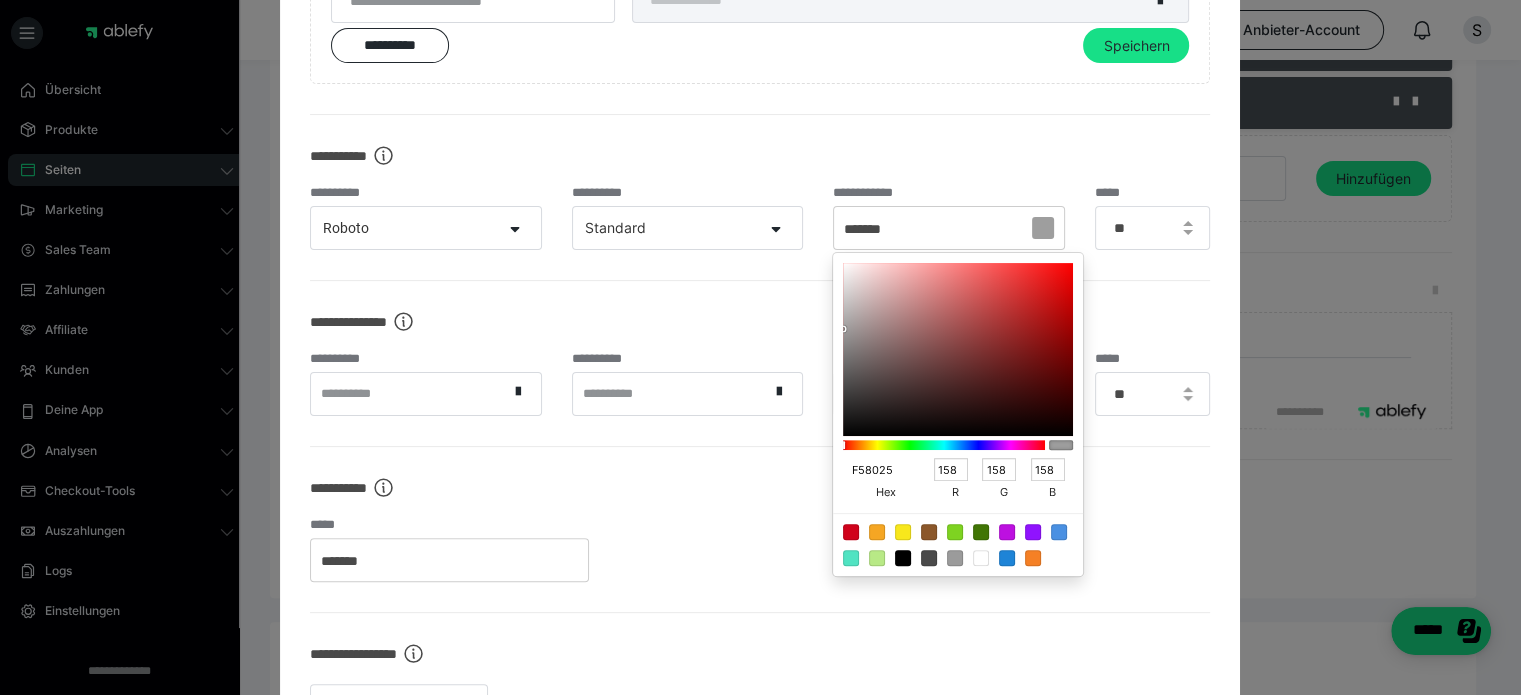 type on "245" 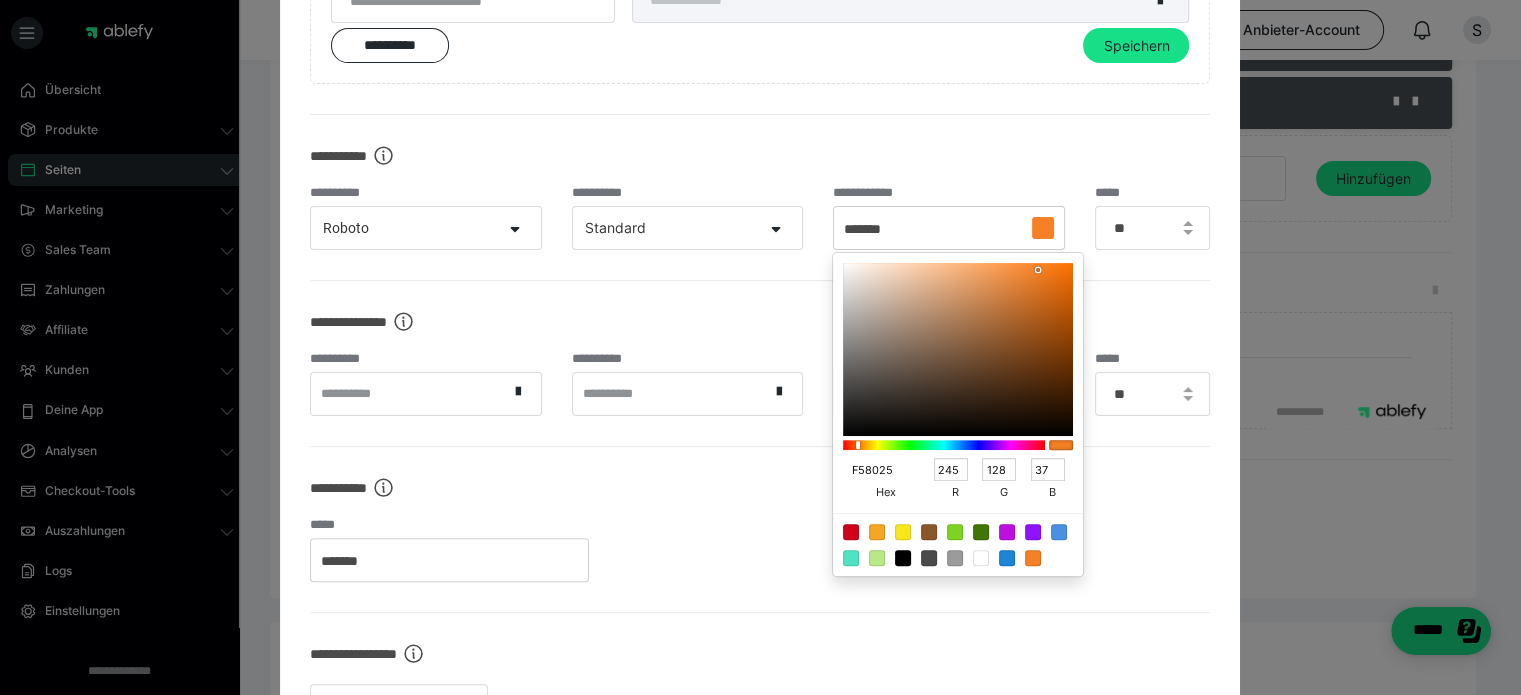 type on "F58025" 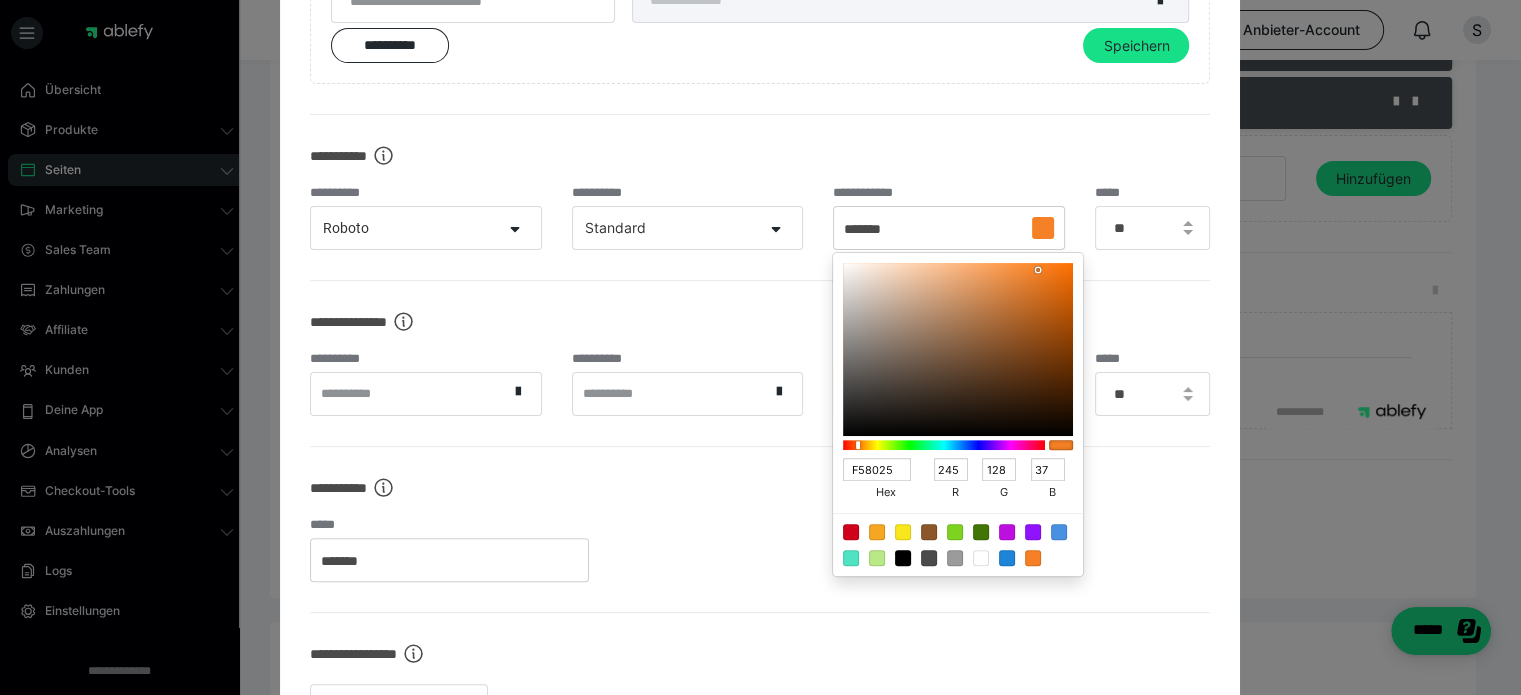 click at bounding box center [760, 347] 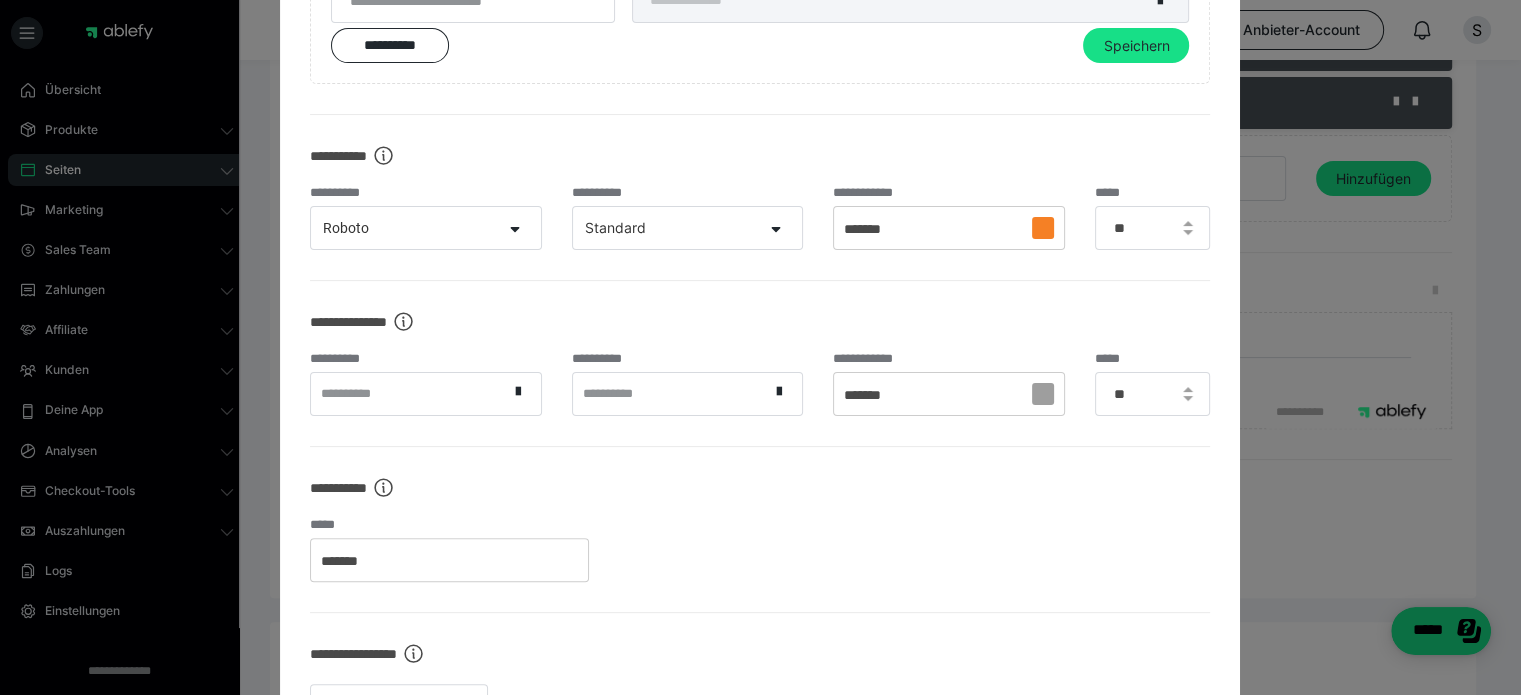 click on "**********" at bounding box center (409, 393) 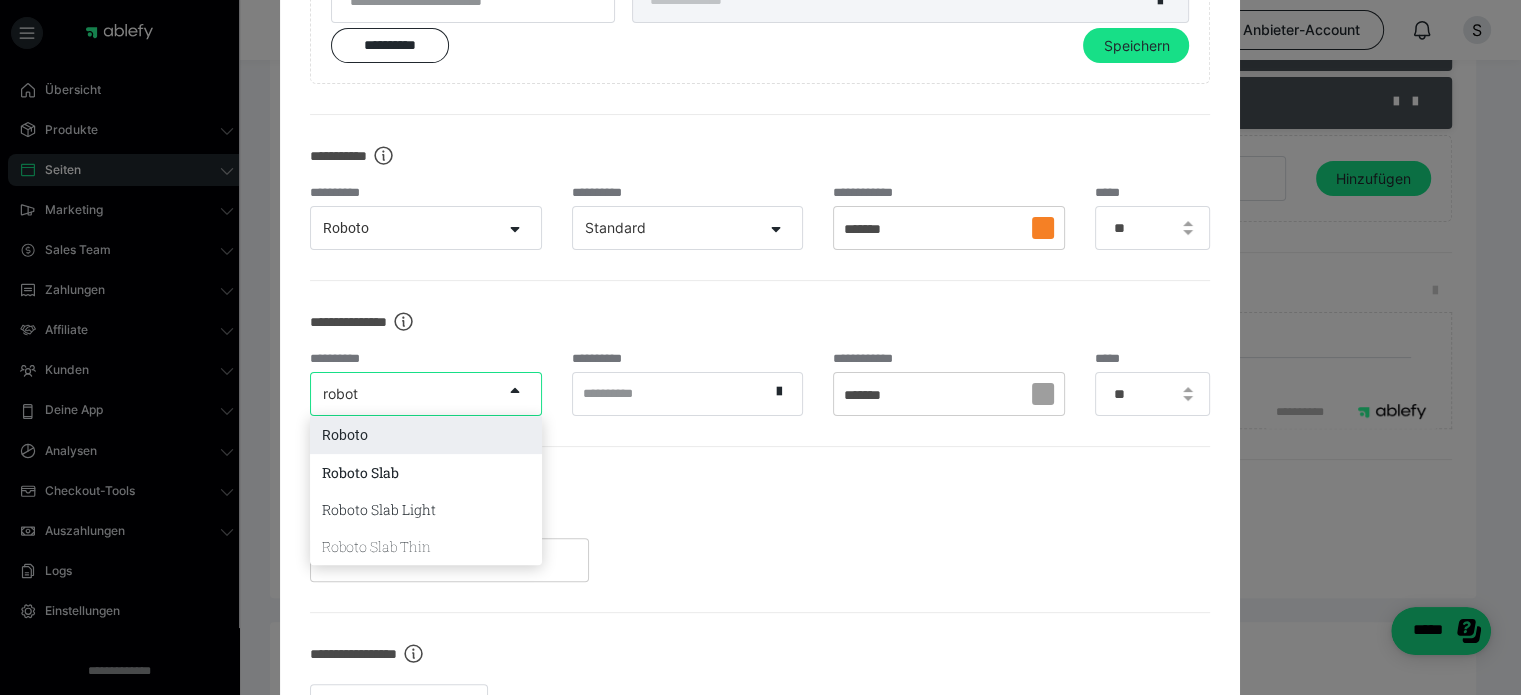 type on "roboto" 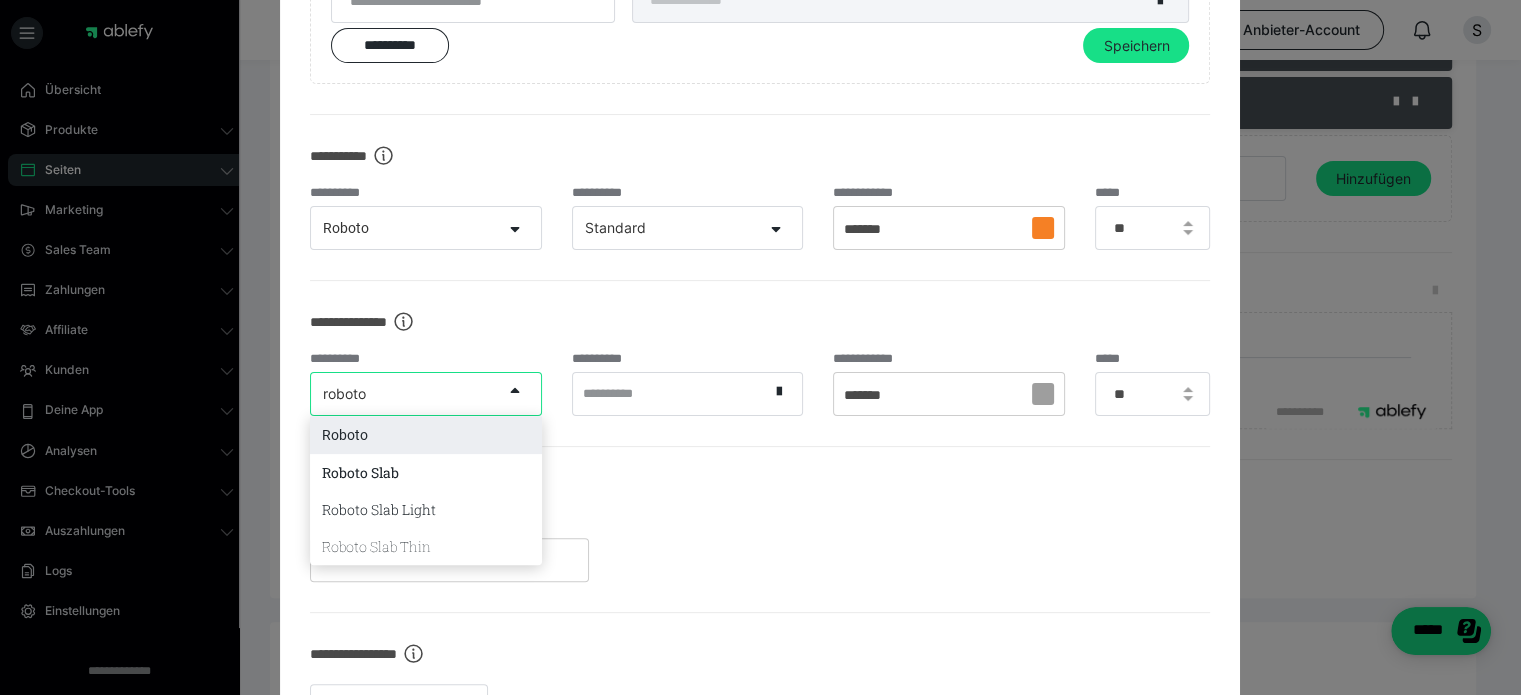 click on "Roboto" at bounding box center (425, 435) 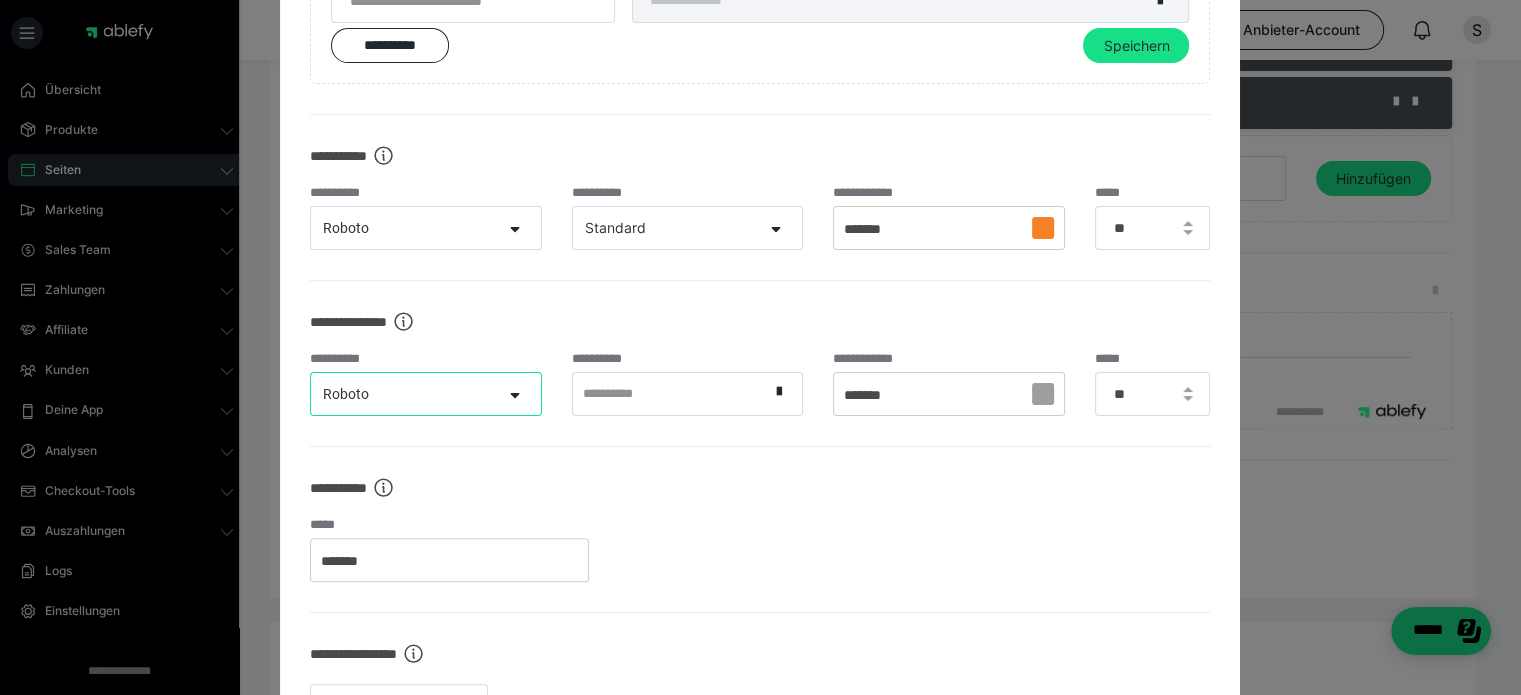 drag, startPoint x: 761, startPoint y: 378, endPoint x: 752, endPoint y: 389, distance: 14.21267 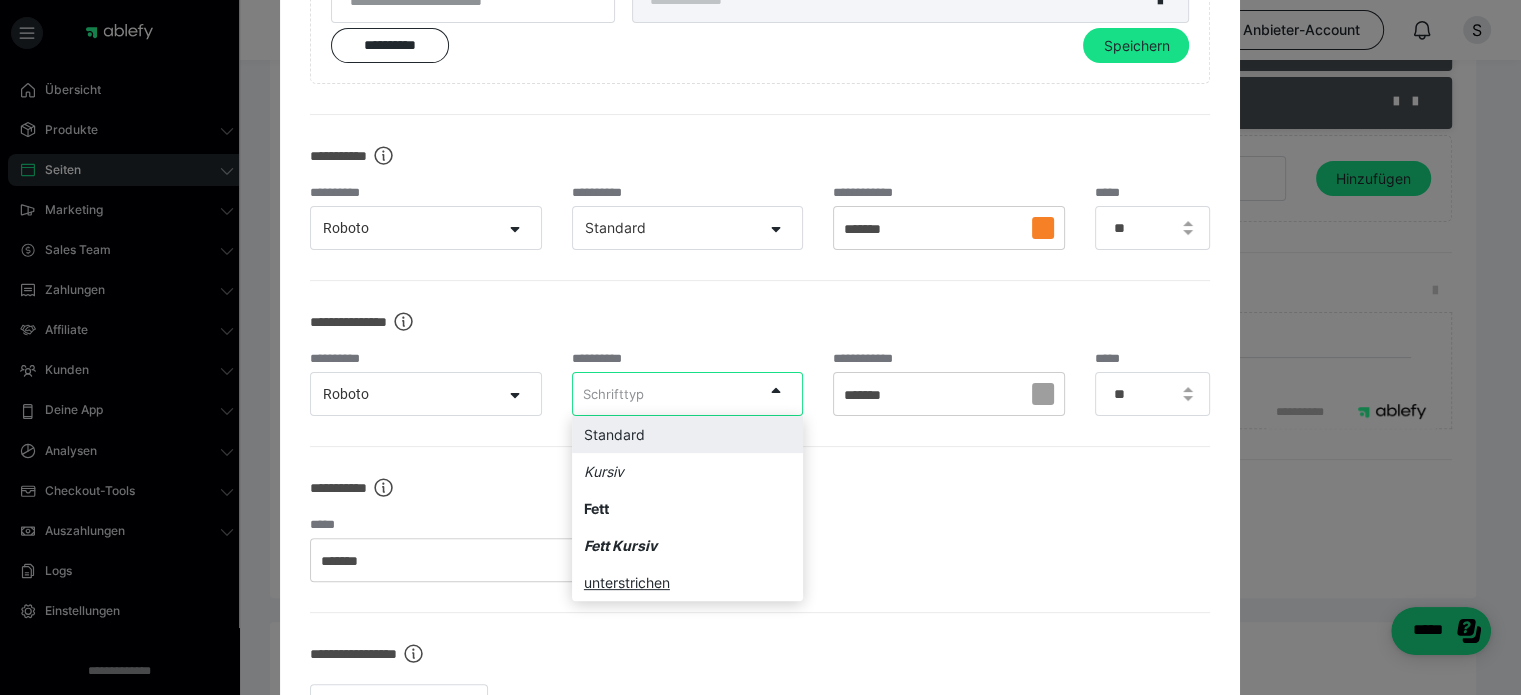 click on "Standard" at bounding box center [687, 434] 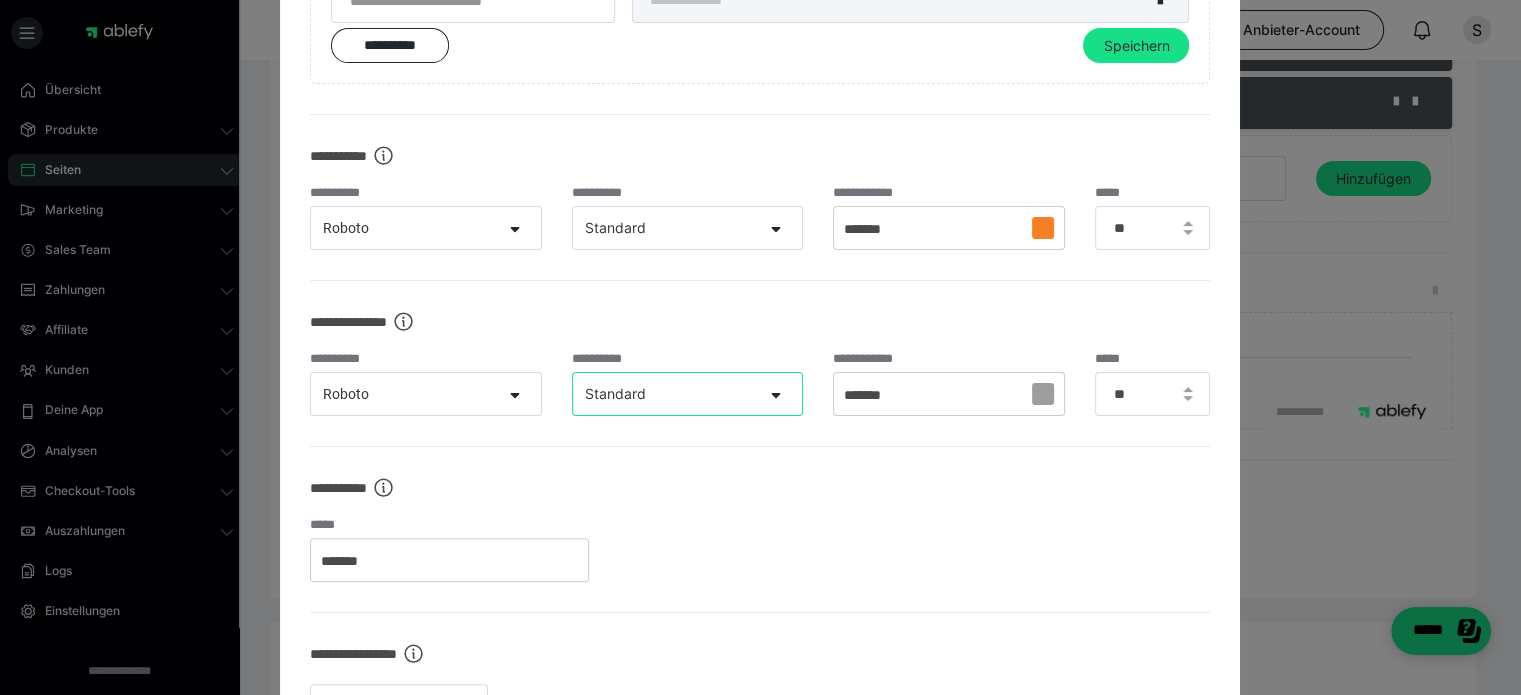click on "*******" at bounding box center [948, 394] 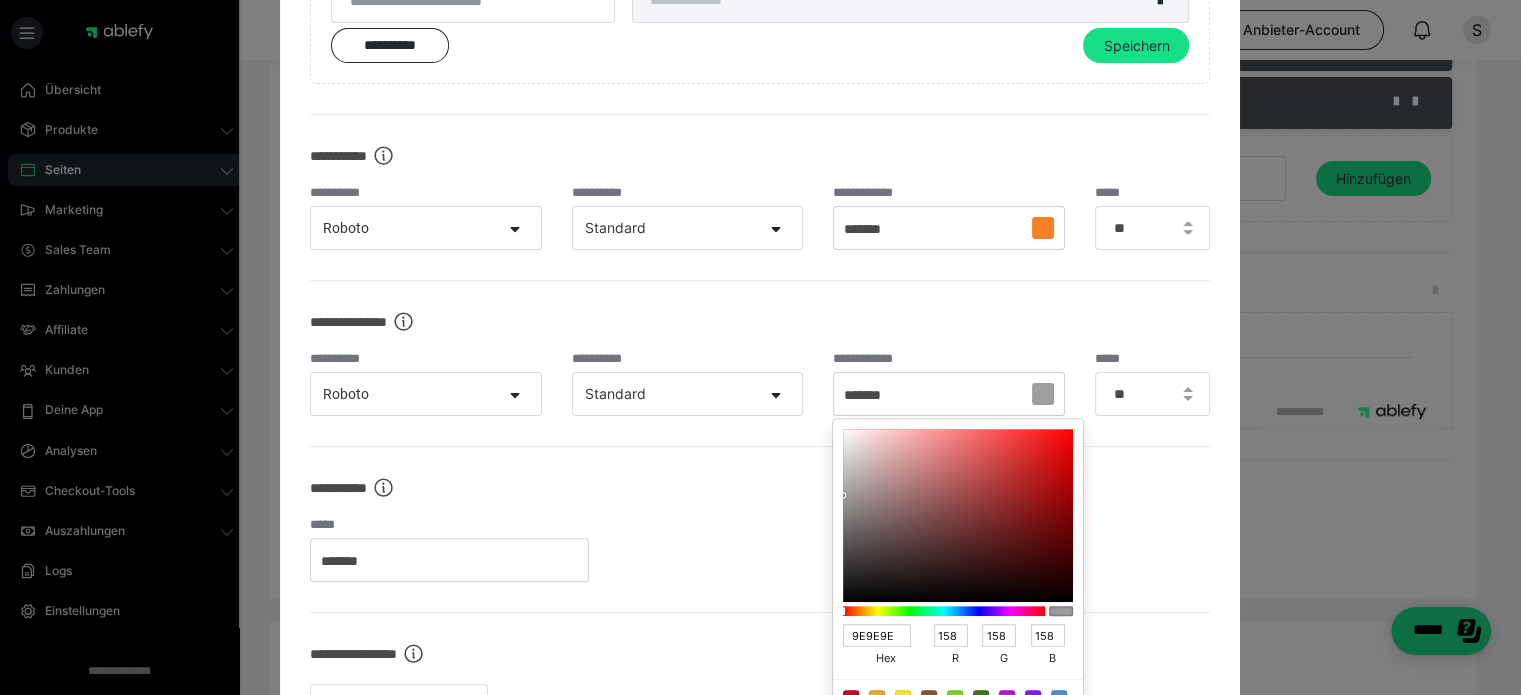 scroll, scrollTop: 800, scrollLeft: 0, axis: vertical 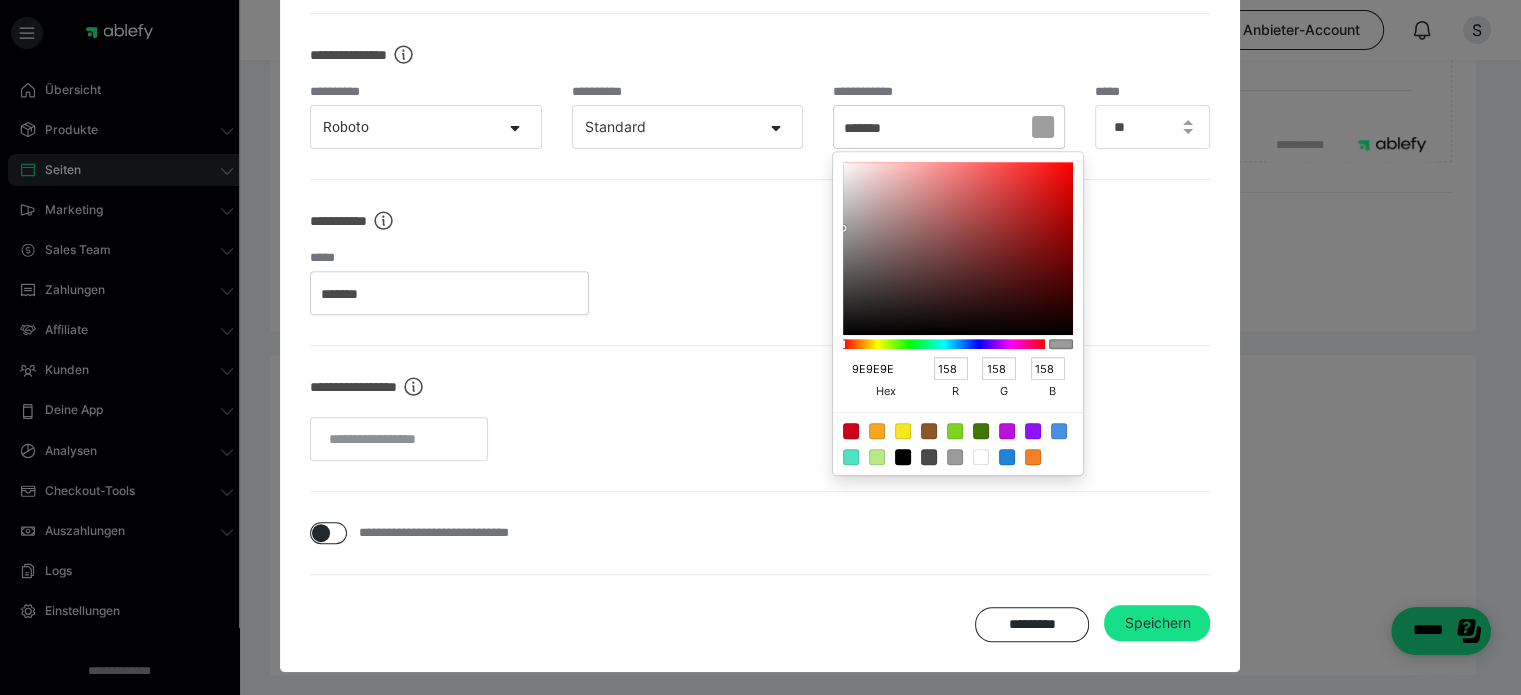 drag, startPoint x: 885, startPoint y: 367, endPoint x: 765, endPoint y: 383, distance: 121.061966 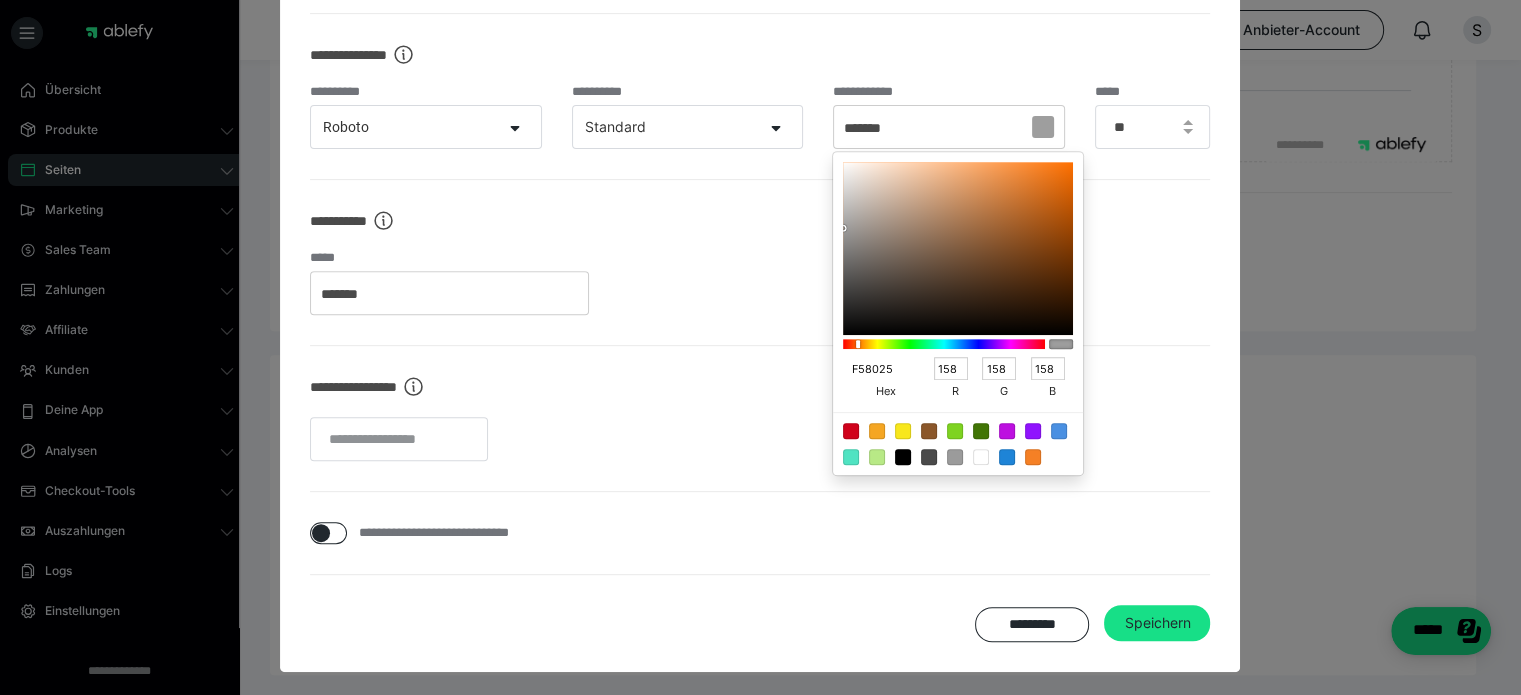 type on "245" 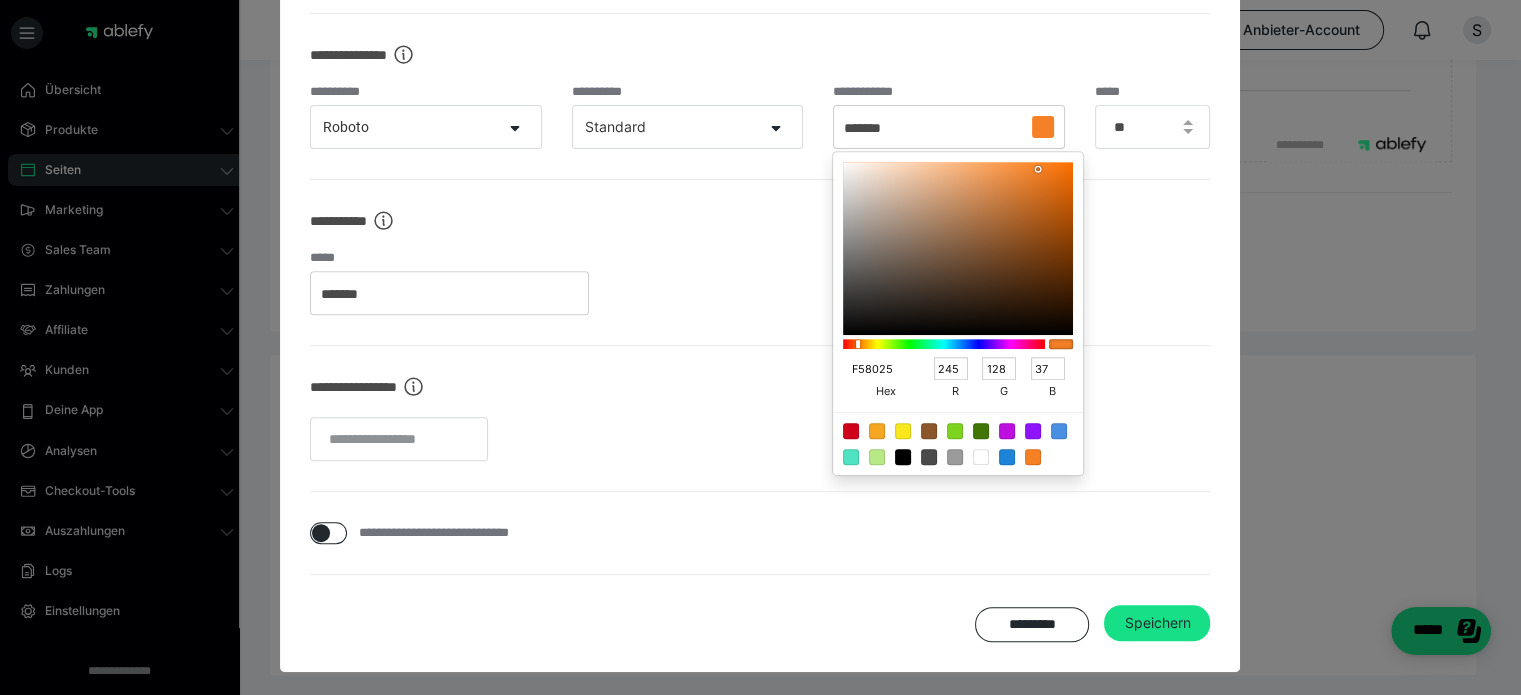 type on "F58025" 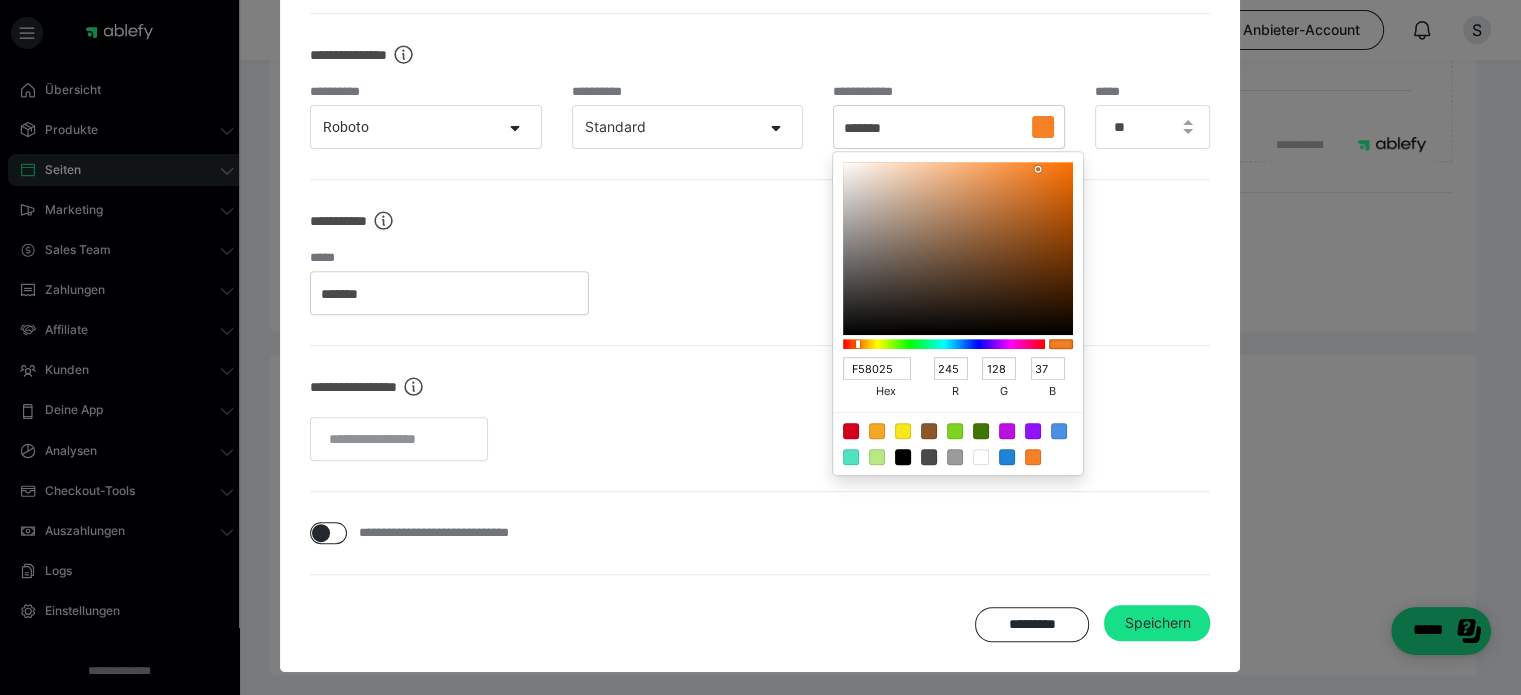 click on "**********" at bounding box center [760, 263] 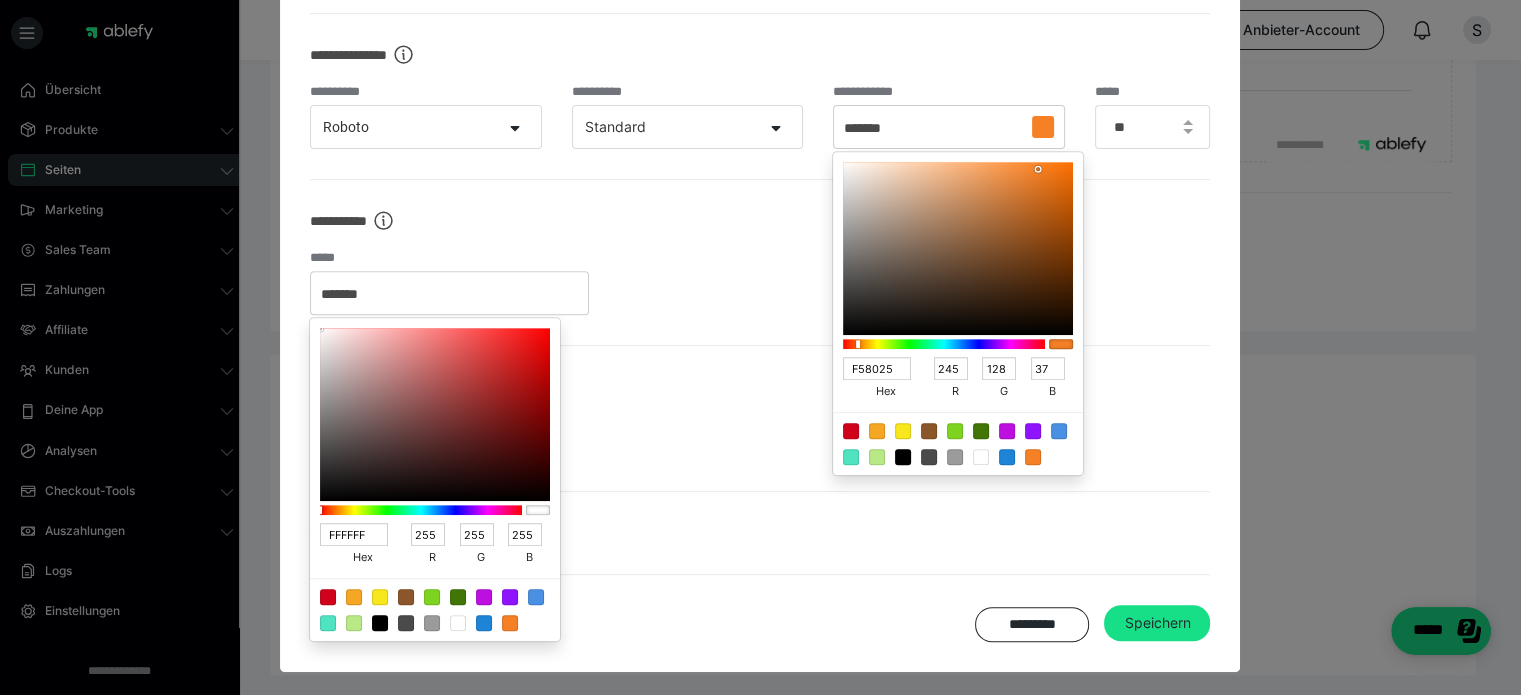 click at bounding box center [760, 347] 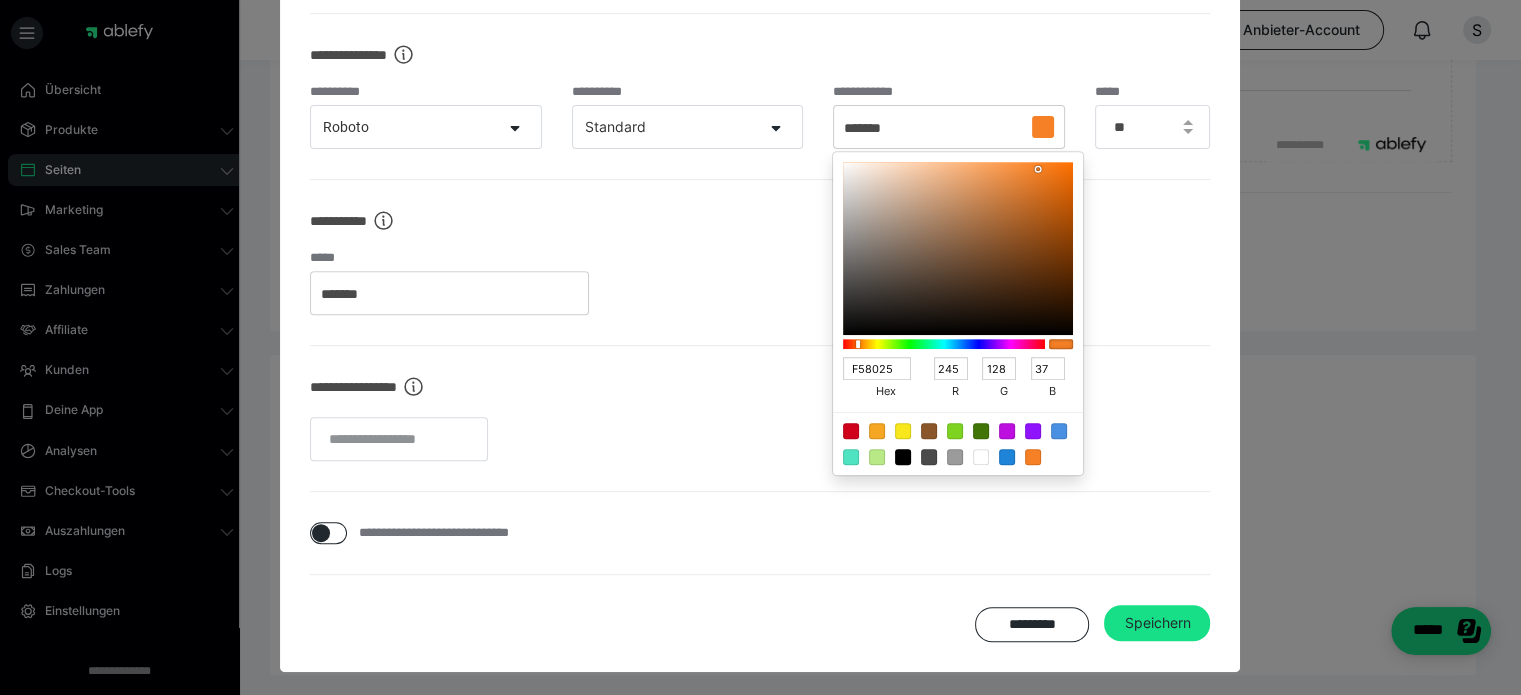click at bounding box center (760, 347) 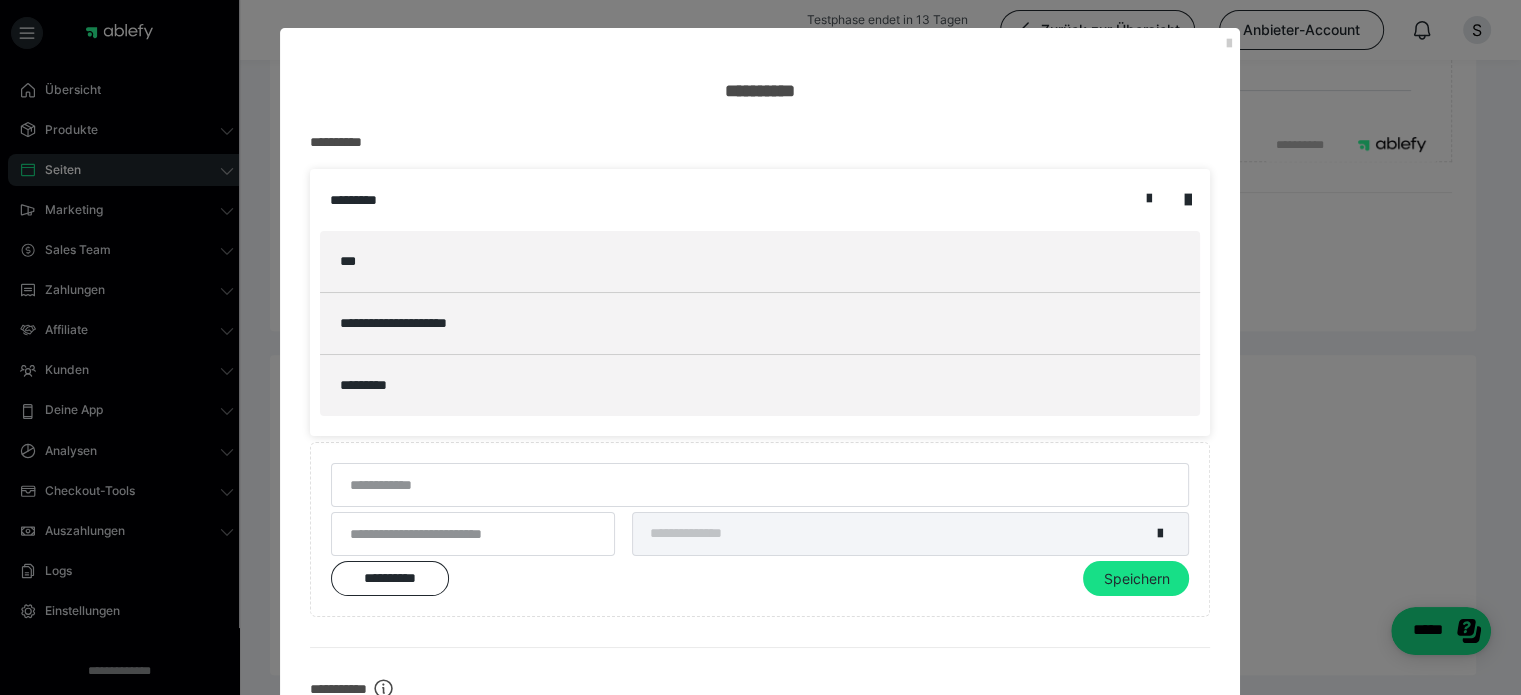 scroll, scrollTop: 800, scrollLeft: 0, axis: vertical 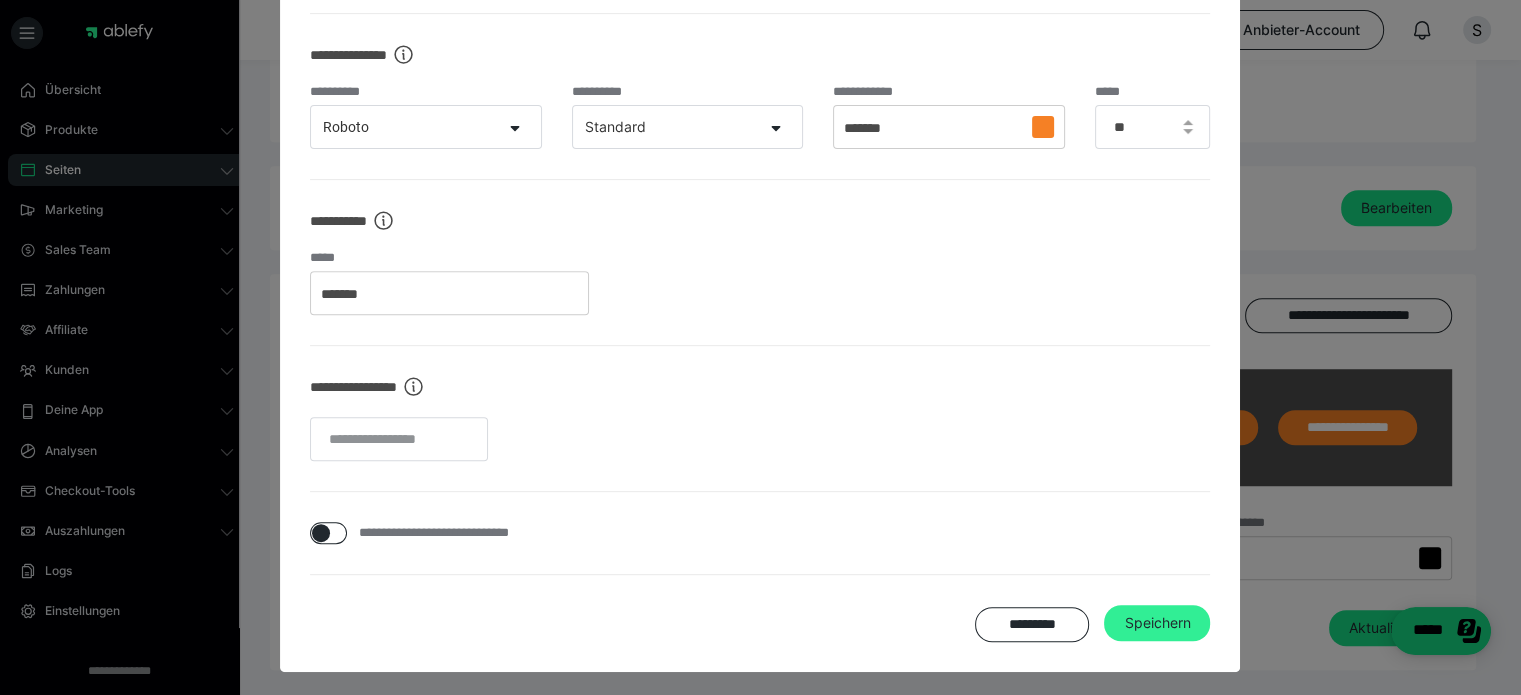 click on "Speichern" at bounding box center [1157, 623] 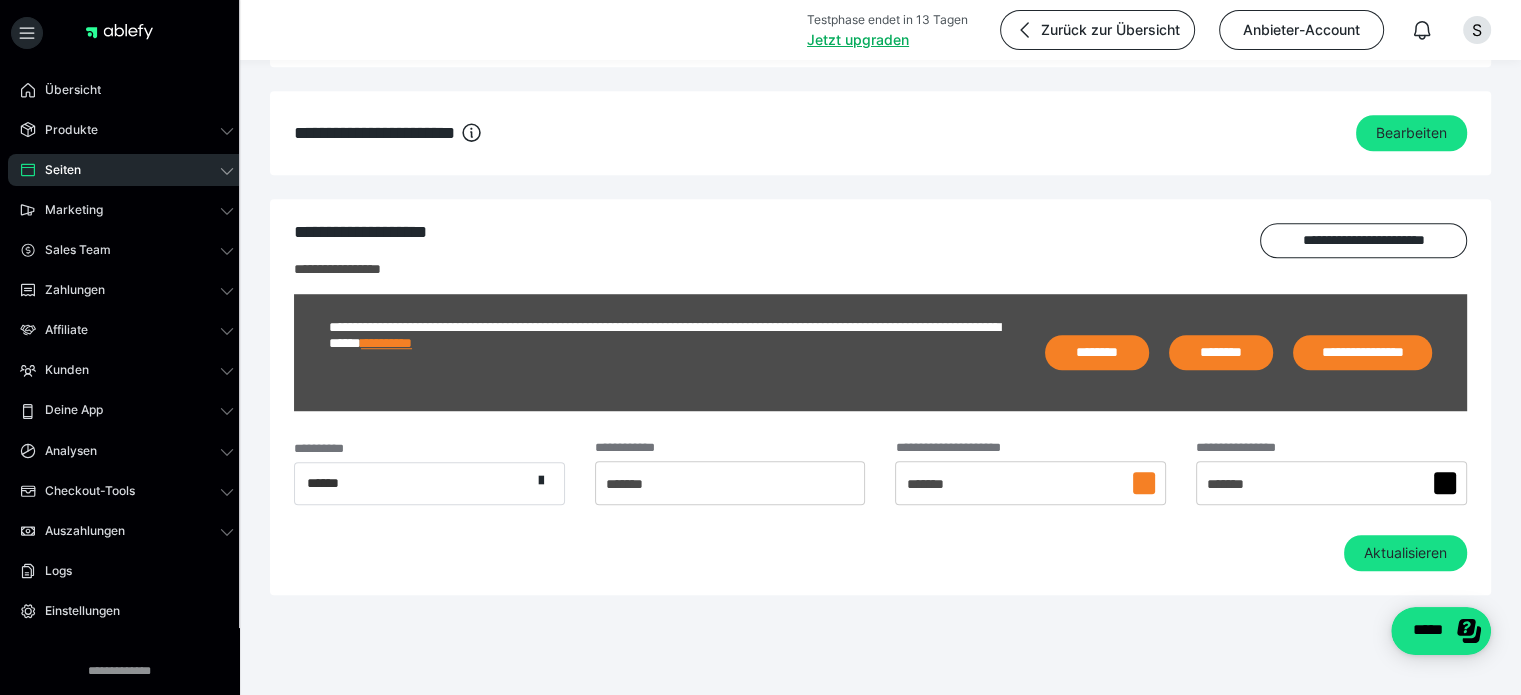 scroll, scrollTop: 1428, scrollLeft: 0, axis: vertical 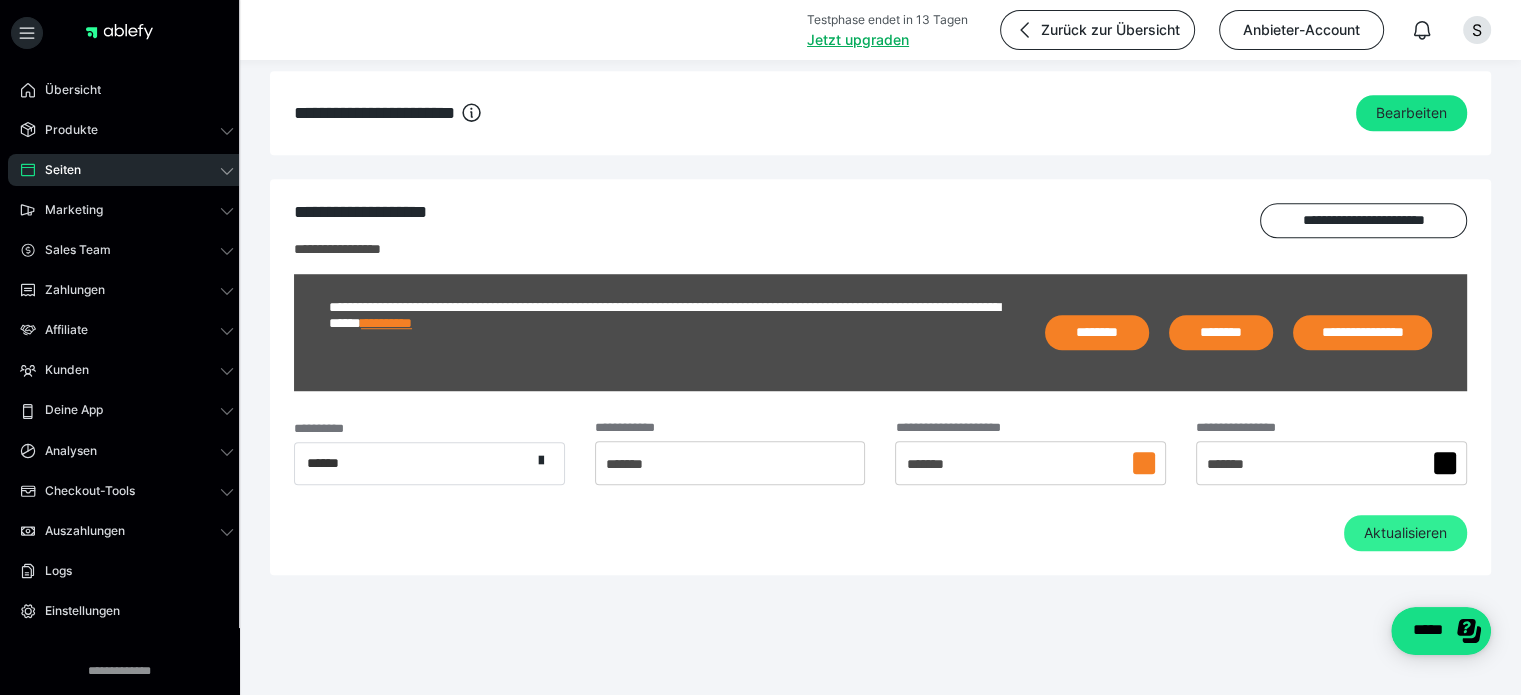 click on "Aktualisieren" at bounding box center (1405, 533) 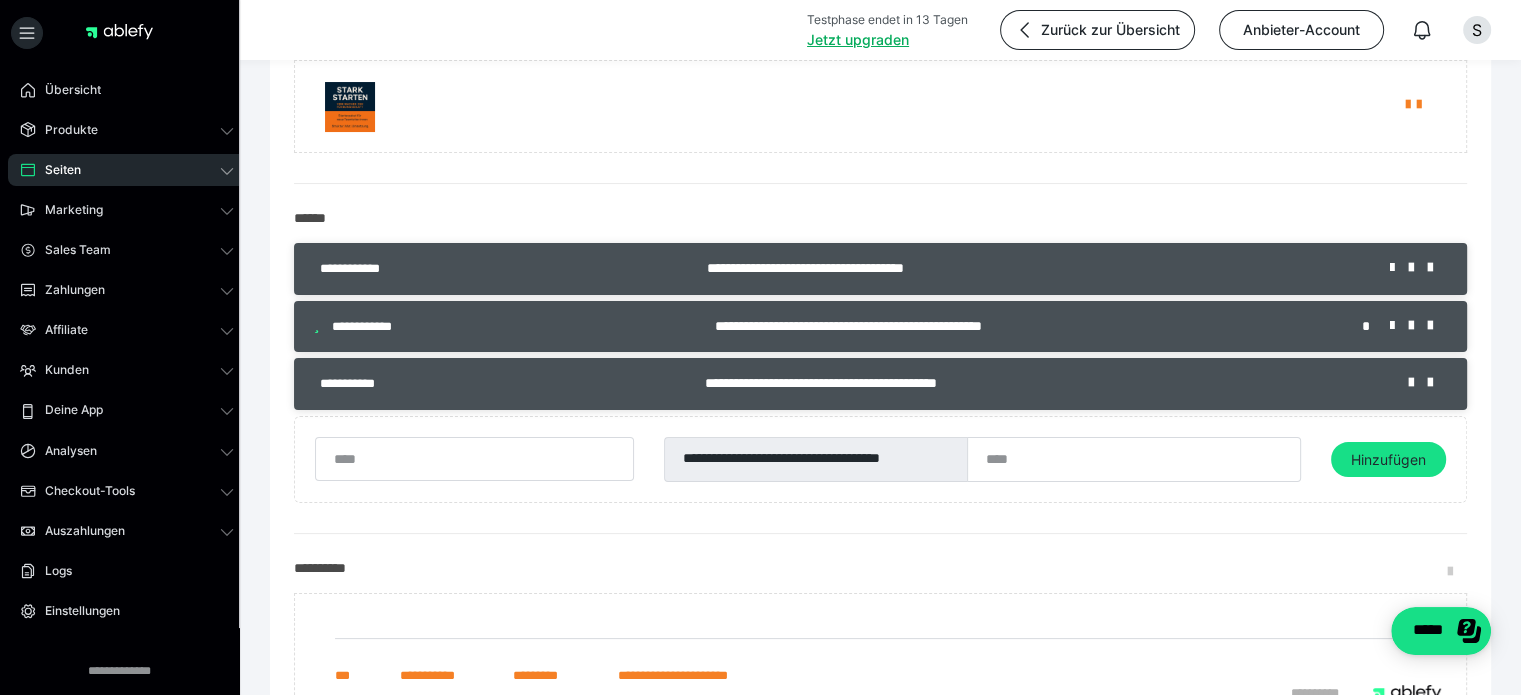 scroll, scrollTop: 0, scrollLeft: 0, axis: both 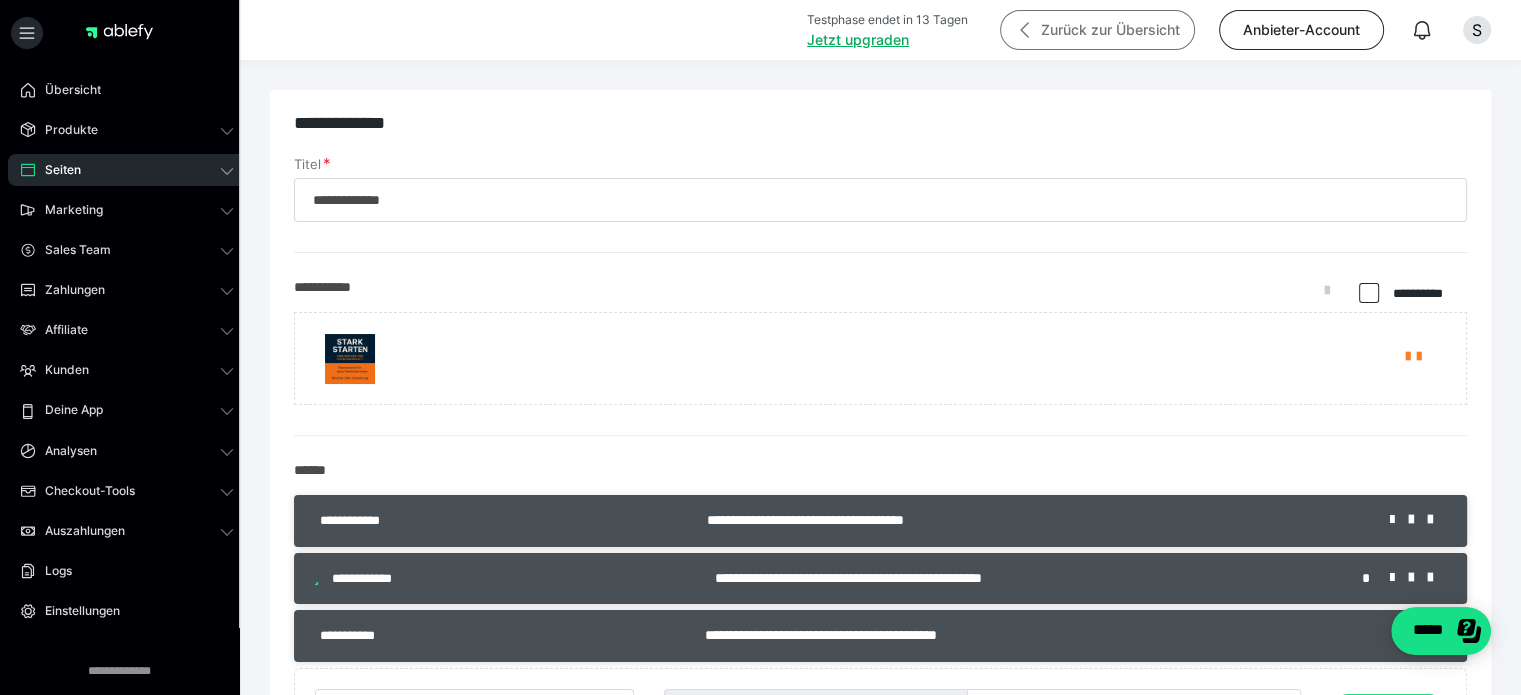 click on "Zurück zur Übersicht" at bounding box center (1097, 30) 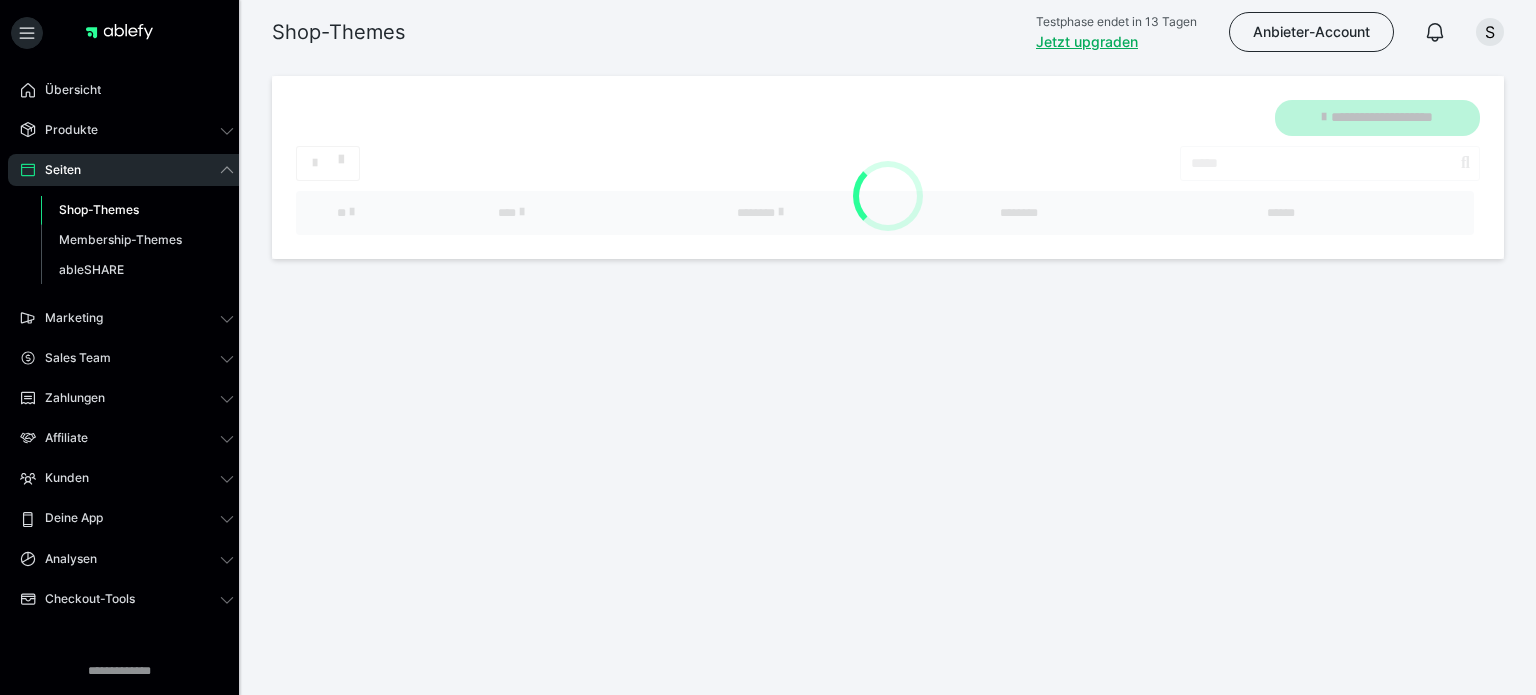 scroll, scrollTop: 0, scrollLeft: 0, axis: both 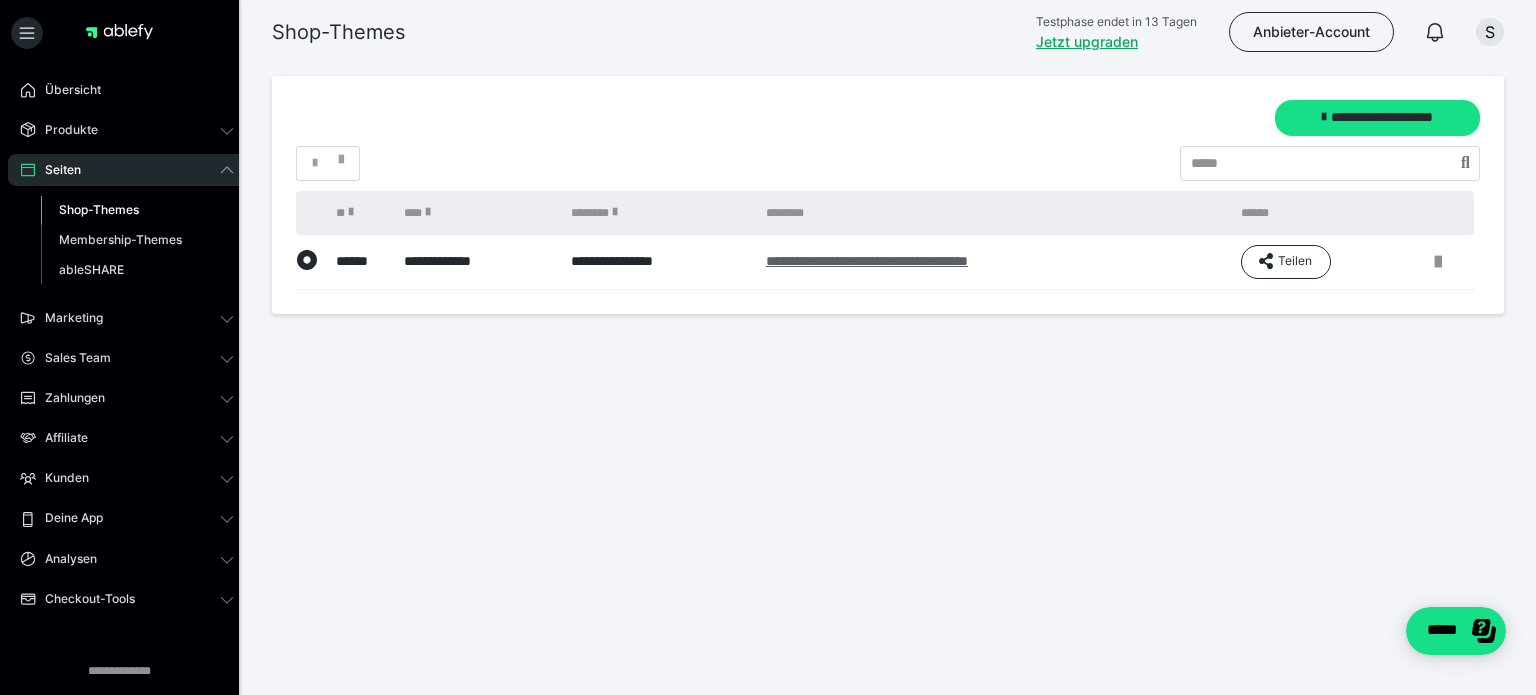 click on "**********" at bounding box center (867, 261) 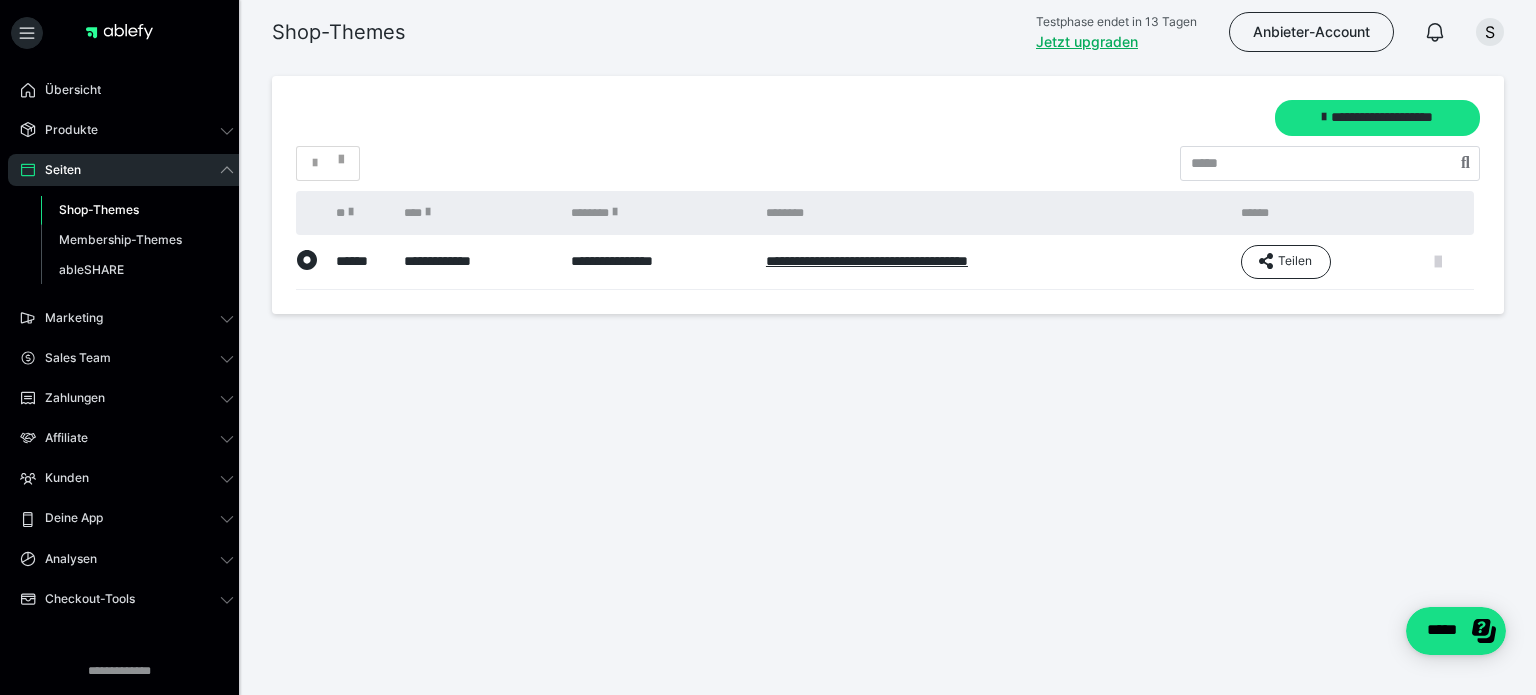 click at bounding box center (1438, 262) 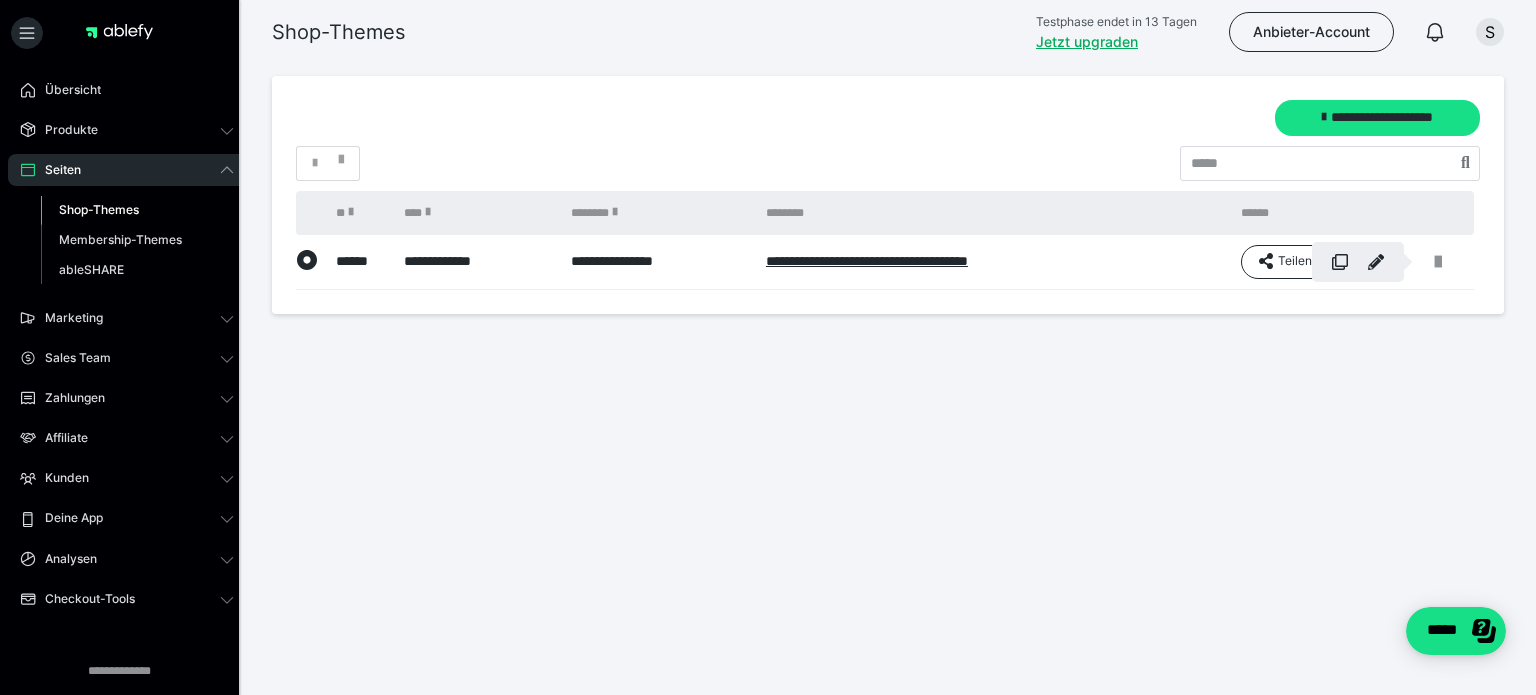 click at bounding box center (1376, 262) 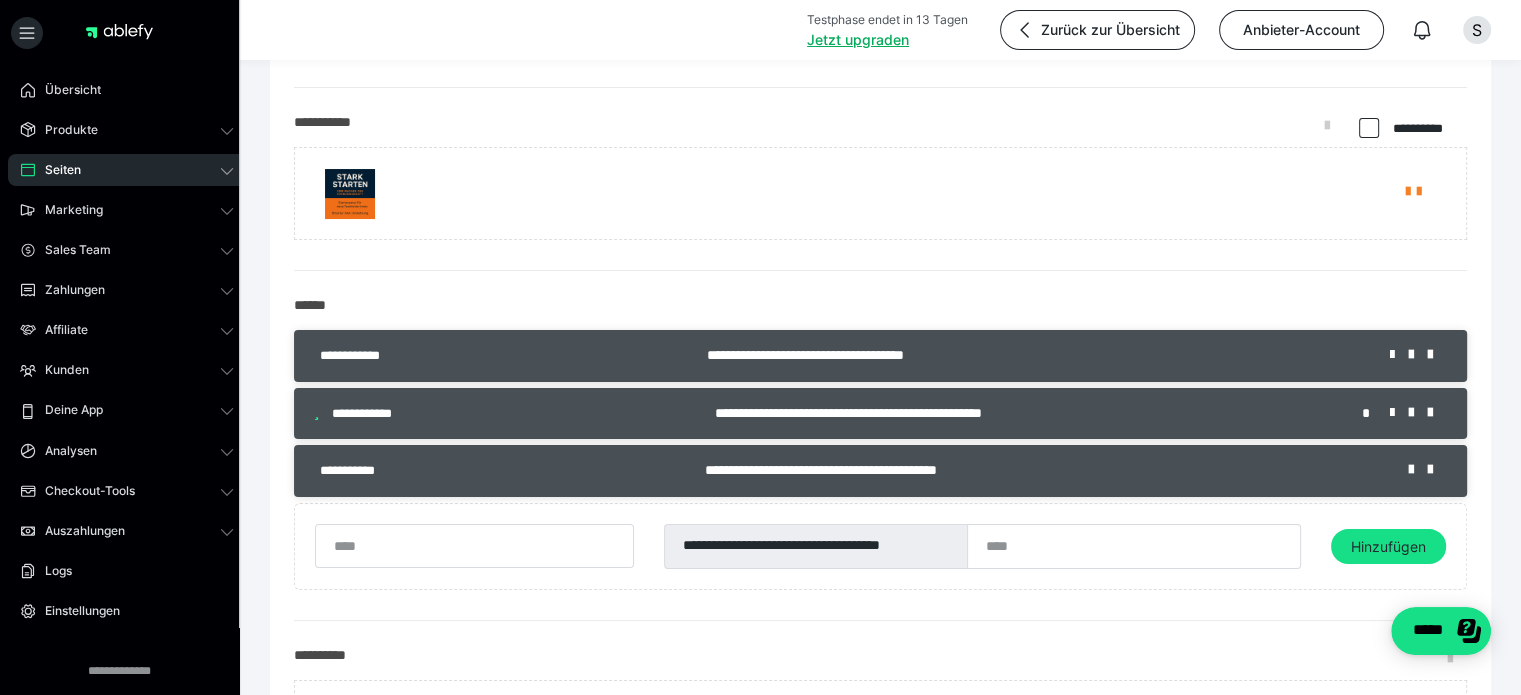 scroll, scrollTop: 0, scrollLeft: 0, axis: both 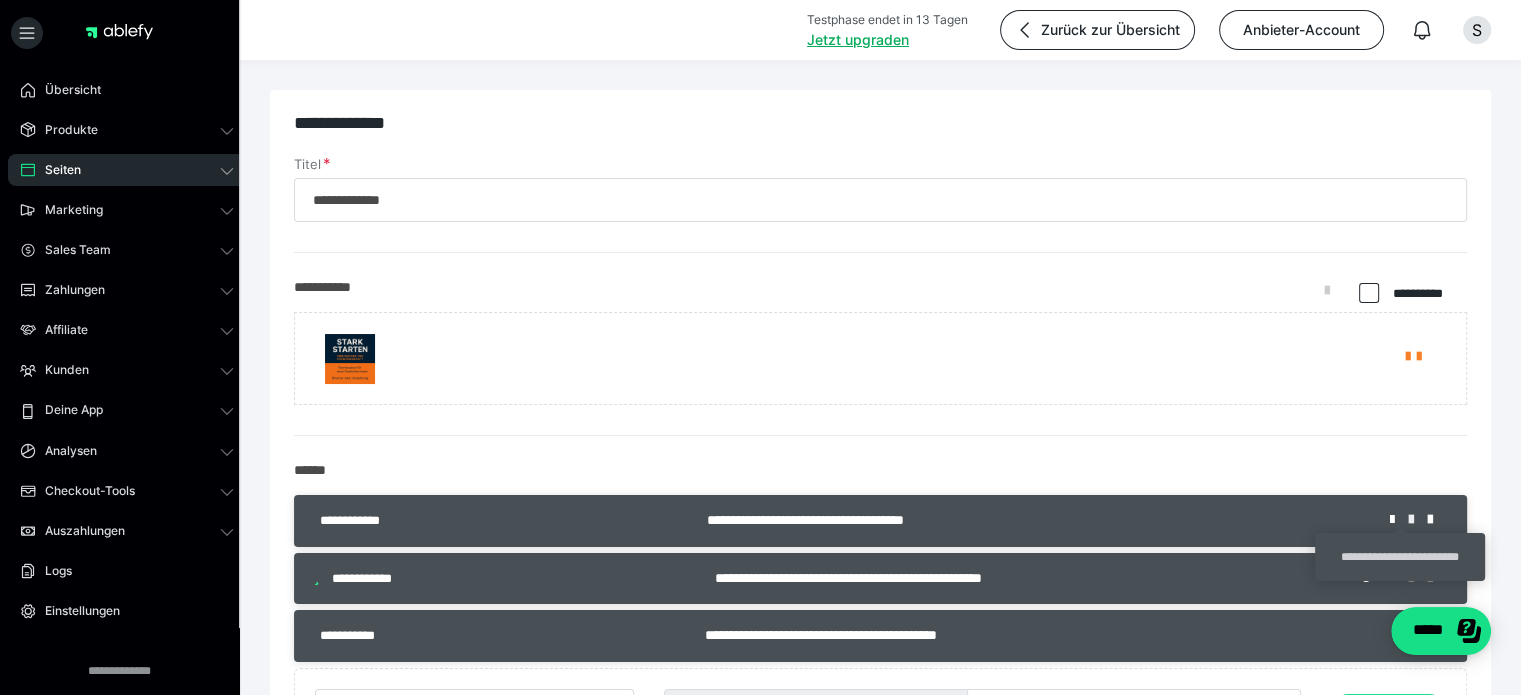 click at bounding box center [1418, 520] 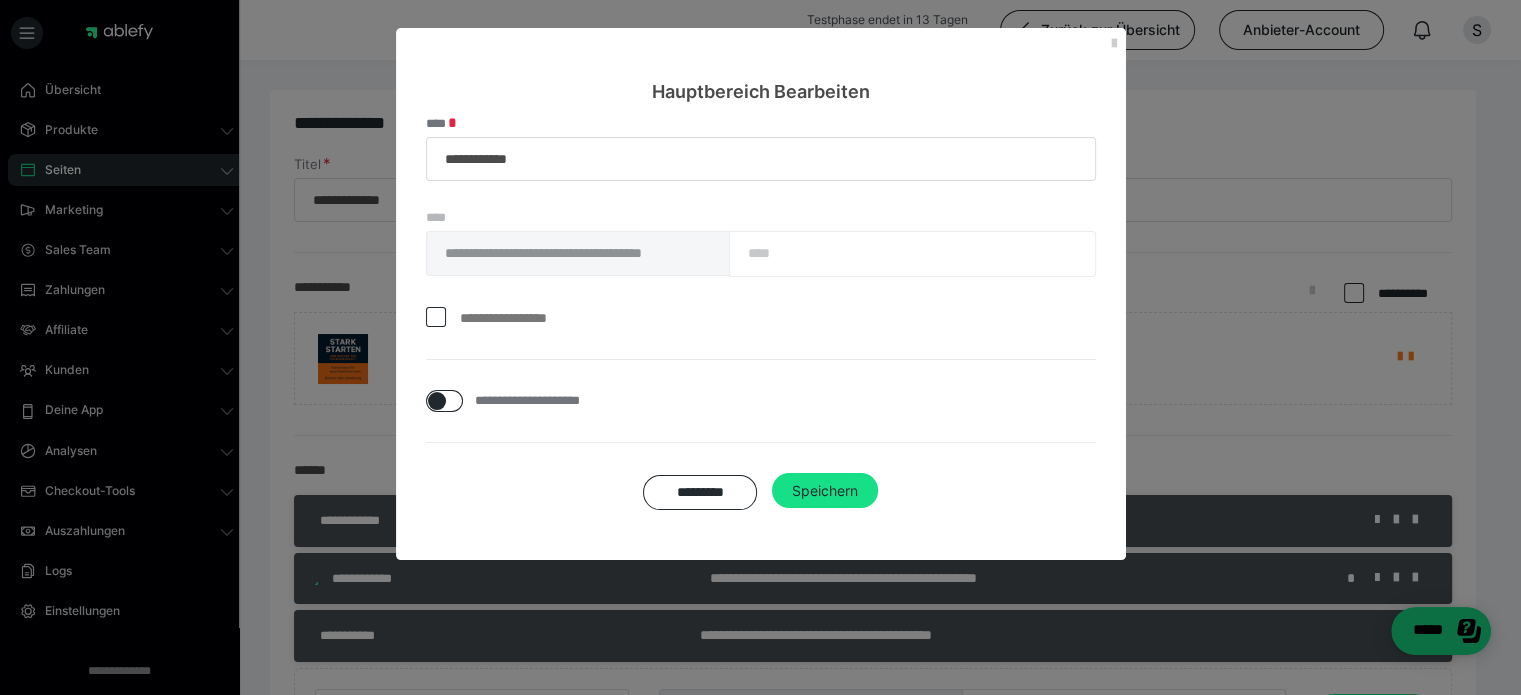 click on "**********" at bounding box center [525, 318] 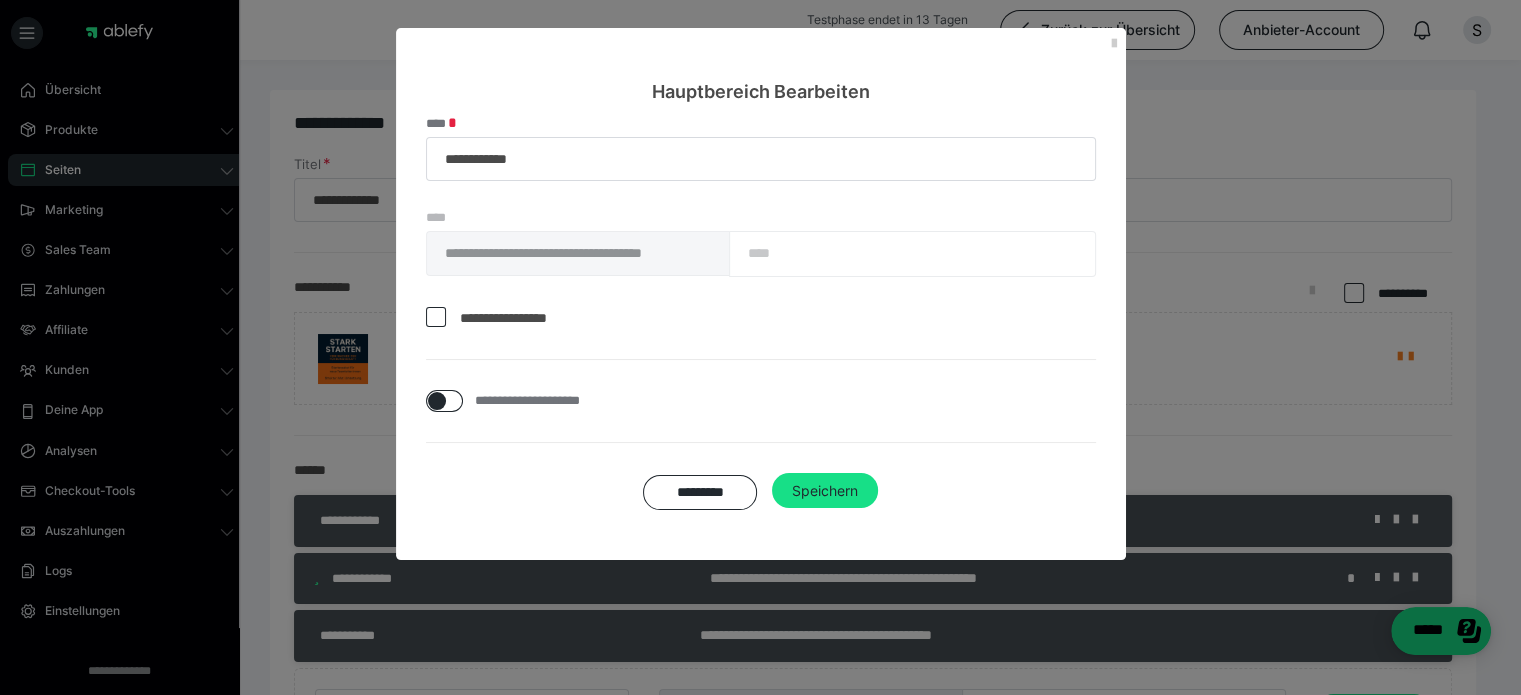click on "**********" at bounding box center [508, 318] 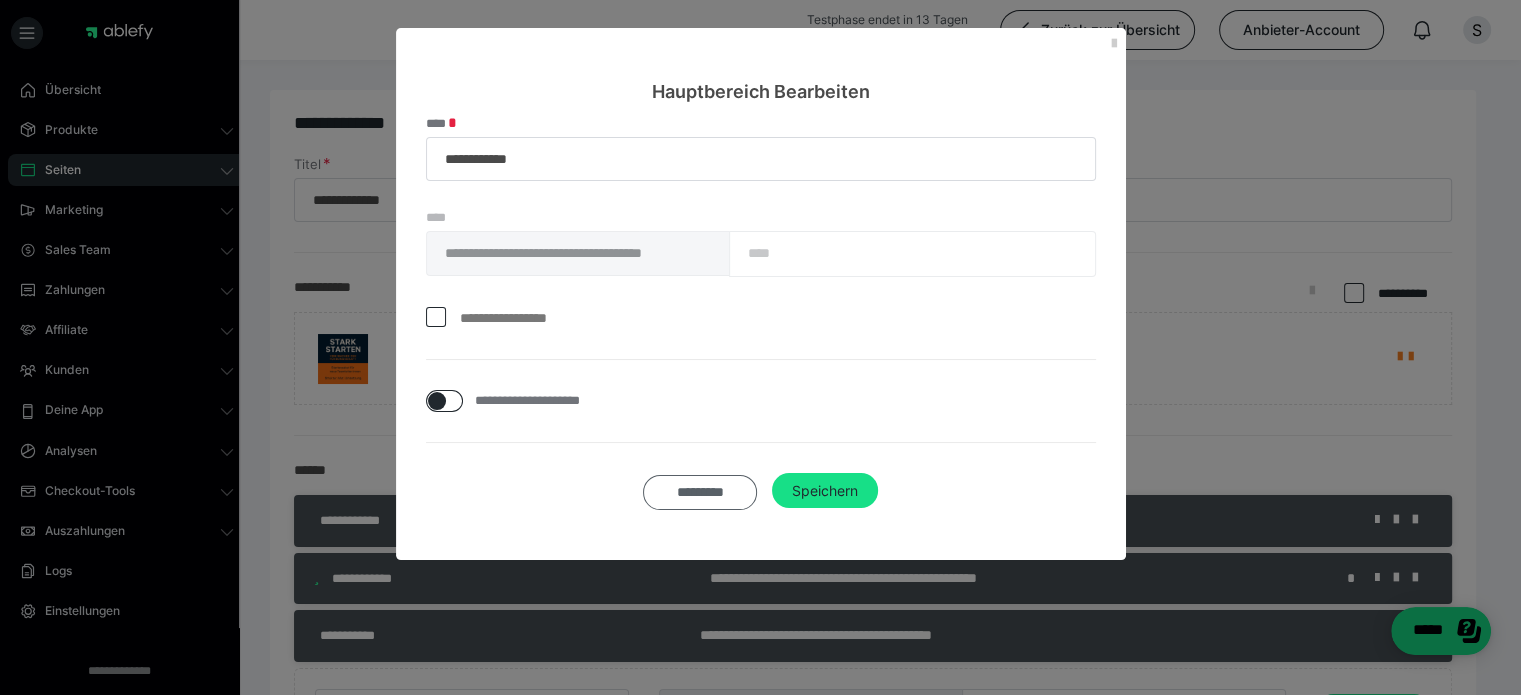 click on "*********" at bounding box center (700, 492) 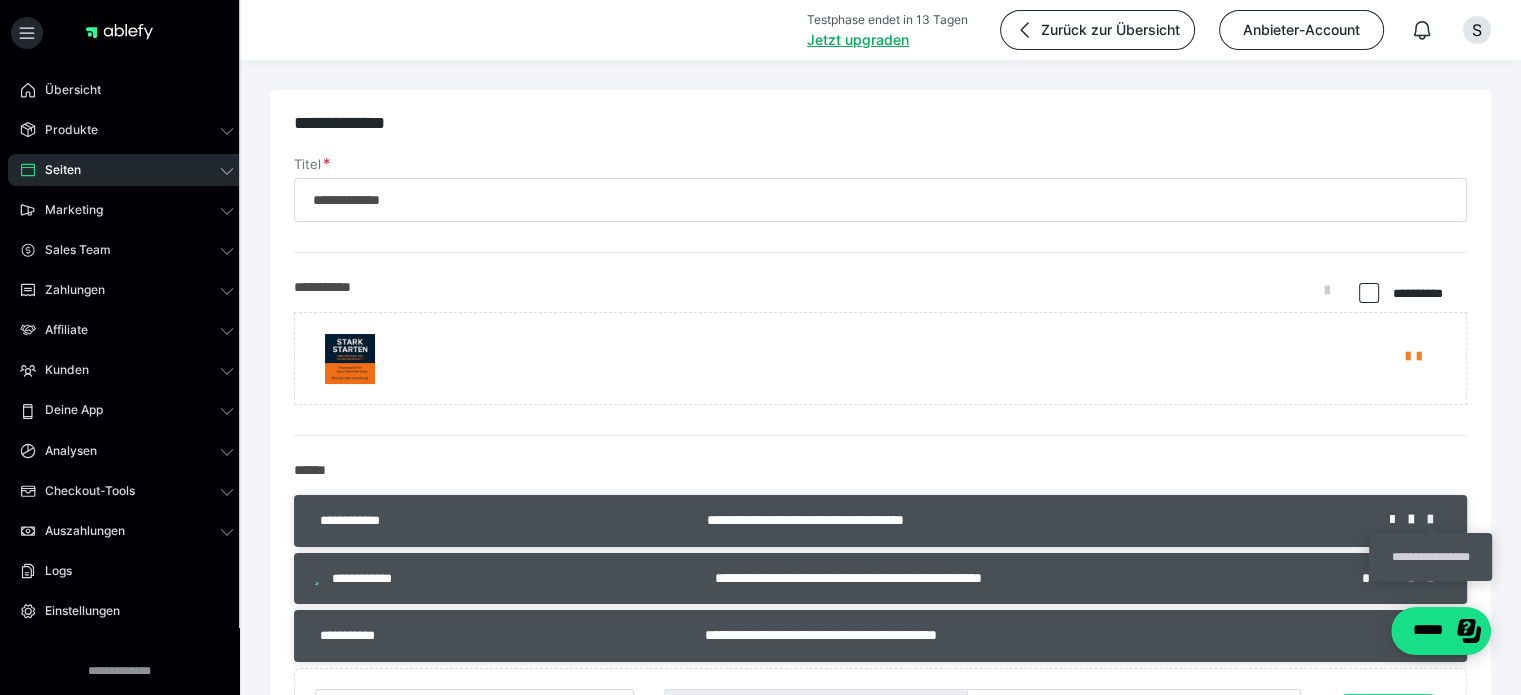 click at bounding box center (1437, 520) 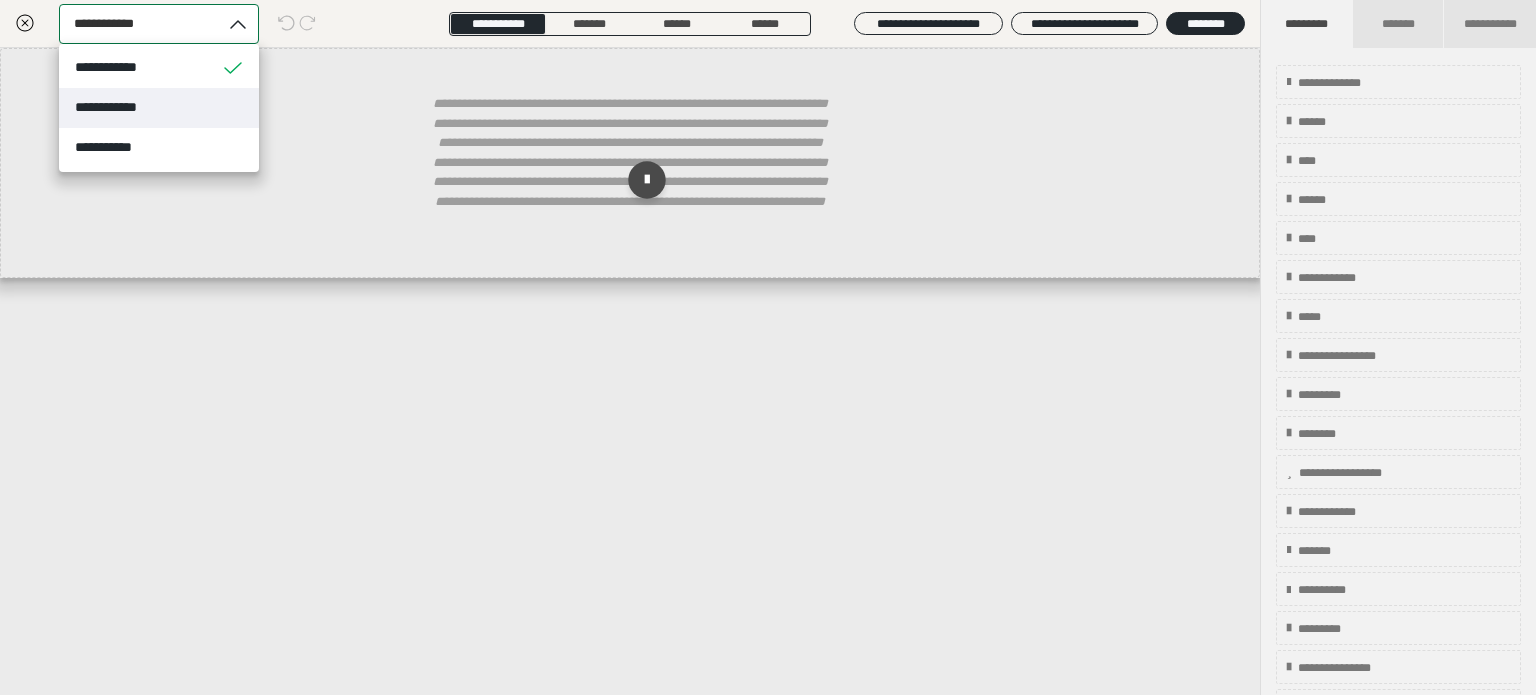 click on "**********" at bounding box center (159, 108) 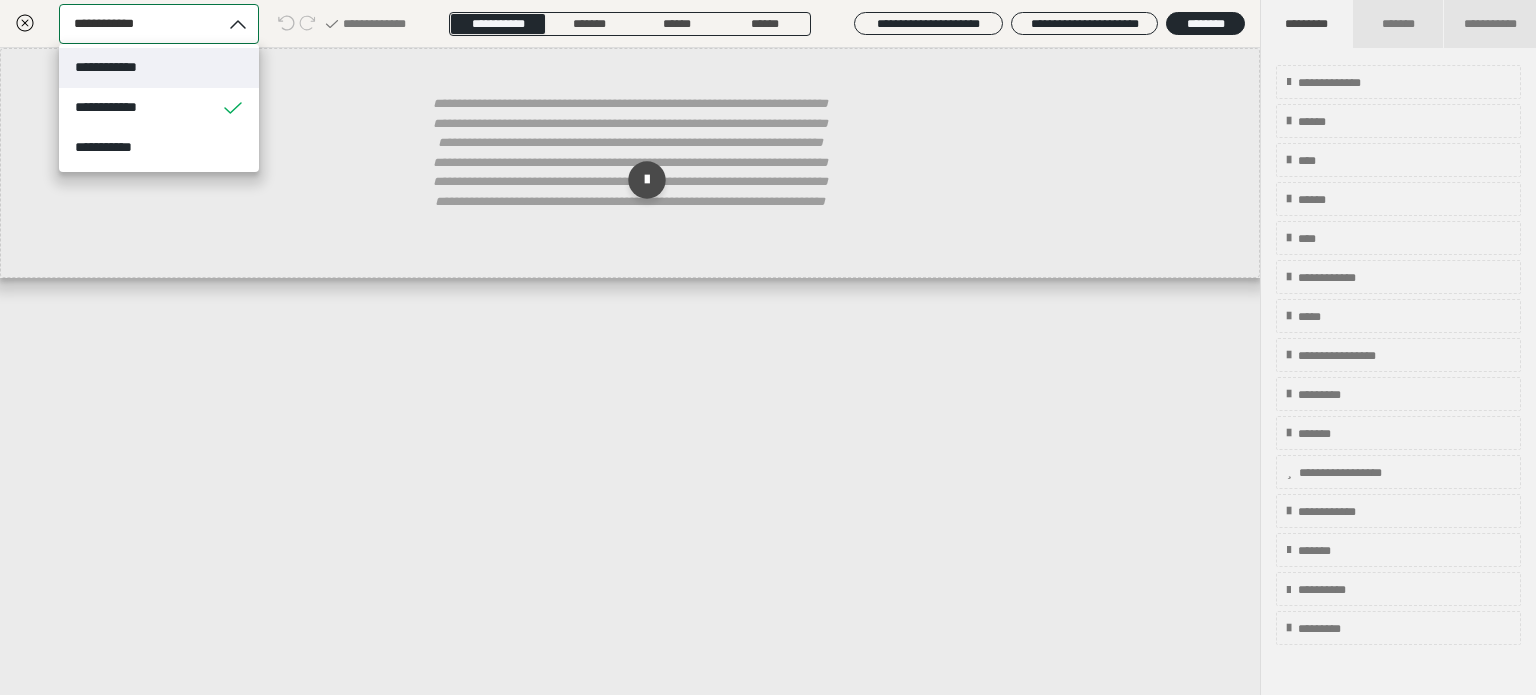 click on "**********" at bounding box center [159, 68] 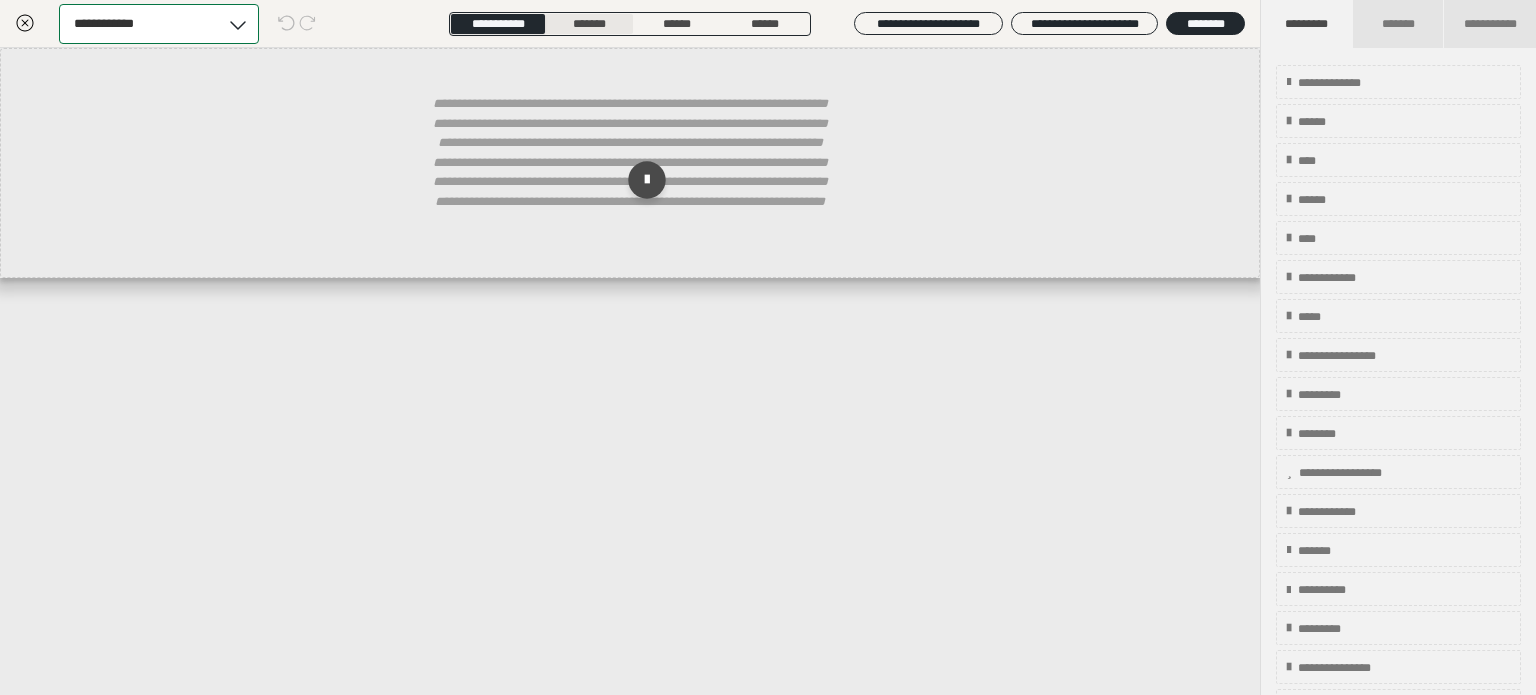 click on "*******" at bounding box center [589, 24] 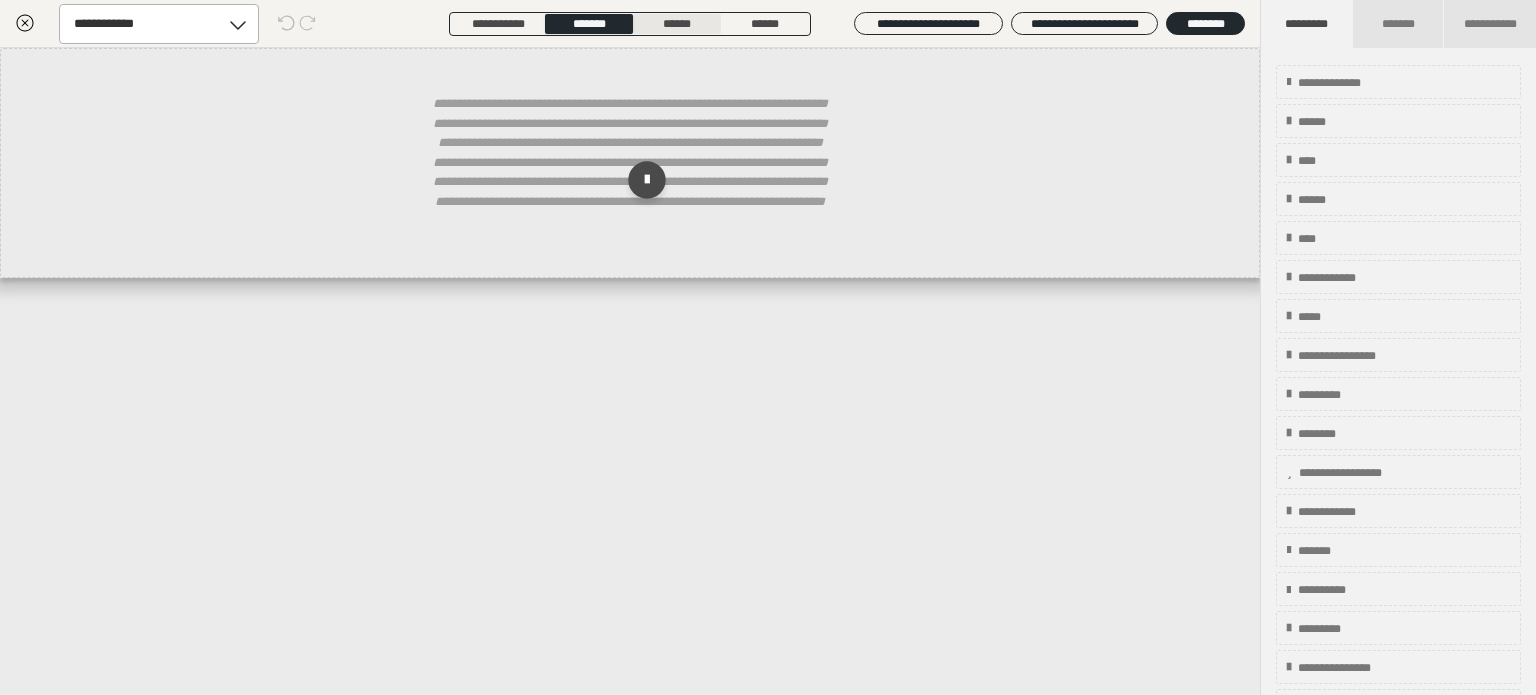 click on "******" at bounding box center [677, 24] 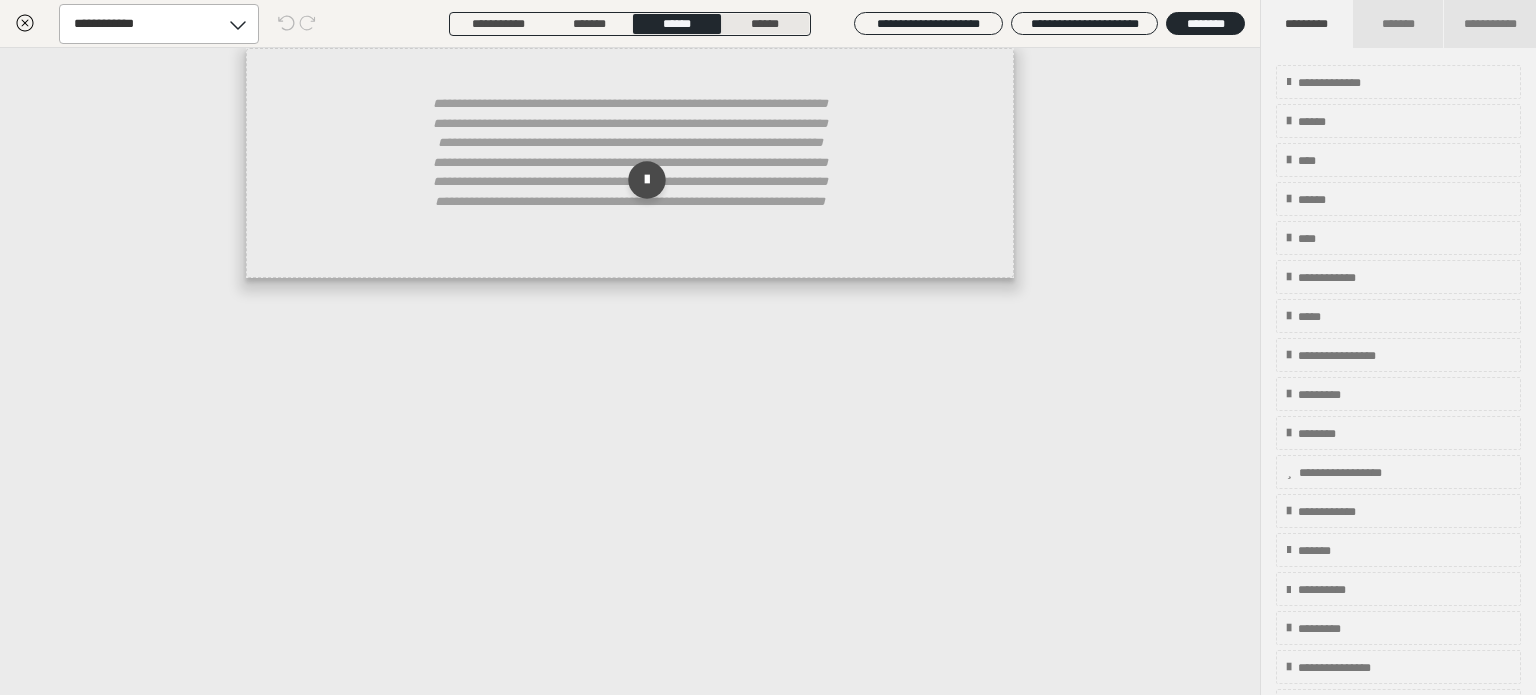 click on "******" at bounding box center (765, 24) 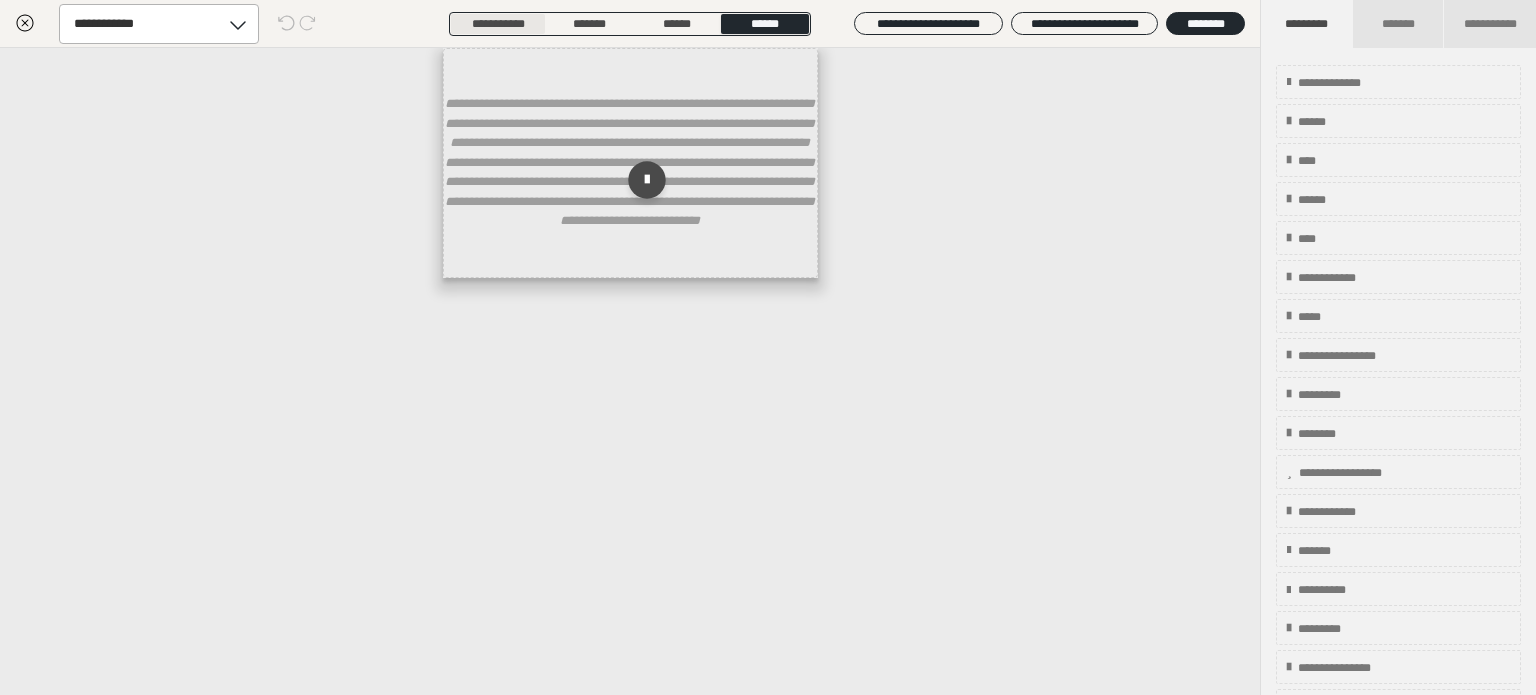 click on "**********" at bounding box center [498, 24] 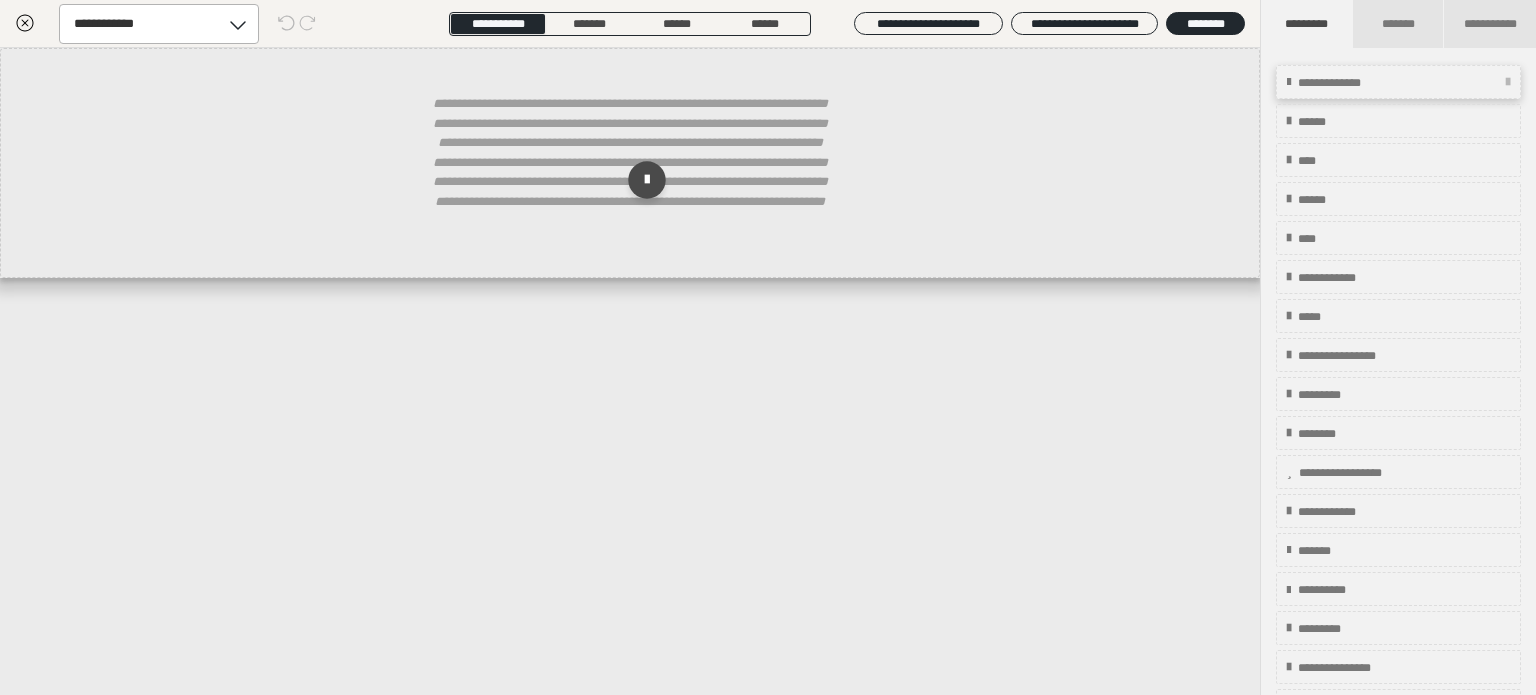 click on "**********" at bounding box center [1351, 83] 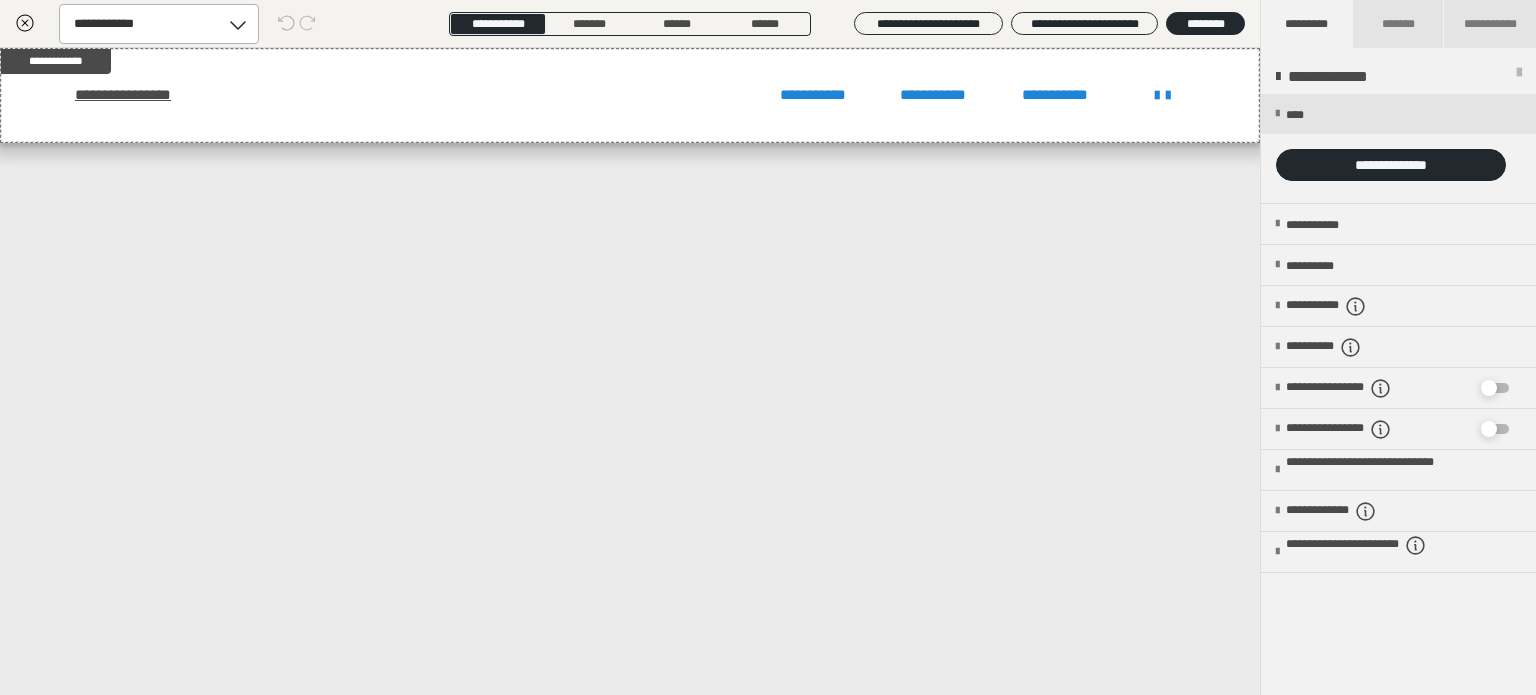 click on "**********" at bounding box center (630, 24) 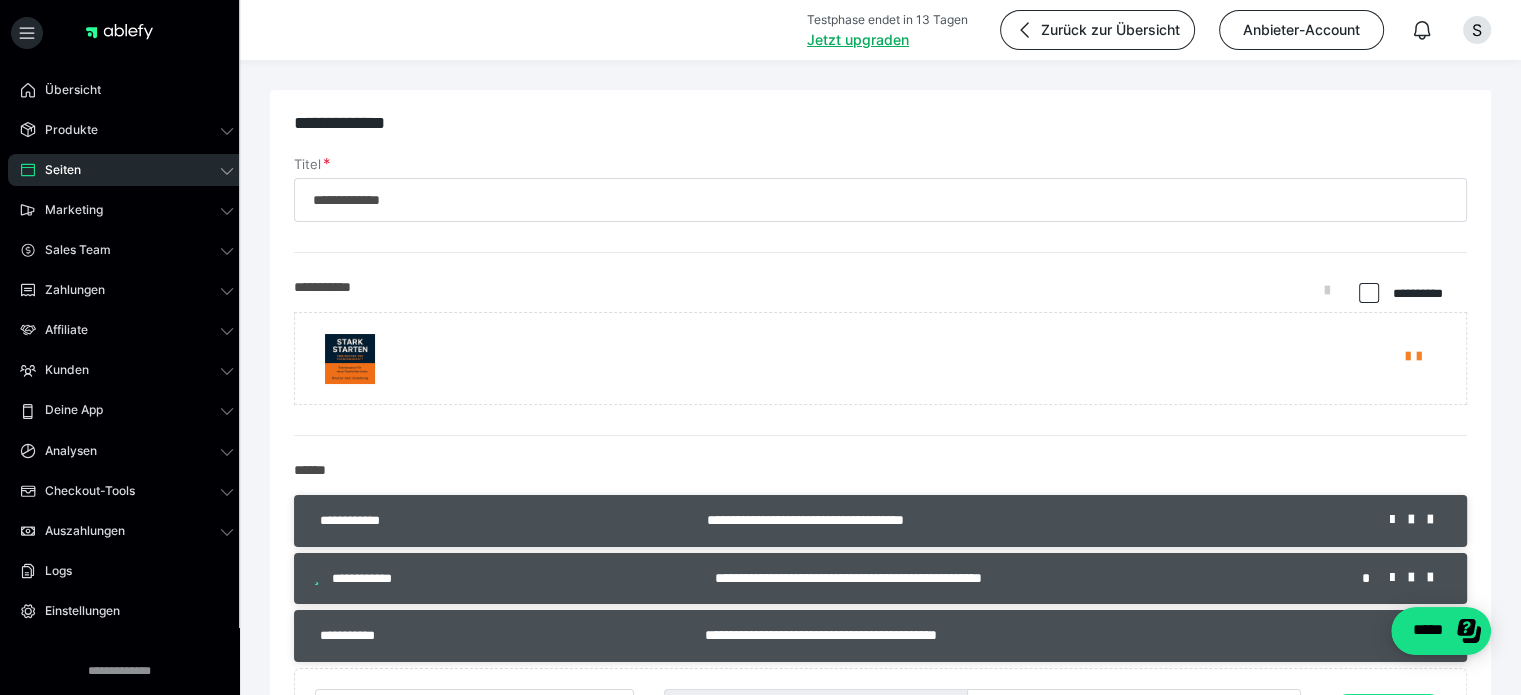 scroll, scrollTop: 266, scrollLeft: 0, axis: vertical 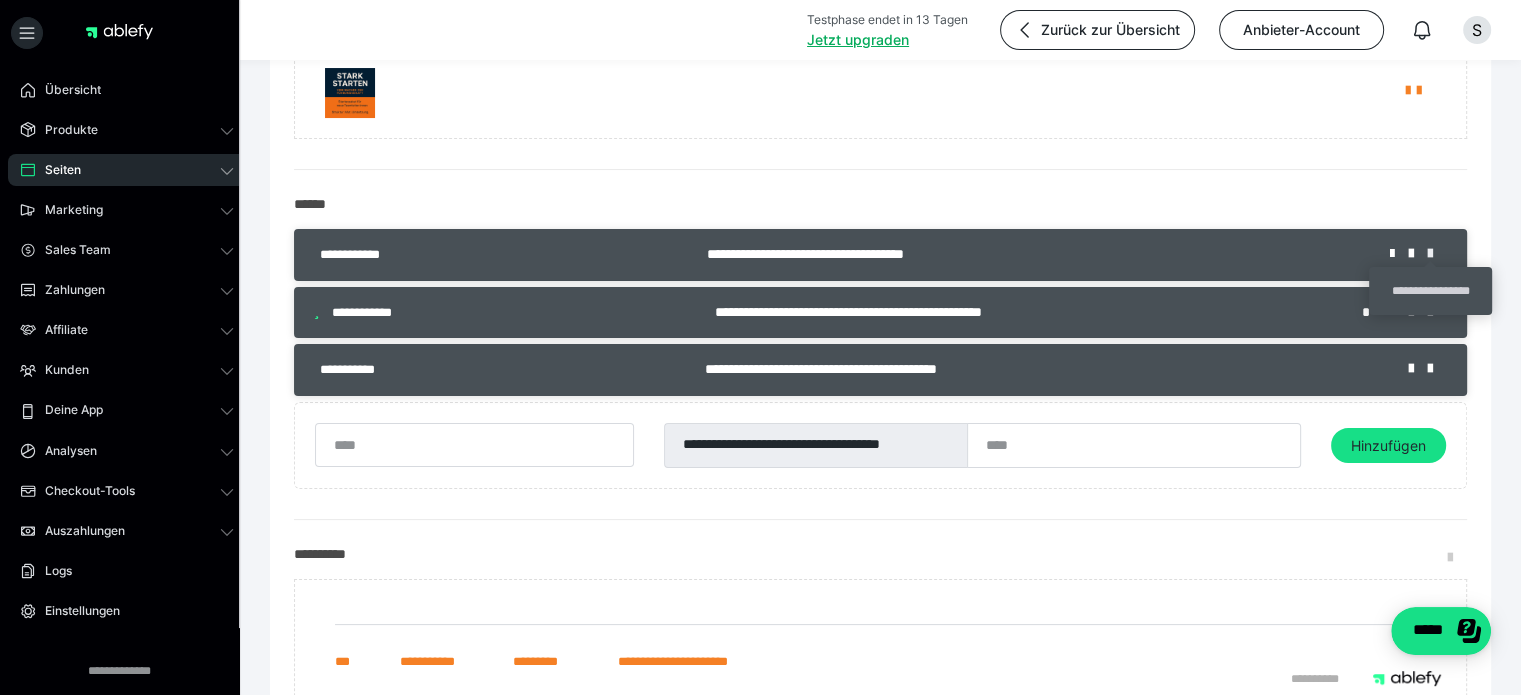 click at bounding box center [1437, 254] 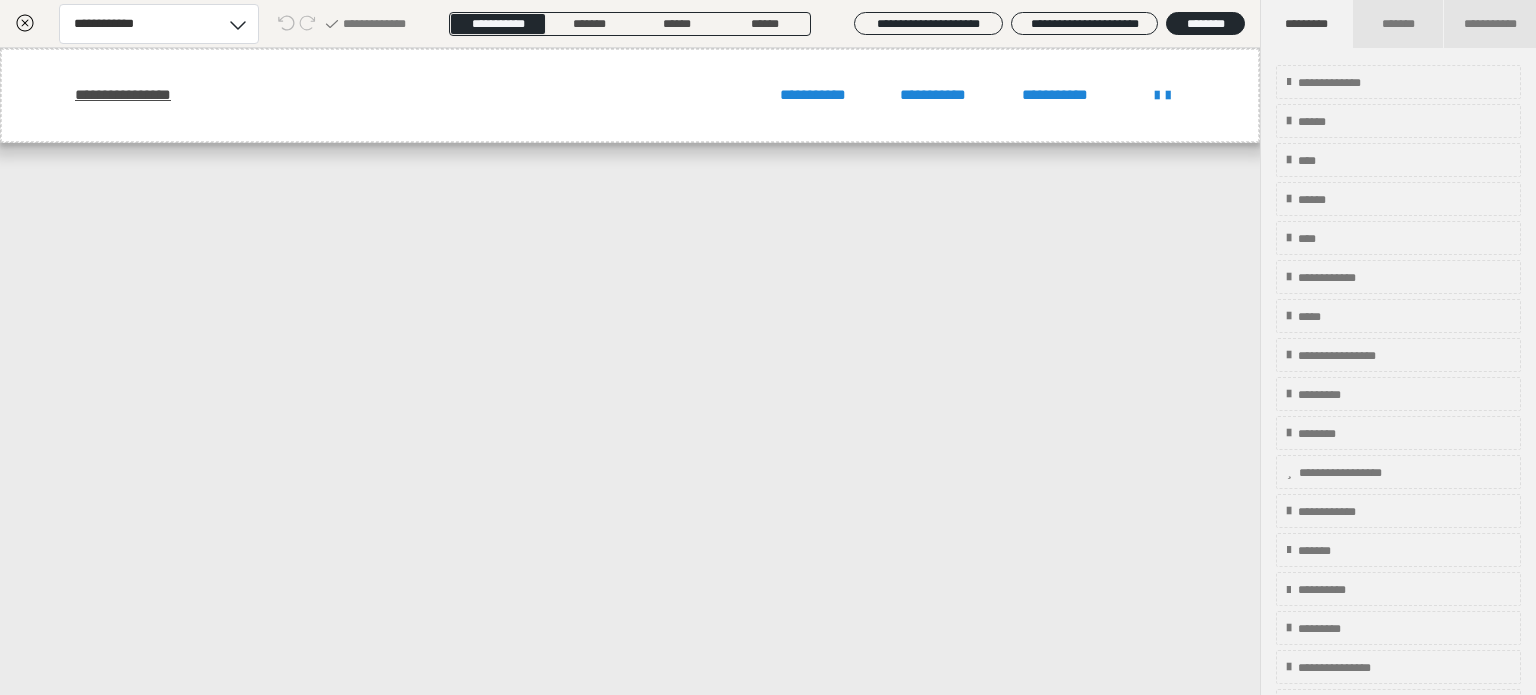 click on "**********" at bounding box center (630, 371) 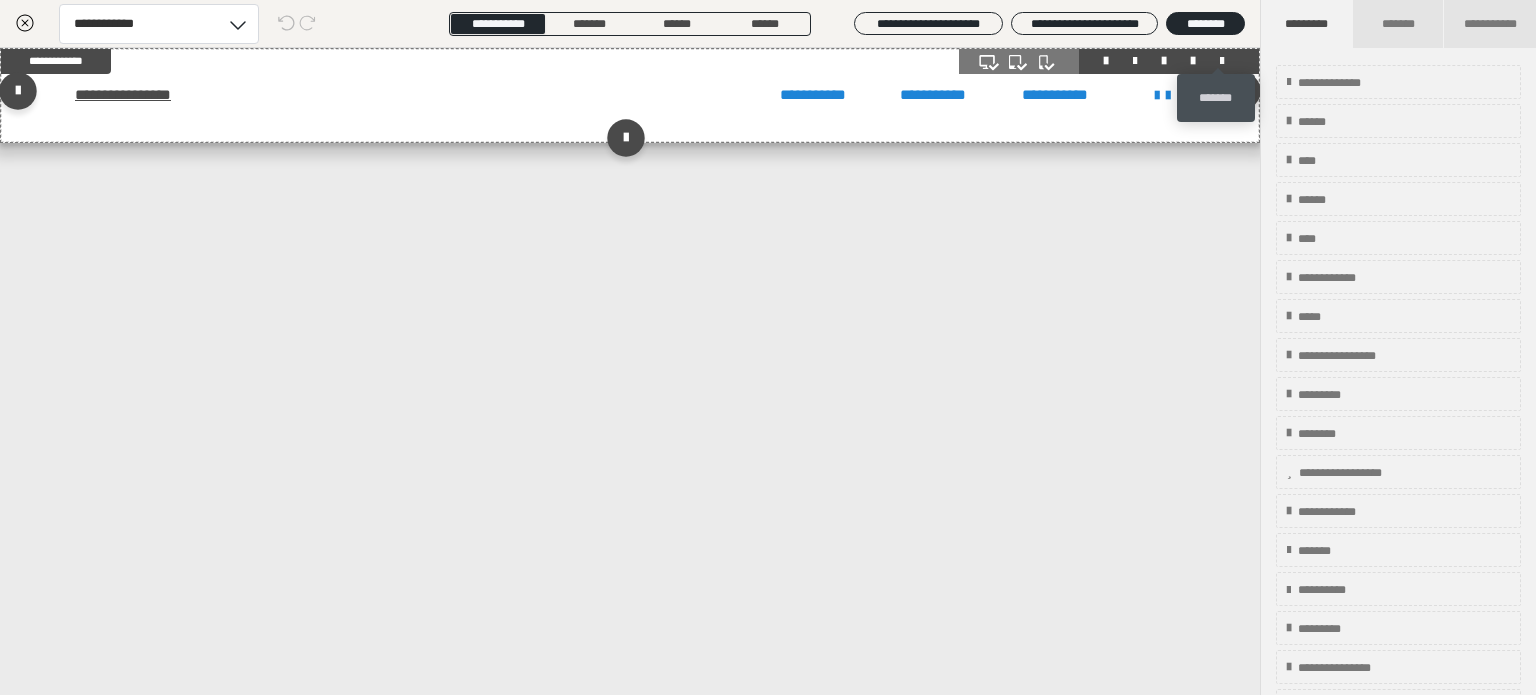 click at bounding box center (1222, 61) 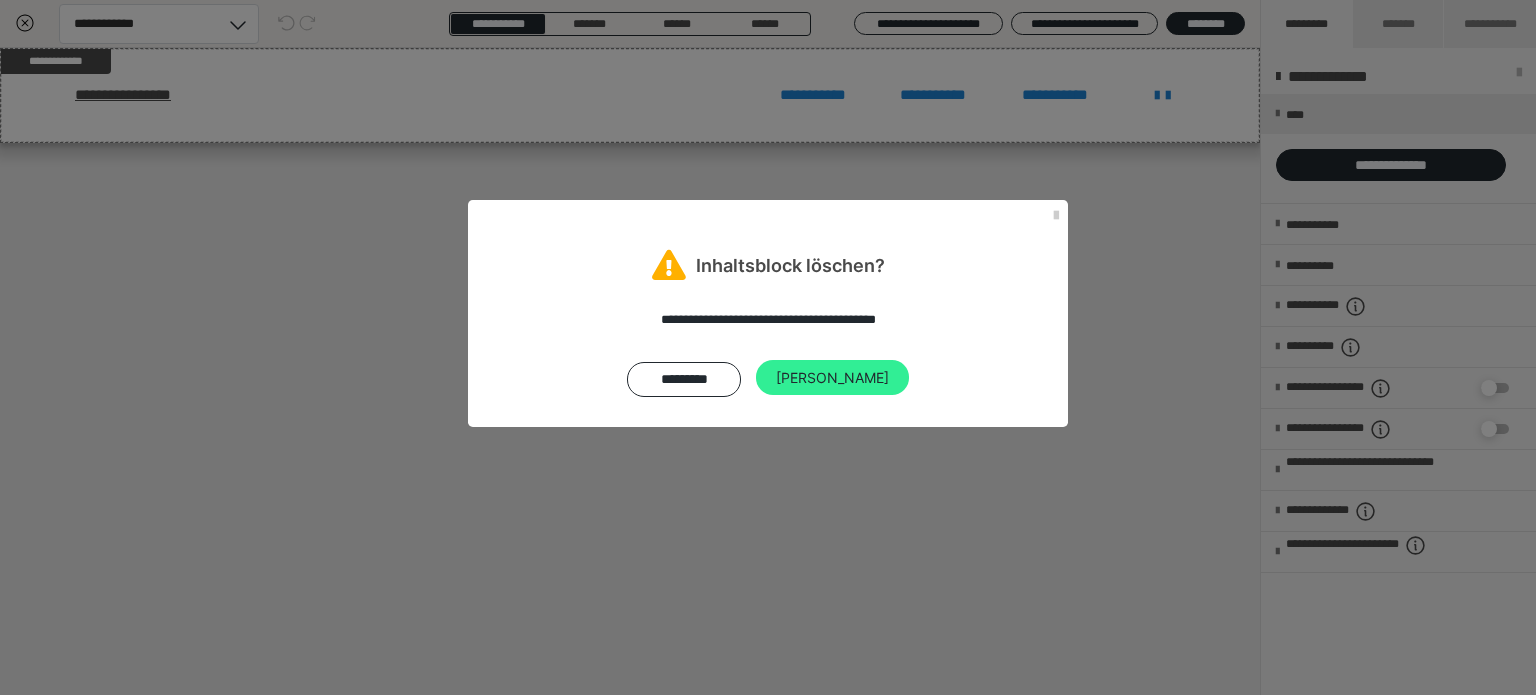 click on "[PERSON_NAME]" at bounding box center [832, 378] 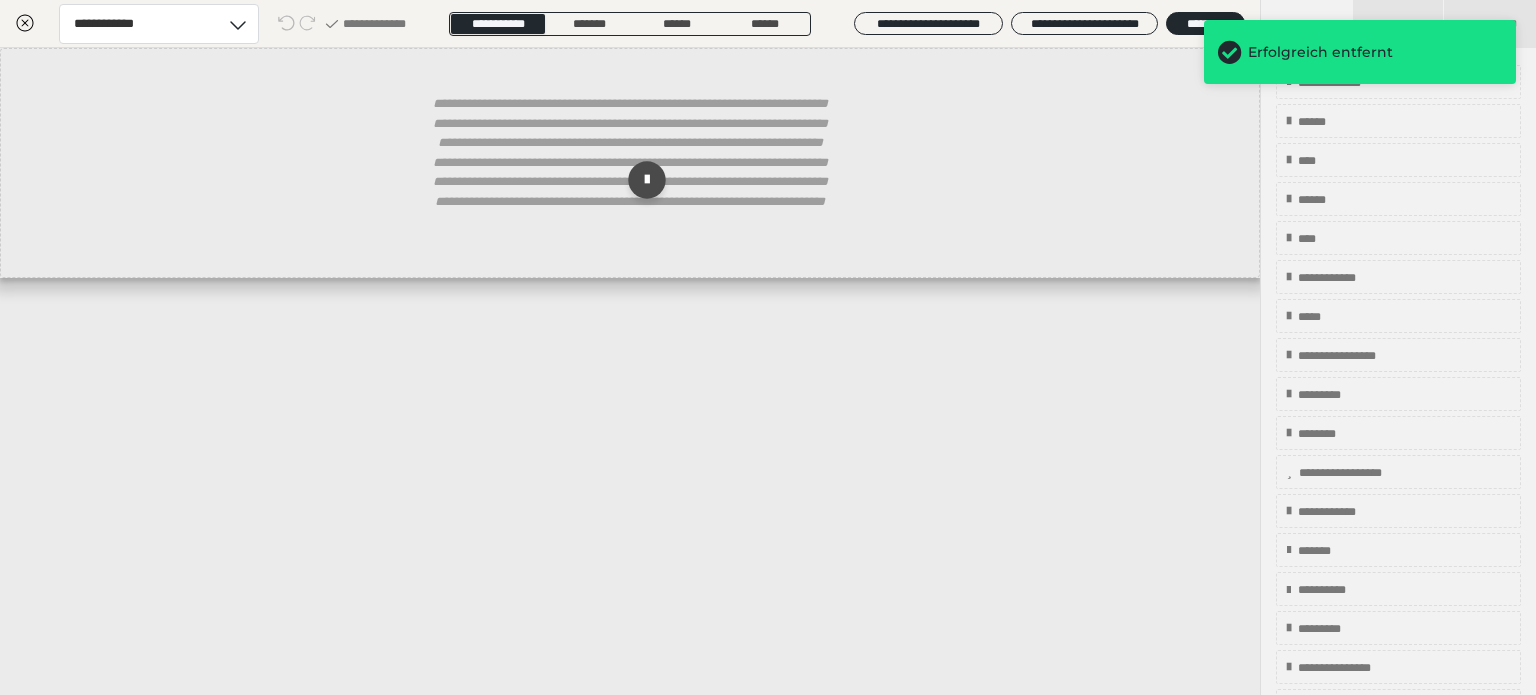 click on "**********" at bounding box center [630, 371] 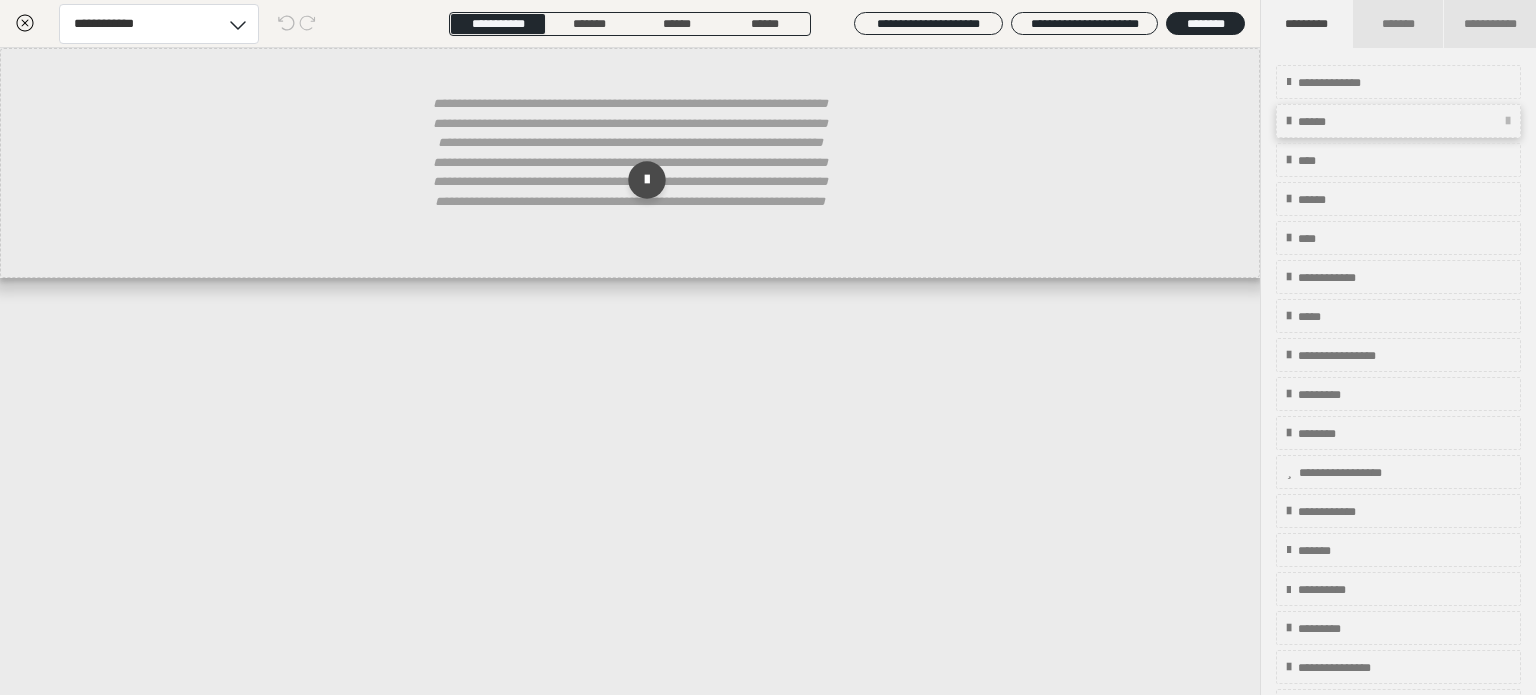 click on "******" at bounding box center [1398, 121] 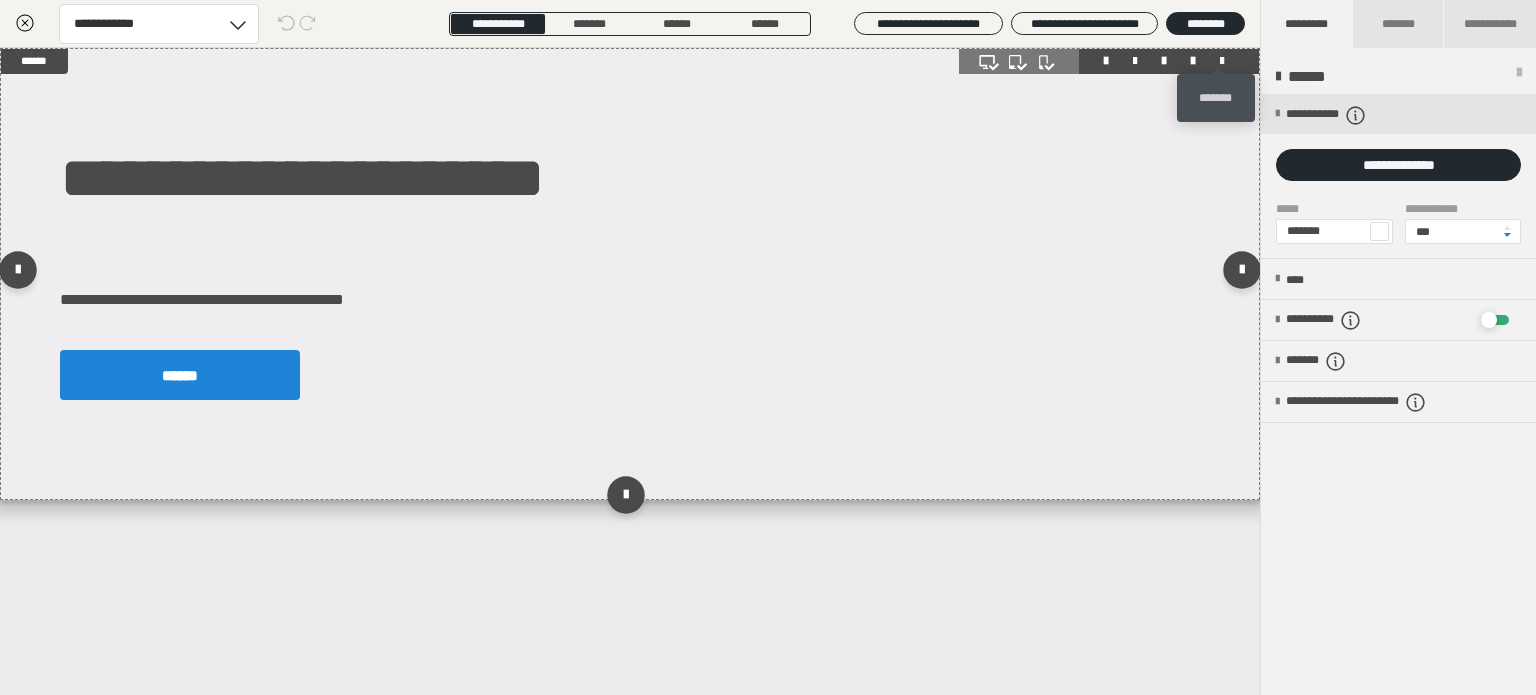 click at bounding box center [1222, 61] 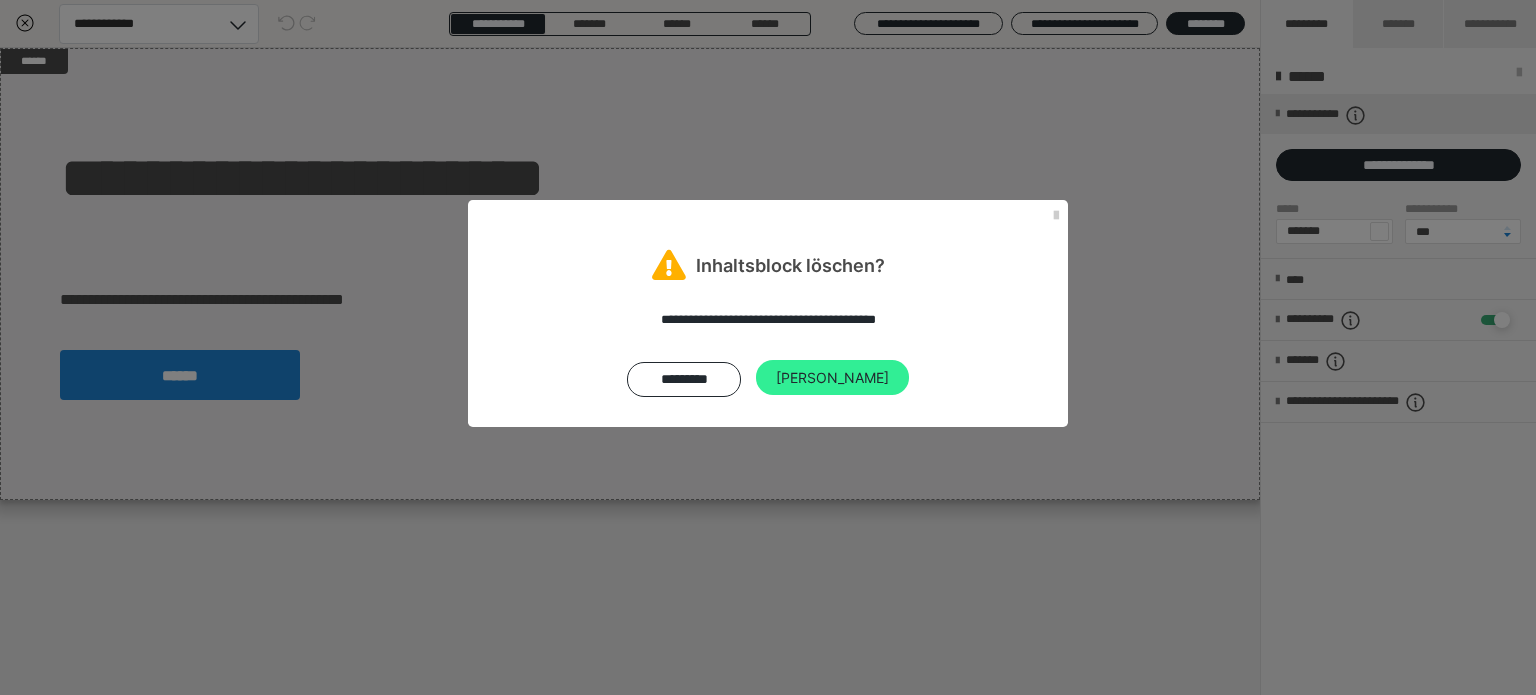 click on "[PERSON_NAME]" at bounding box center (832, 378) 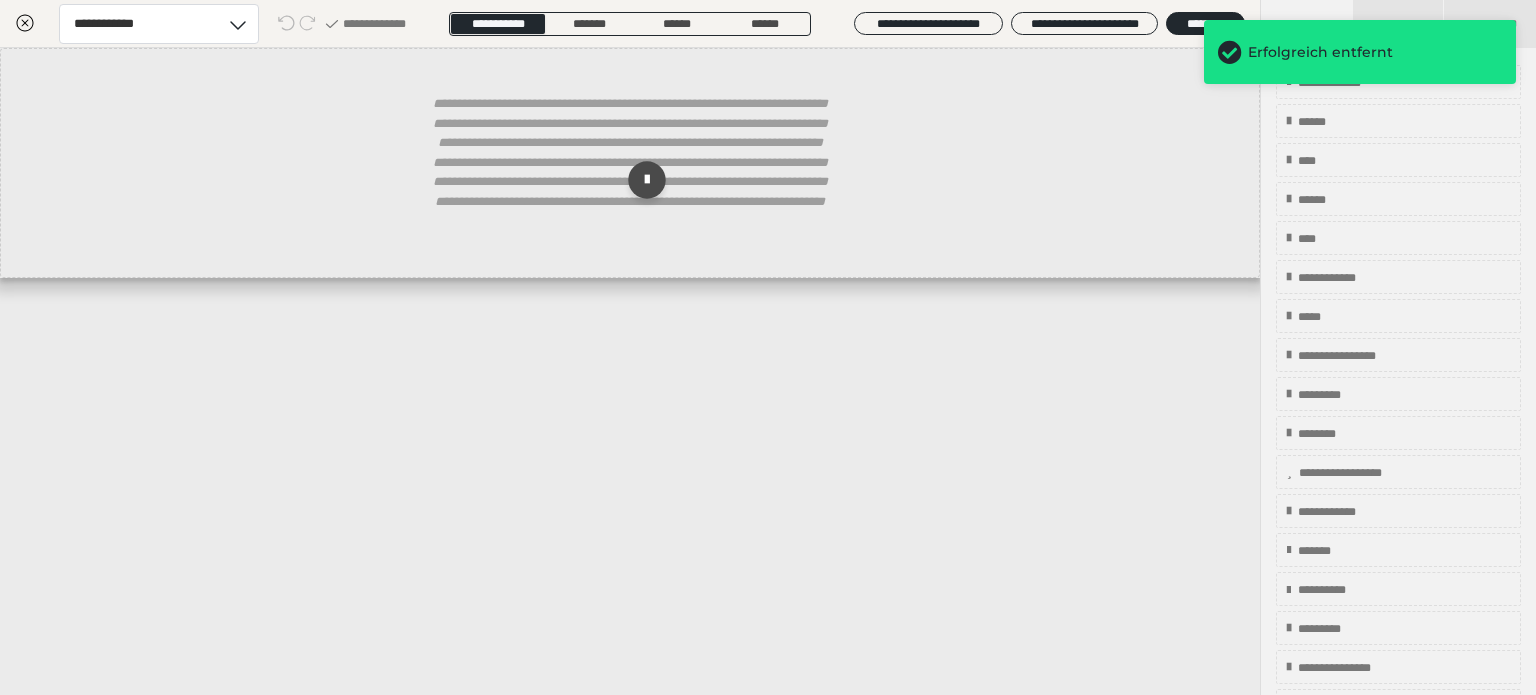 click on "**********" at bounding box center (630, 371) 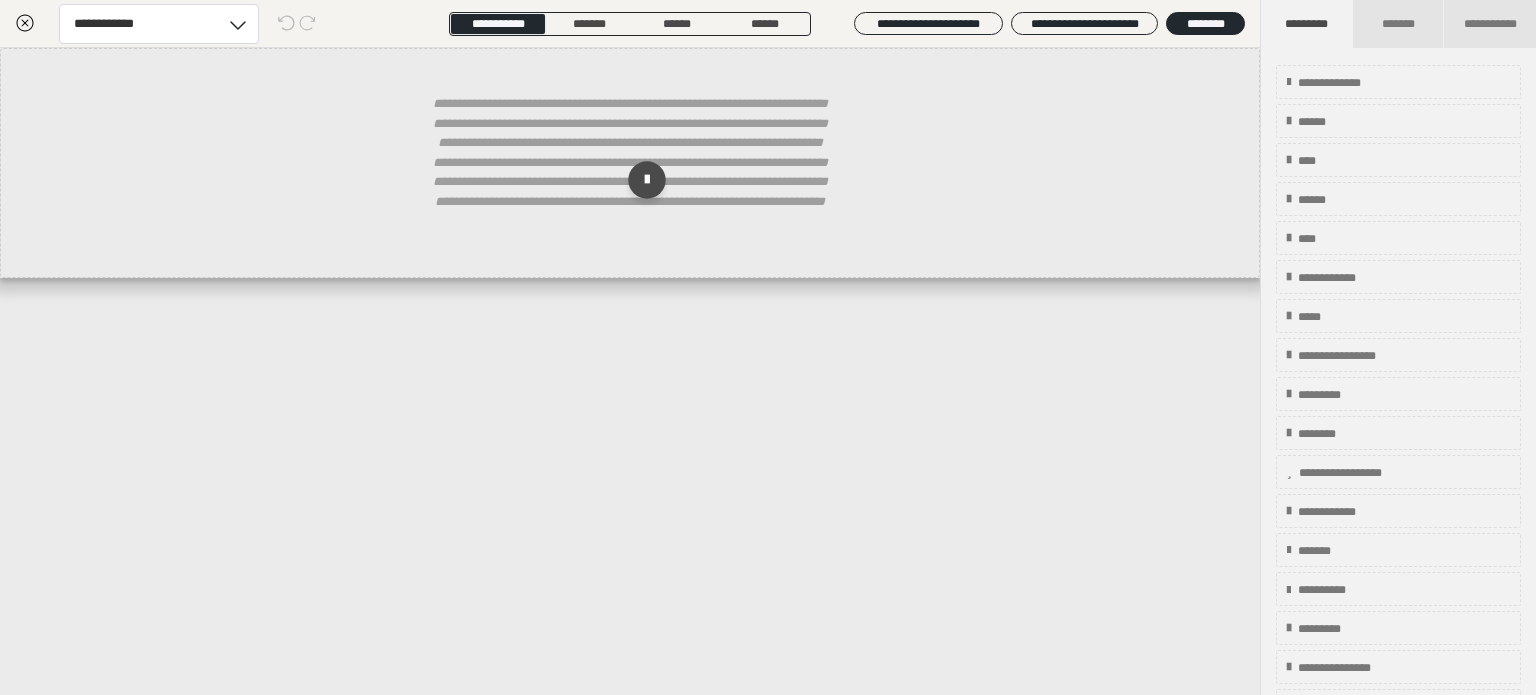 click 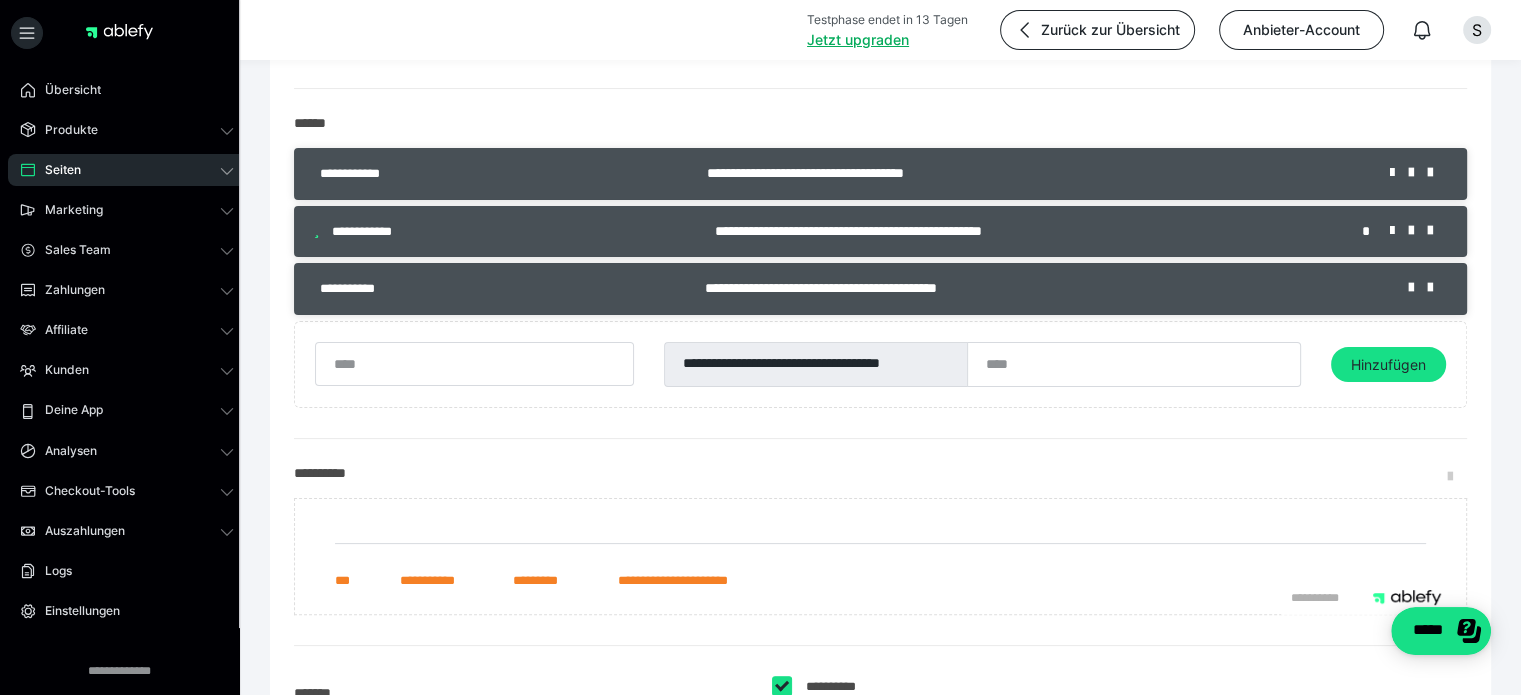 scroll, scrollTop: 0, scrollLeft: 0, axis: both 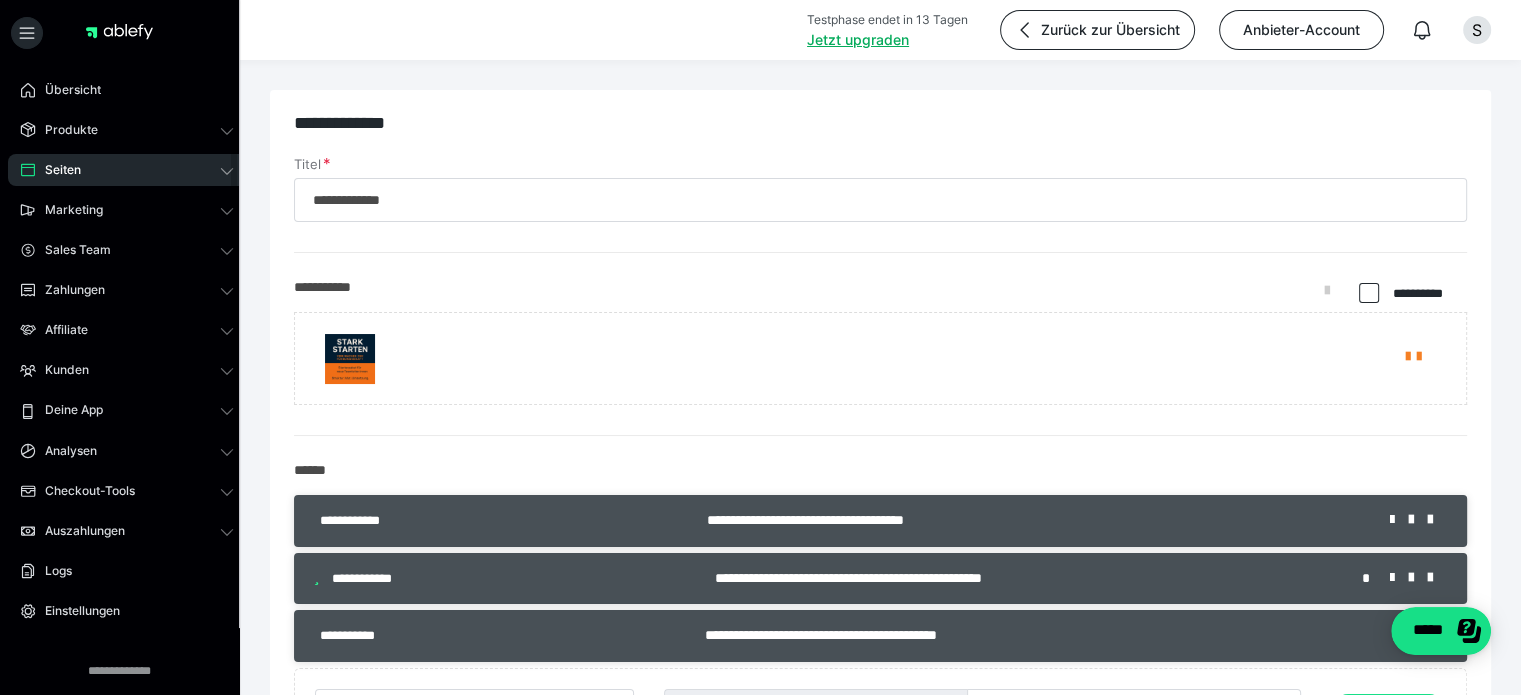 click on "Seiten" at bounding box center [127, 170] 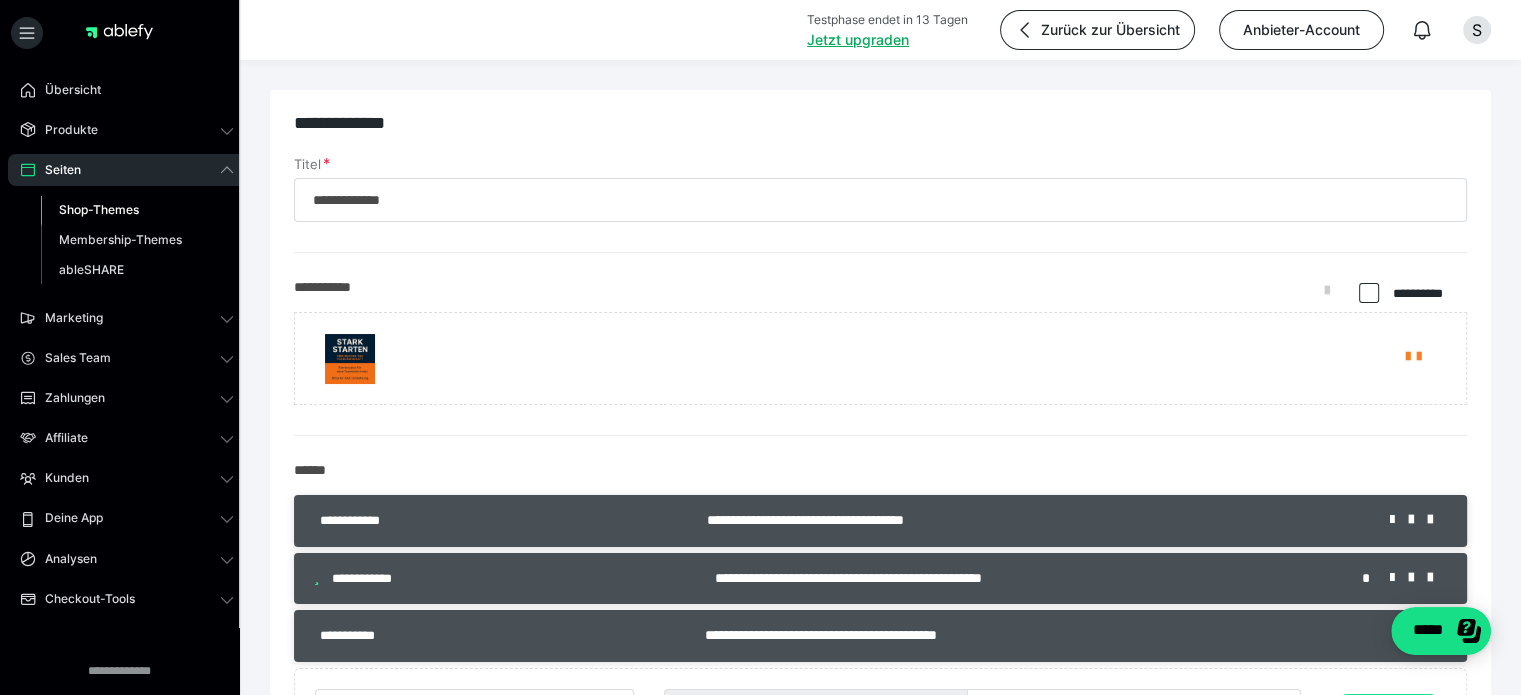click on "**********" at bounding box center [880, 344] 